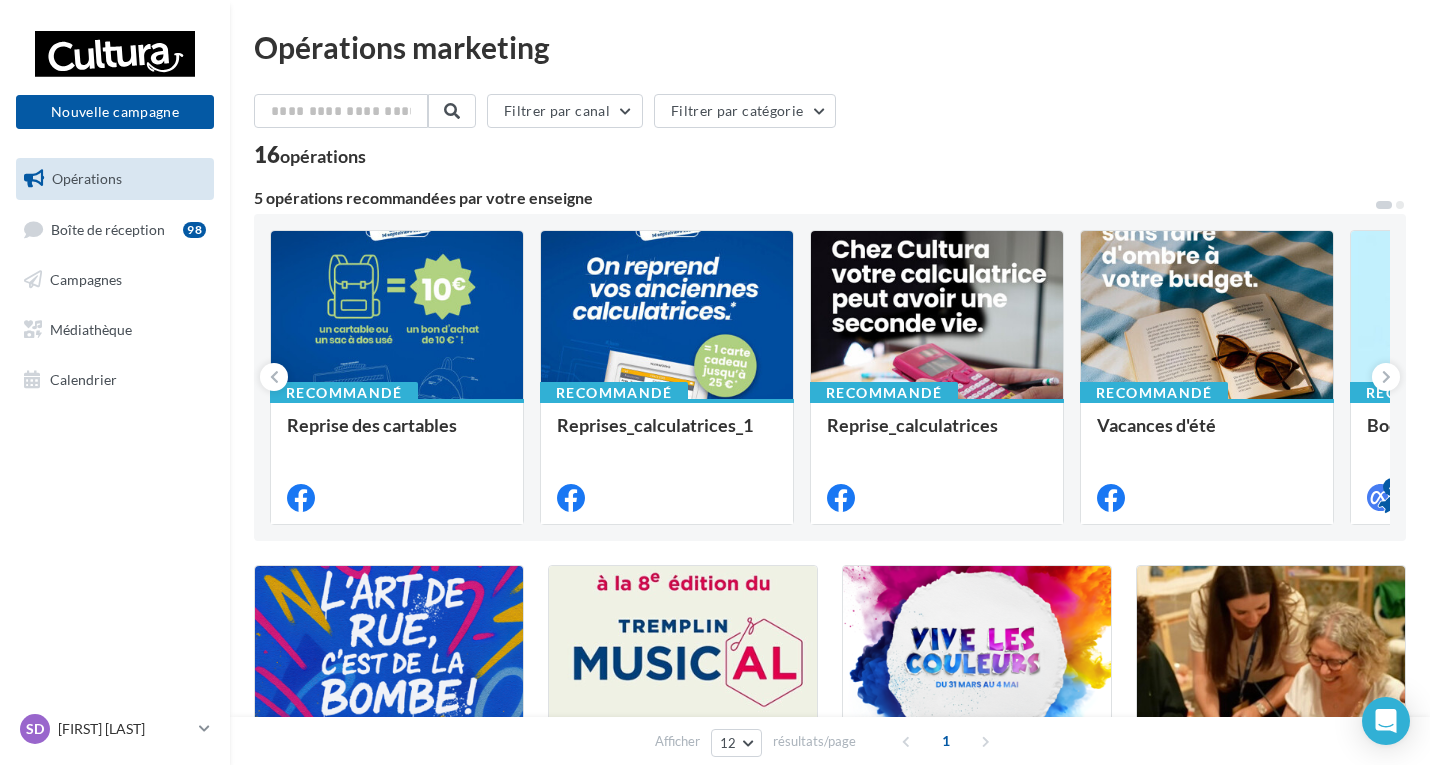 scroll, scrollTop: 0, scrollLeft: 0, axis: both 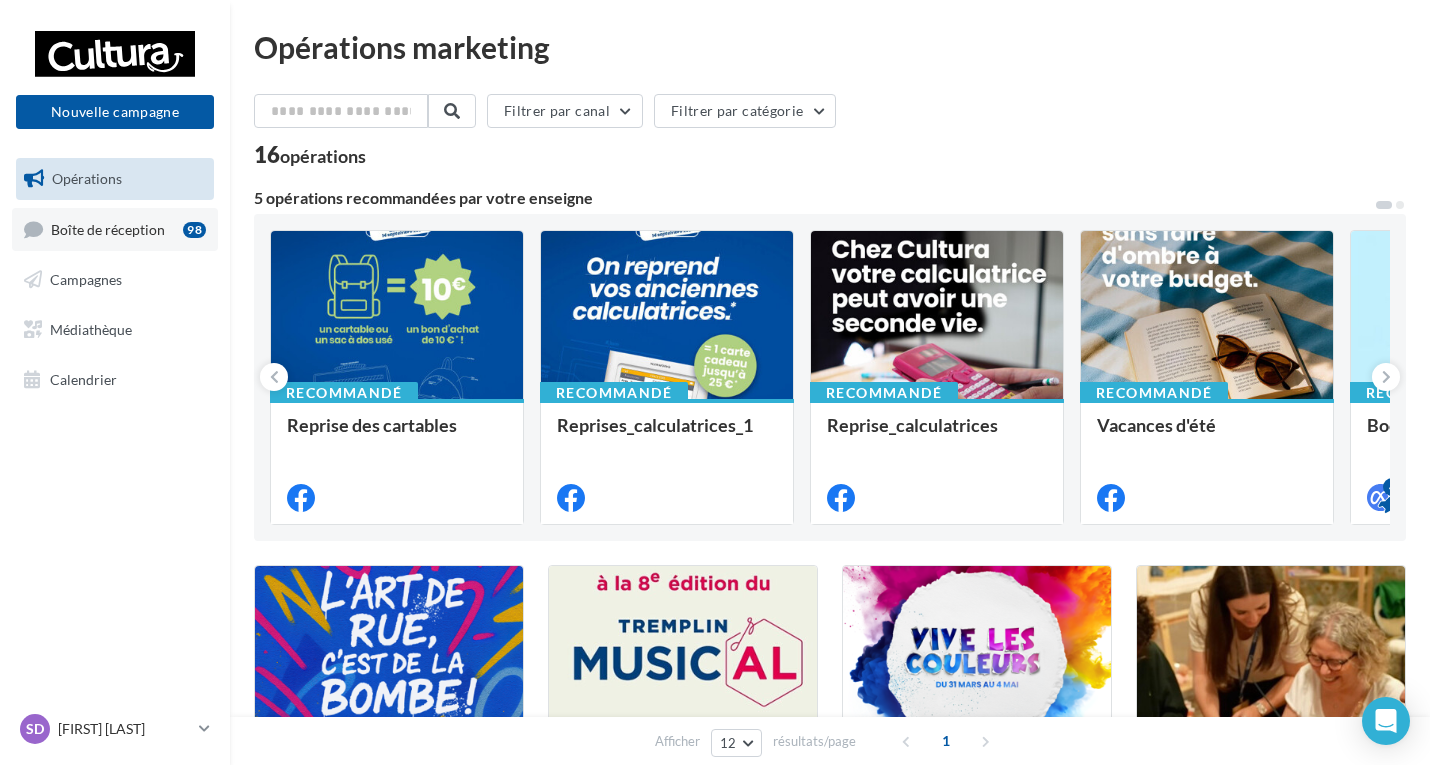 click on "Boîte de réception
98" at bounding box center [115, 229] 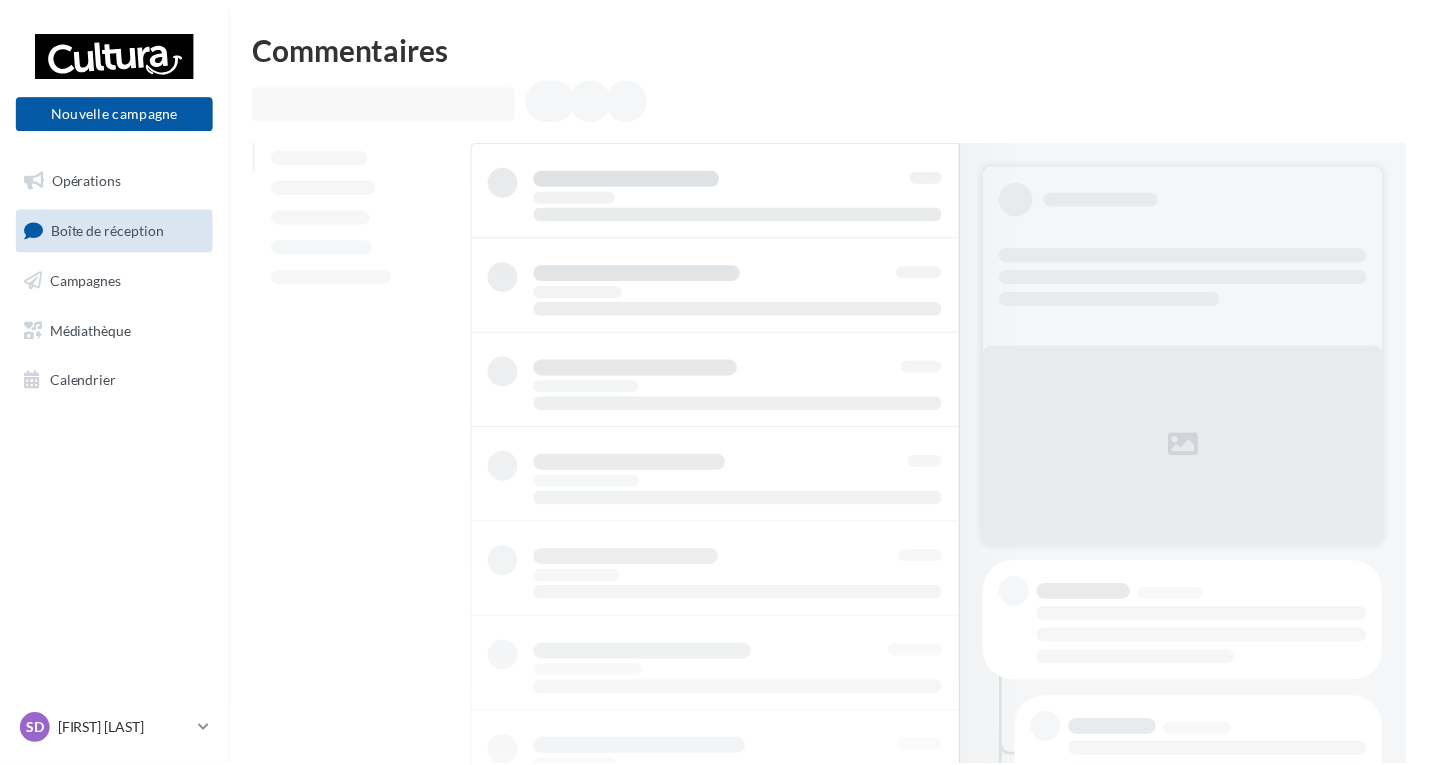 scroll, scrollTop: 0, scrollLeft: 0, axis: both 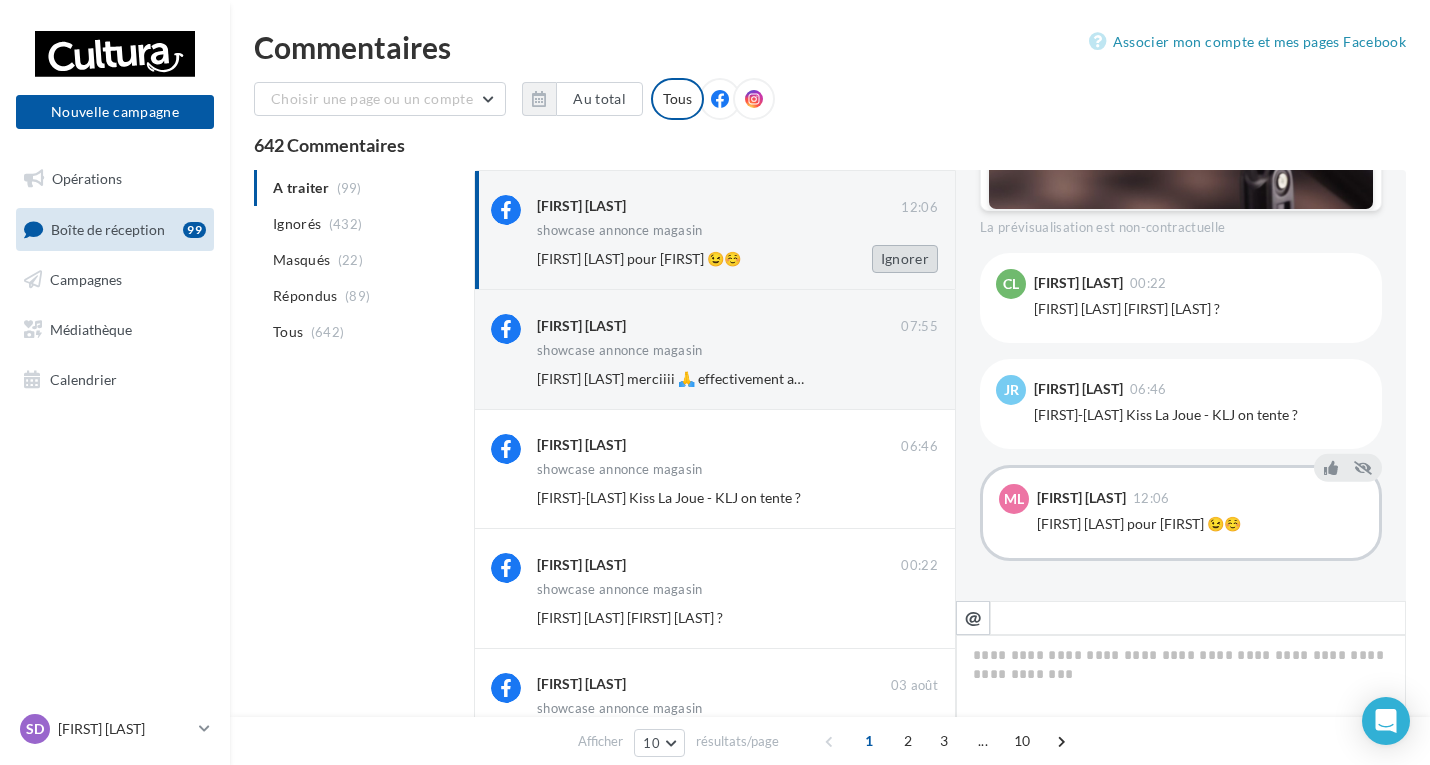 click on "Ignorer" at bounding box center [905, 259] 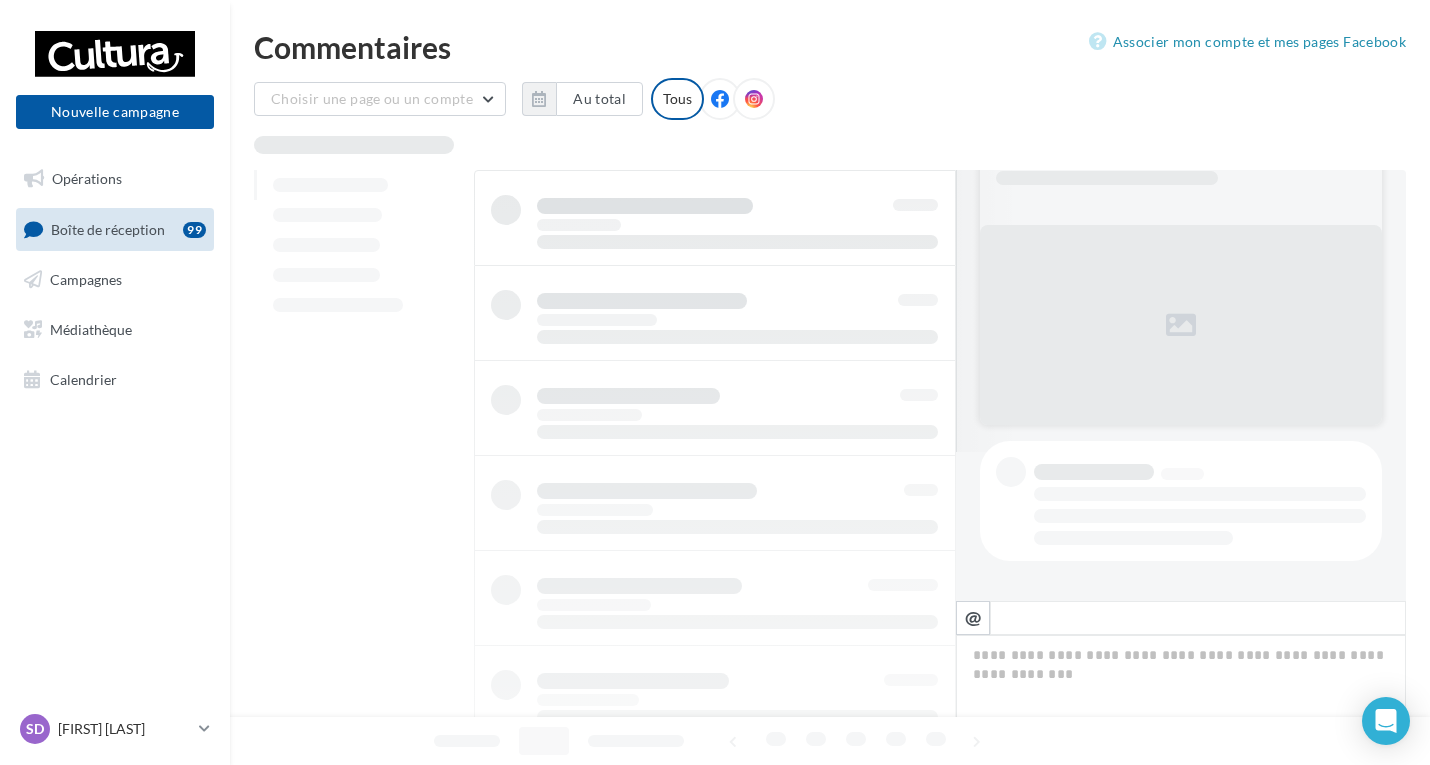 scroll, scrollTop: 149, scrollLeft: 0, axis: vertical 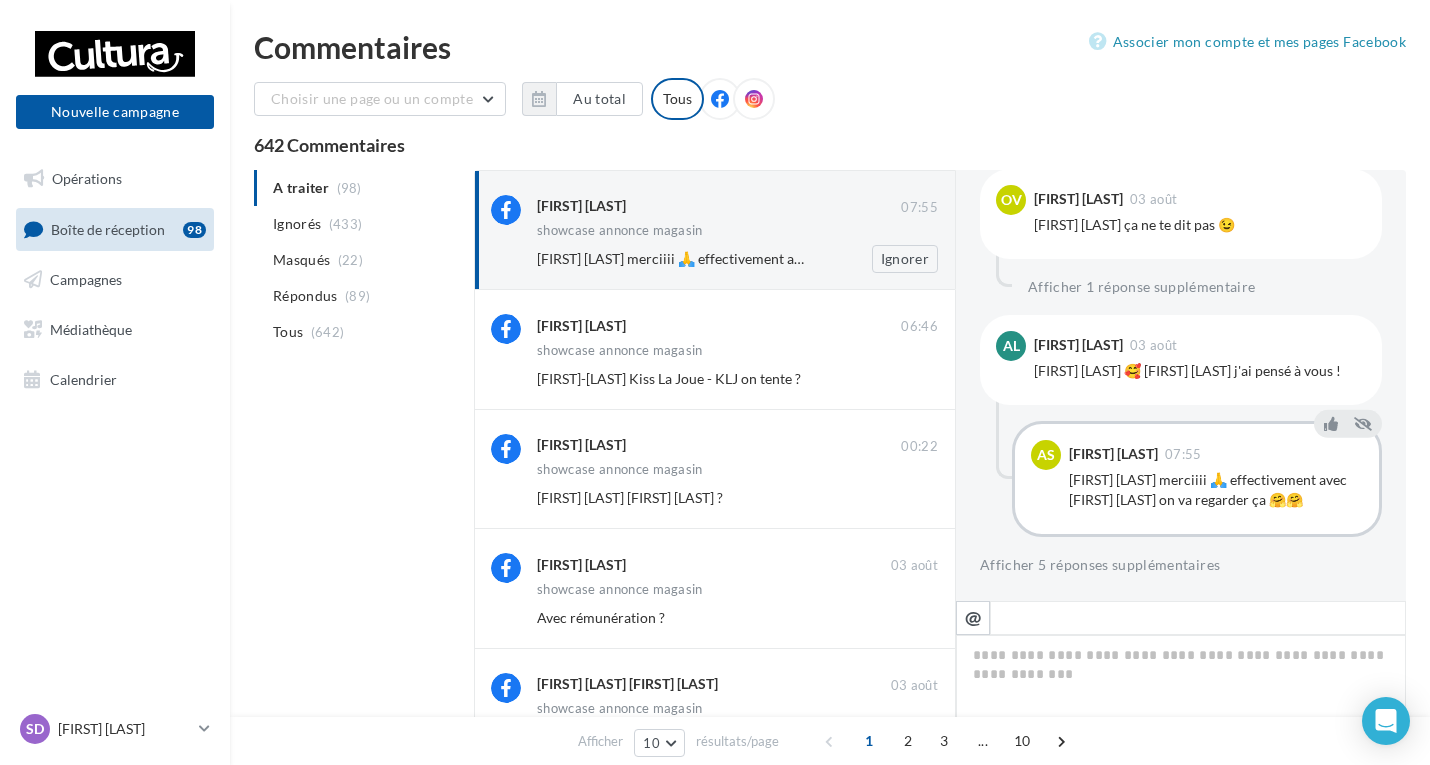 click on "Anaïs Lagersie
07:55
showcase annonce magasin
Aurélie Arnaud Mercier merciiii 🙏 effectivement avec Jerome Alder on va regarder ça 🤗🤗
Ignorer" at bounding box center [737, 234] 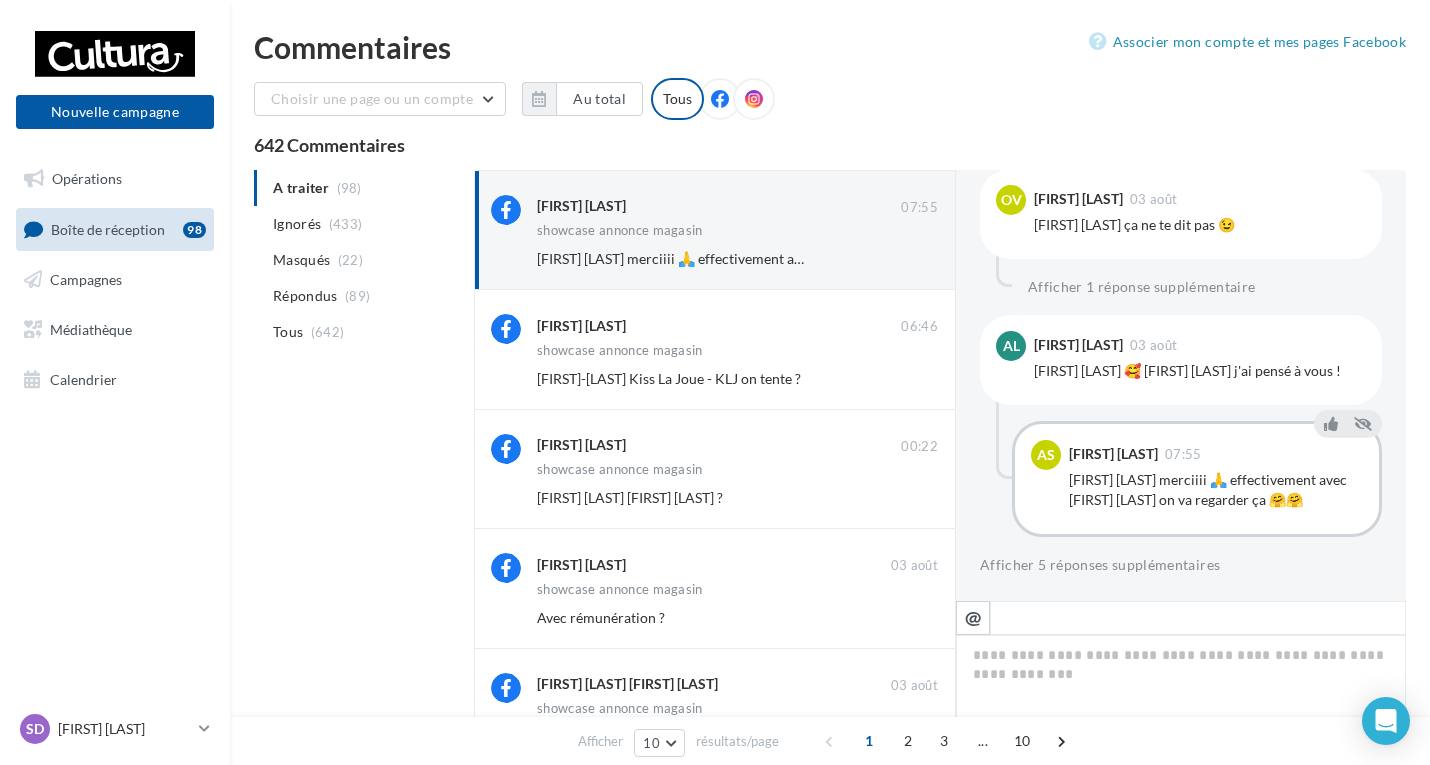 scroll, scrollTop: 1344, scrollLeft: 0, axis: vertical 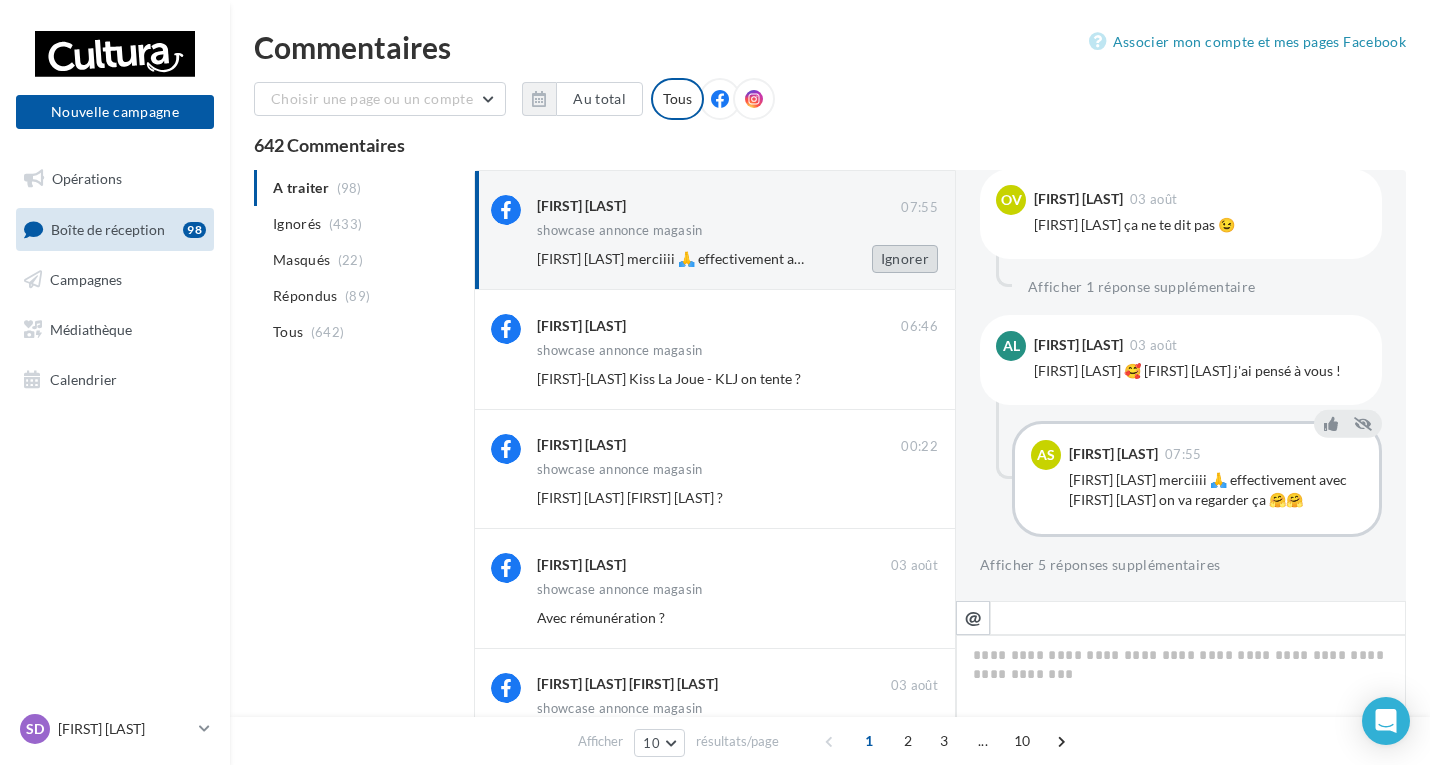 click on "Ignorer" at bounding box center [905, 259] 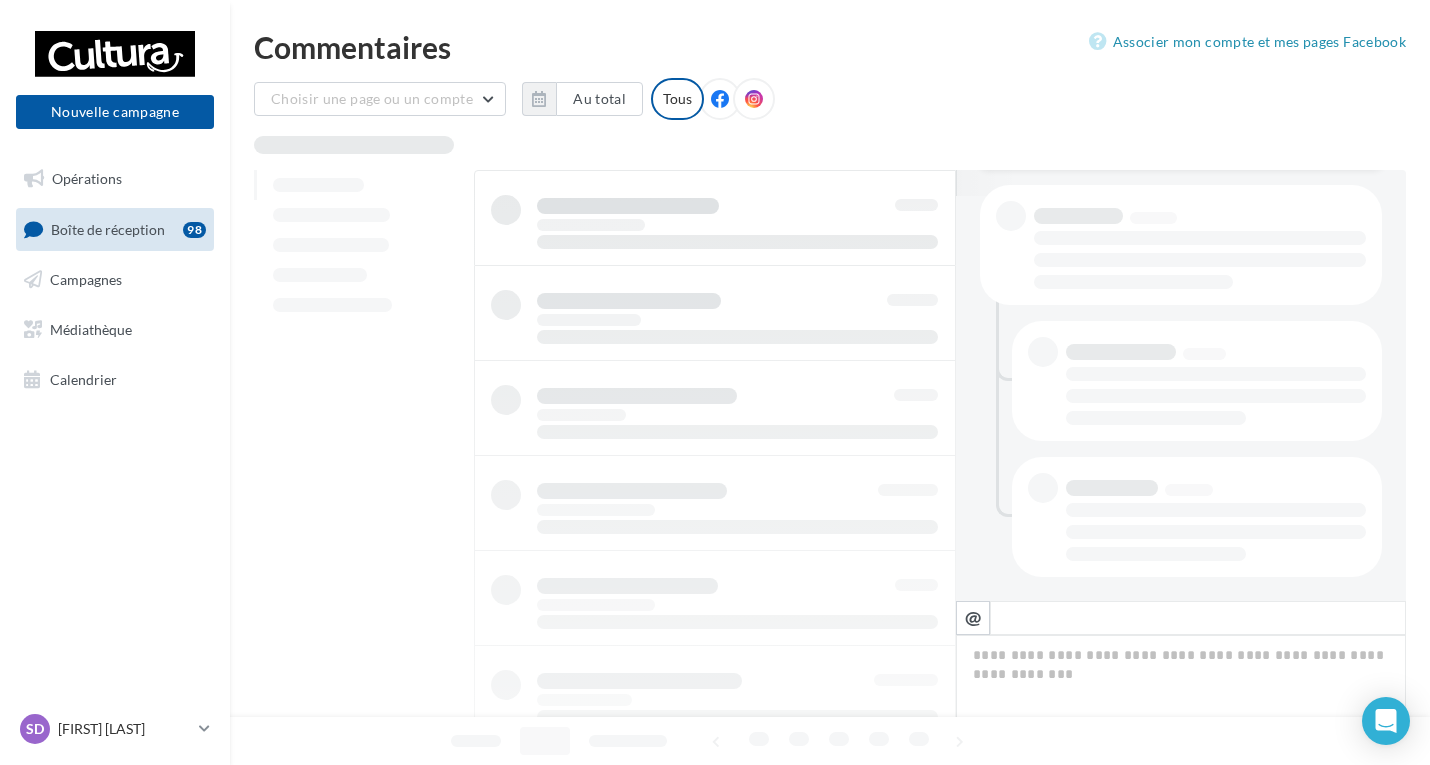 scroll, scrollTop: 405, scrollLeft: 0, axis: vertical 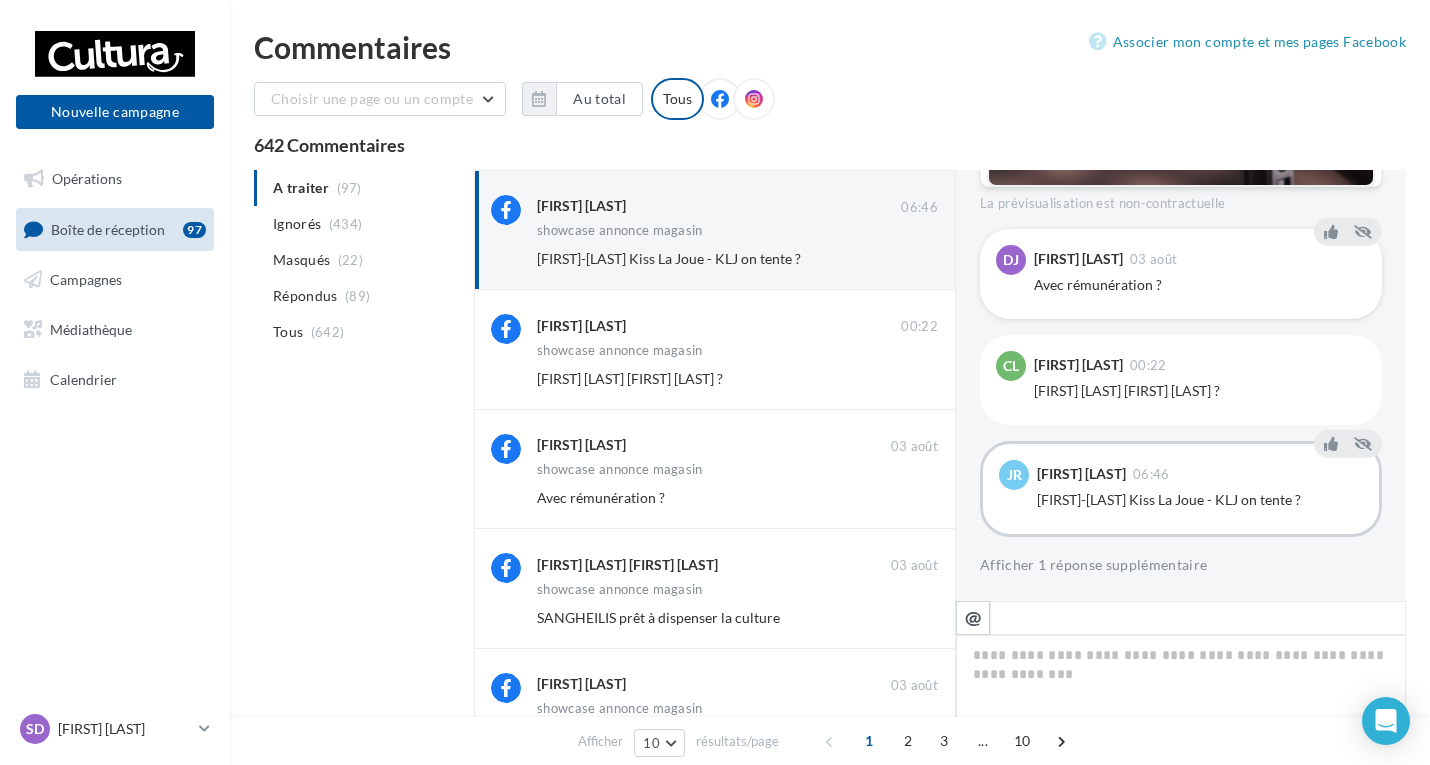click on "Dimitri Janiak
03 août" at bounding box center [1200, 259] 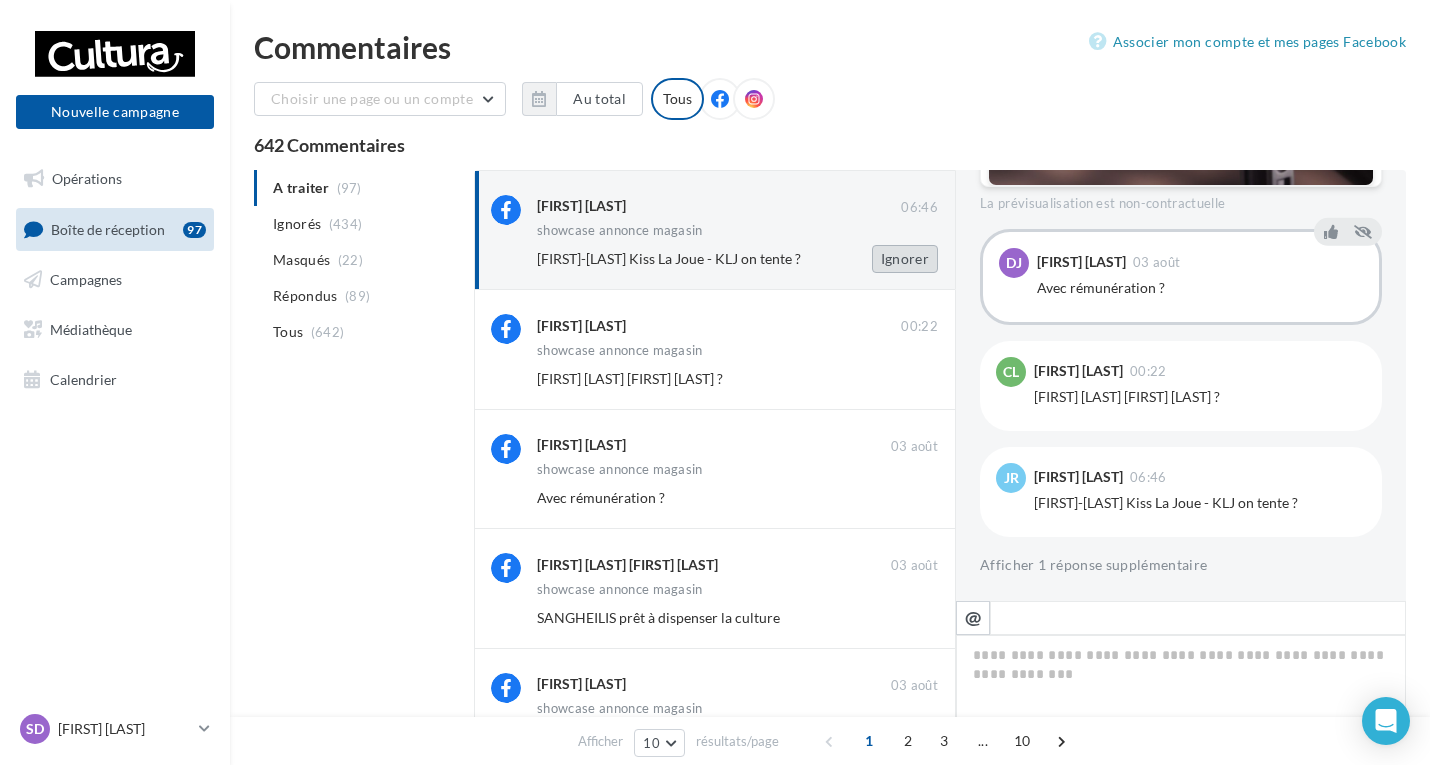 click on "Ignorer" at bounding box center (905, 259) 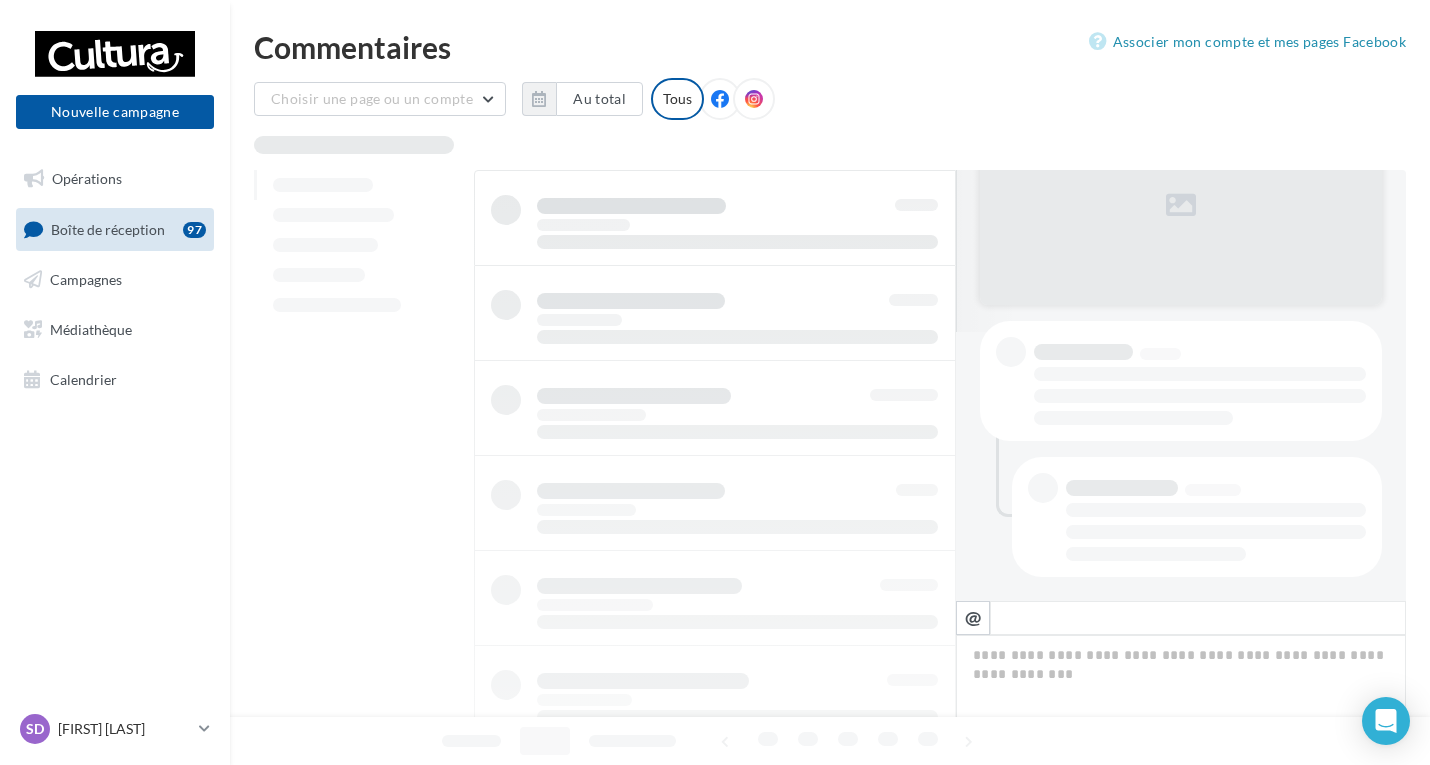 scroll, scrollTop: 269, scrollLeft: 0, axis: vertical 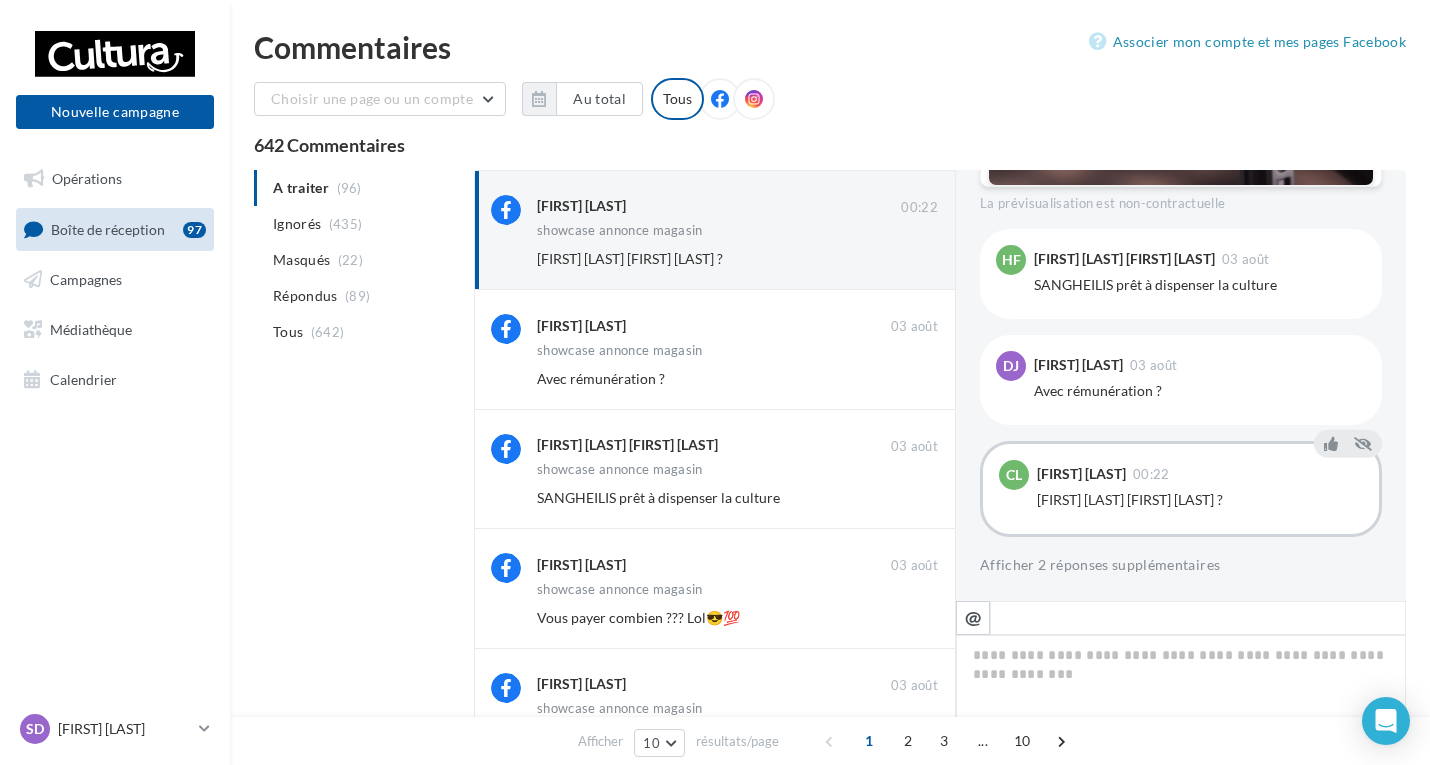 click on "Ignorer" at bounding box center (905, 259) 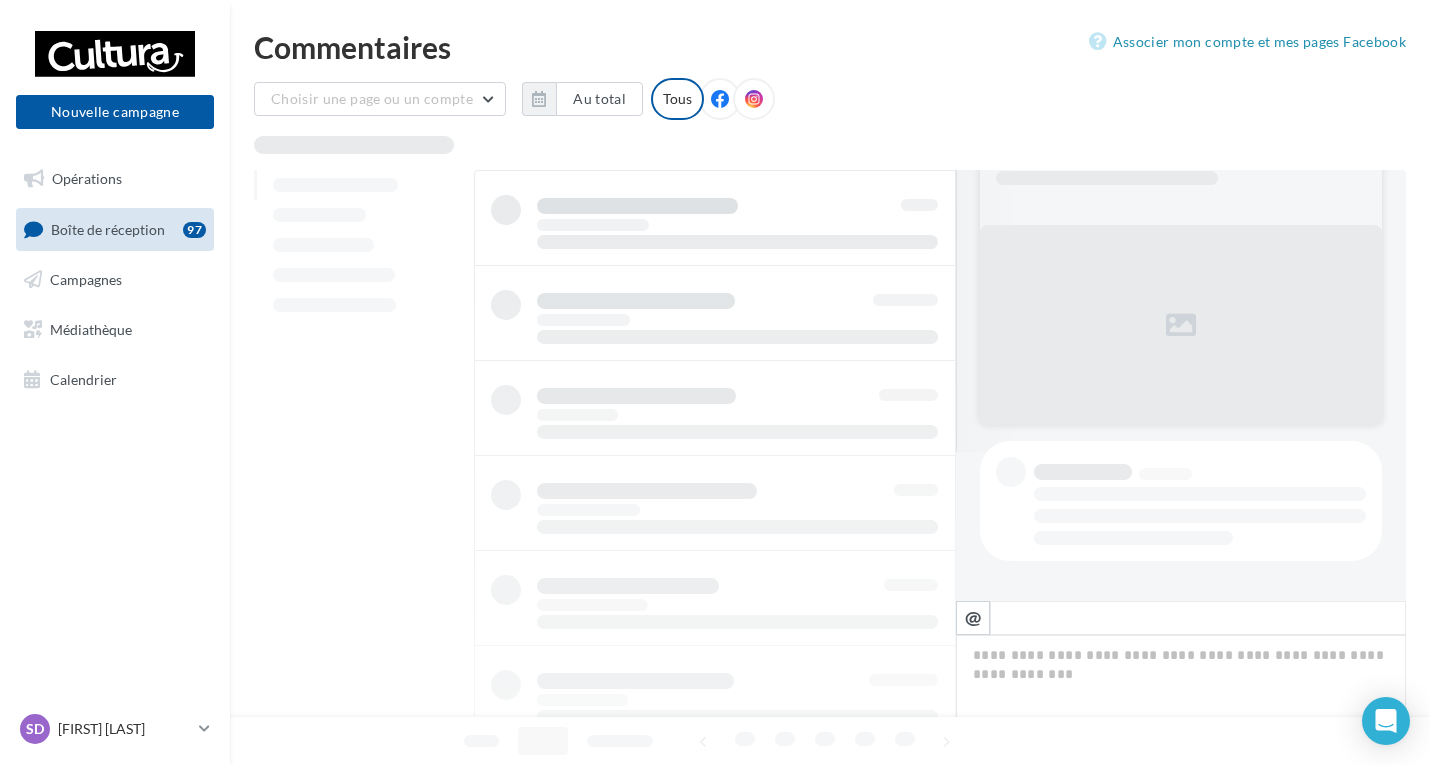 scroll, scrollTop: 149, scrollLeft: 0, axis: vertical 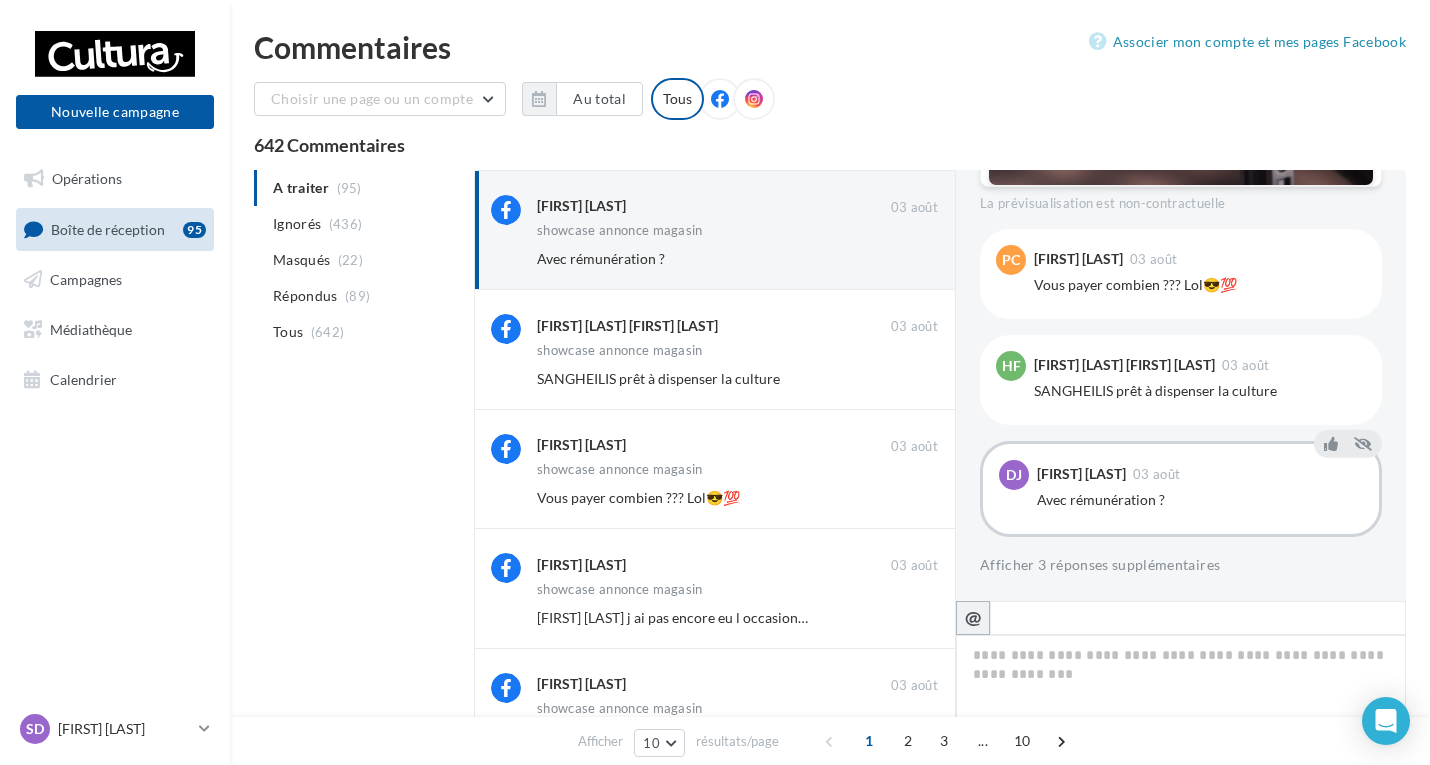 click on "@" at bounding box center [973, 617] 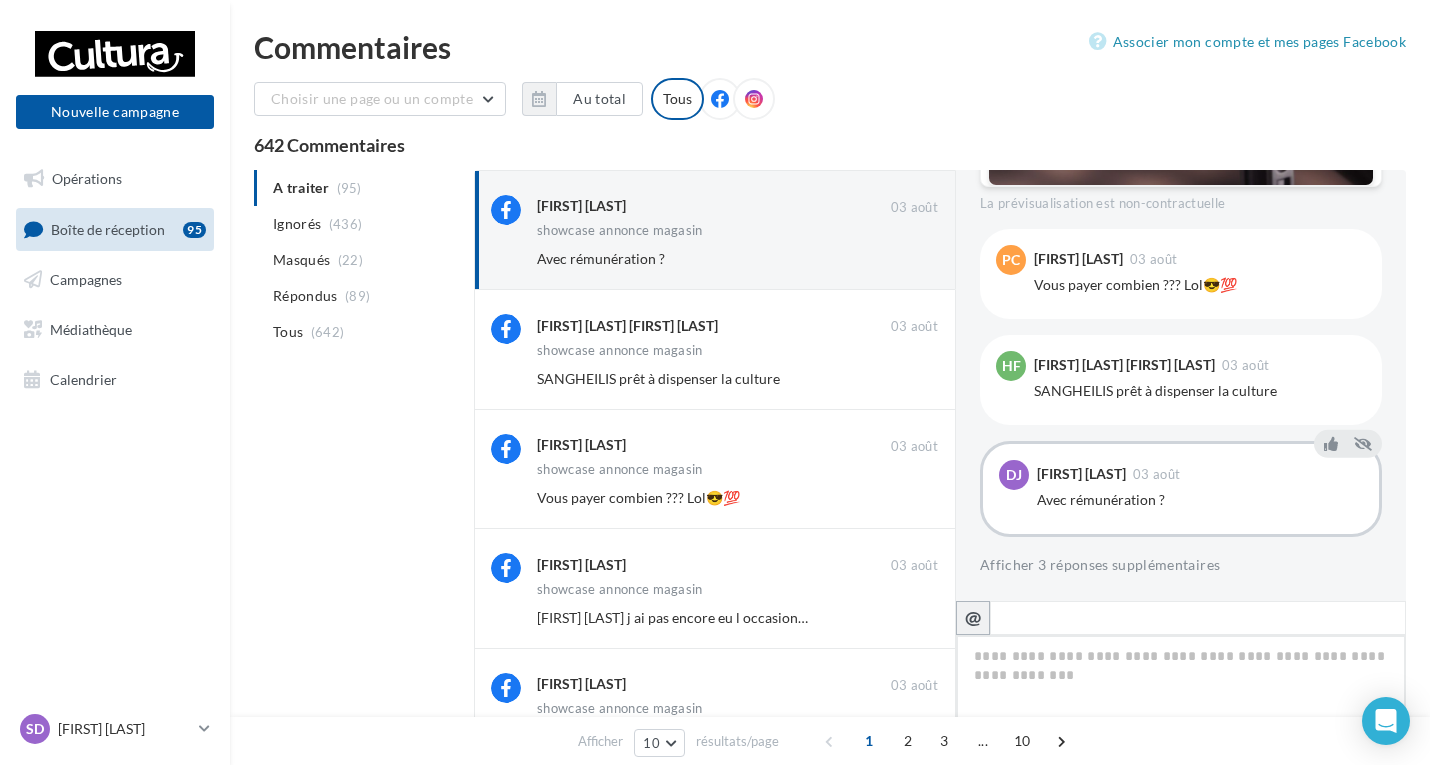 type on "**********" 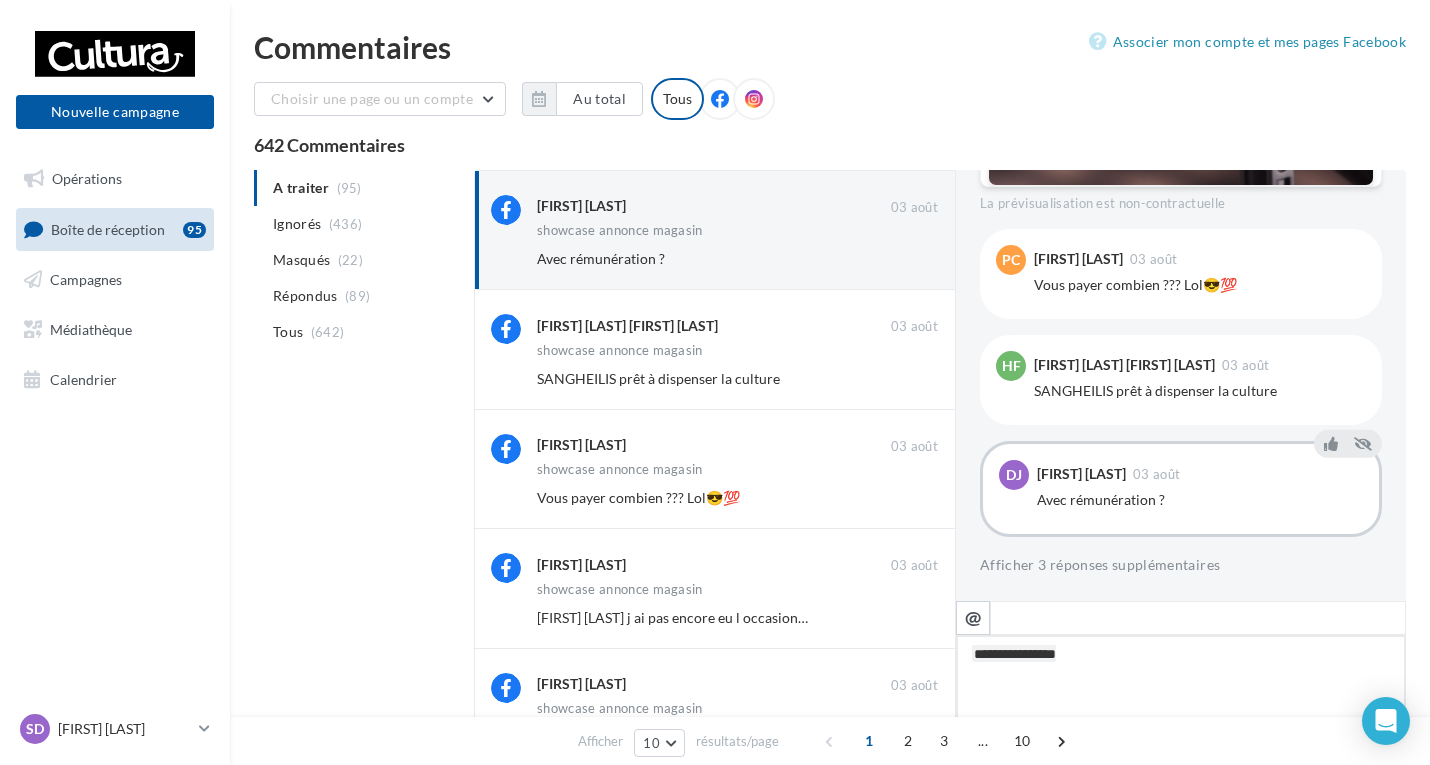 type on "**********" 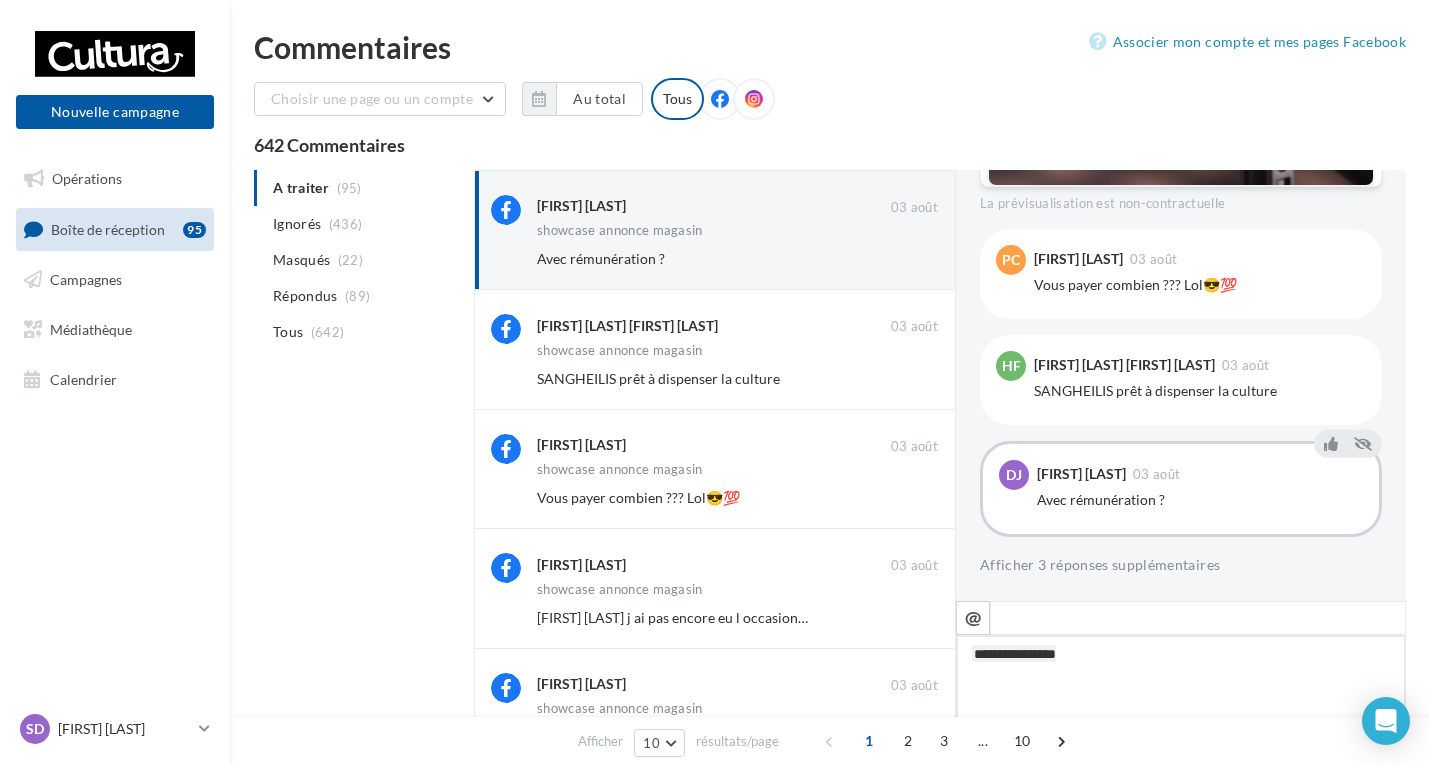 type on "**********" 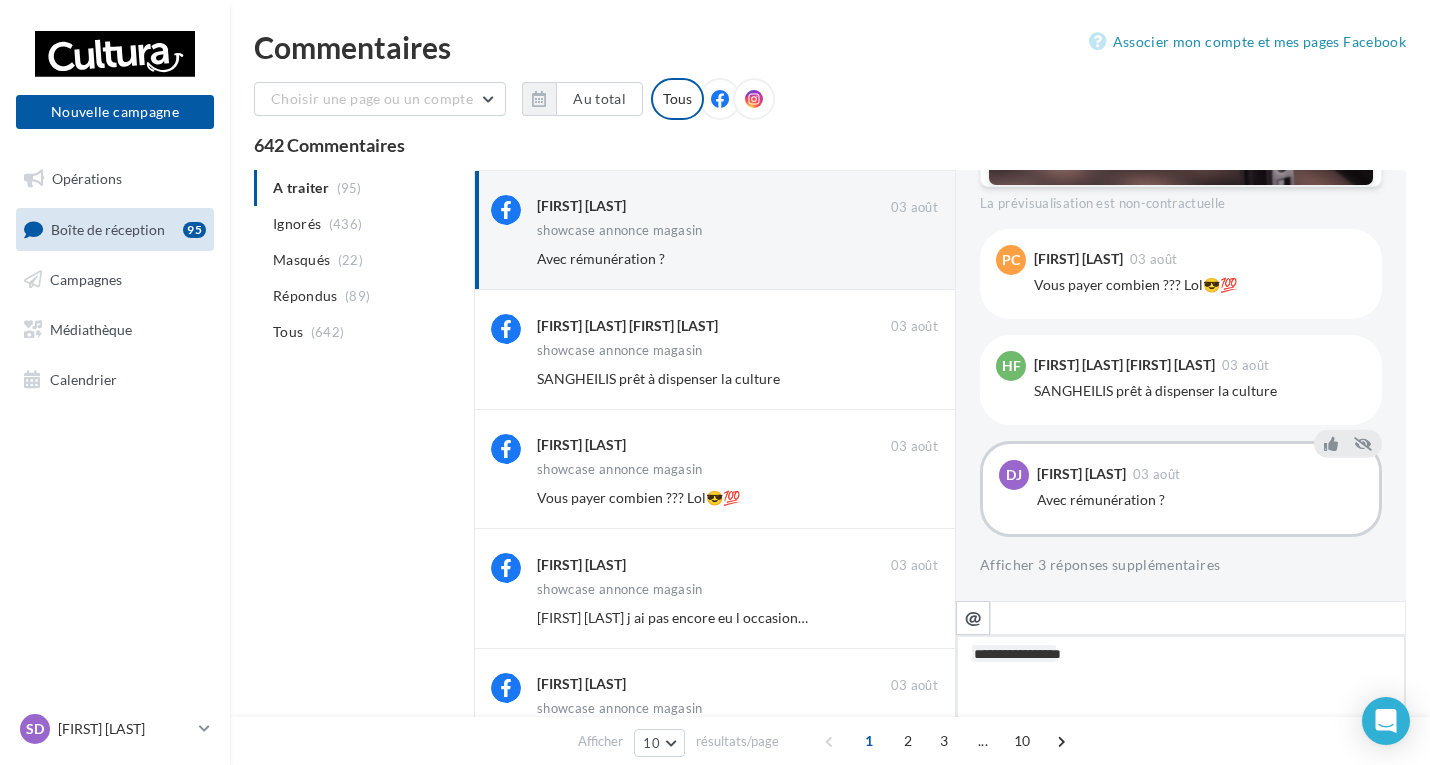 type on "**********" 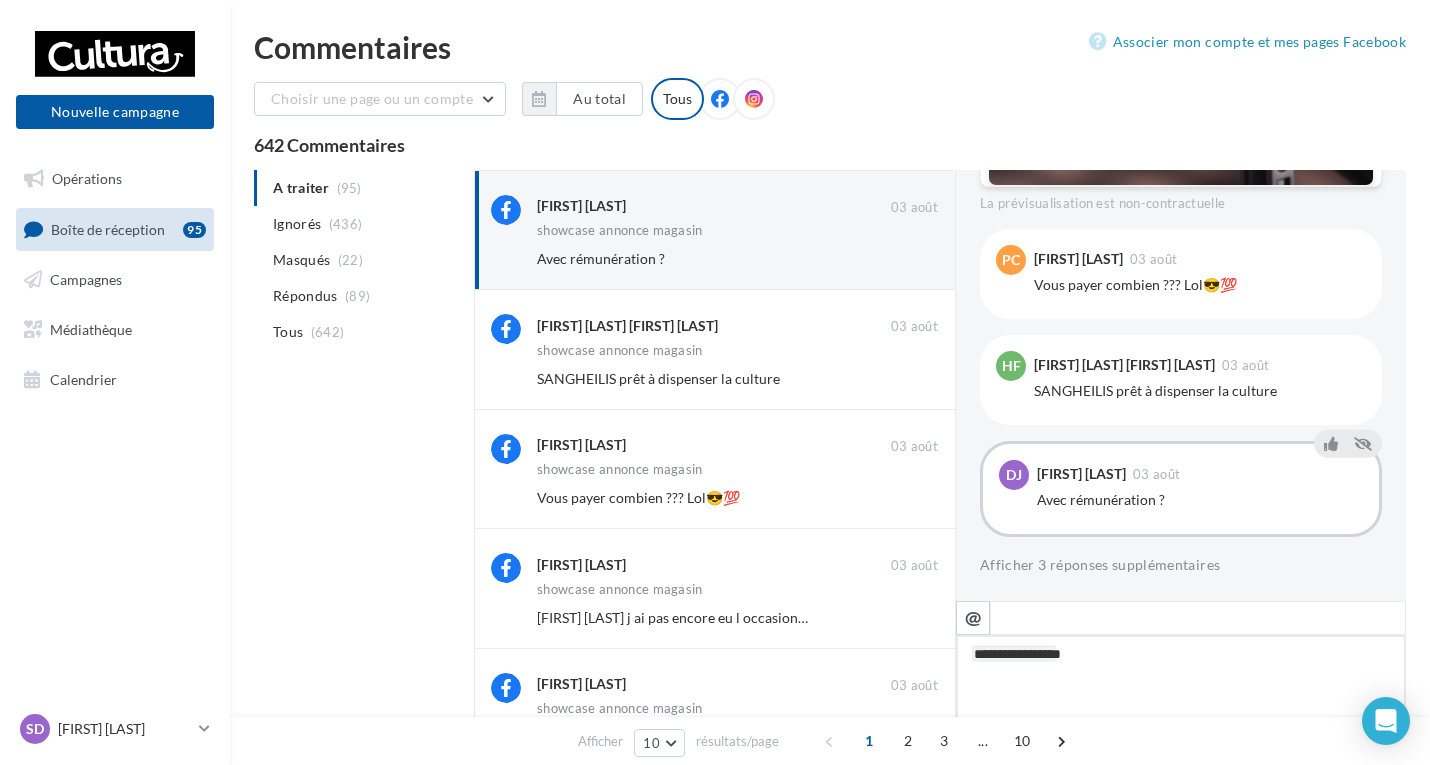 type on "**********" 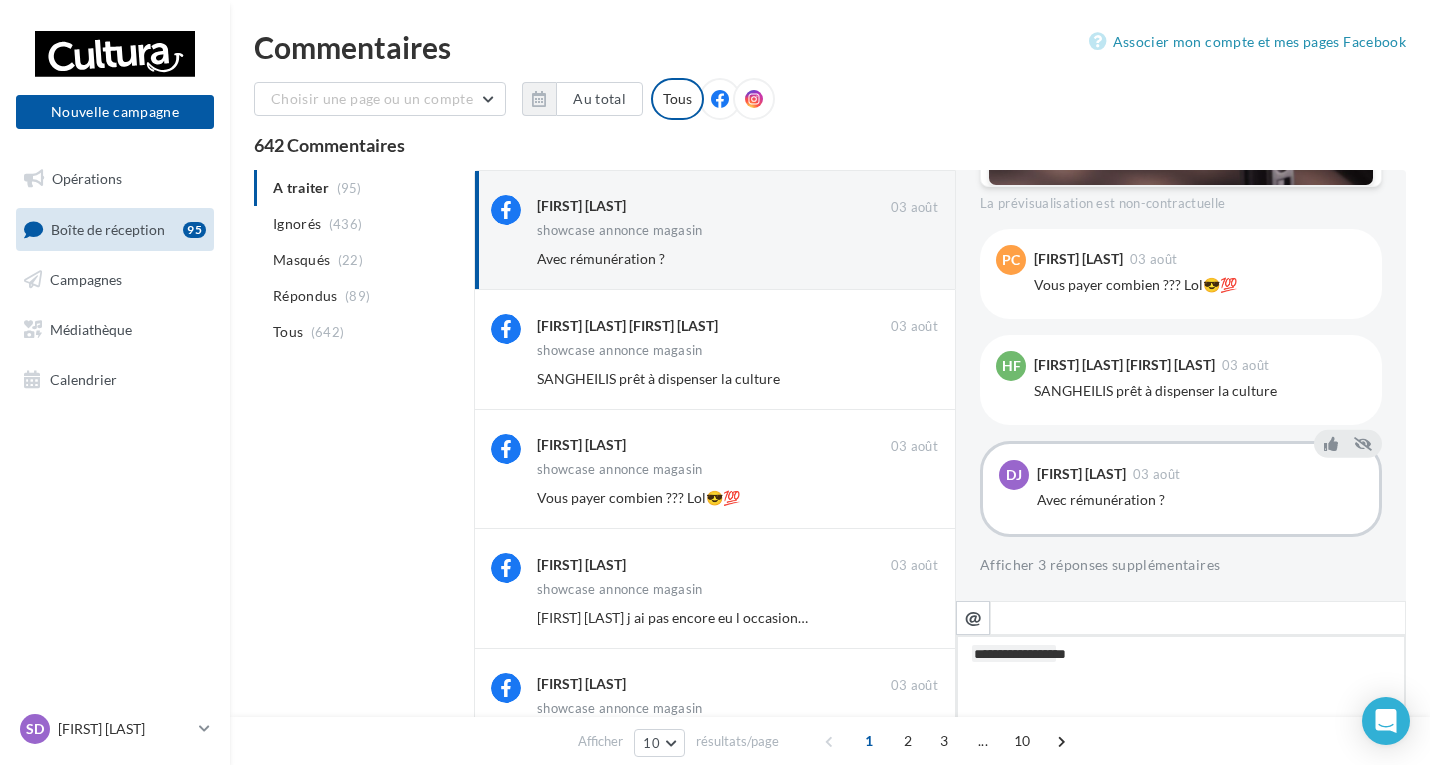 type on "**********" 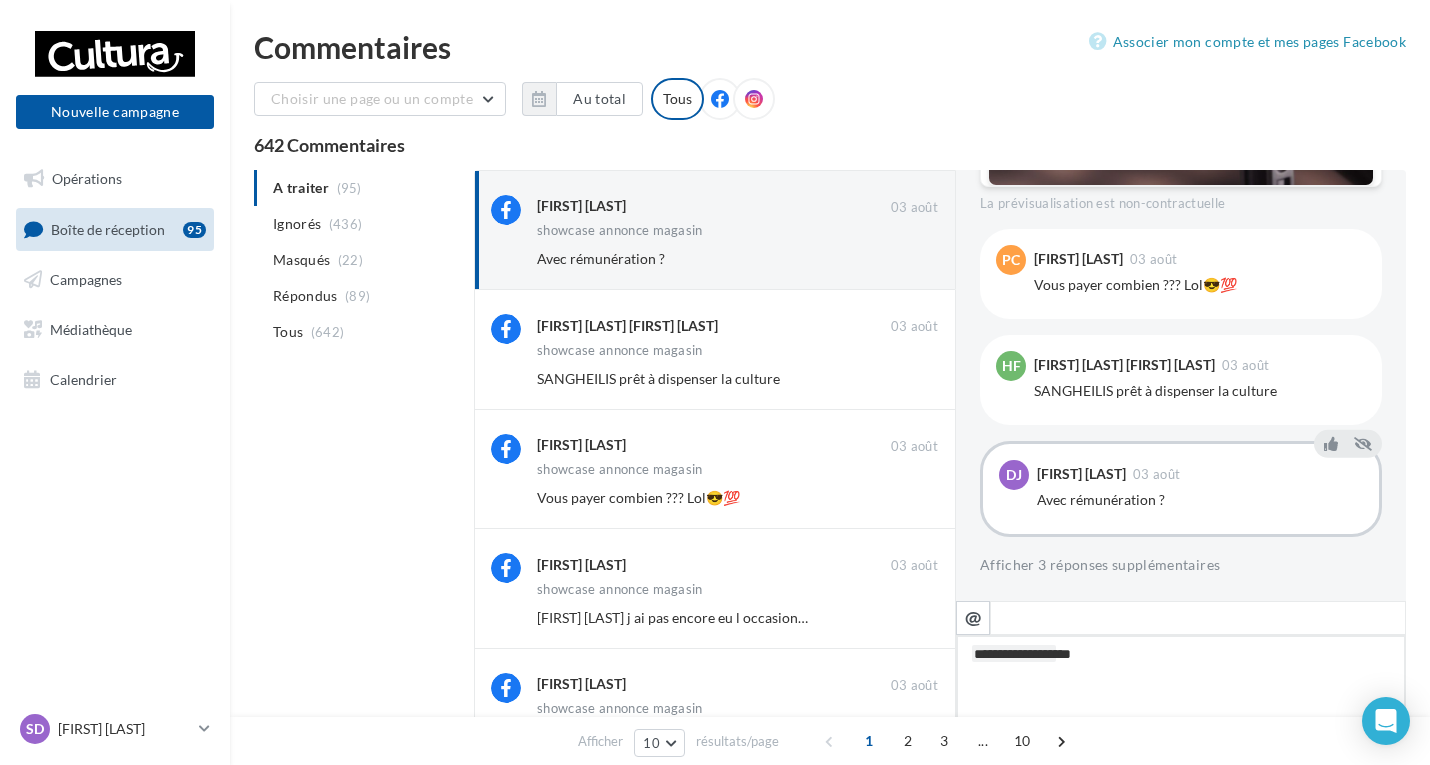 type on "**********" 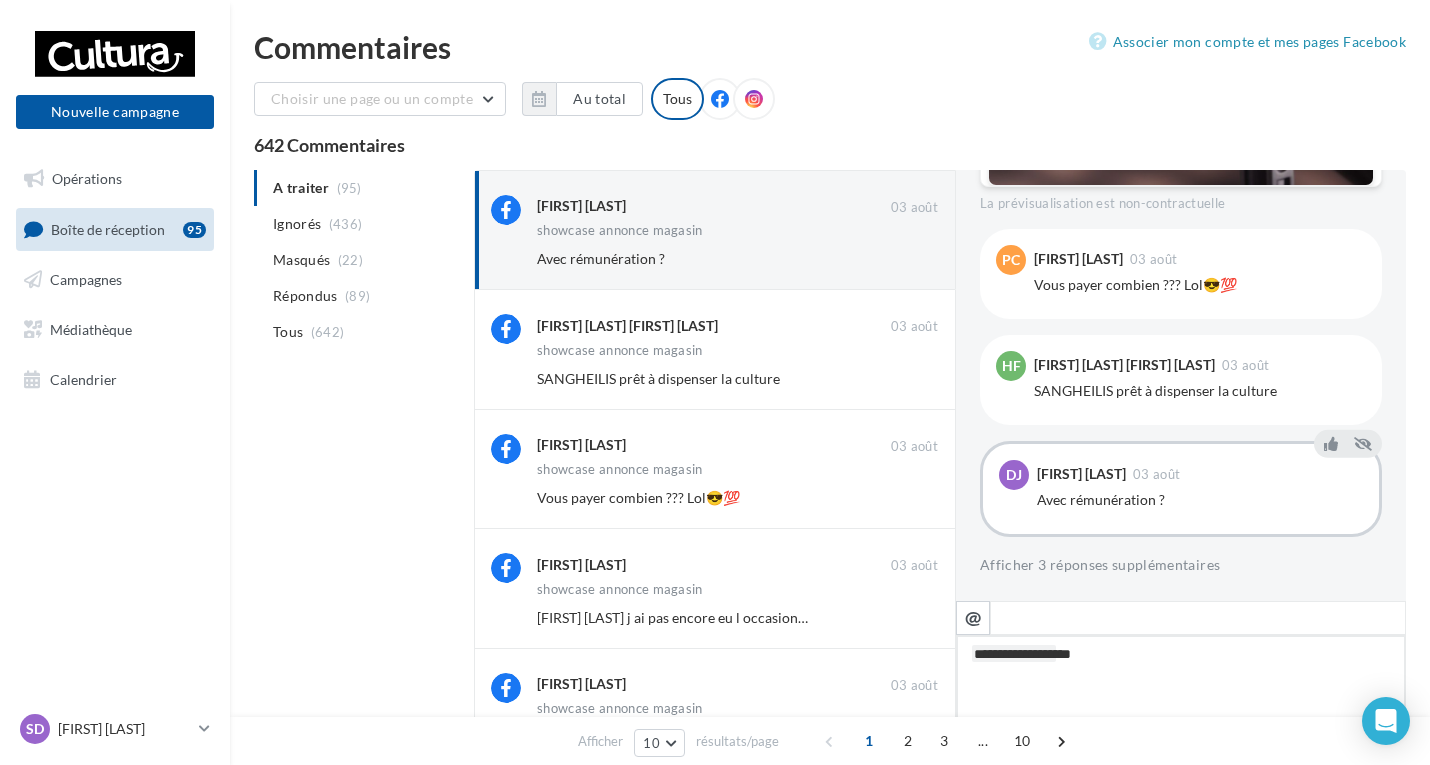 type on "**********" 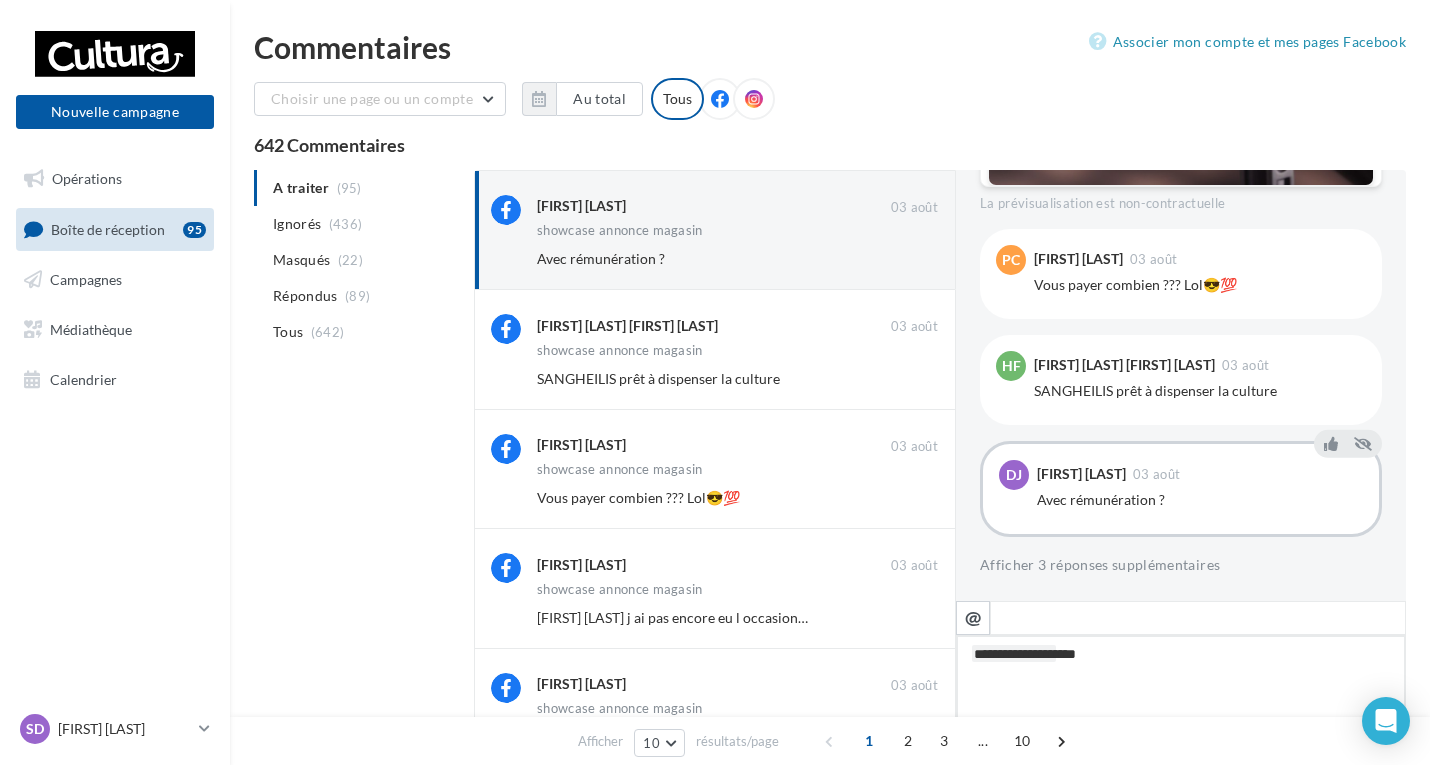 type on "**********" 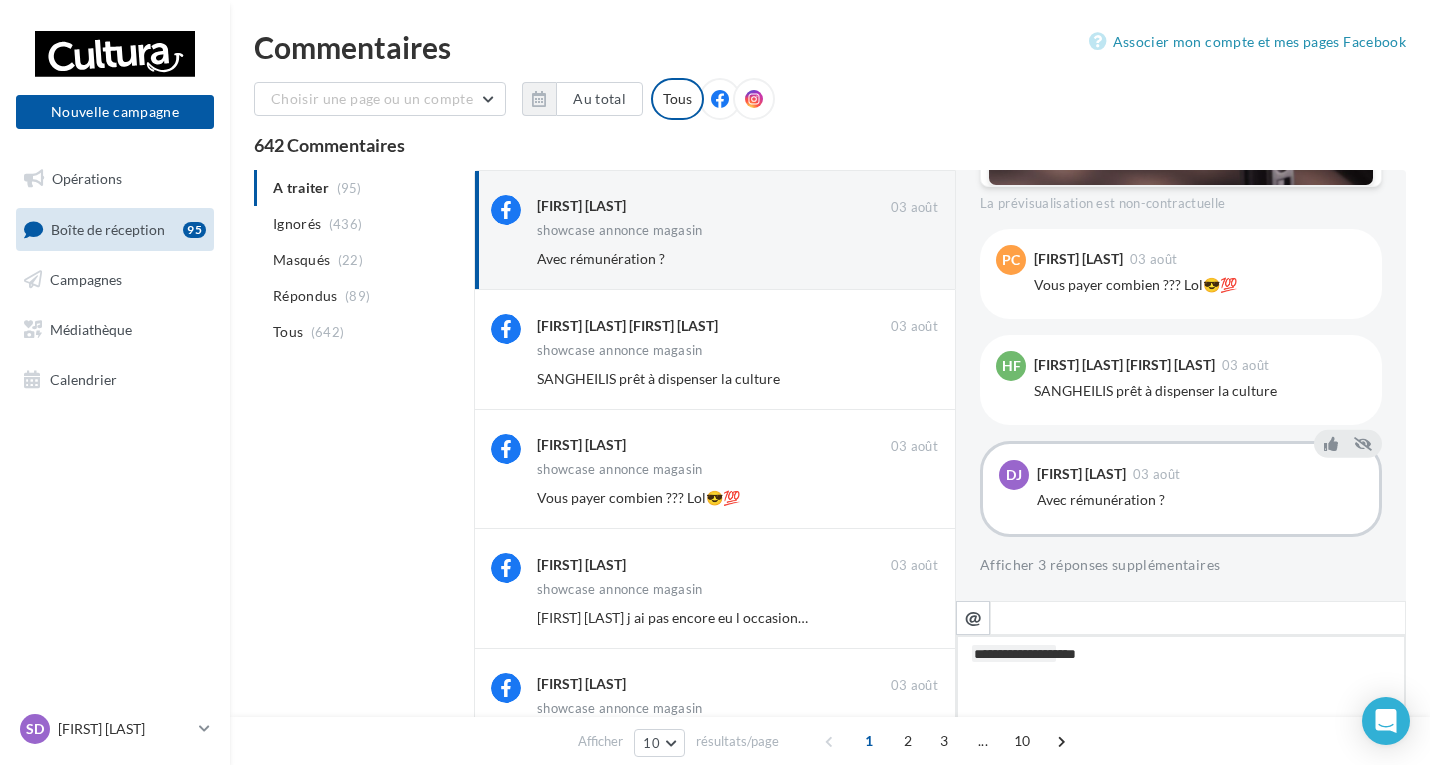 type on "**********" 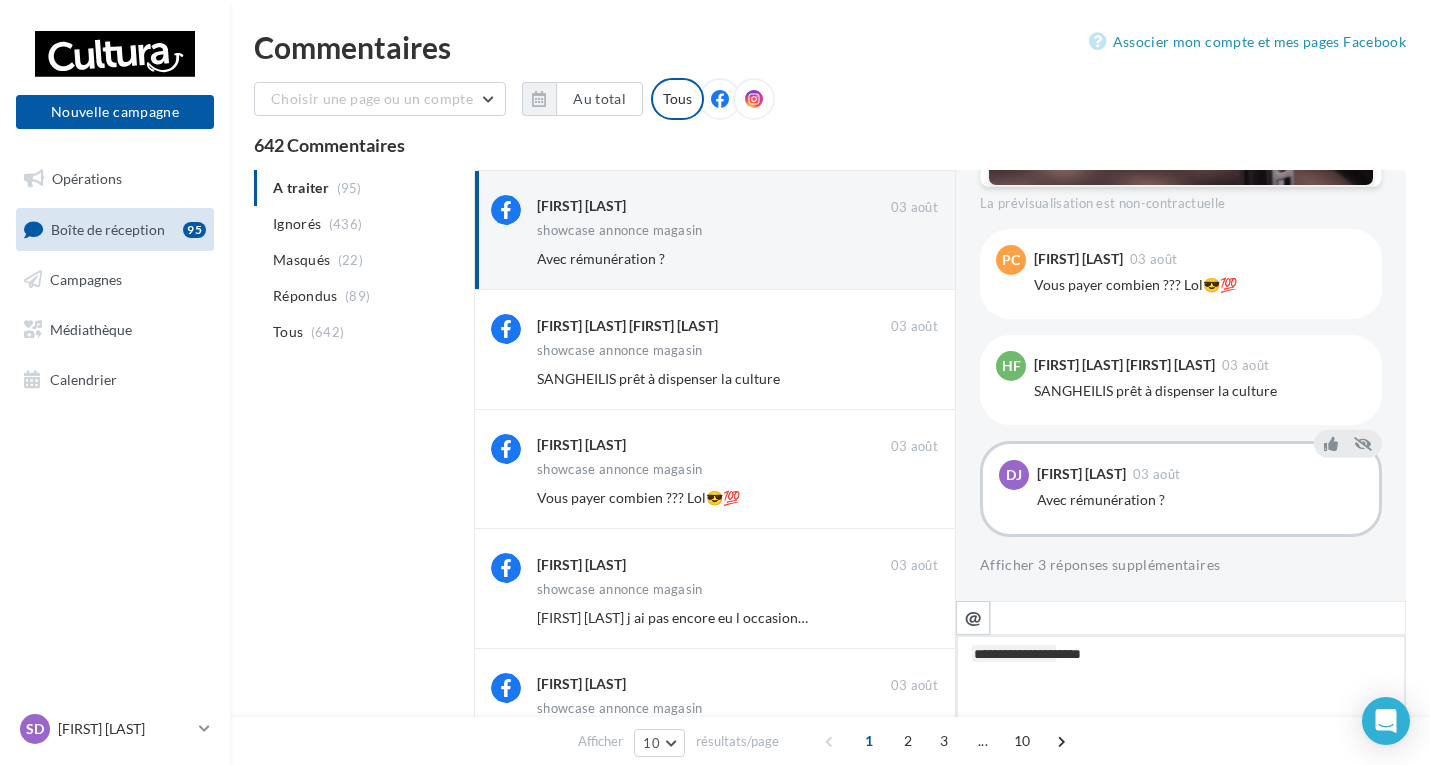 type on "**********" 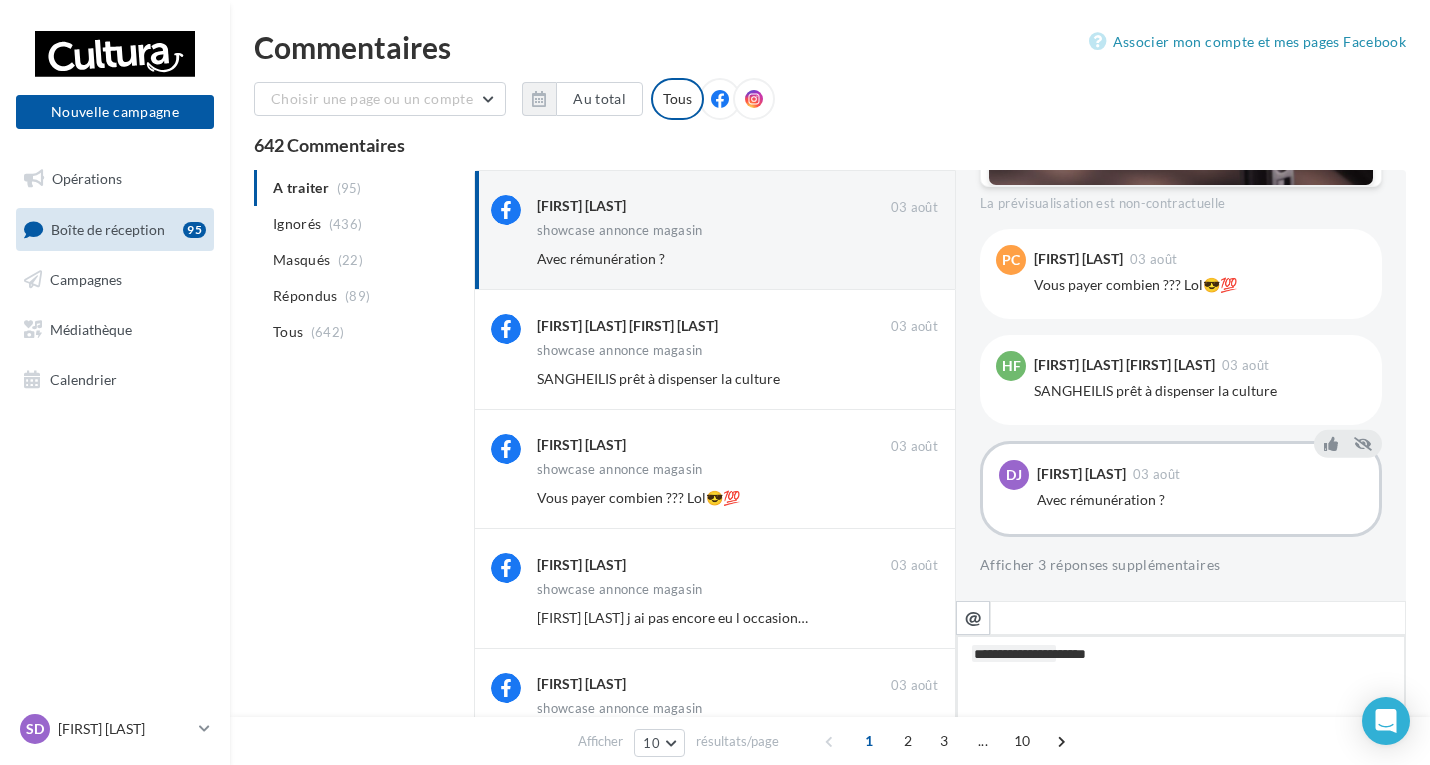 type on "**********" 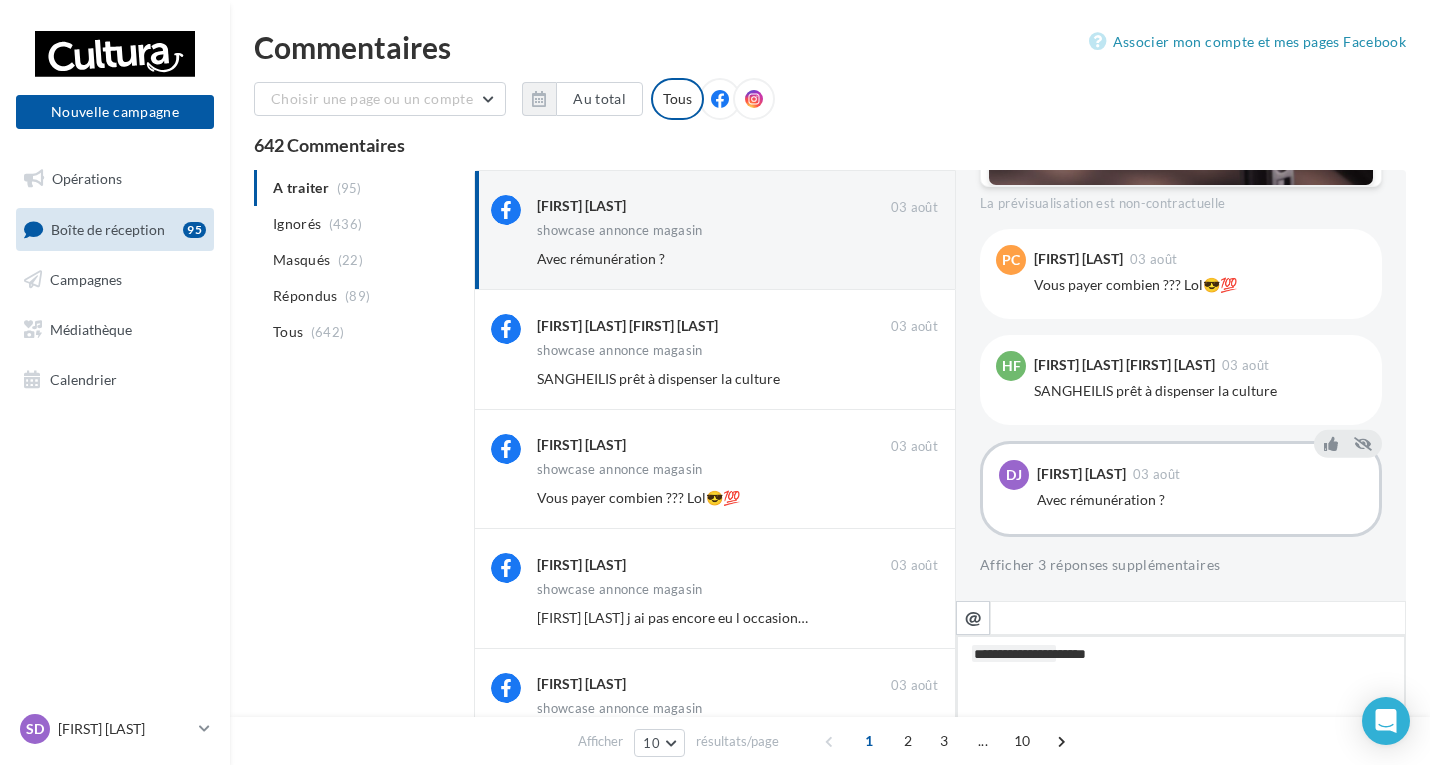 type on "**********" 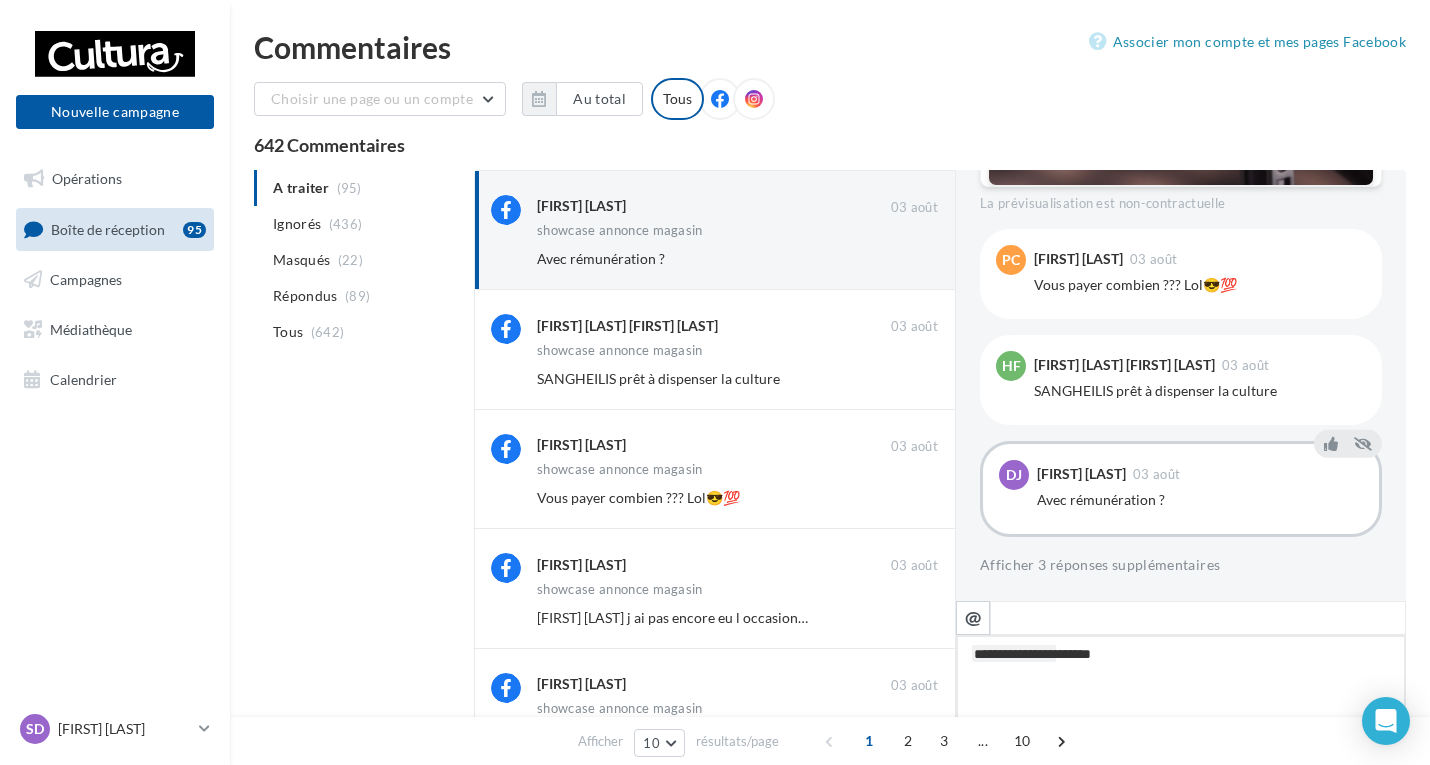type on "**********" 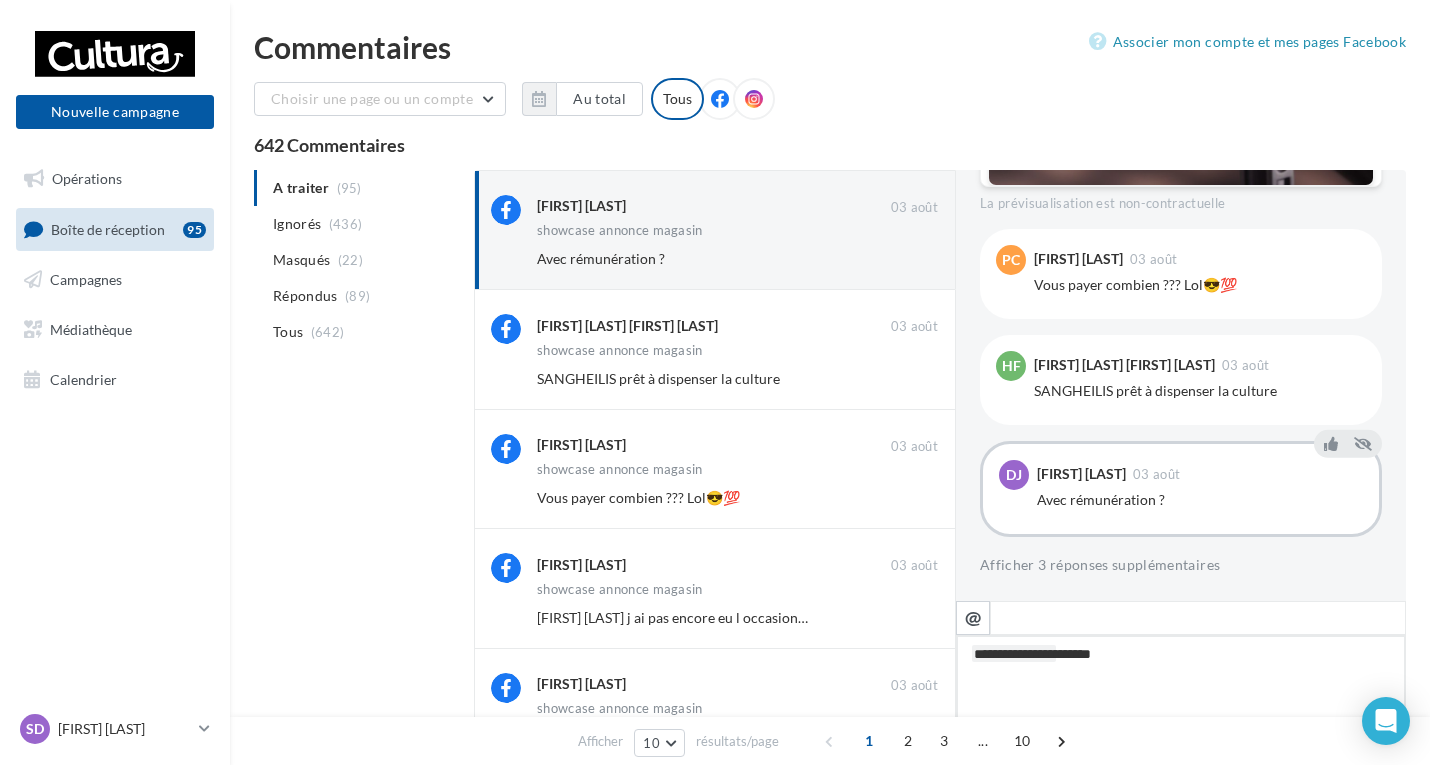 type on "**********" 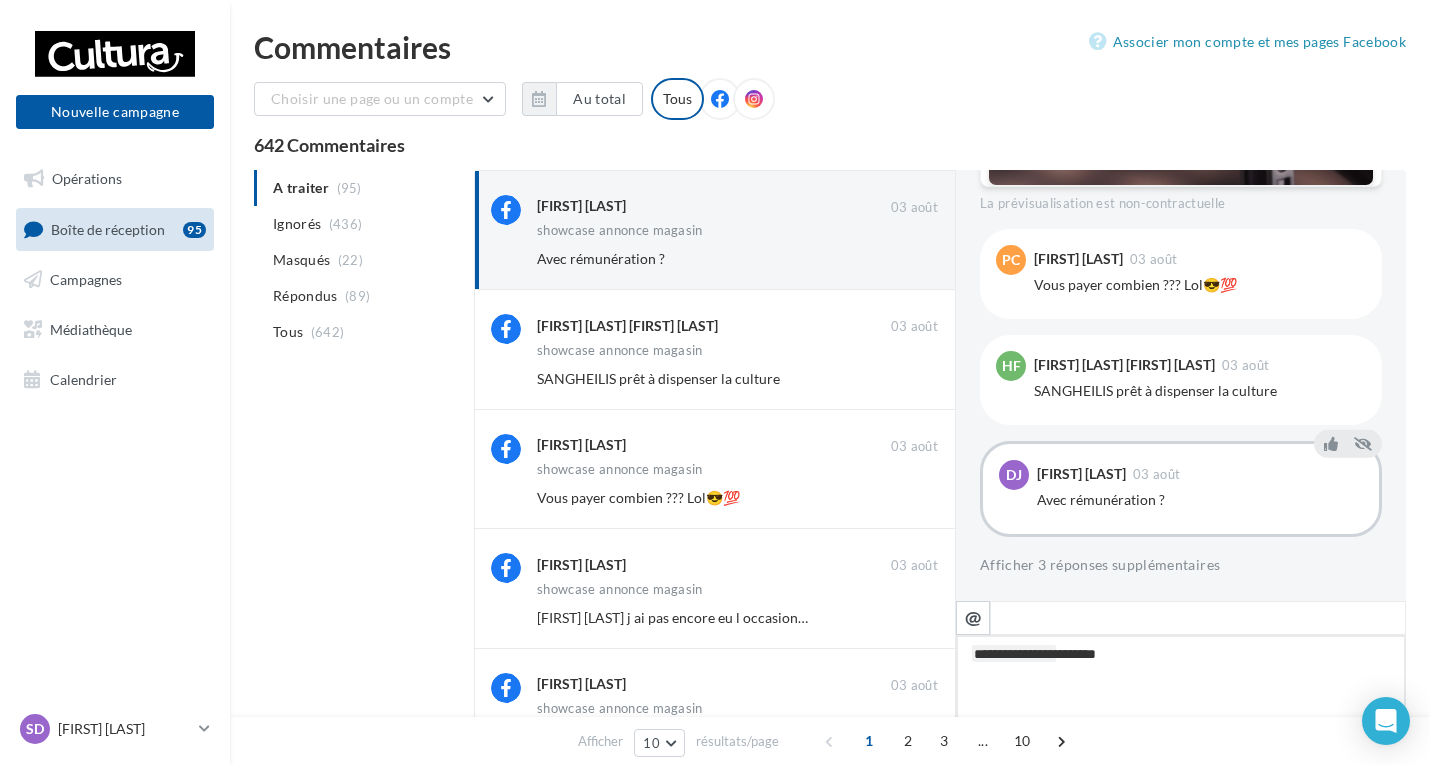 type on "**********" 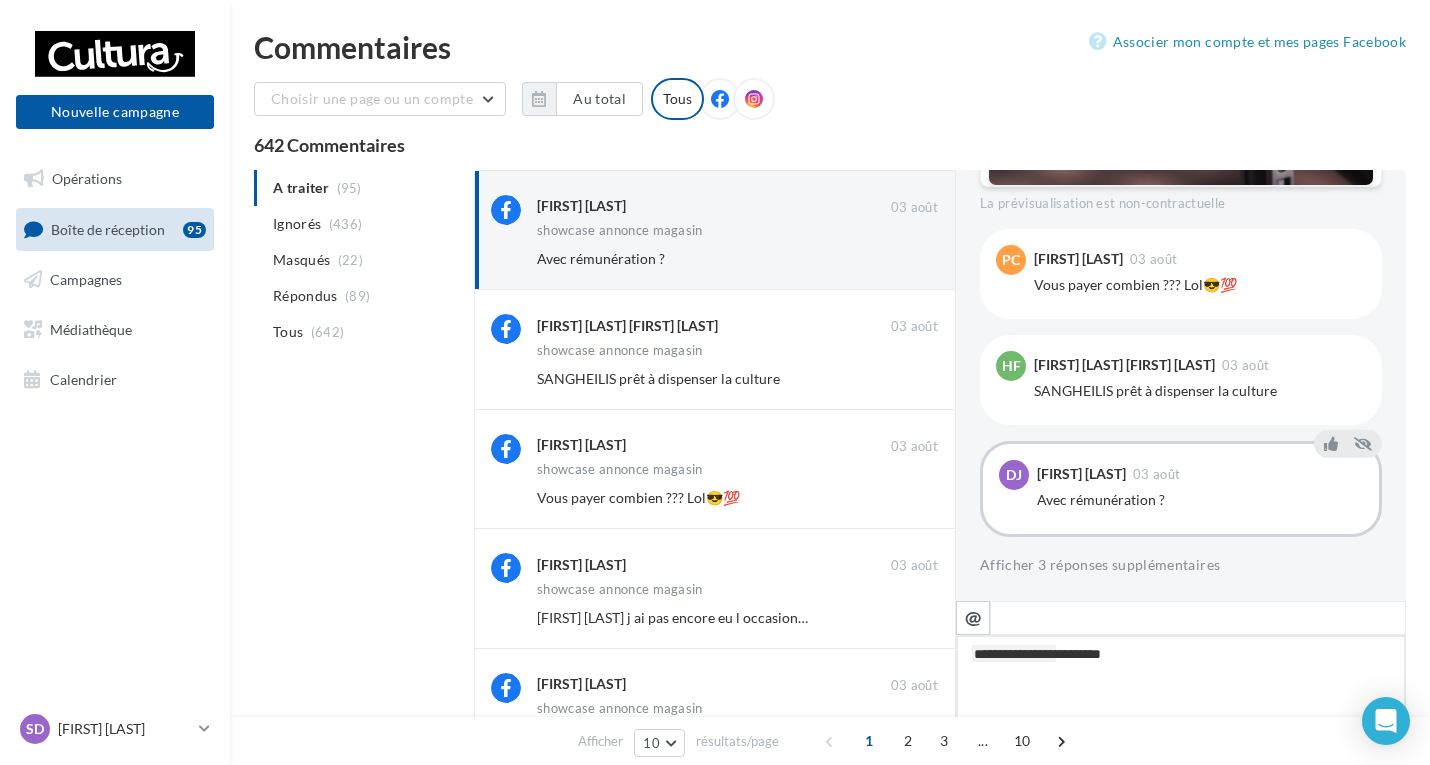 type on "**********" 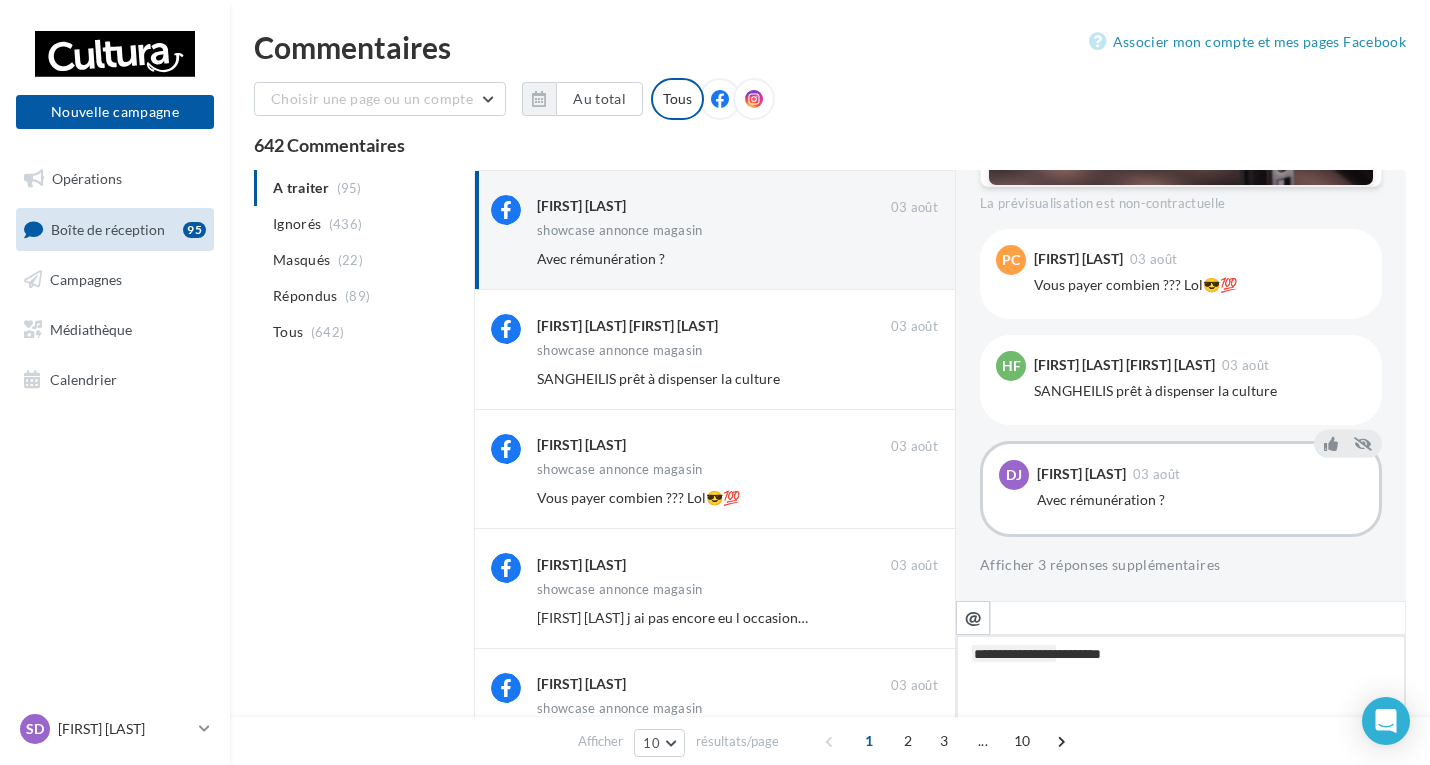 type on "**********" 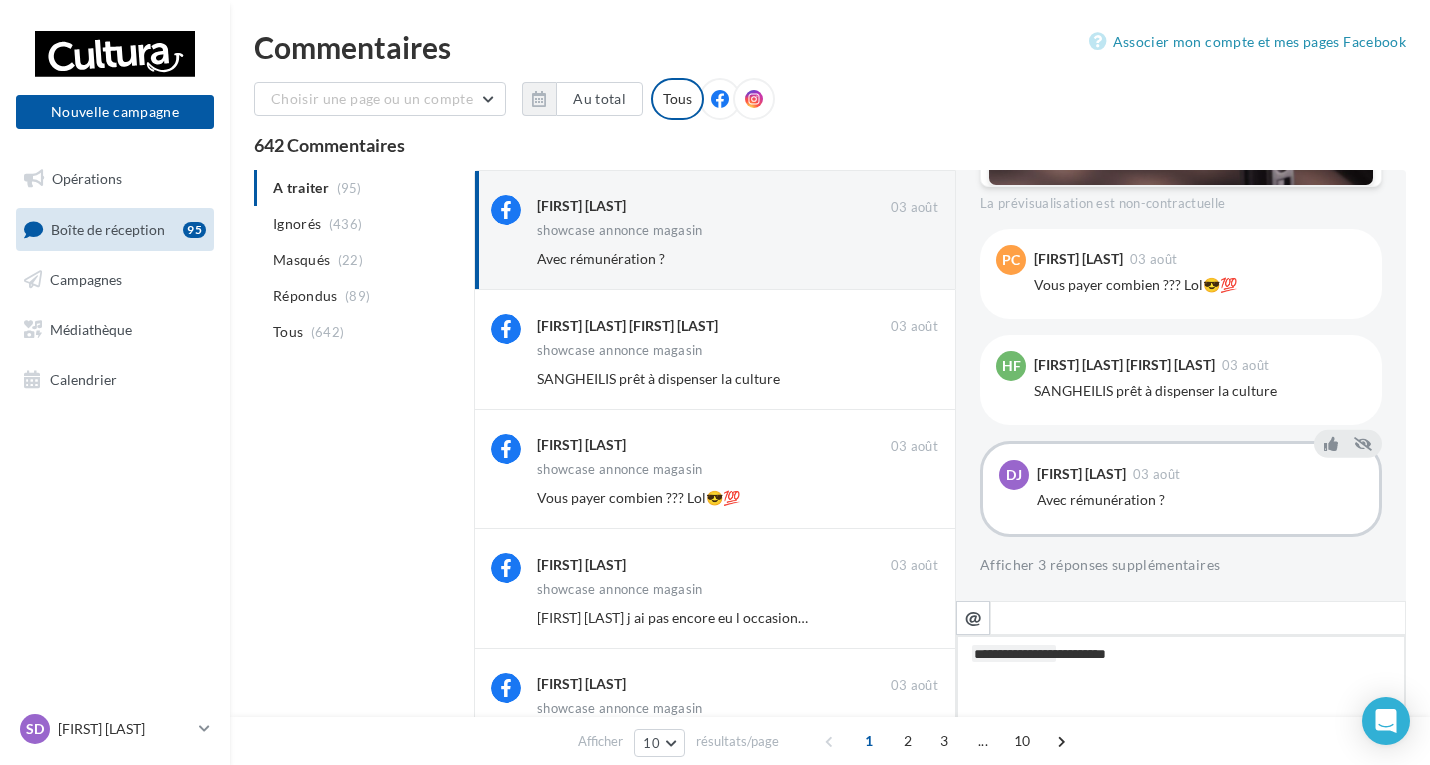 type on "**********" 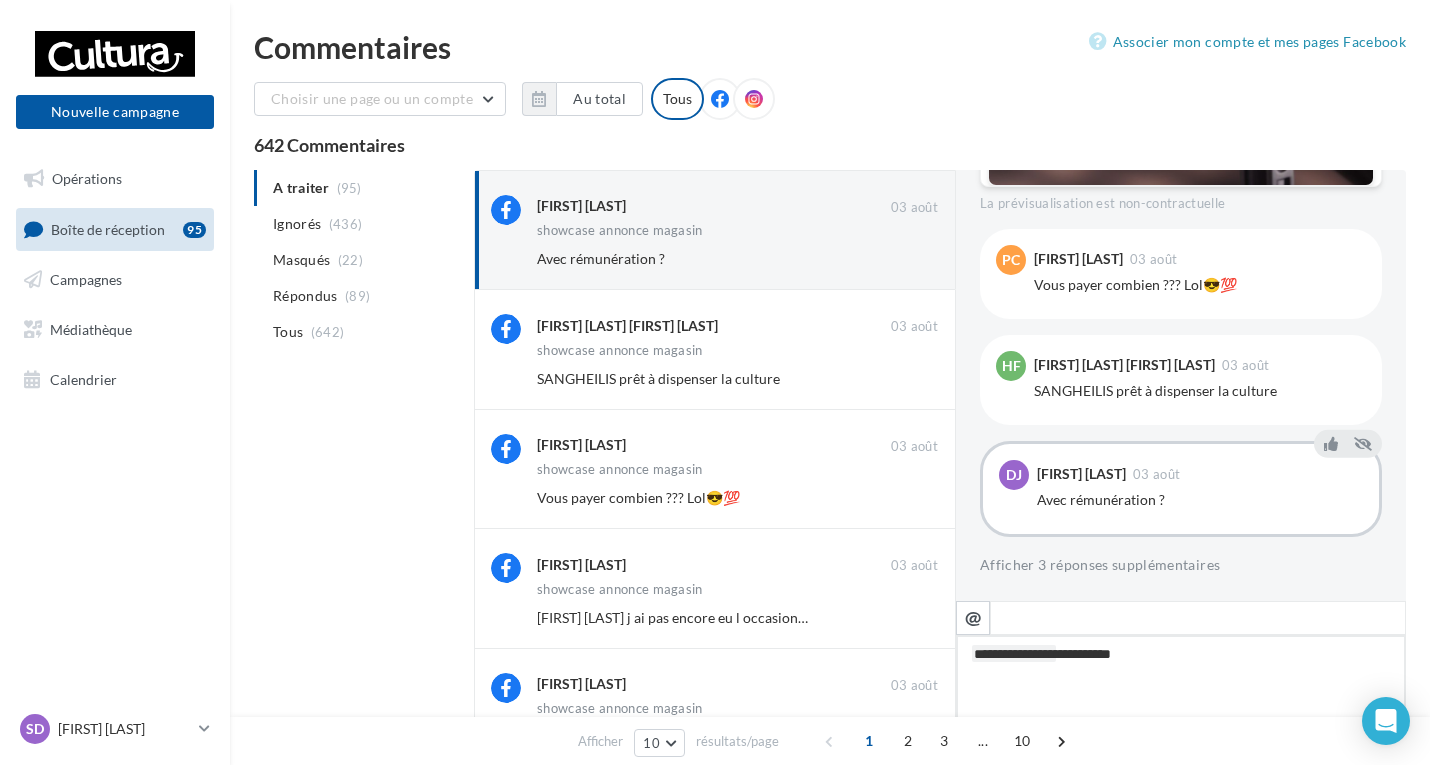 type on "**********" 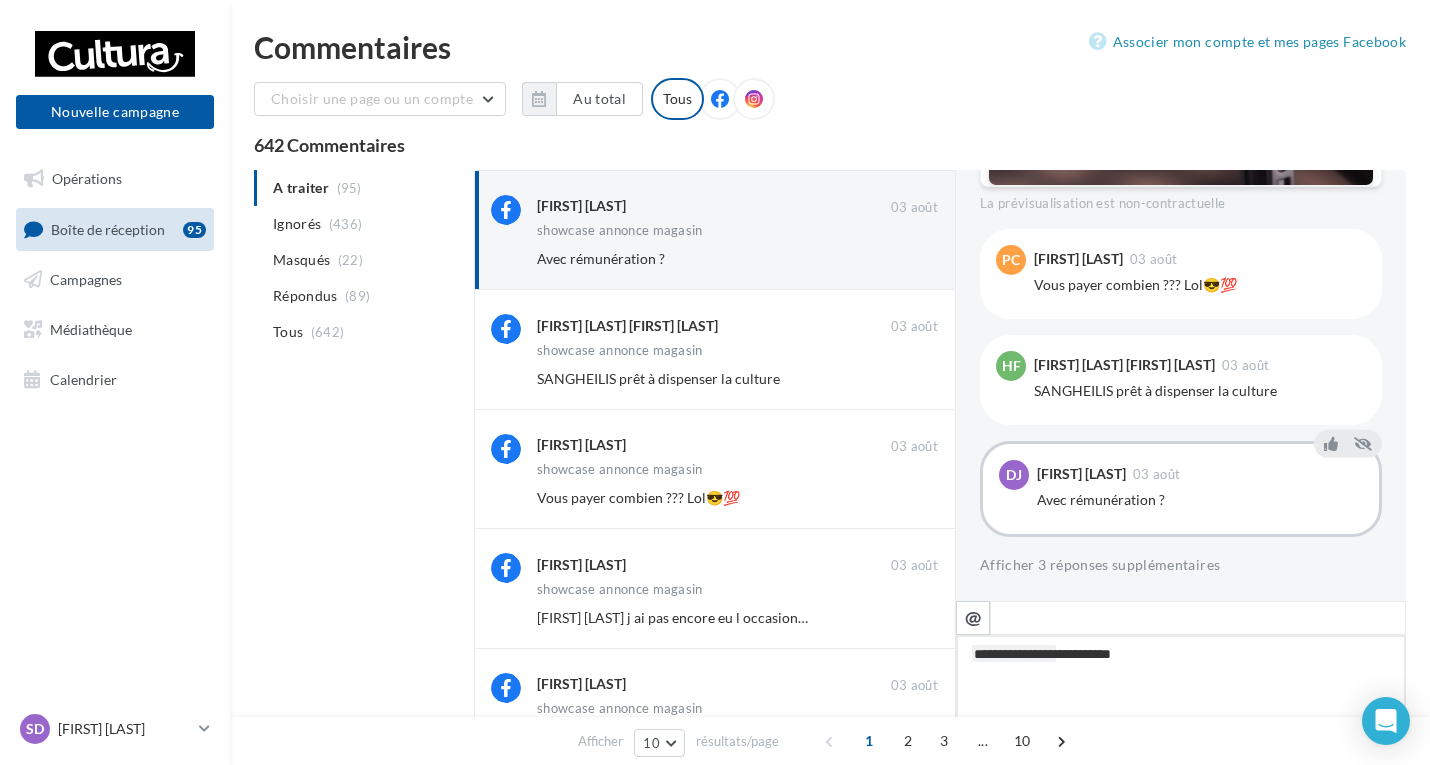 type on "**********" 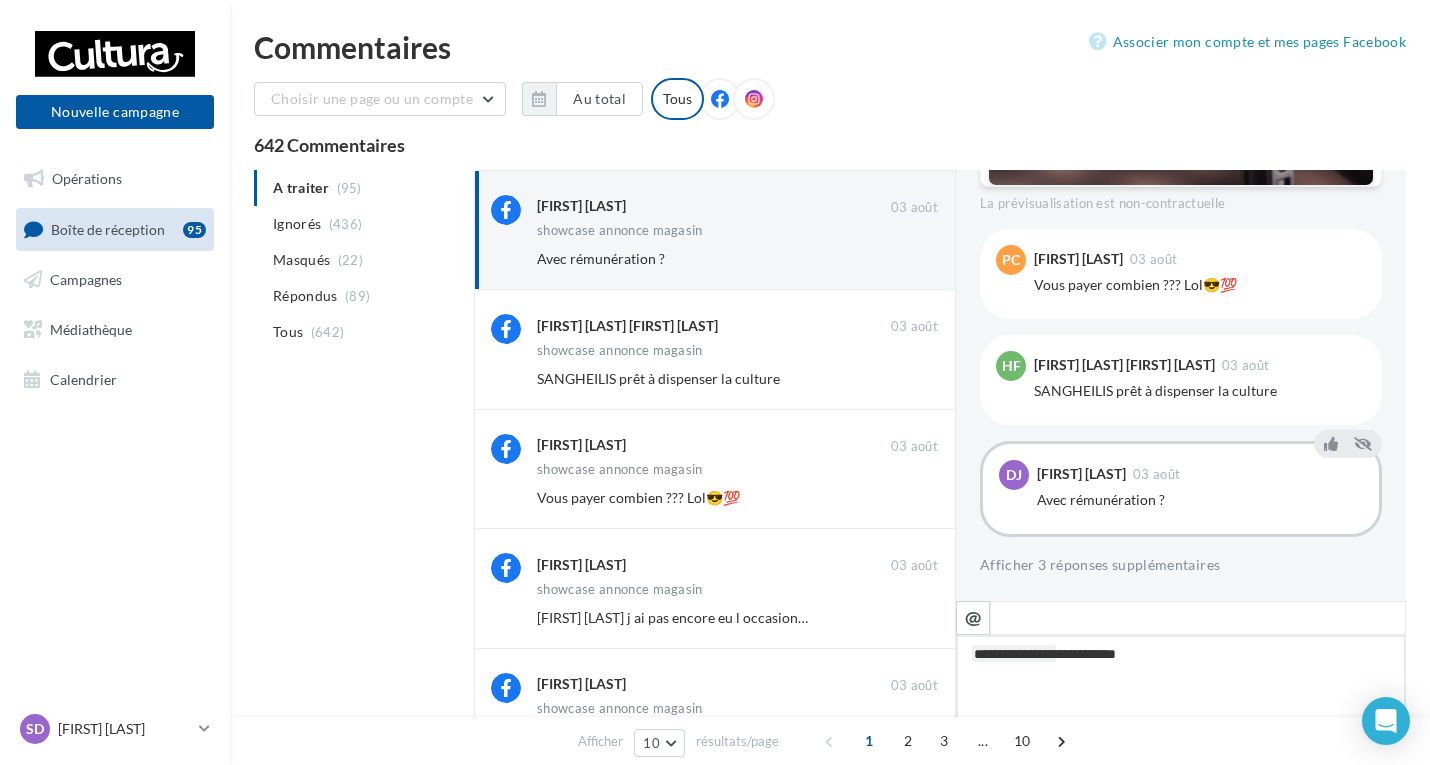type on "**********" 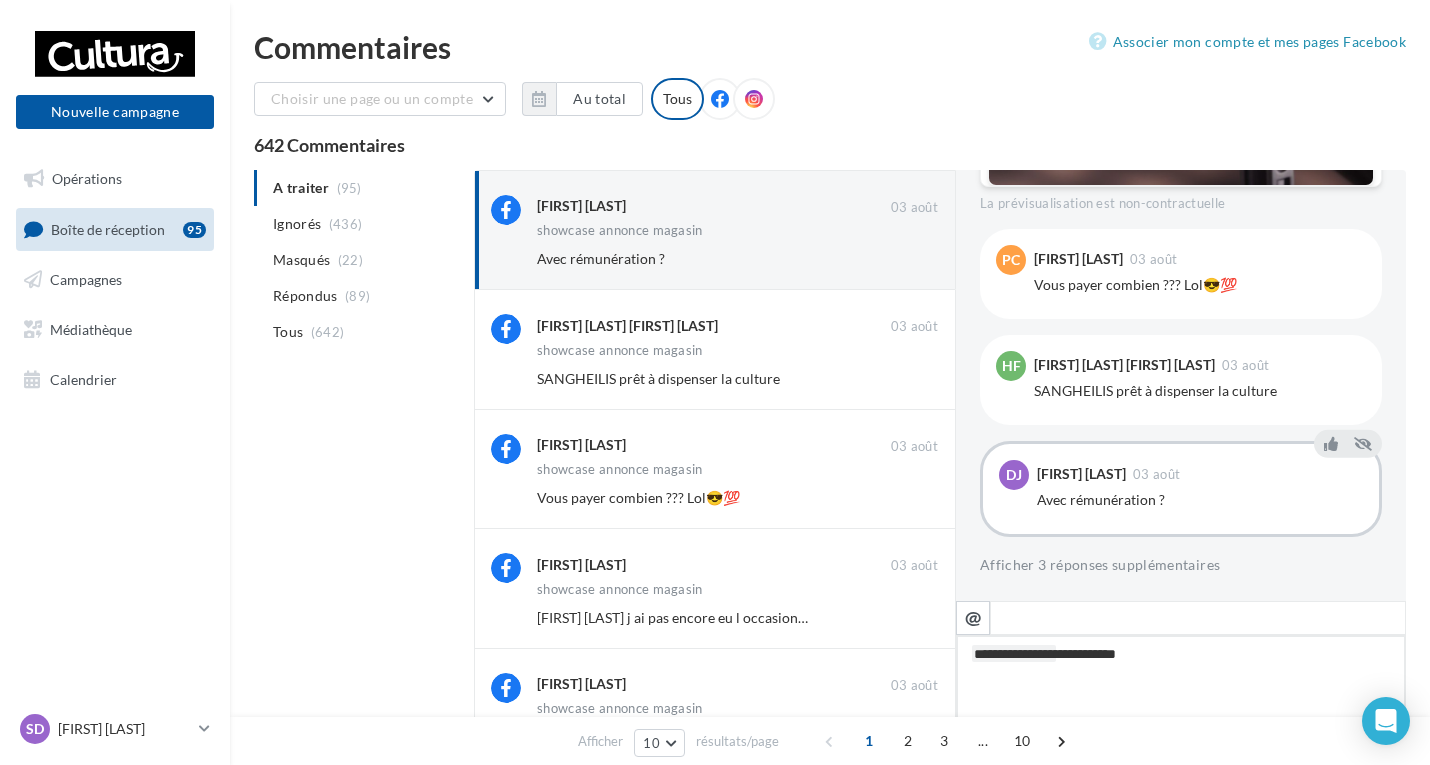 type on "**********" 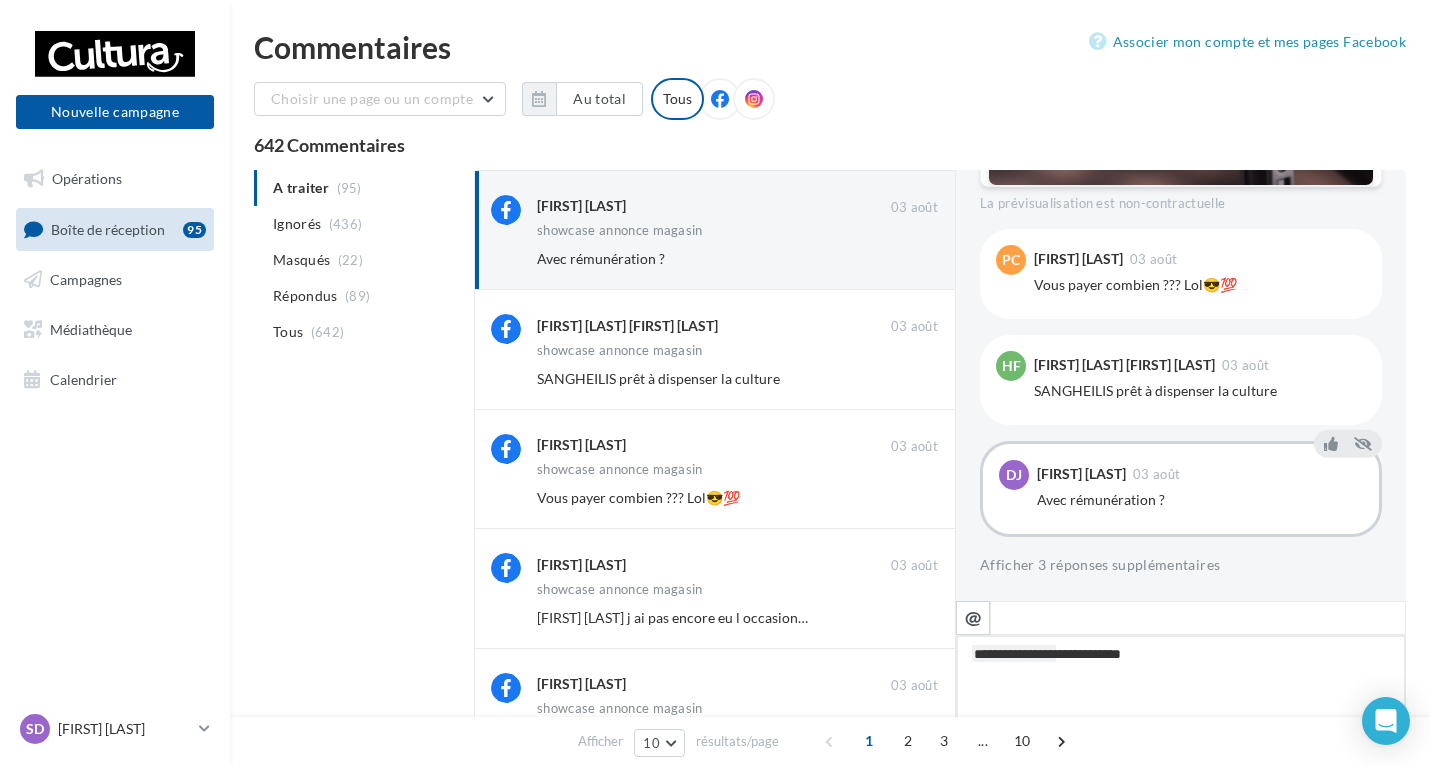 type on "**********" 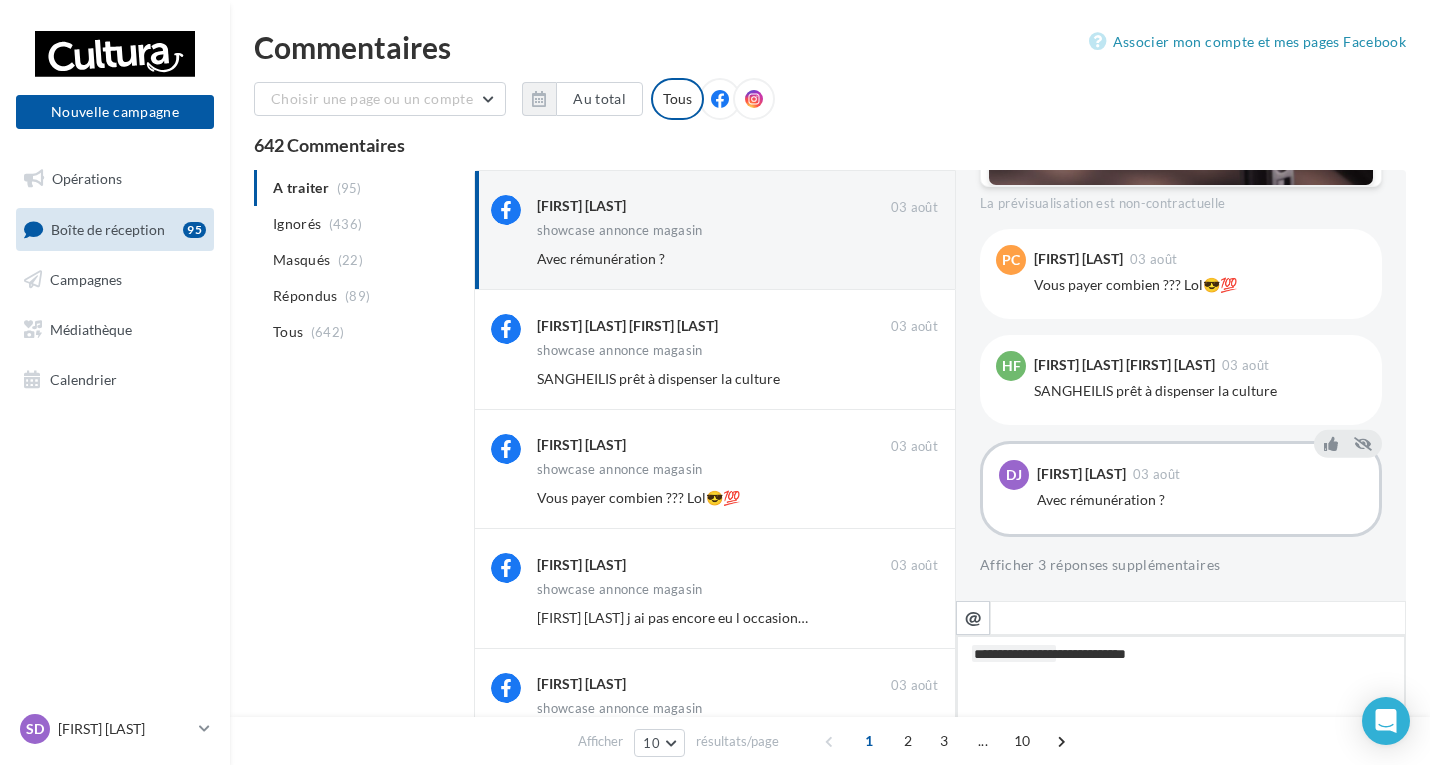 type on "**********" 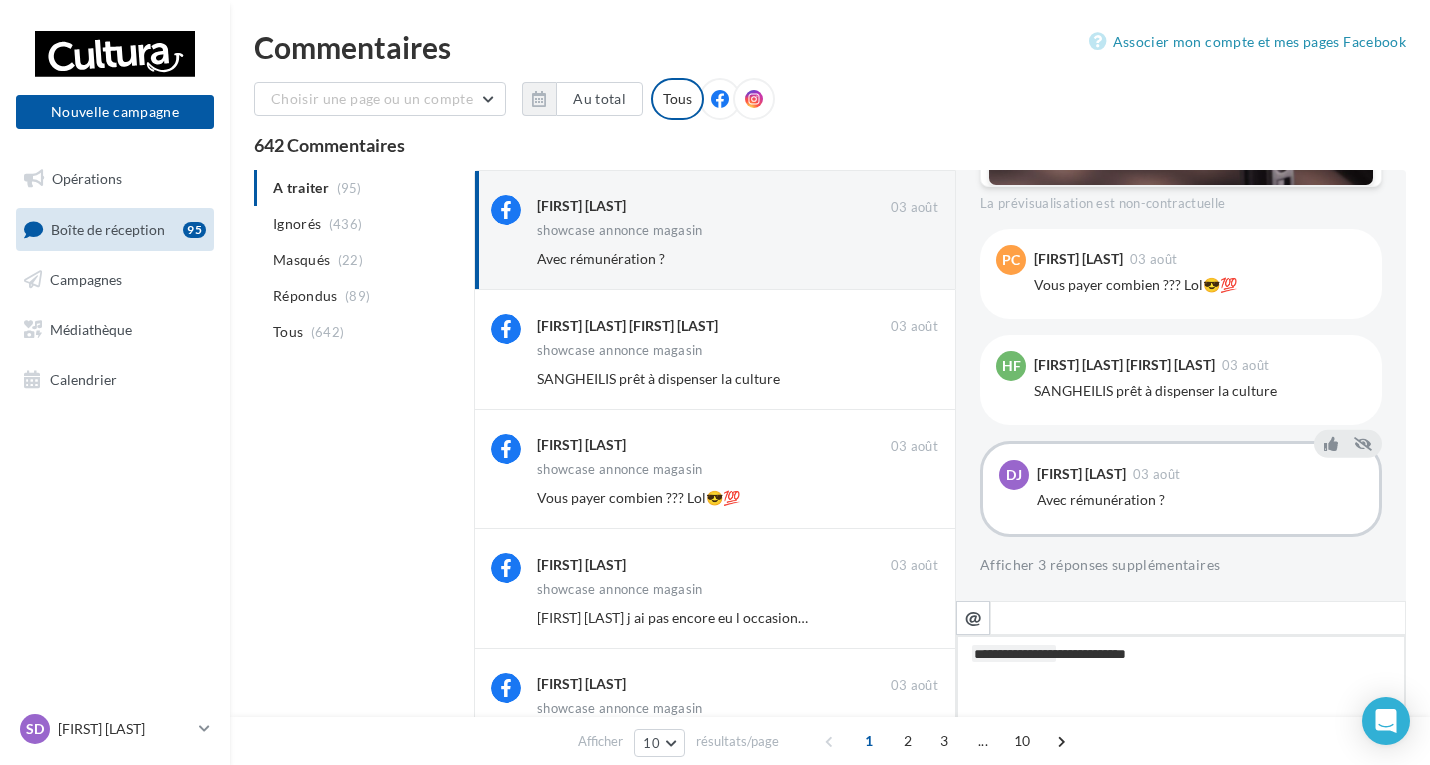 type on "**********" 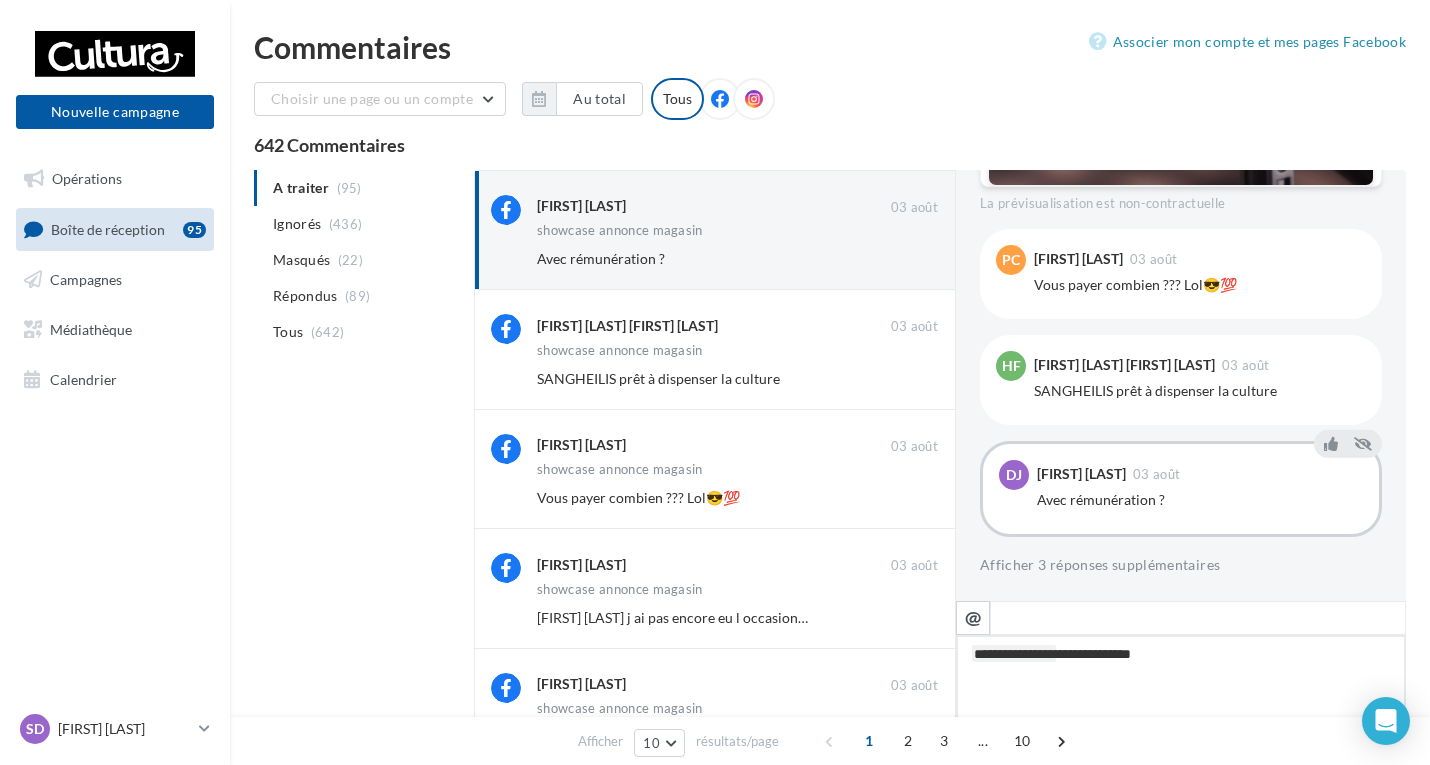 type on "**********" 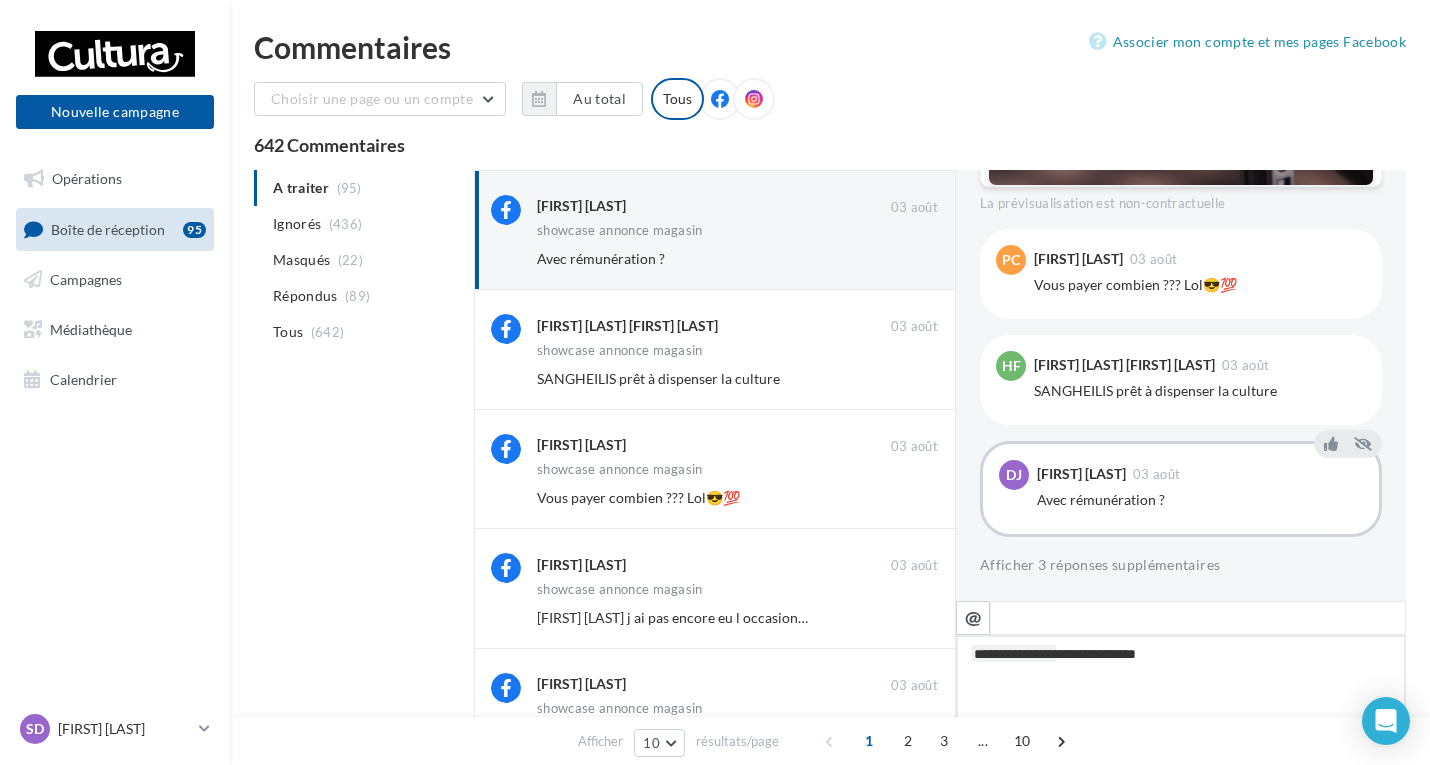type on "**********" 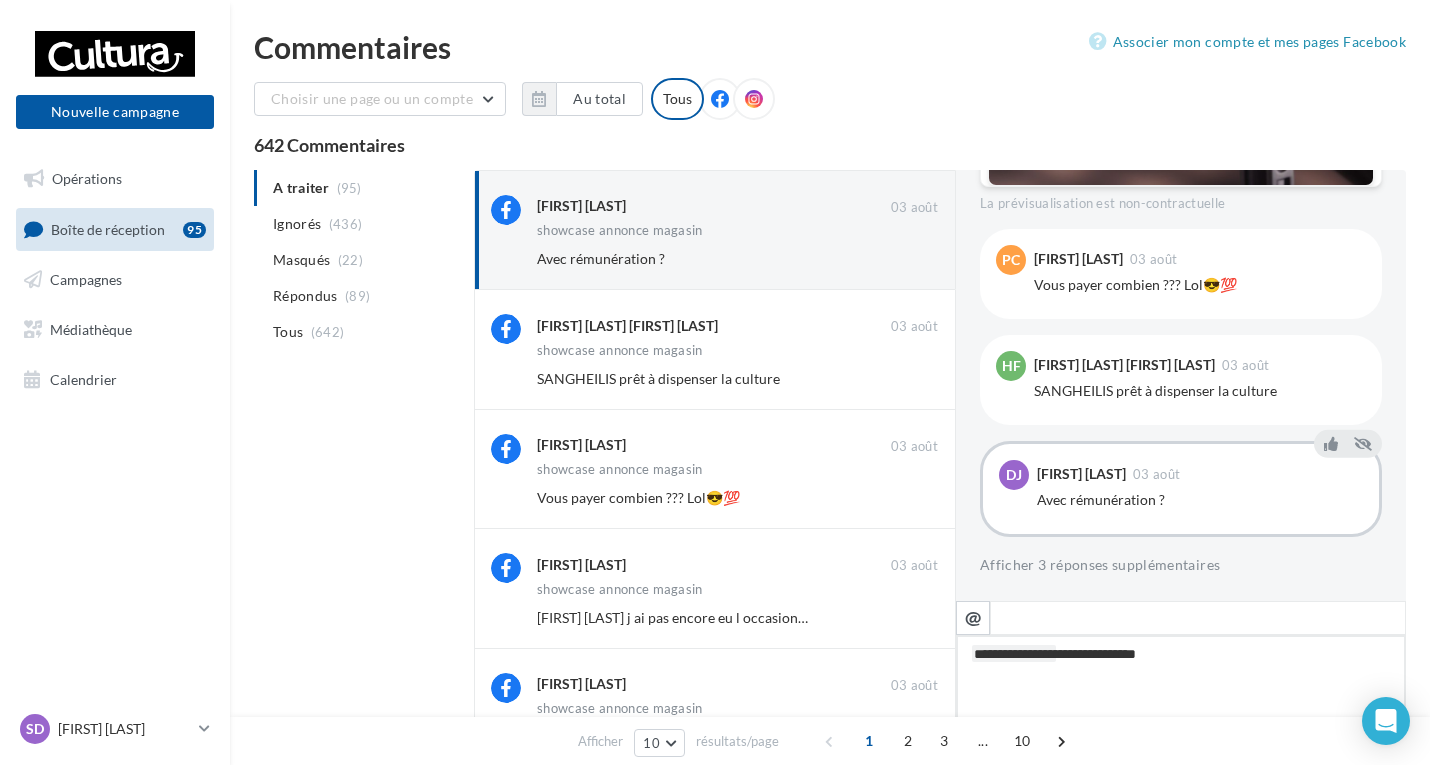 type on "**********" 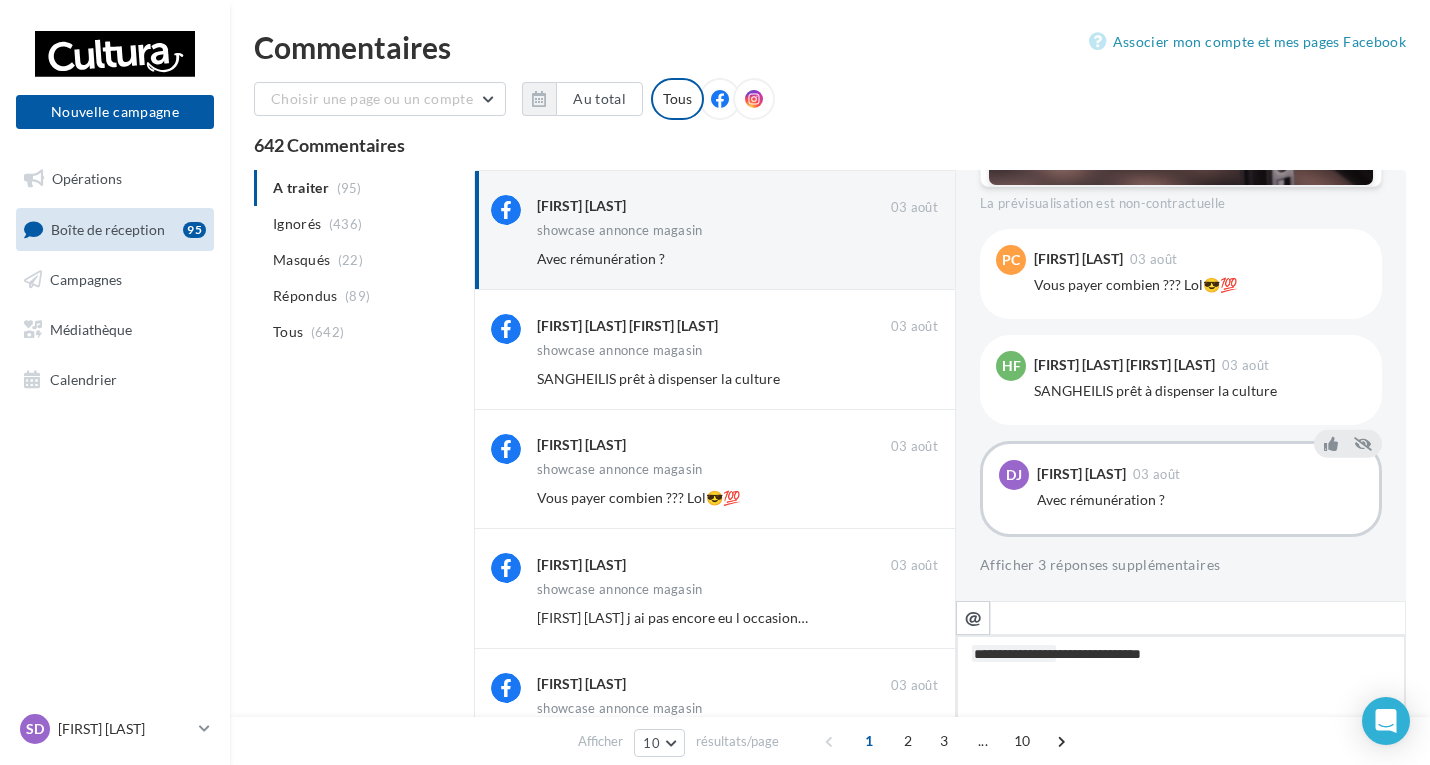 type on "**********" 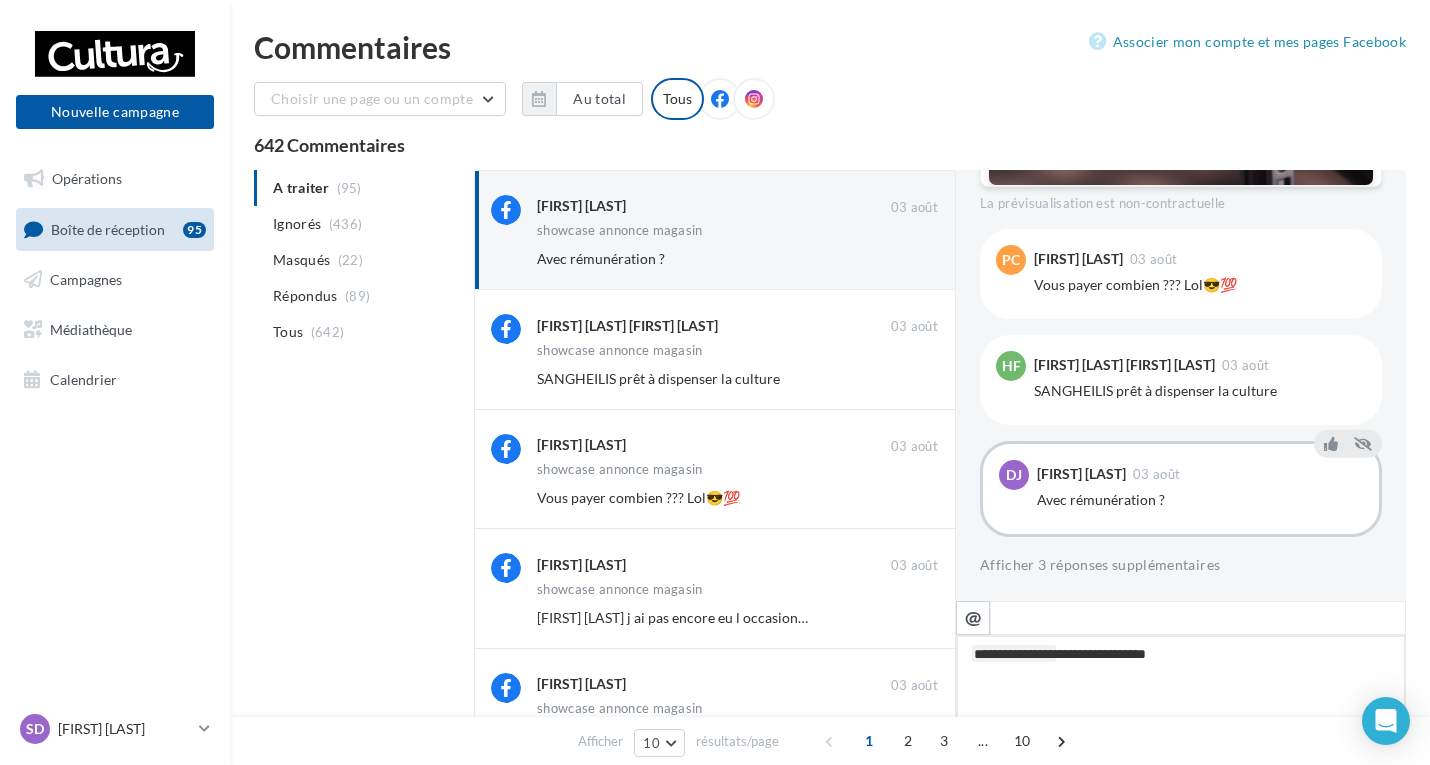 type on "**********" 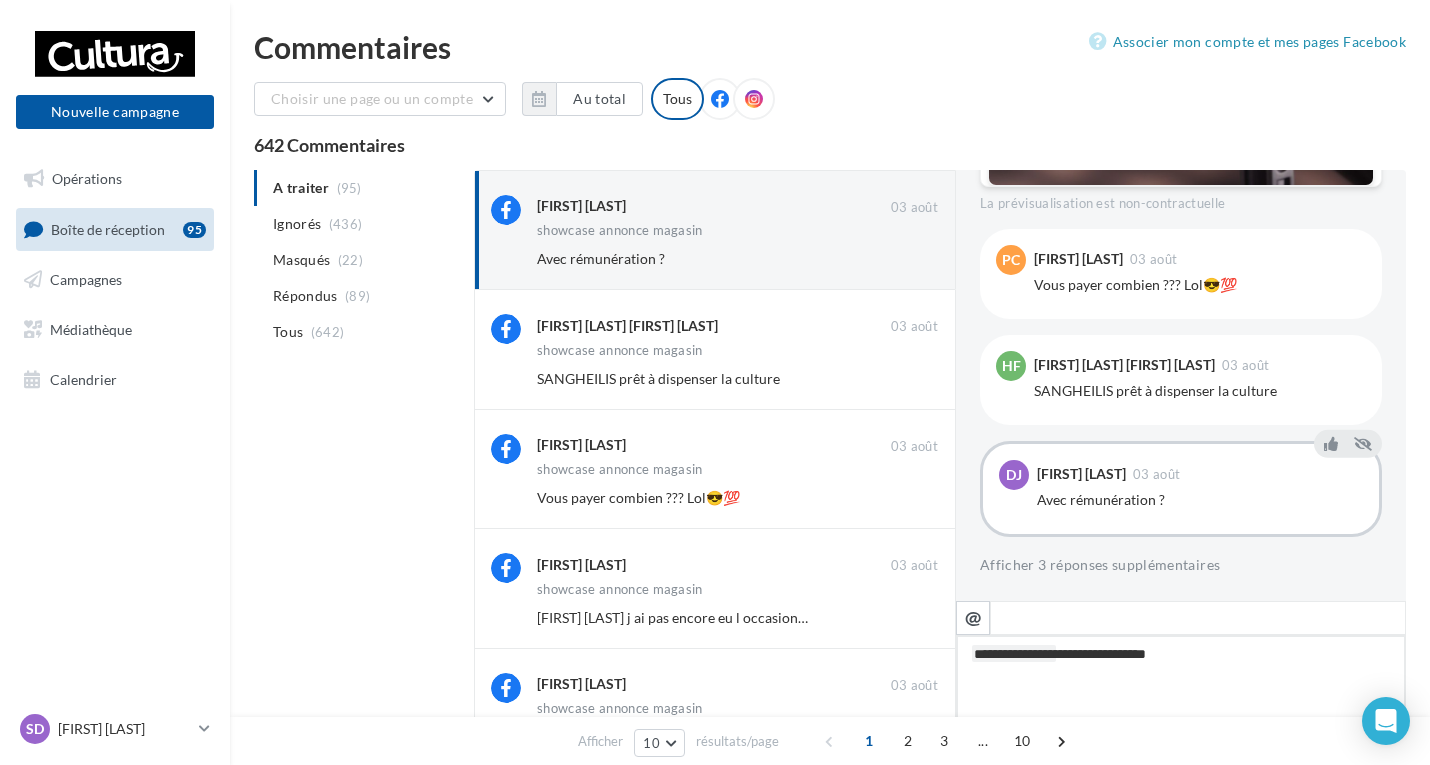 type on "**********" 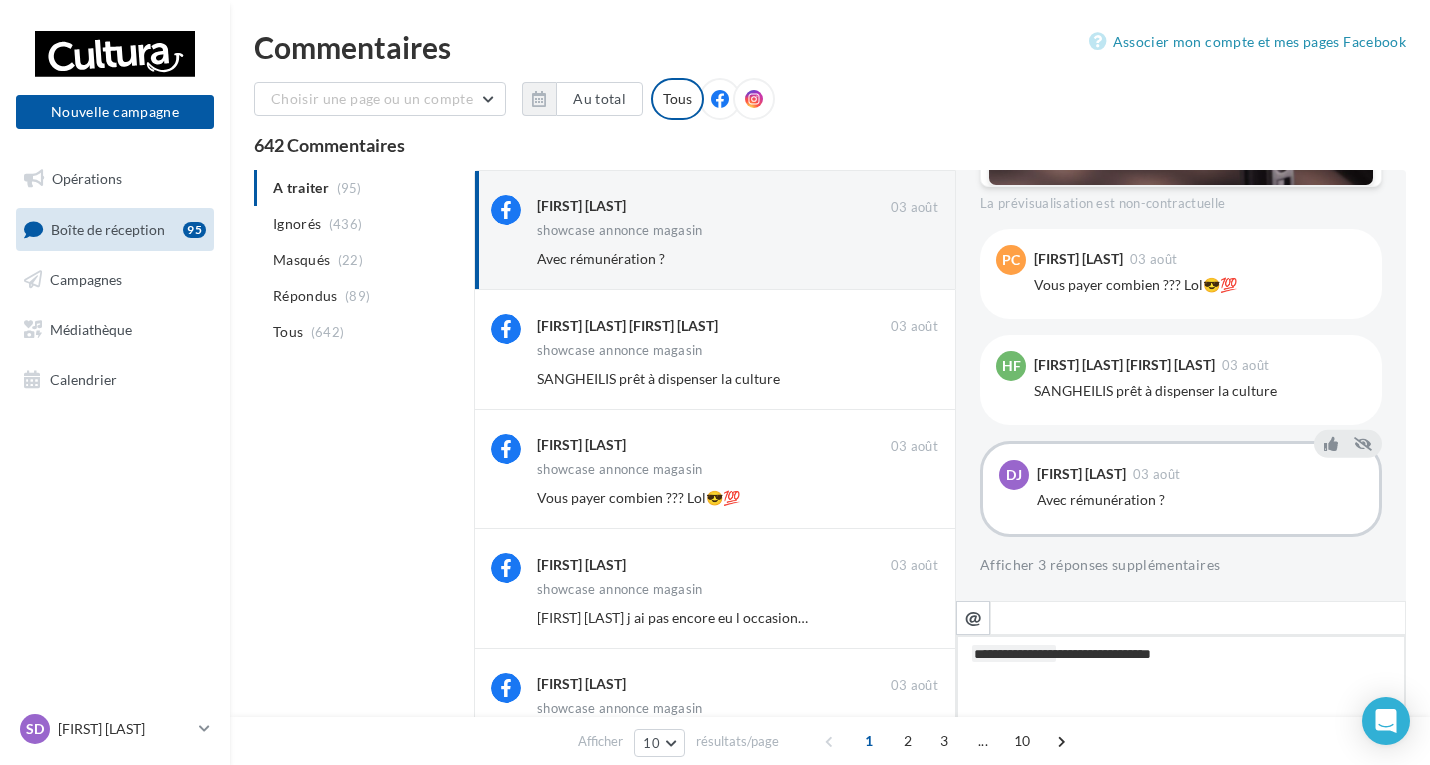 type on "**********" 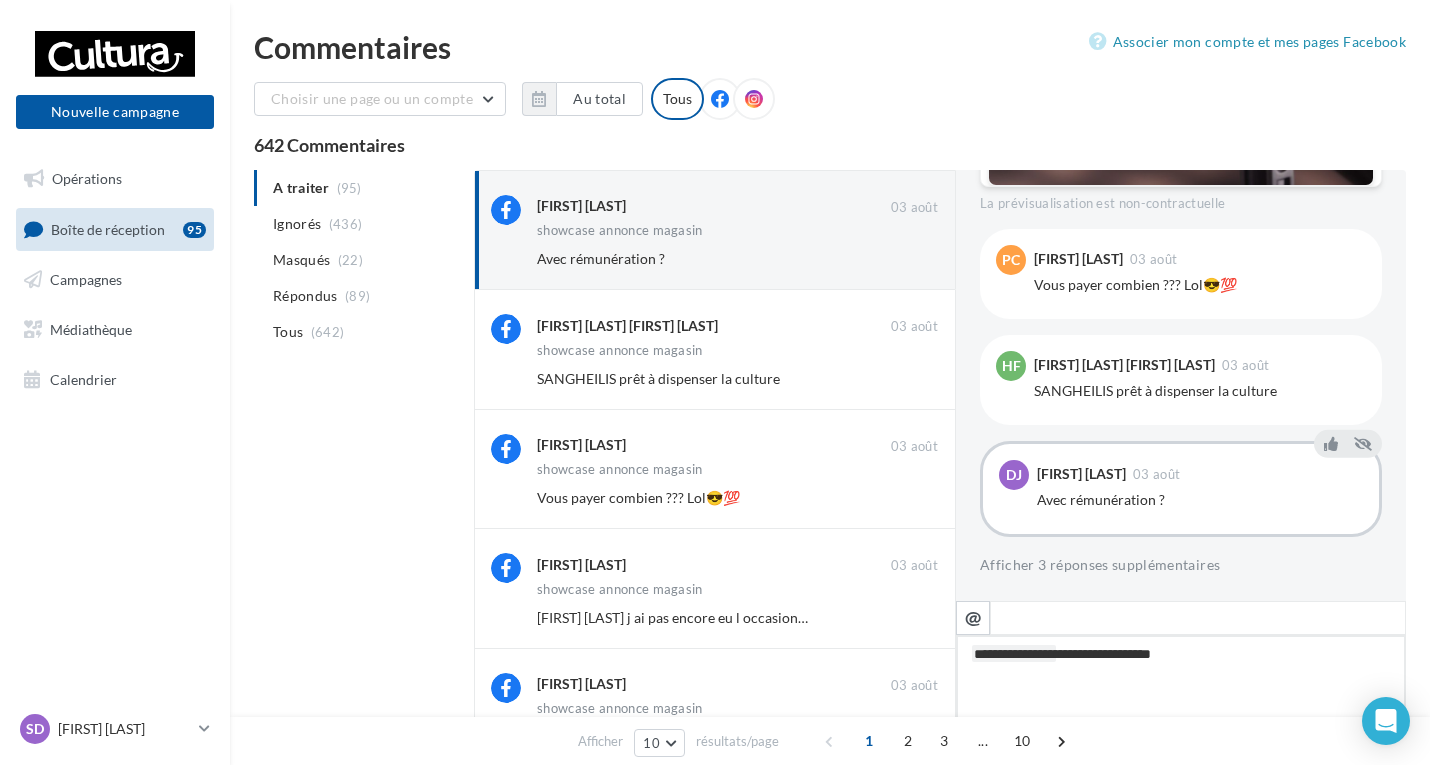 type on "**********" 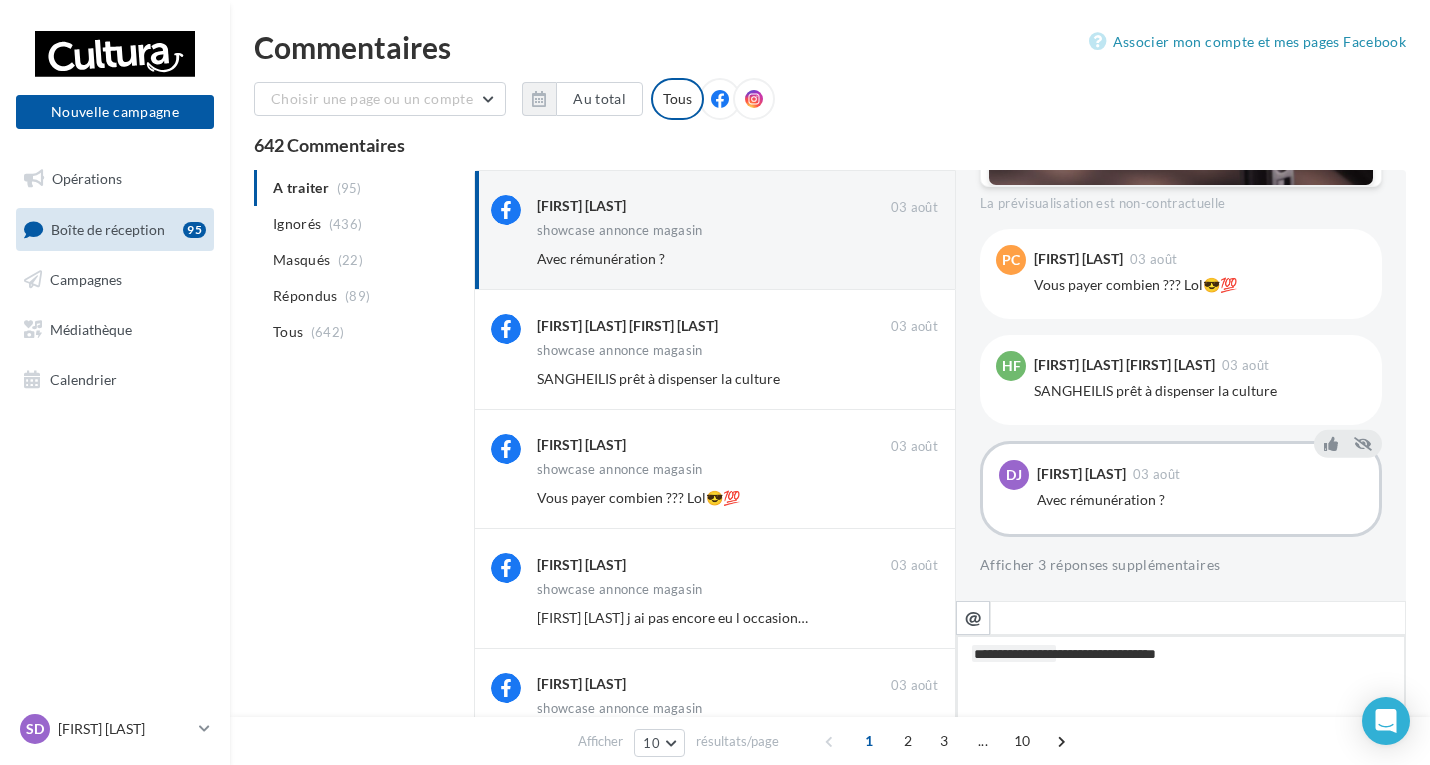 type on "**********" 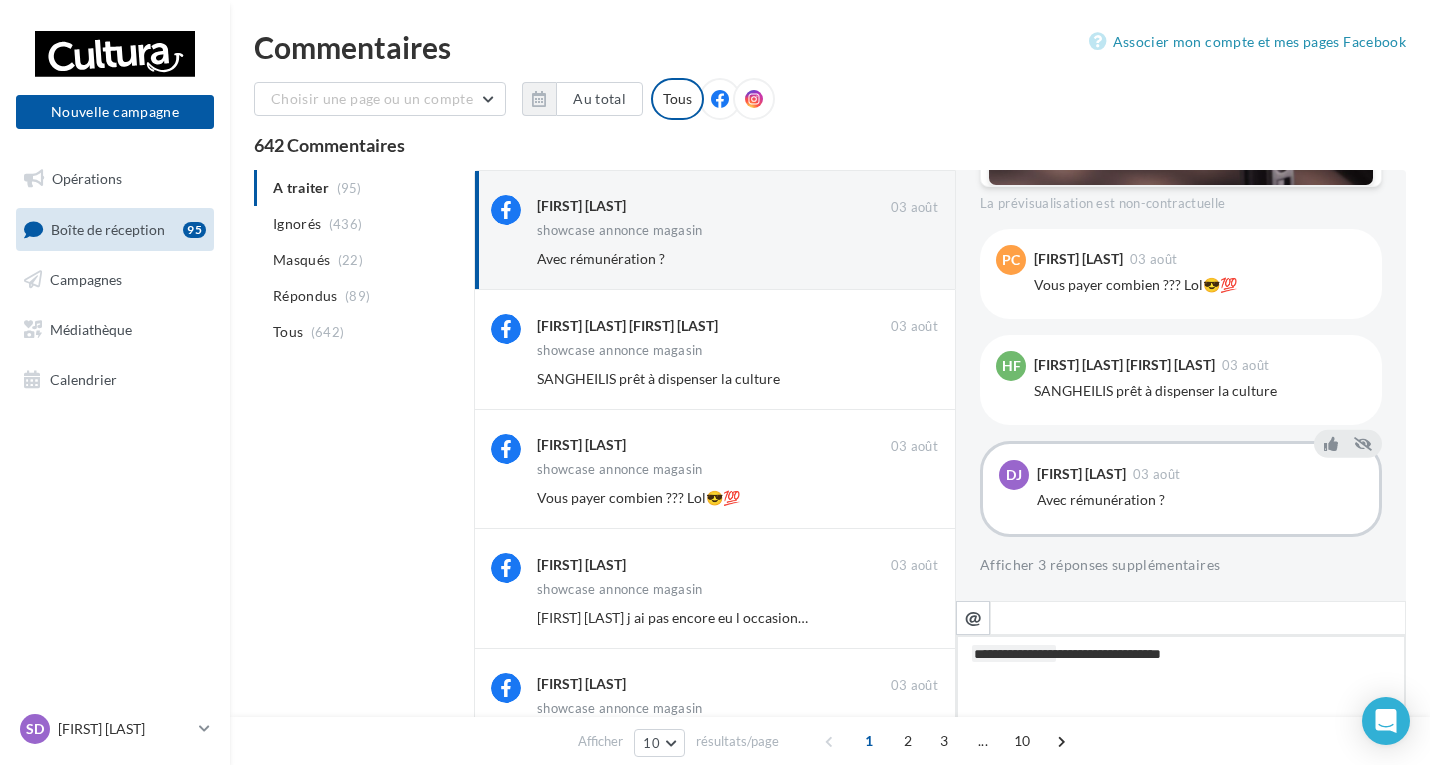 type on "**********" 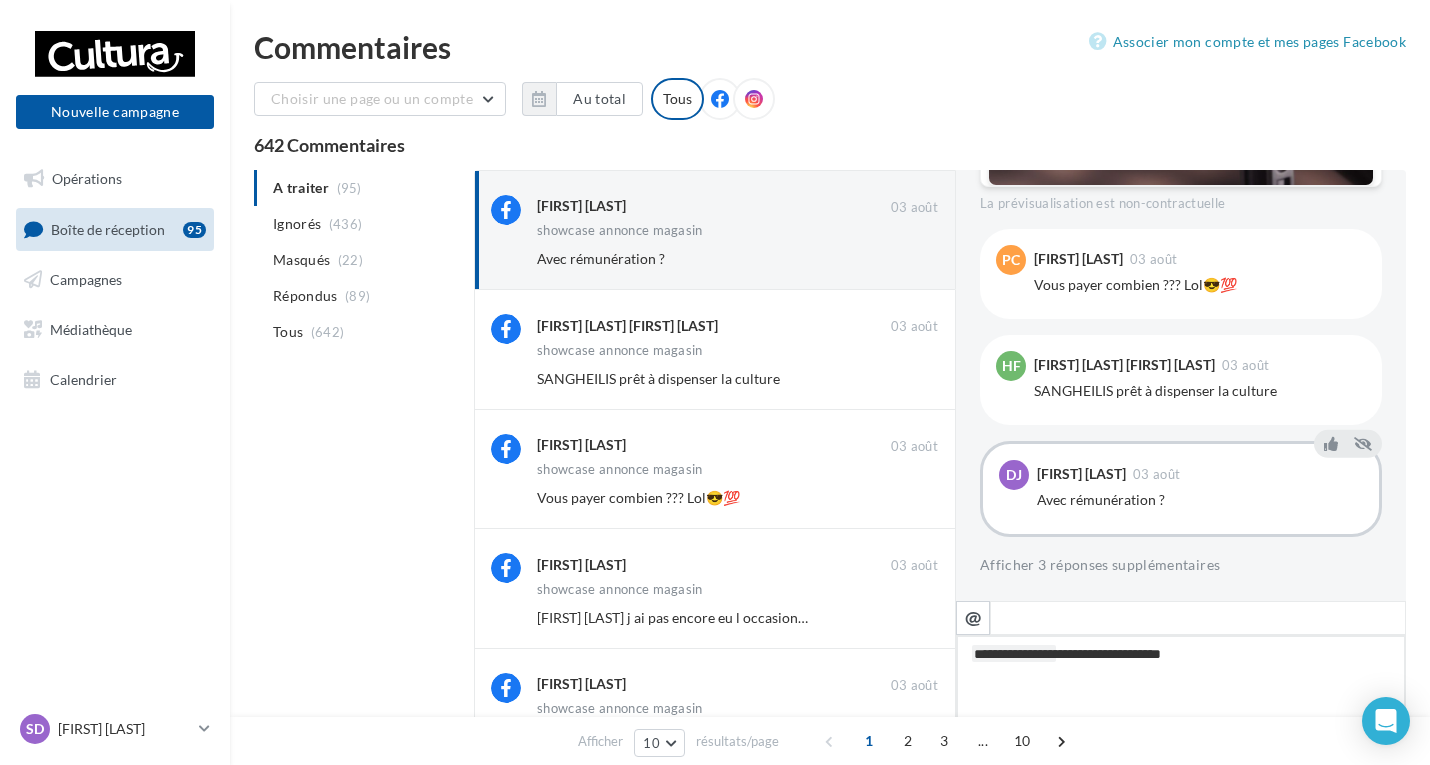 type on "**********" 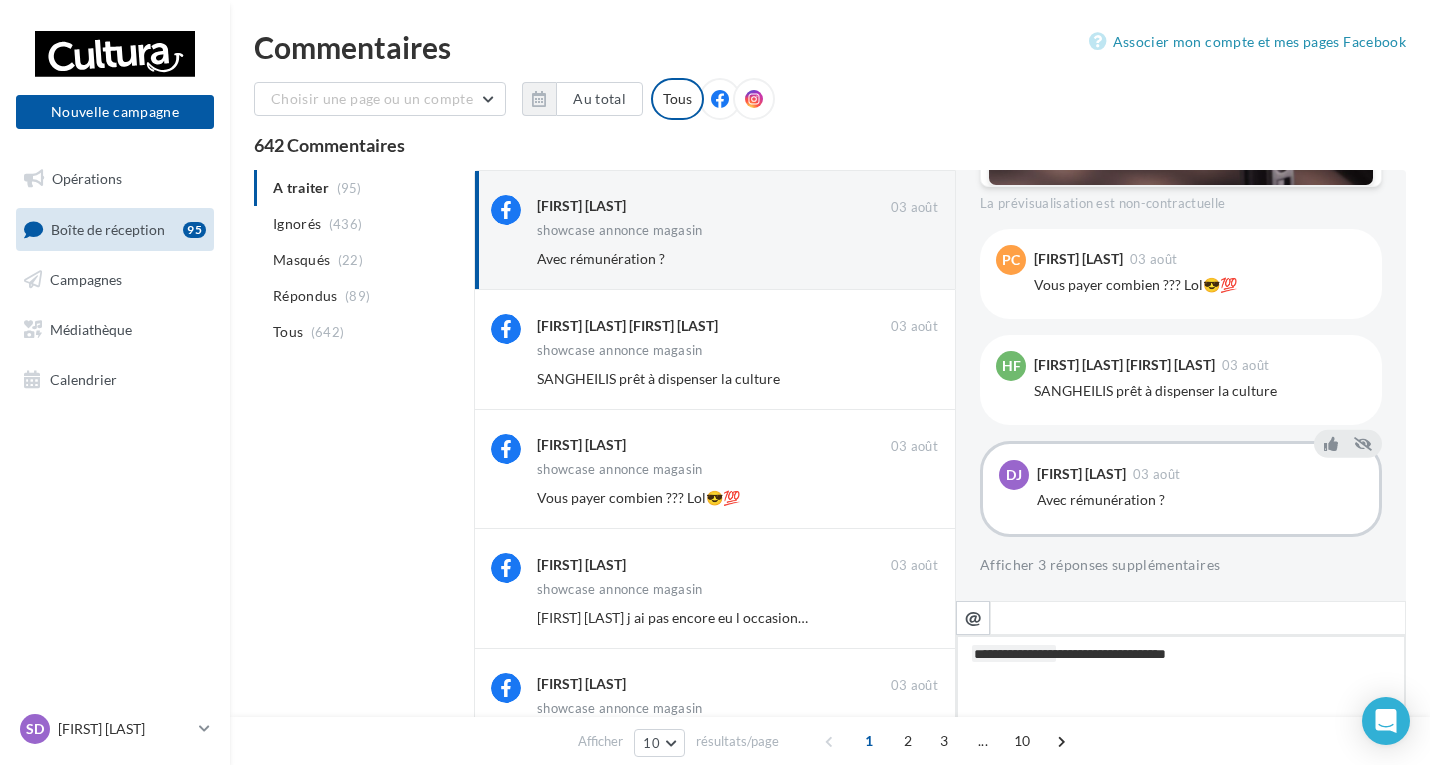 type on "**********" 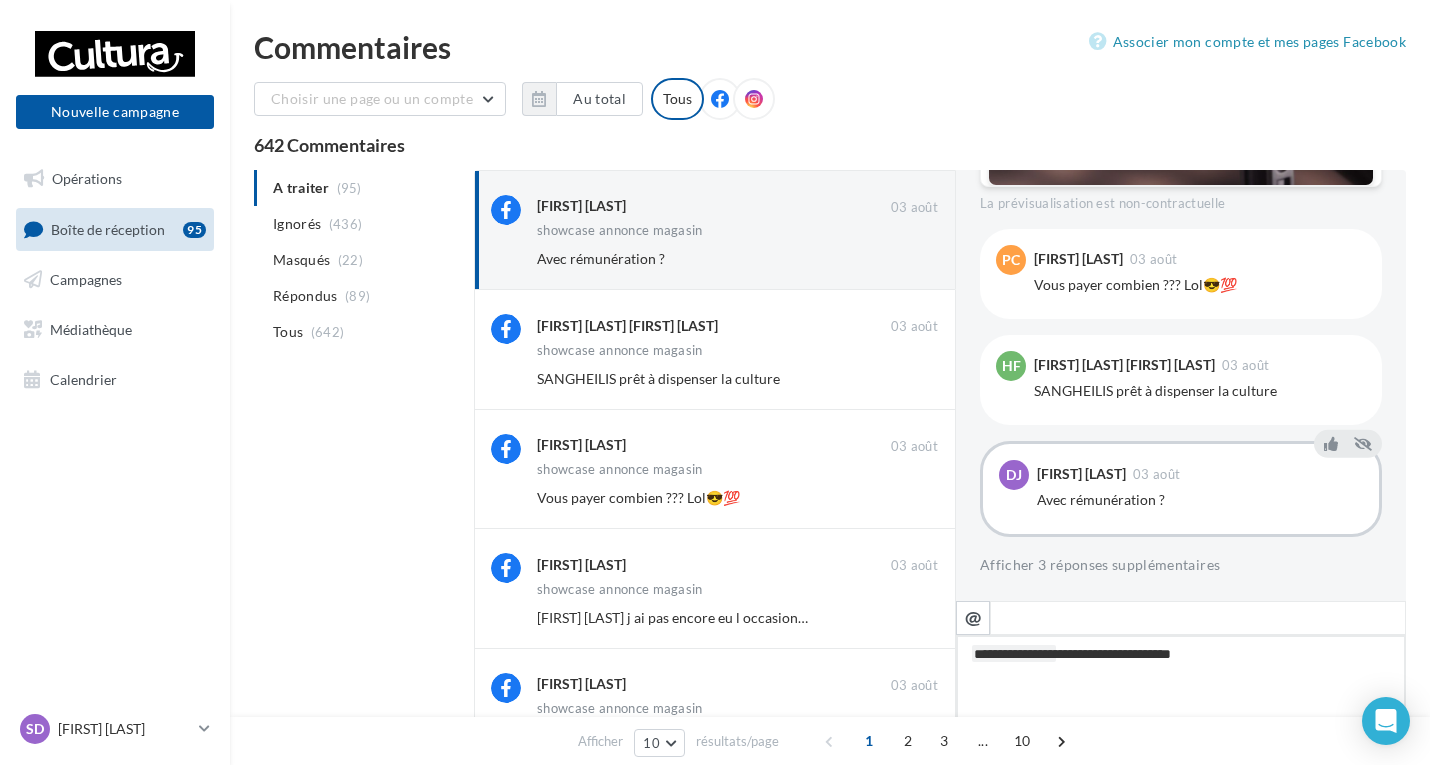 type on "**********" 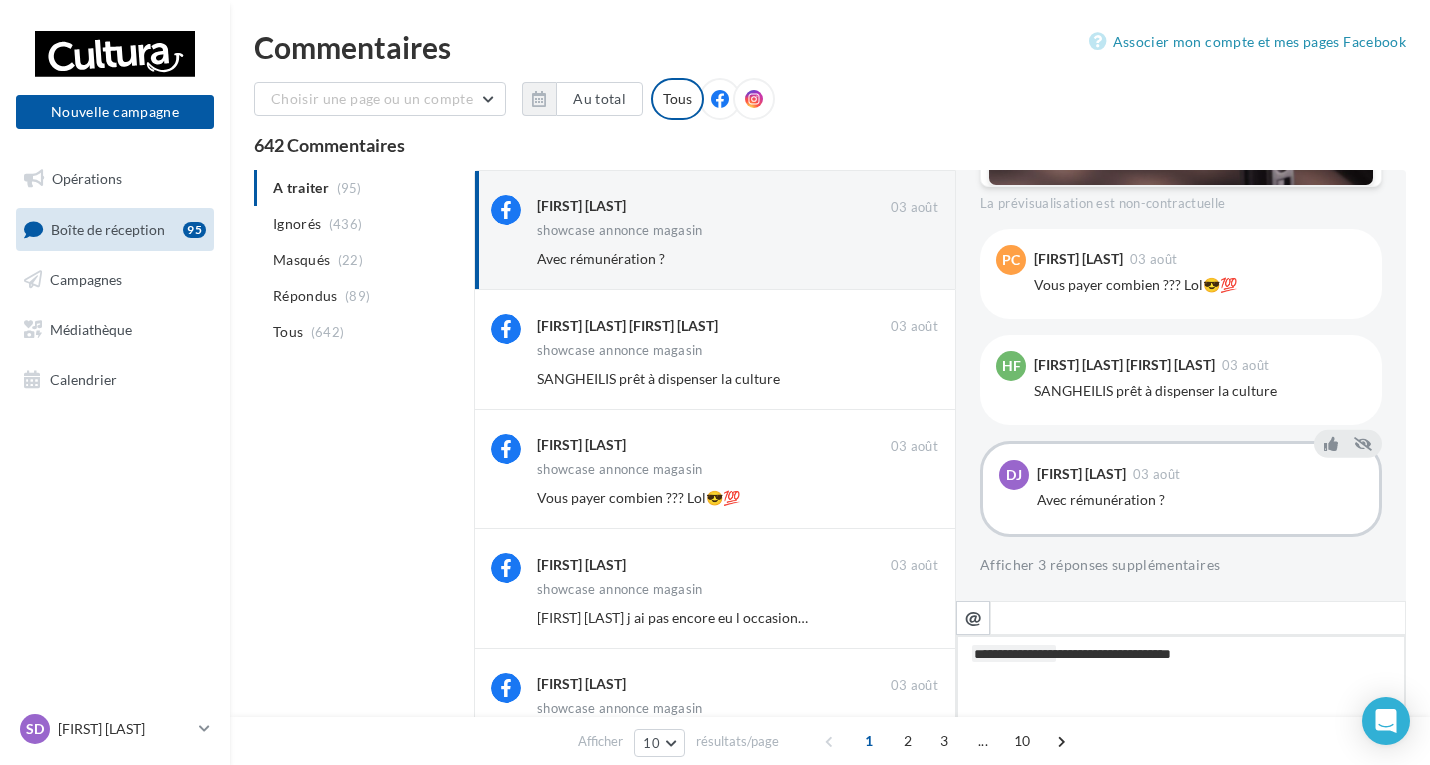 type on "**********" 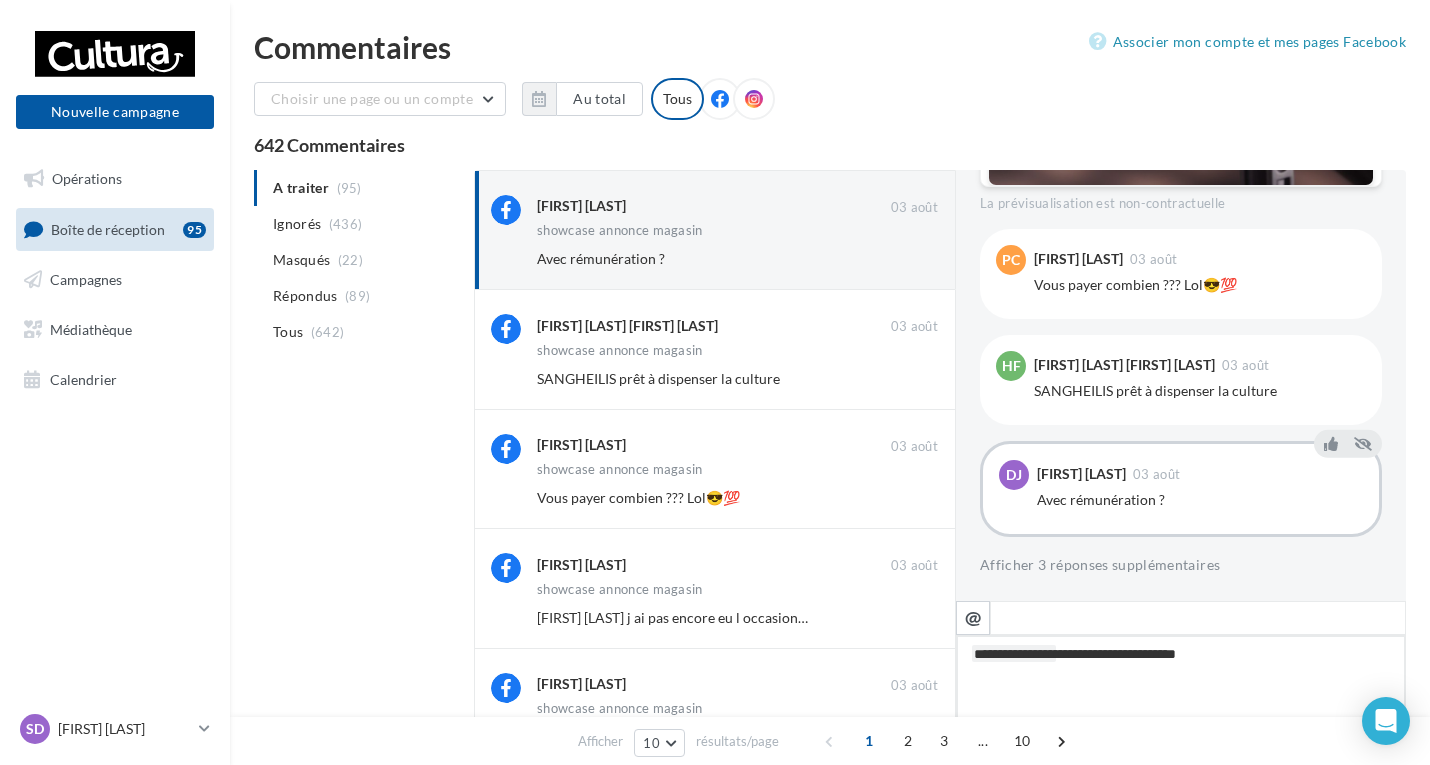 type on "**********" 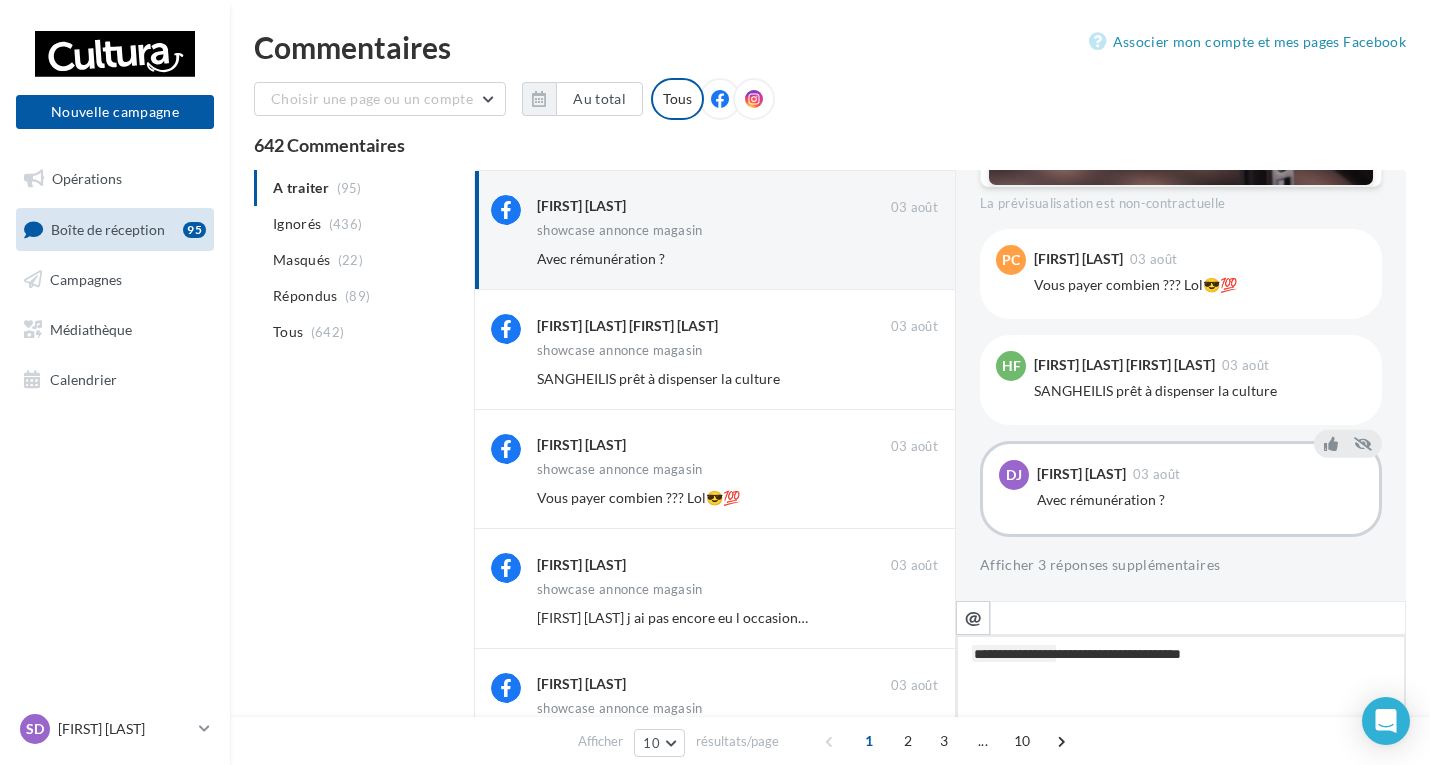 type on "**********" 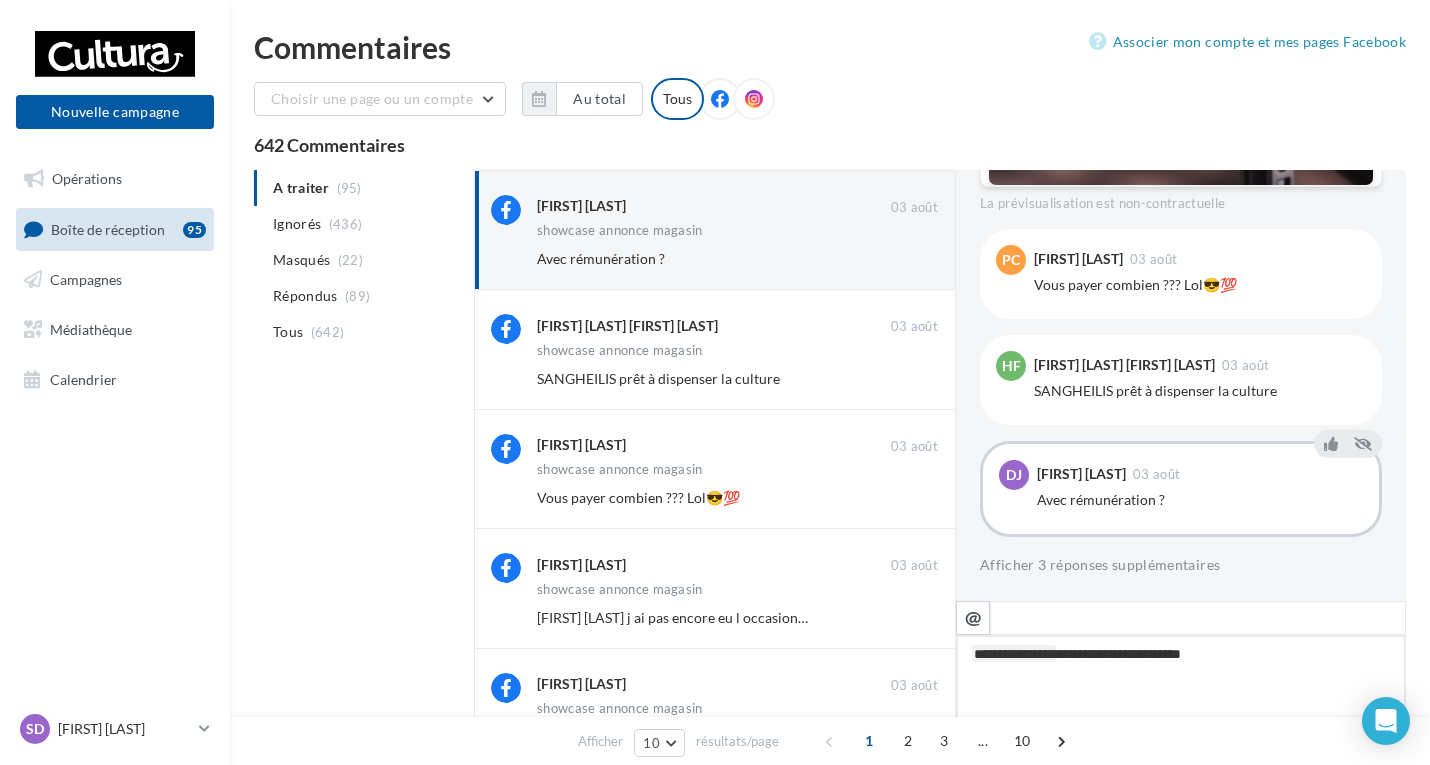 type on "**********" 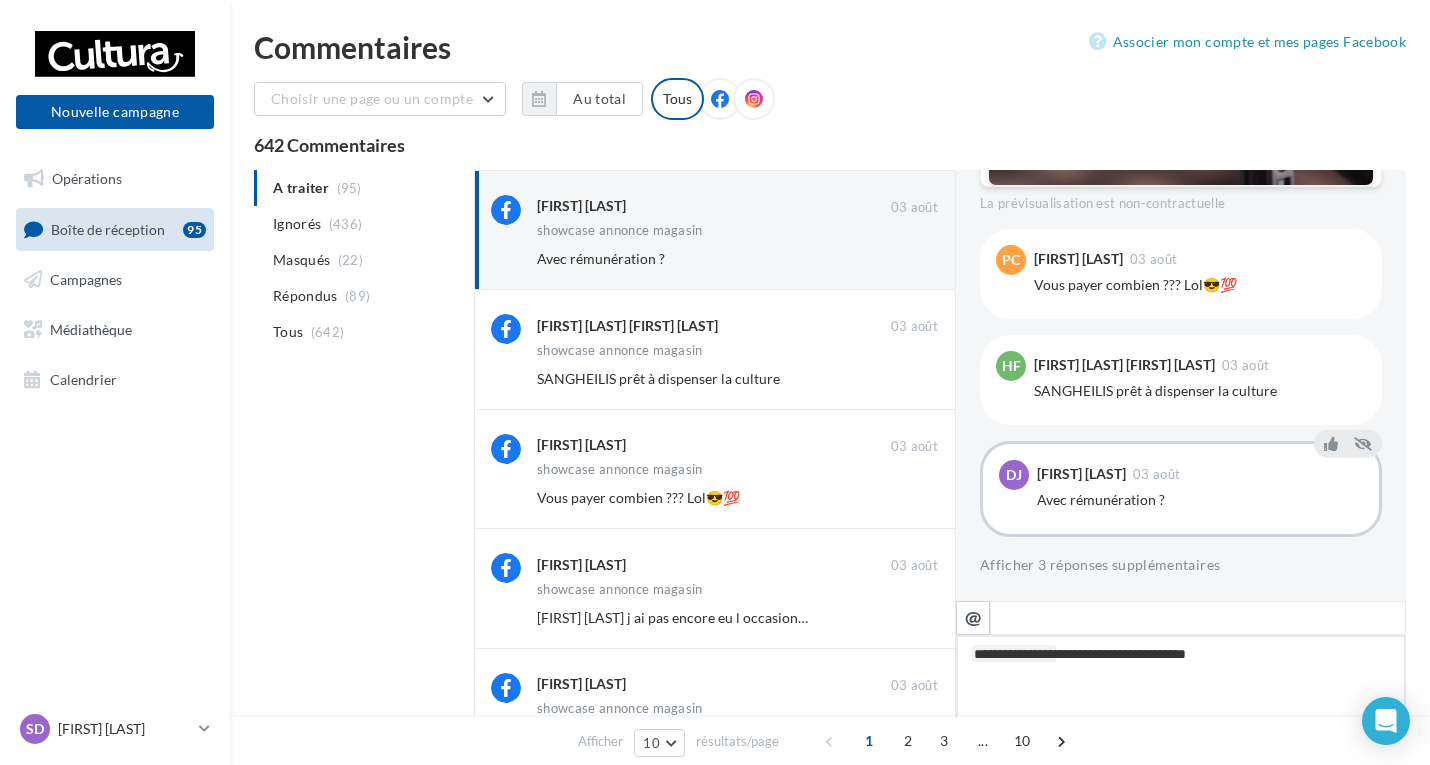 type on "**********" 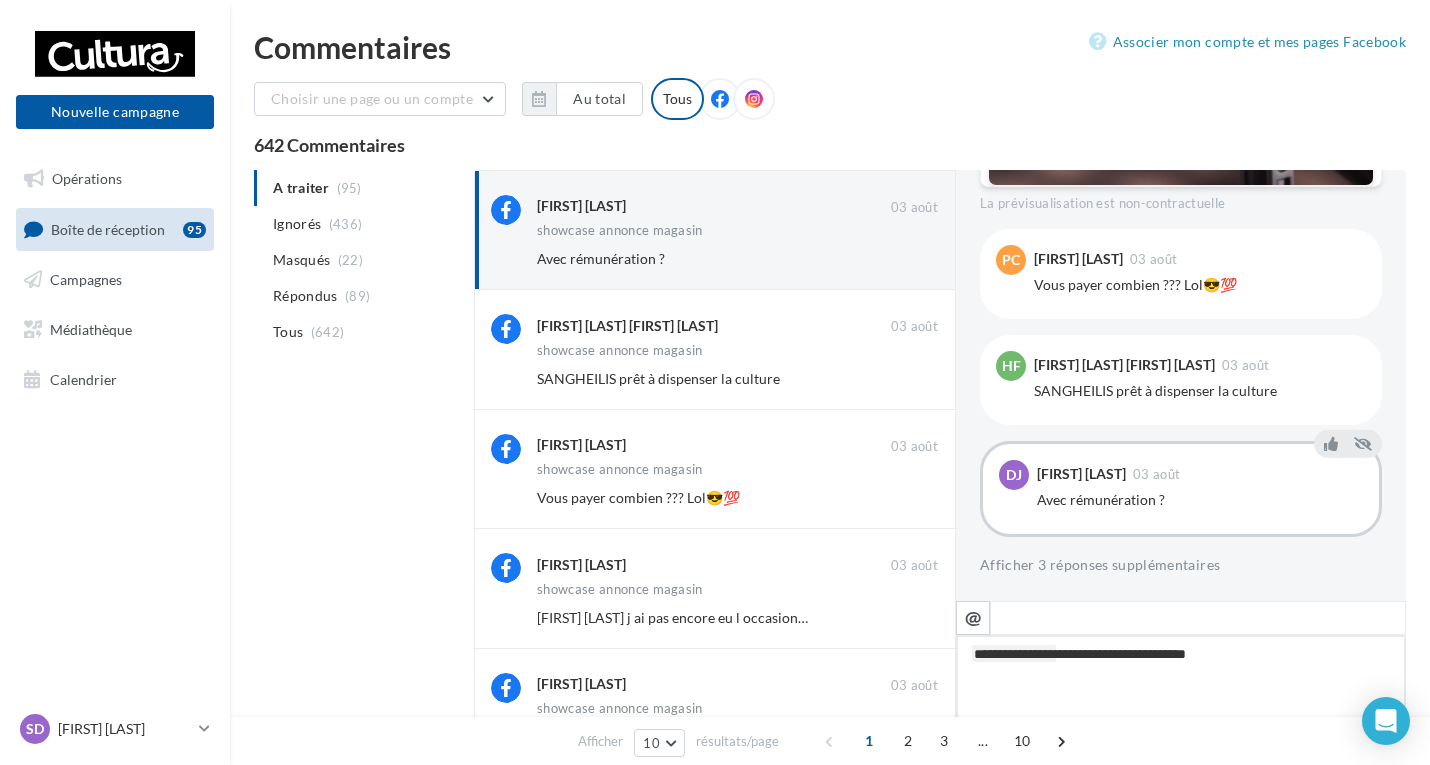 type on "**********" 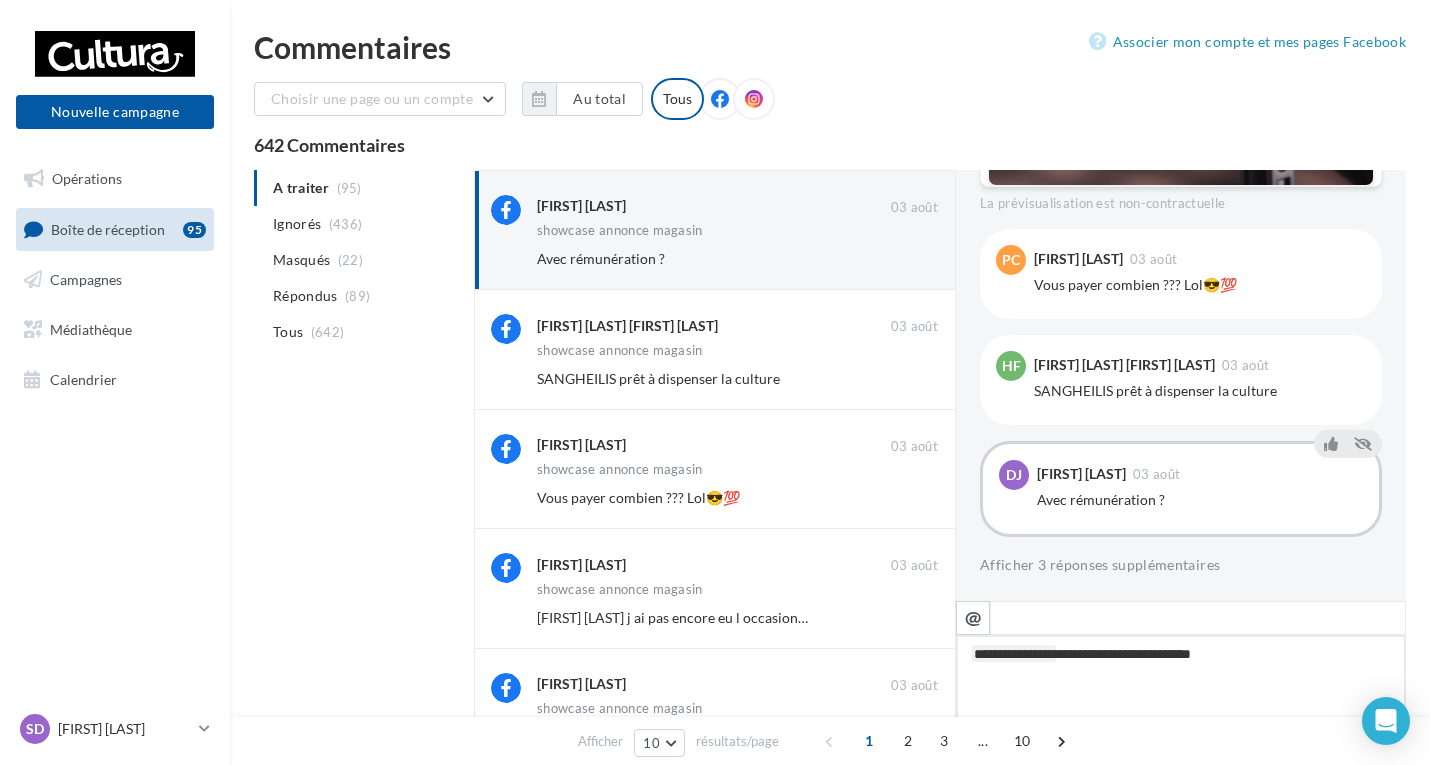 type on "**********" 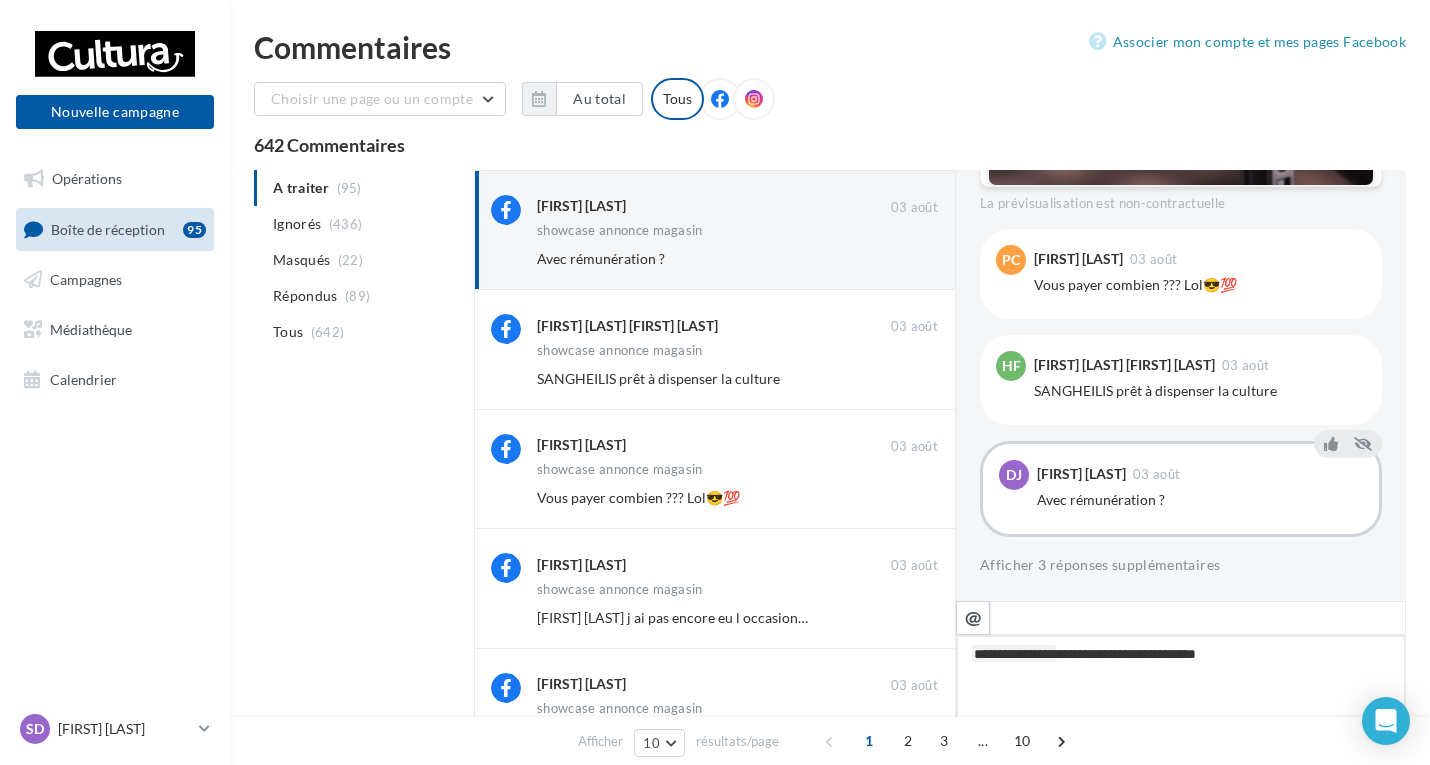 type on "**********" 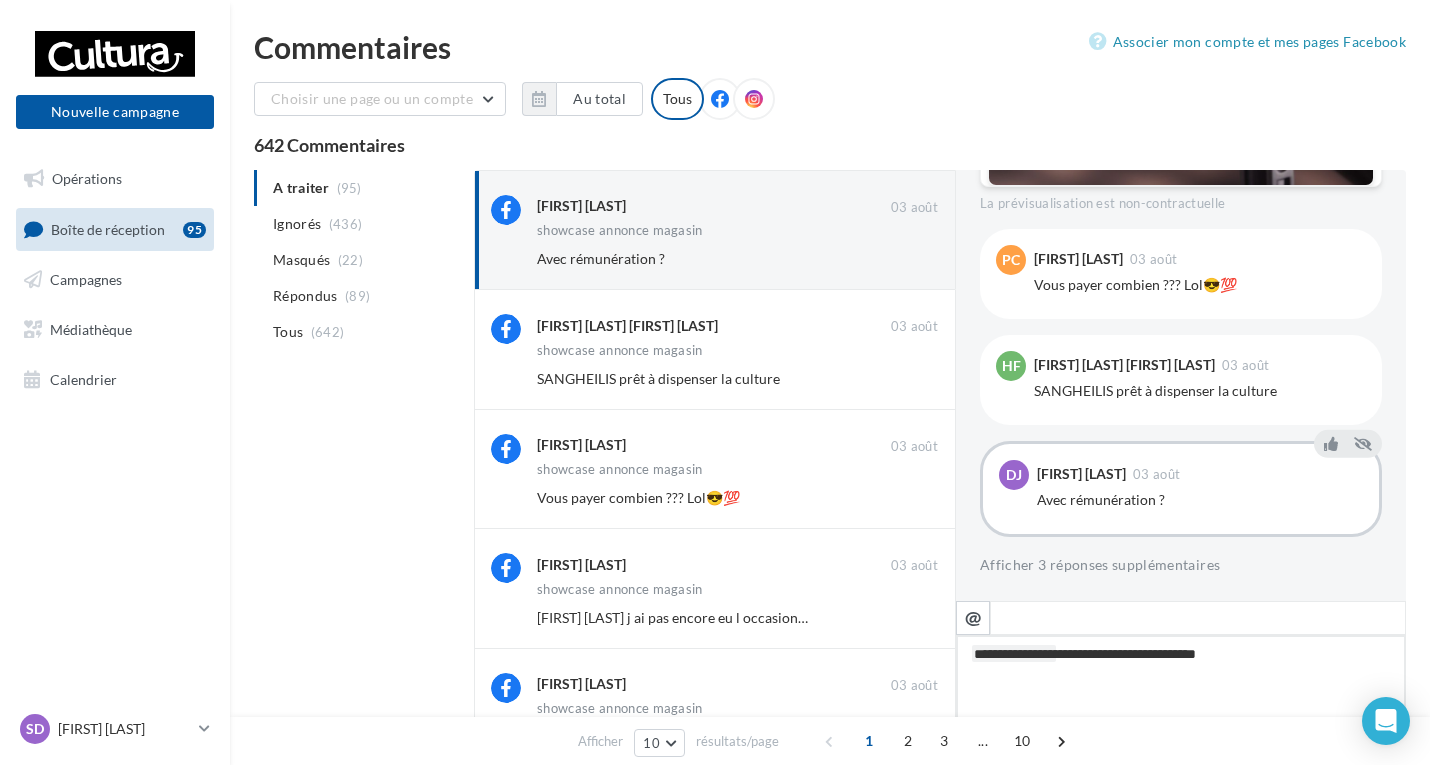 type on "**********" 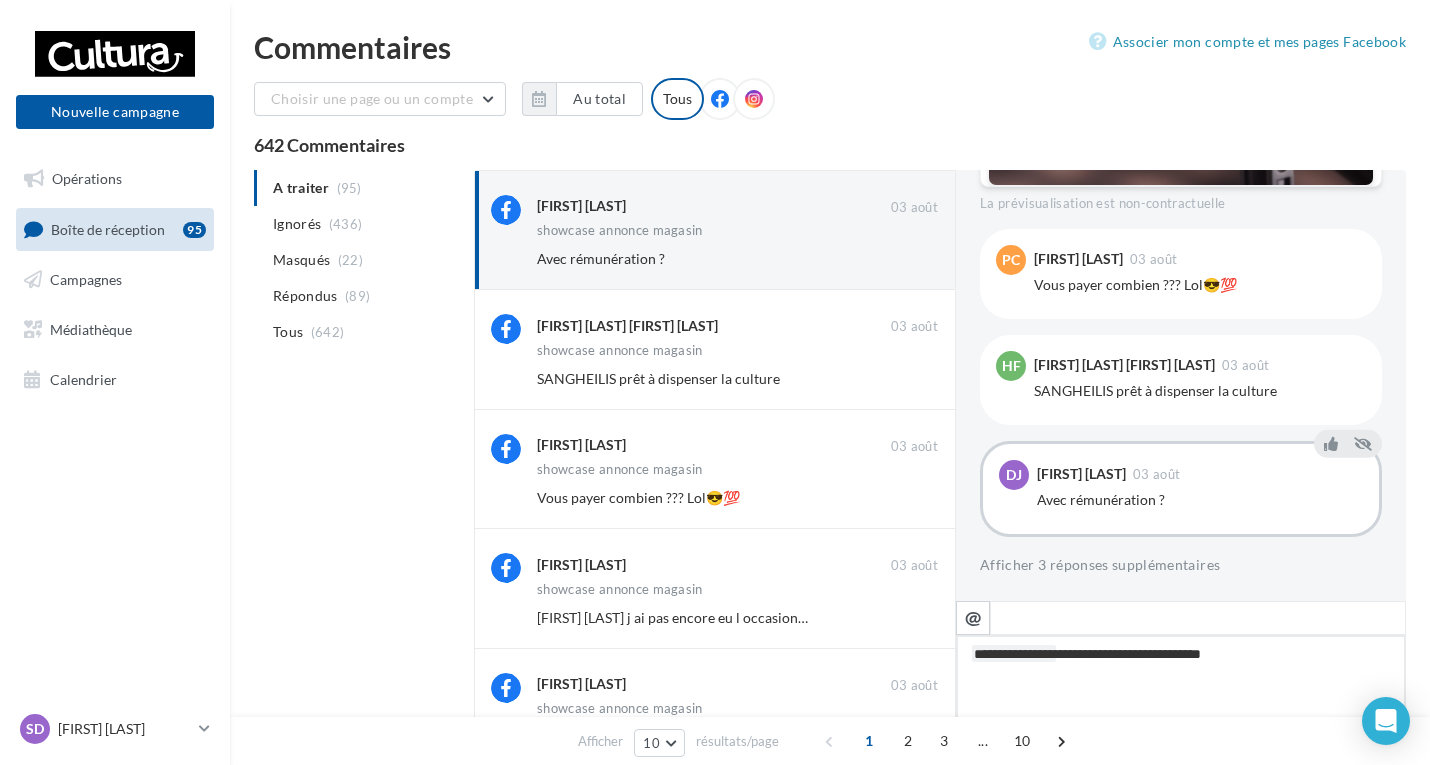 type on "**********" 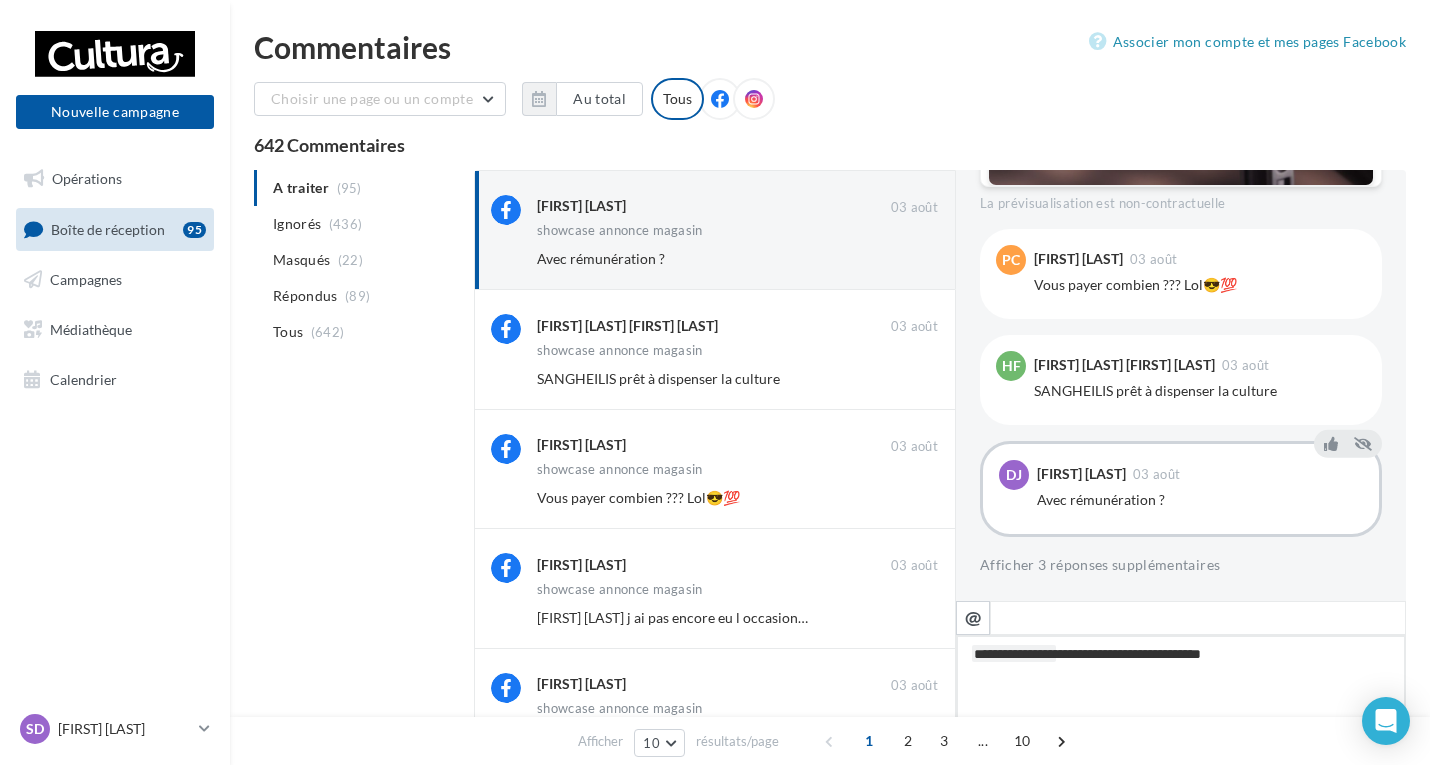 type on "**********" 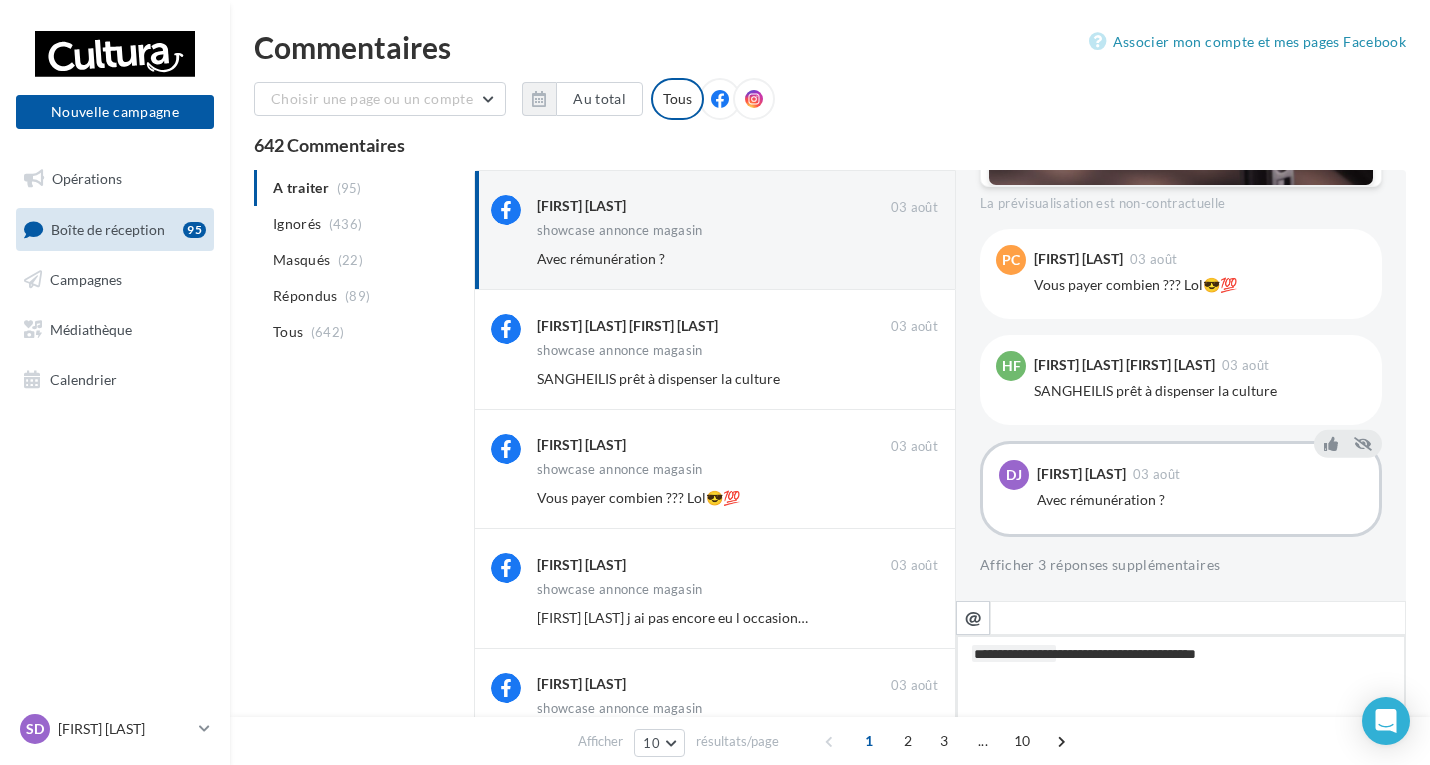 type on "**********" 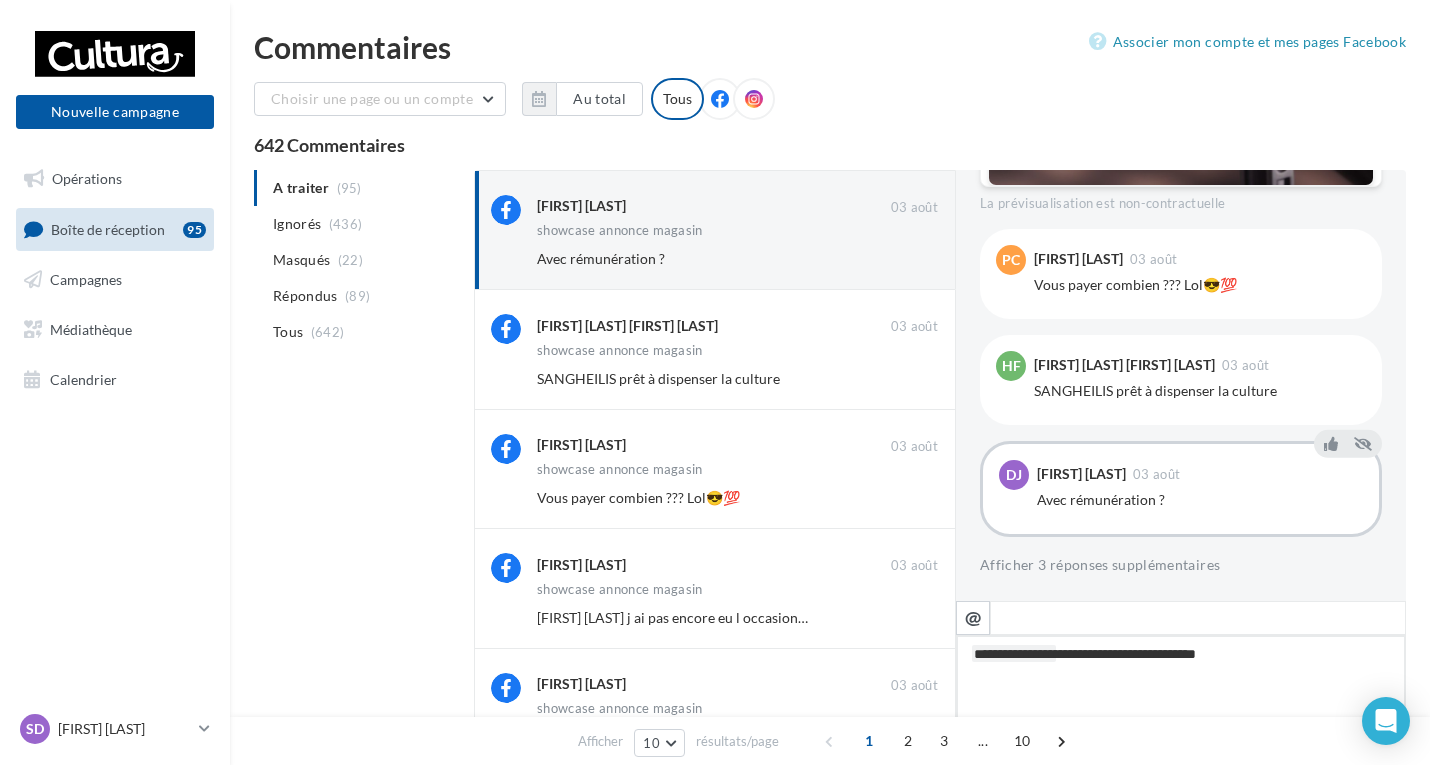 type on "**********" 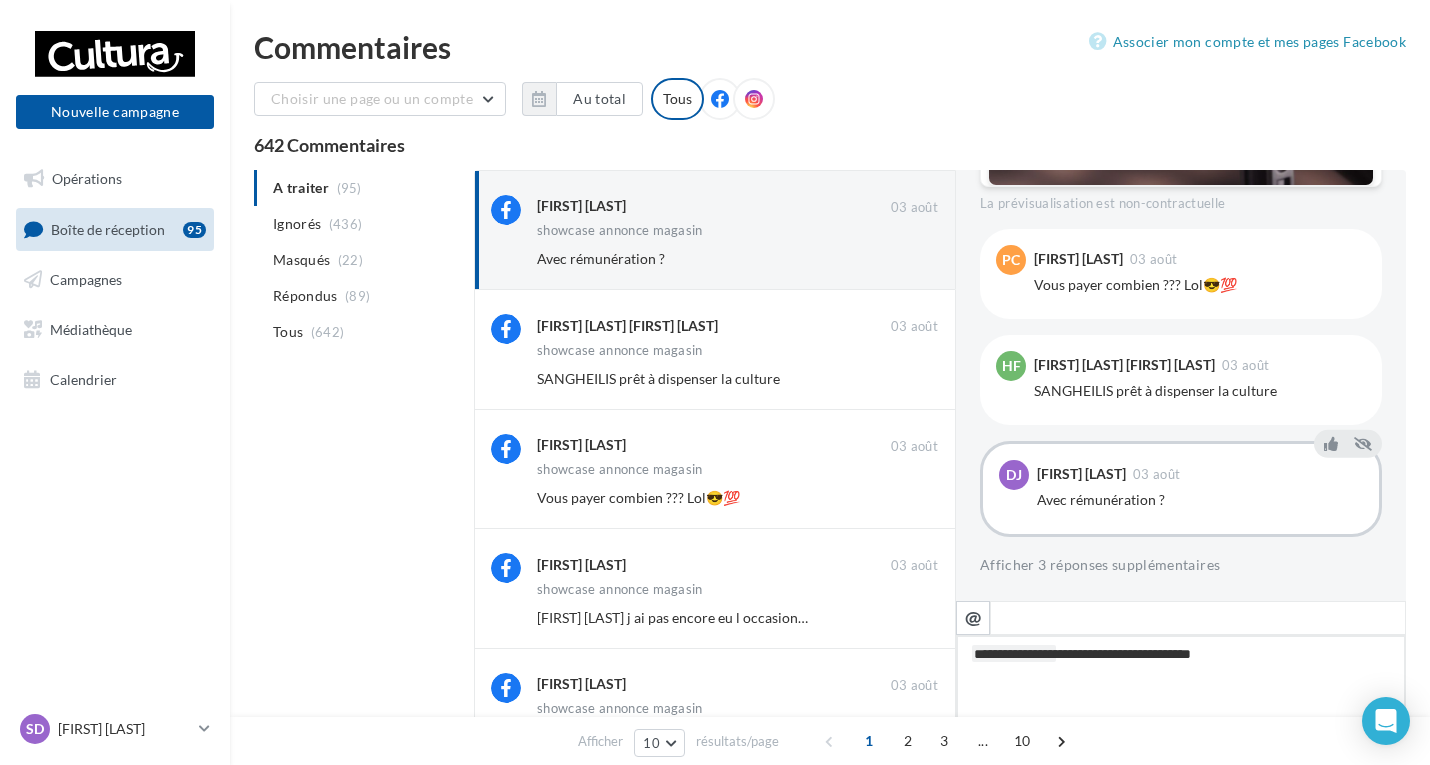 type on "**********" 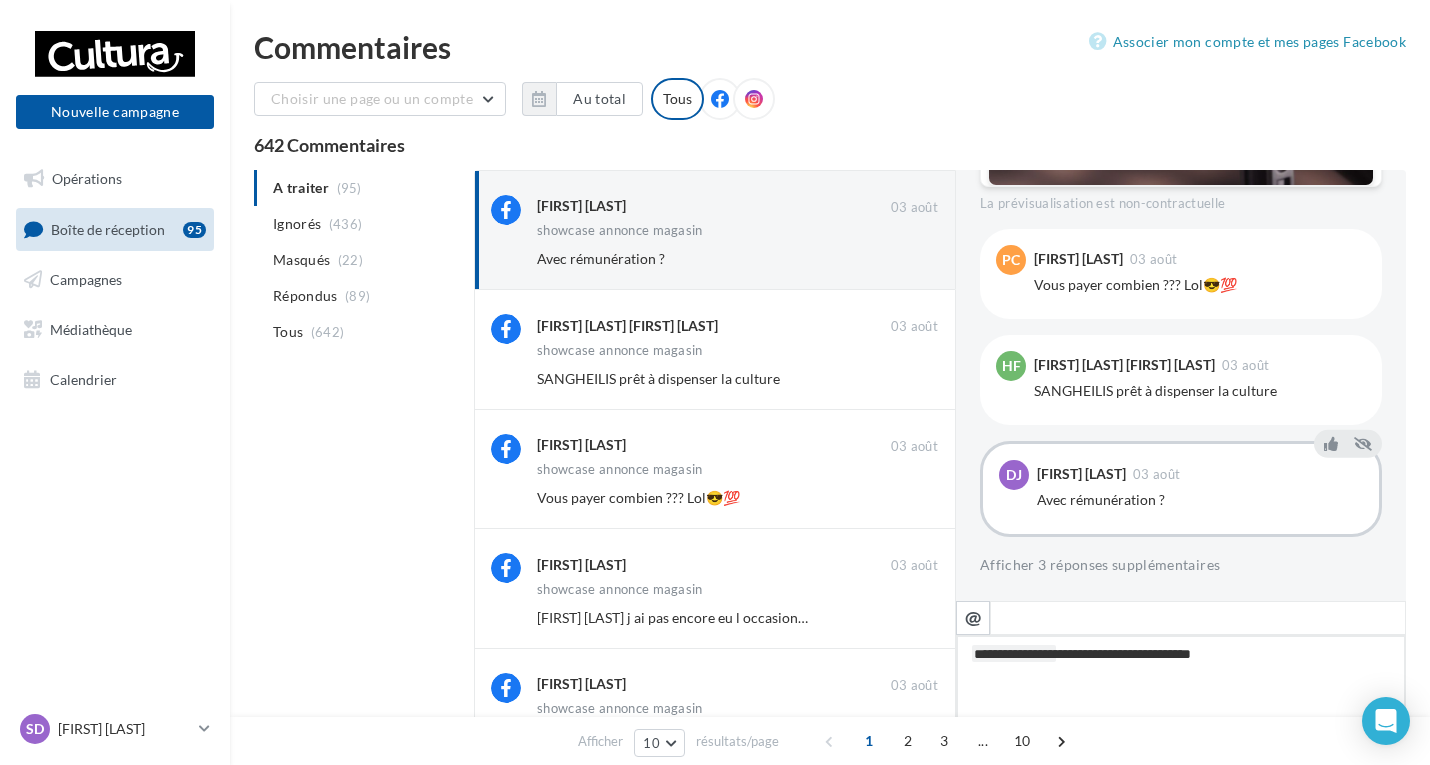type on "**********" 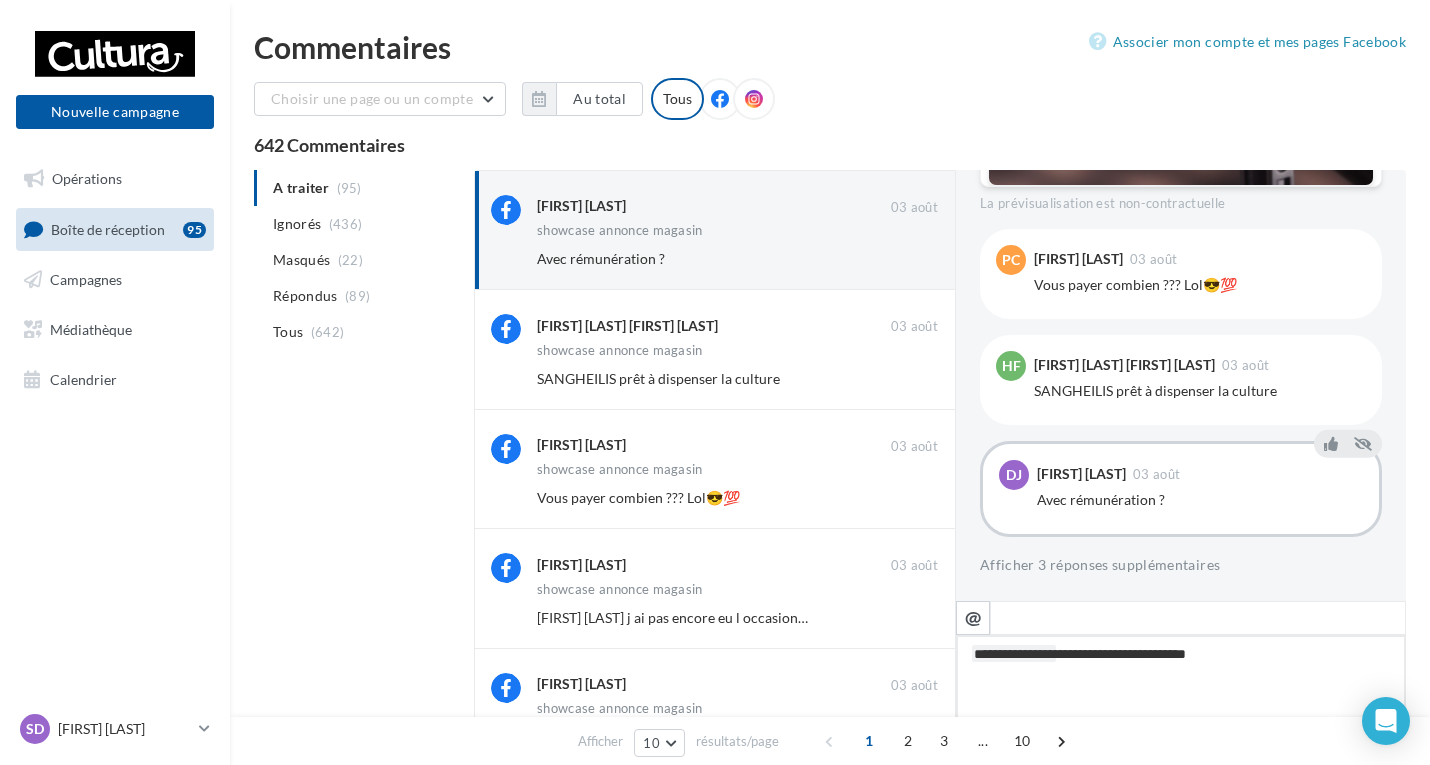 type on "**********" 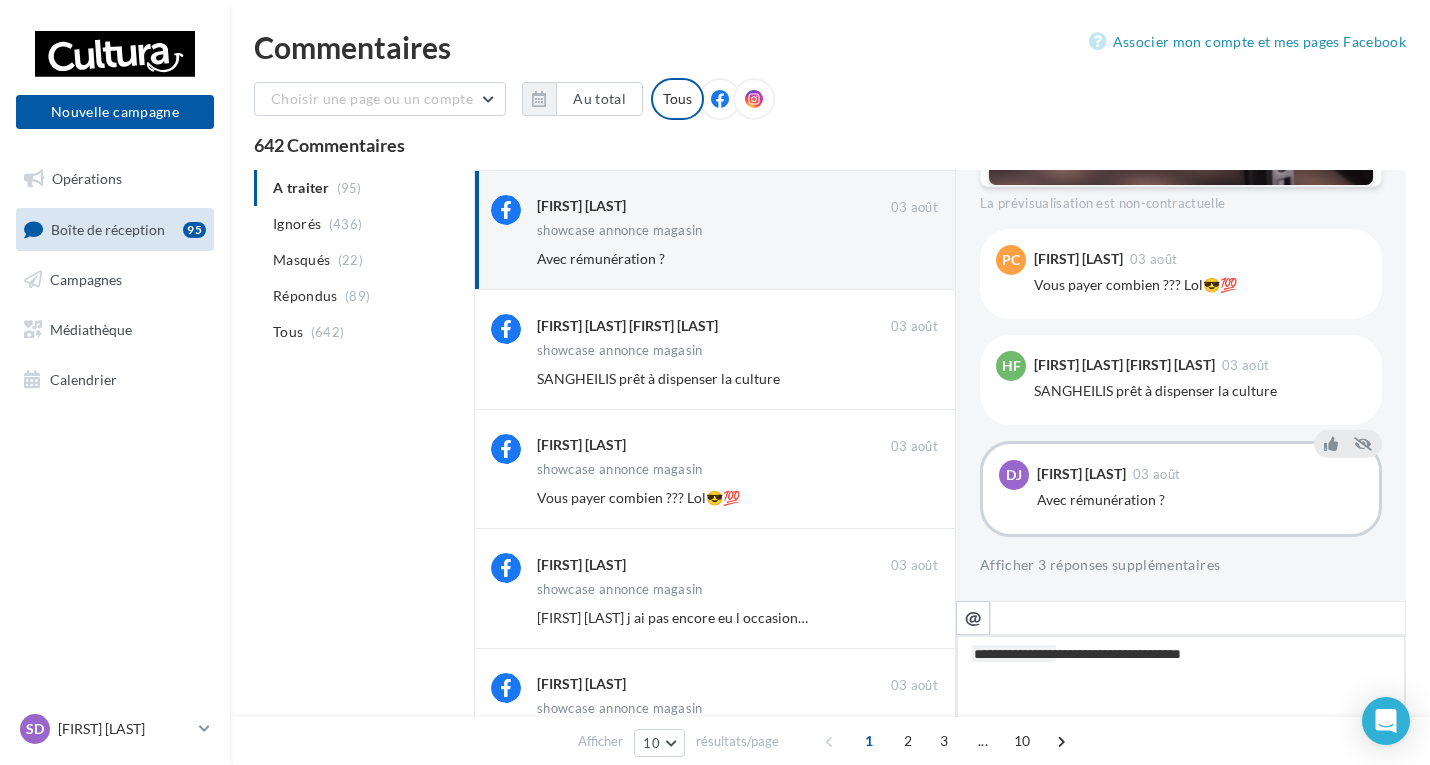type on "**********" 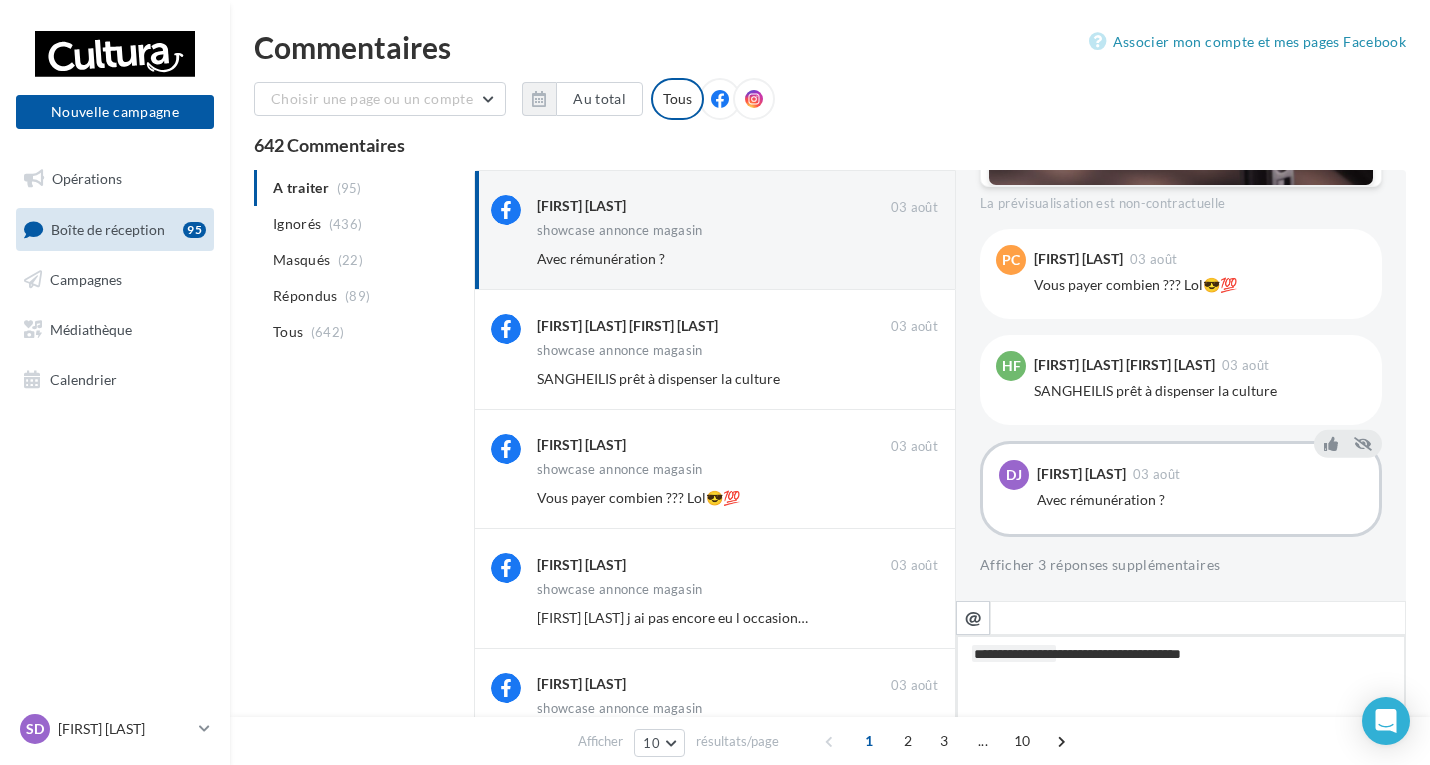 type on "**********" 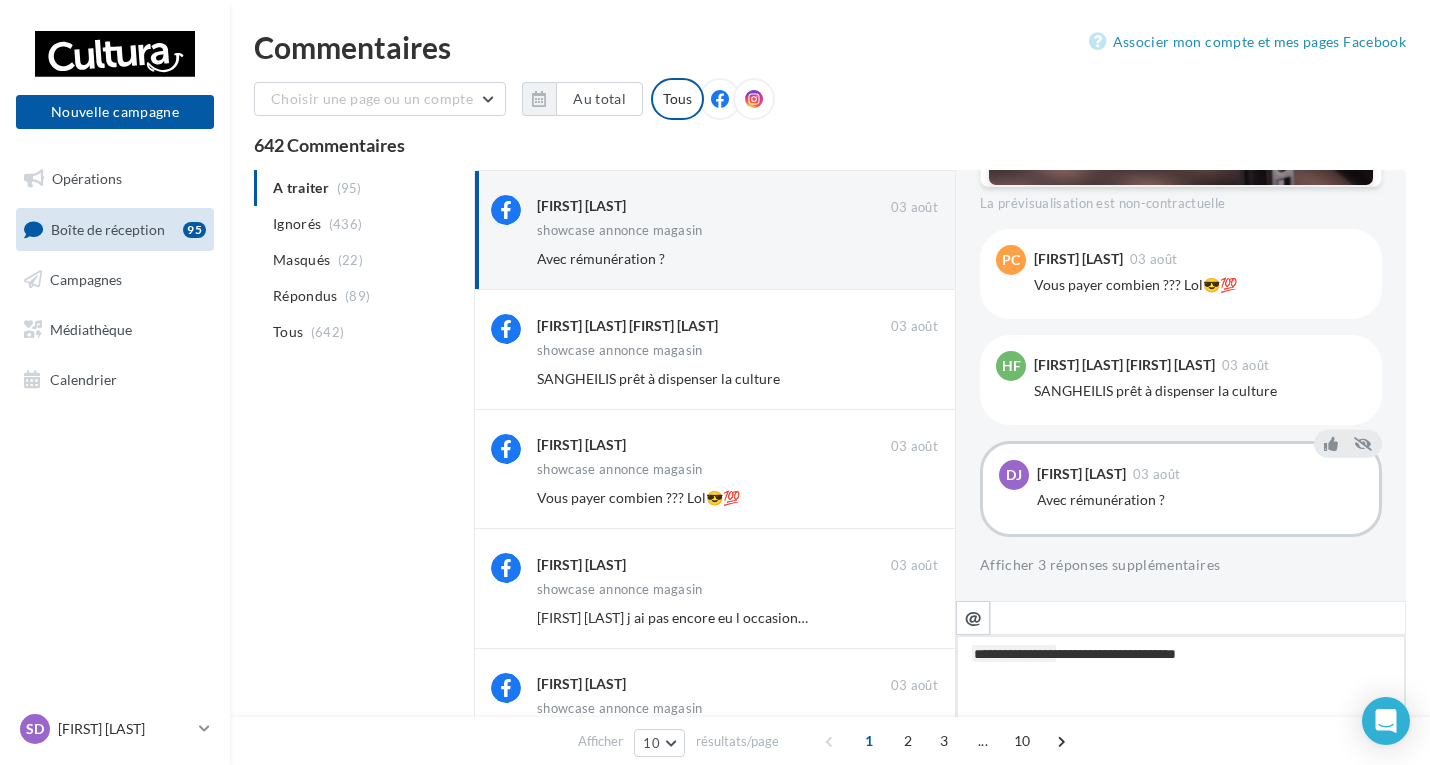 type on "**********" 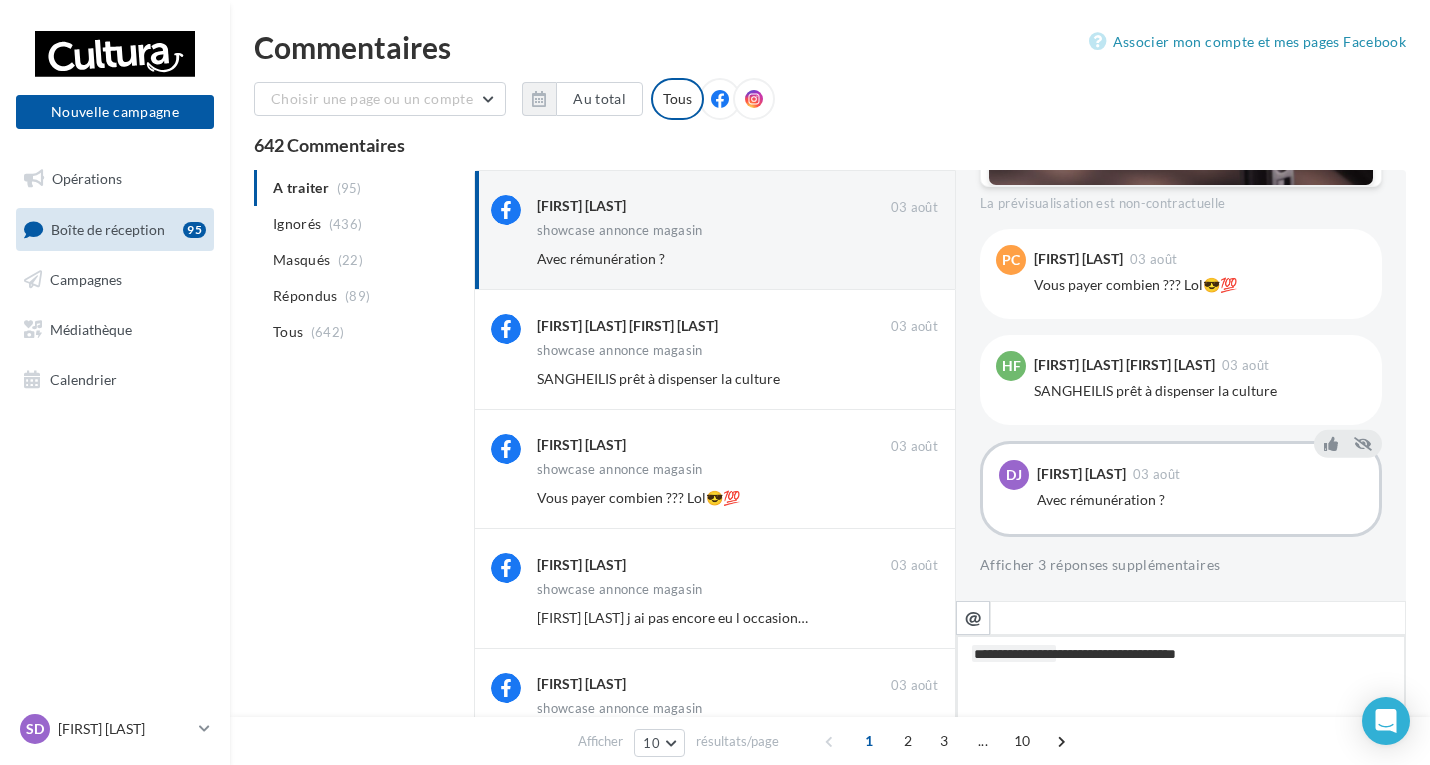 type on "**********" 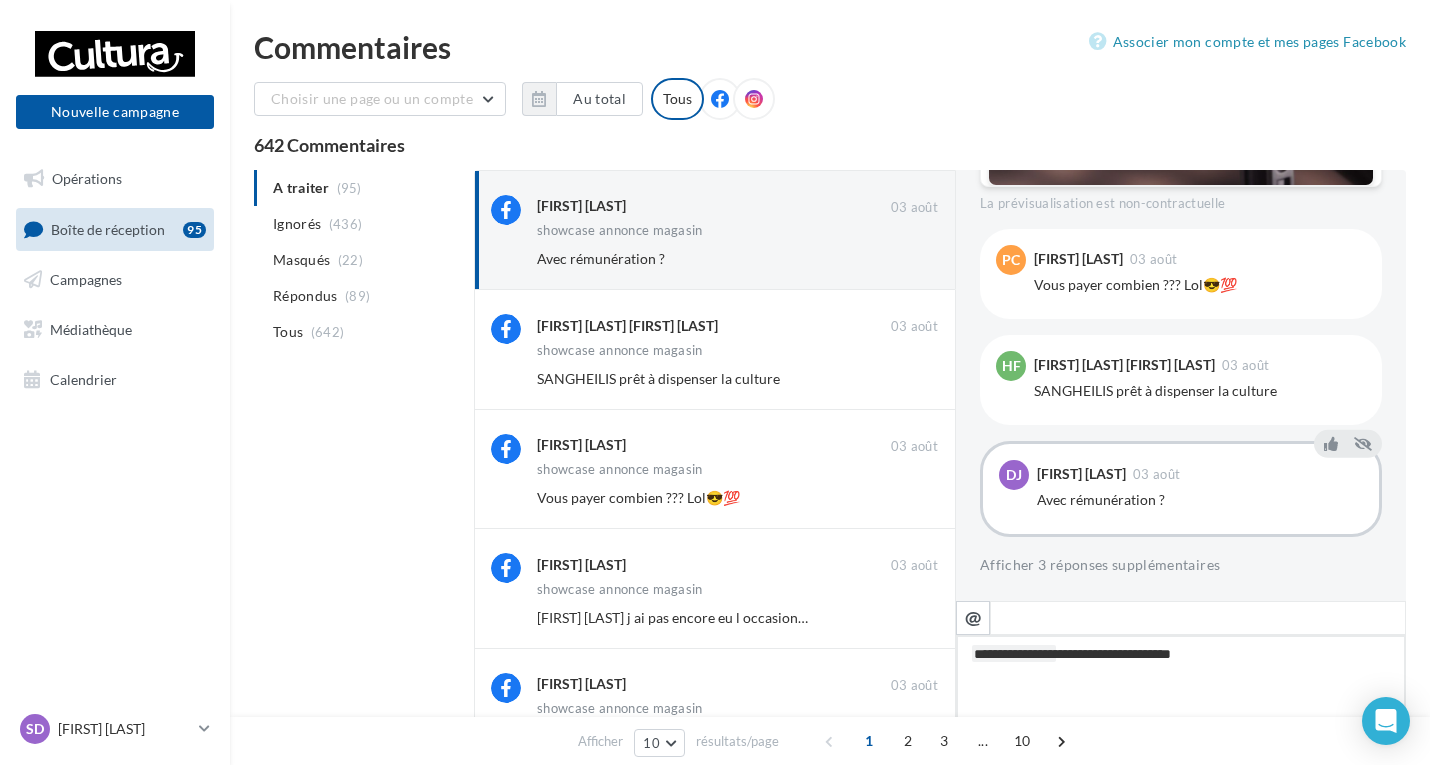 type on "**********" 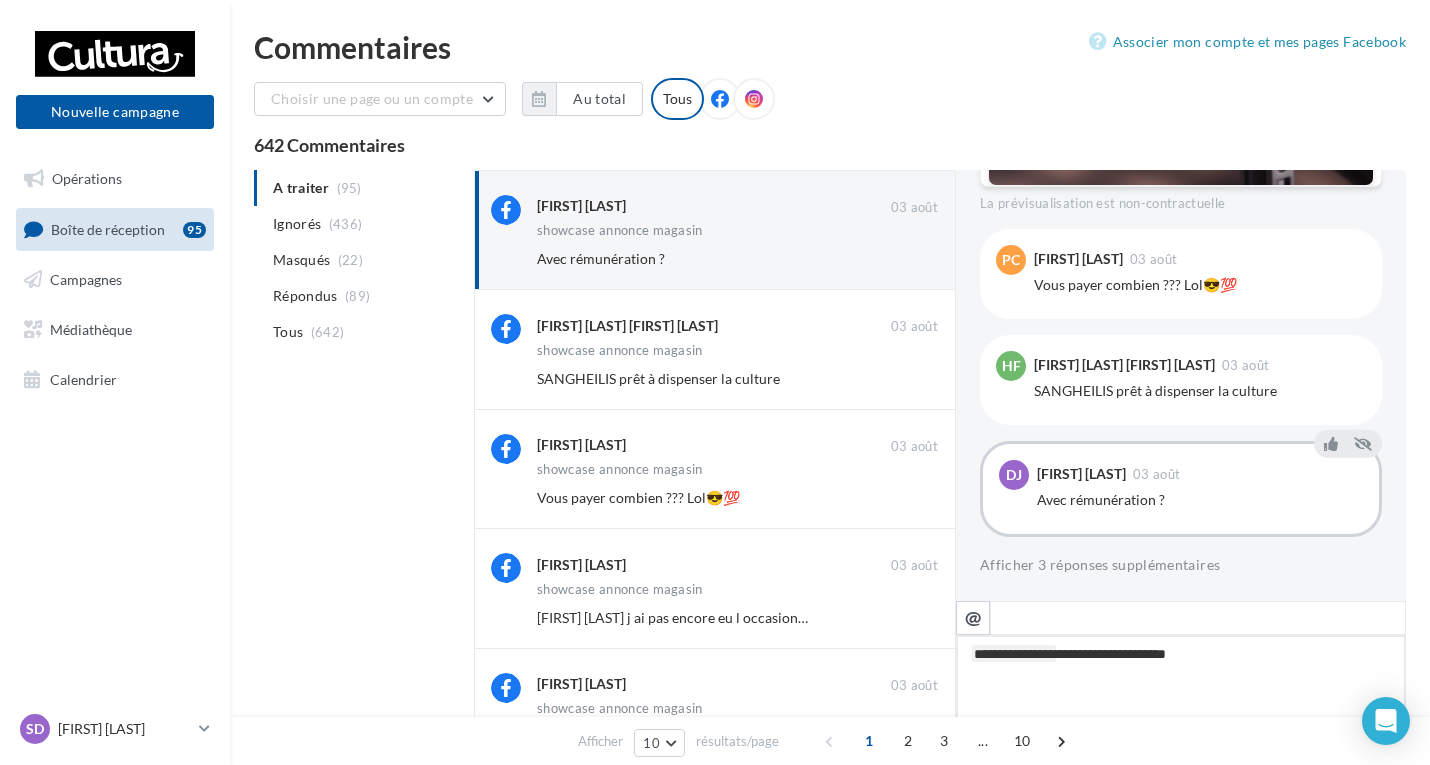 type on "**********" 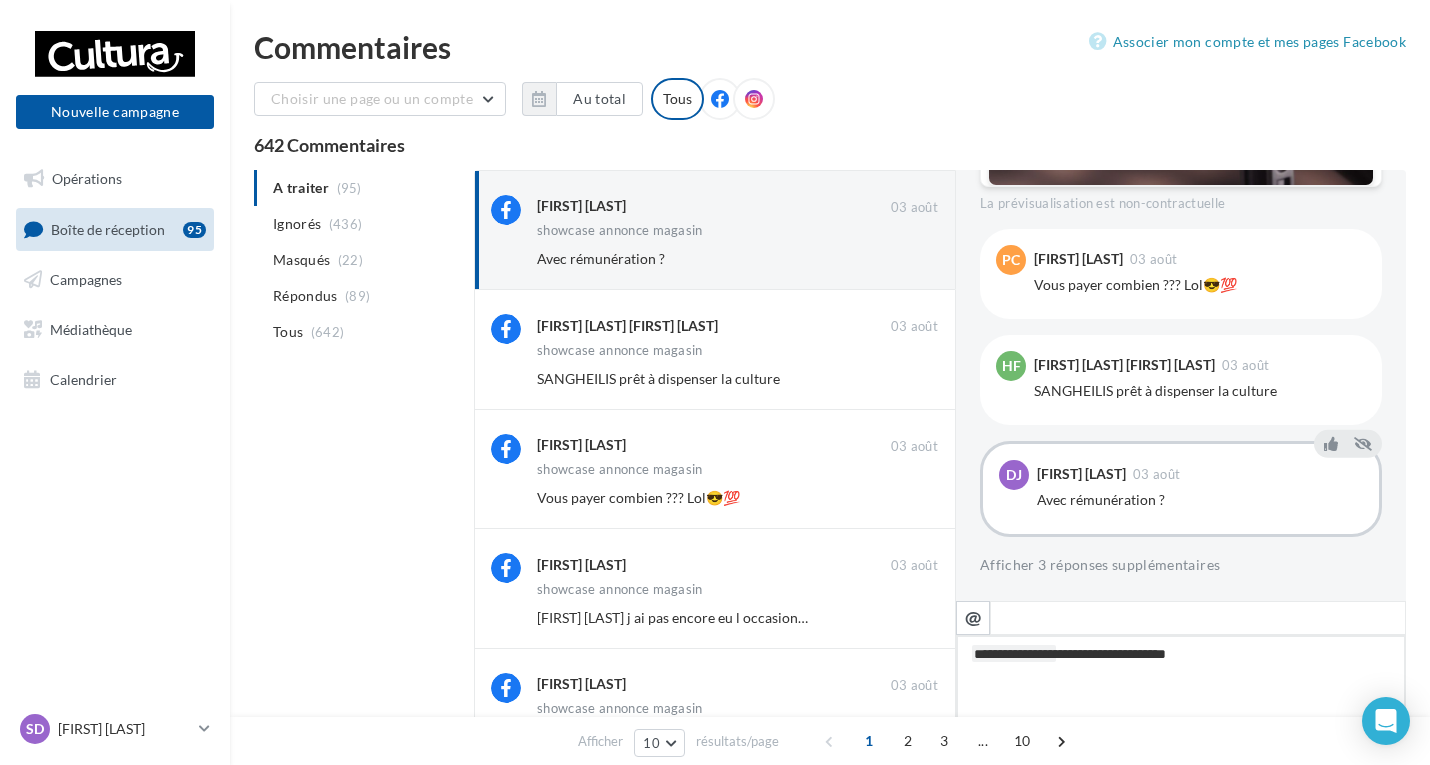 type on "**********" 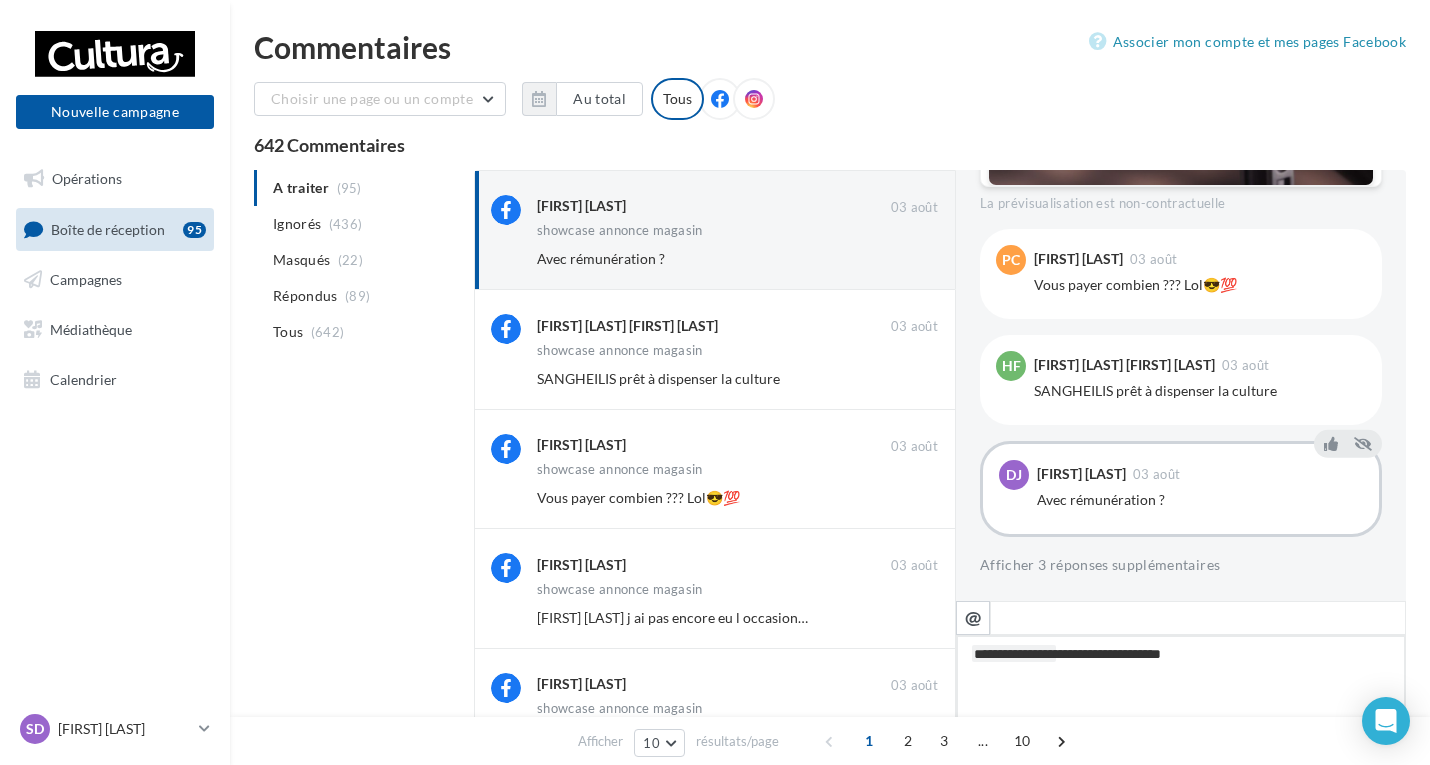 type on "**********" 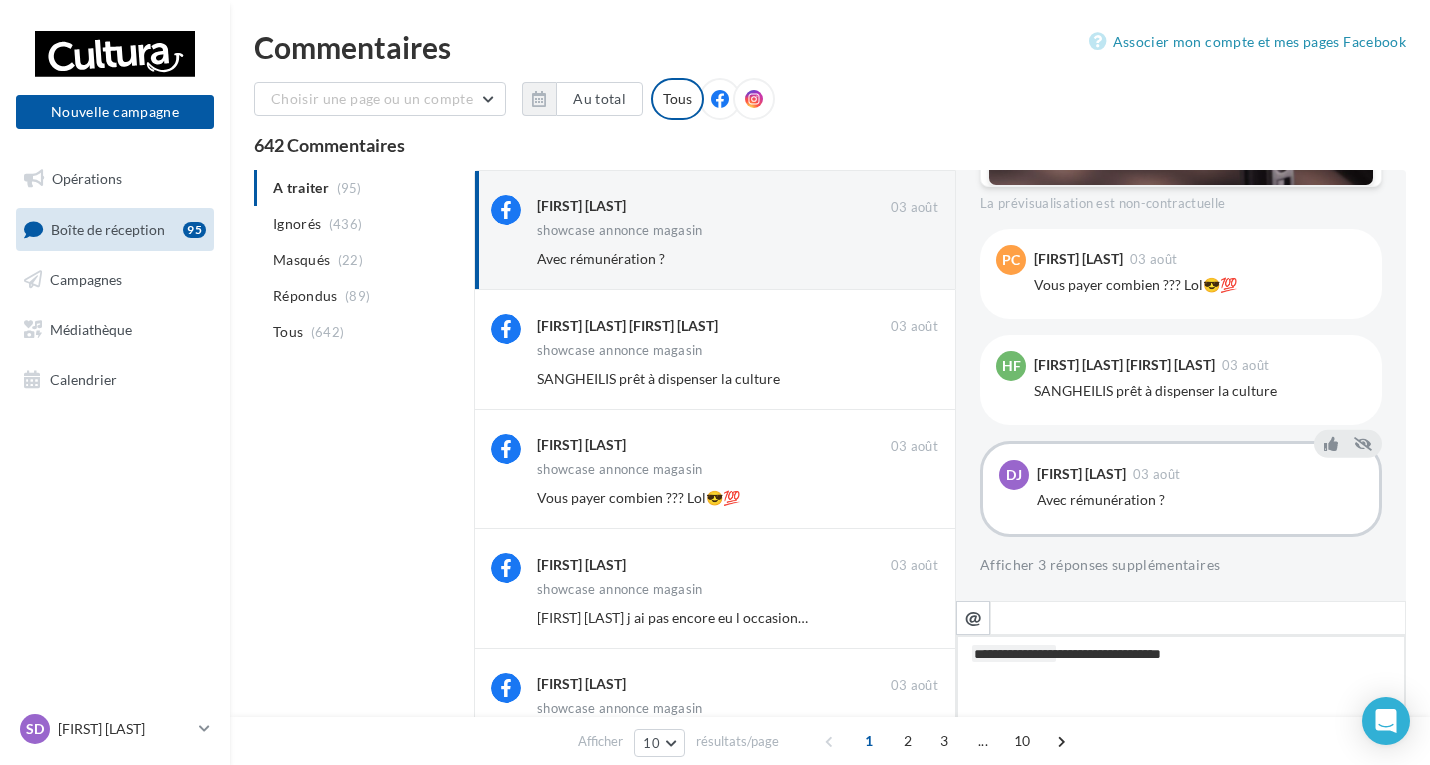 type on "**********" 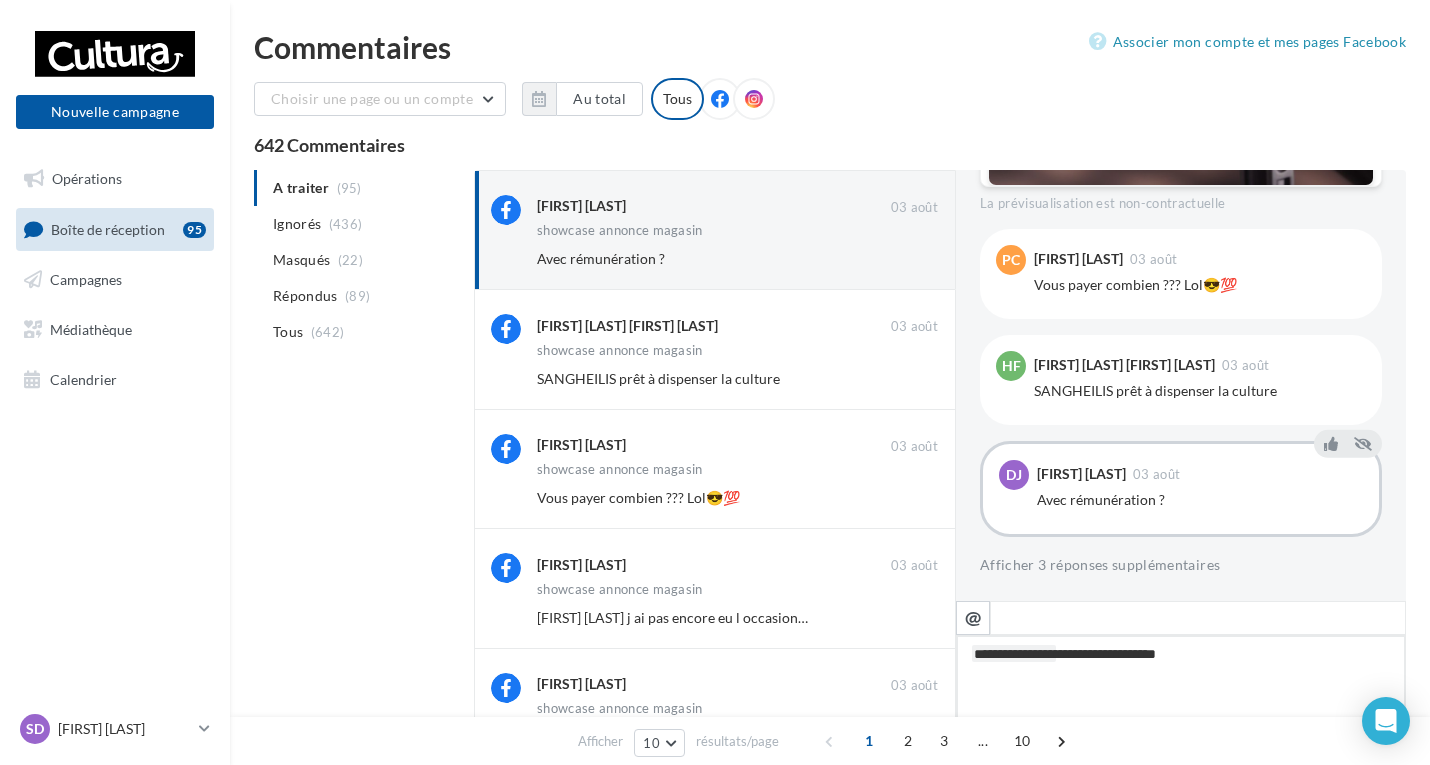 type on "**********" 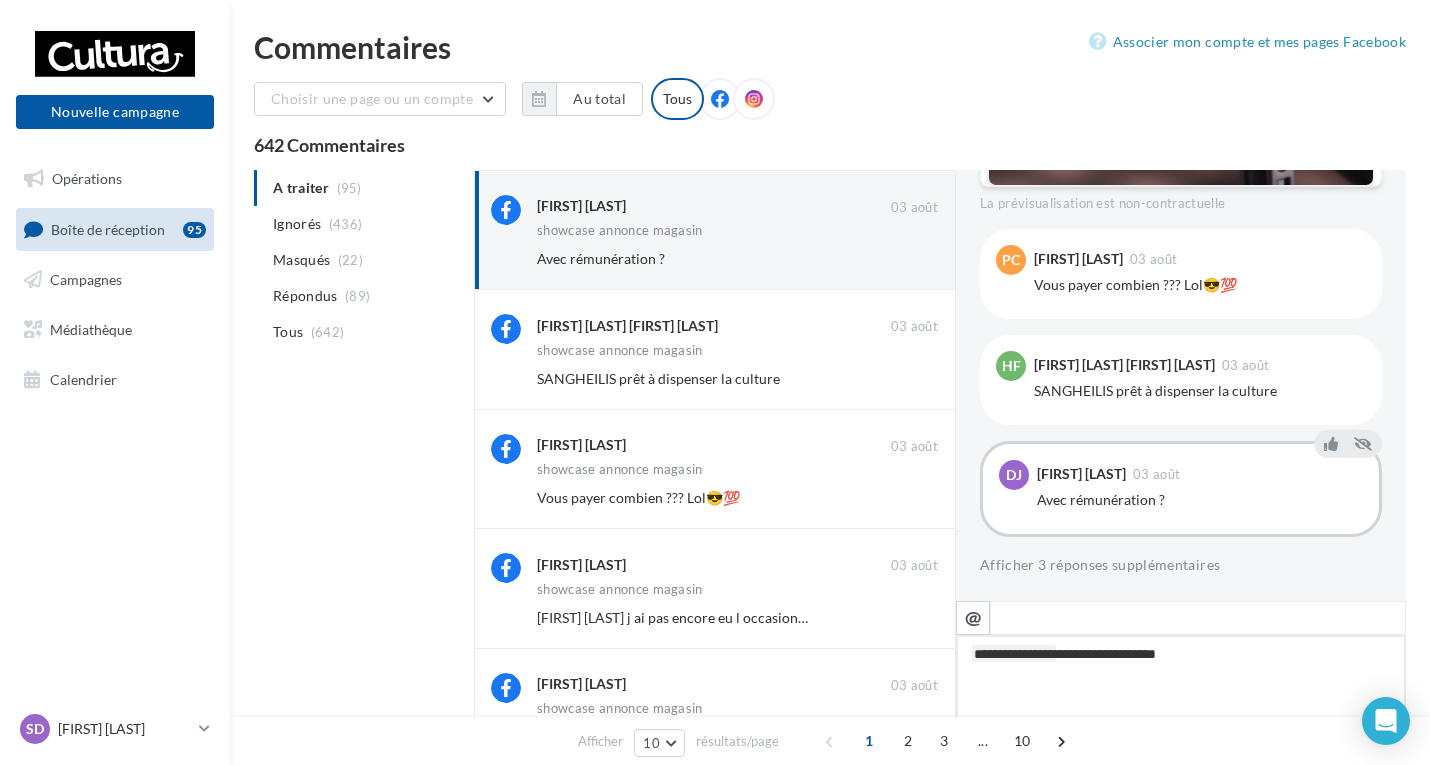 type on "**********" 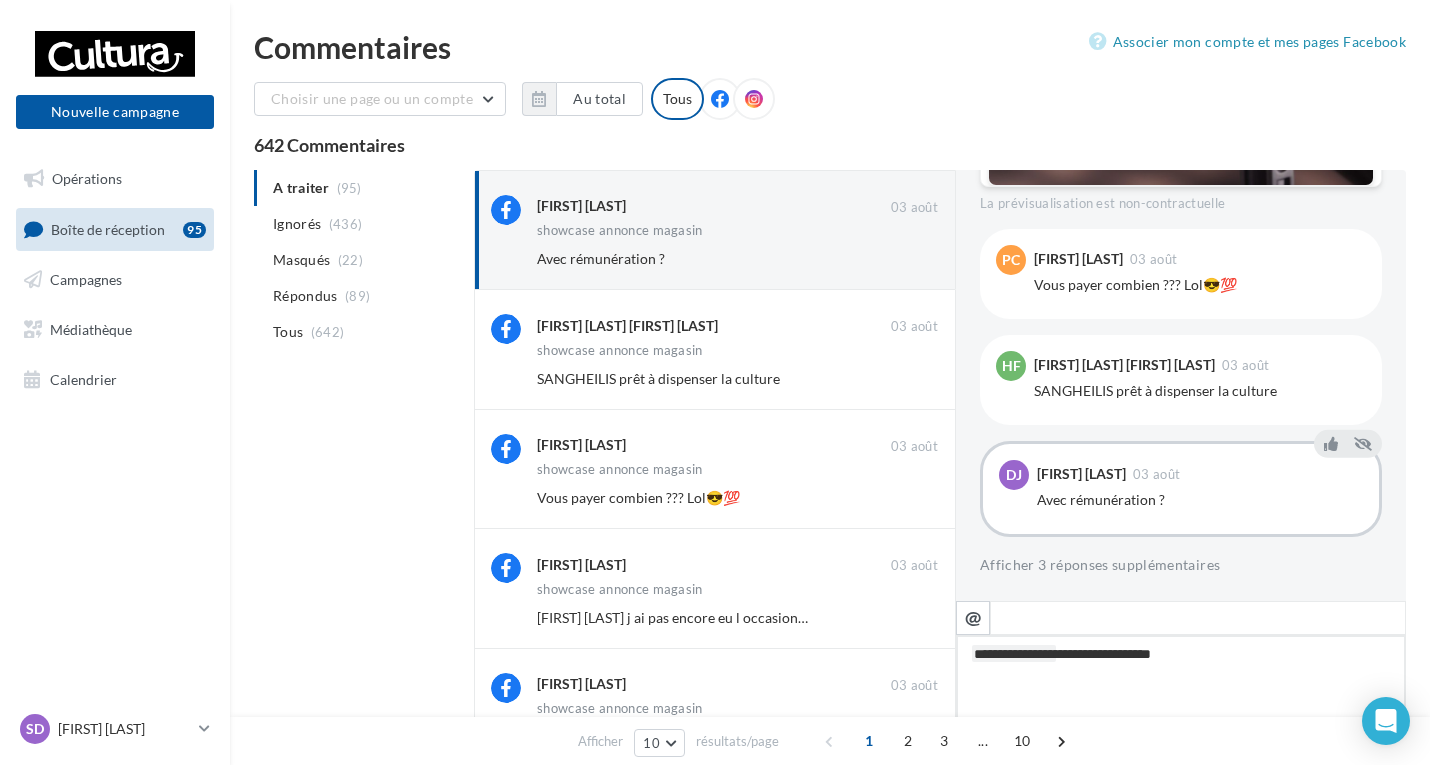 type on "**********" 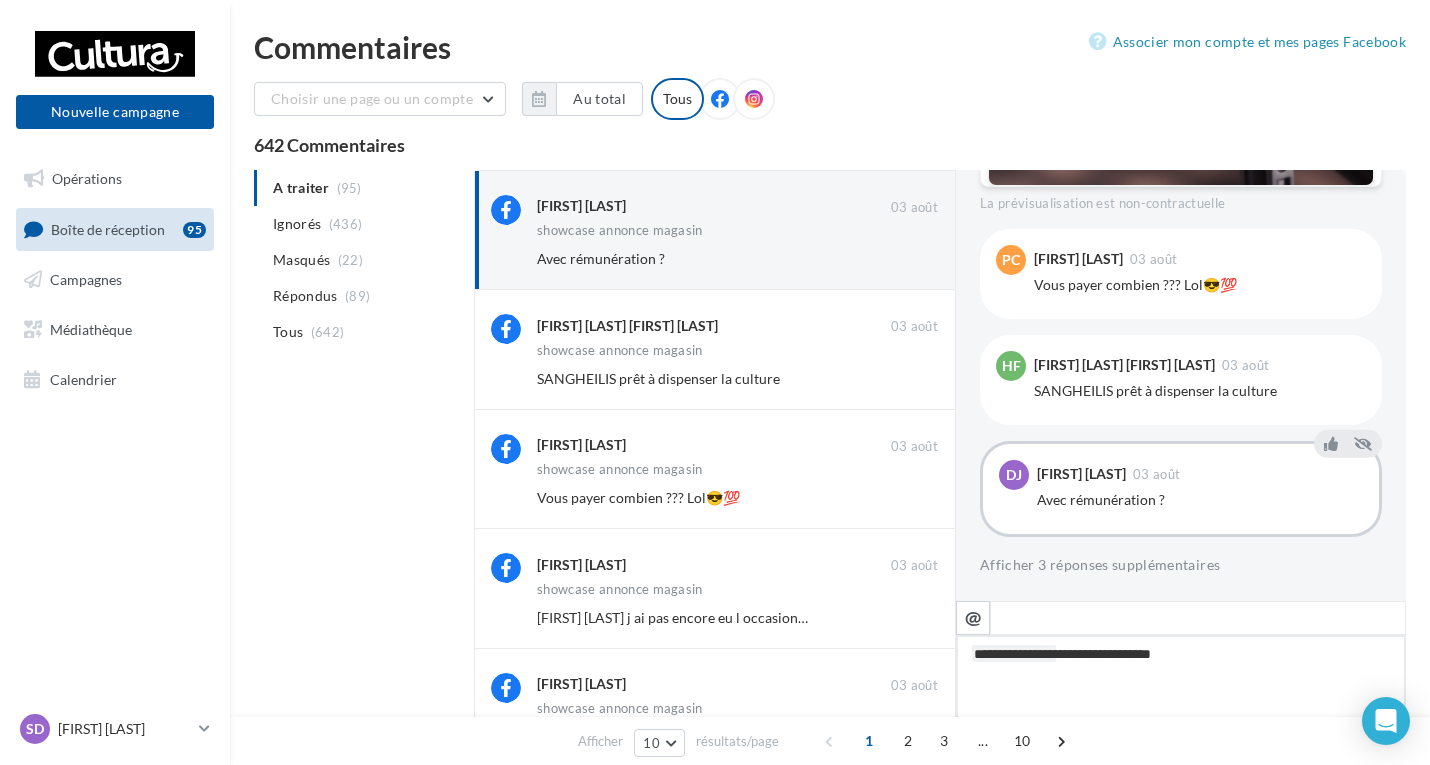 type on "**********" 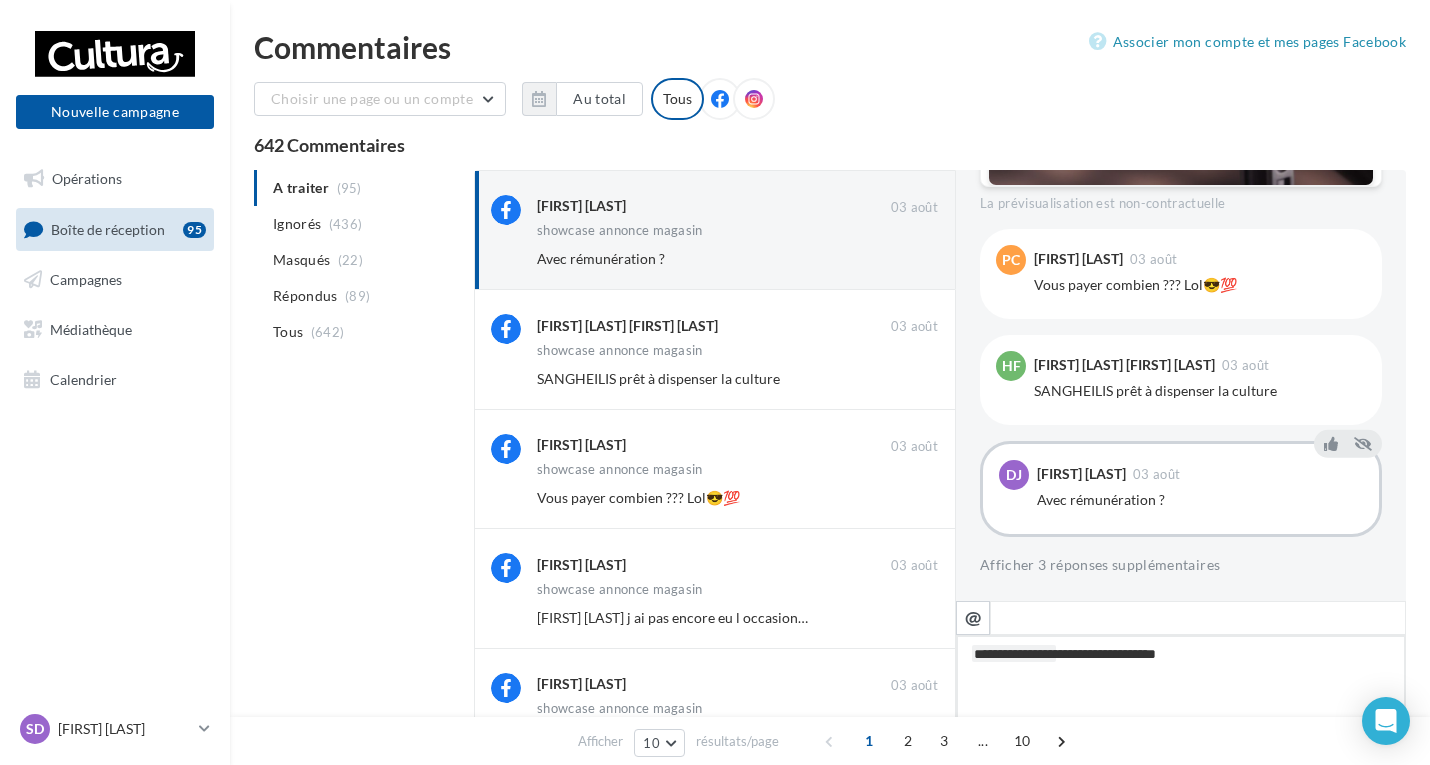 type on "**********" 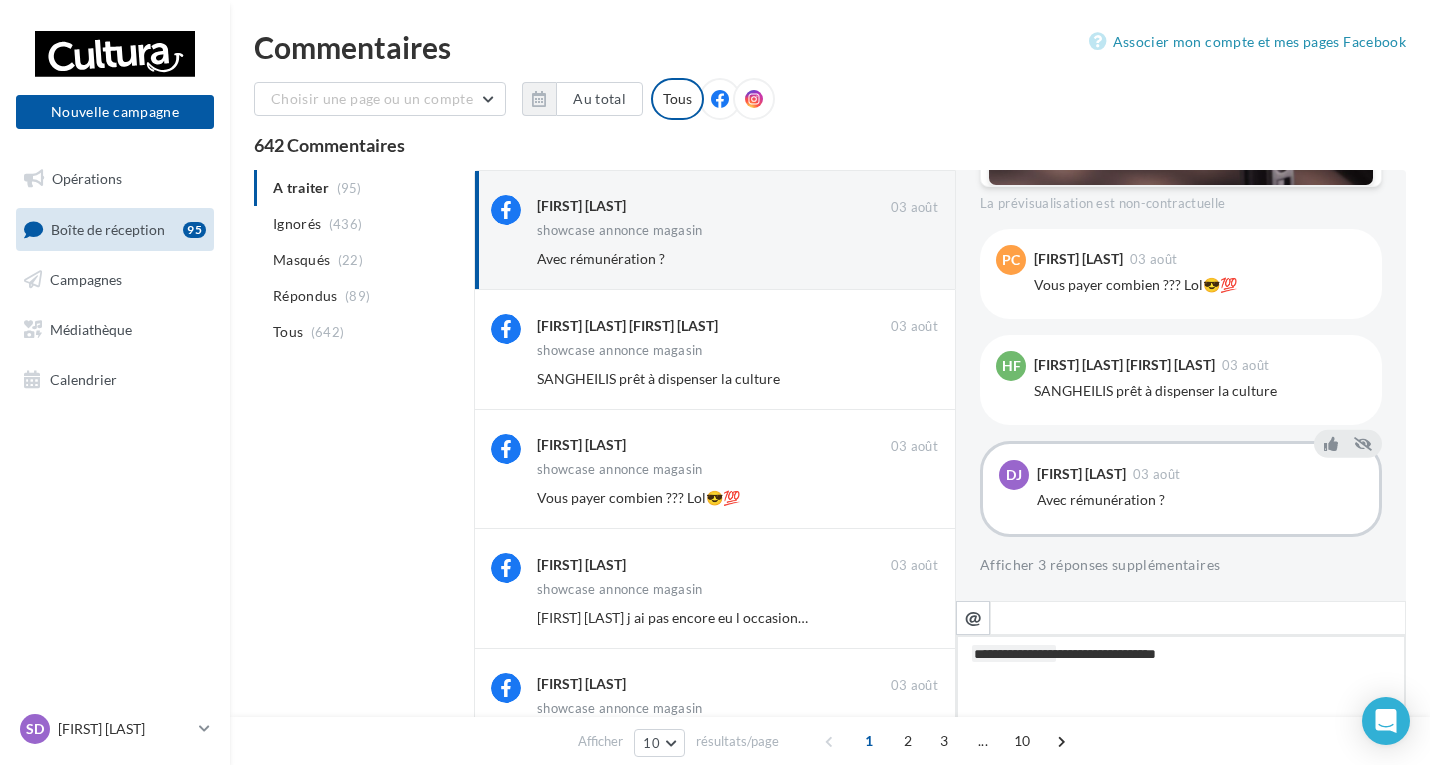 type on "**********" 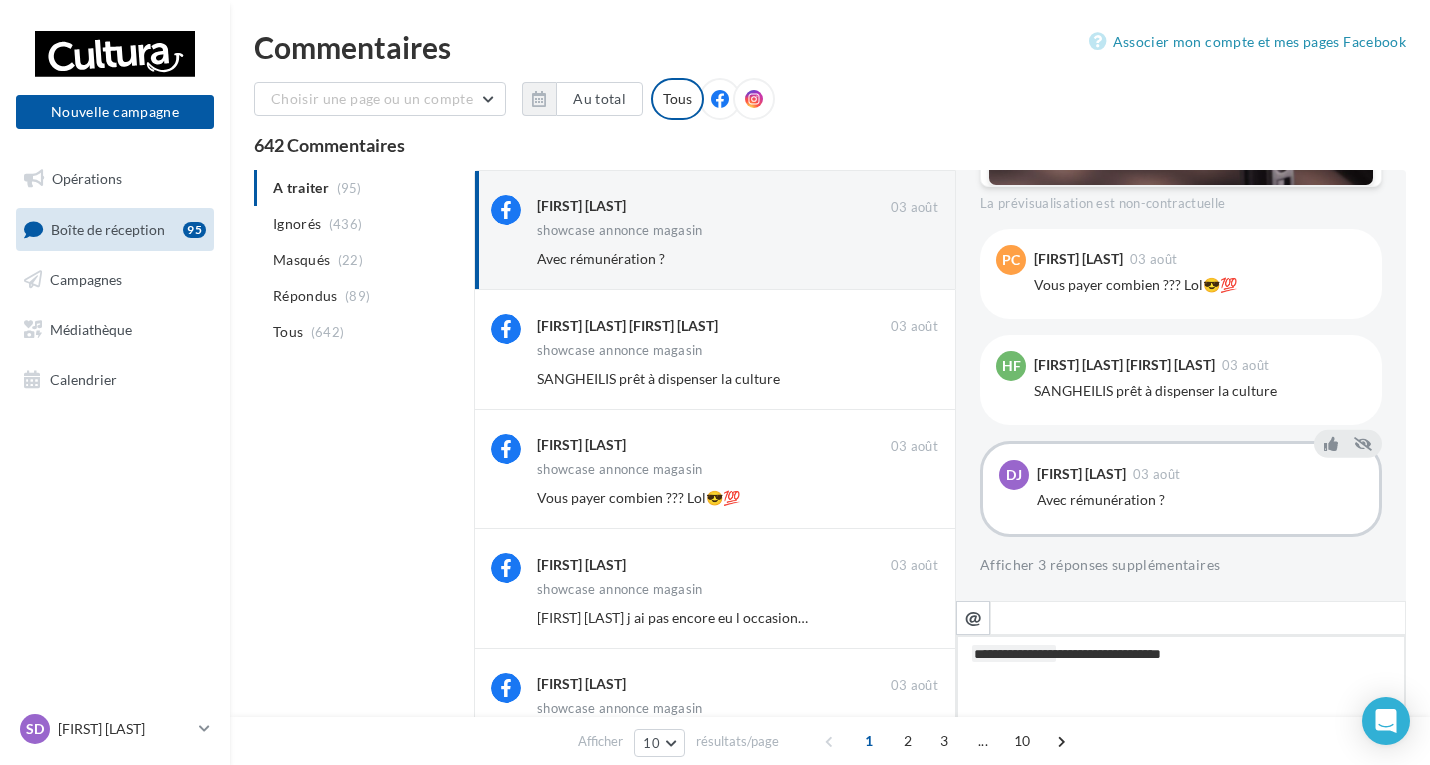 type on "**********" 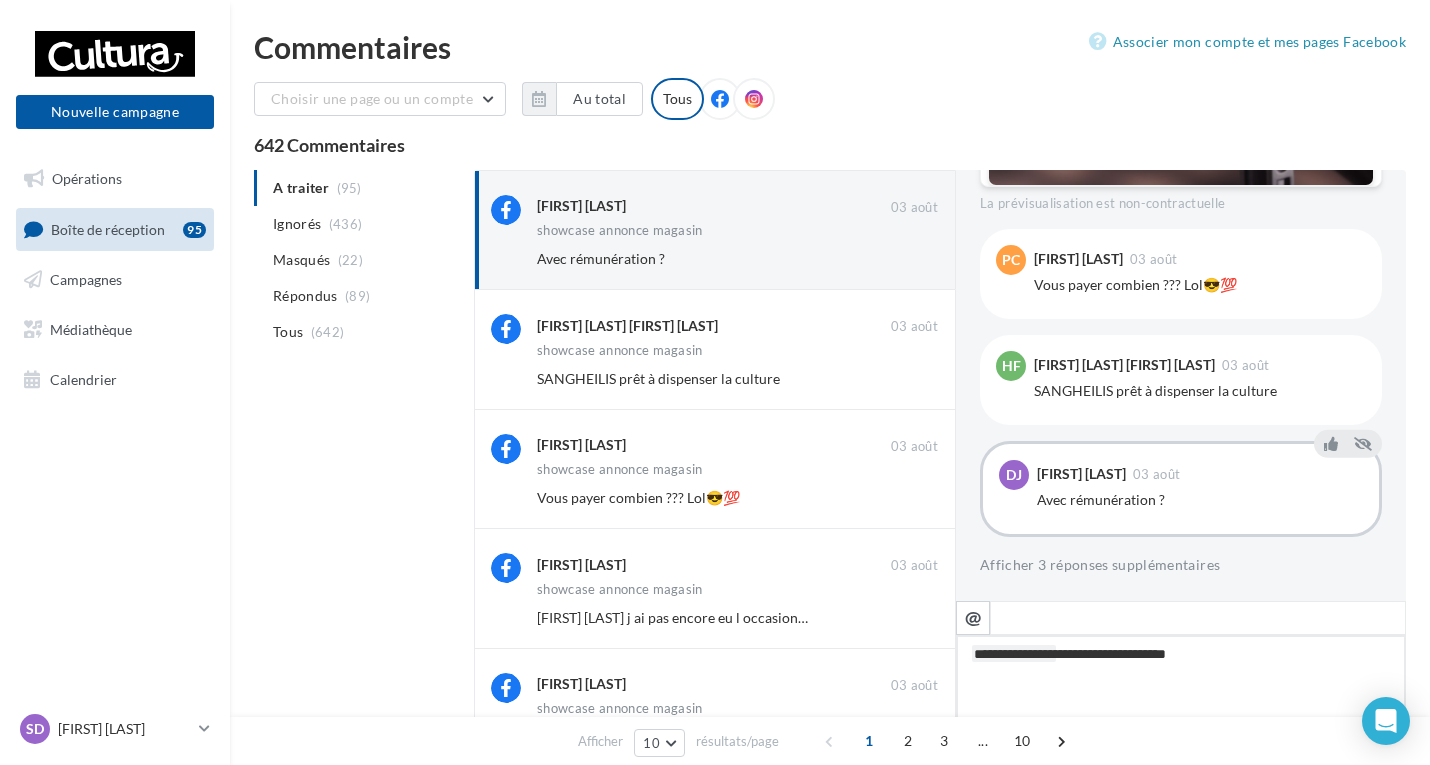 type on "**********" 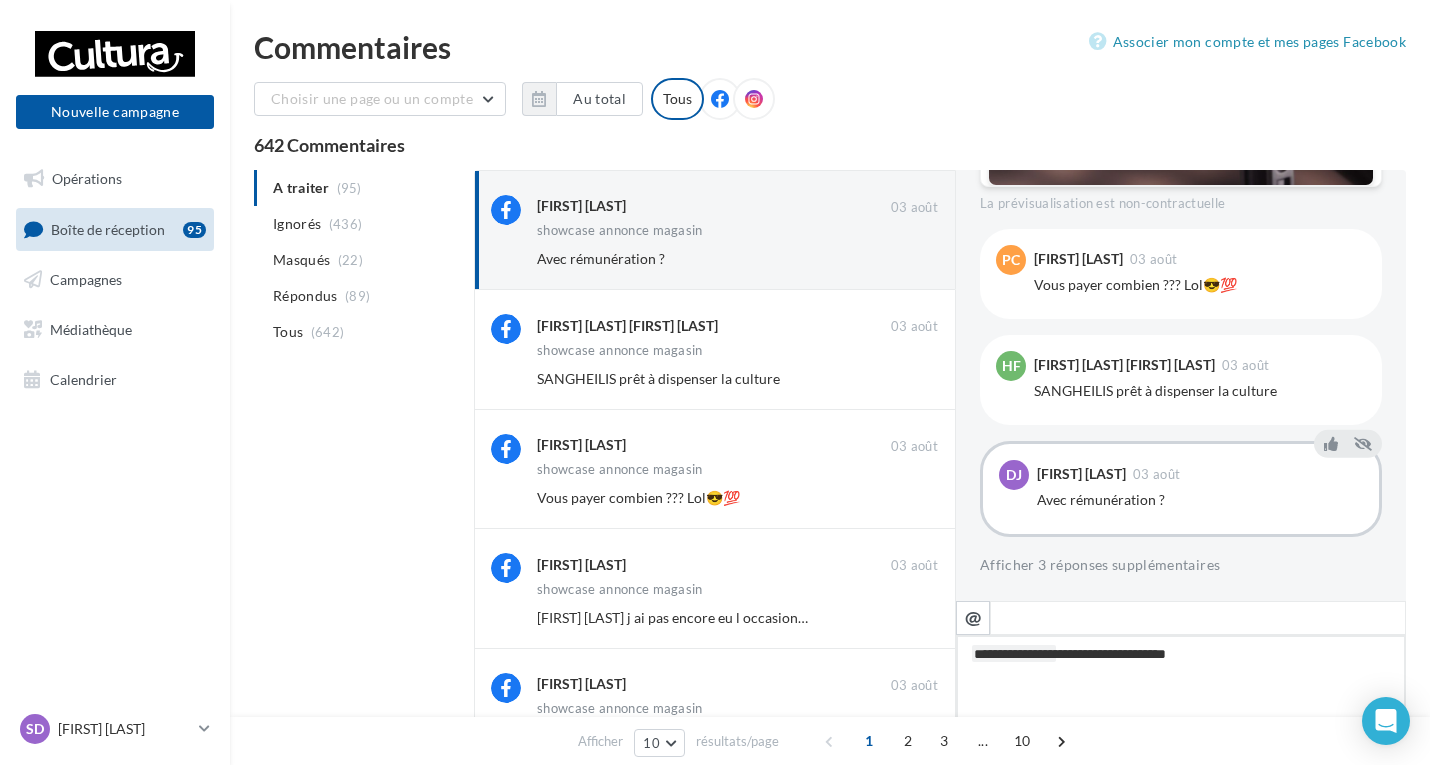 type on "**********" 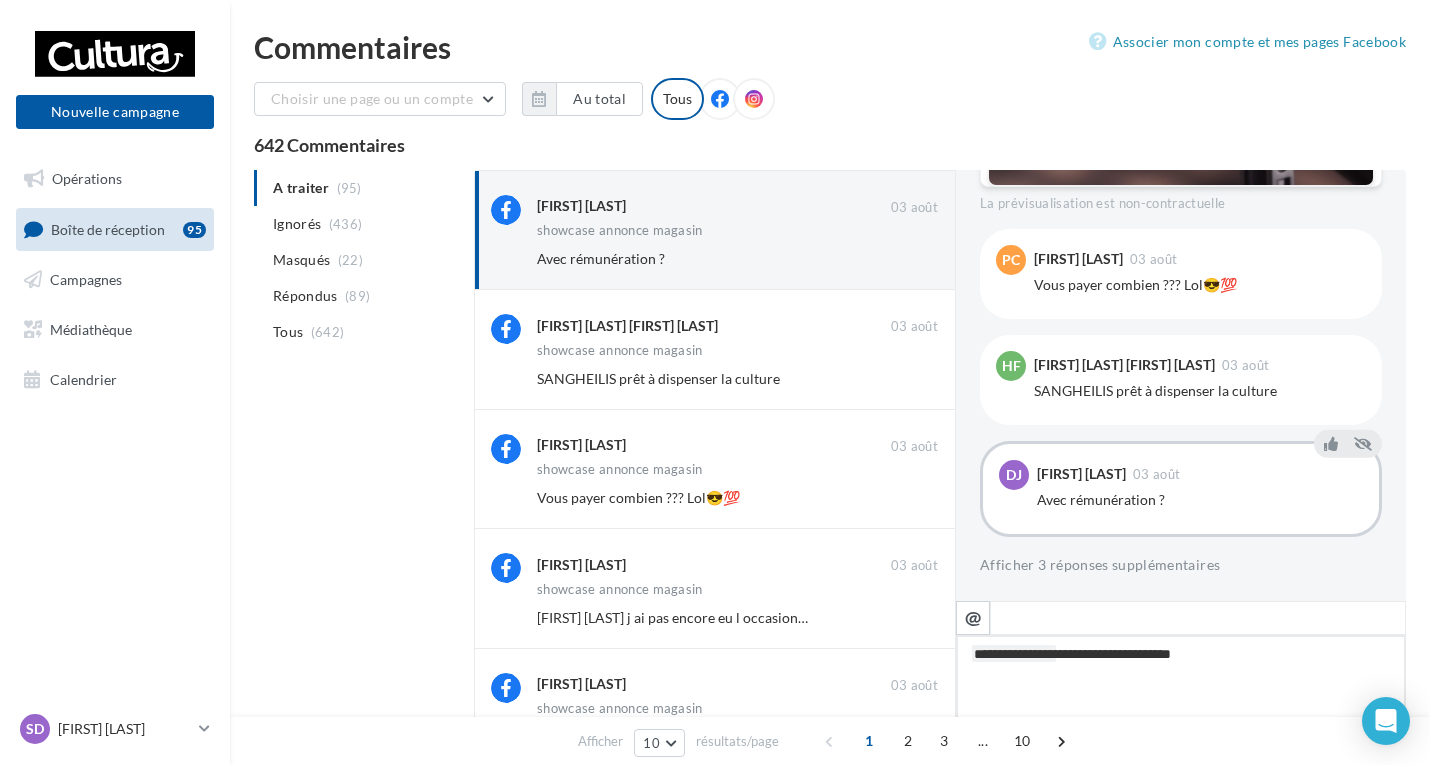 type on "**********" 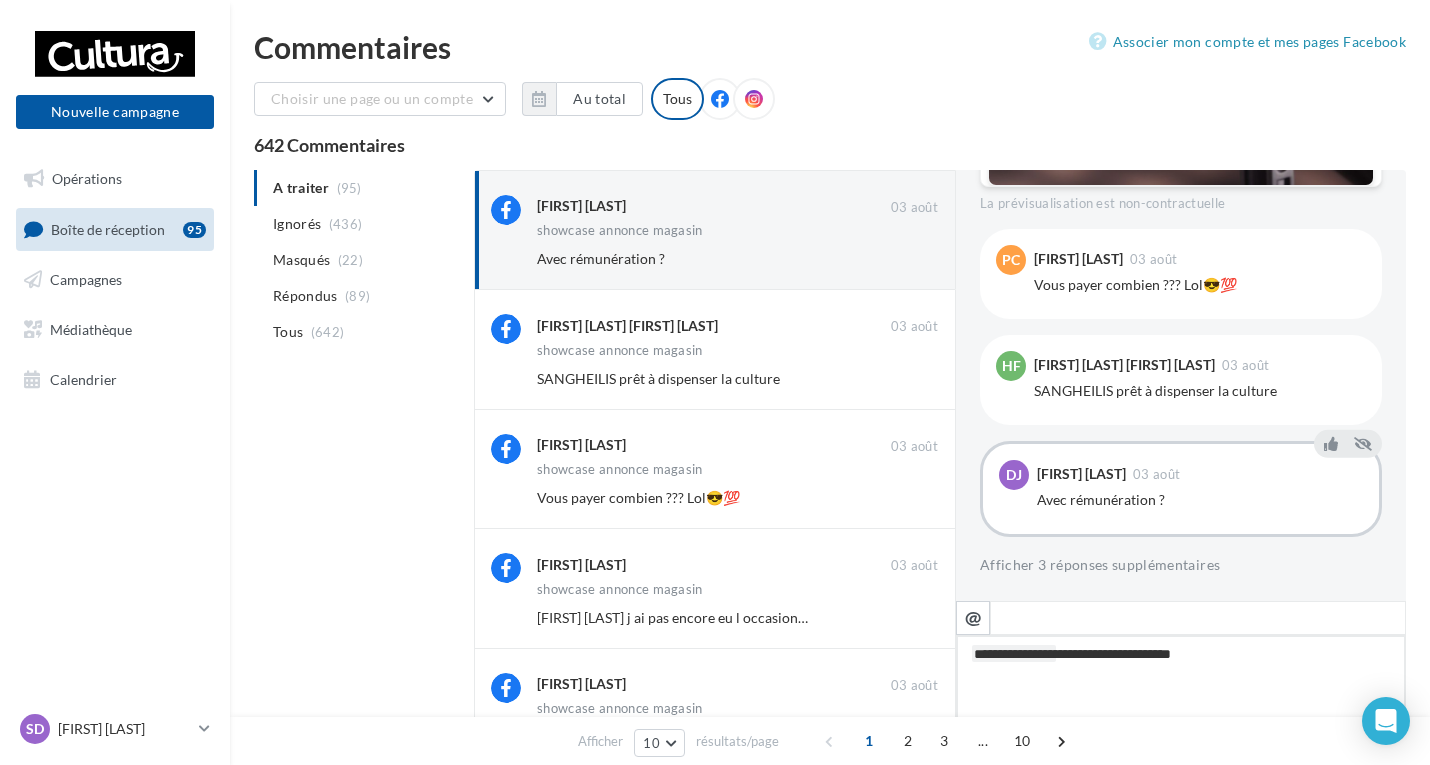 type on "**********" 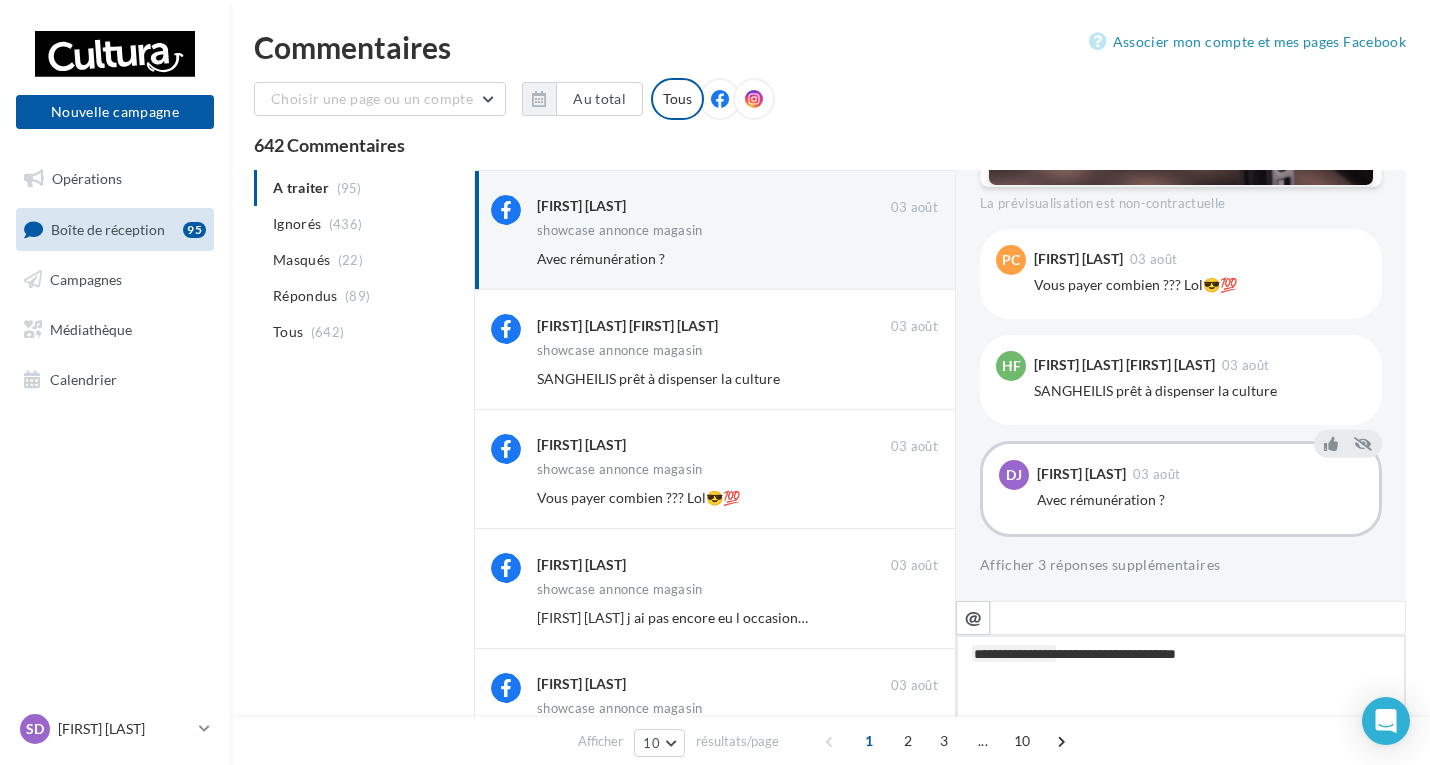 type on "**********" 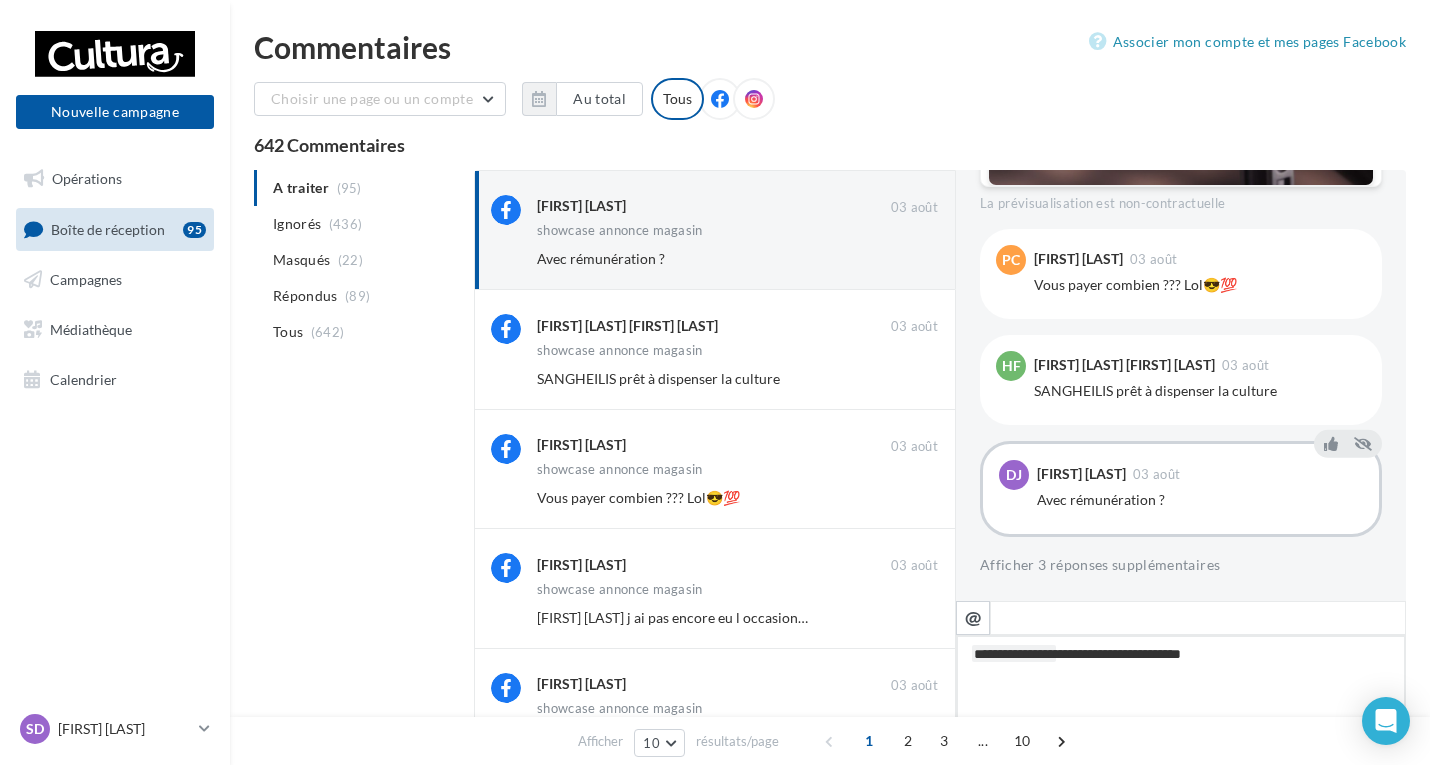 type on "**********" 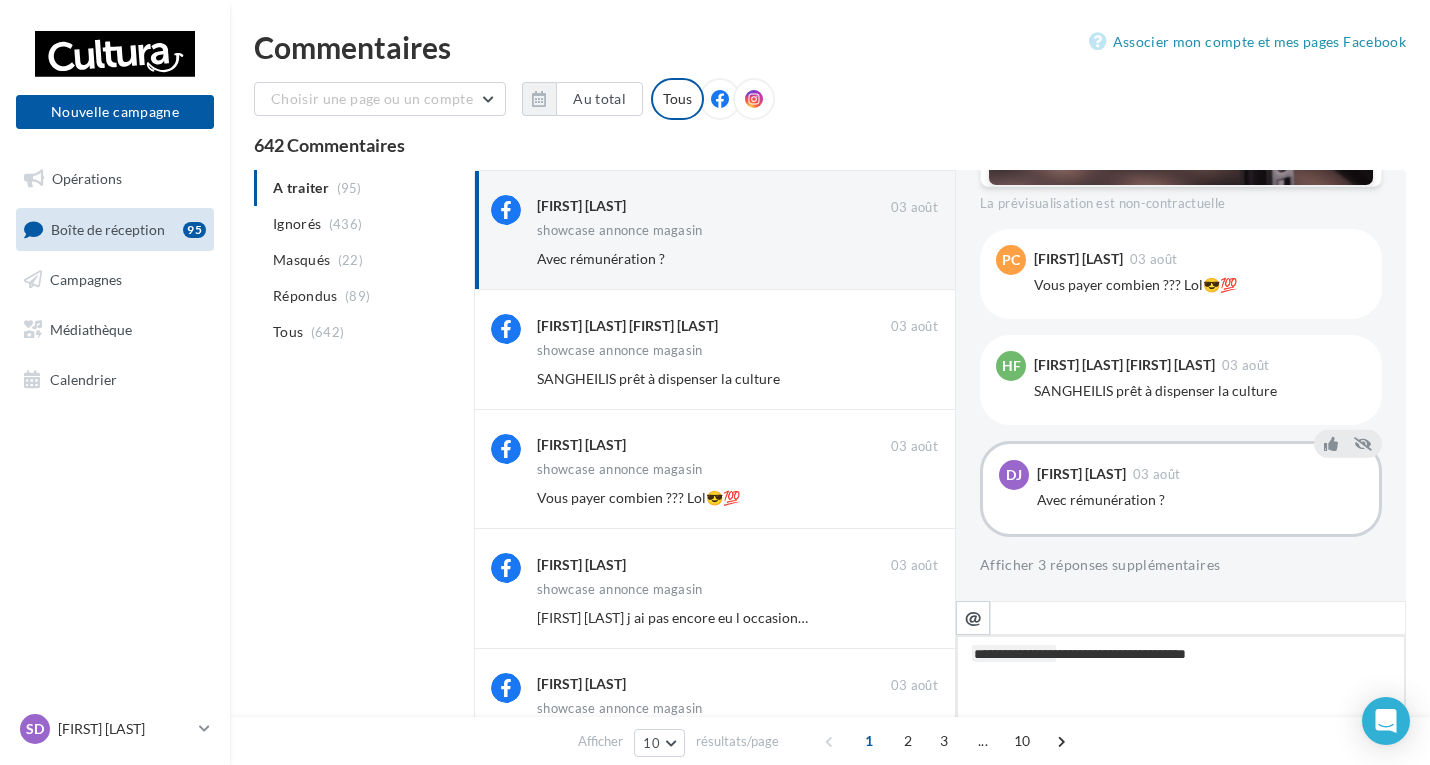 type on "**********" 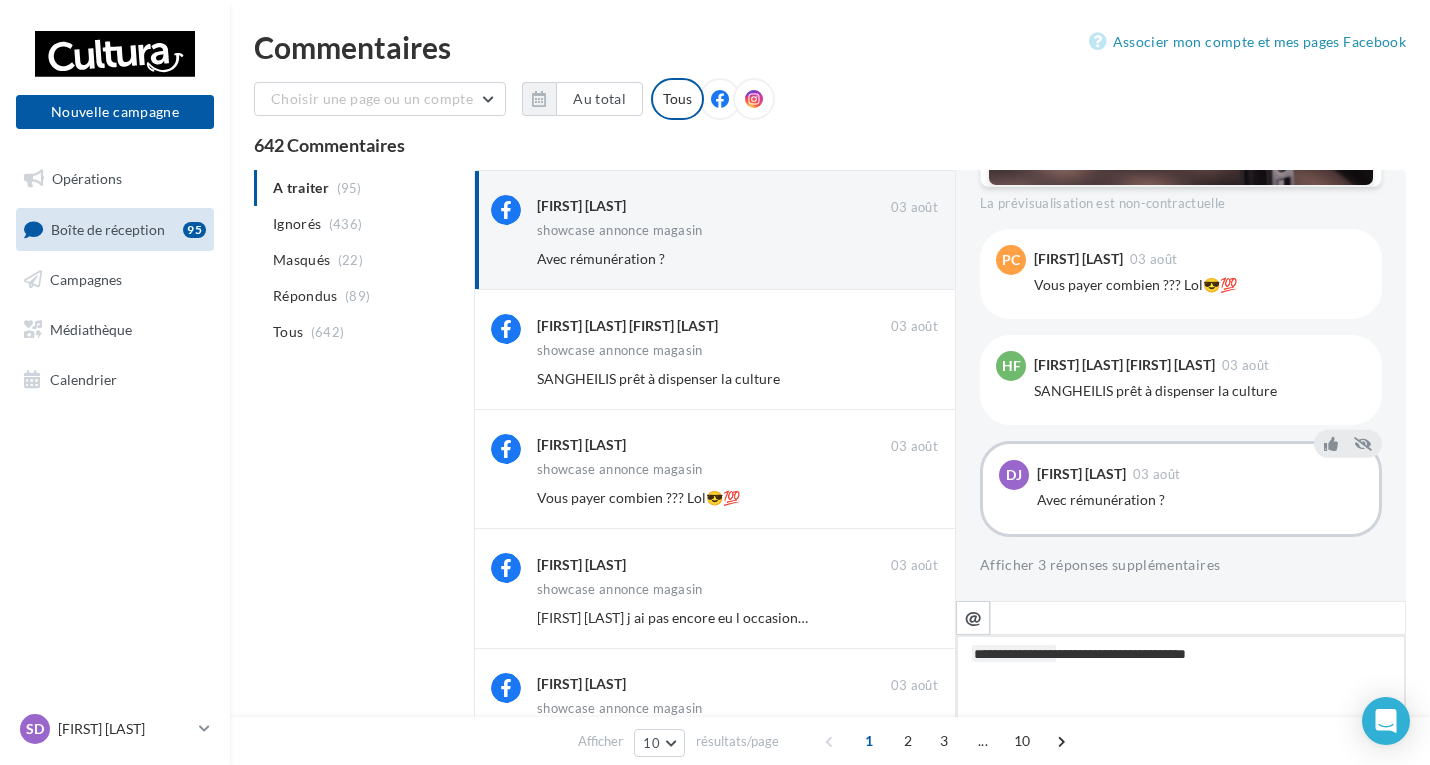 type on "**********" 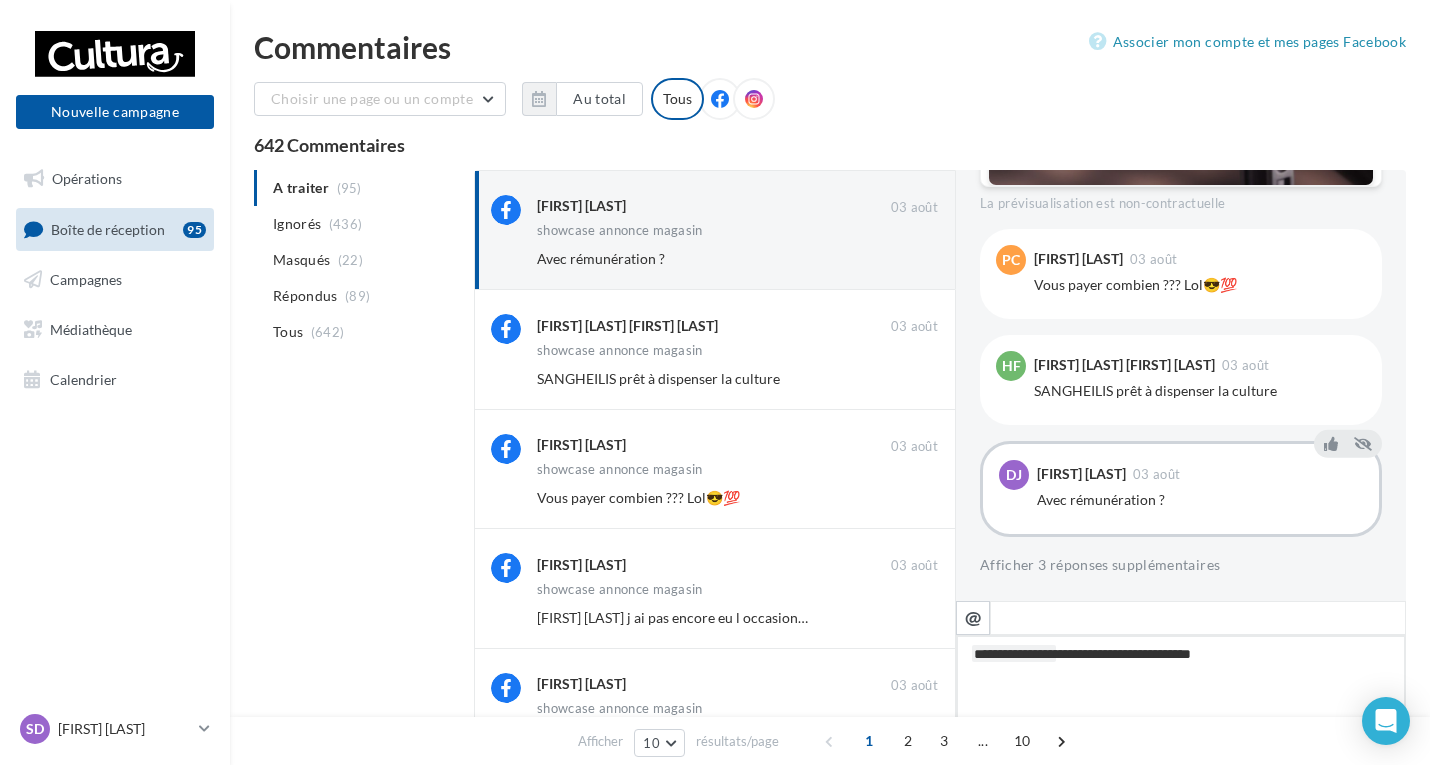 type on "**********" 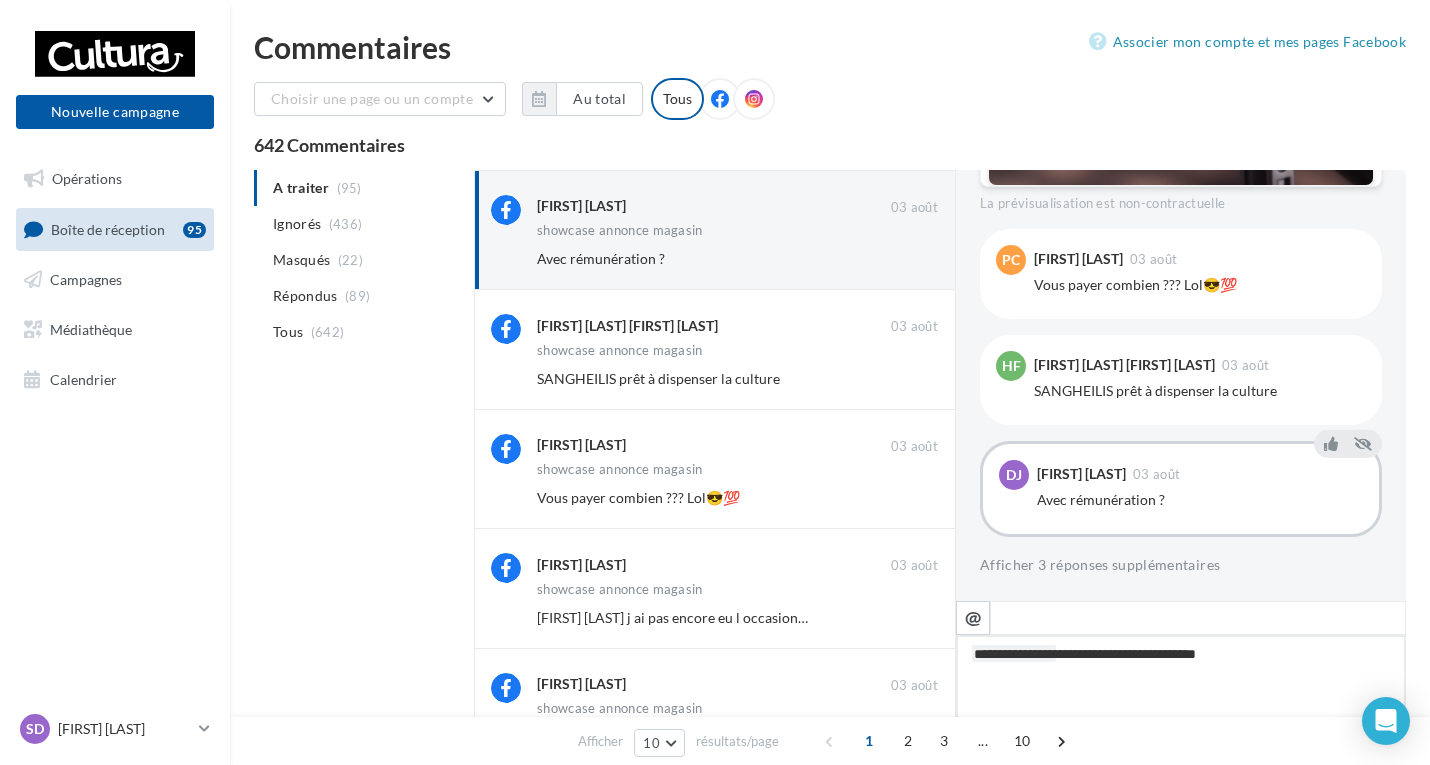 type on "**********" 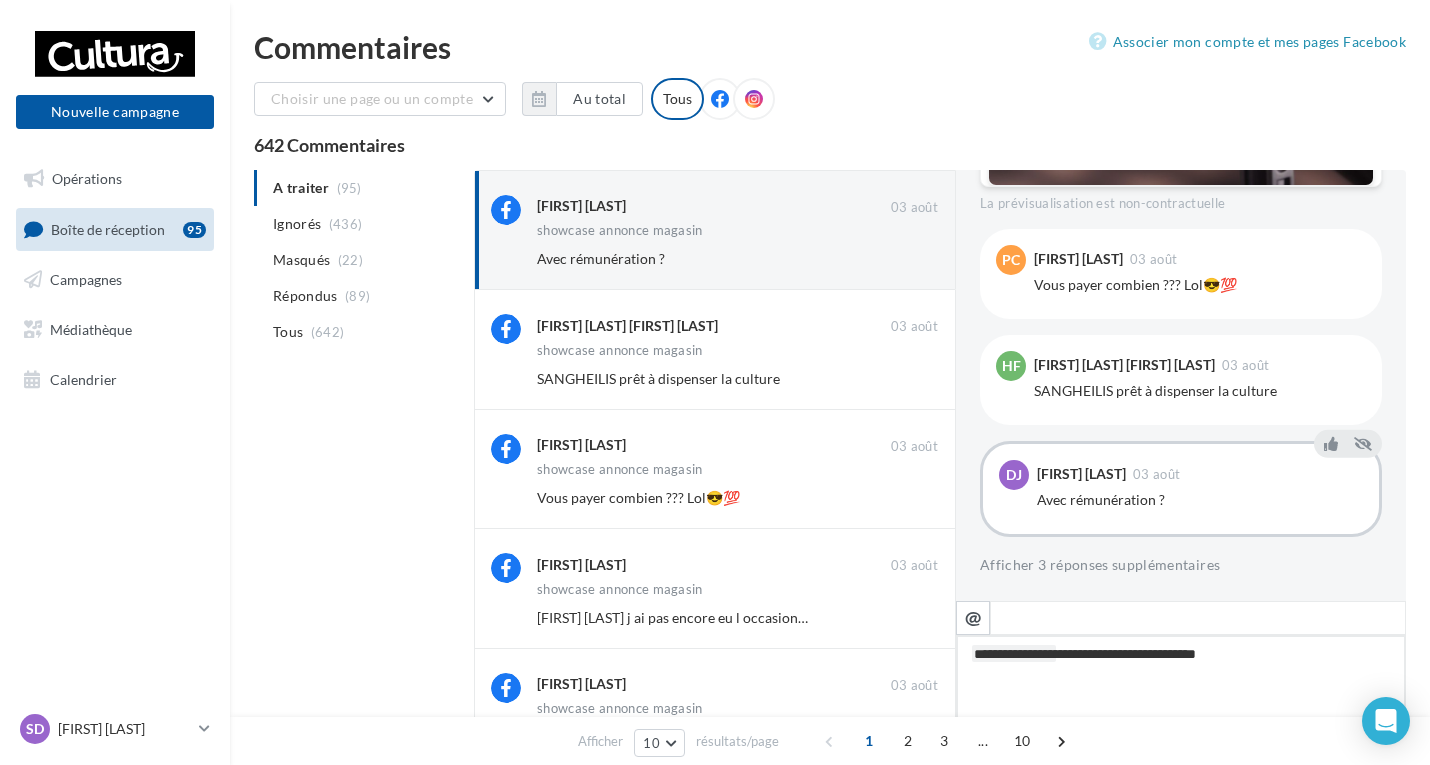 type on "**********" 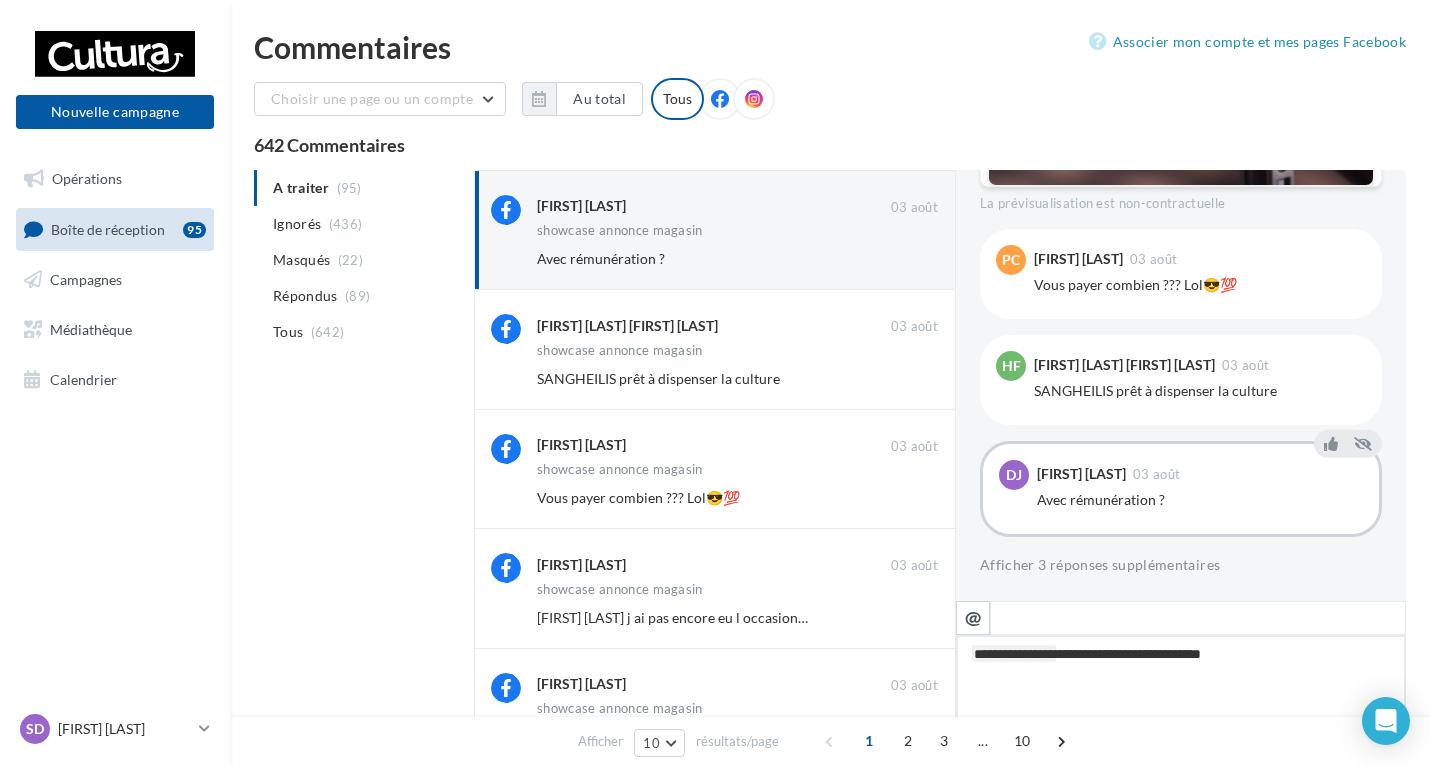 type on "**********" 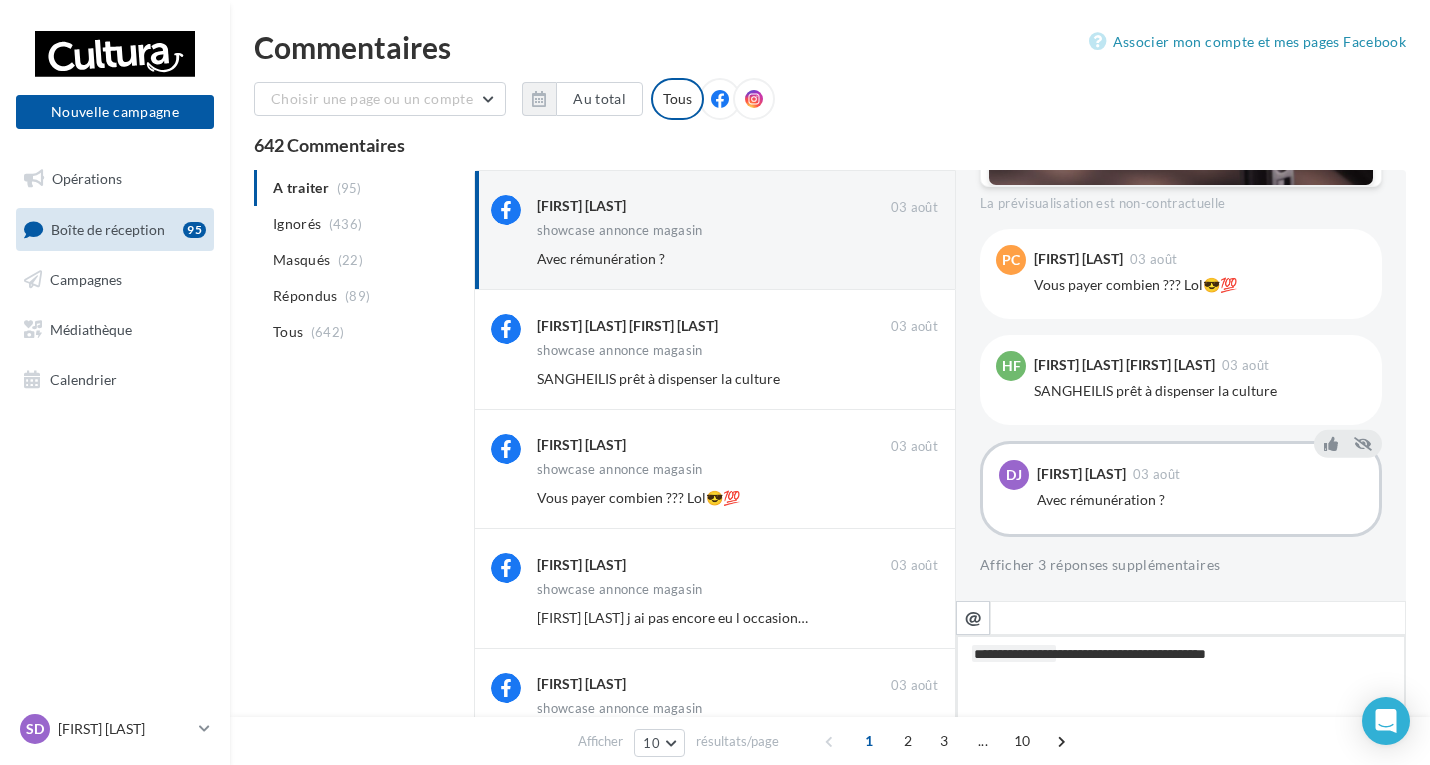 type on "**********" 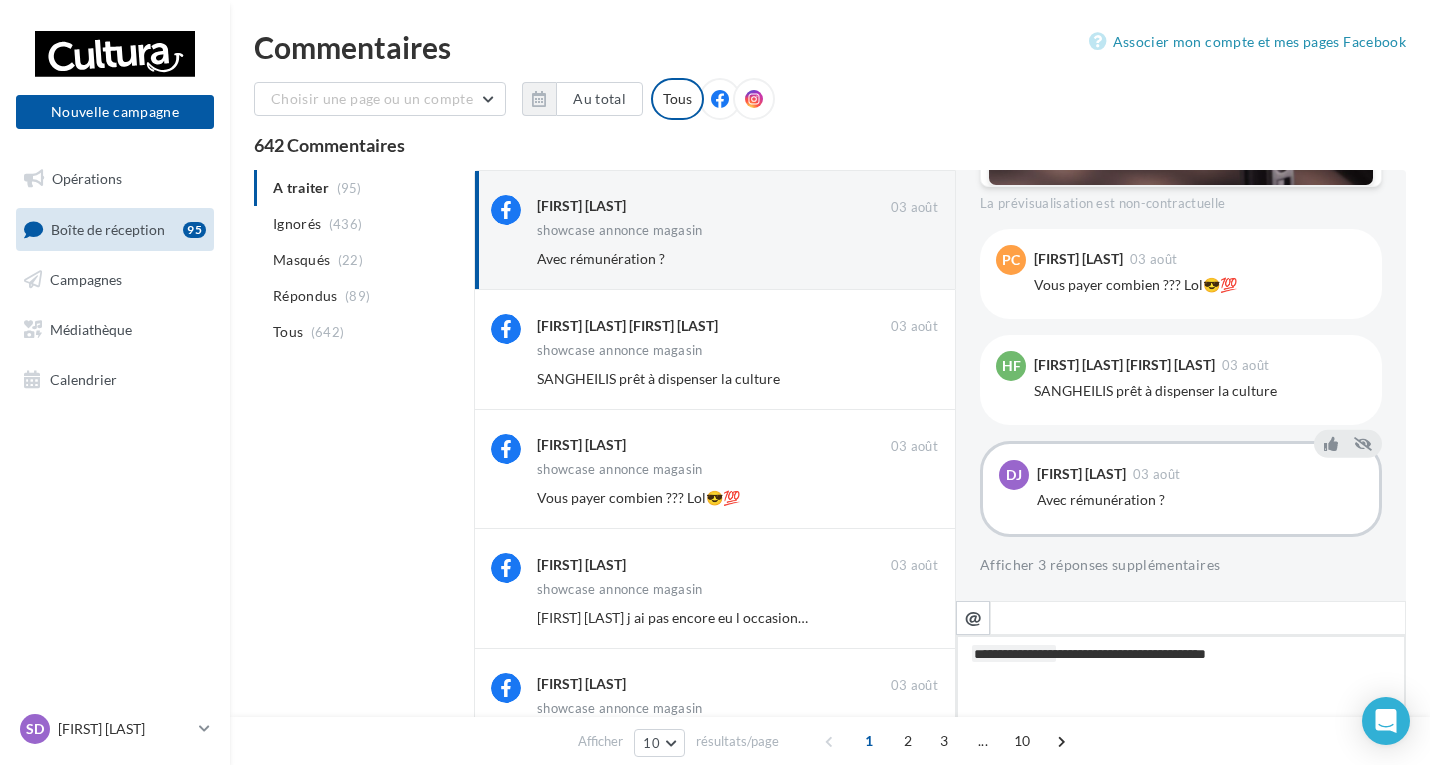 type on "**********" 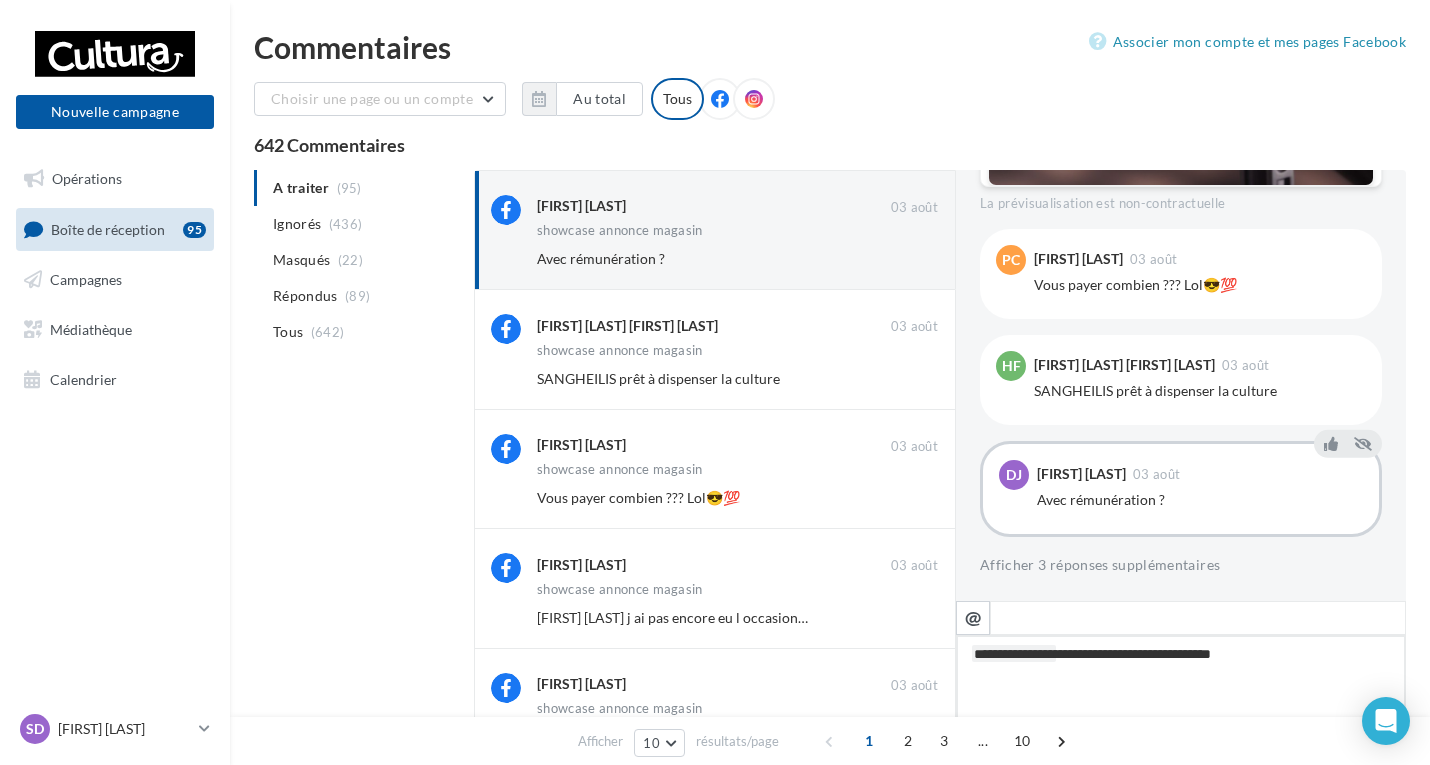 type on "**********" 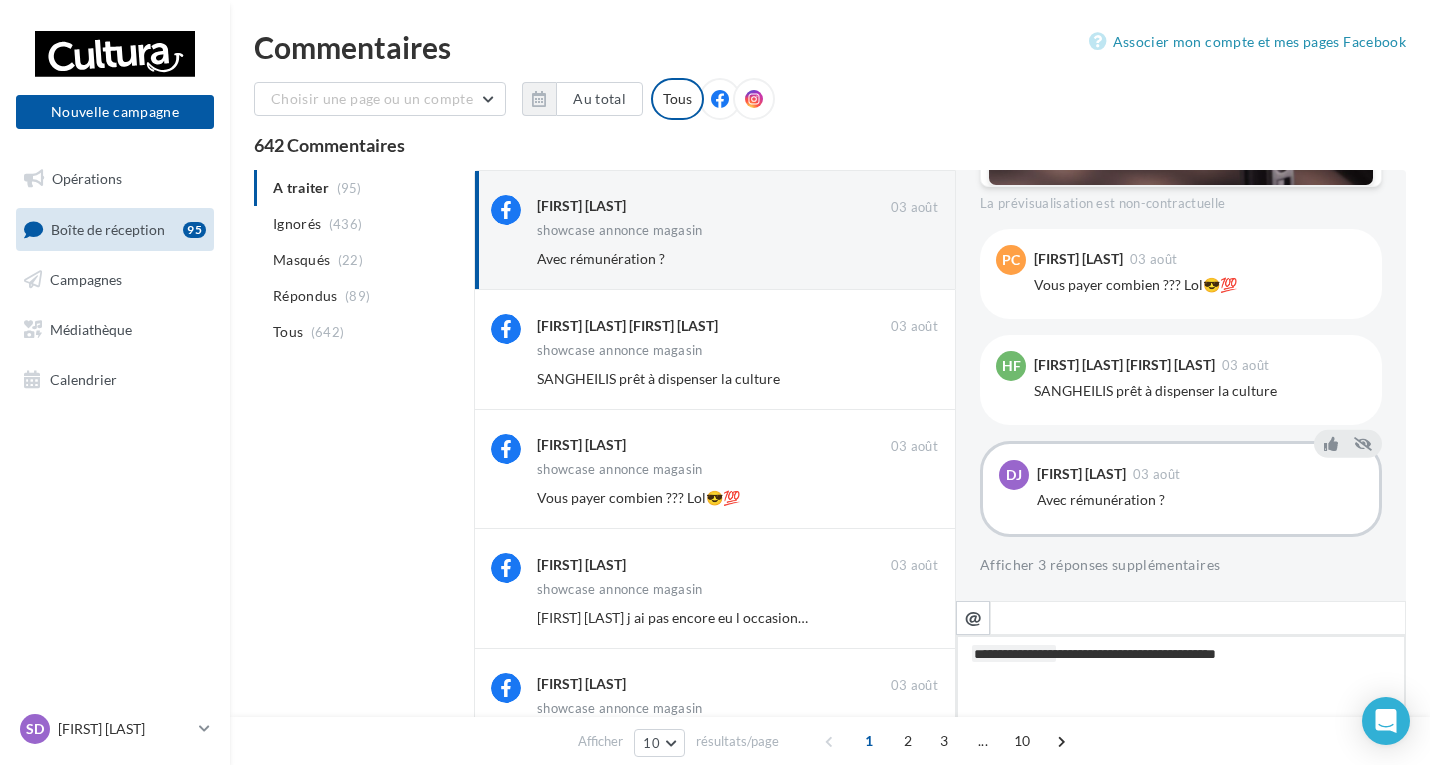 type on "**********" 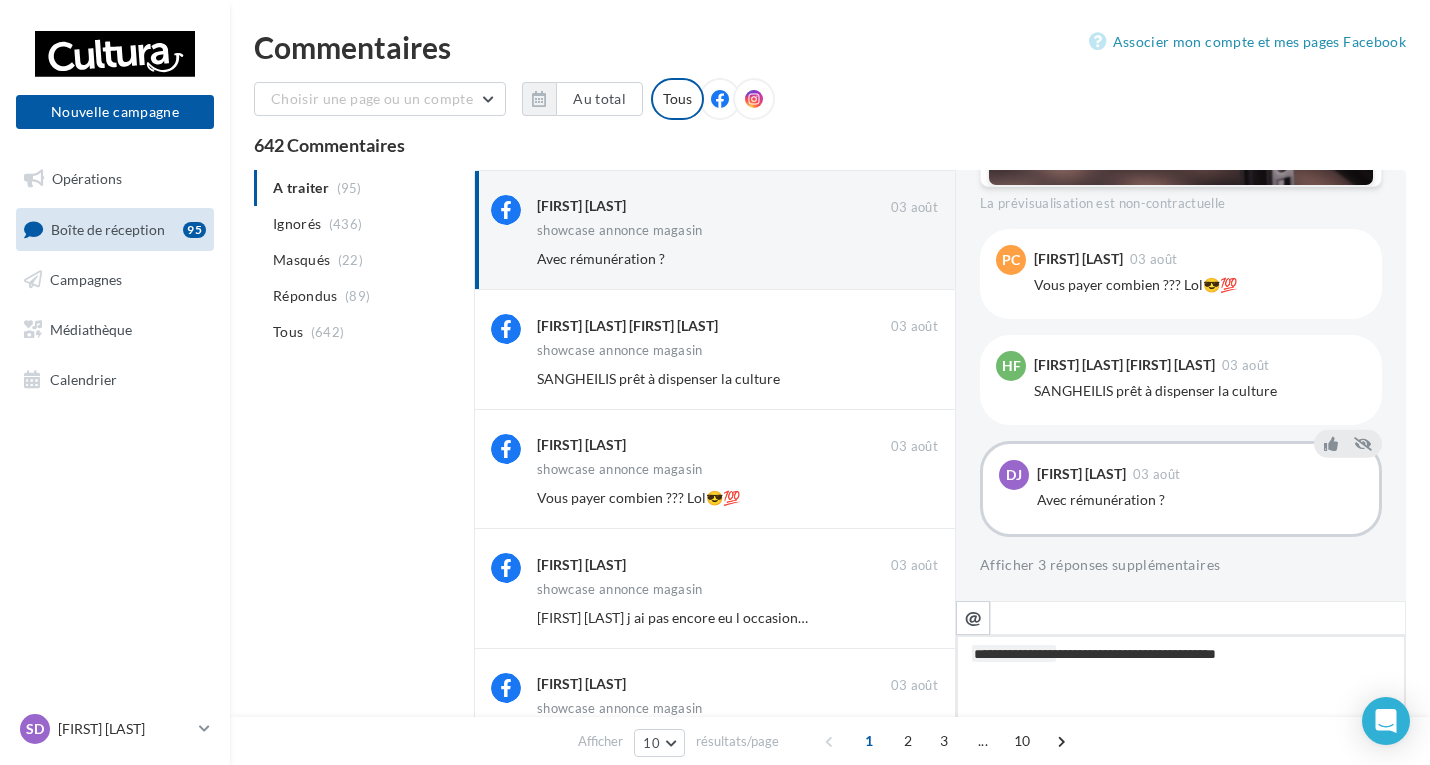 type on "**********" 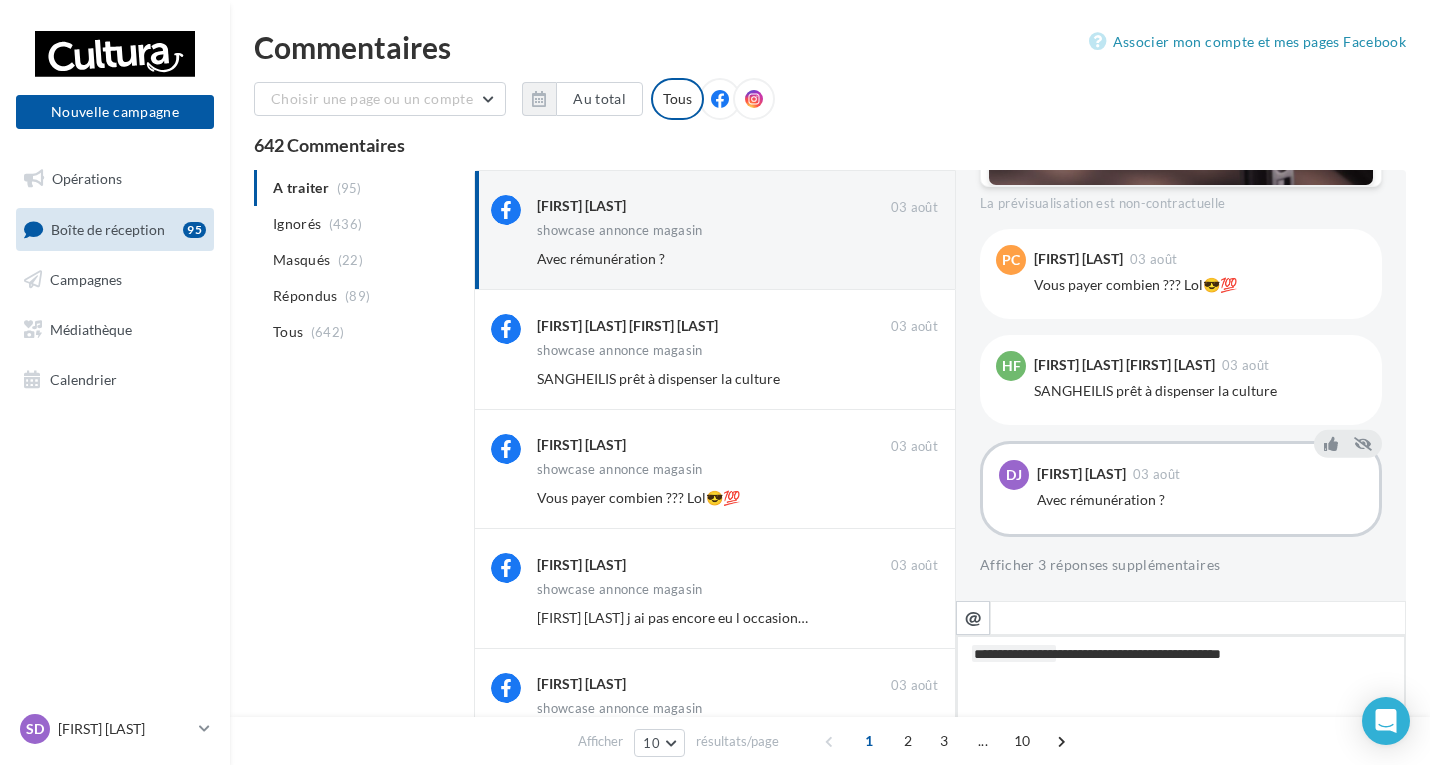 type on "**********" 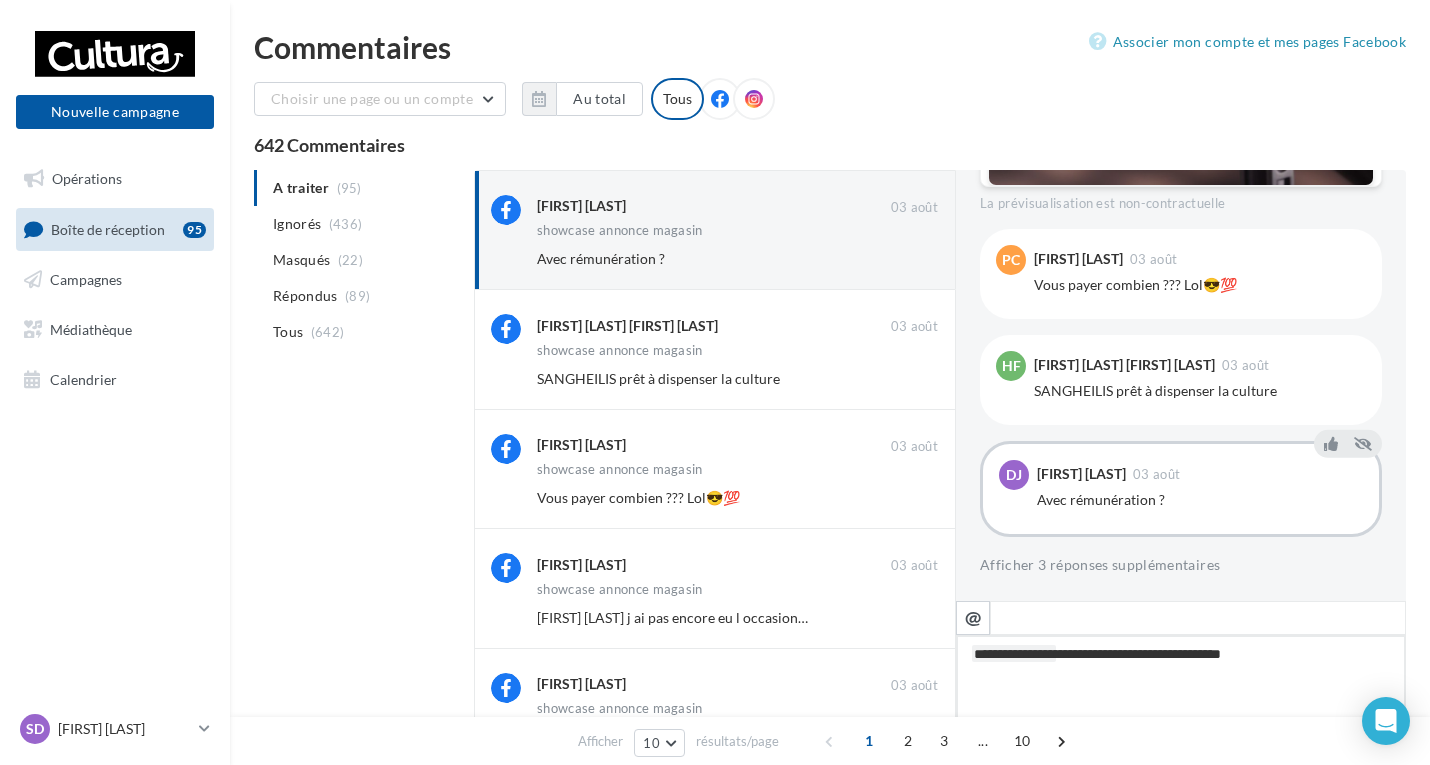 type on "**********" 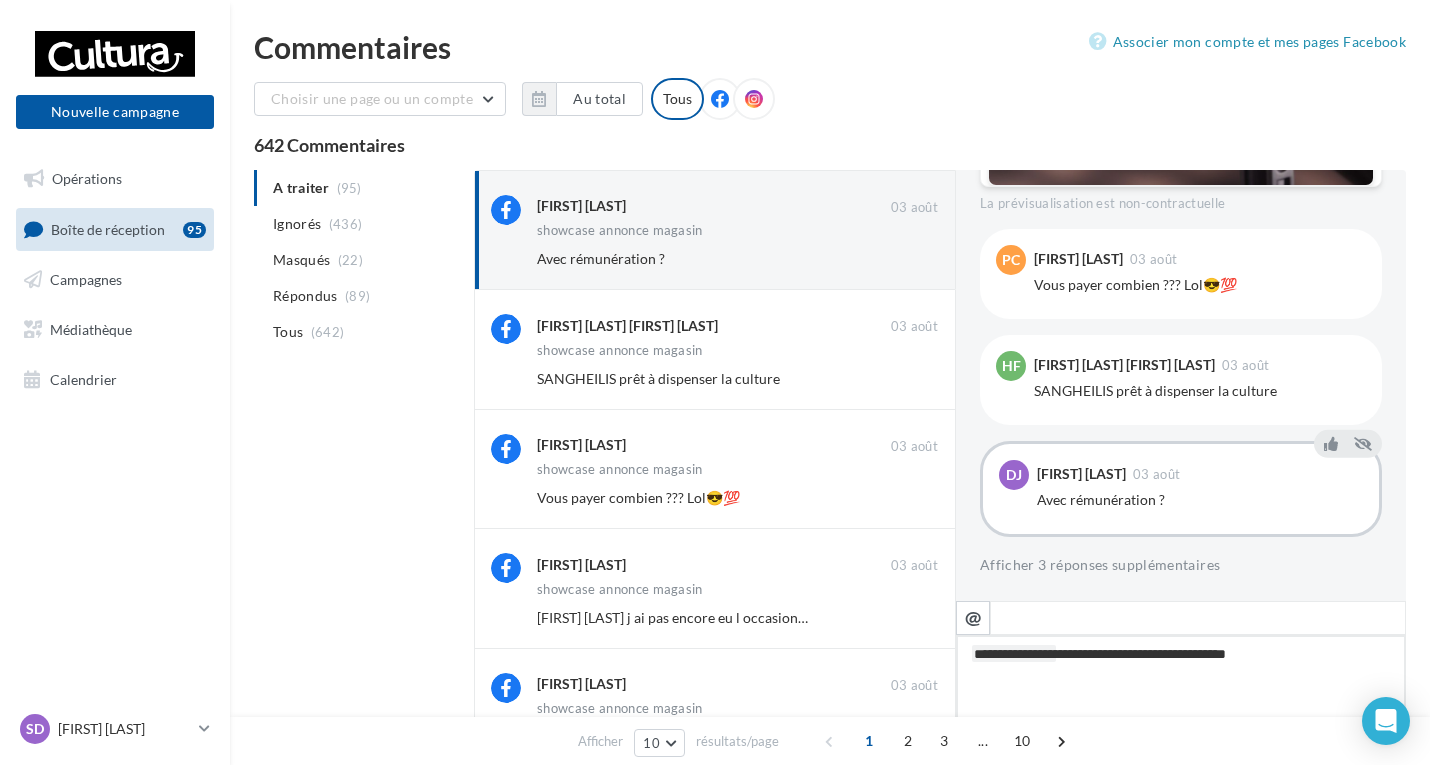 type on "**********" 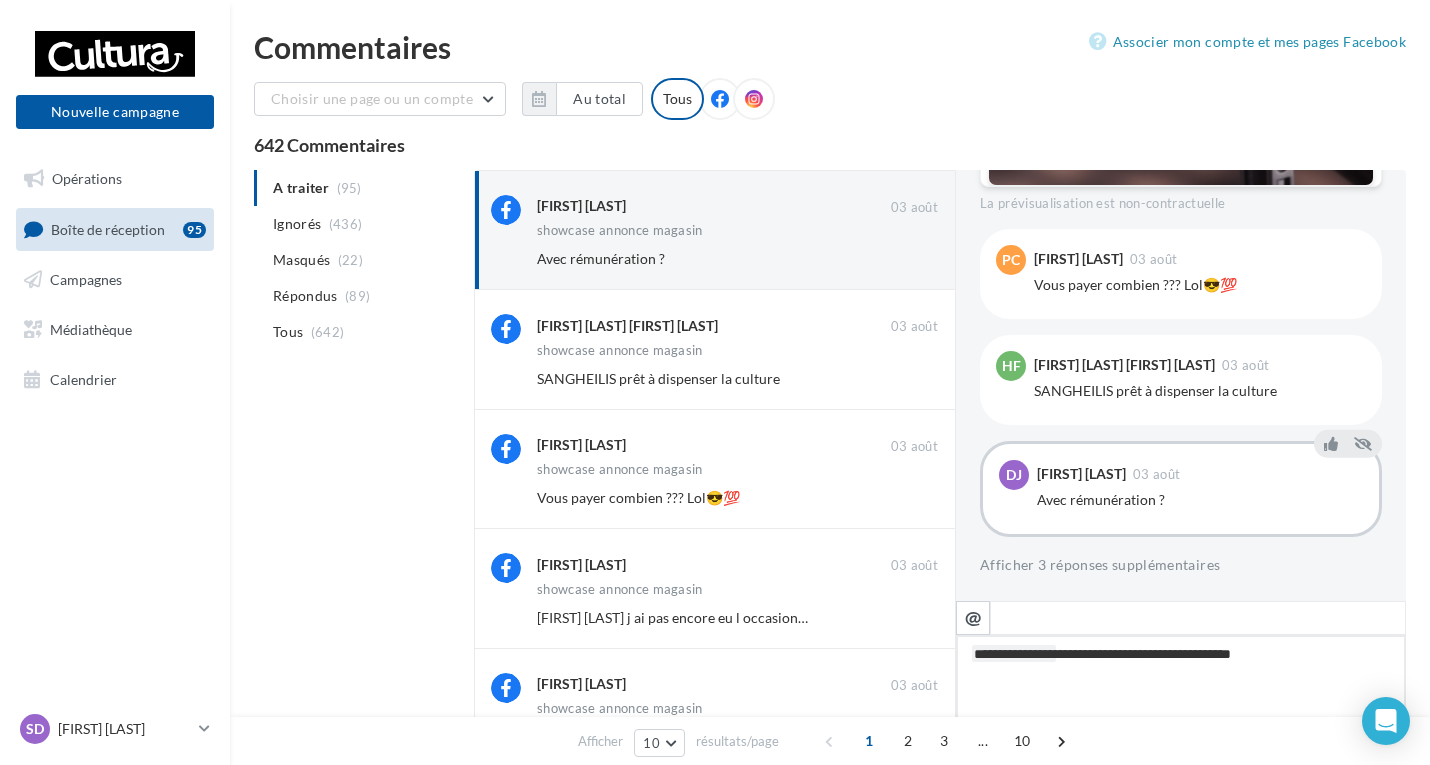 type on "**********" 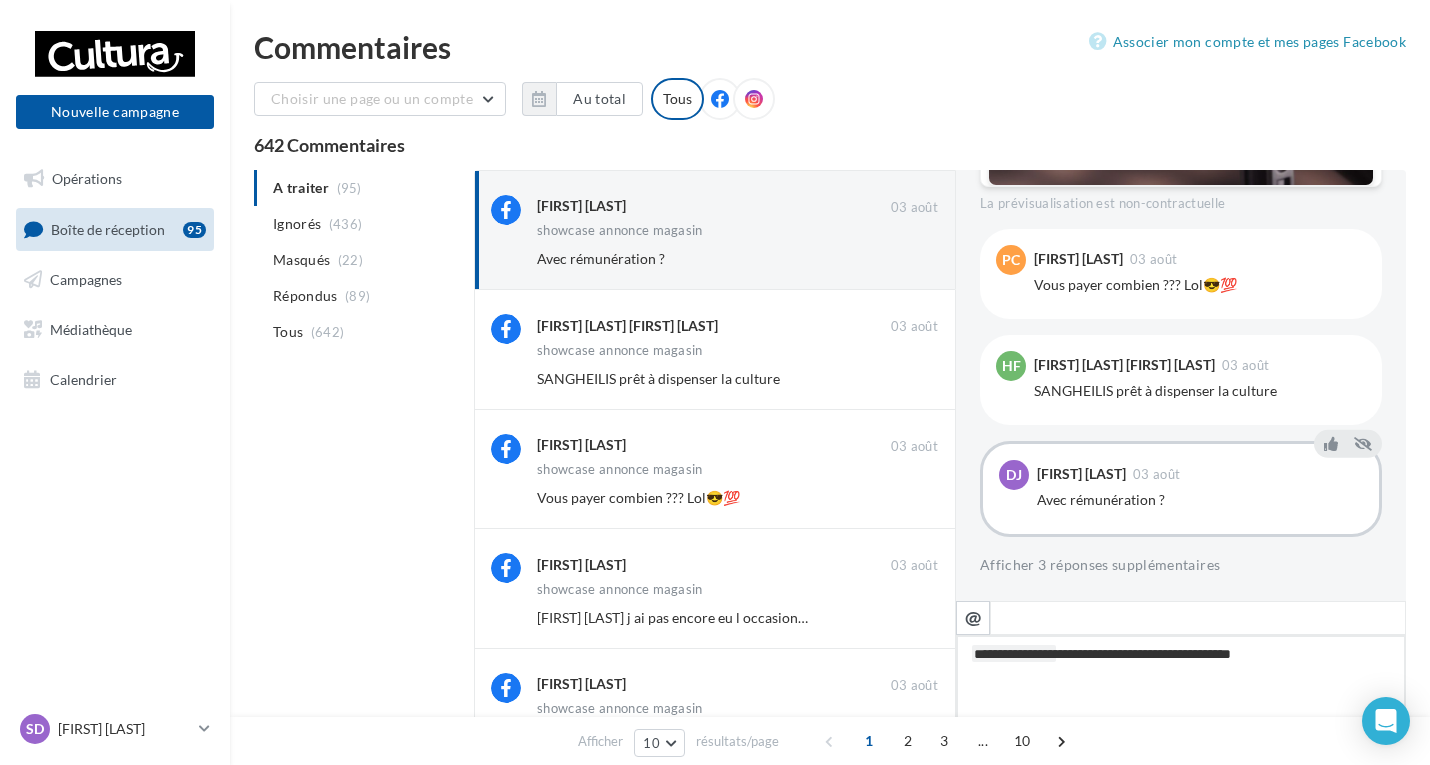 type on "**********" 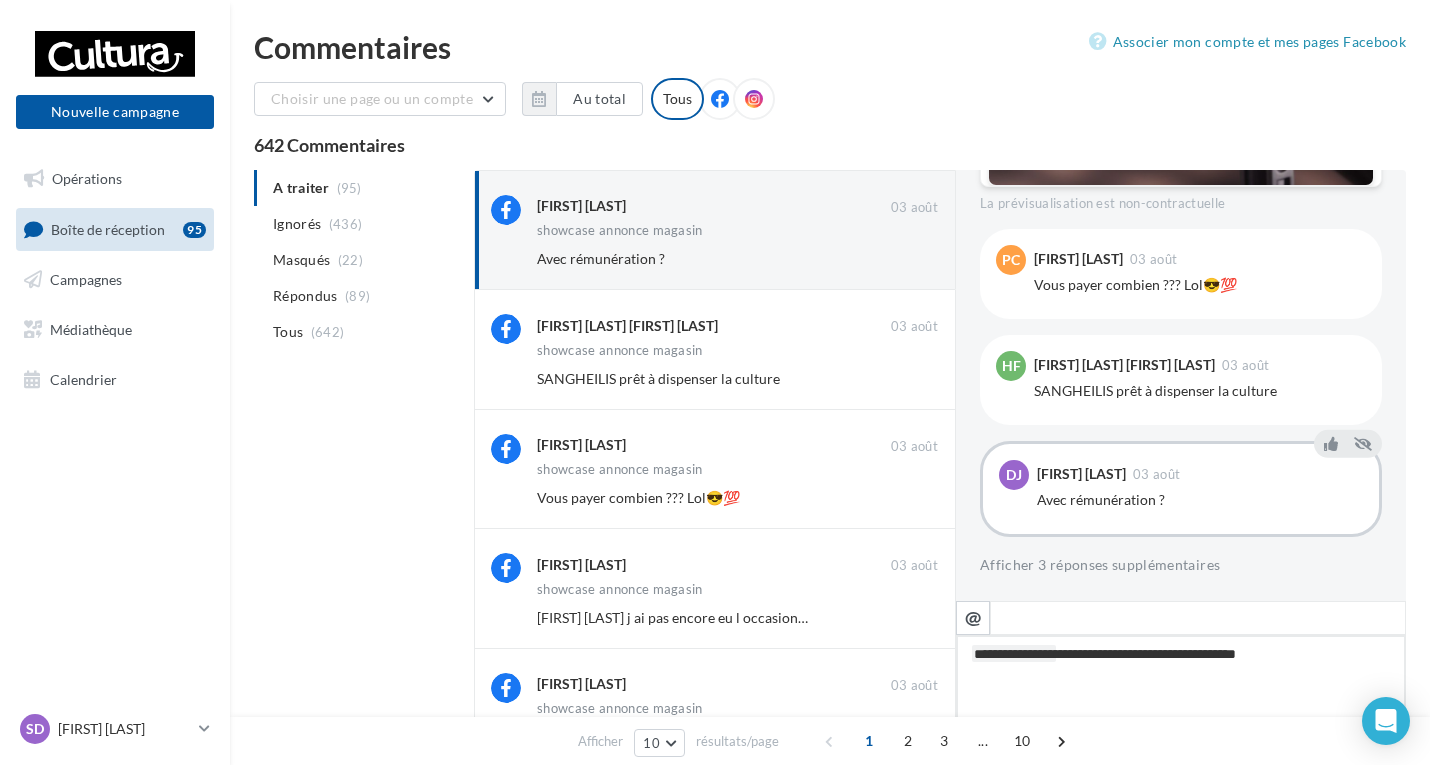type on "**********" 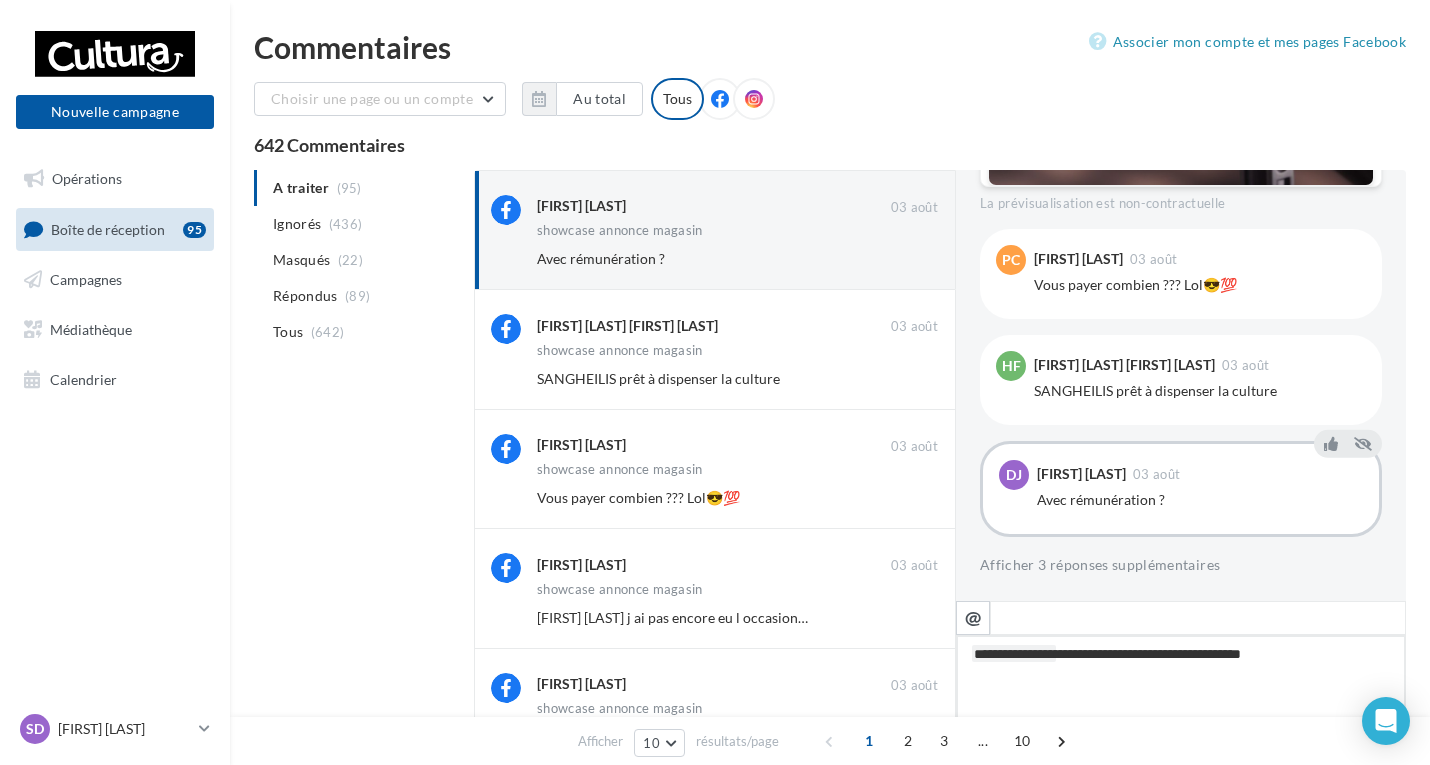 type on "**********" 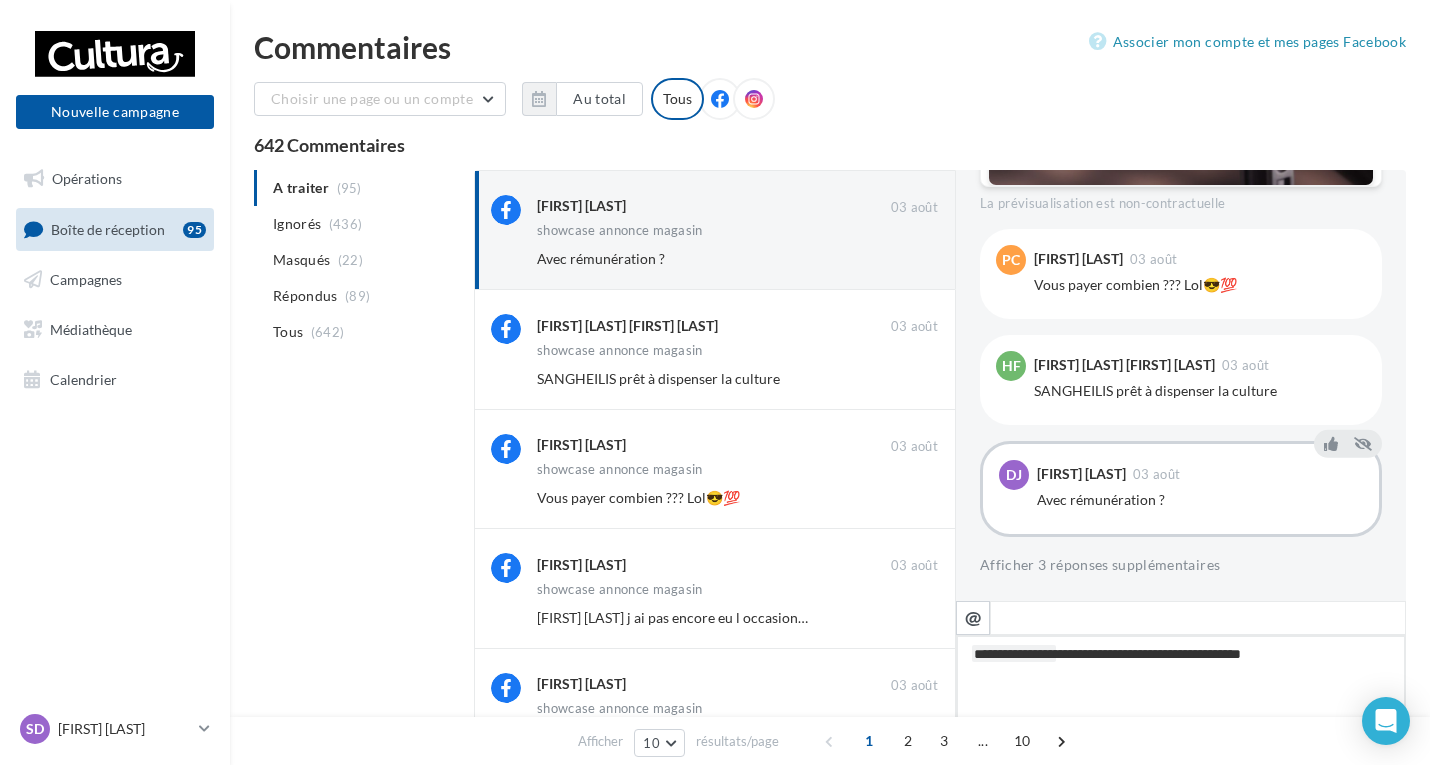 type on "**********" 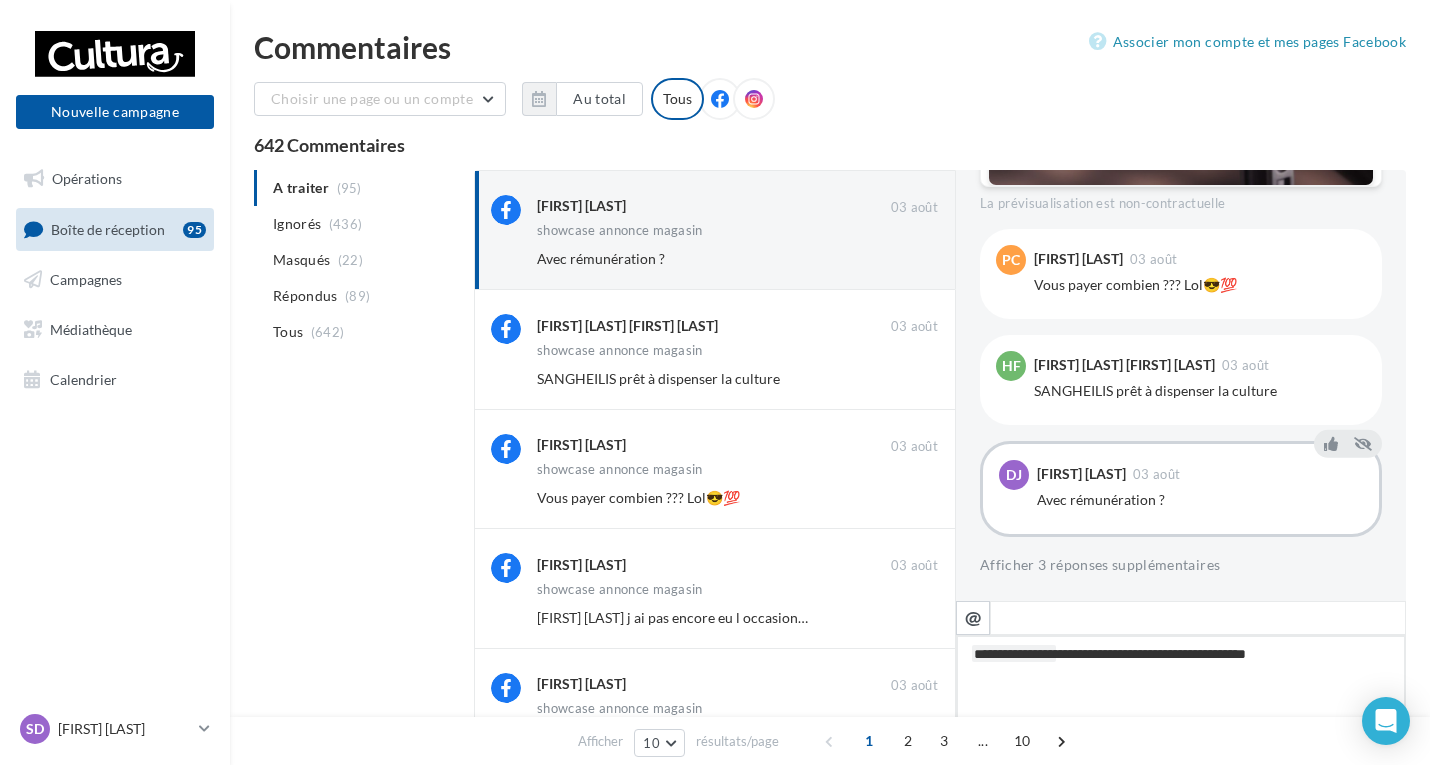type on "**********" 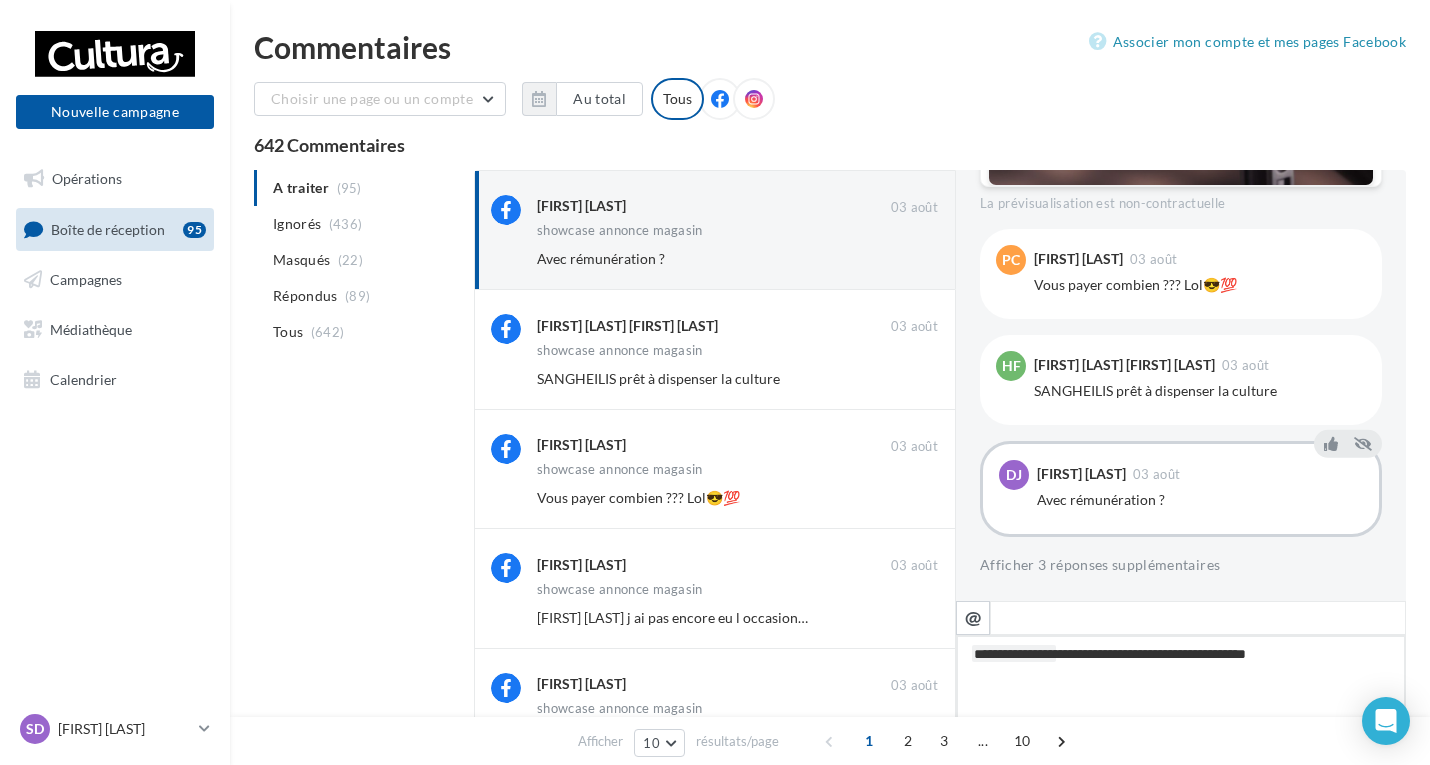 type on "**********" 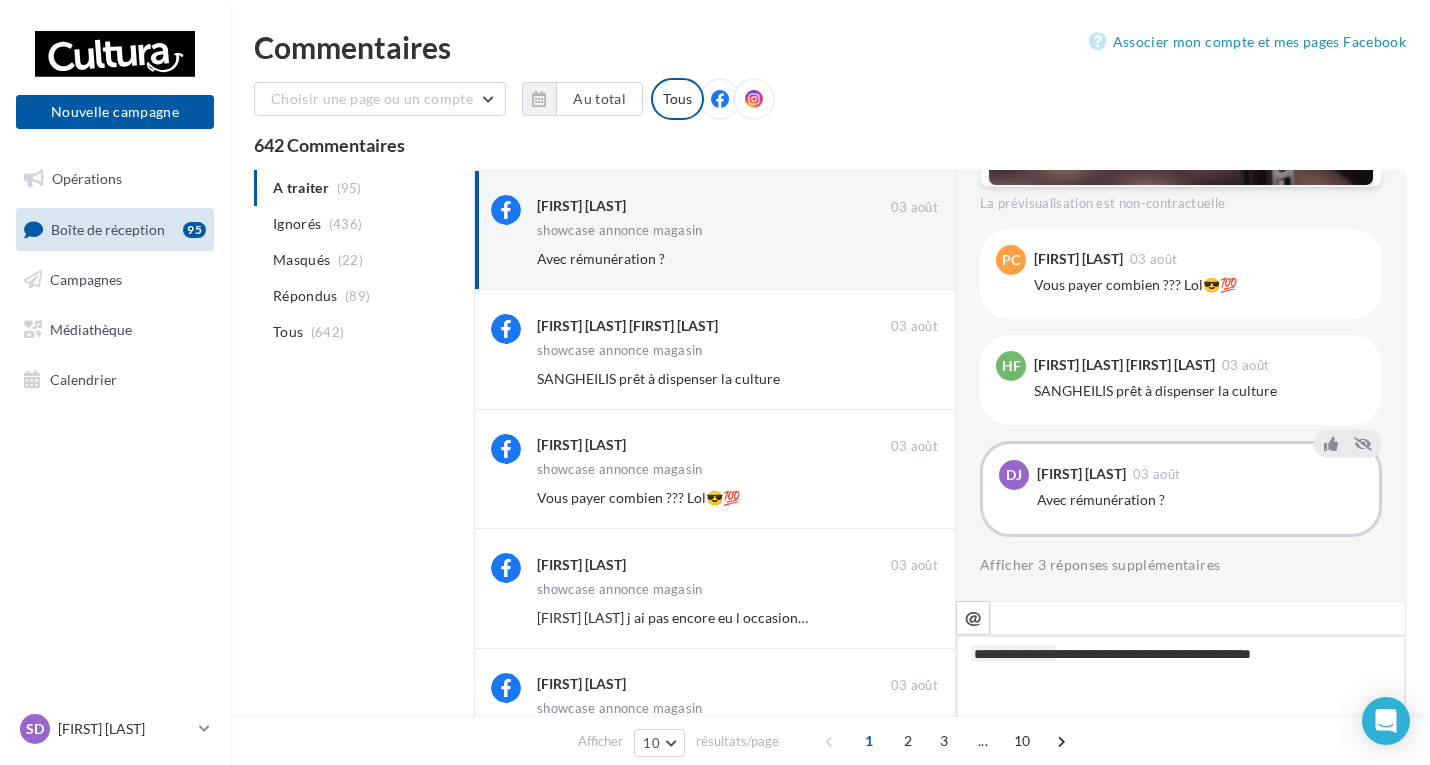 type on "**********" 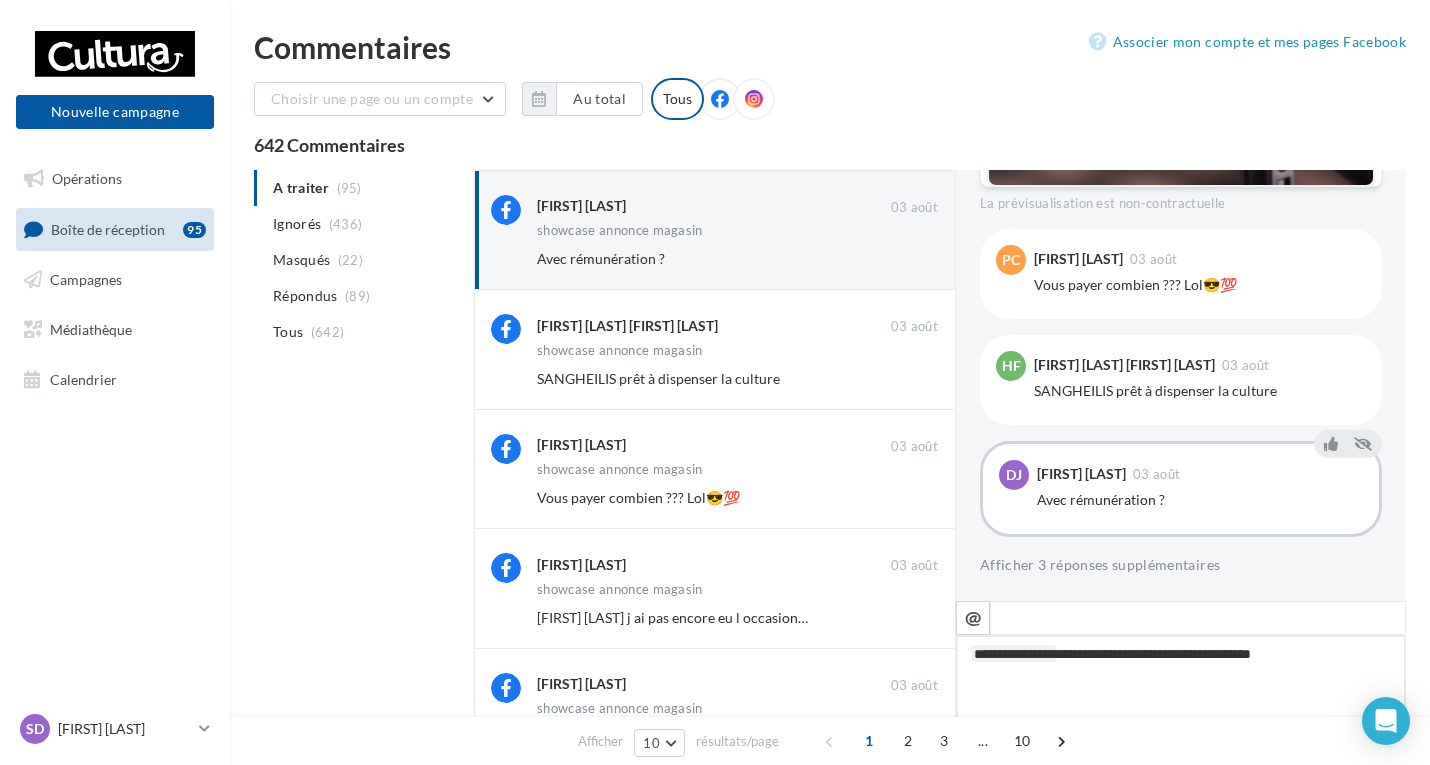 type on "**********" 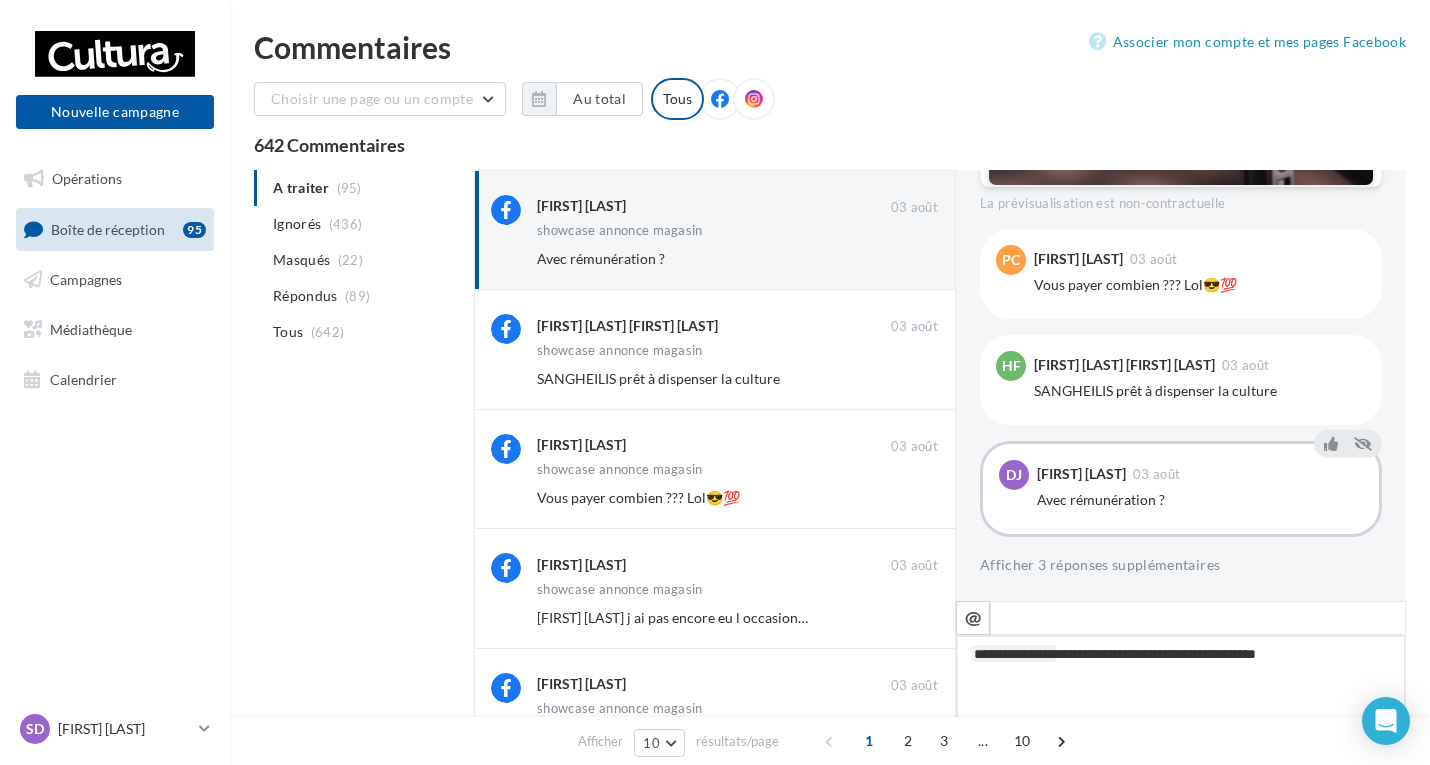 type on "**********" 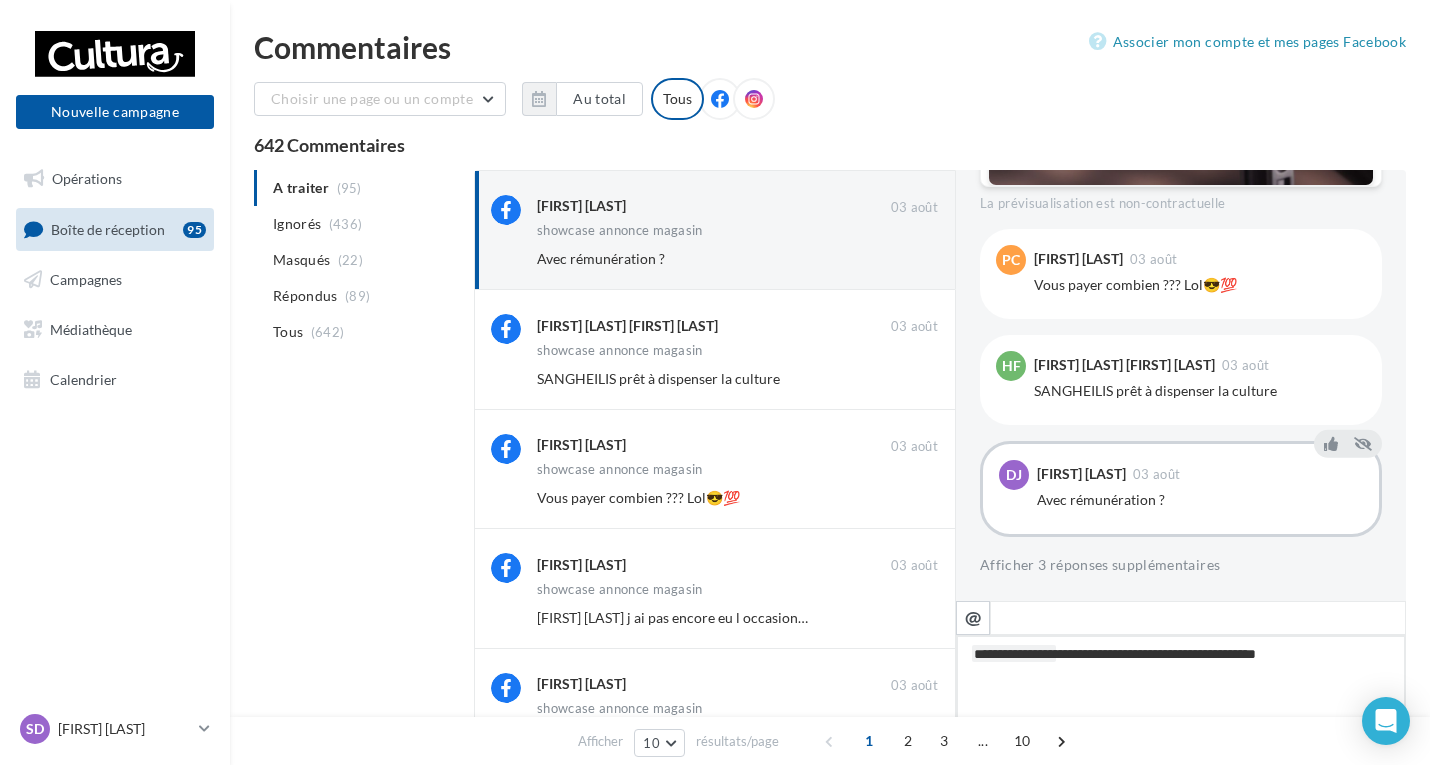 type on "**********" 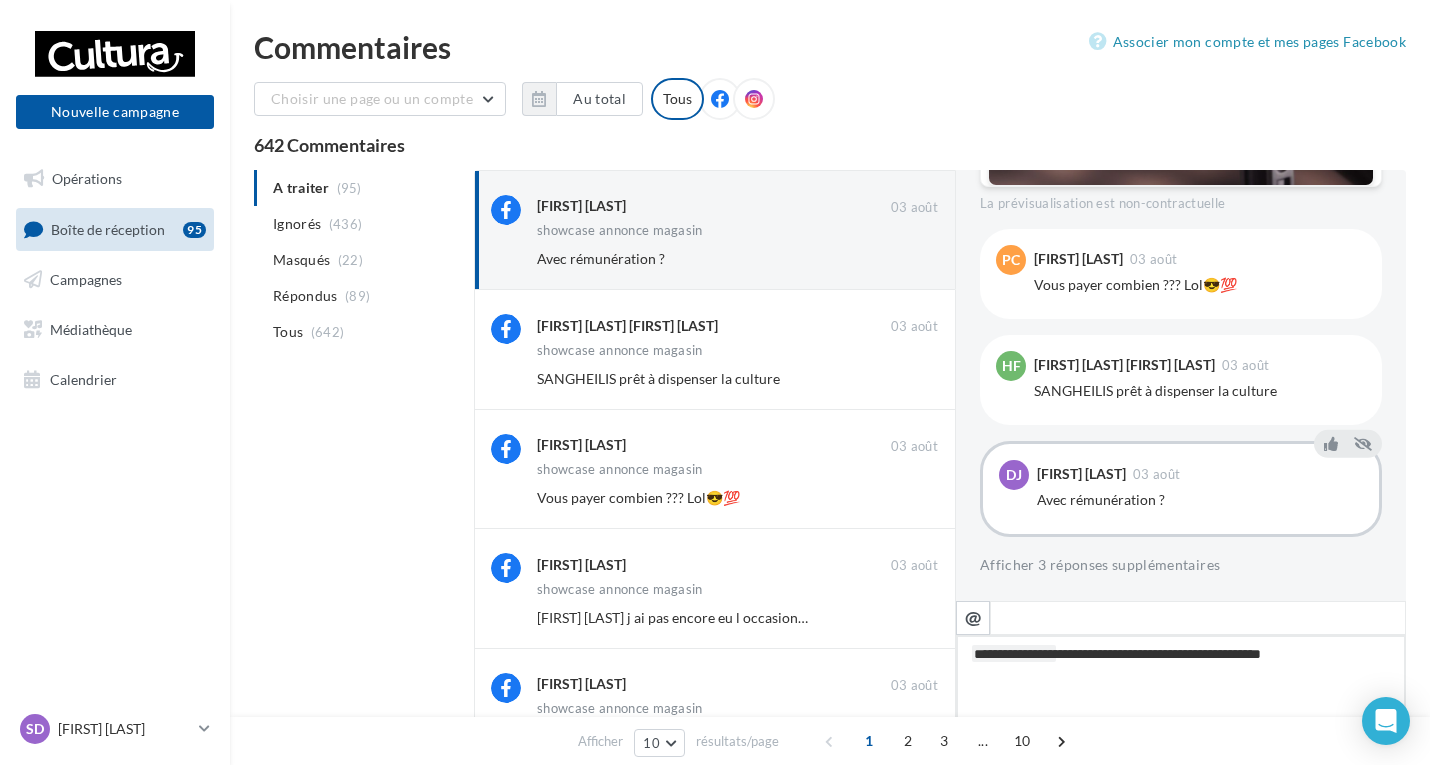 type on "**********" 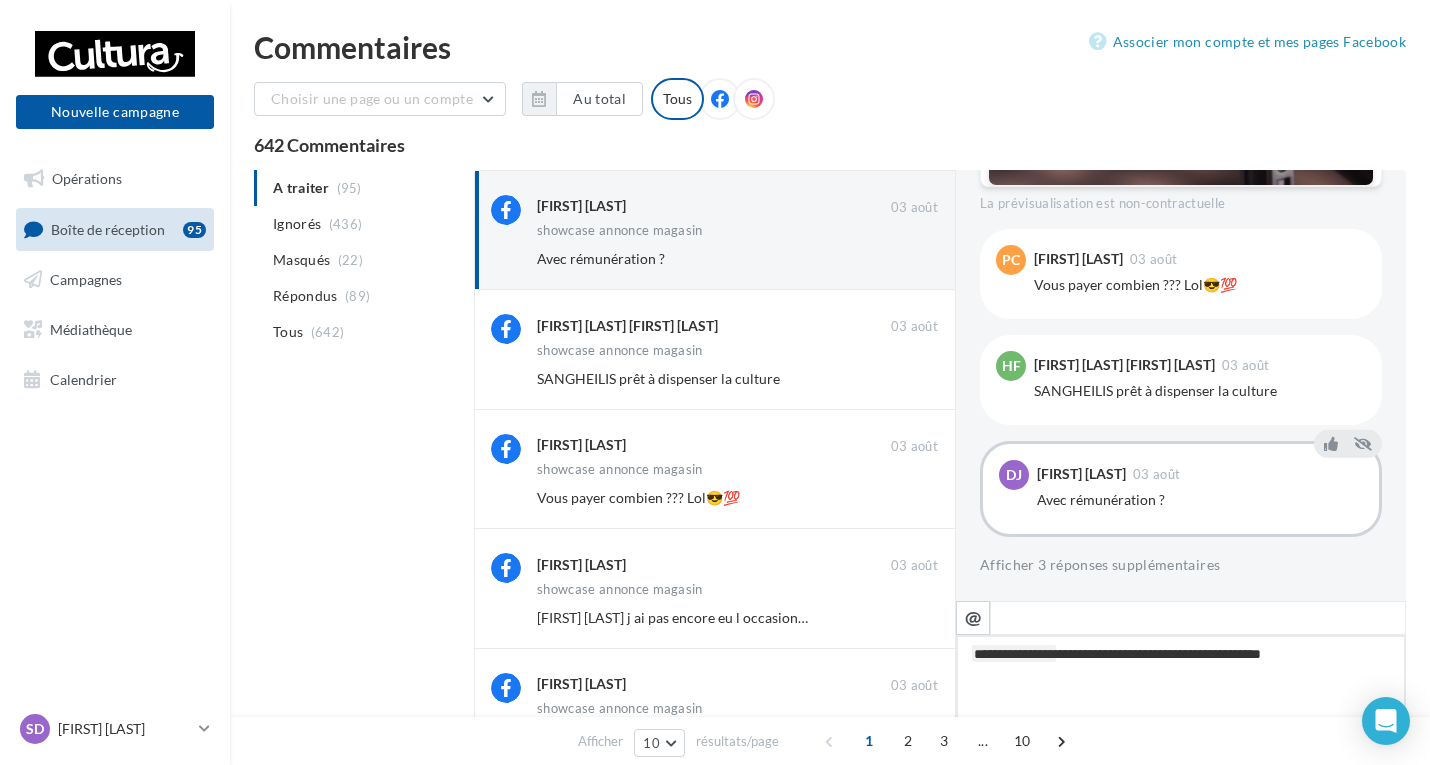 type on "**********" 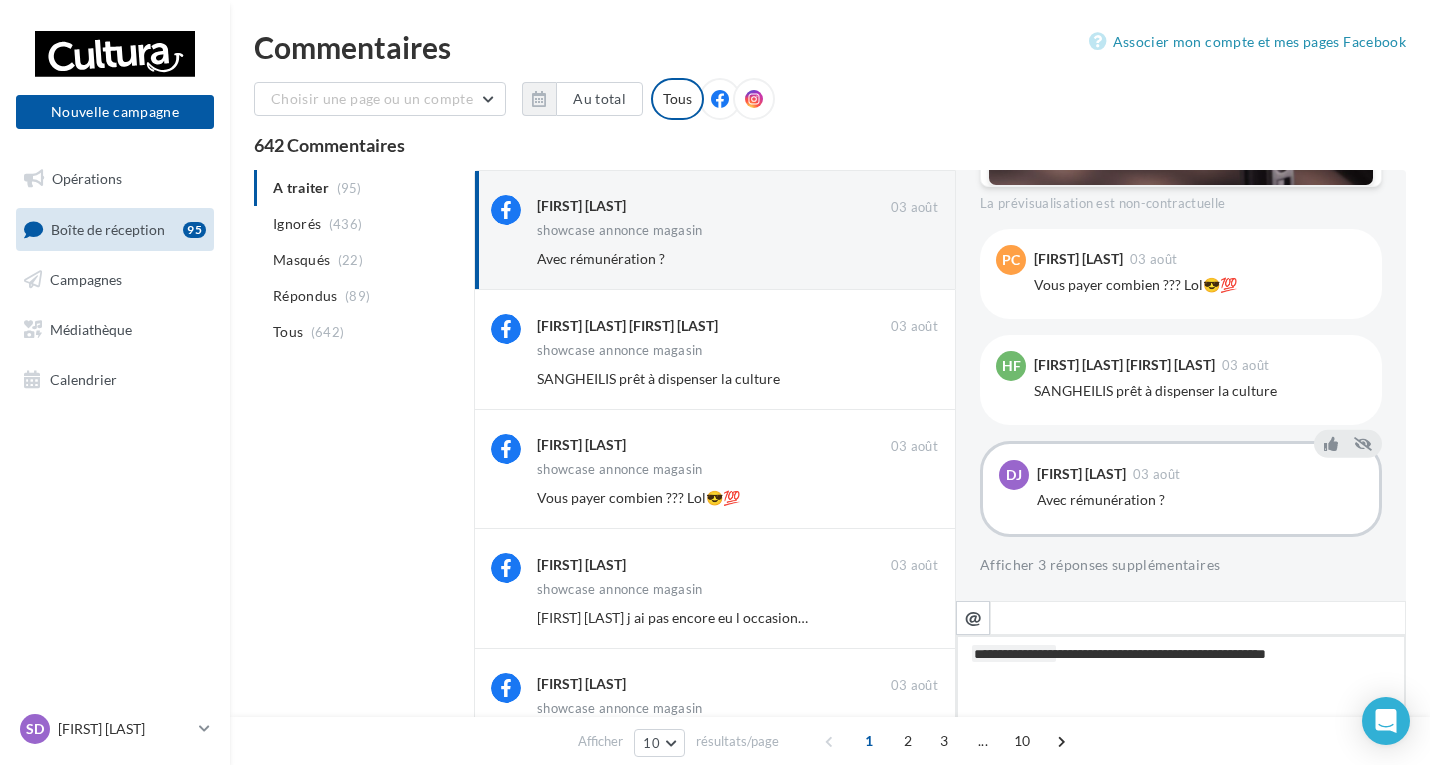 type on "**********" 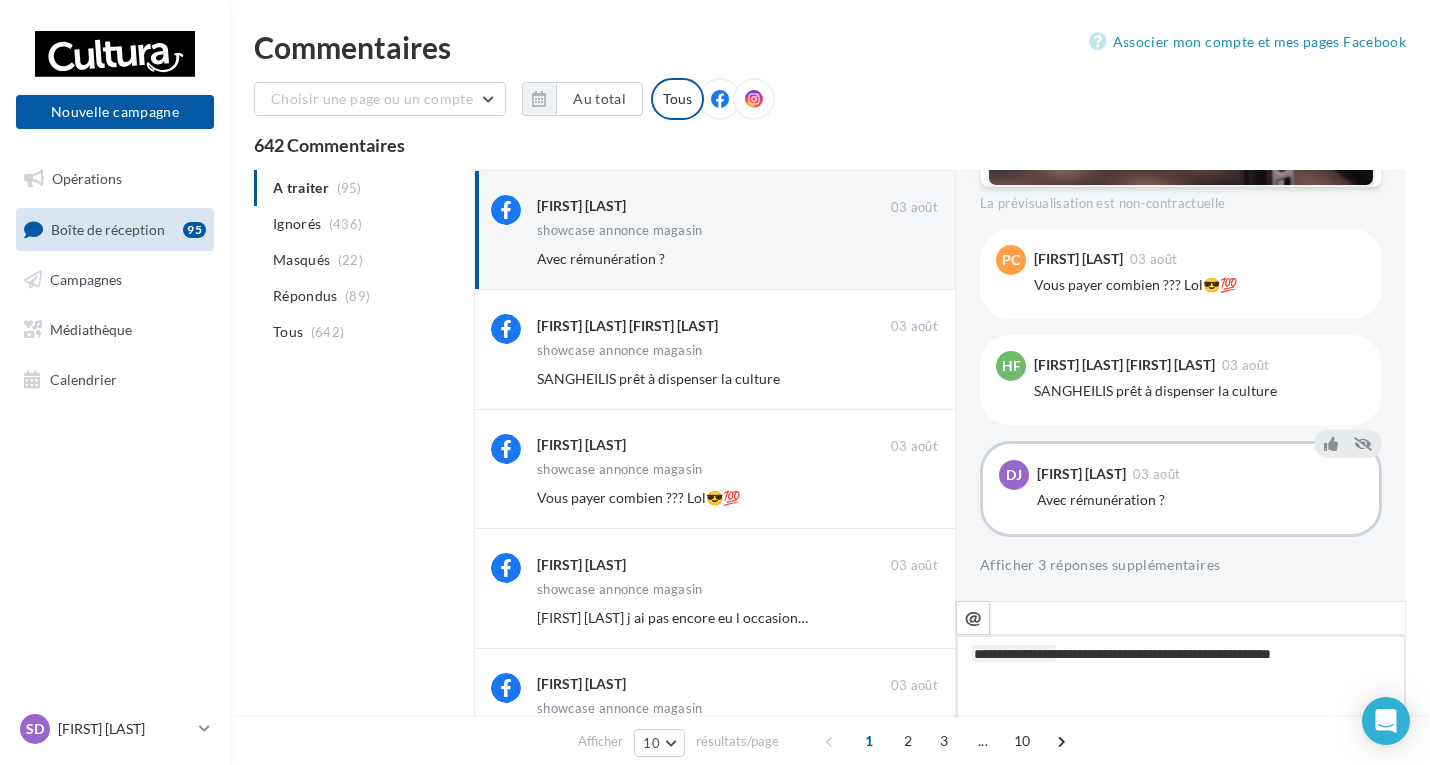 type on "**********" 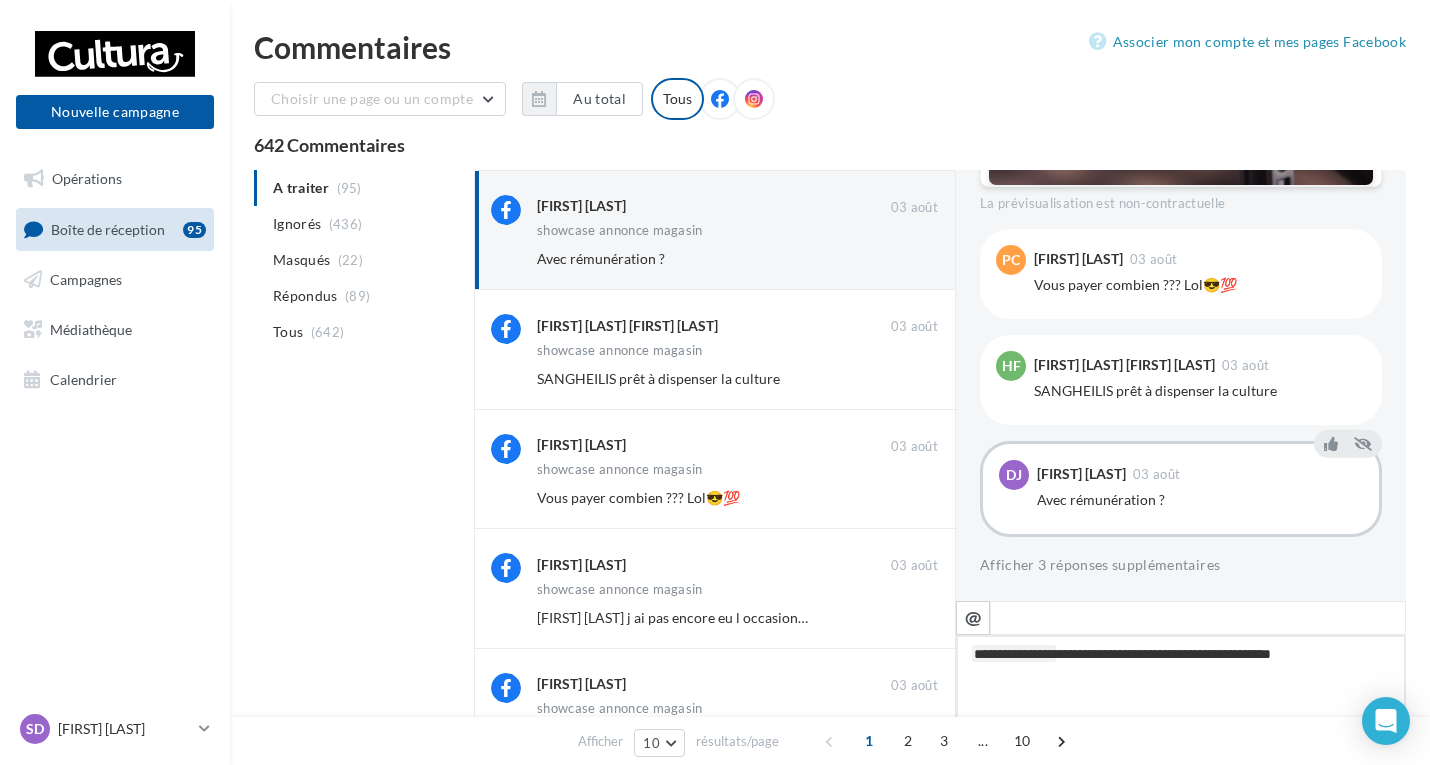 type on "**********" 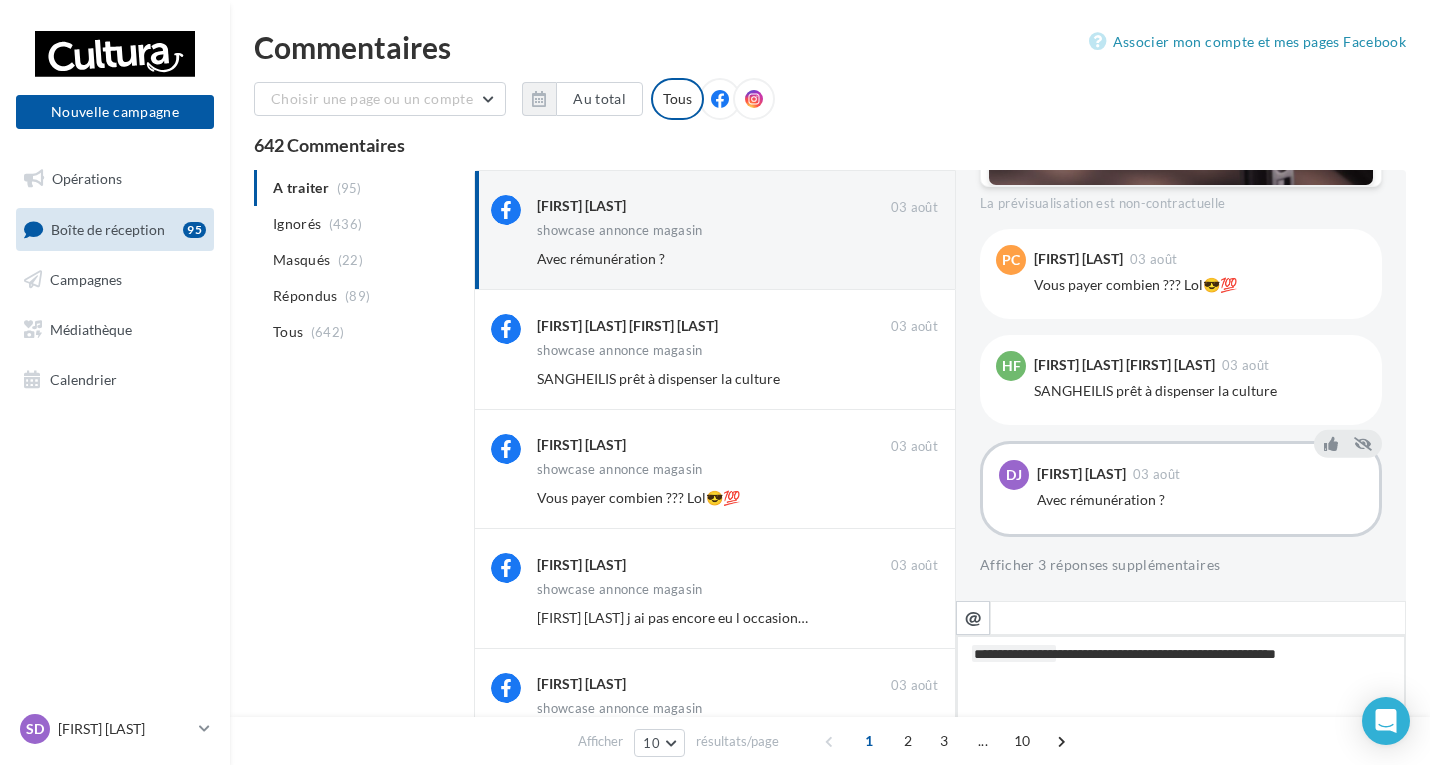 type on "**********" 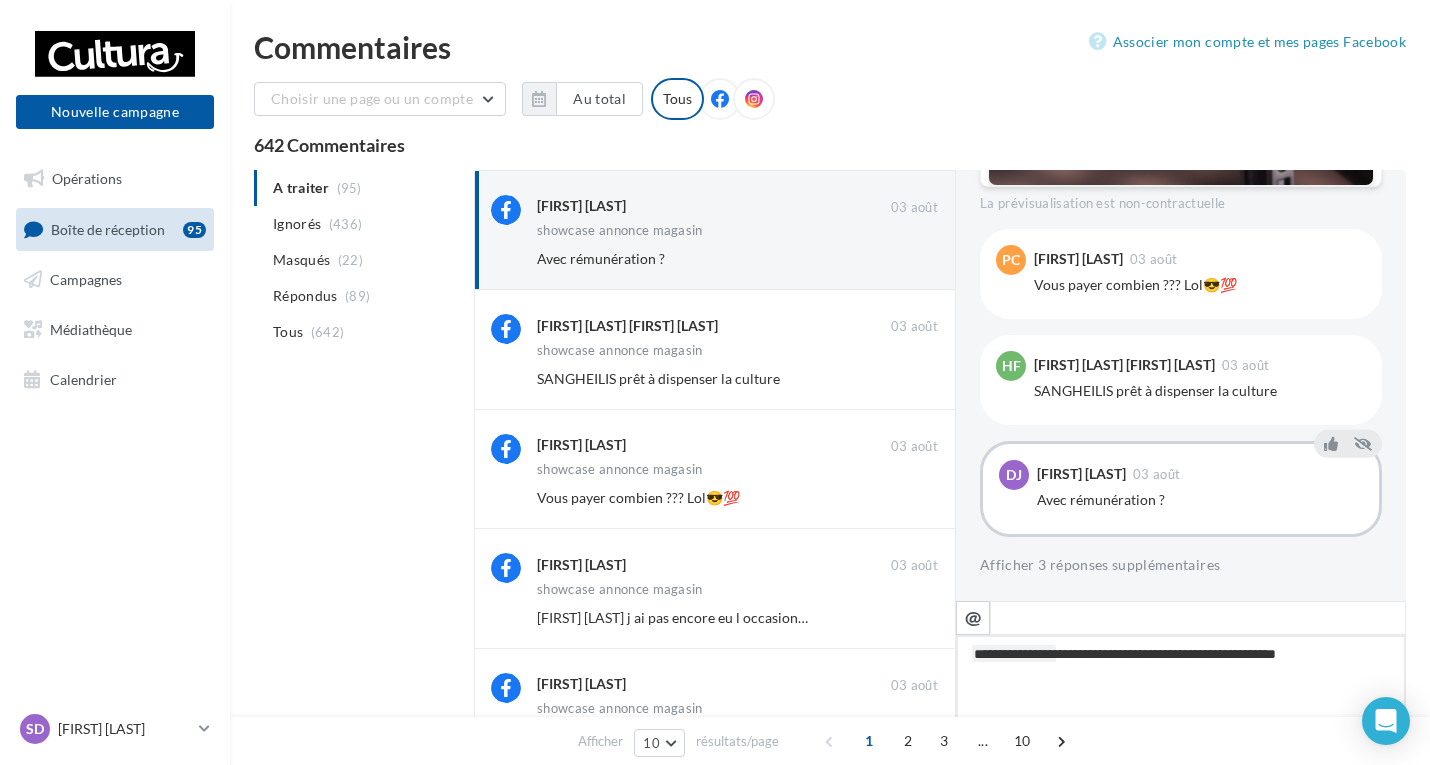 type on "**********" 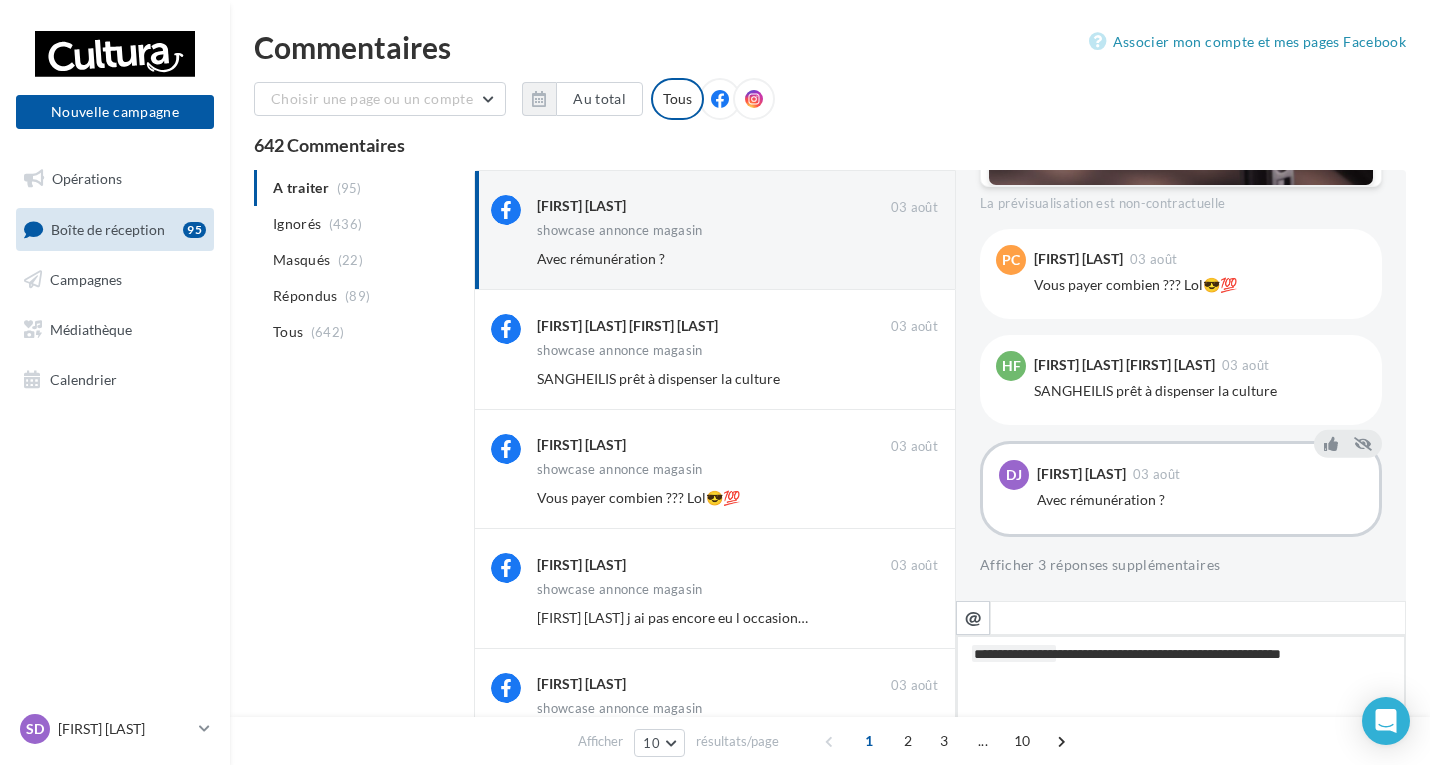 drag, startPoint x: 1211, startPoint y: 655, endPoint x: 1186, endPoint y: 661, distance: 25.70992 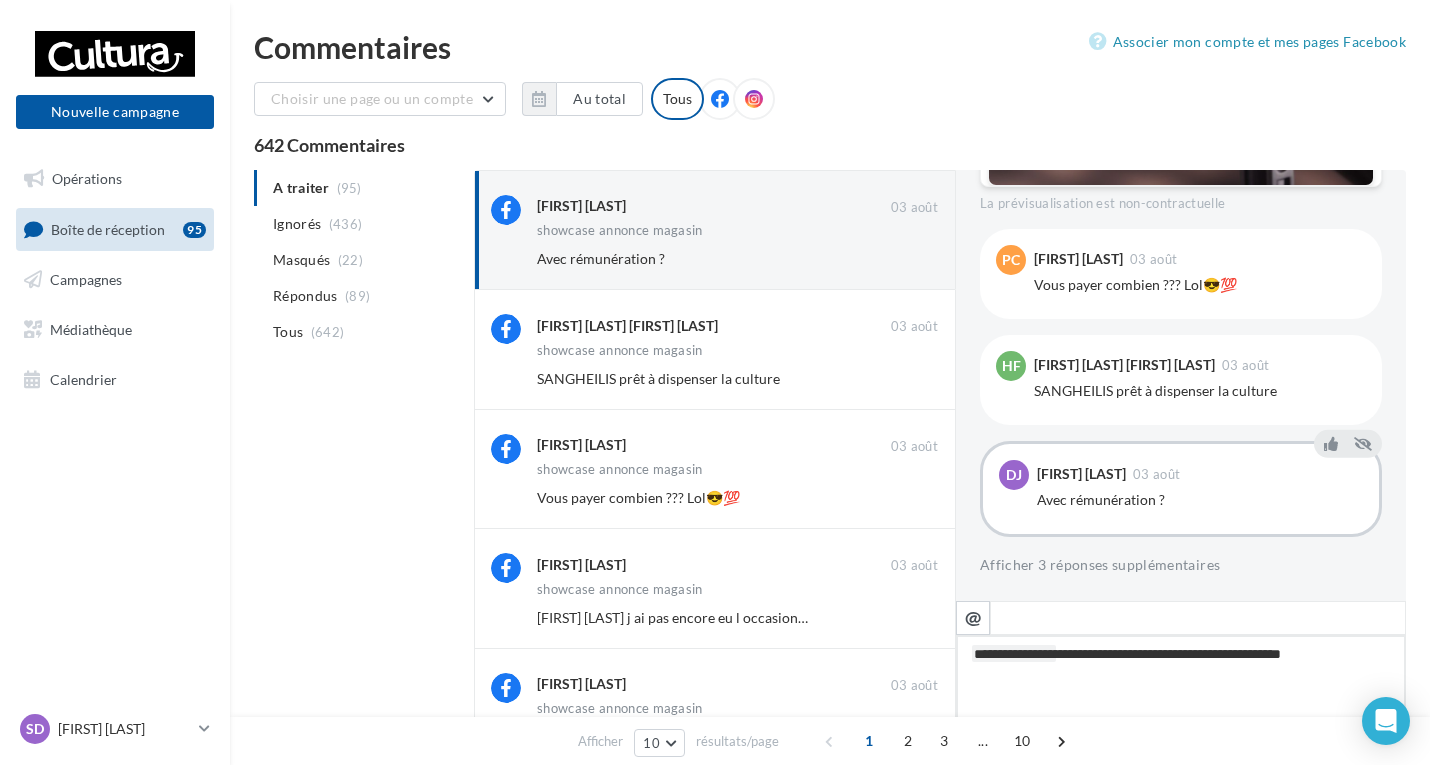 drag, startPoint x: 1215, startPoint y: 657, endPoint x: 1102, endPoint y: 664, distance: 113.216606 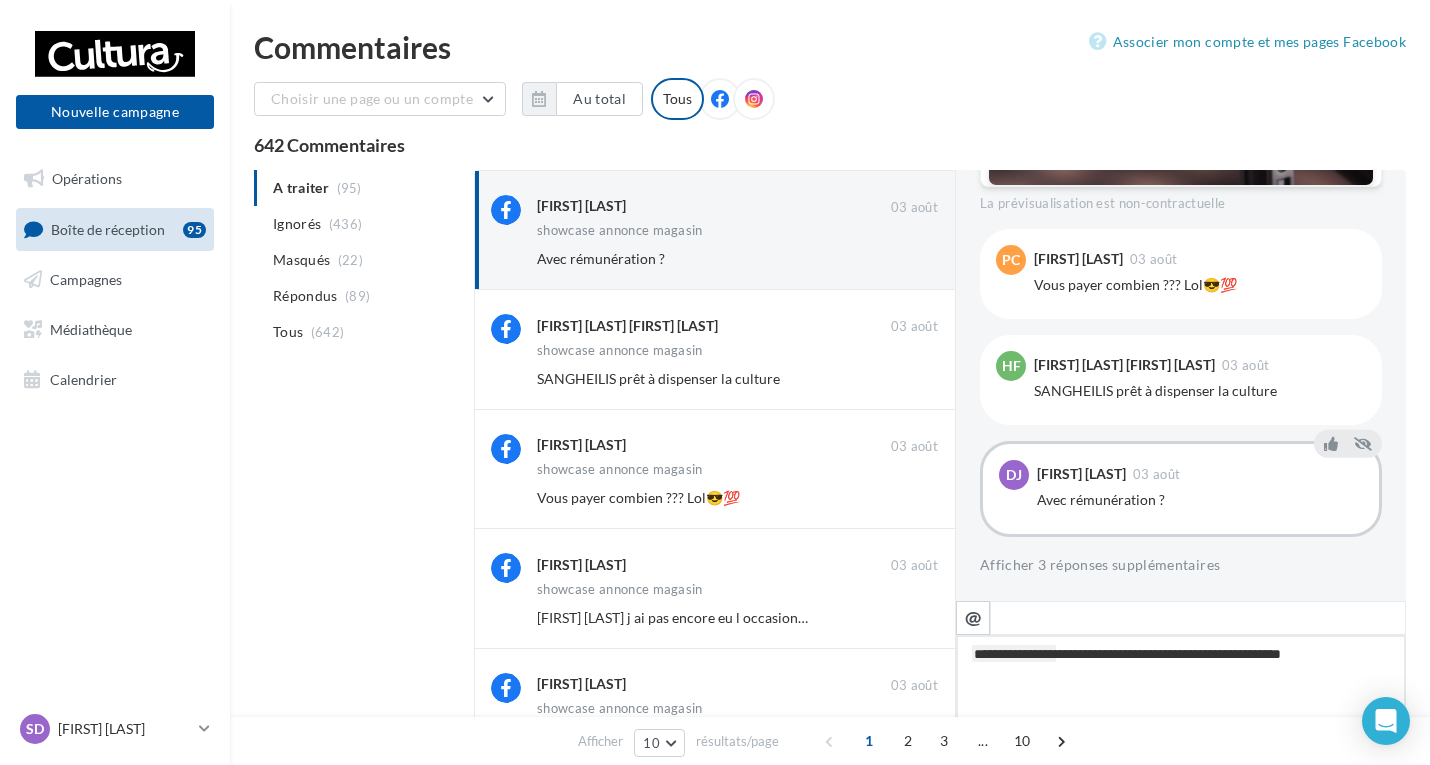 click on "**********" at bounding box center [1181, 697] 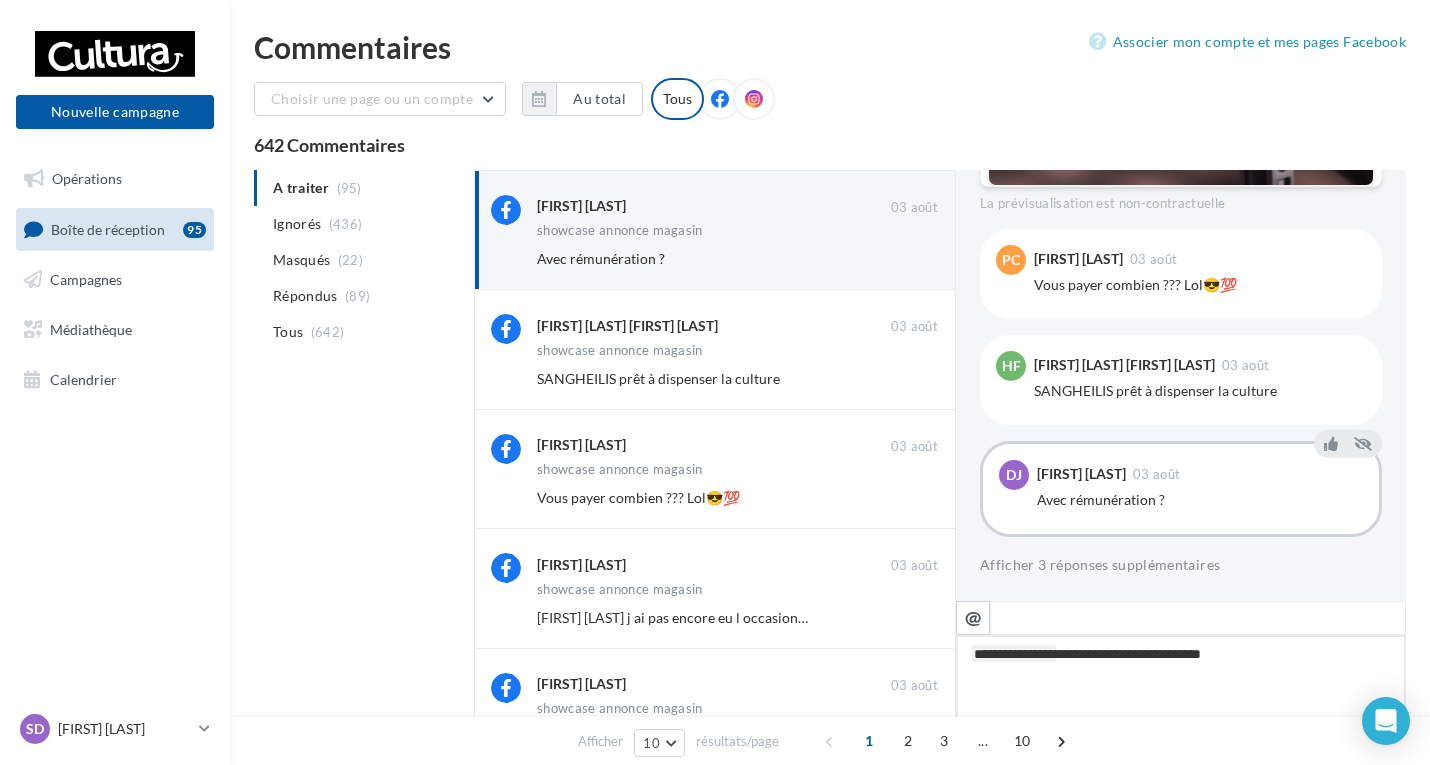 type on "**********" 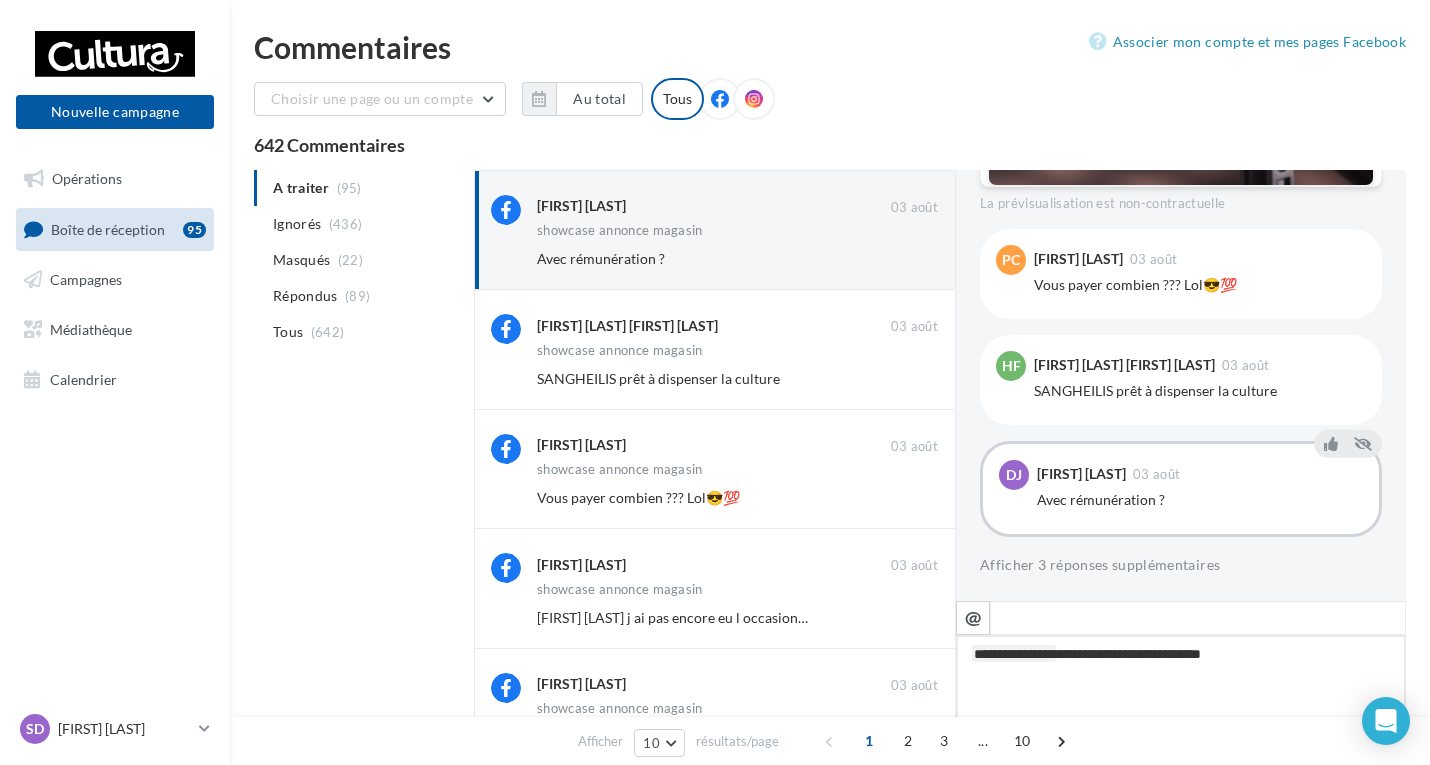 type on "**********" 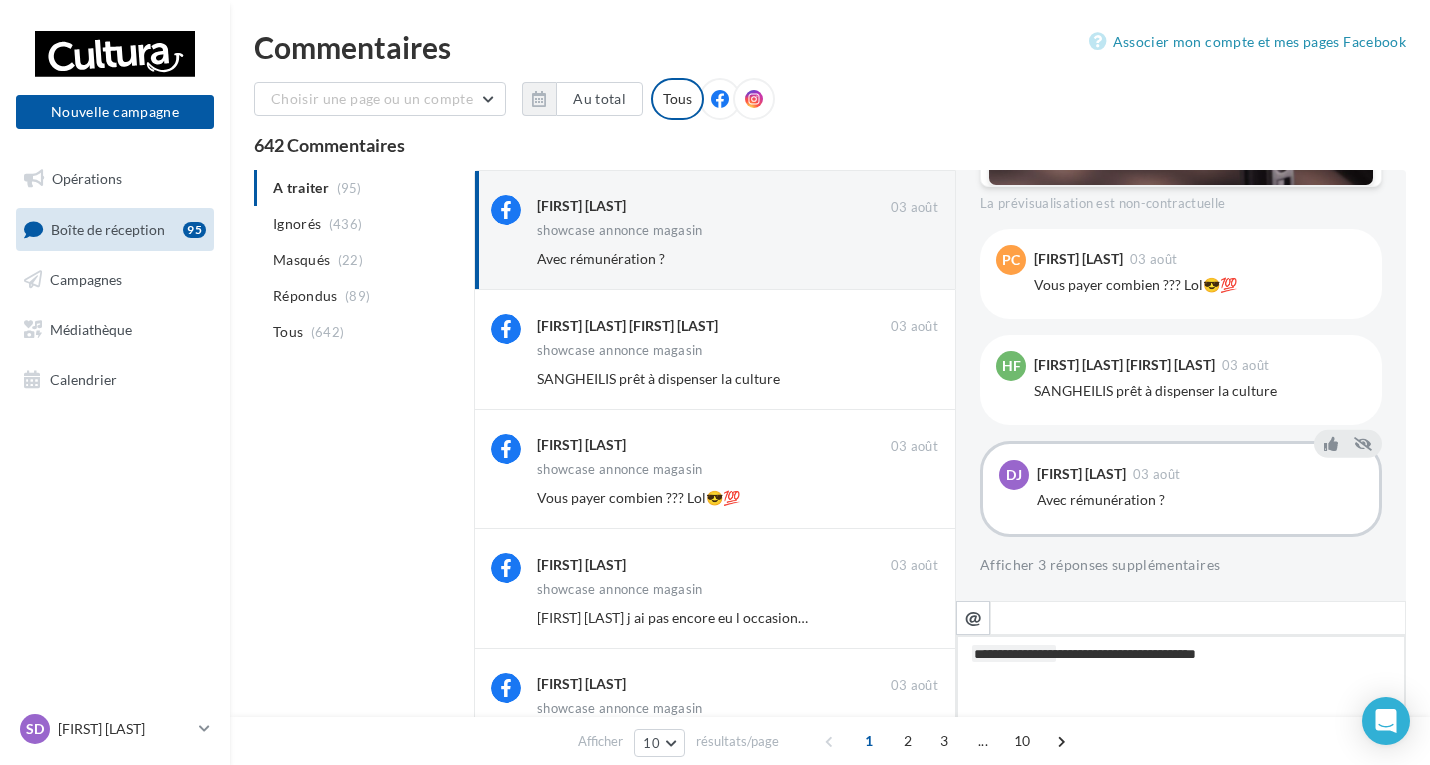 type on "**********" 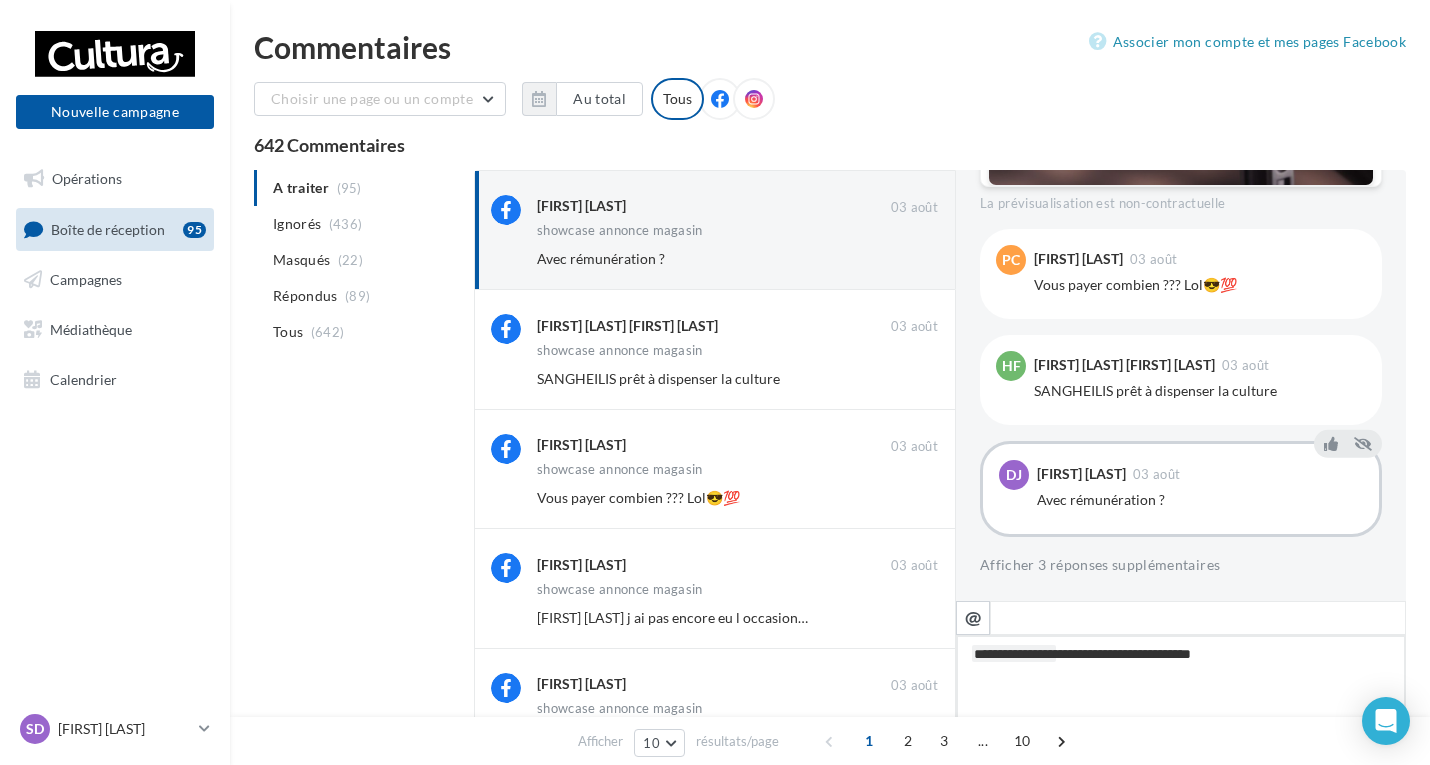 type on "**********" 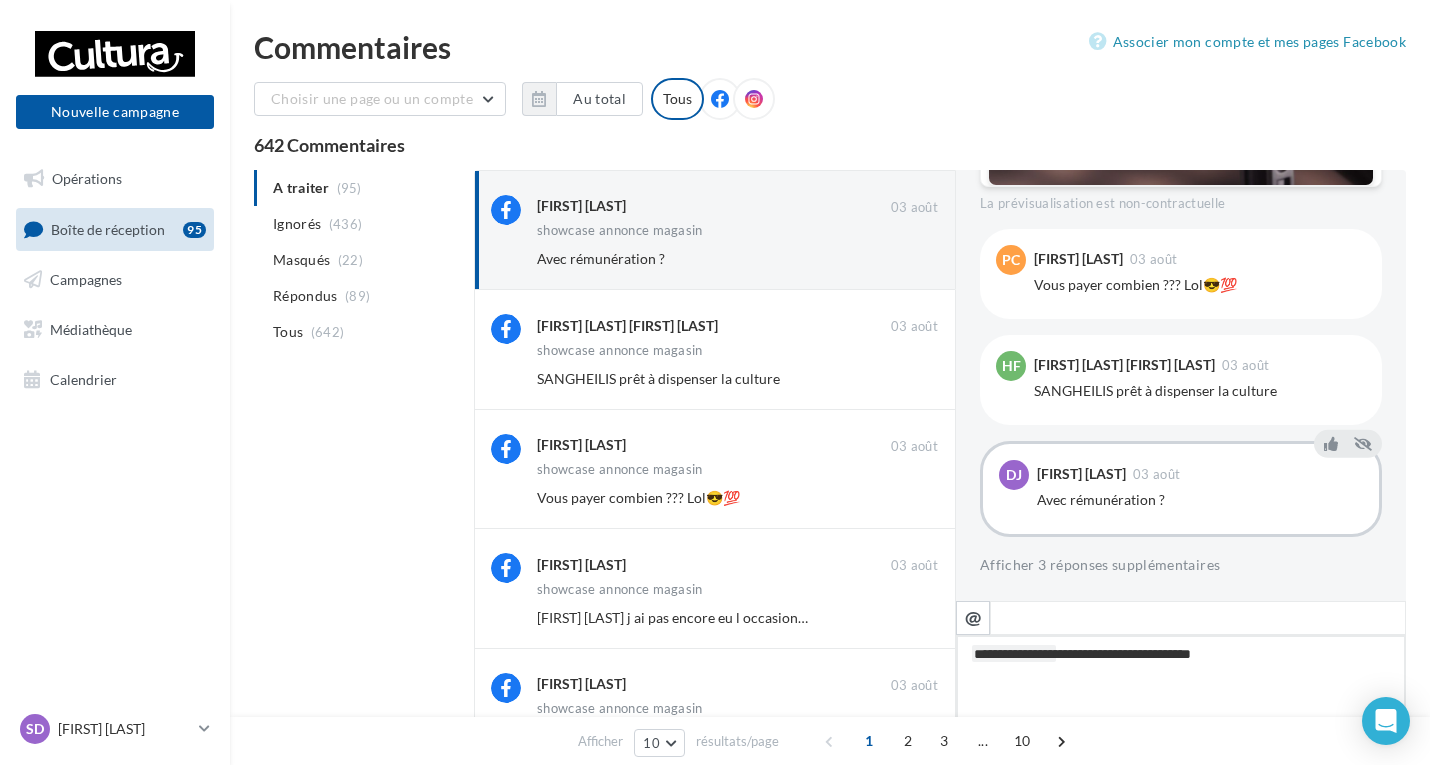 type on "**********" 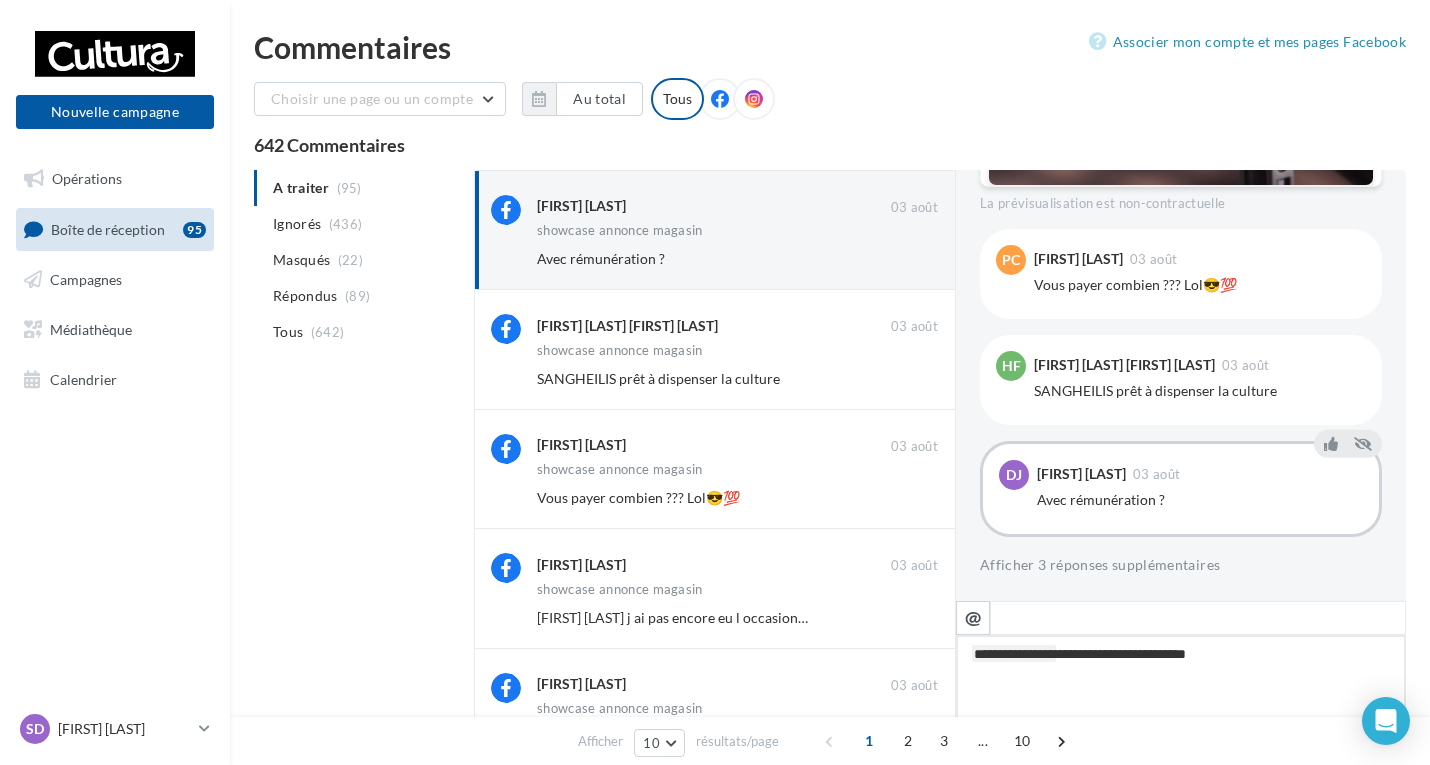 type on "**********" 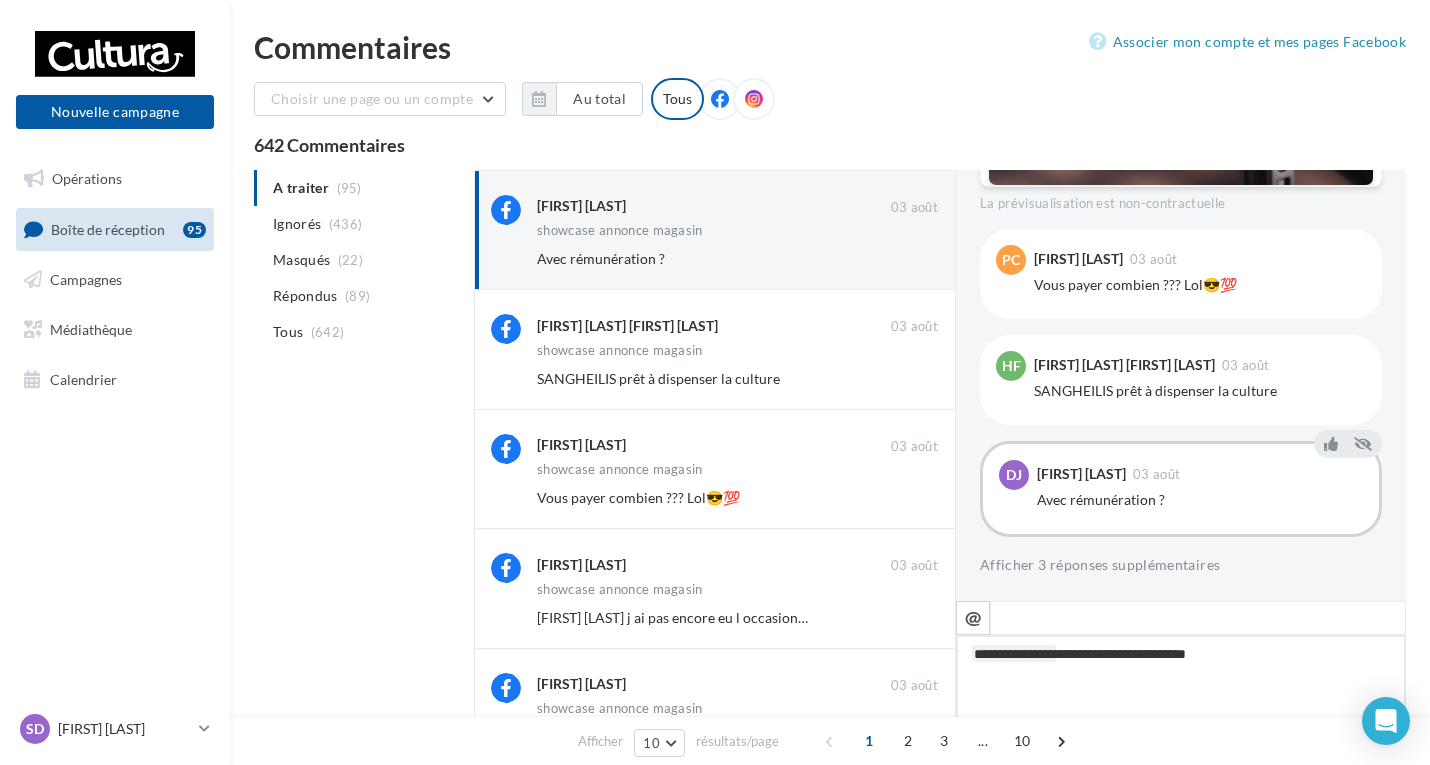 type on "**********" 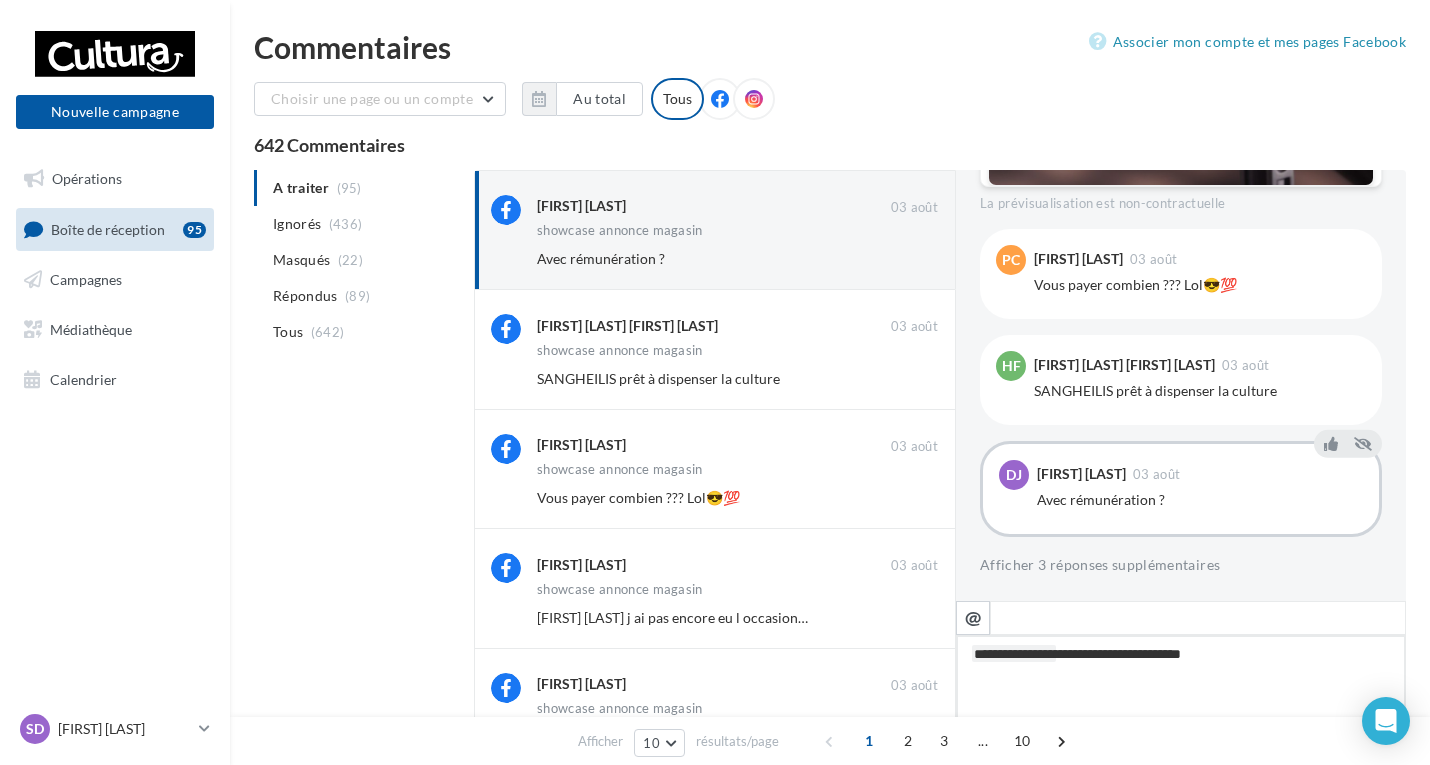 type on "**********" 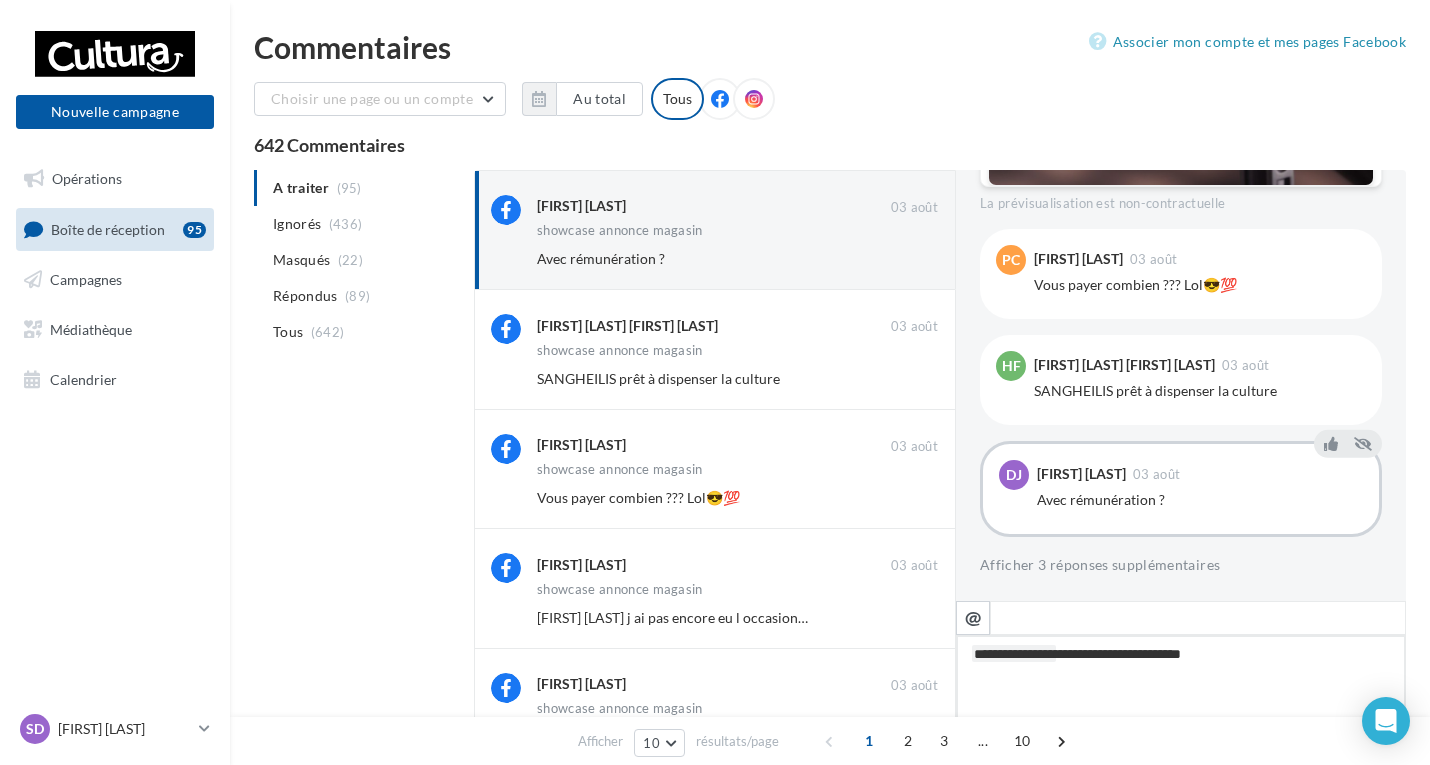 type on "**********" 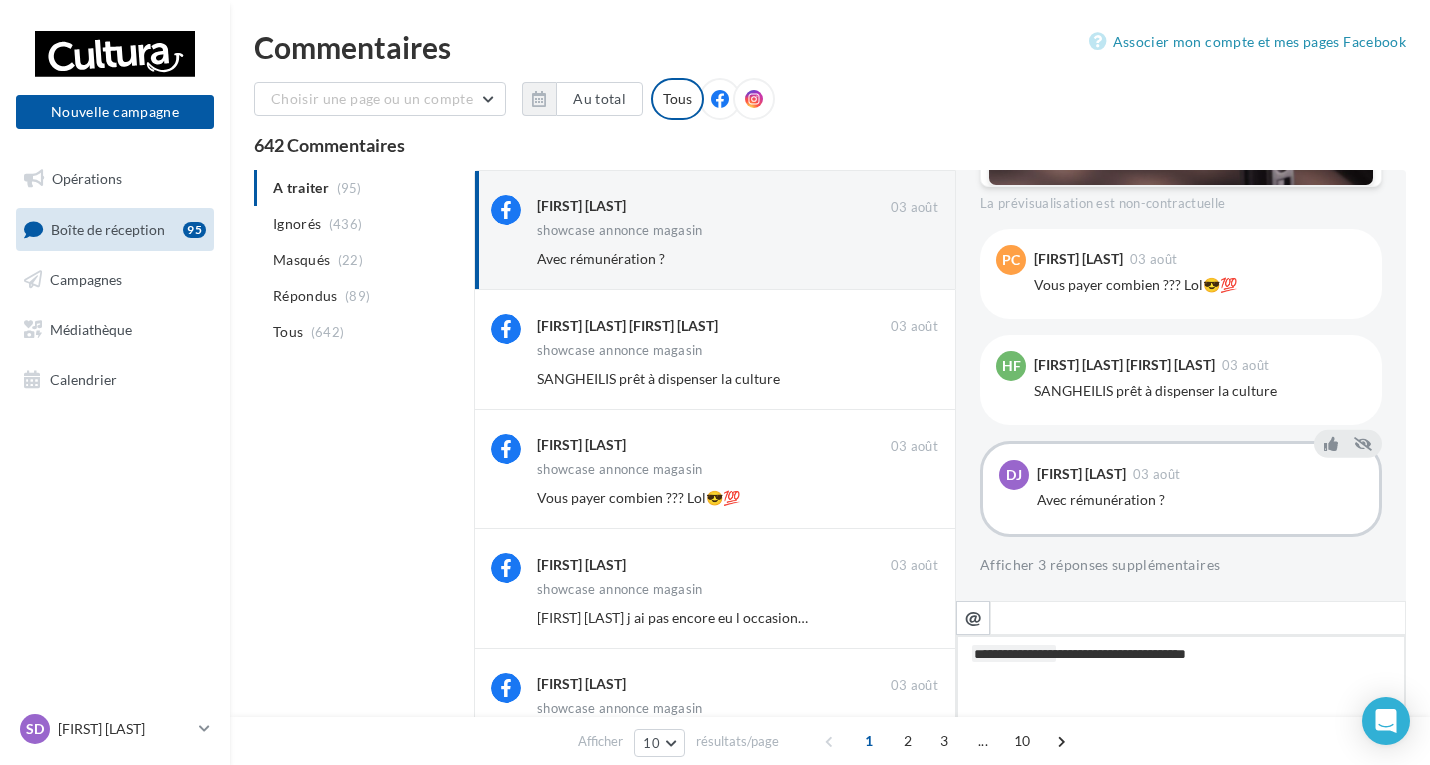 type on "**********" 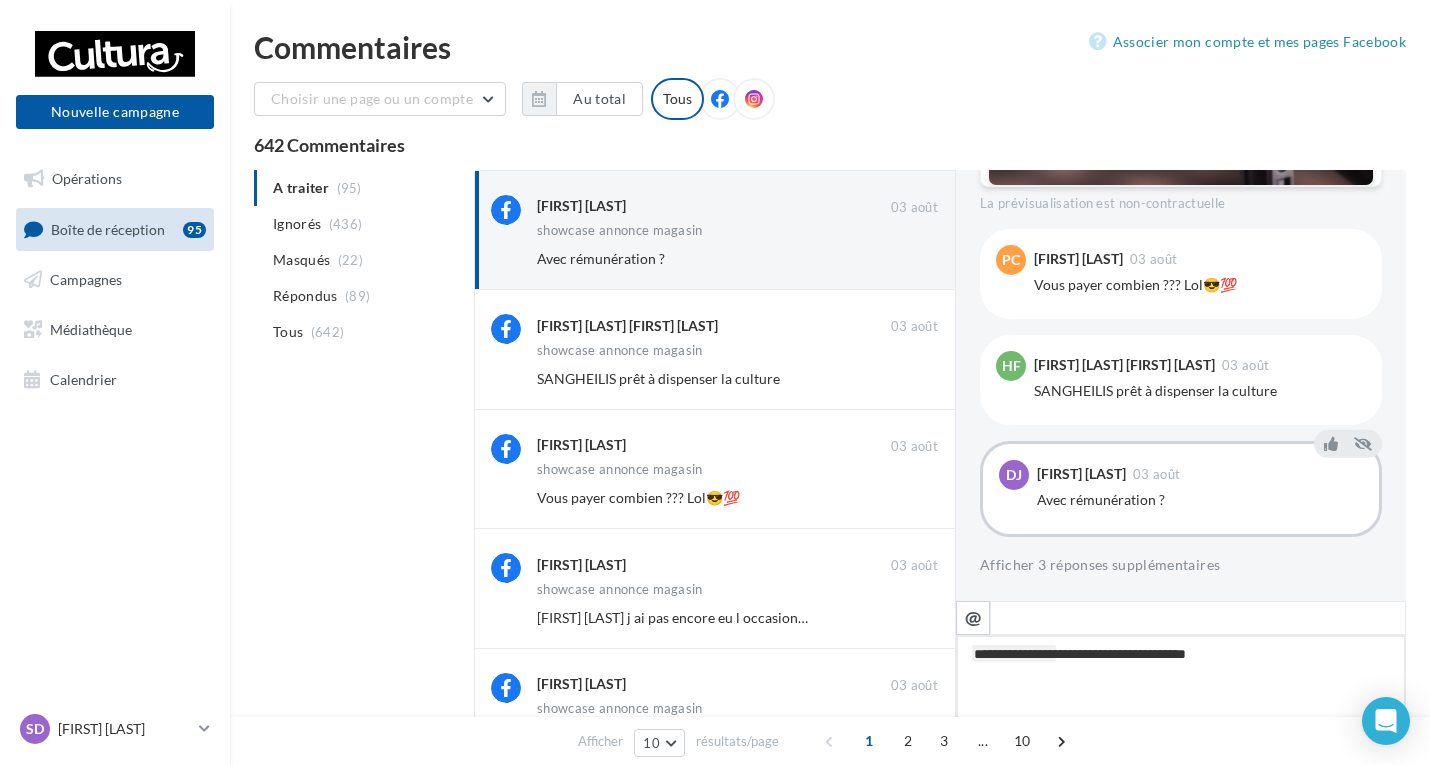 type on "**********" 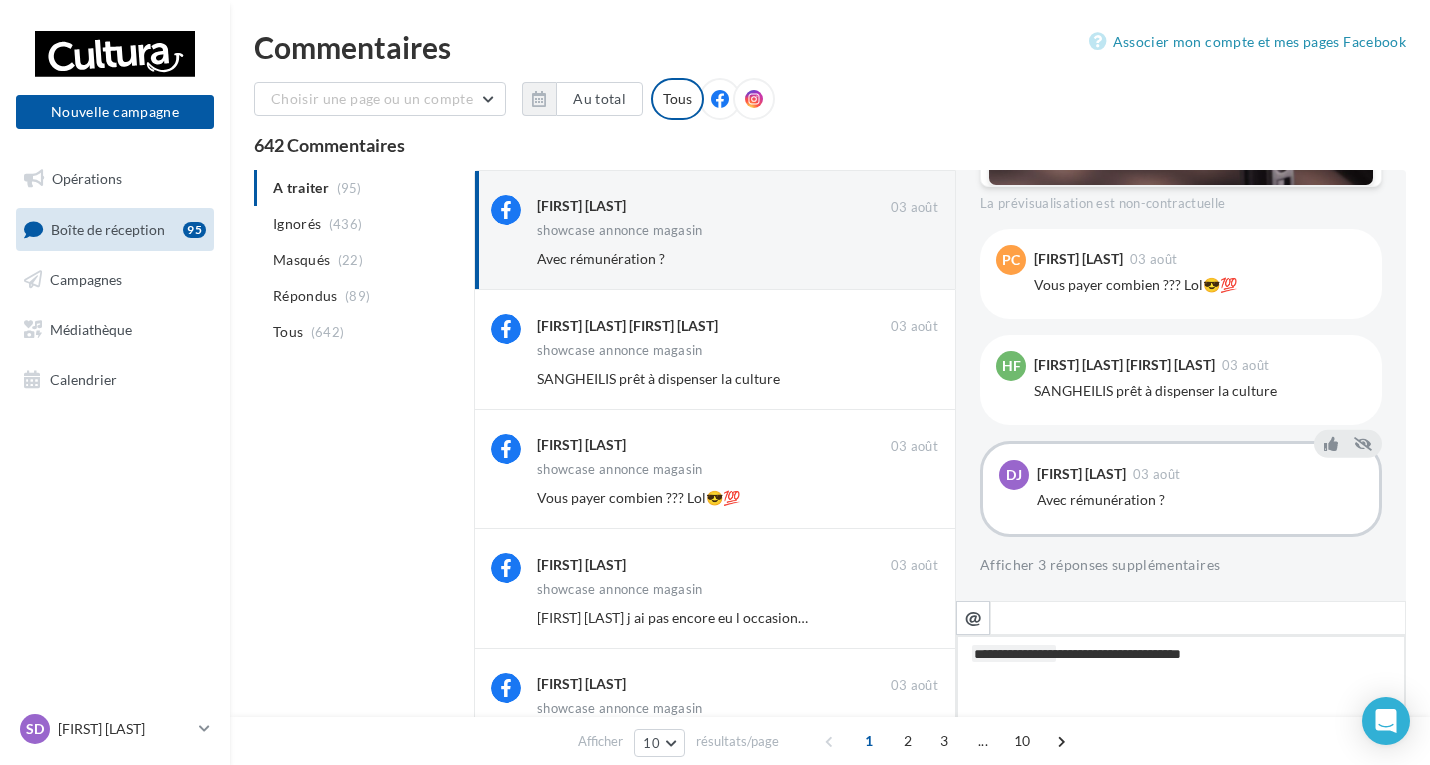 type on "**********" 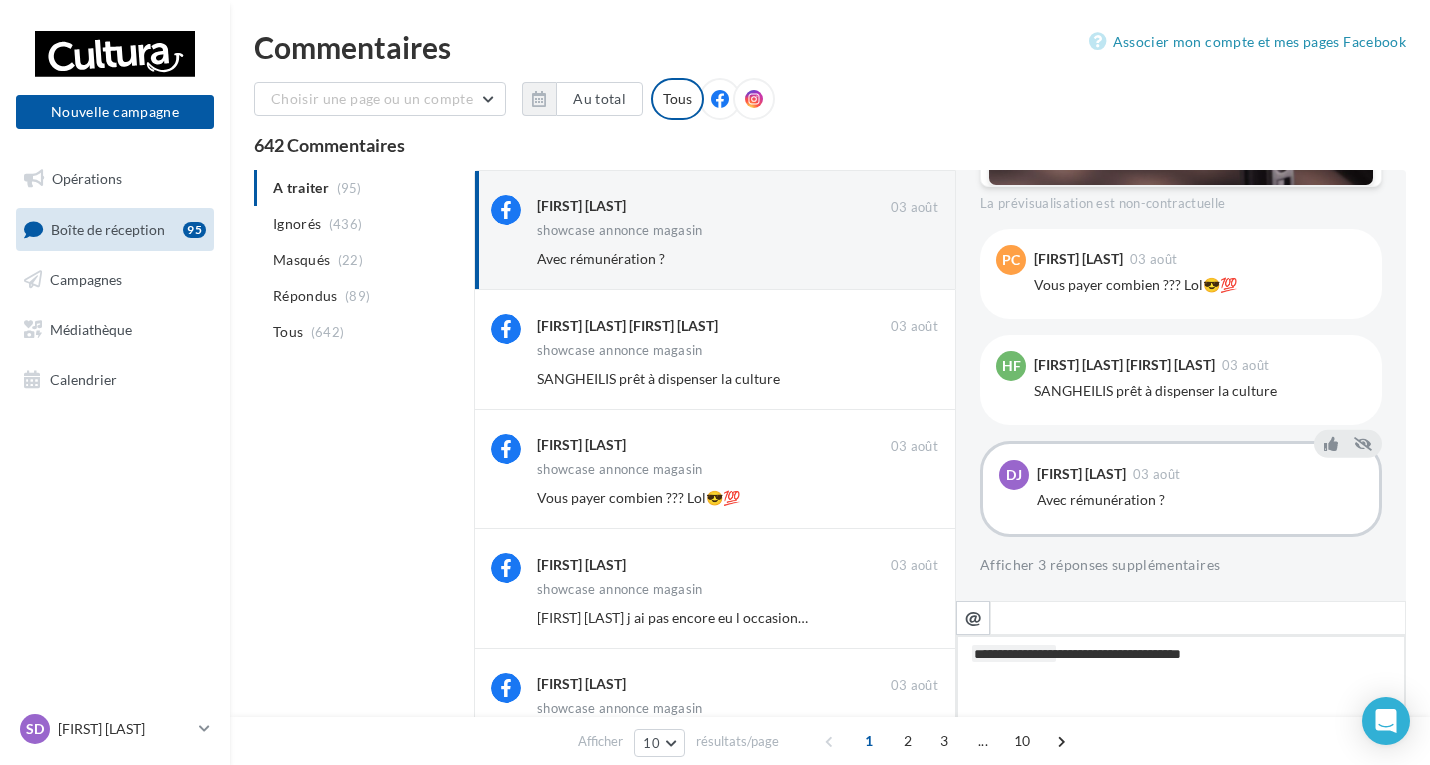 type on "**********" 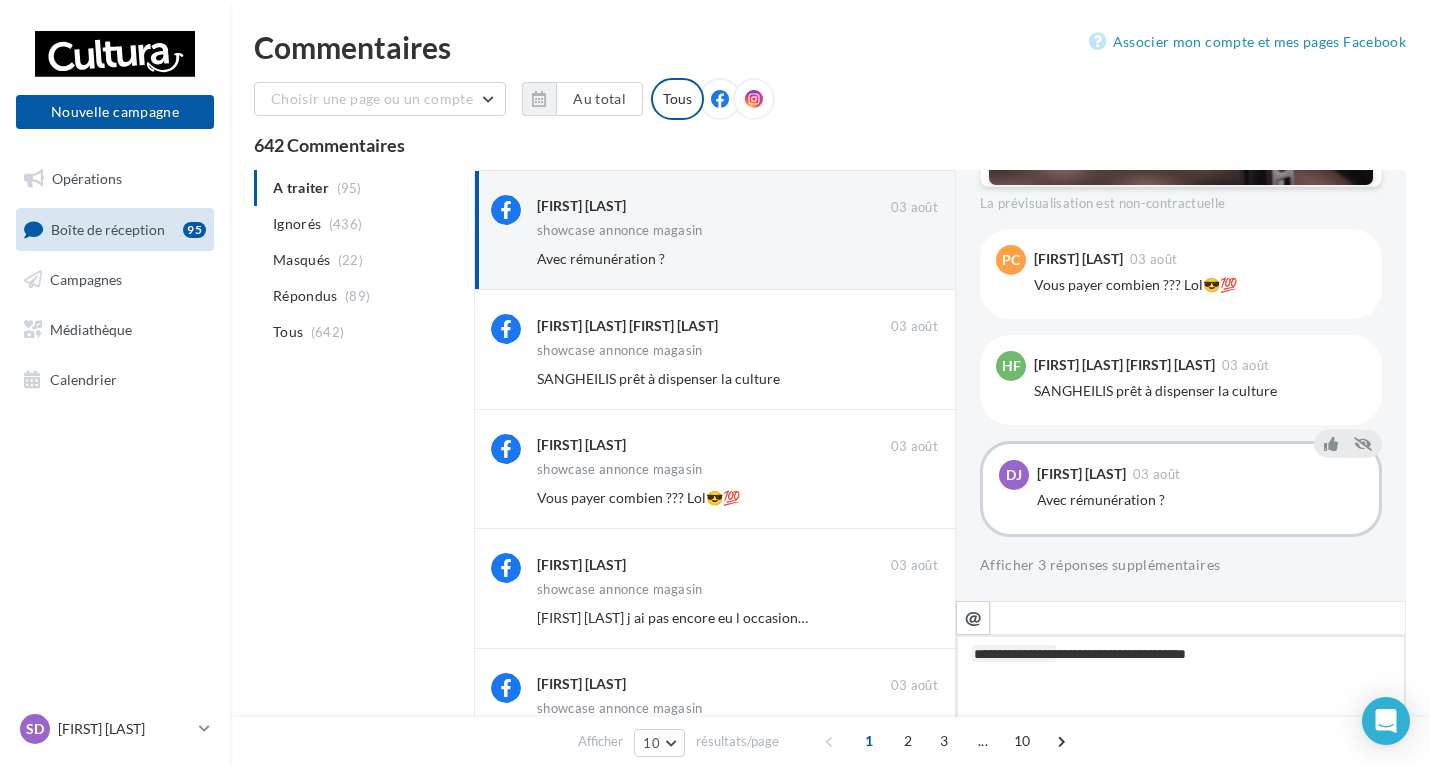 type on "**********" 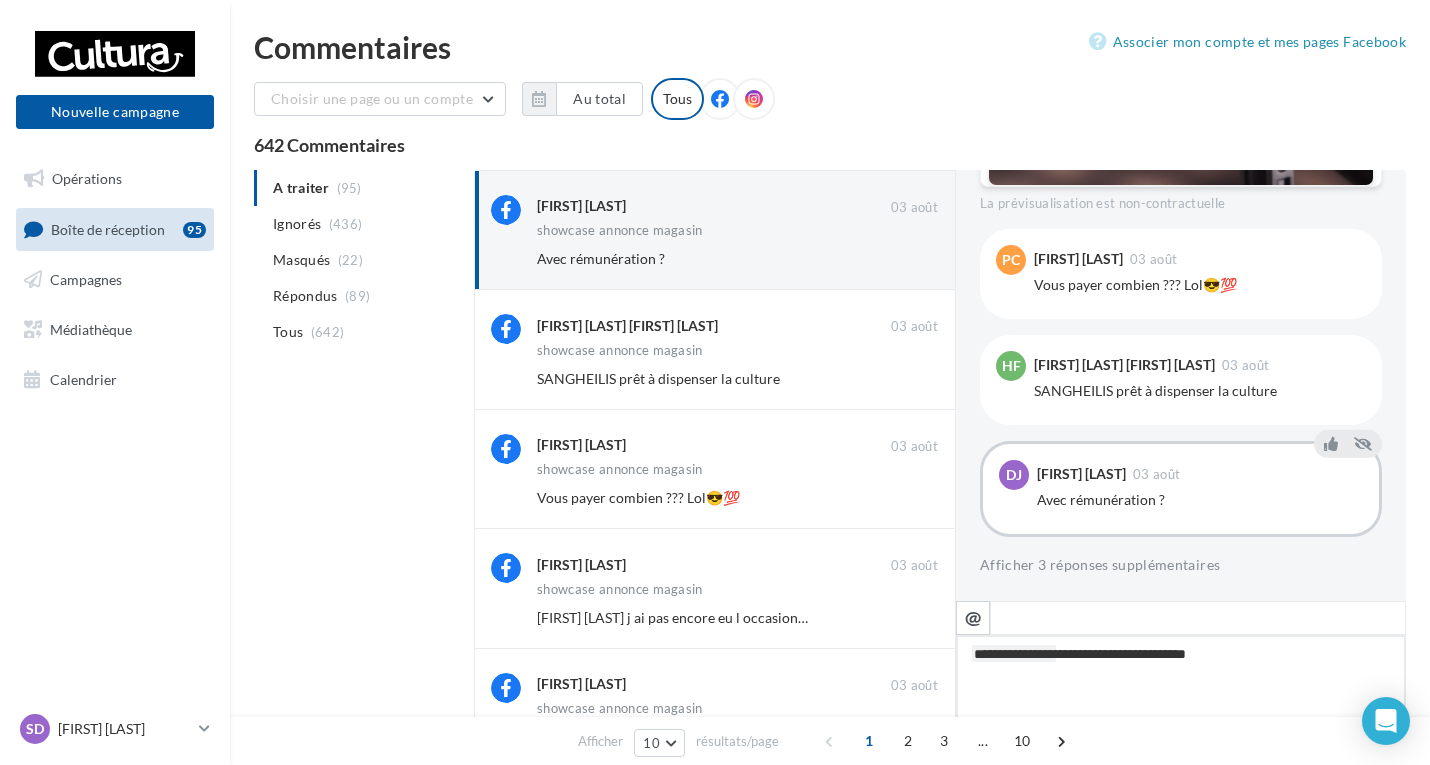 type on "**********" 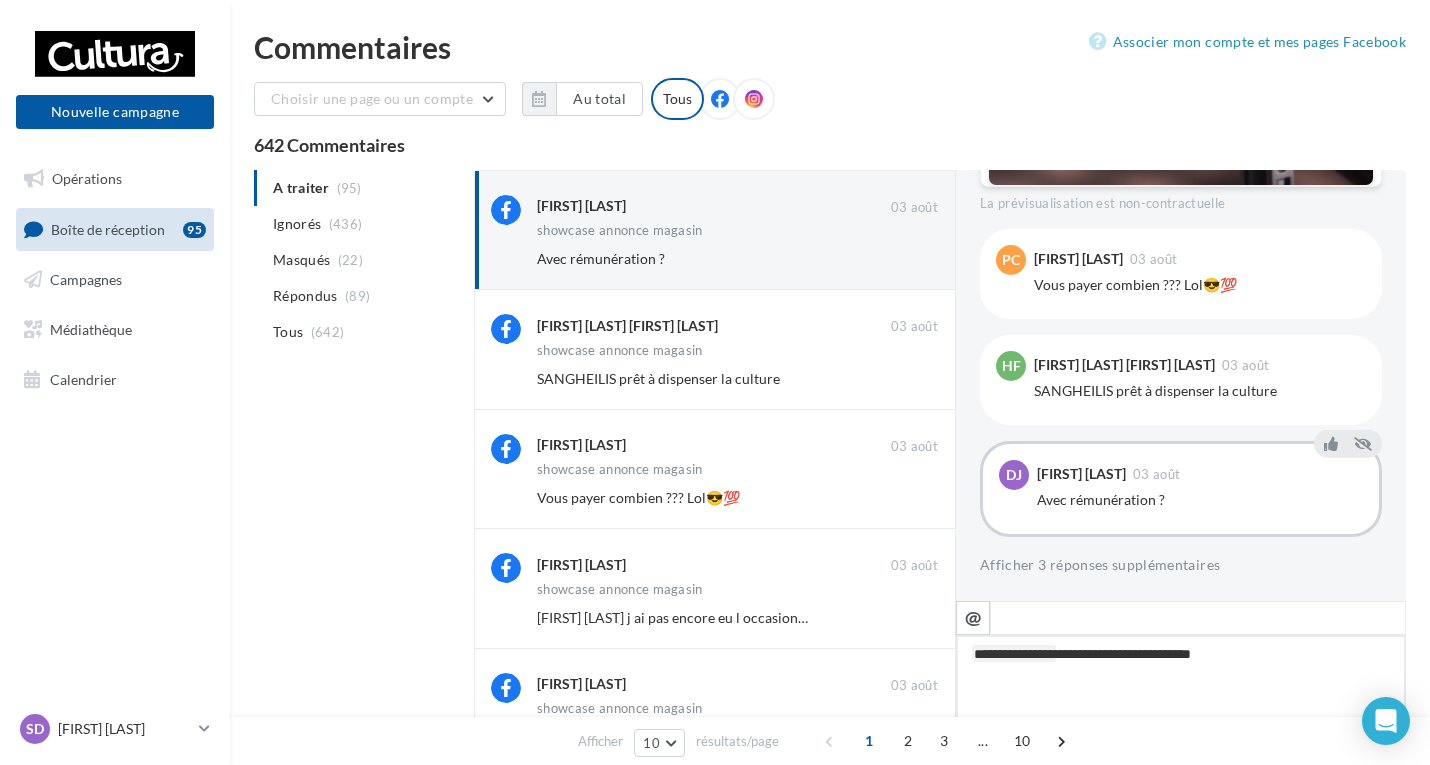 type on "**********" 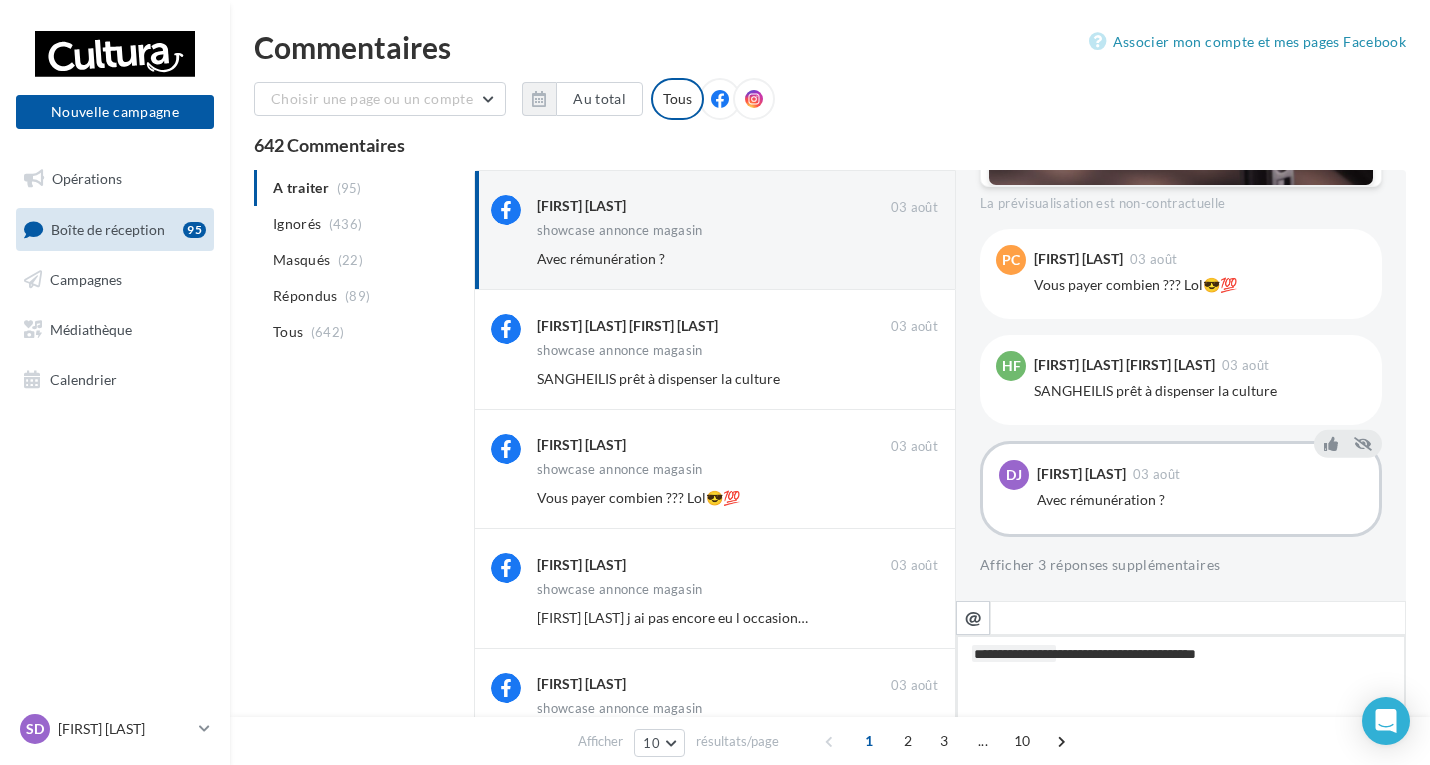 type on "**********" 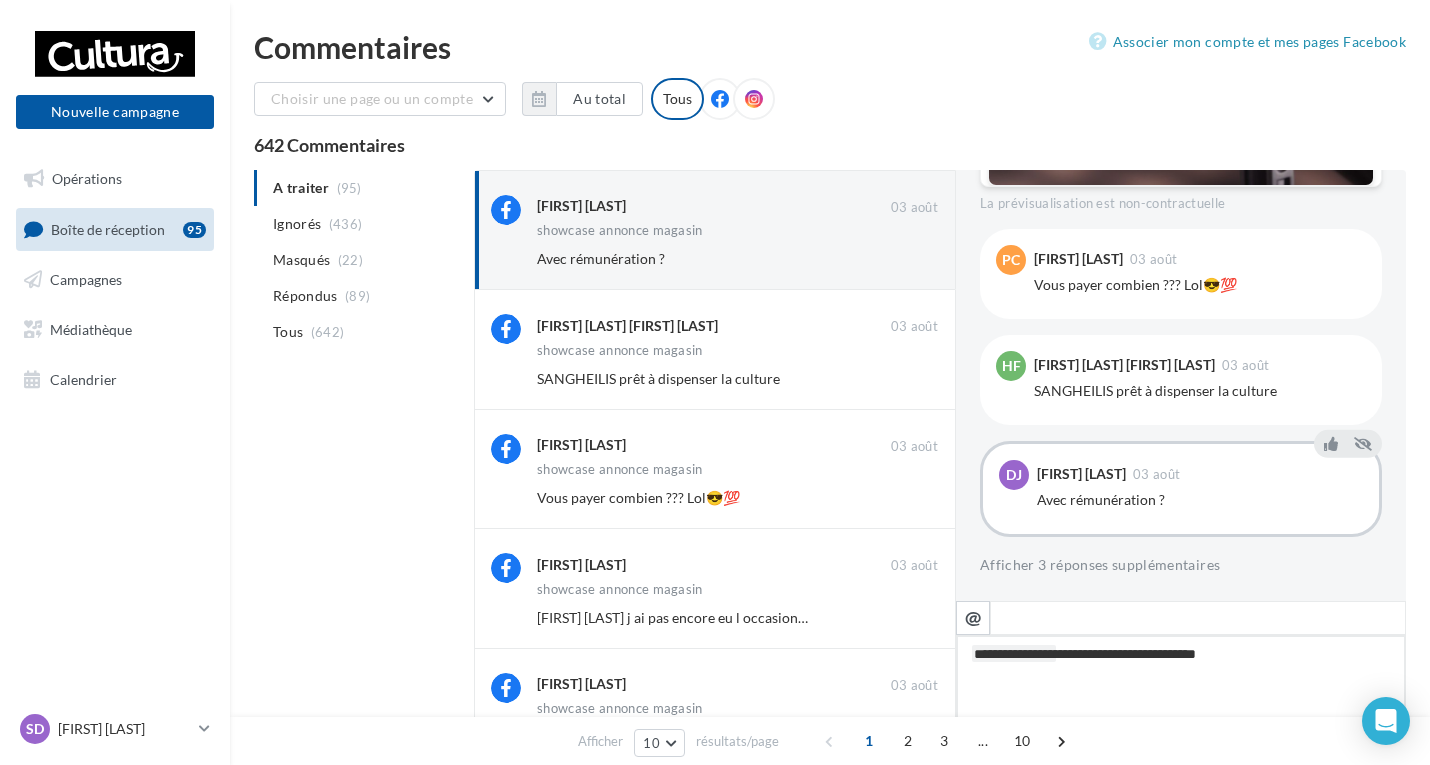 type on "**********" 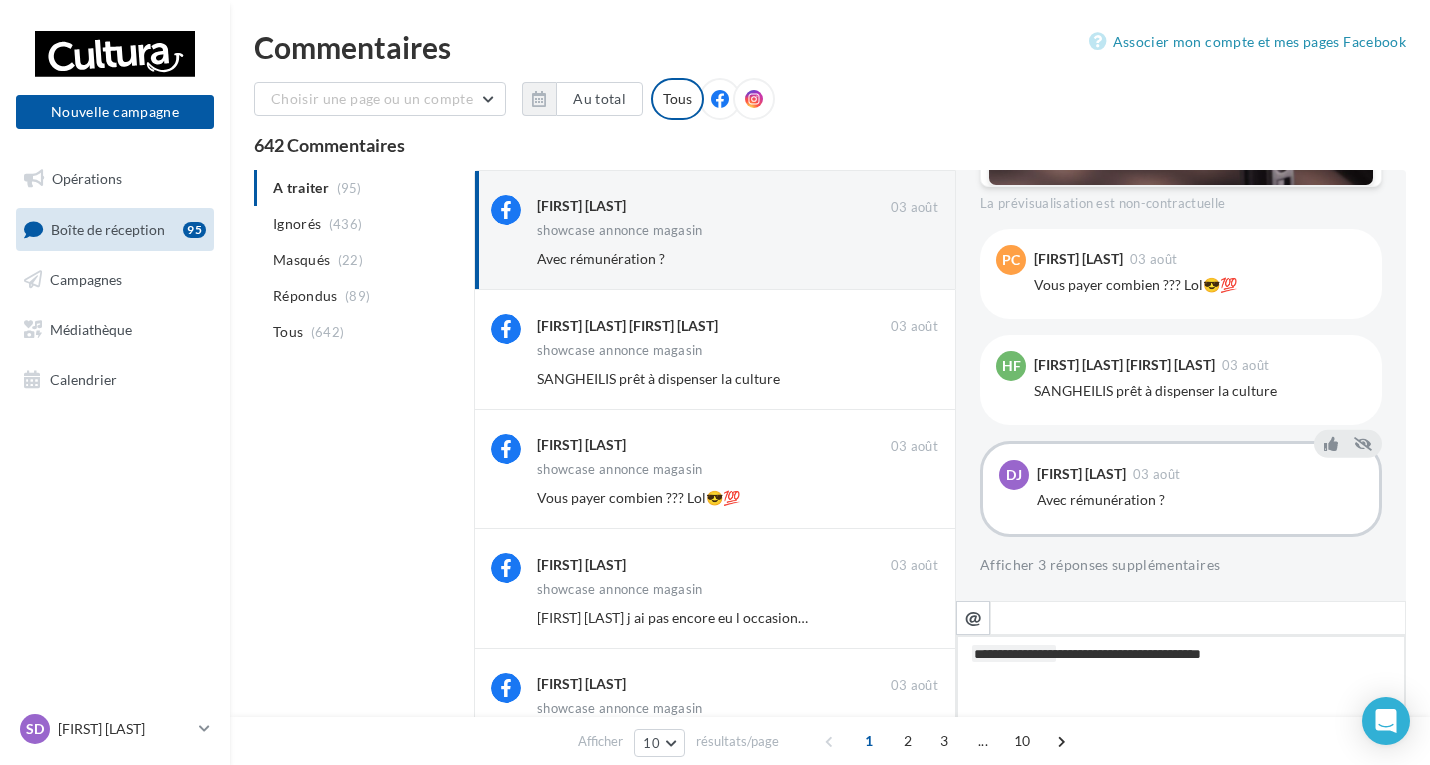 type on "**********" 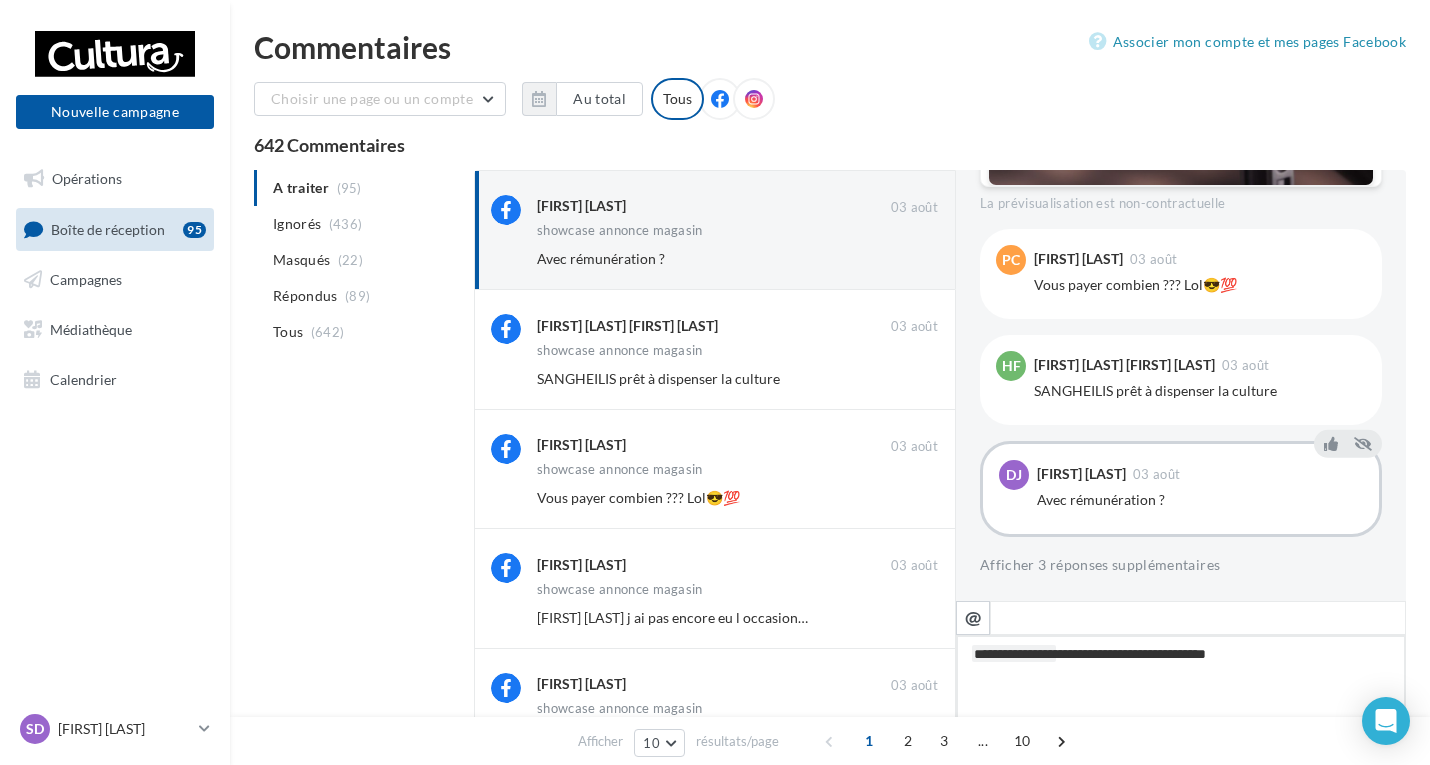 type on "**********" 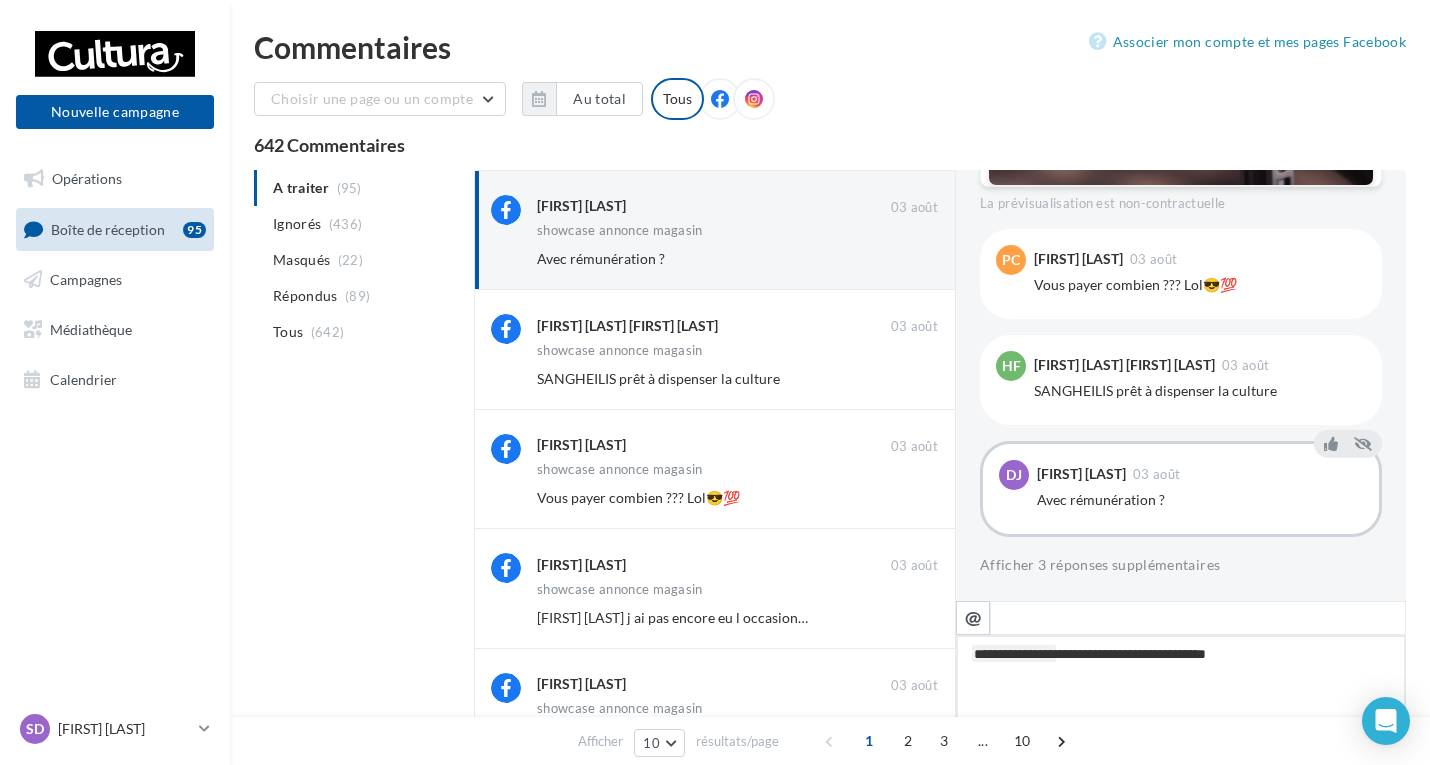 type on "**********" 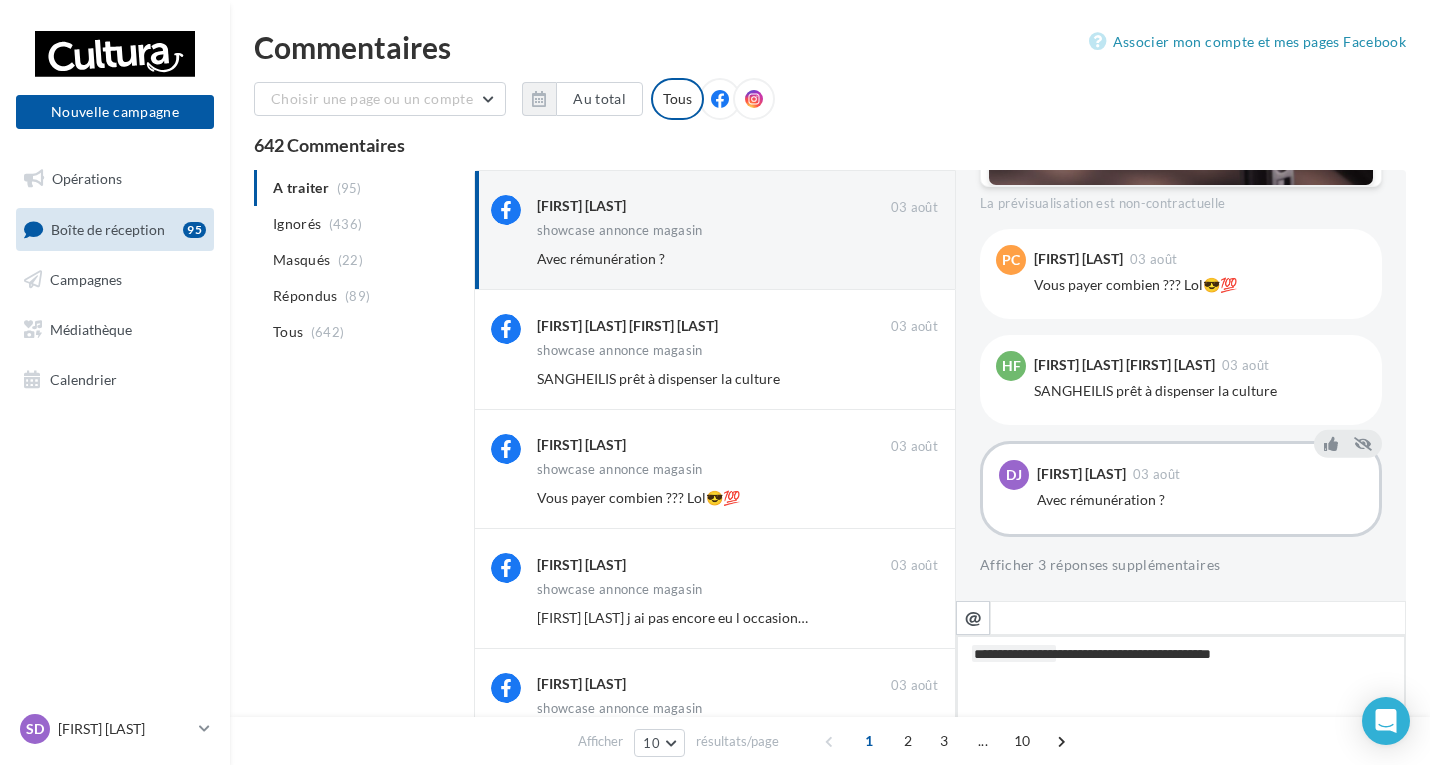 type on "**********" 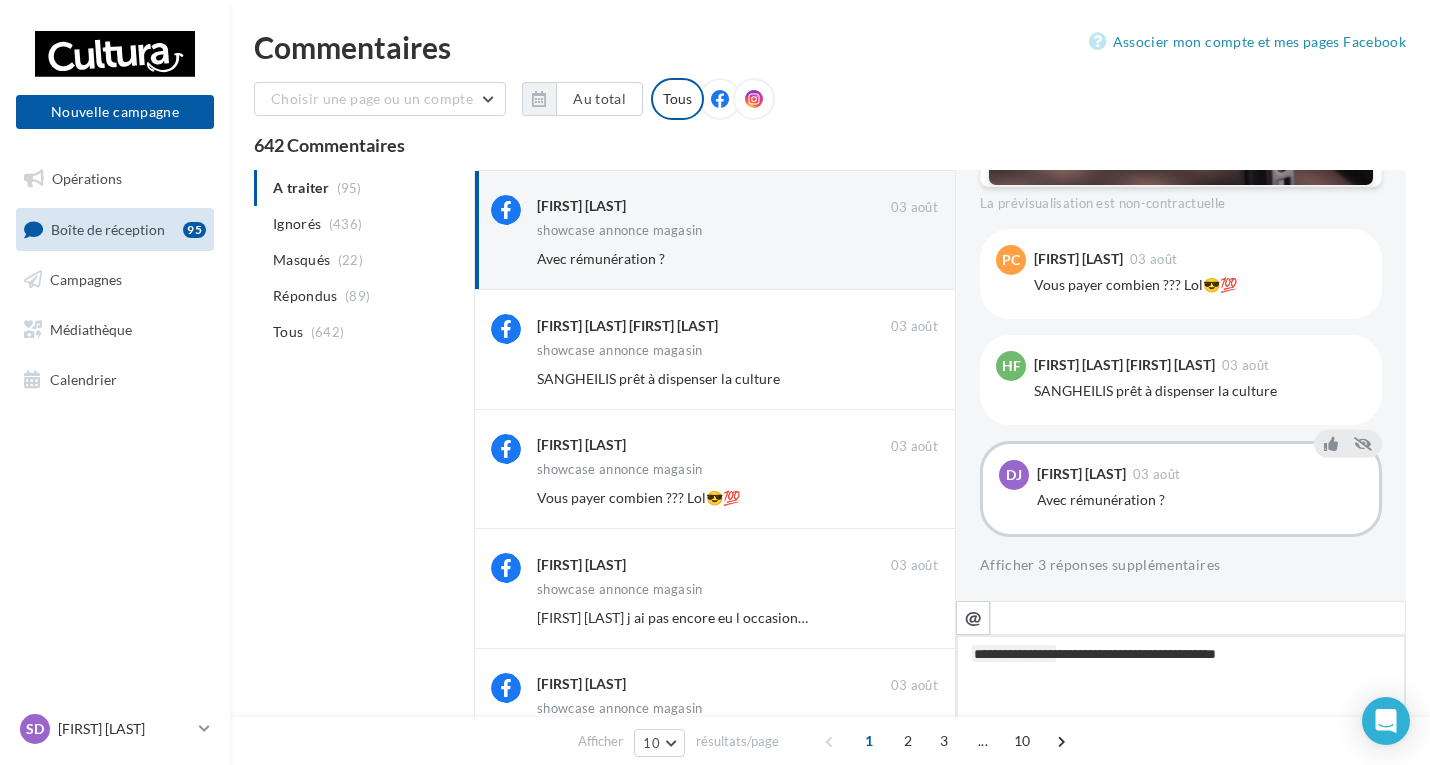 type on "**********" 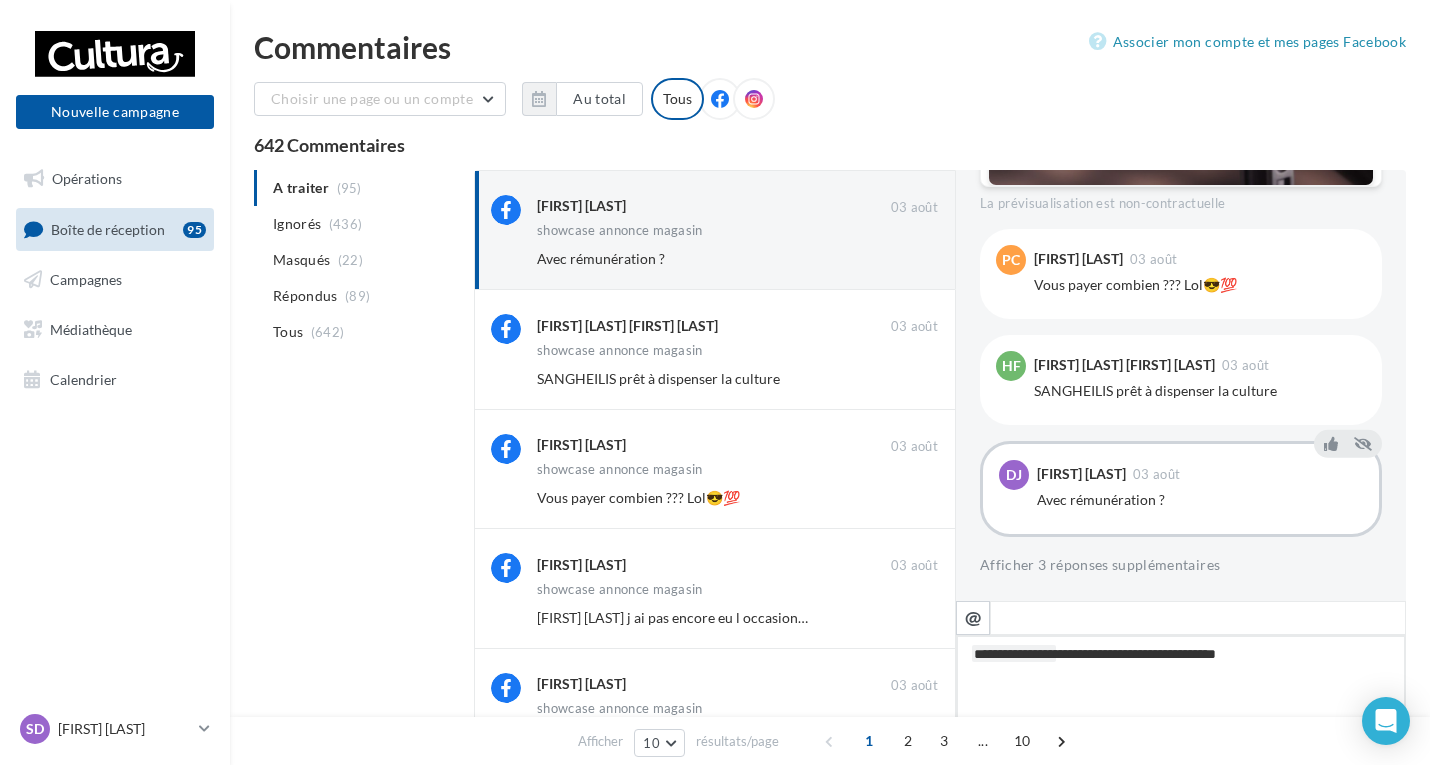 type on "**********" 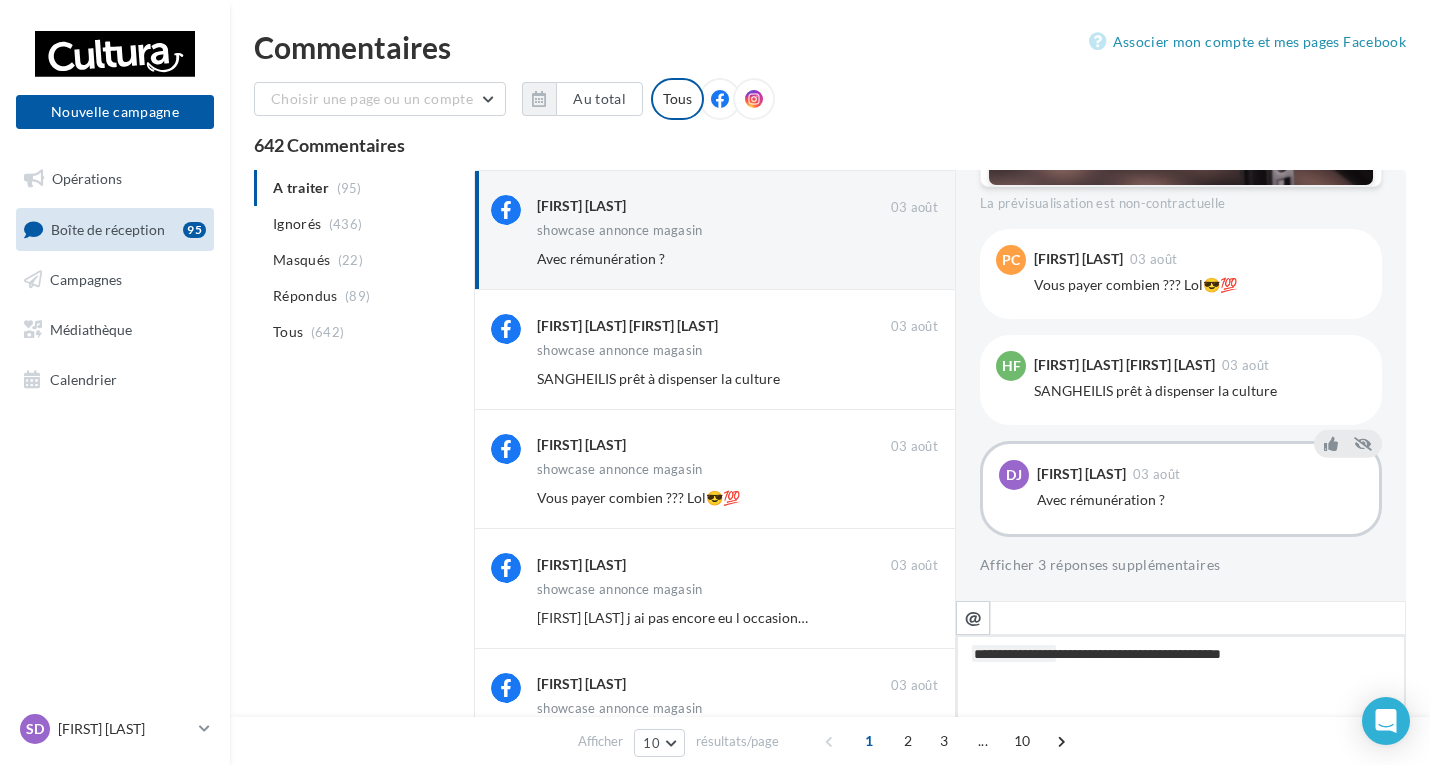type on "**********" 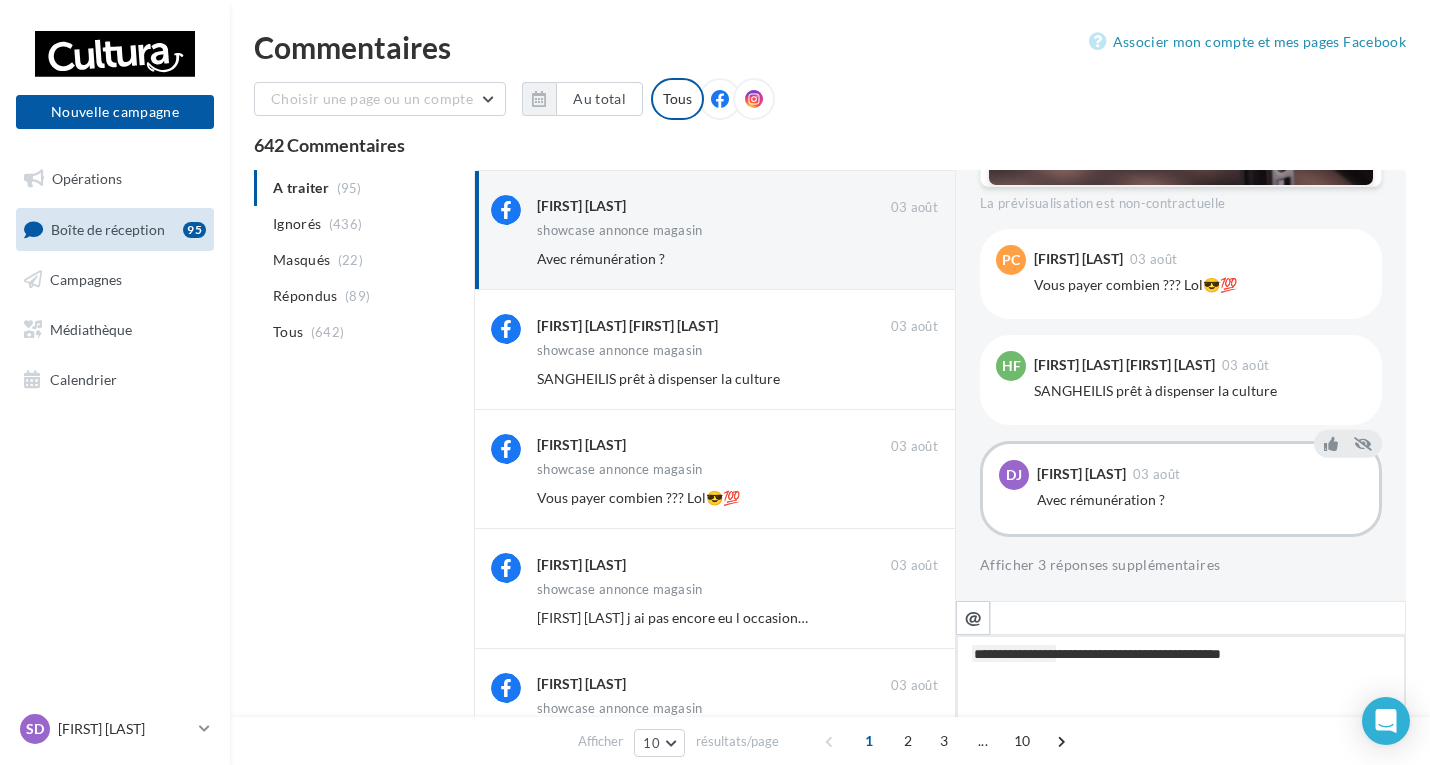type on "**********" 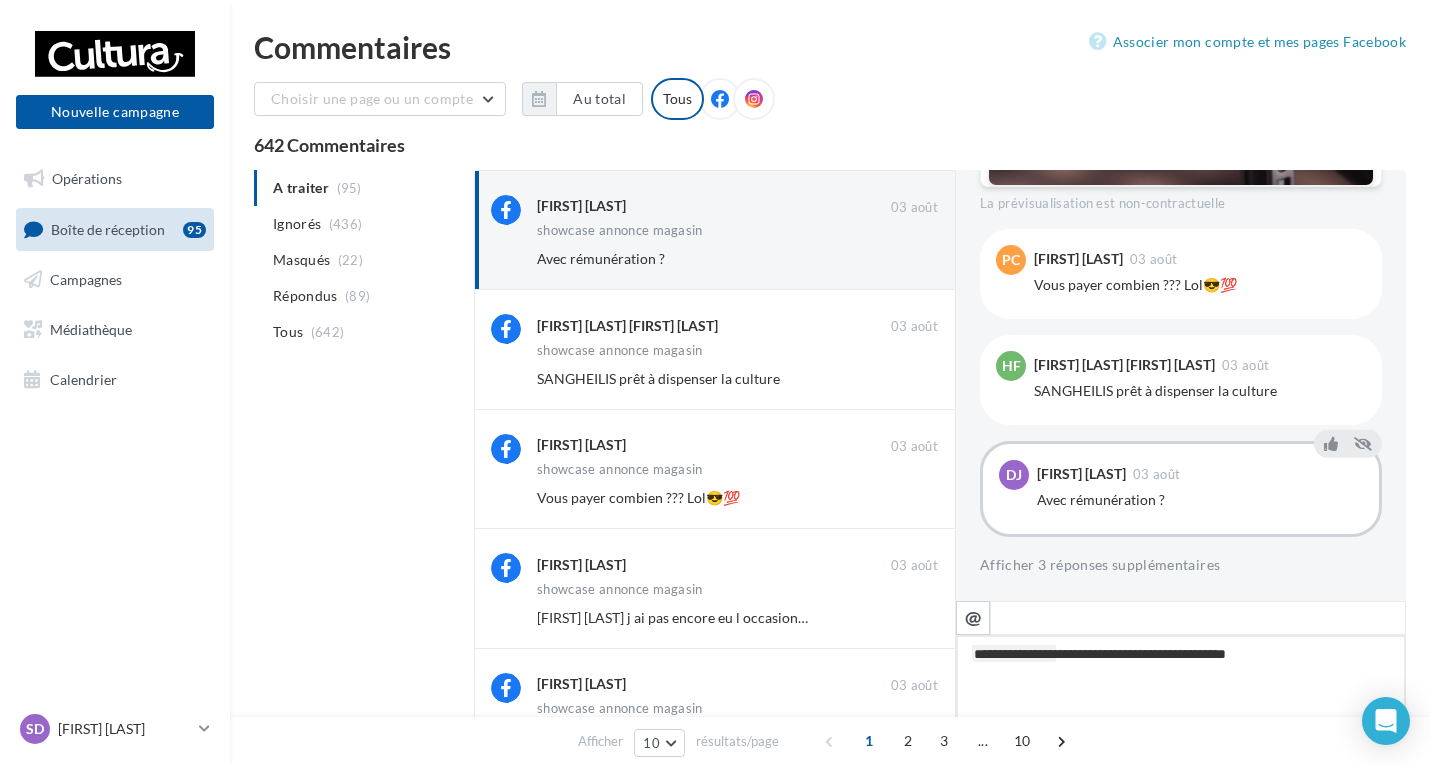 type on "**********" 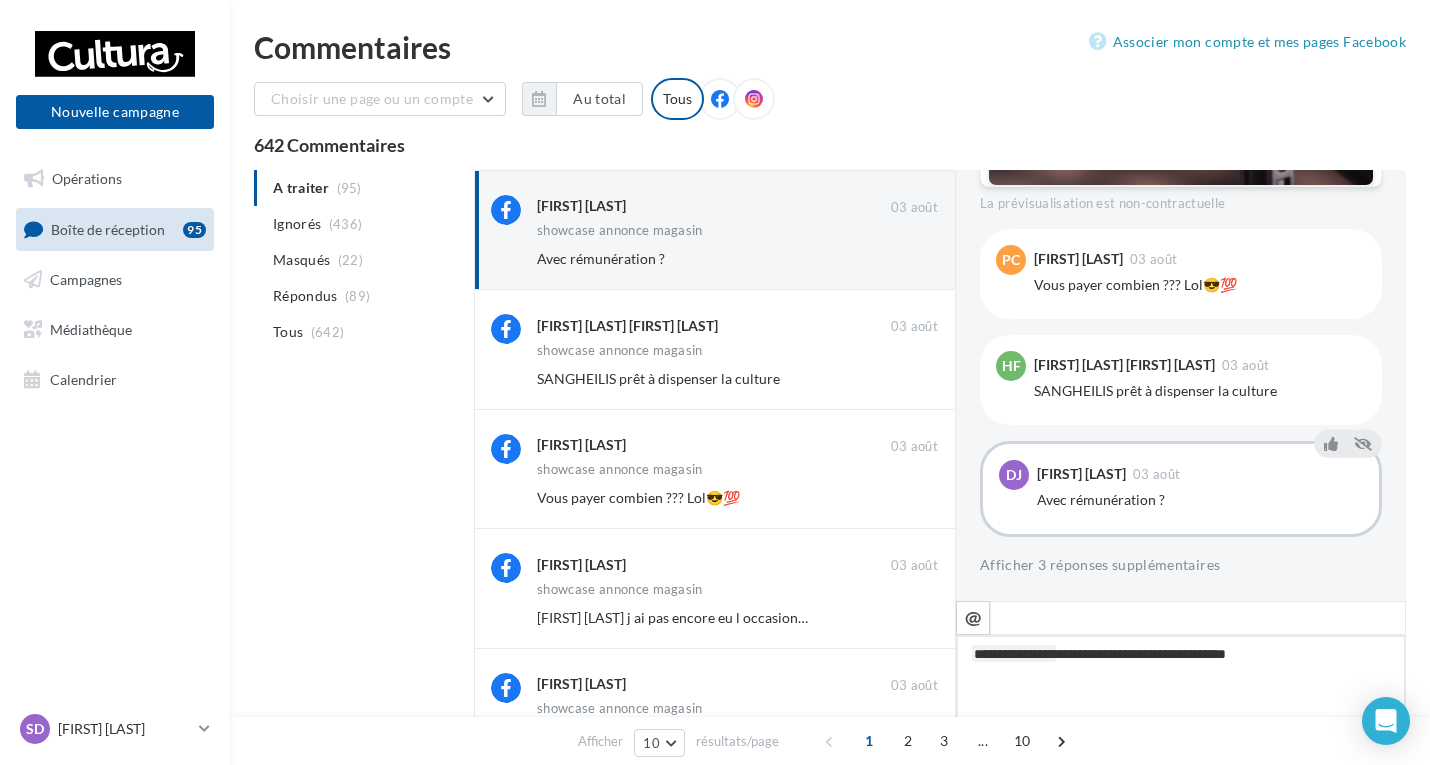 type on "**********" 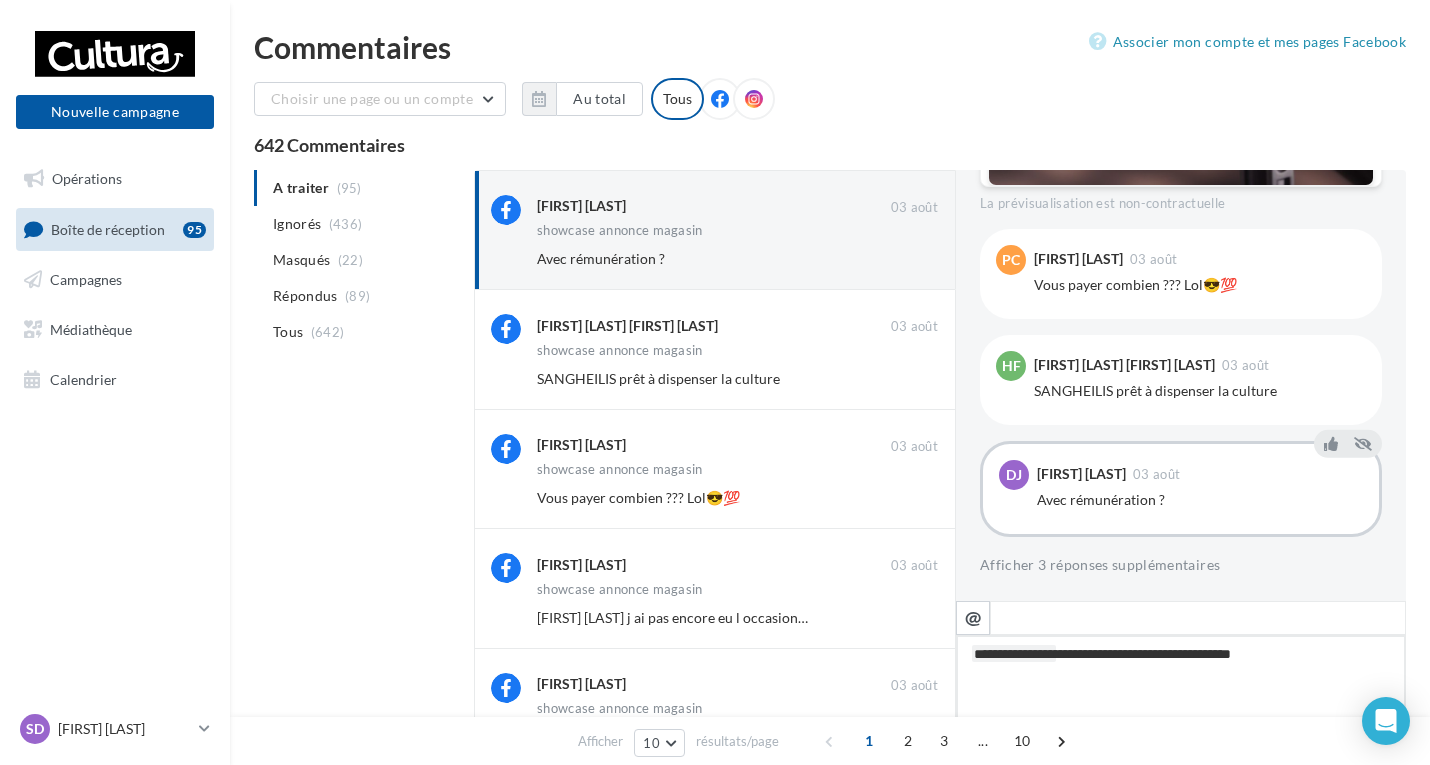 type on "**********" 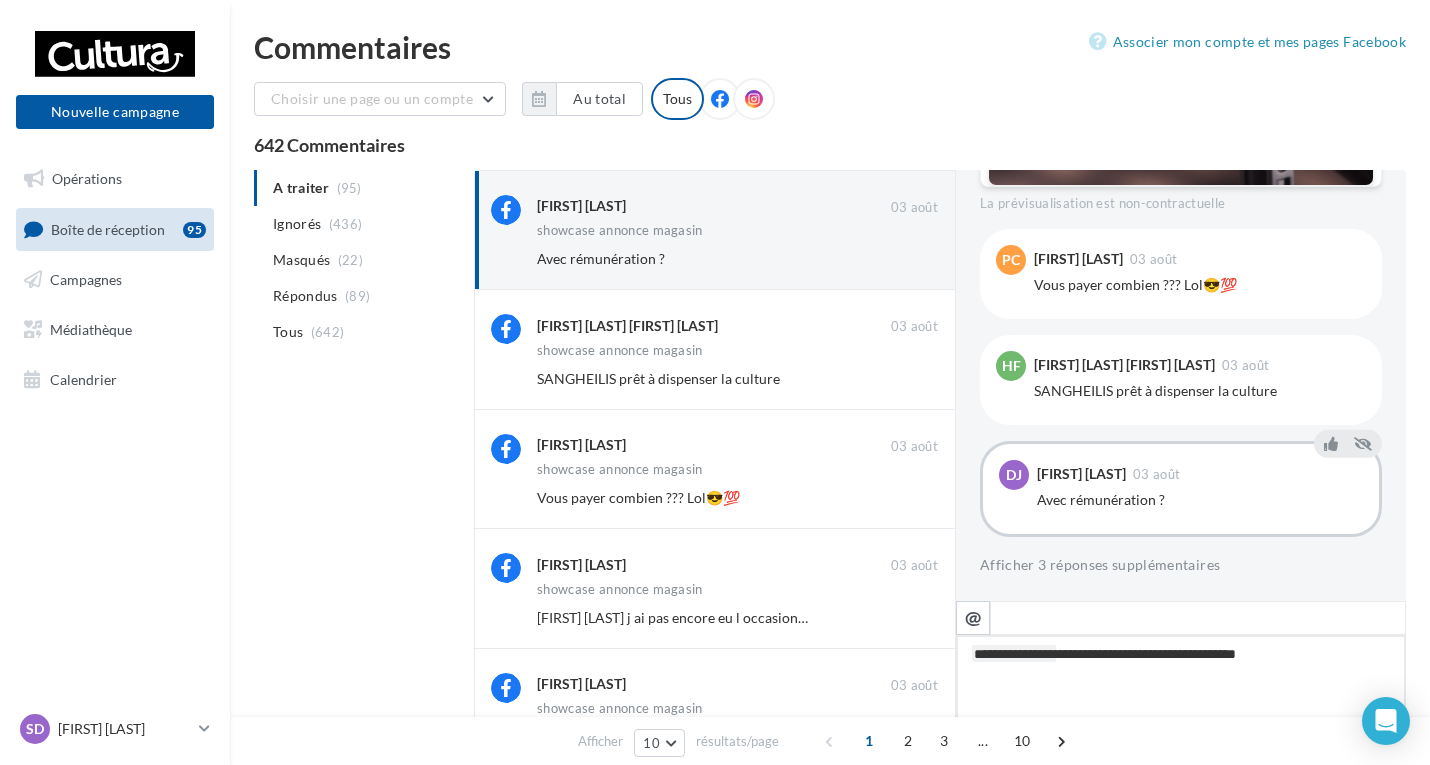 type on "**********" 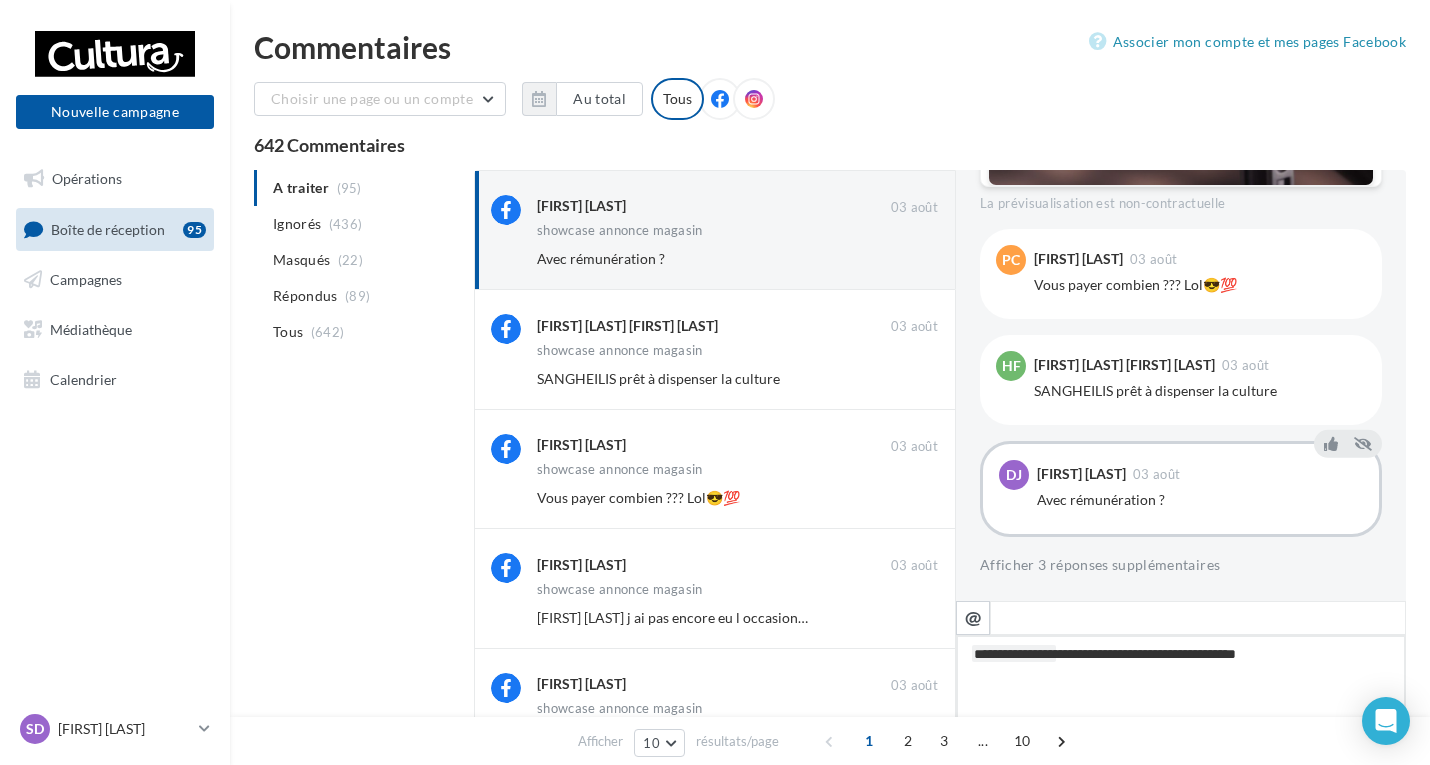 type on "**********" 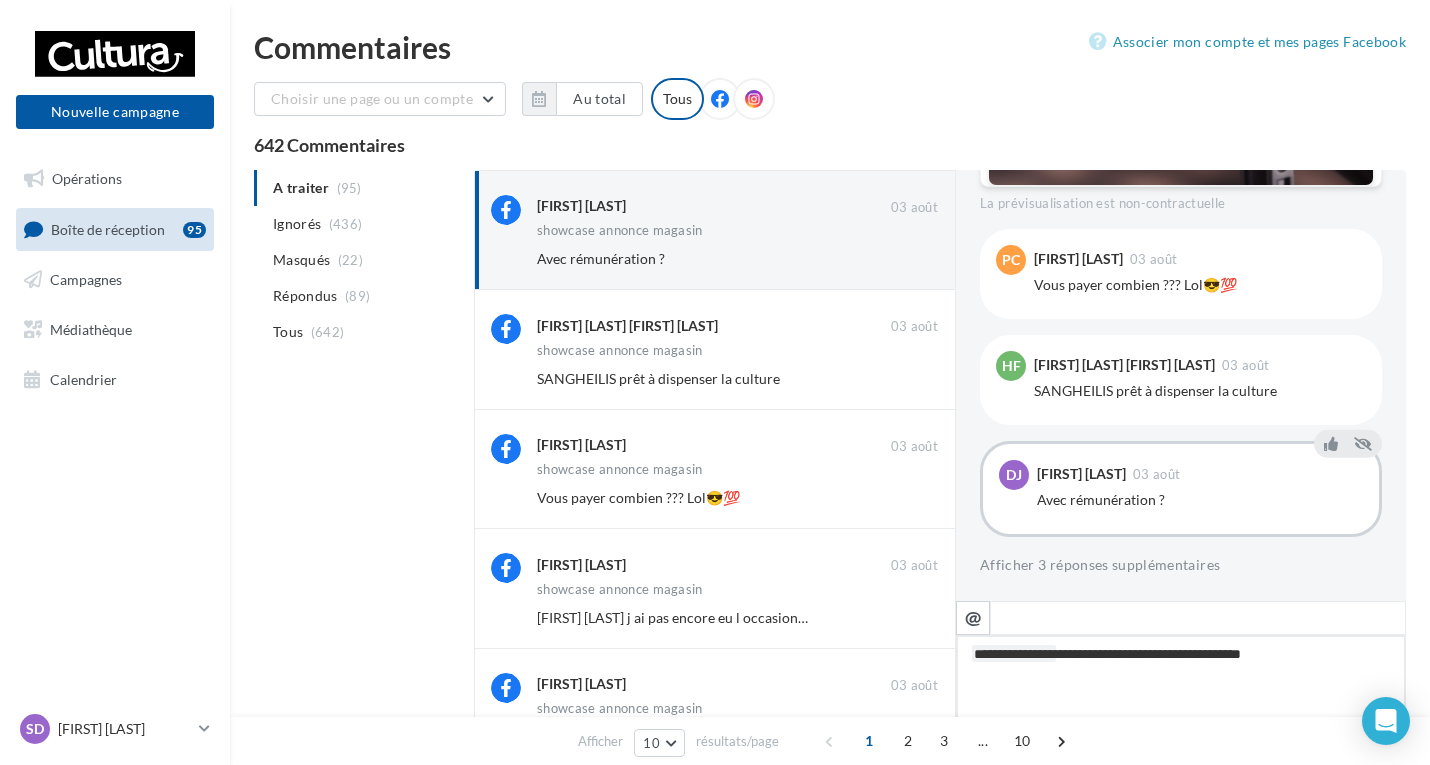 type on "**********" 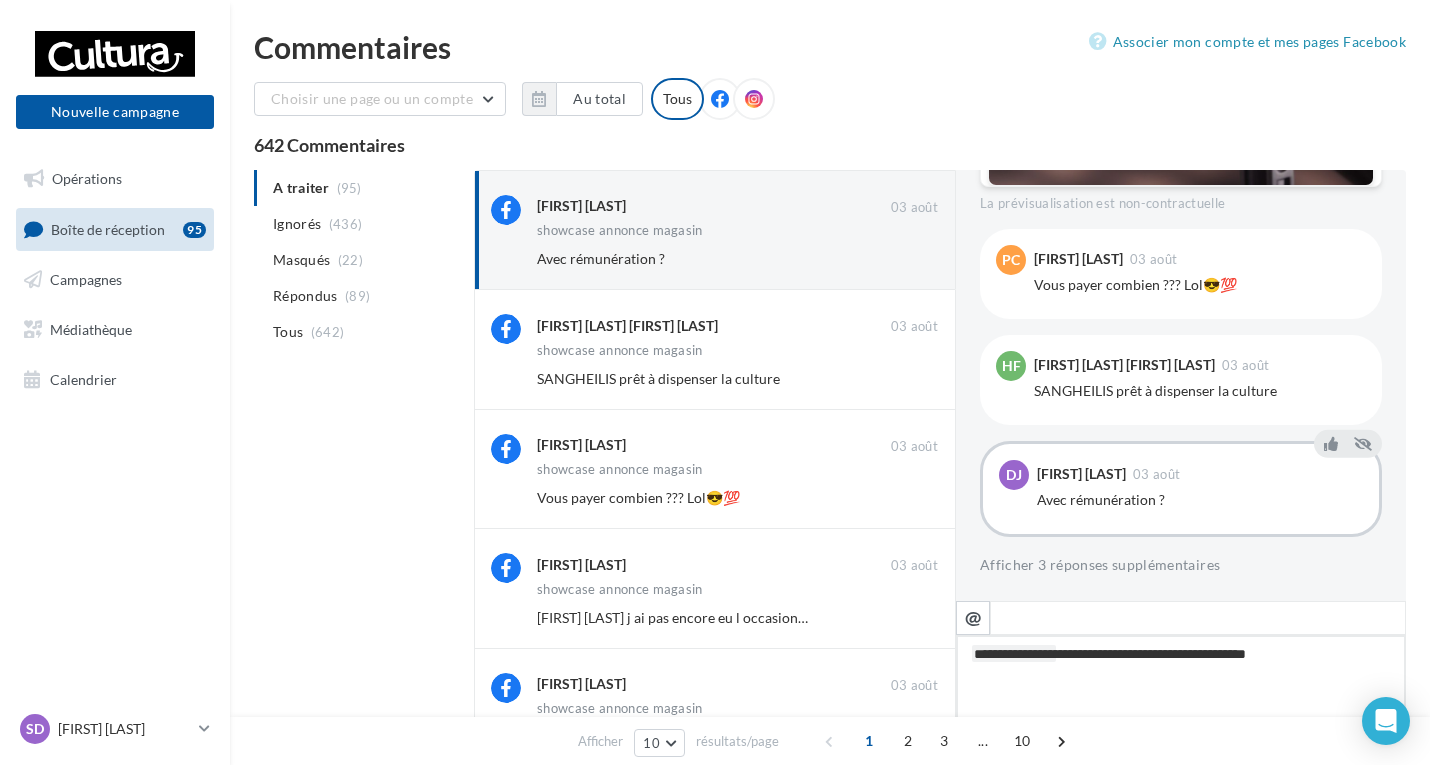 type on "**********" 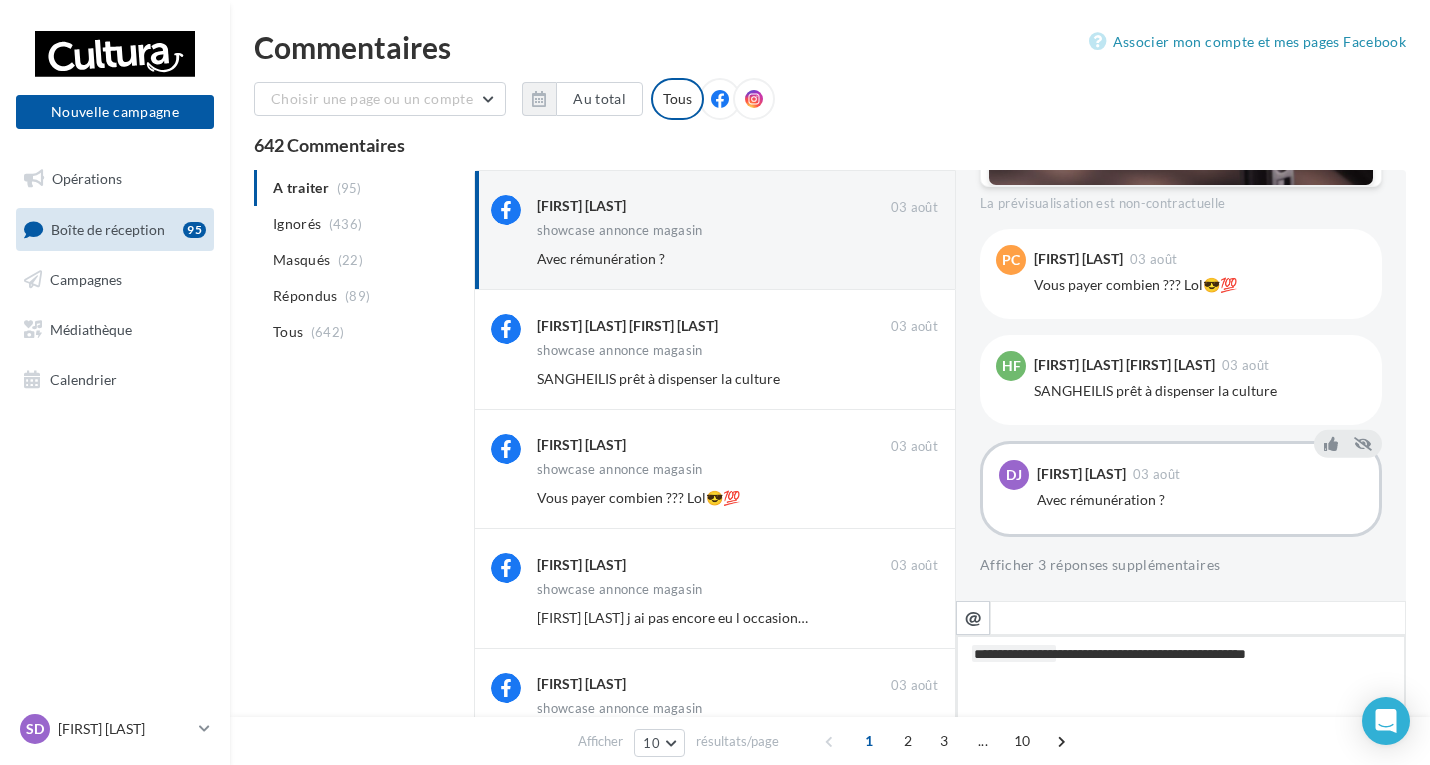 type on "**********" 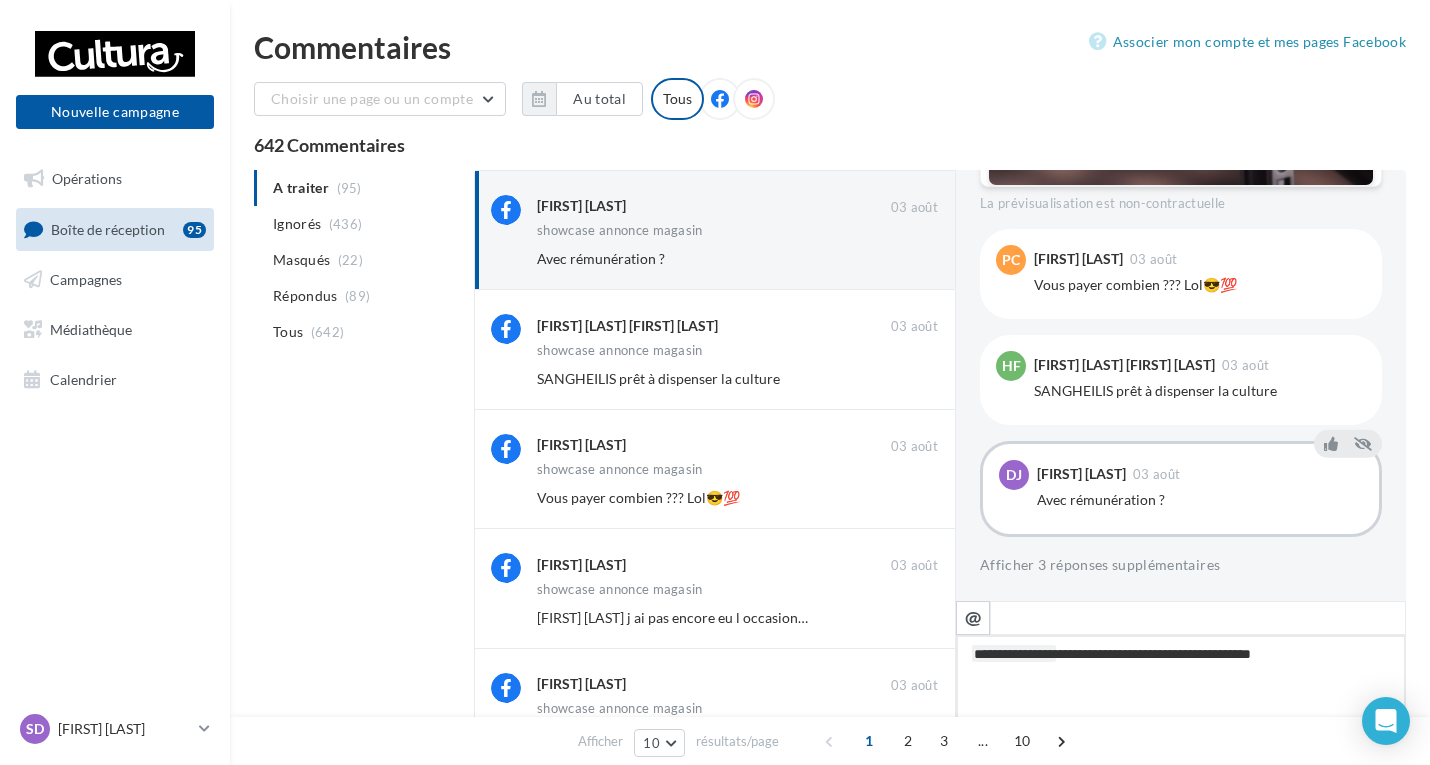type on "**********" 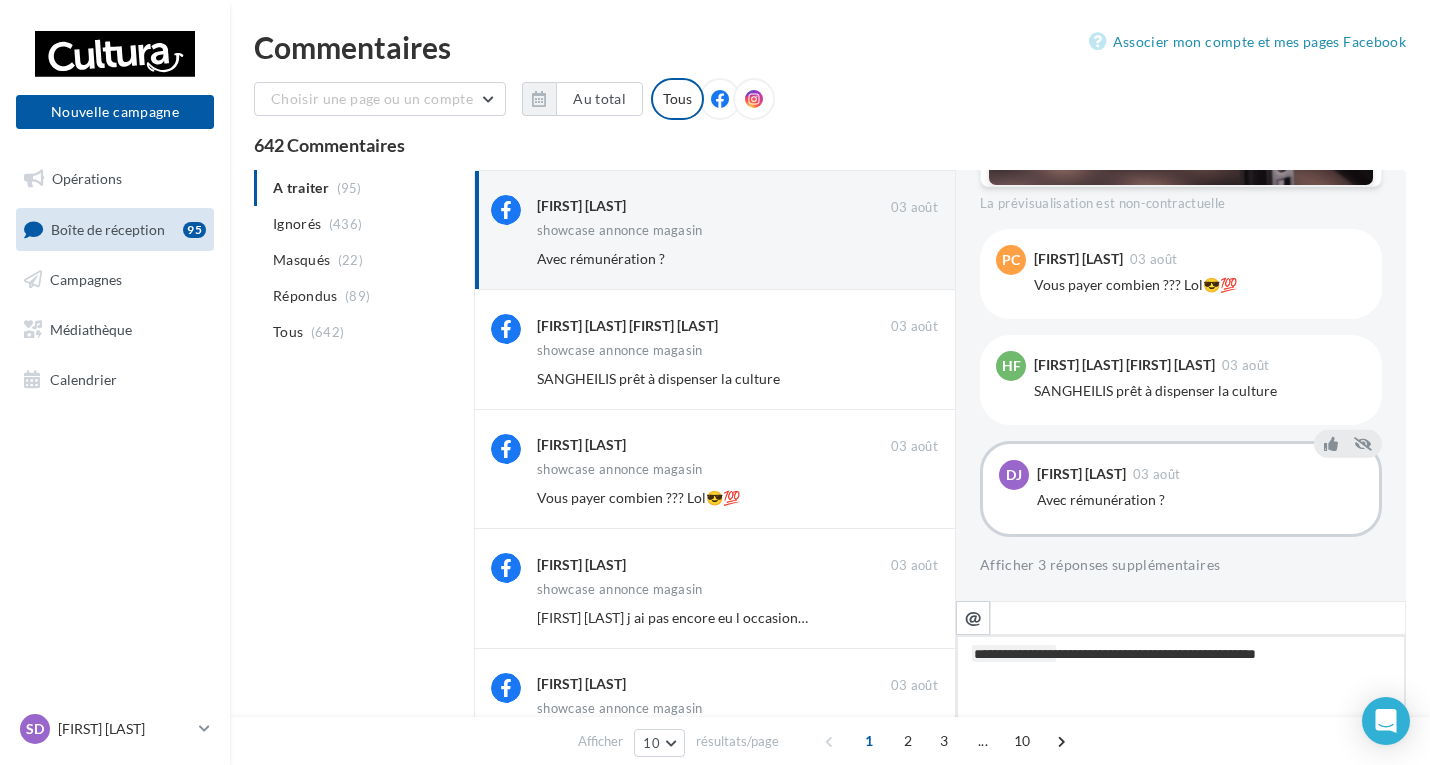 type on "**********" 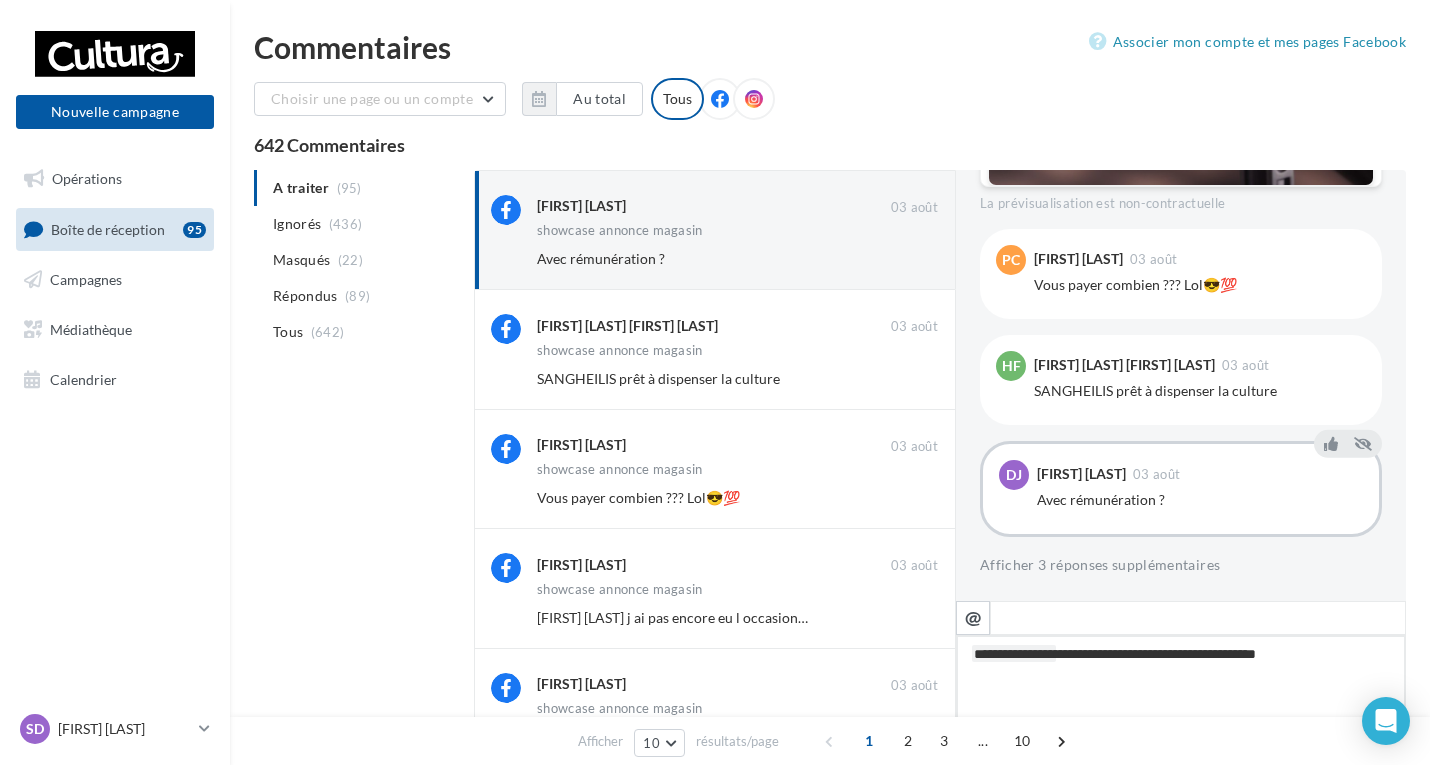 type on "**********" 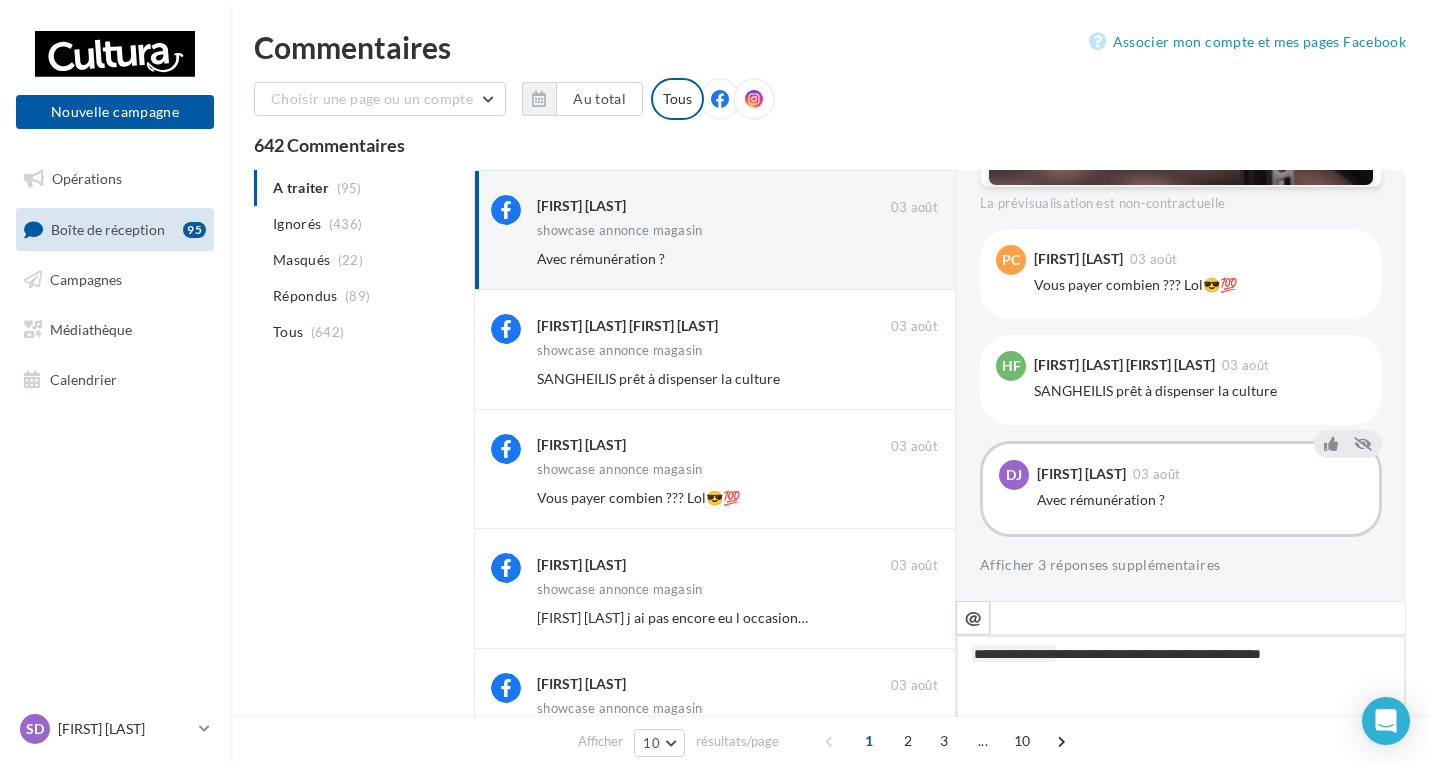 type on "**********" 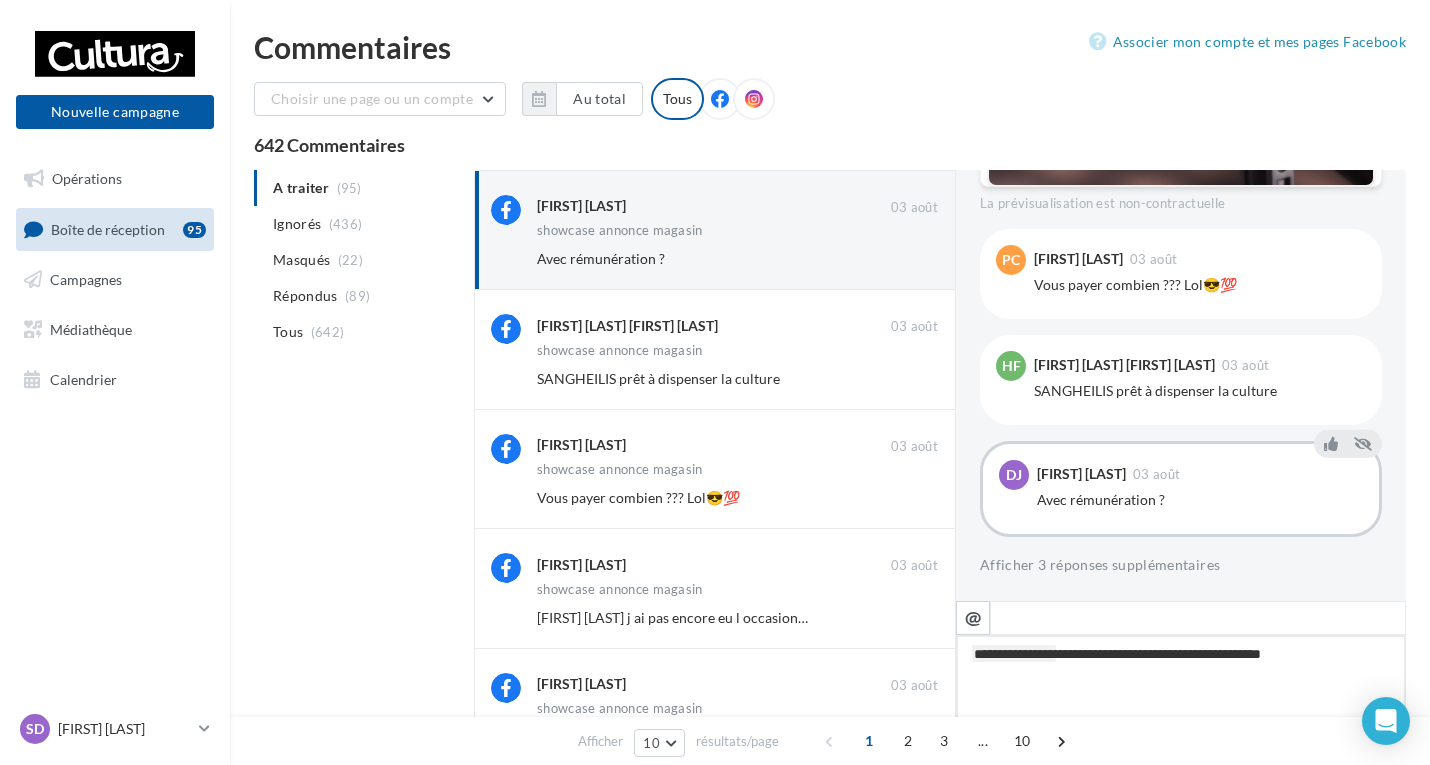 type on "**********" 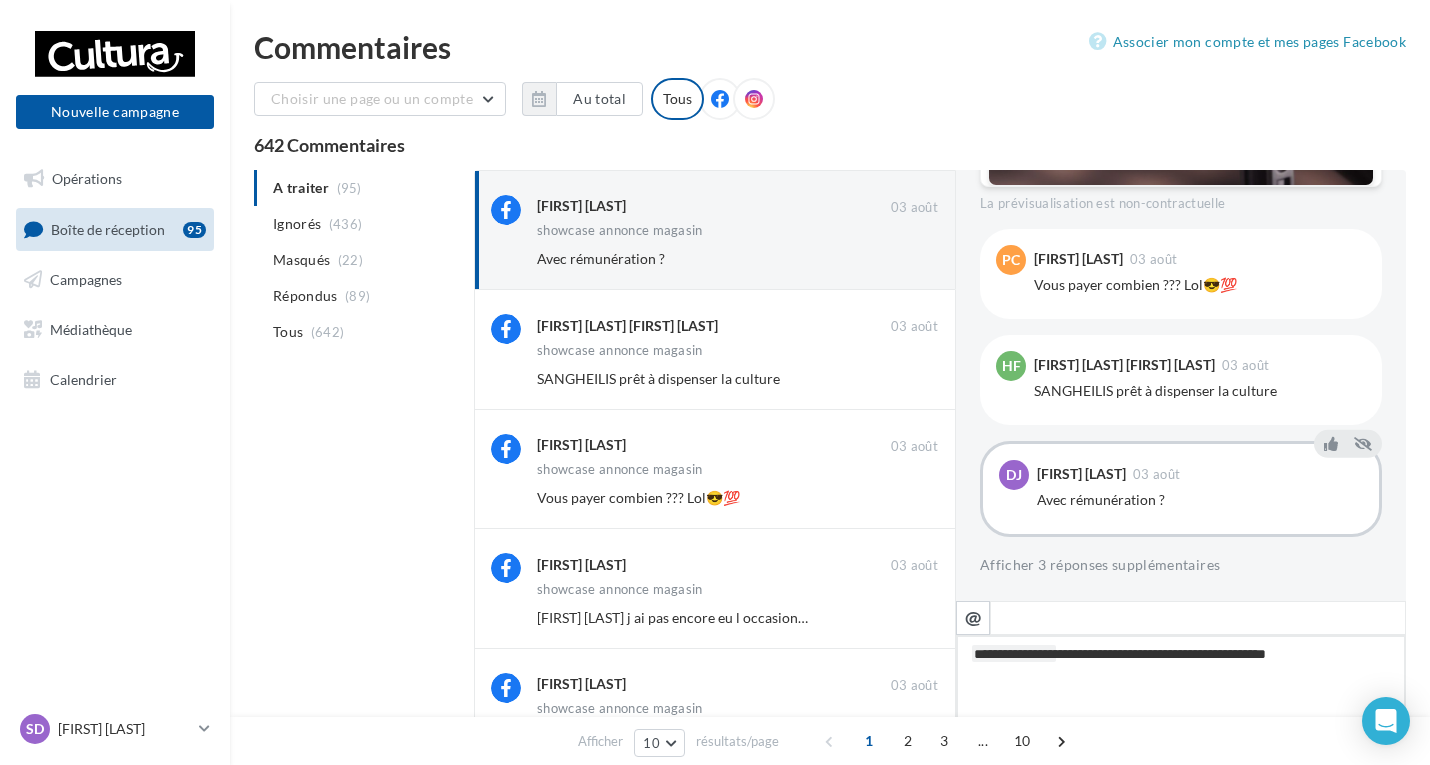 type on "**********" 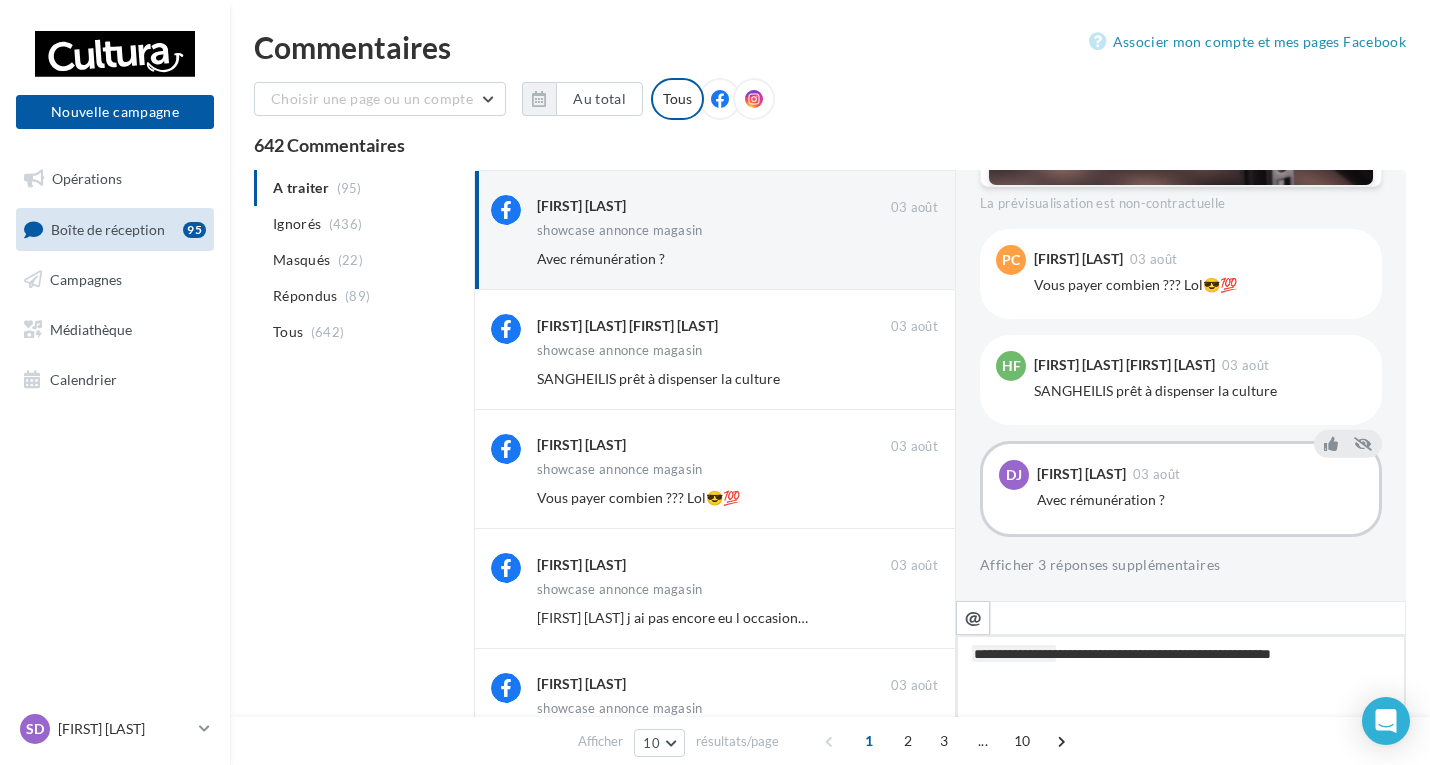 type on "**********" 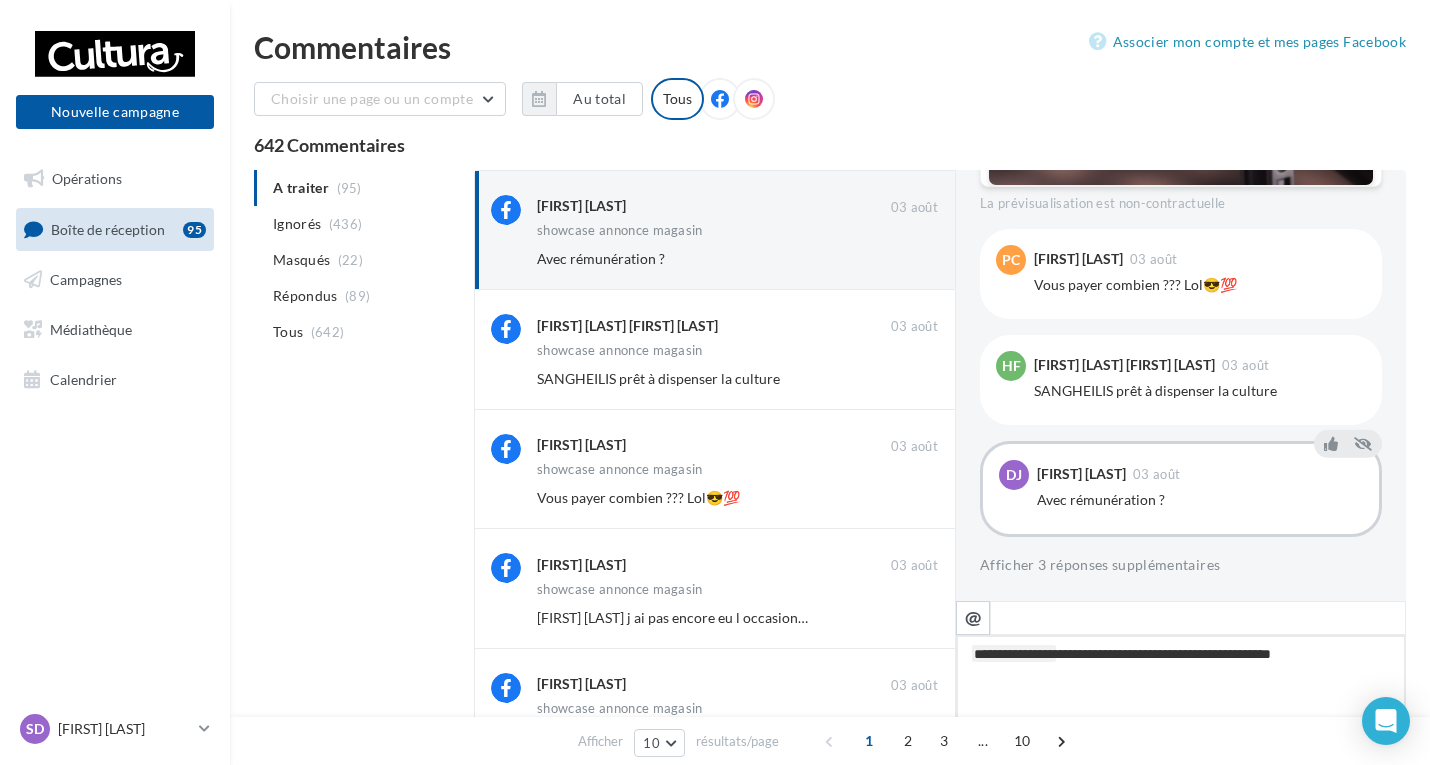 type on "**********" 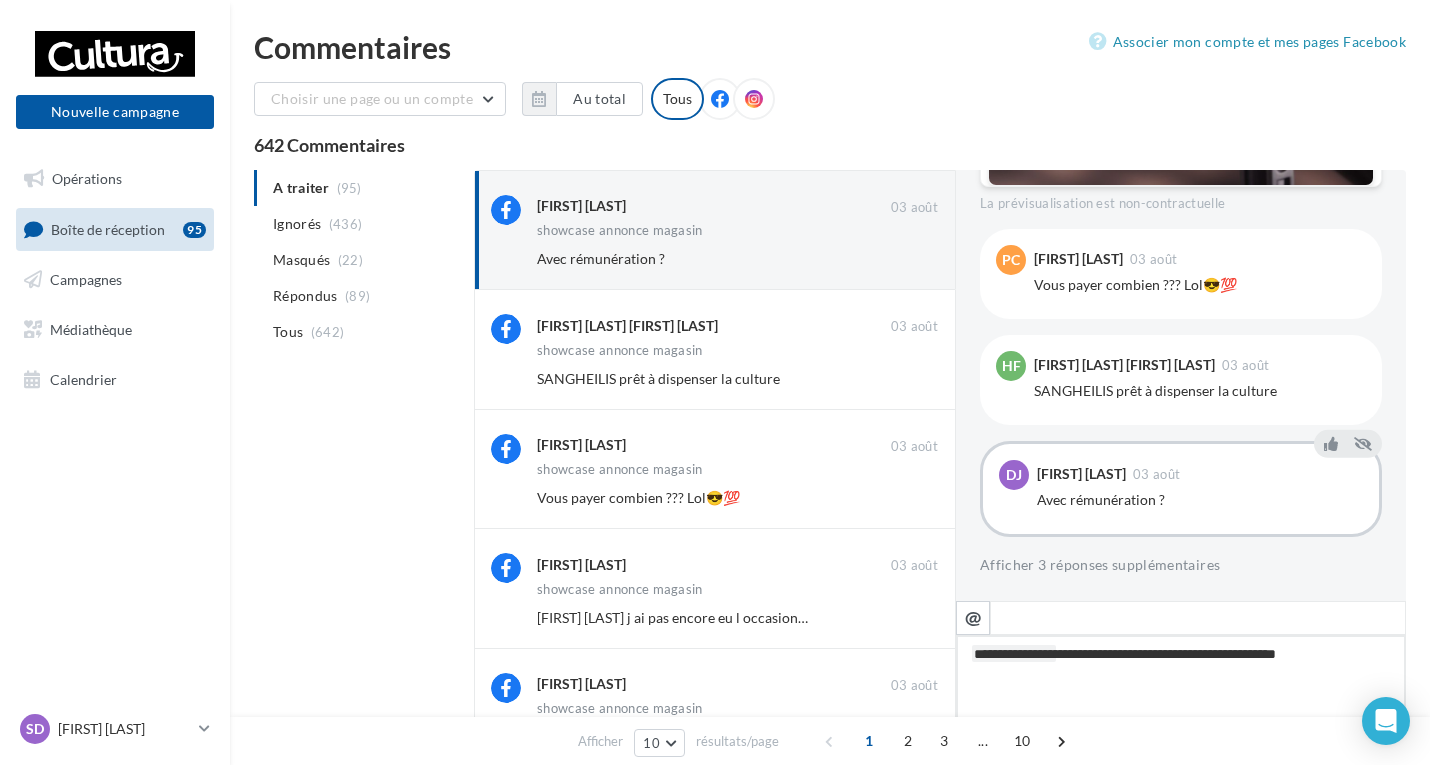 type on "**********" 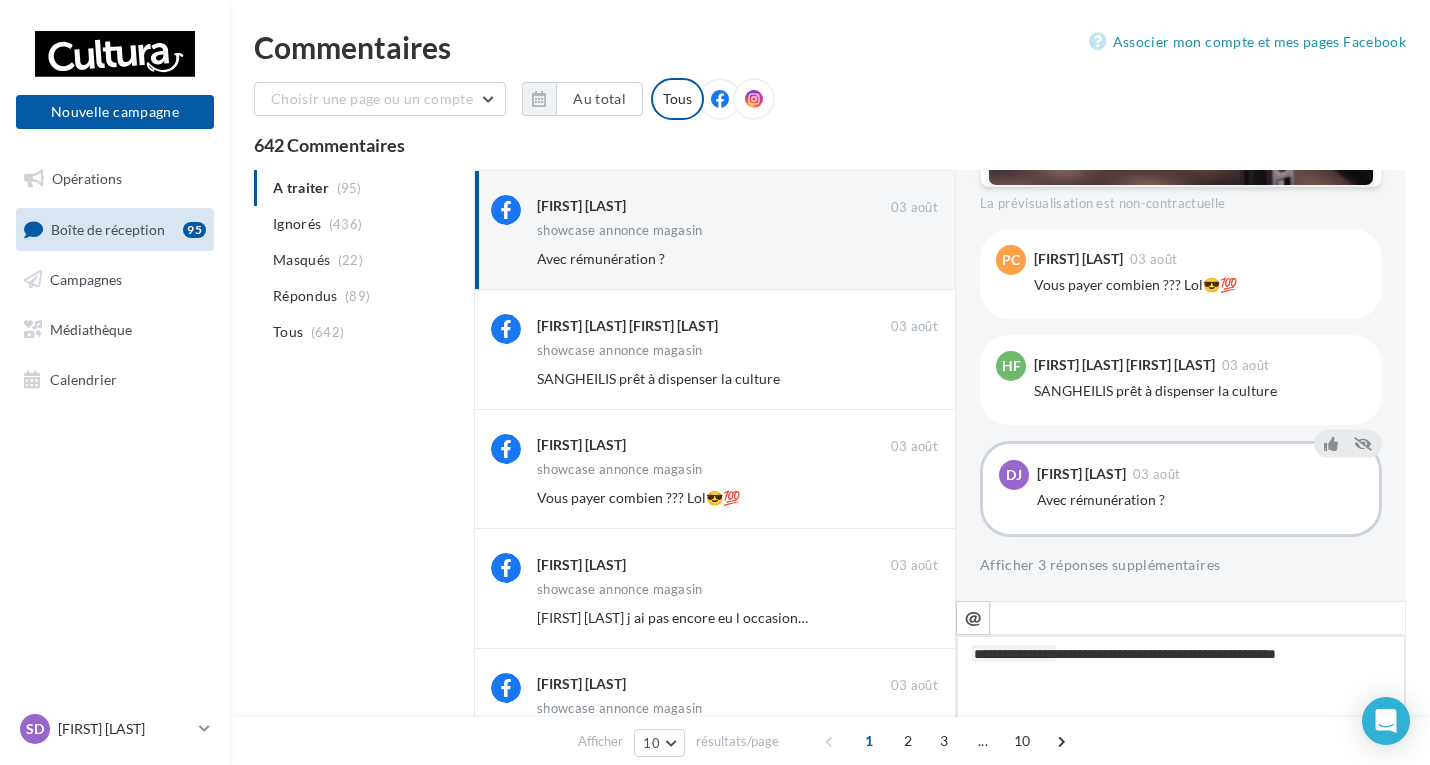 type on "**********" 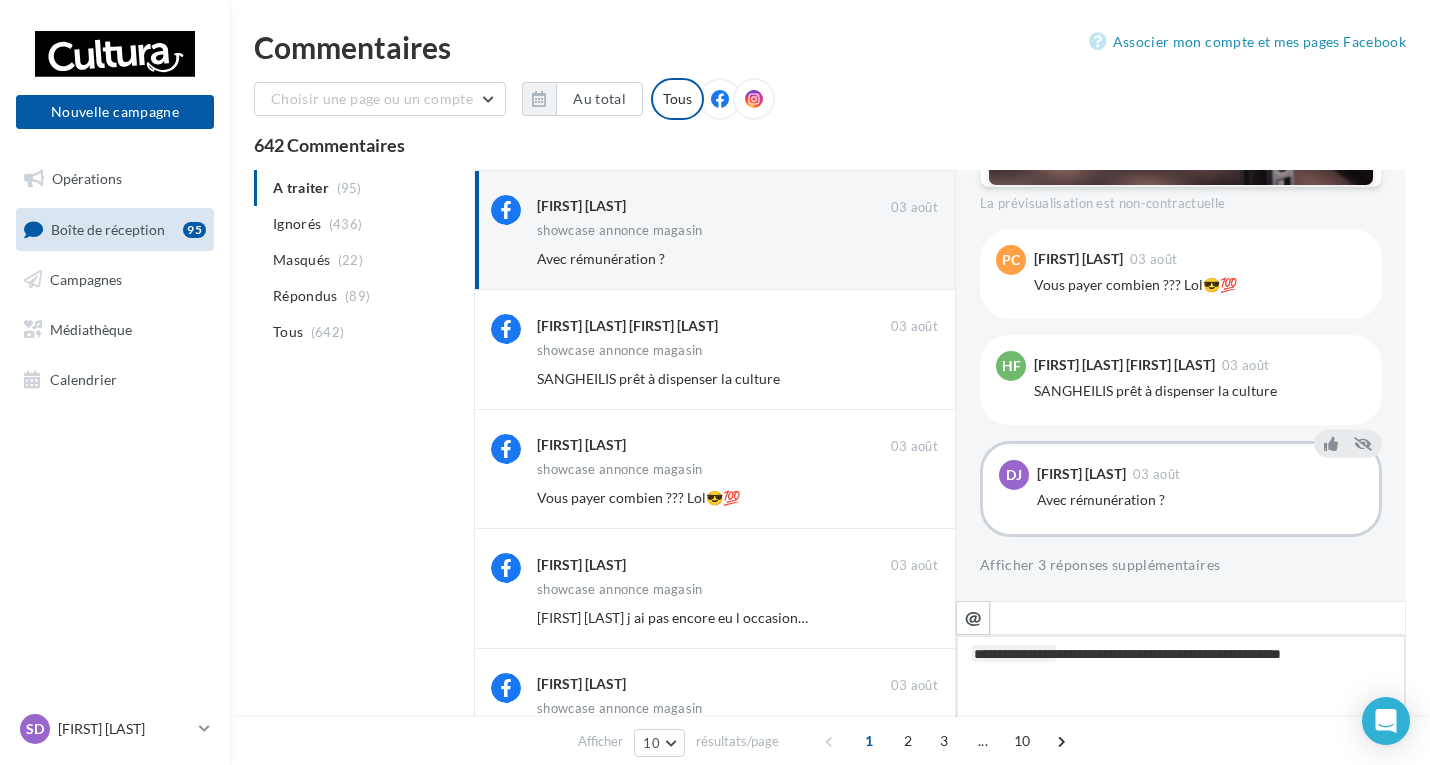type on "**********" 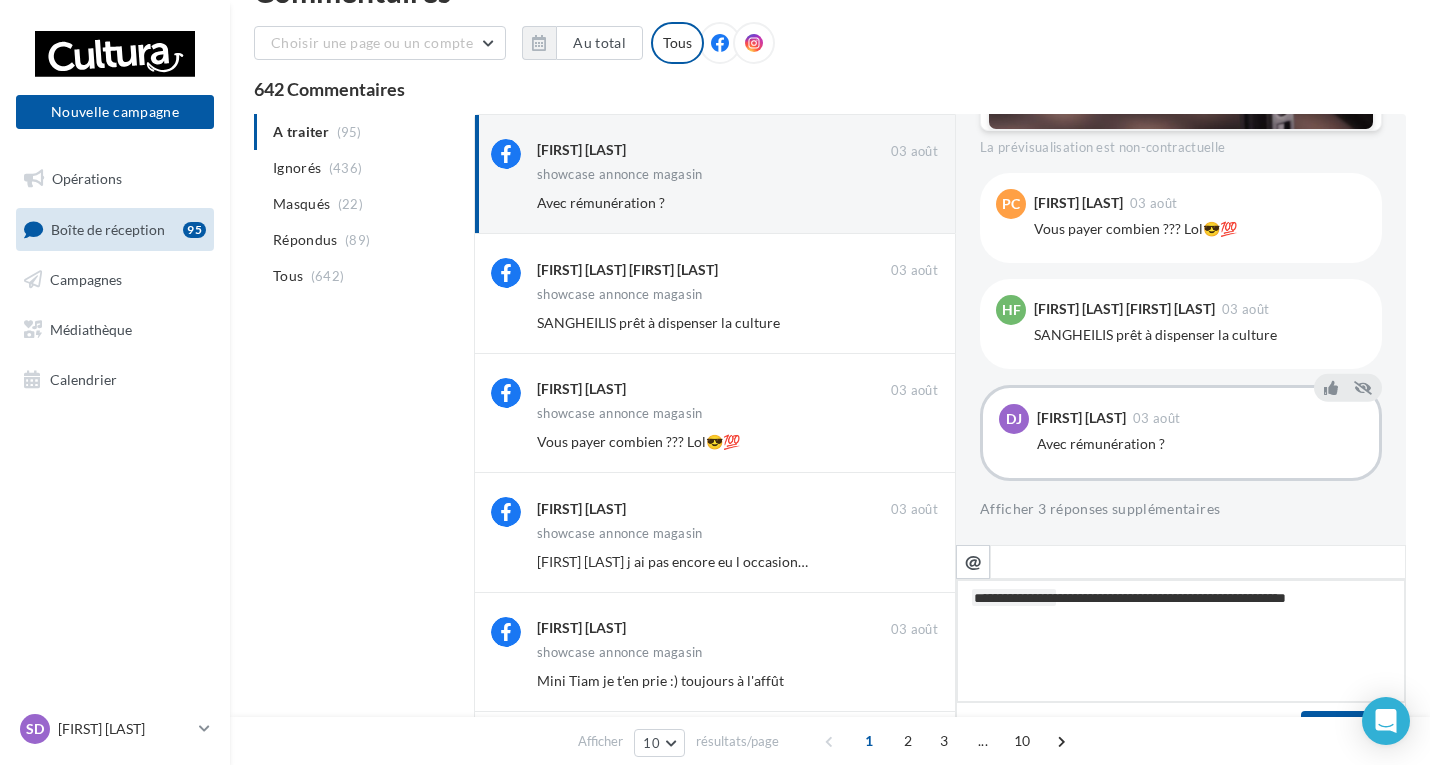 scroll, scrollTop: 100, scrollLeft: 0, axis: vertical 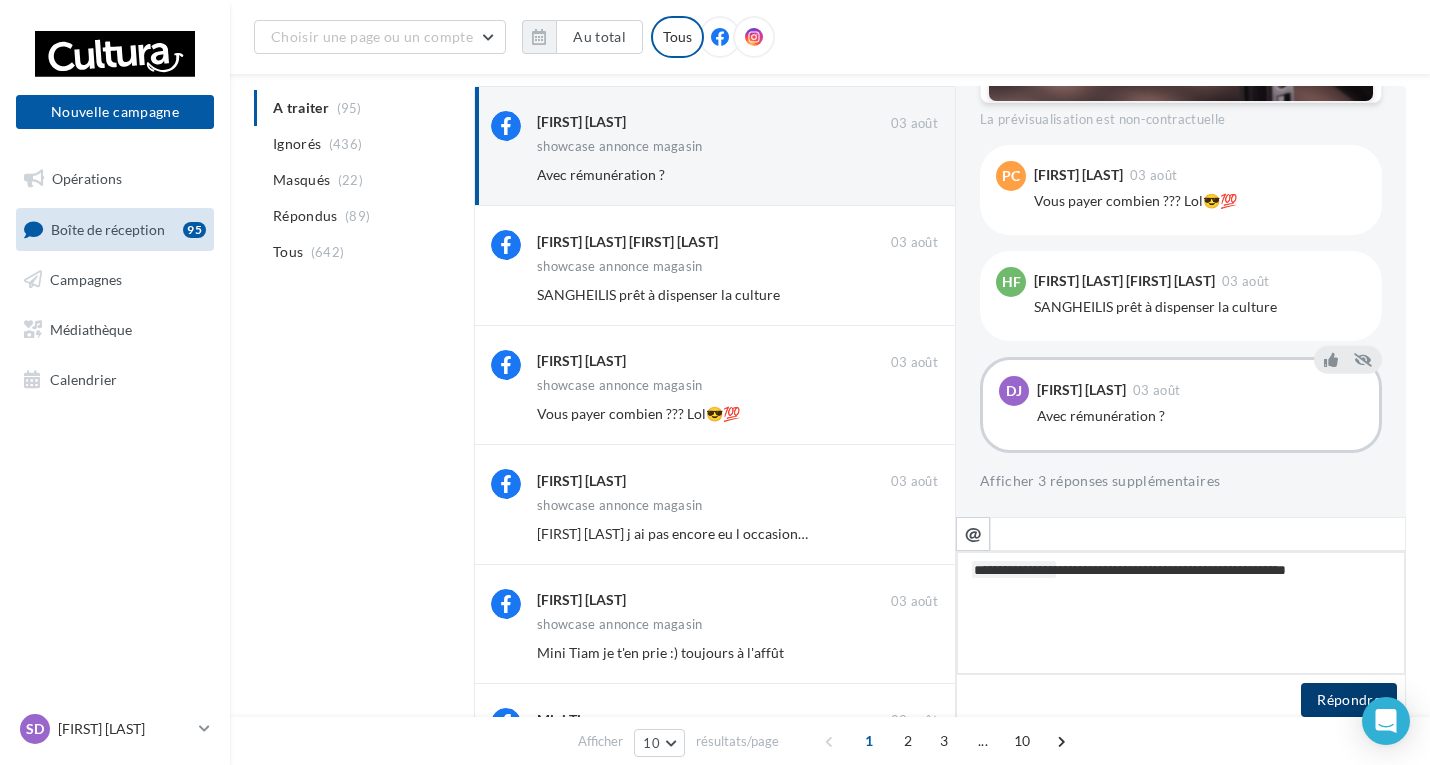 type on "**********" 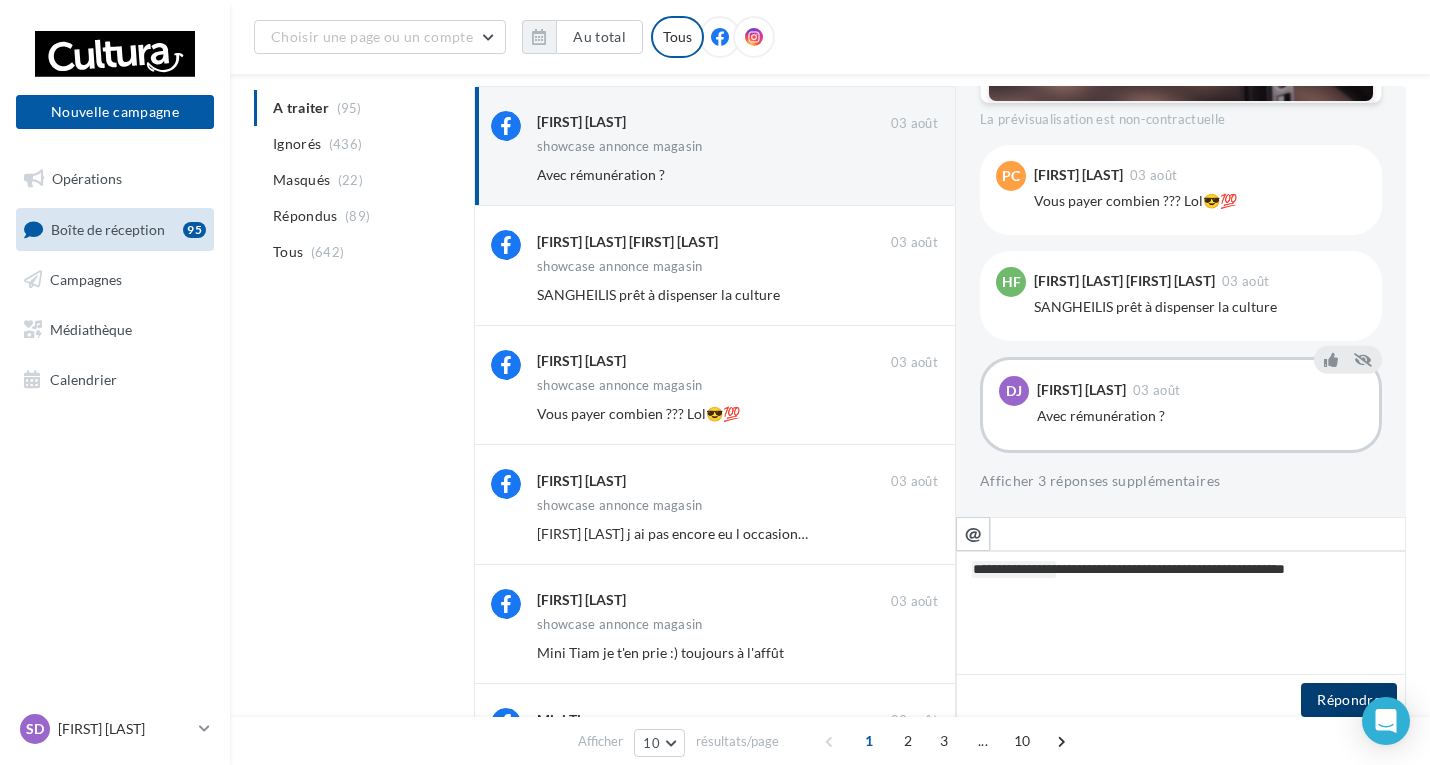 click on "Répondre" at bounding box center [1349, 700] 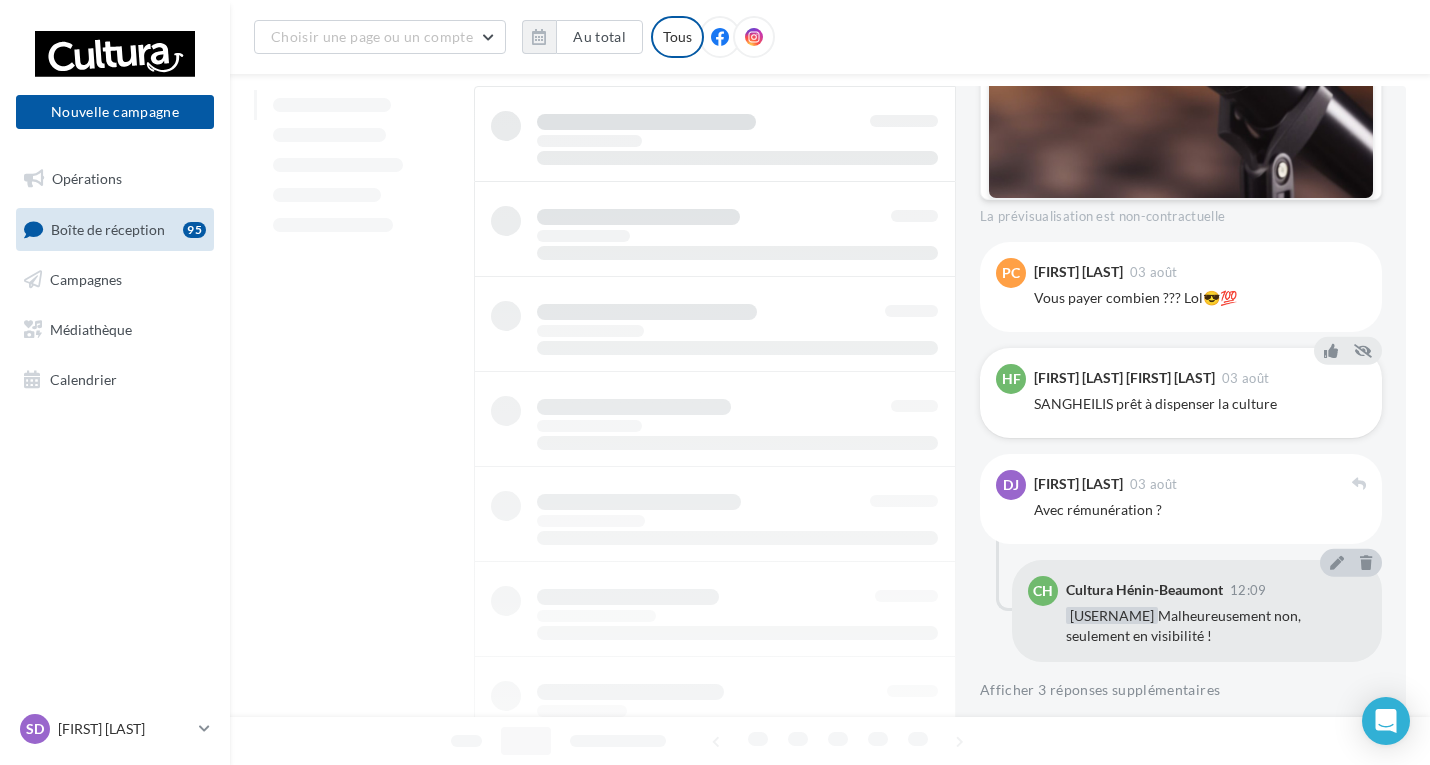 scroll, scrollTop: 981, scrollLeft: 0, axis: vertical 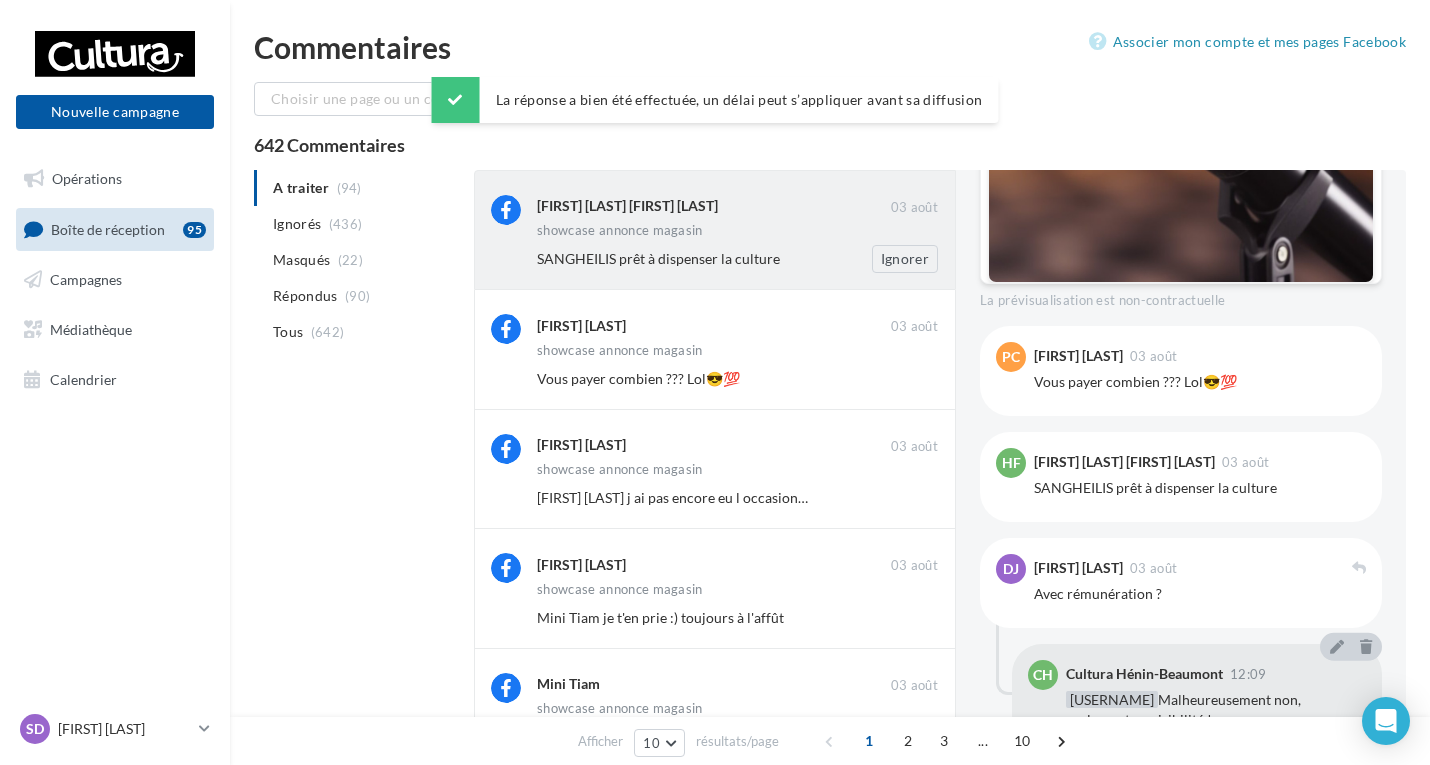 click on "SANGHEILIS prêt à dispenser la culture" at bounding box center [658, 258] 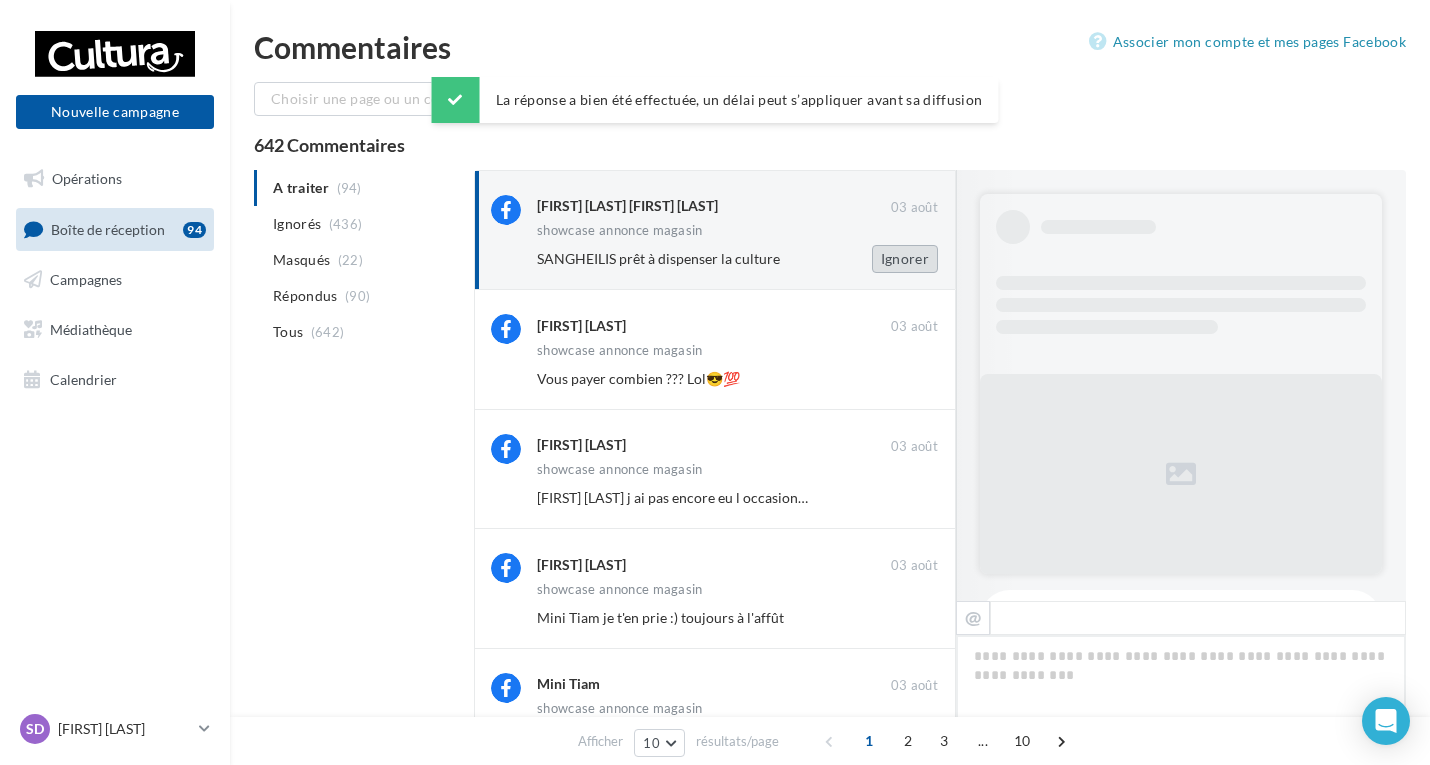 scroll, scrollTop: 1078, scrollLeft: 0, axis: vertical 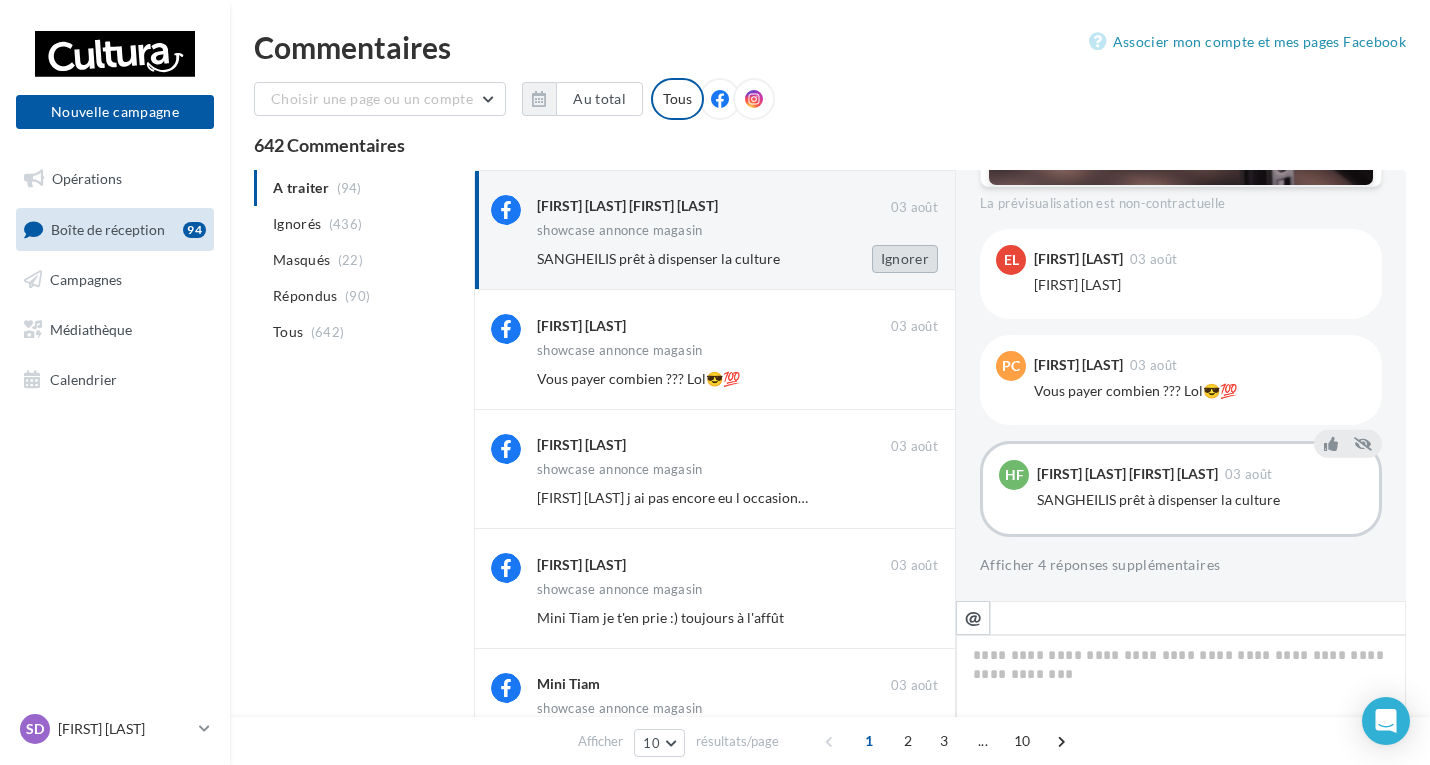 click on "Ignorer" at bounding box center [905, 259] 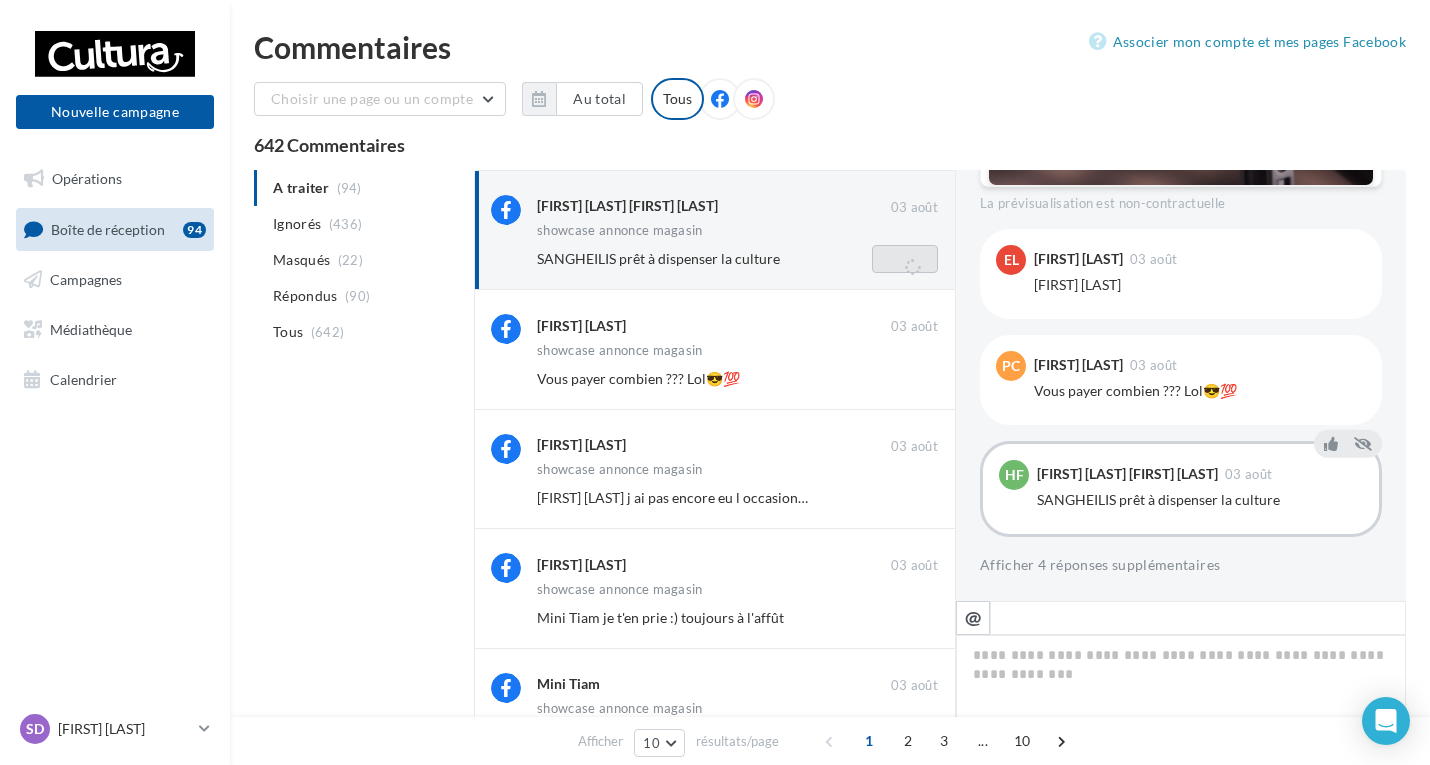 scroll, scrollTop: 405, scrollLeft: 0, axis: vertical 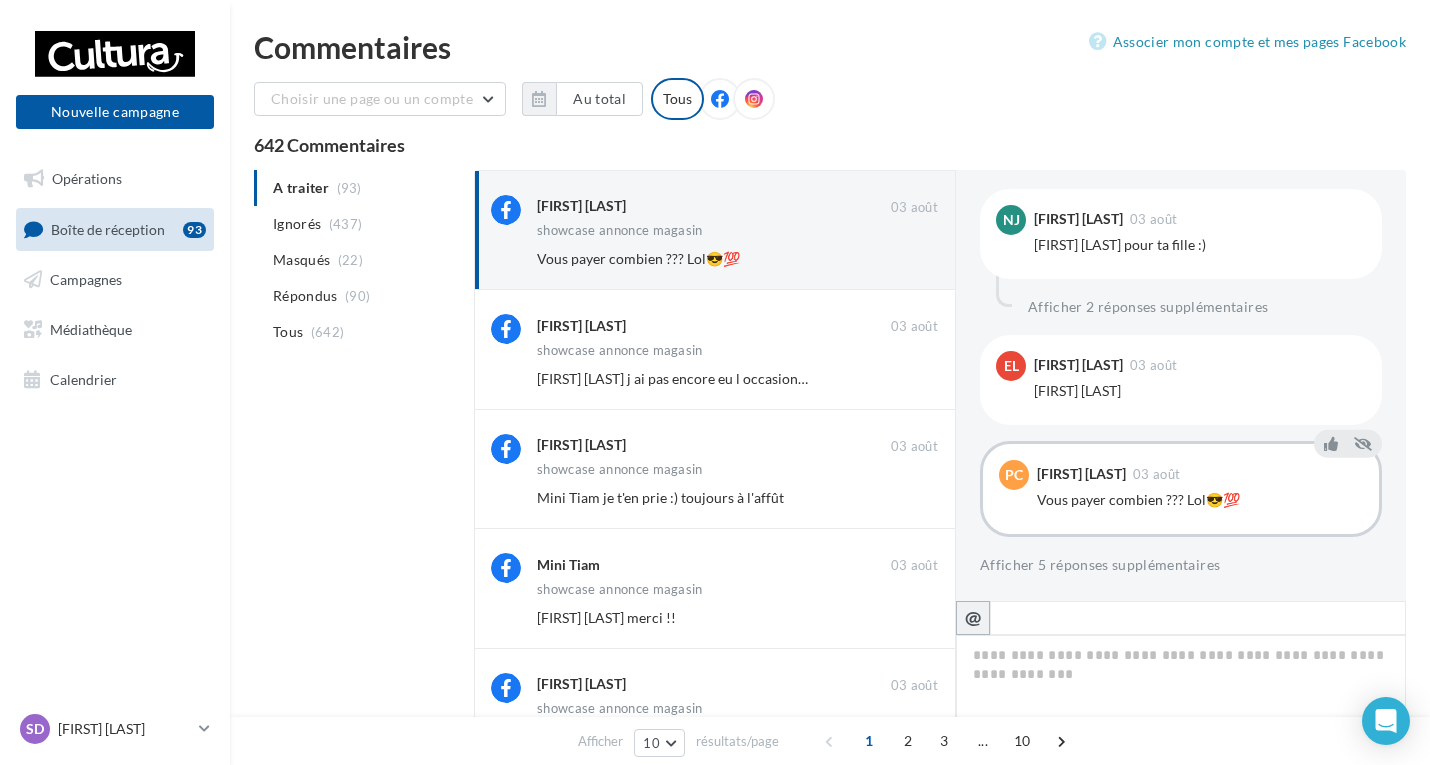 click on "@" at bounding box center (973, 617) 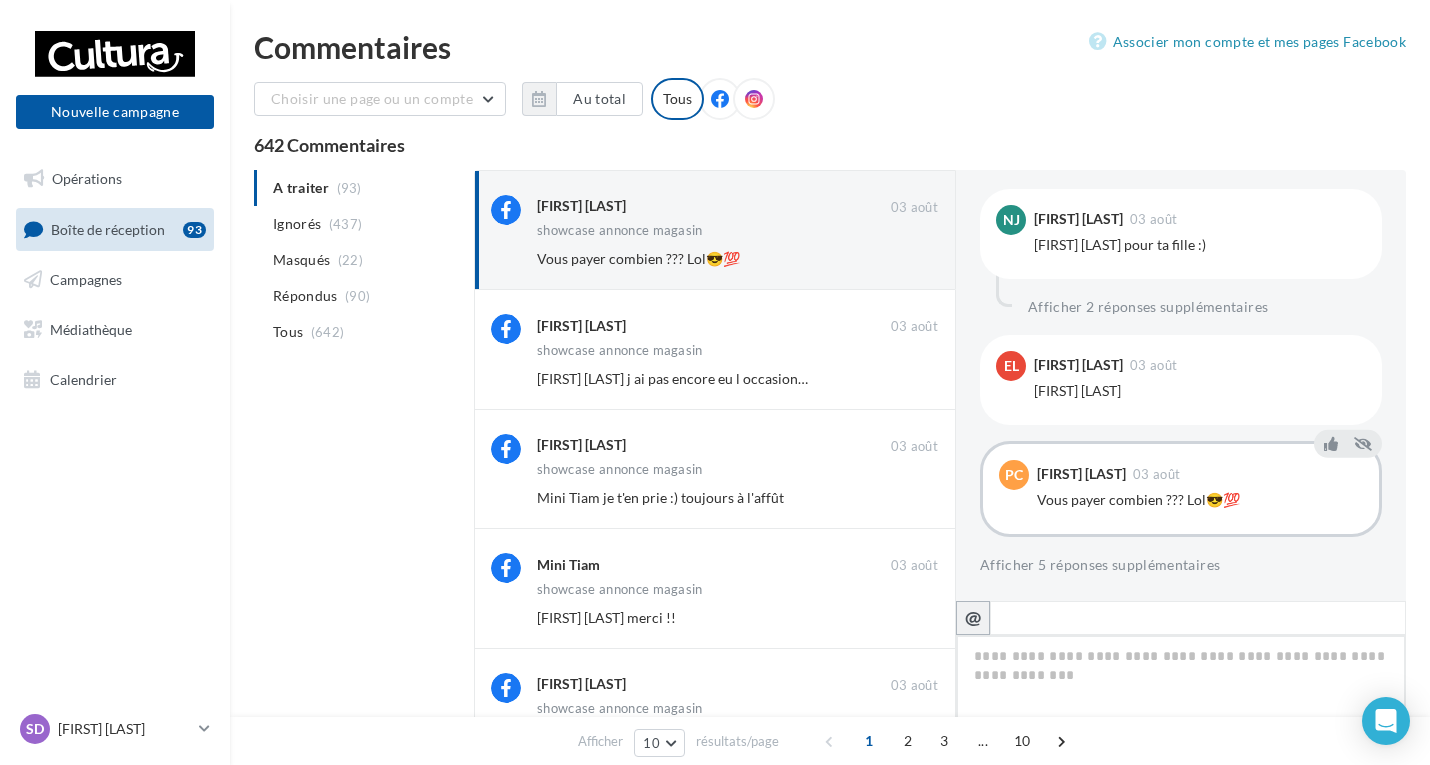 type on "**********" 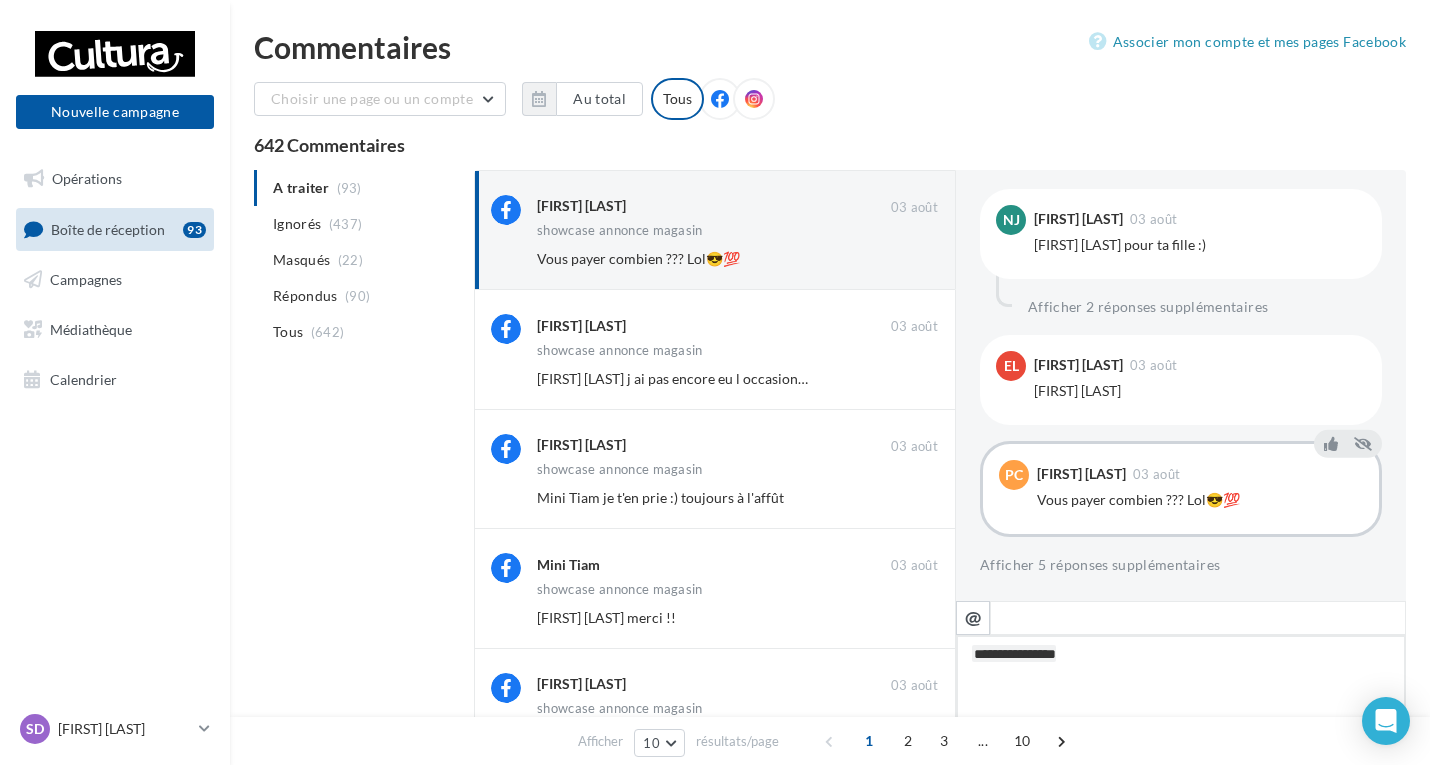 type on "**********" 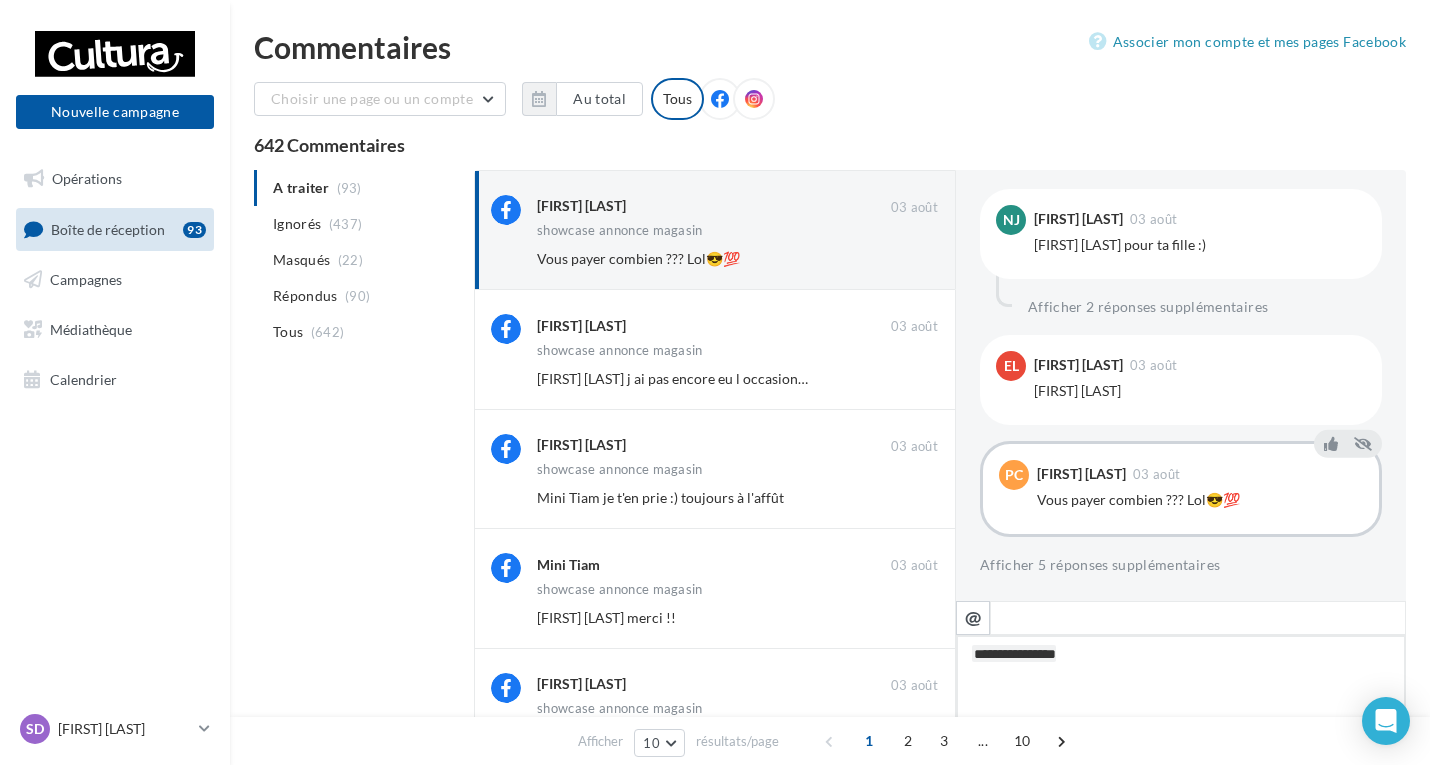 type on "**********" 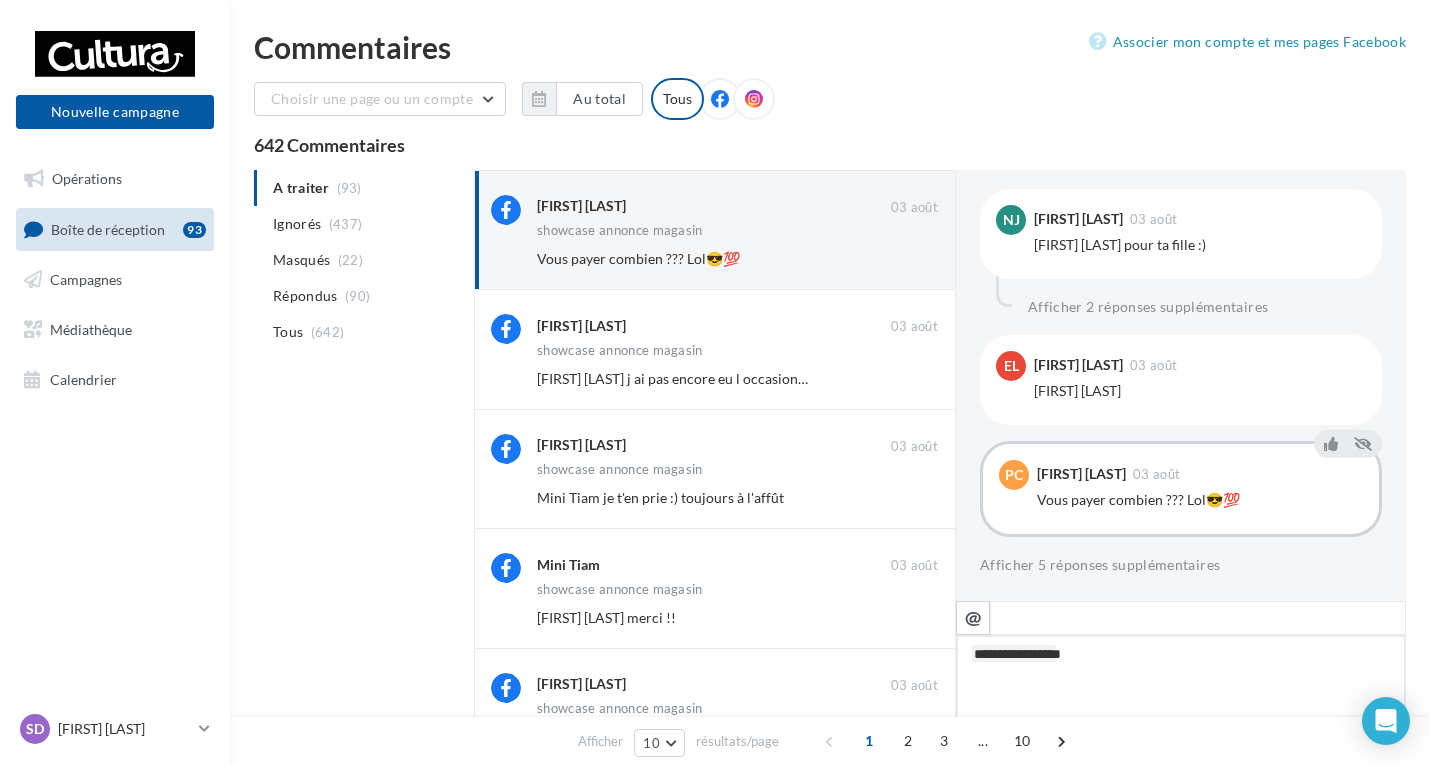 type on "**********" 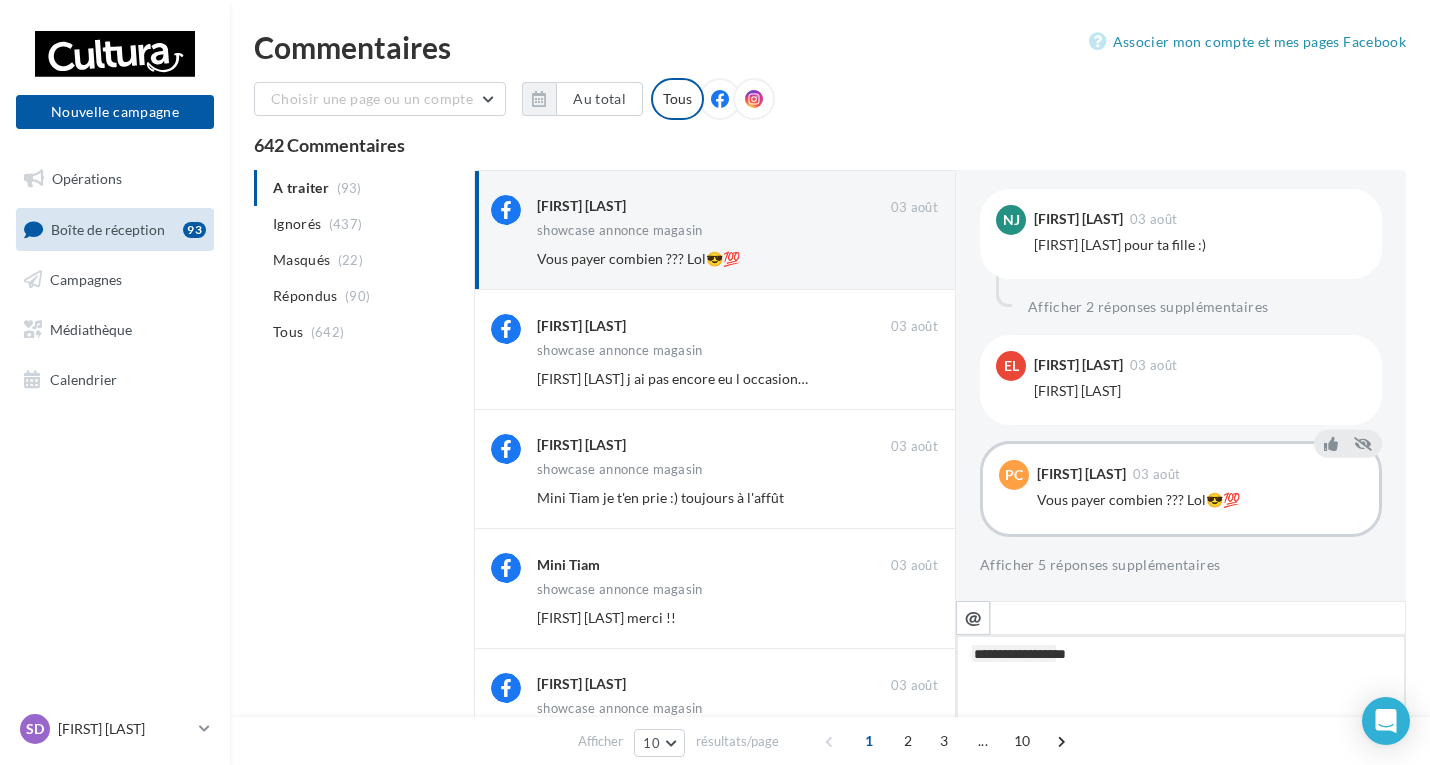 type on "**********" 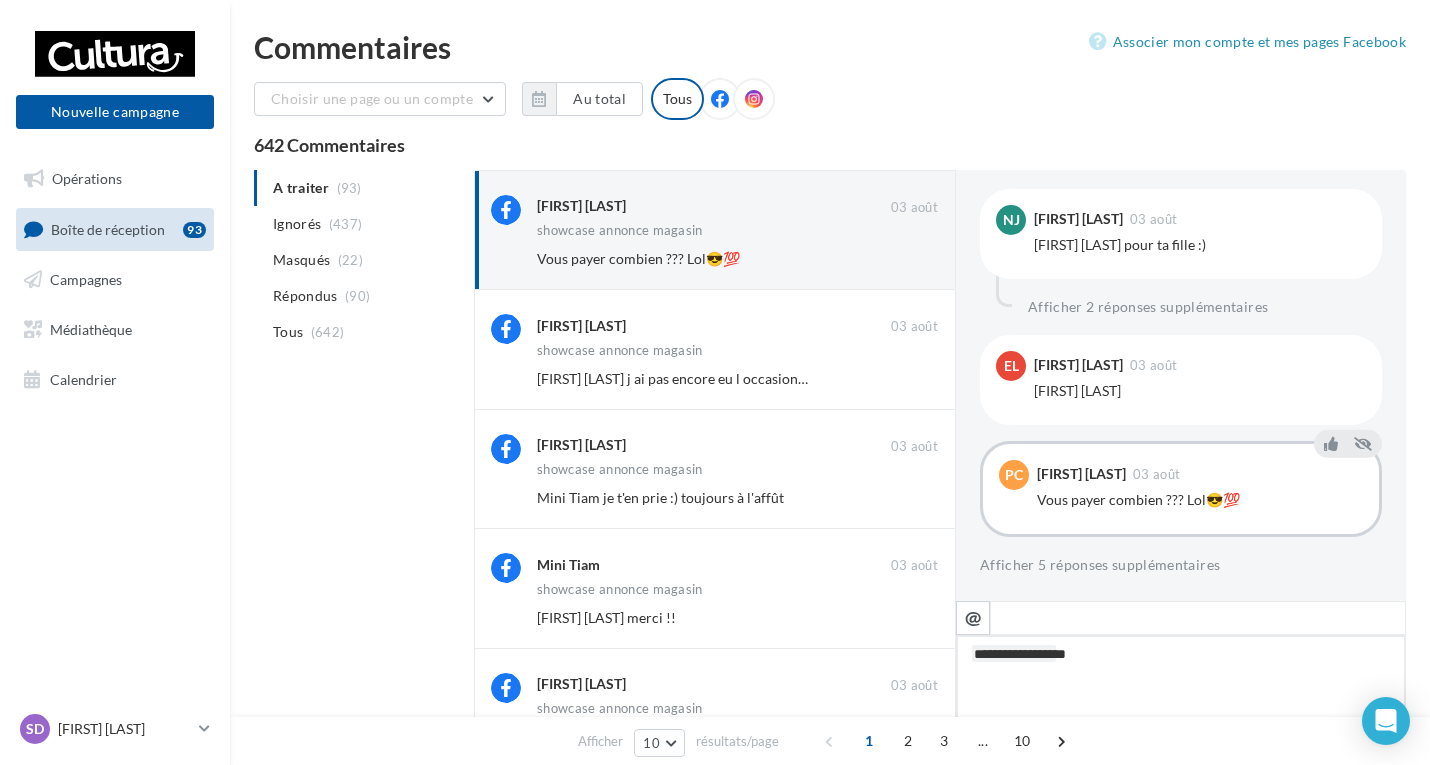 type on "**********" 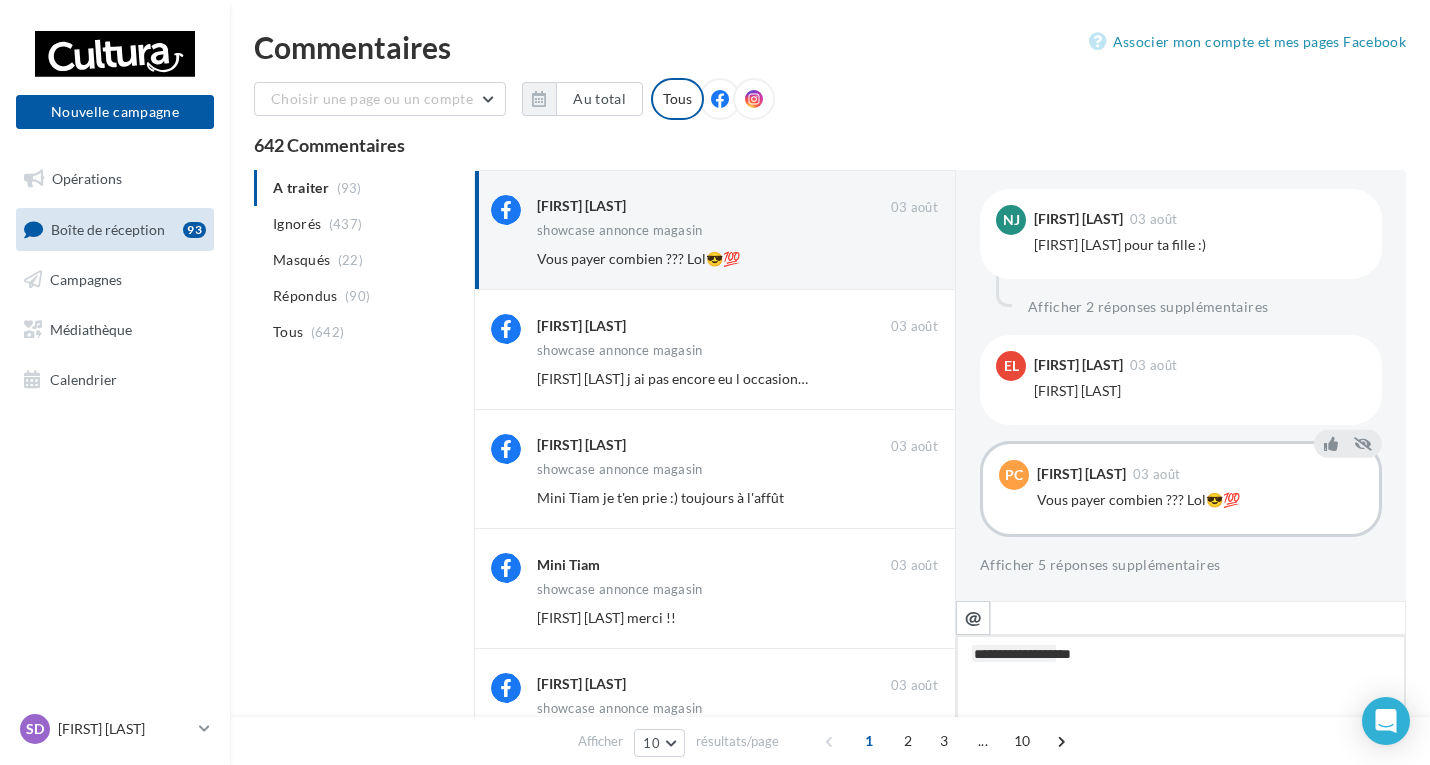 type on "**********" 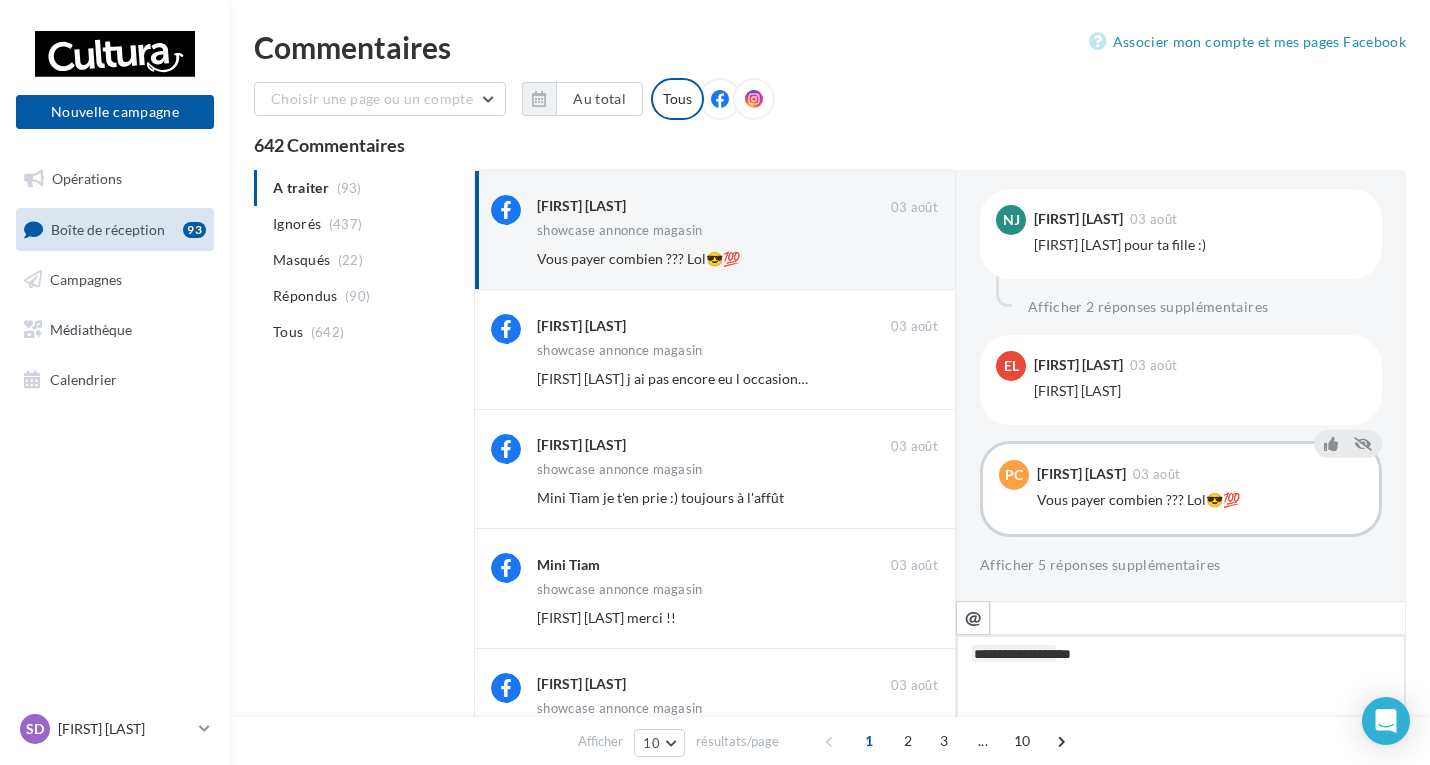 type on "**********" 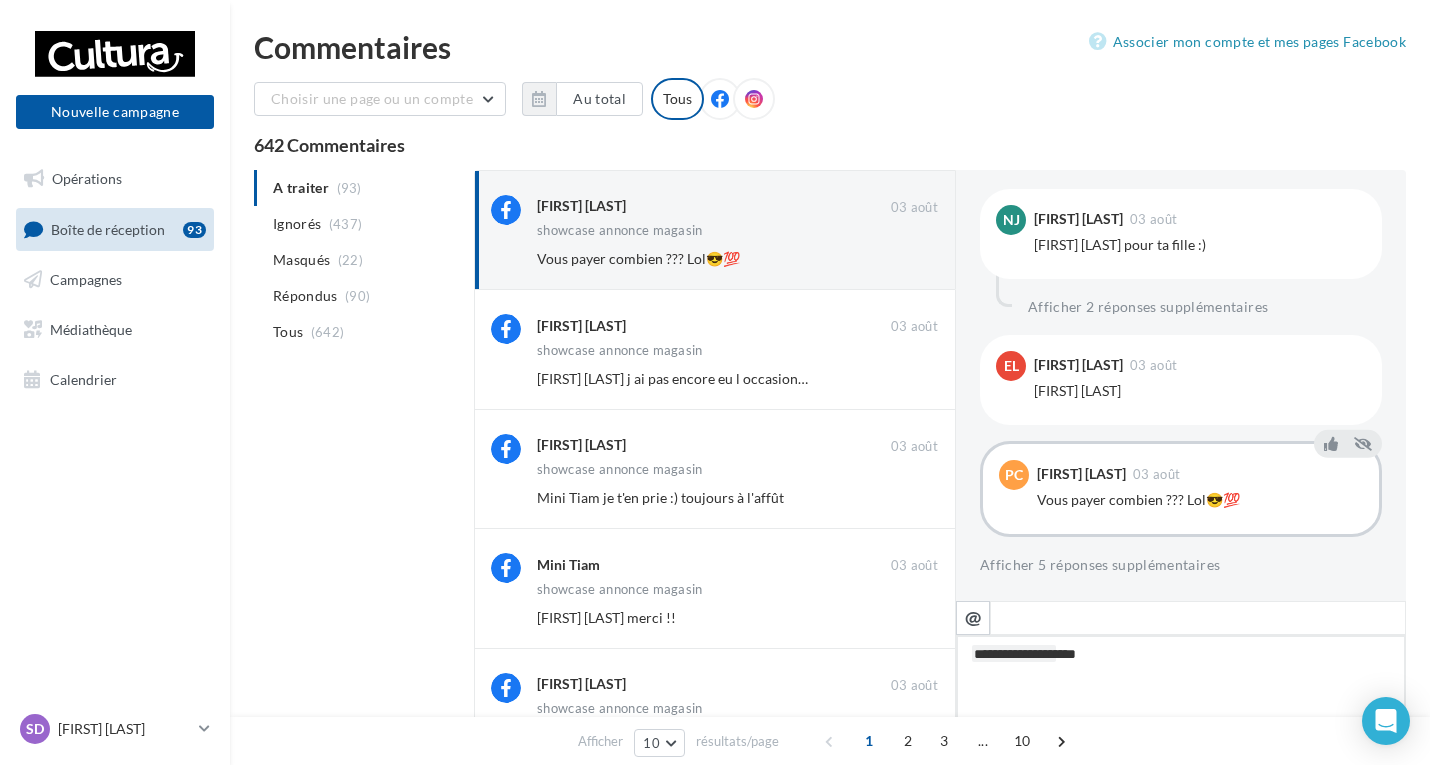 type on "**********" 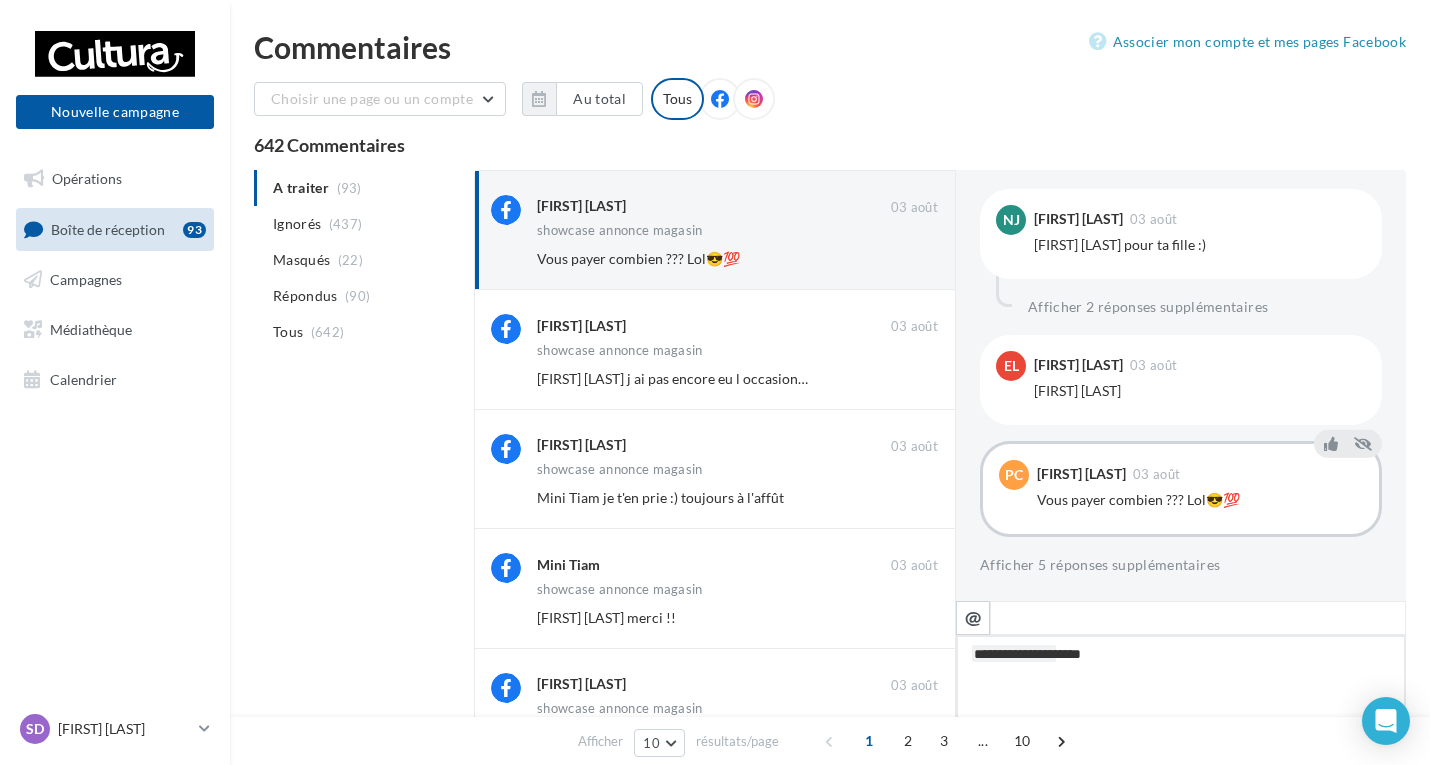 type 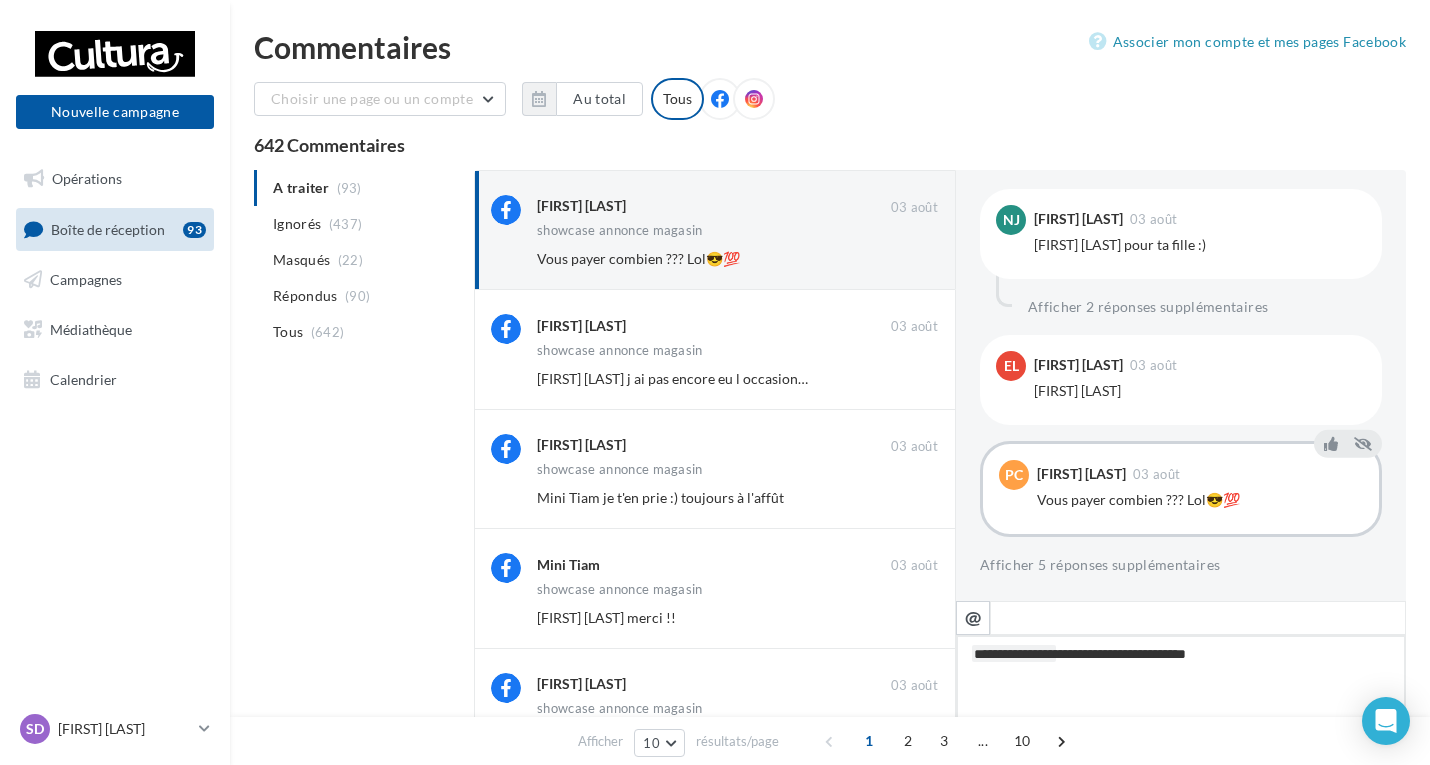 drag, startPoint x: 1229, startPoint y: 656, endPoint x: 1074, endPoint y: 665, distance: 155.26108 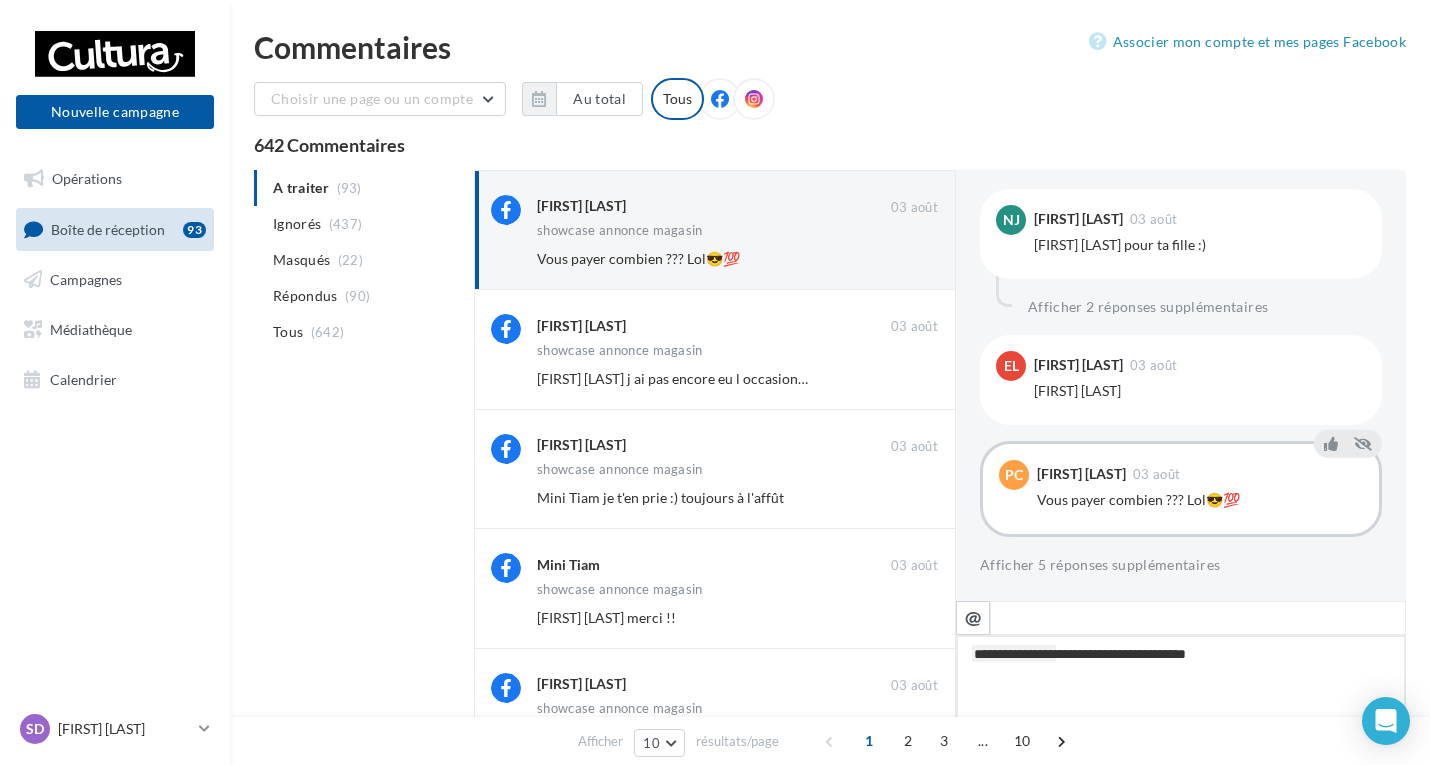click on "**********" at bounding box center (1181, 697) 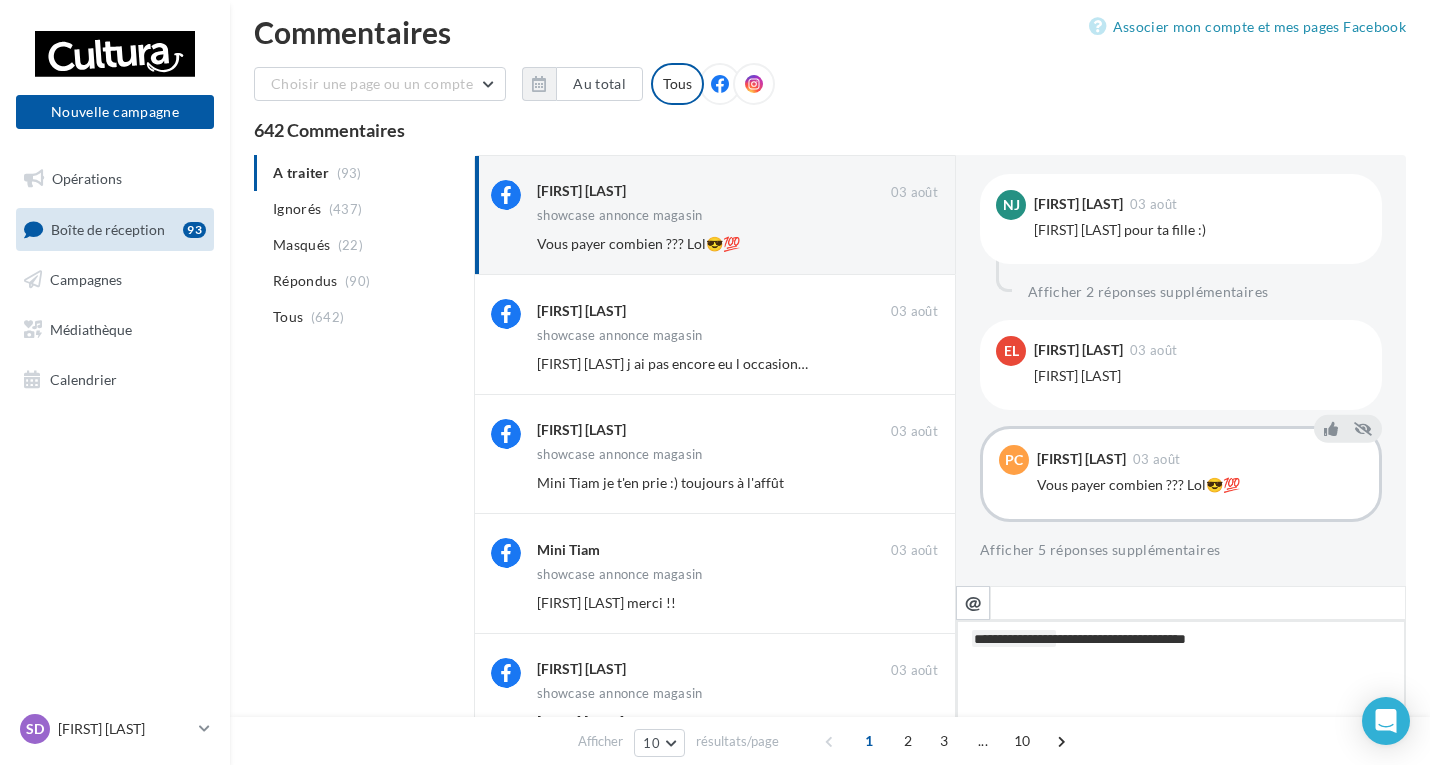 scroll, scrollTop: 300, scrollLeft: 0, axis: vertical 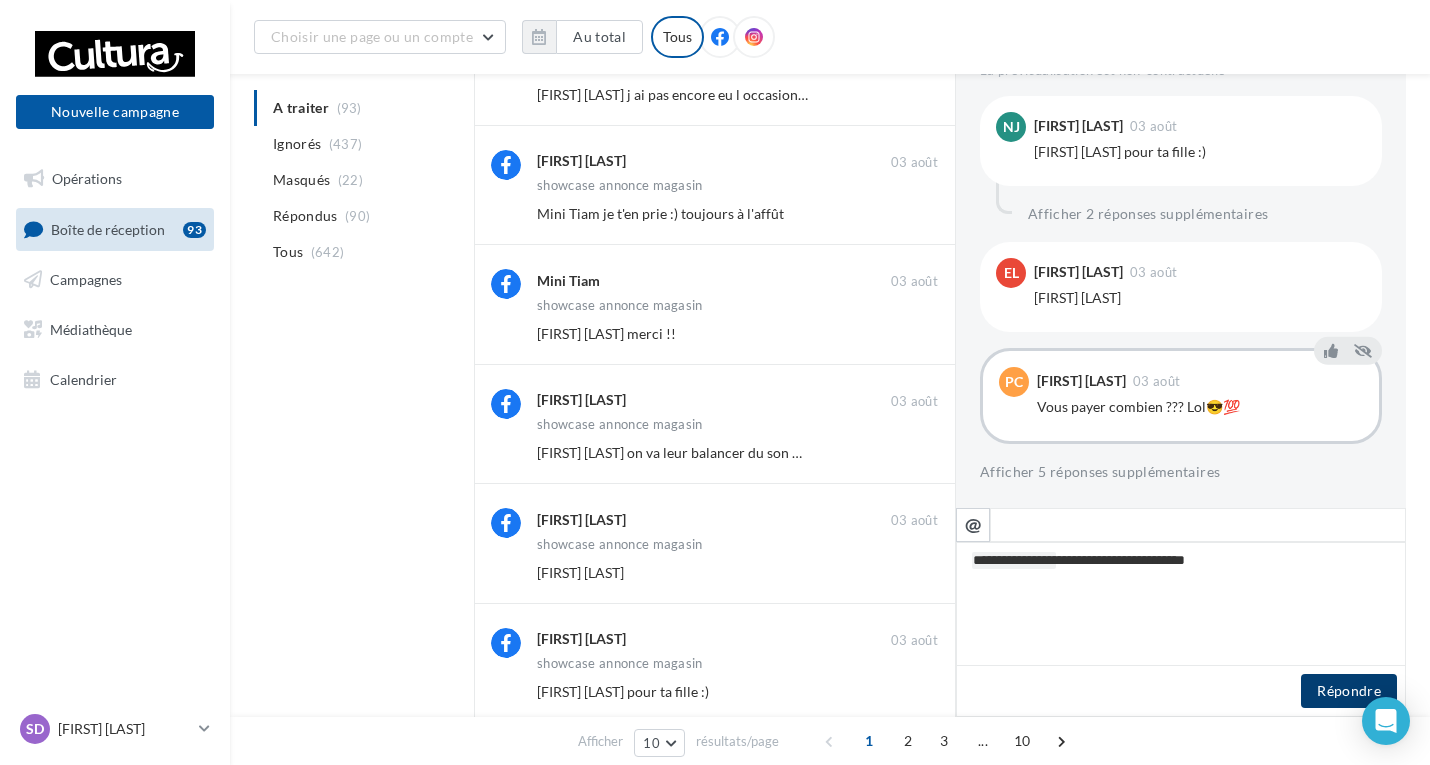 click on "Répondre" at bounding box center (1349, 691) 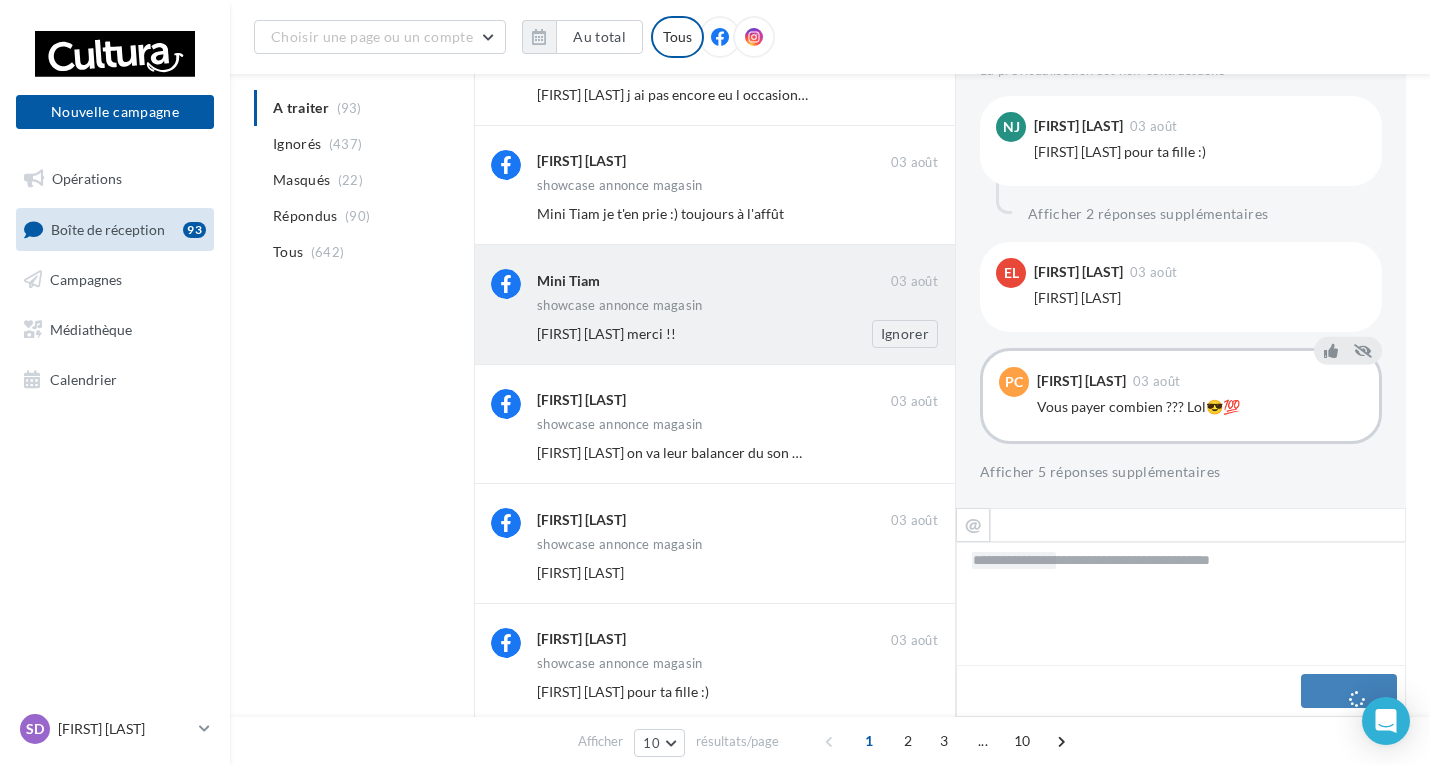 scroll, scrollTop: 998, scrollLeft: 0, axis: vertical 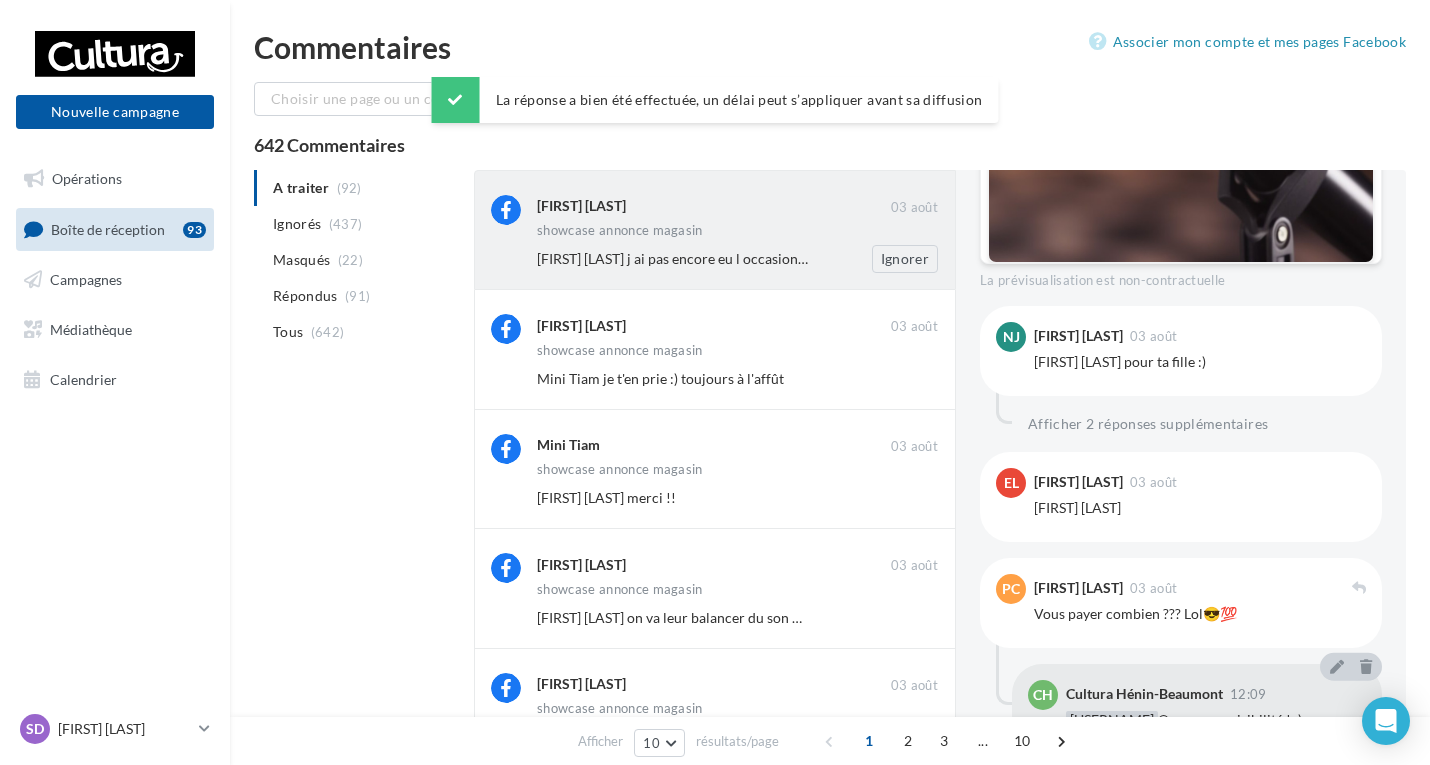 click on "Hubert Verduyn j ai pas encore eu l occasion de les voirs même peut être que ça se fera a Cultura... 😜" at bounding box center (842, 258) 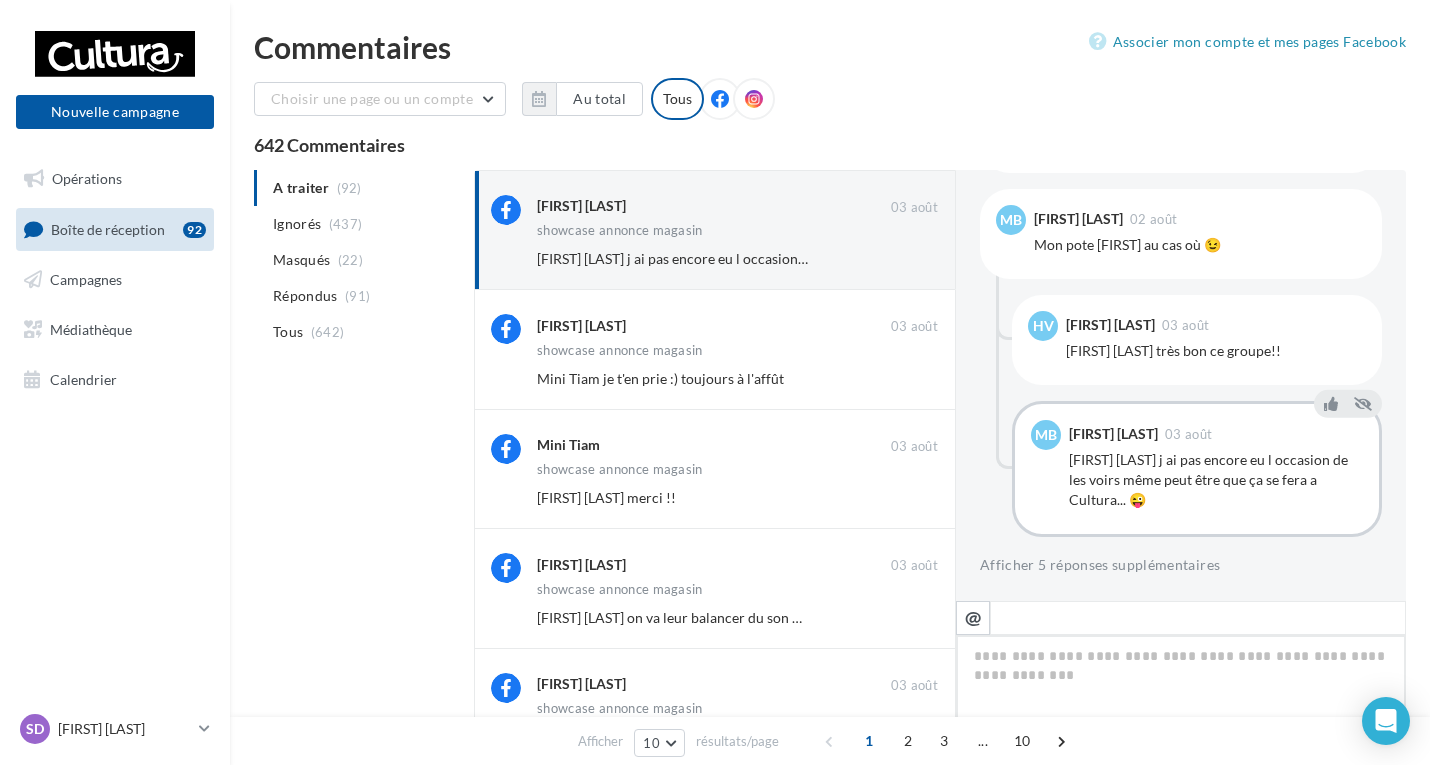 scroll, scrollTop: 1330, scrollLeft: 0, axis: vertical 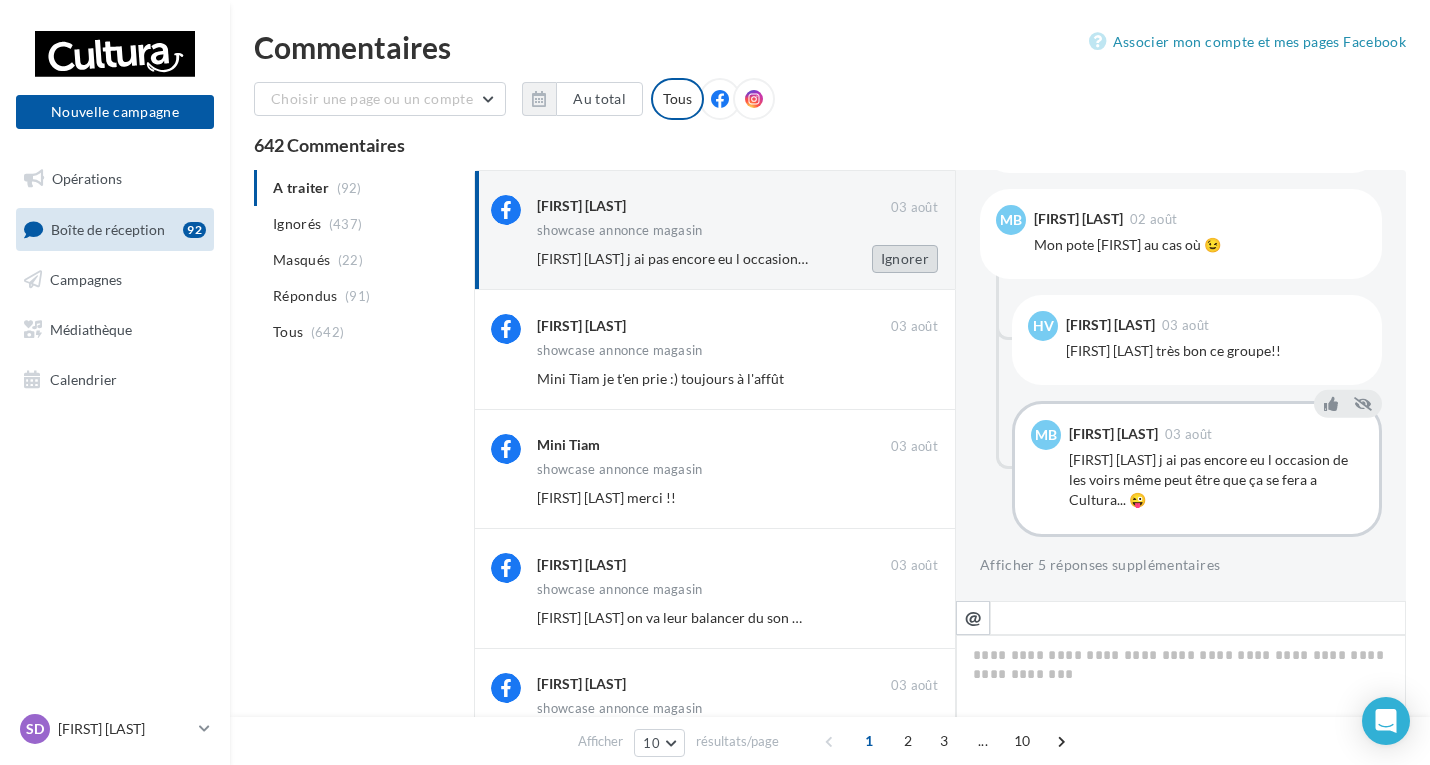 click on "Ignorer" at bounding box center (905, 259) 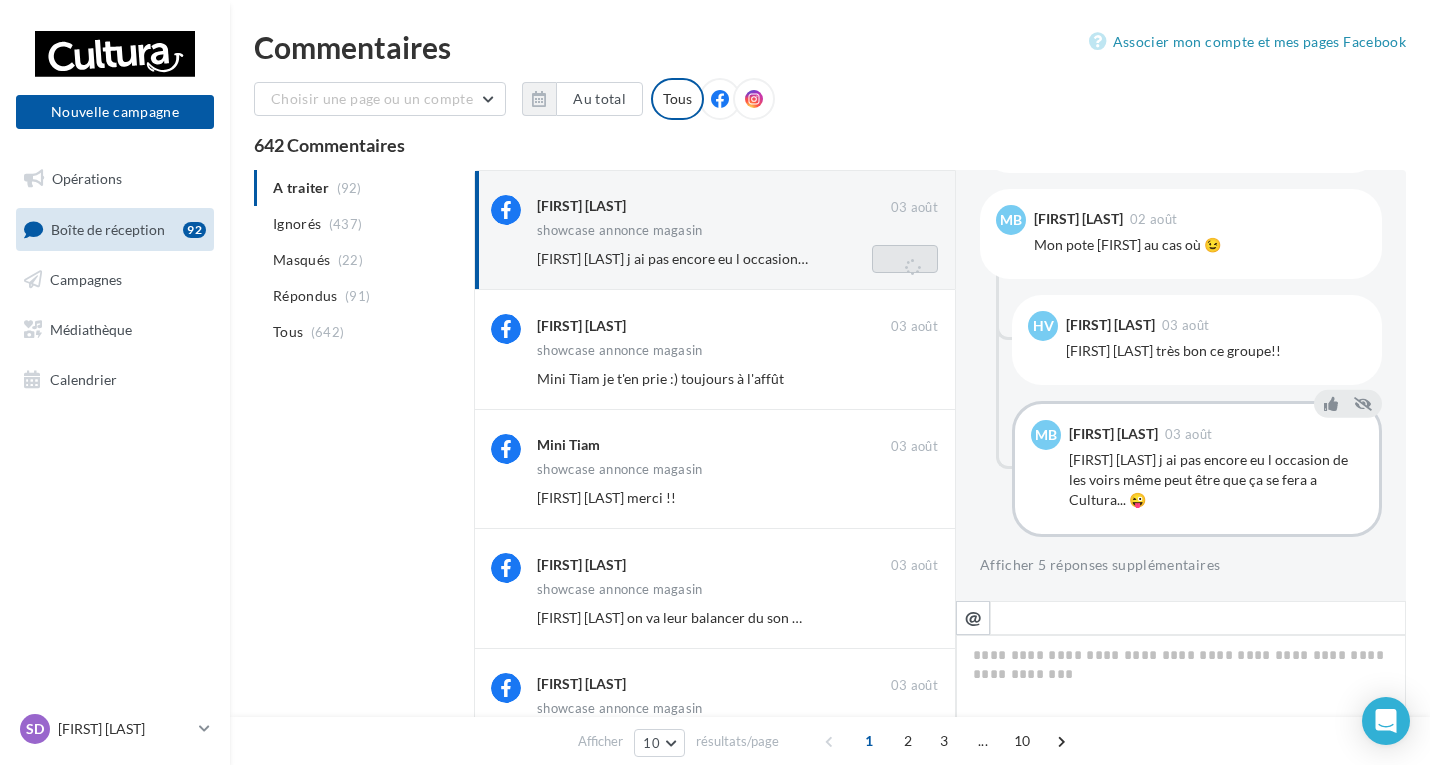 scroll, scrollTop: 149, scrollLeft: 0, axis: vertical 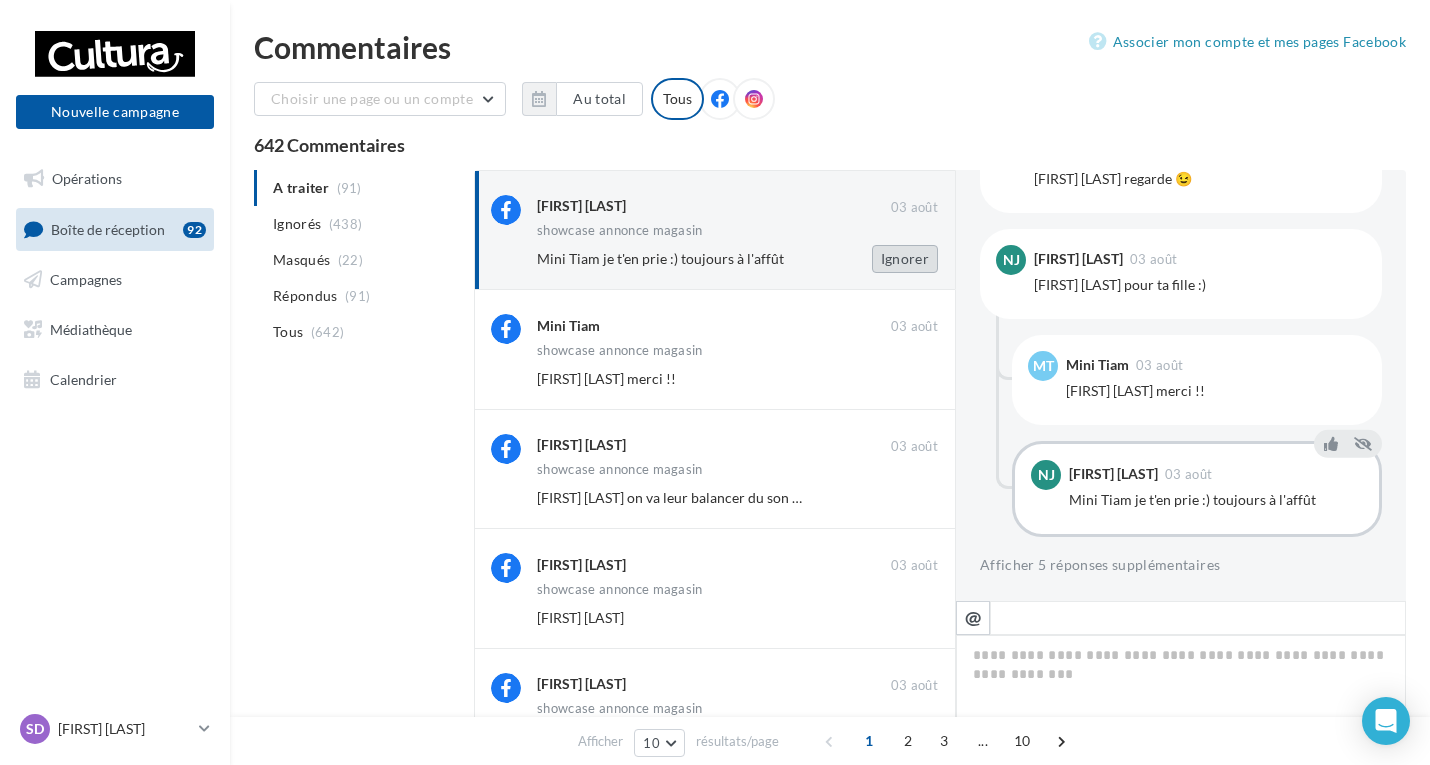 click on "Ignorer" at bounding box center (905, 259) 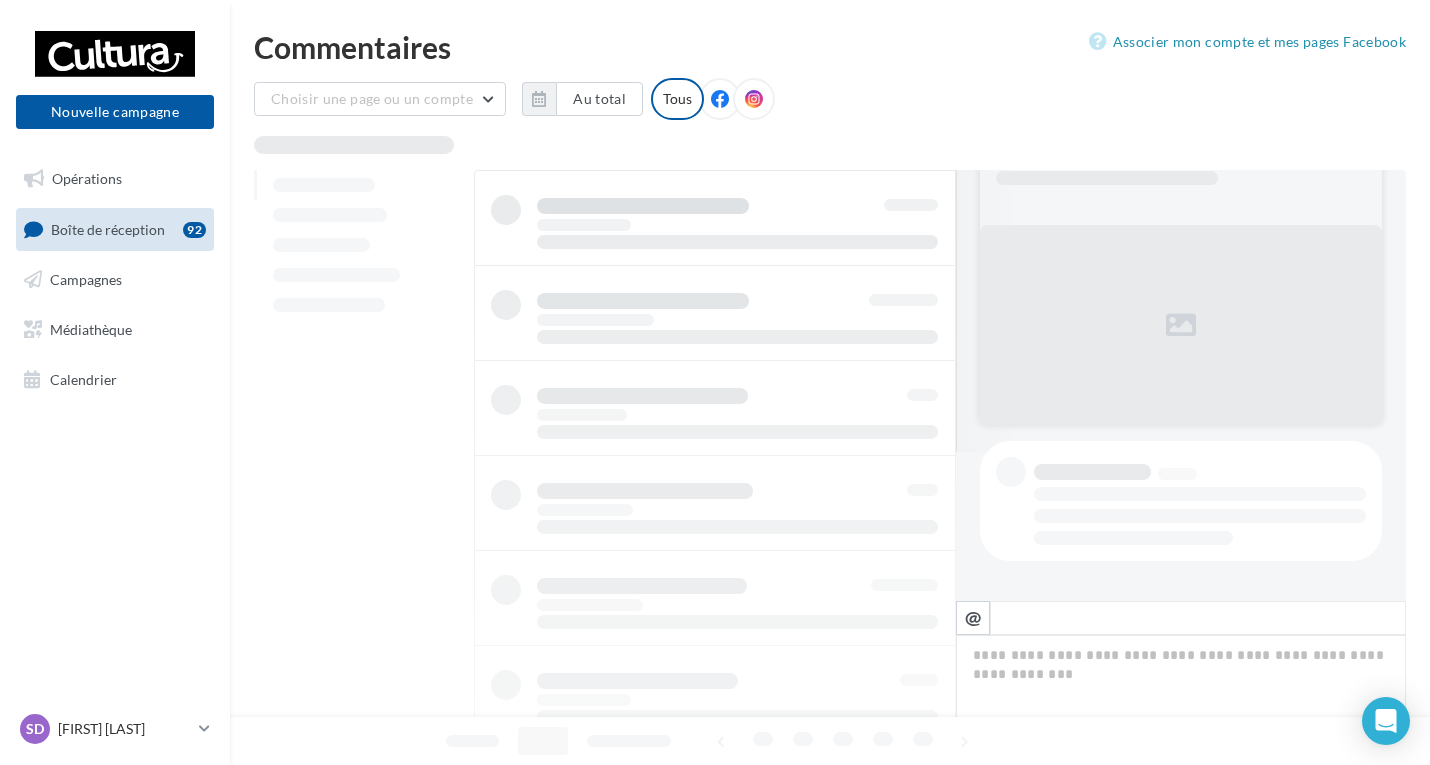 scroll, scrollTop: 149, scrollLeft: 0, axis: vertical 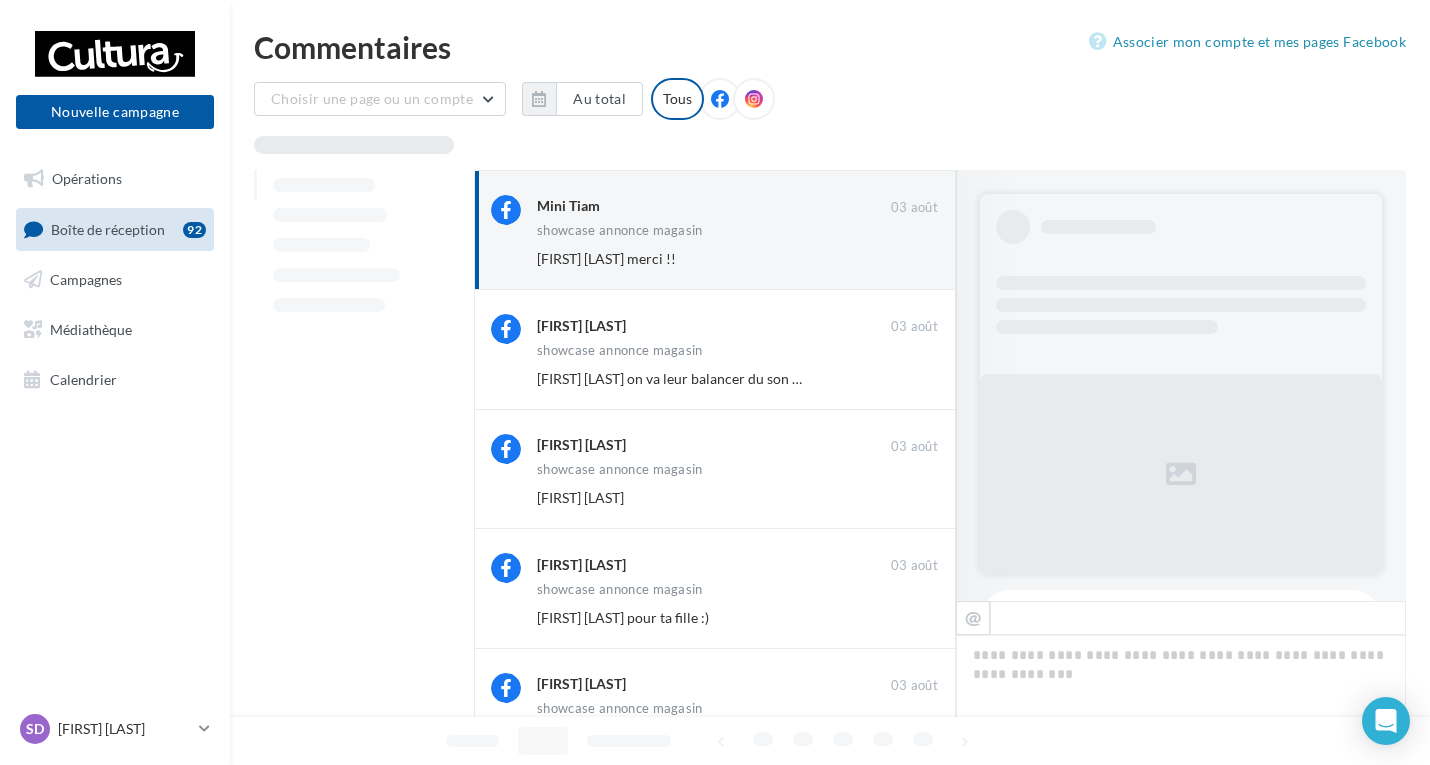 click on "Ignorer" at bounding box center [905, 259] 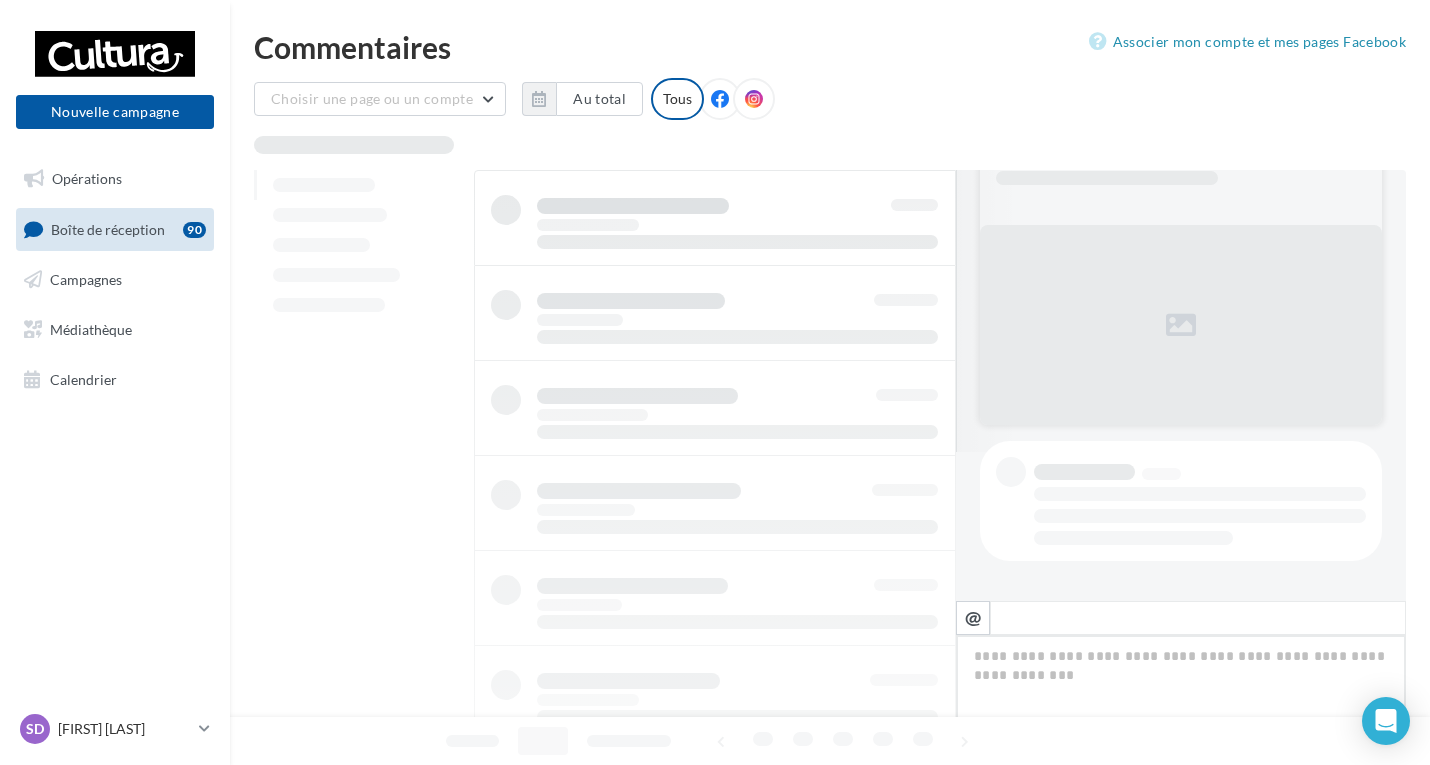 scroll, scrollTop: 149, scrollLeft: 0, axis: vertical 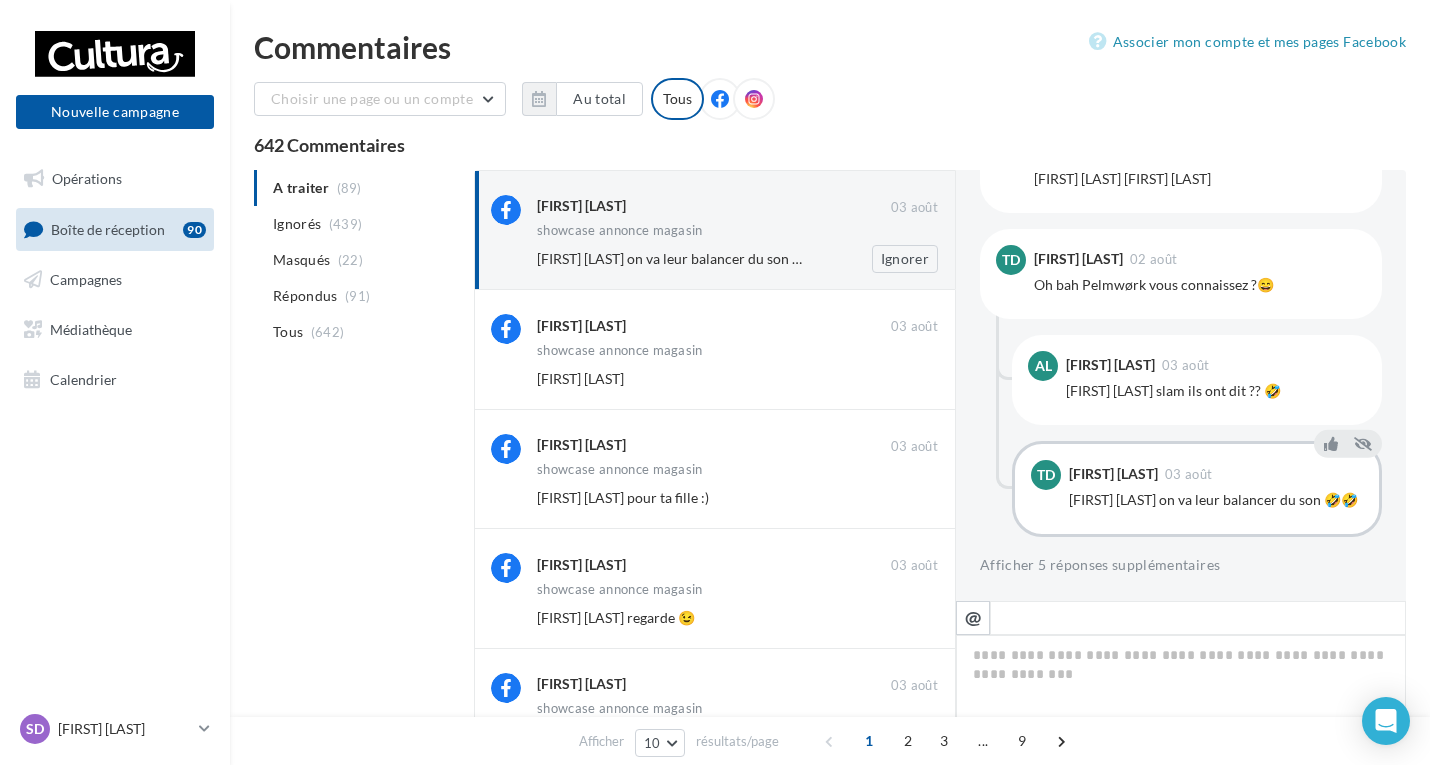 click on "Ignorer" at bounding box center (889, 259) 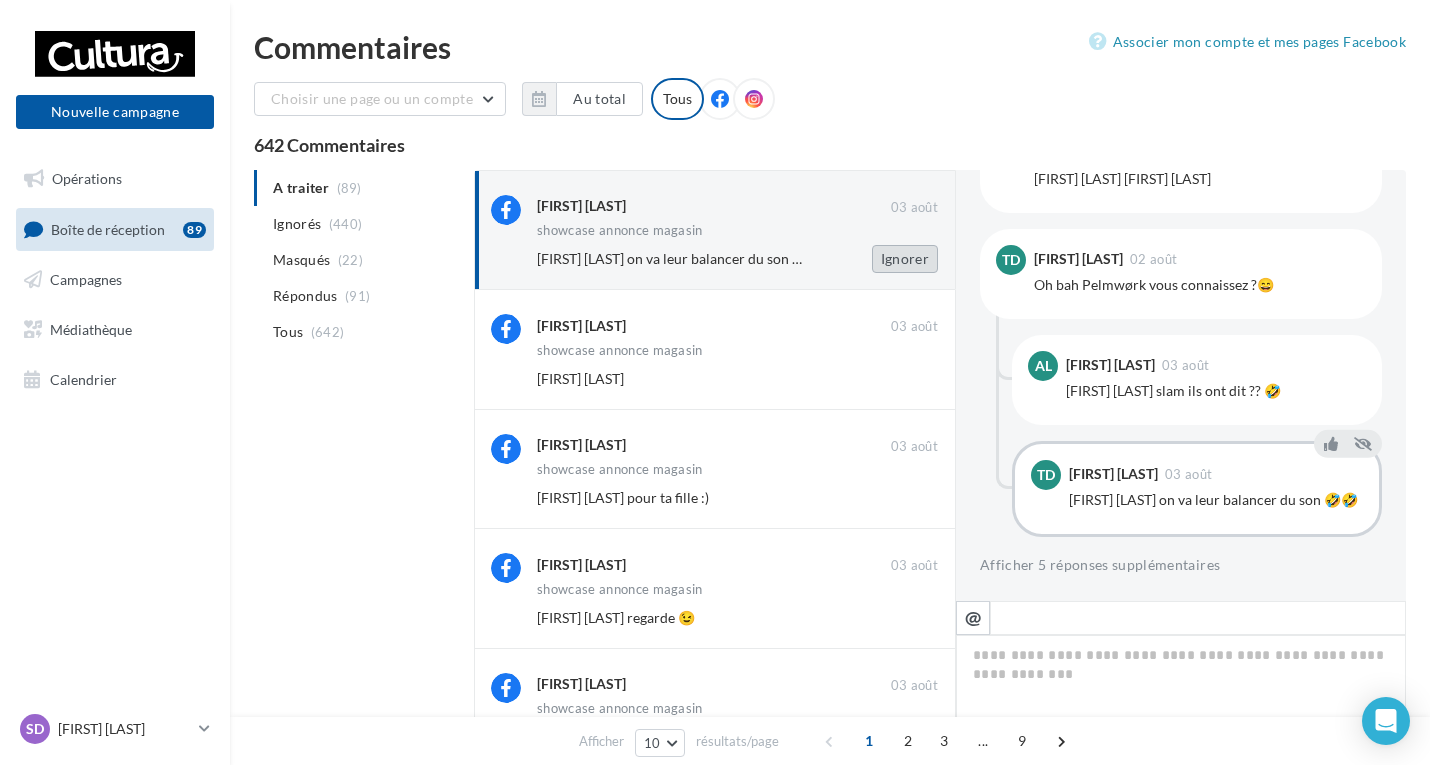 click on "Ignorer" at bounding box center [905, 259] 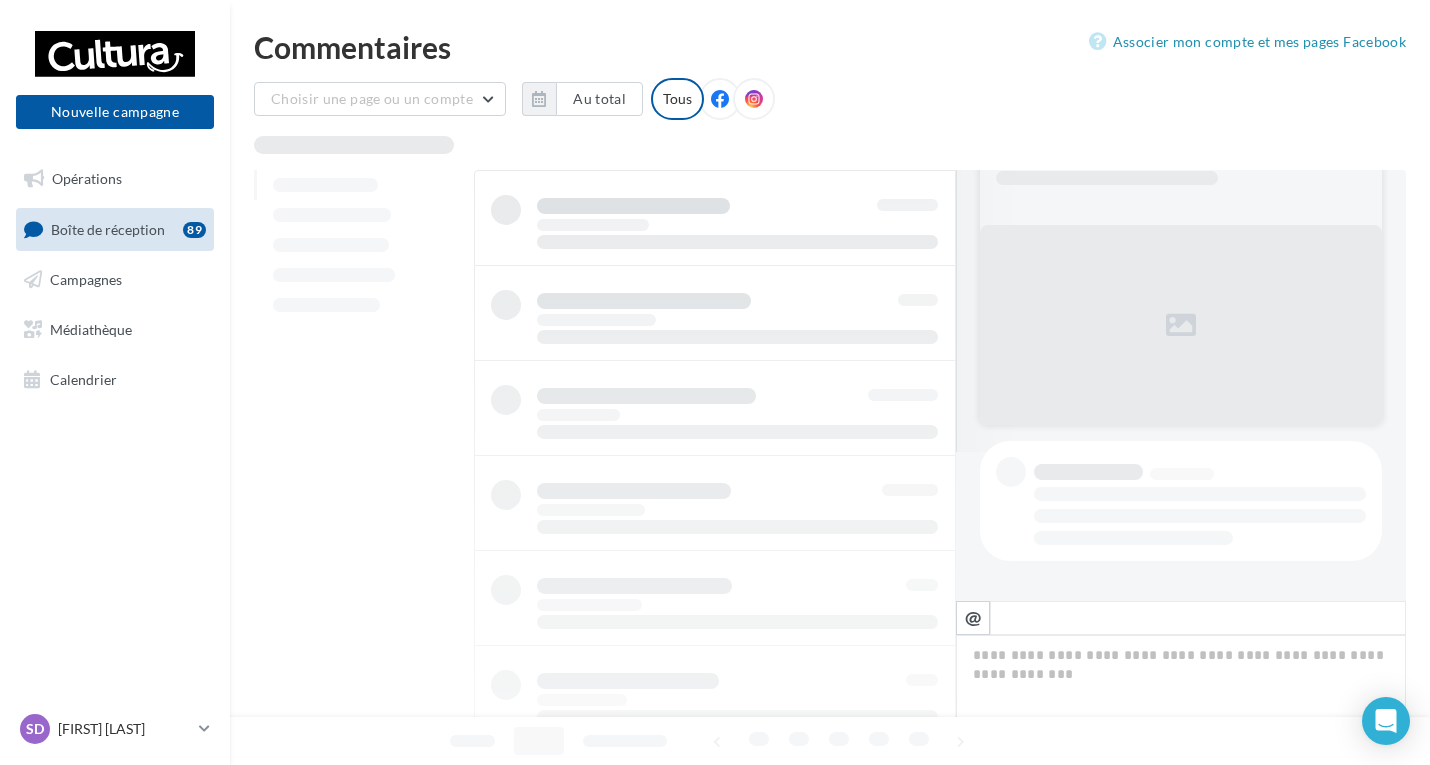 scroll, scrollTop: 149, scrollLeft: 0, axis: vertical 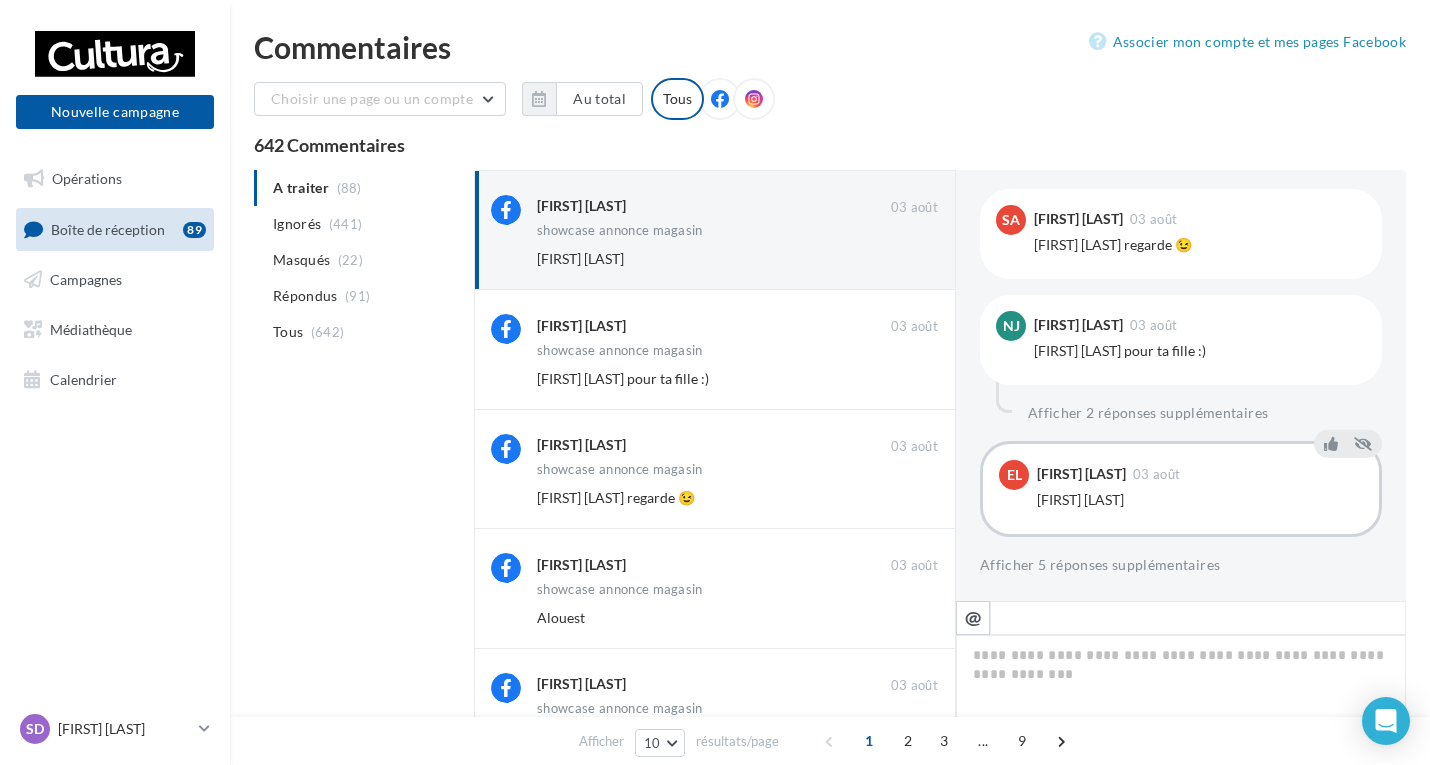 click on "Ignorer" at bounding box center [905, 259] 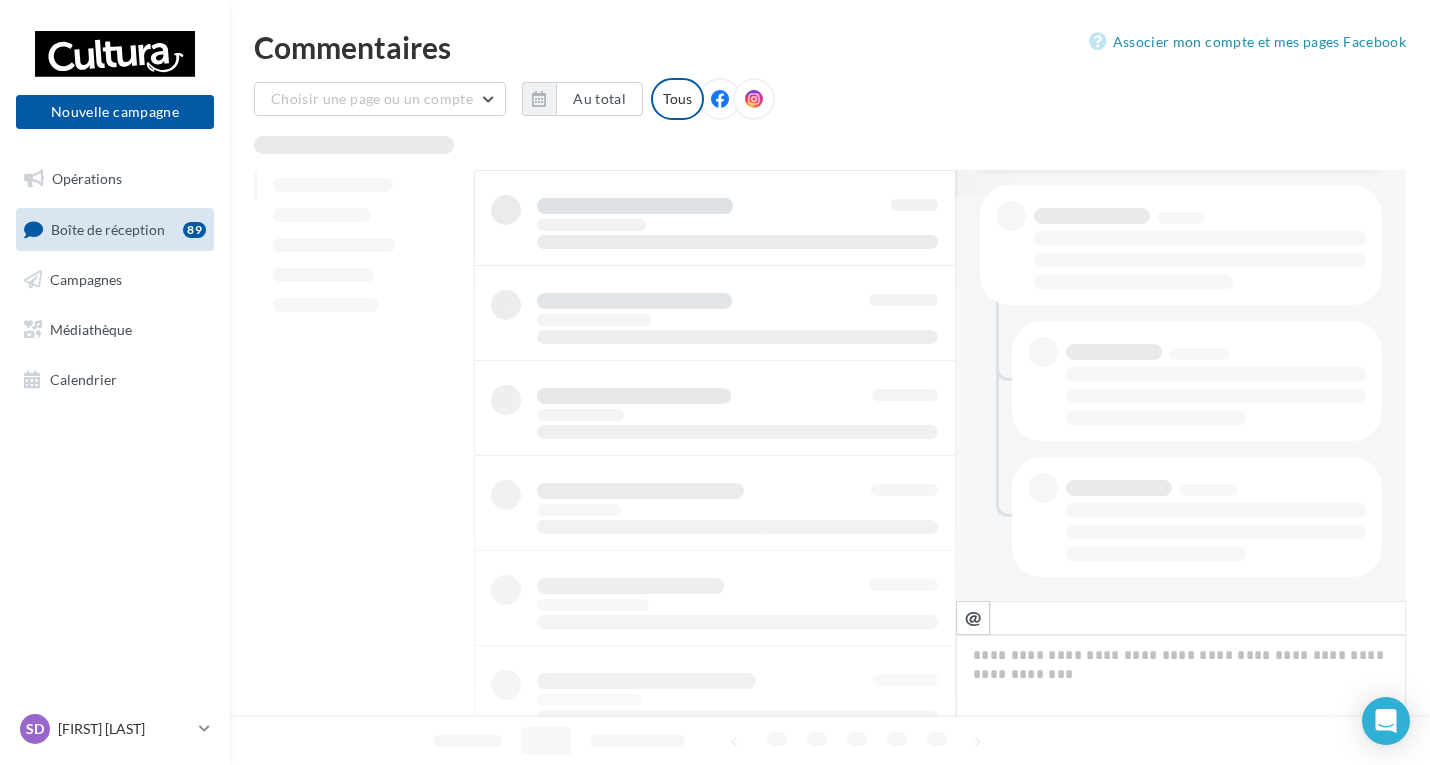 scroll, scrollTop: 405, scrollLeft: 0, axis: vertical 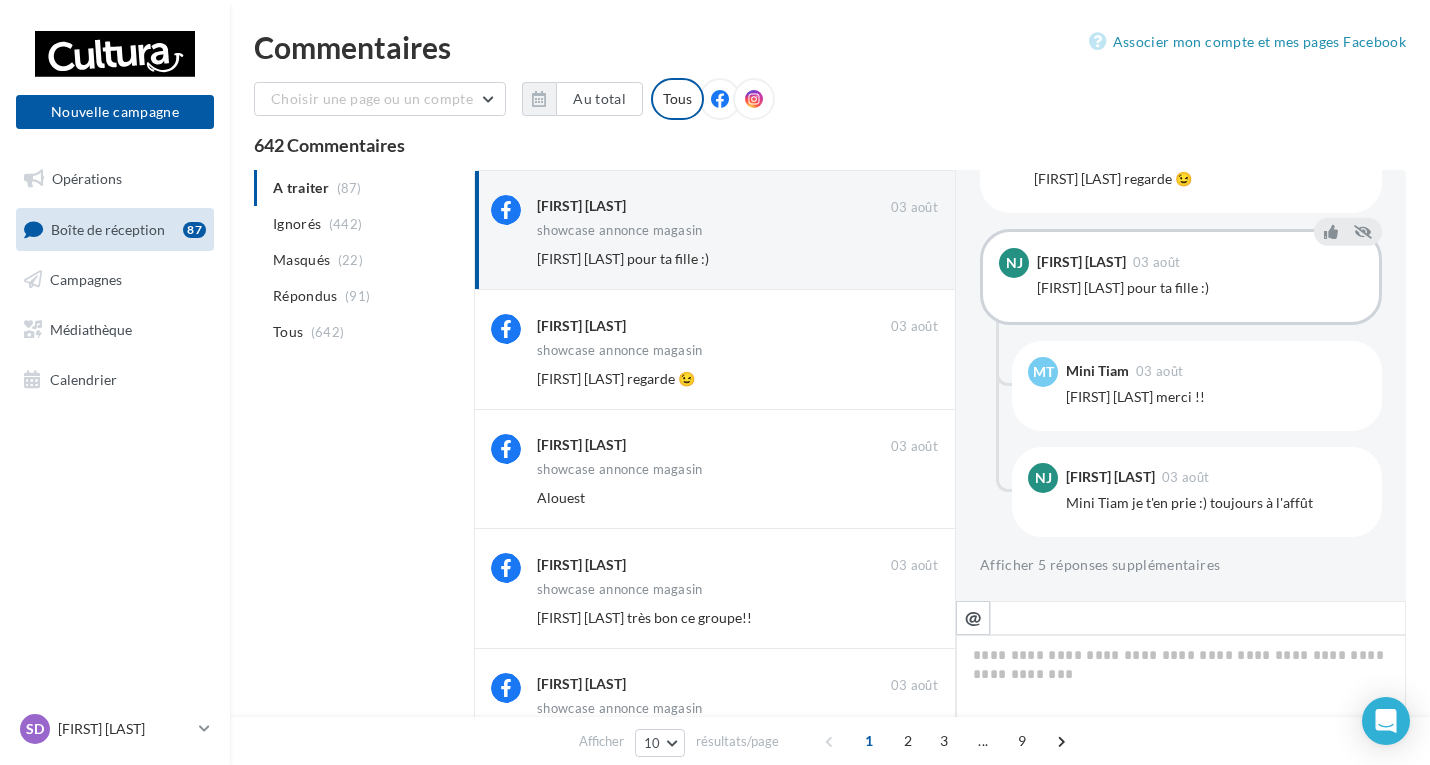 click on "Ignorer" at bounding box center (905, 259) 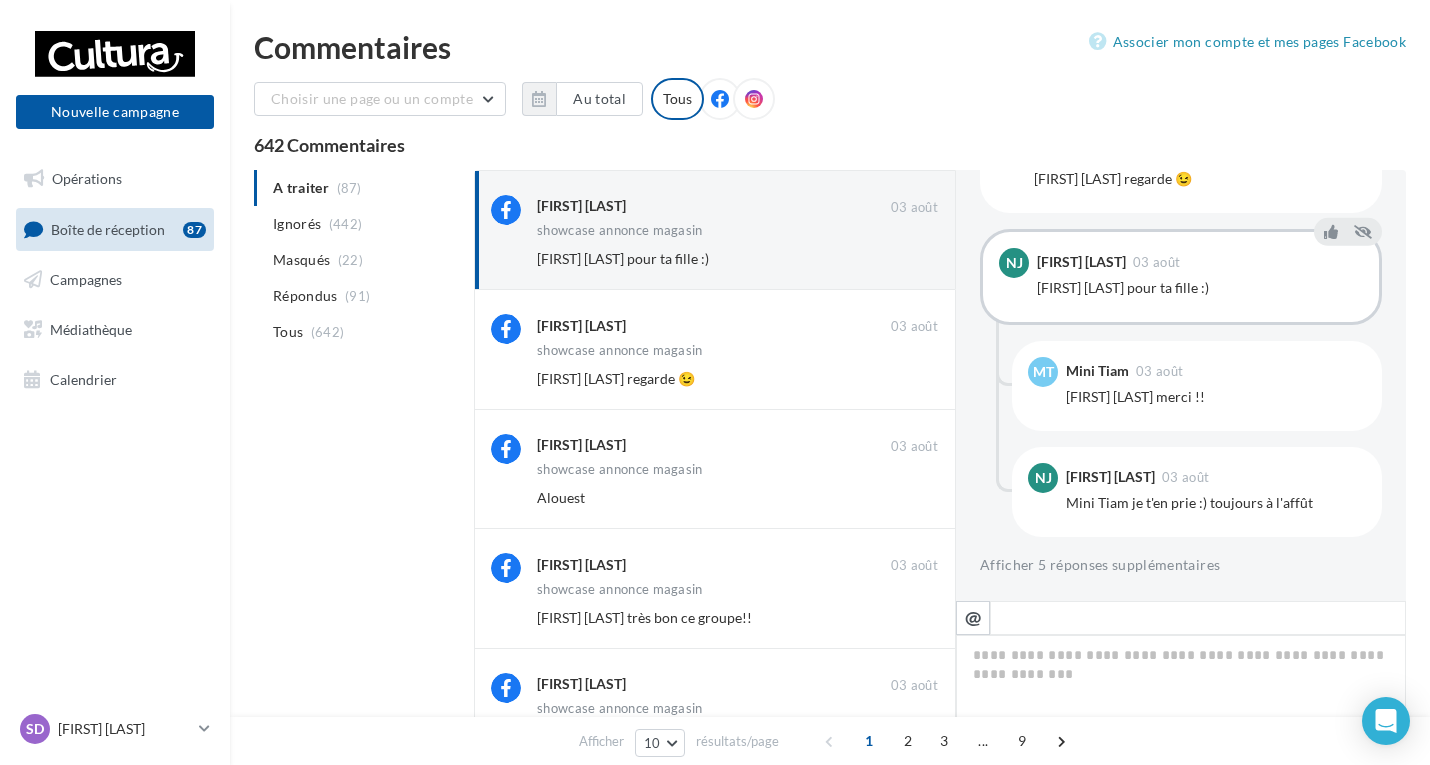 scroll, scrollTop: 269, scrollLeft: 0, axis: vertical 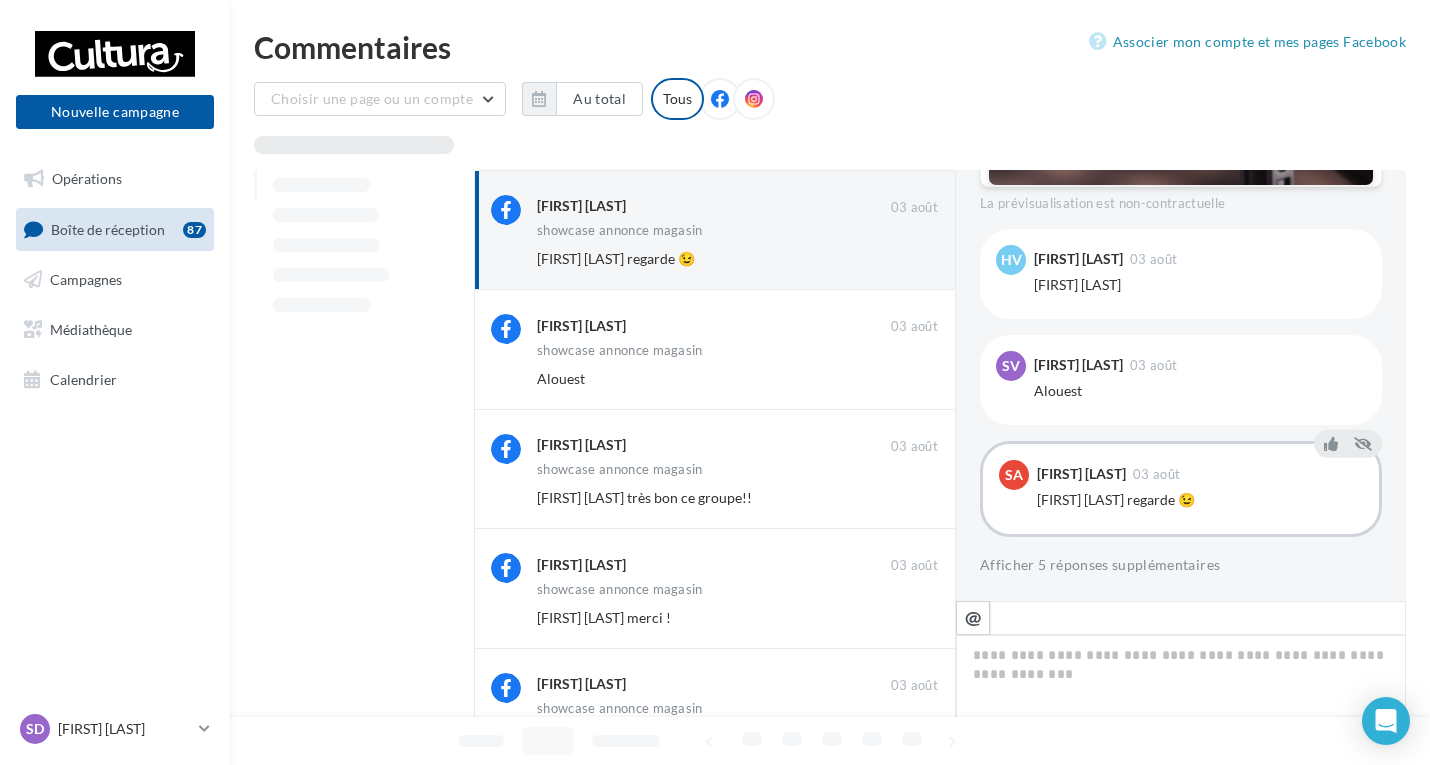 click on "Ignorer" at bounding box center [905, 259] 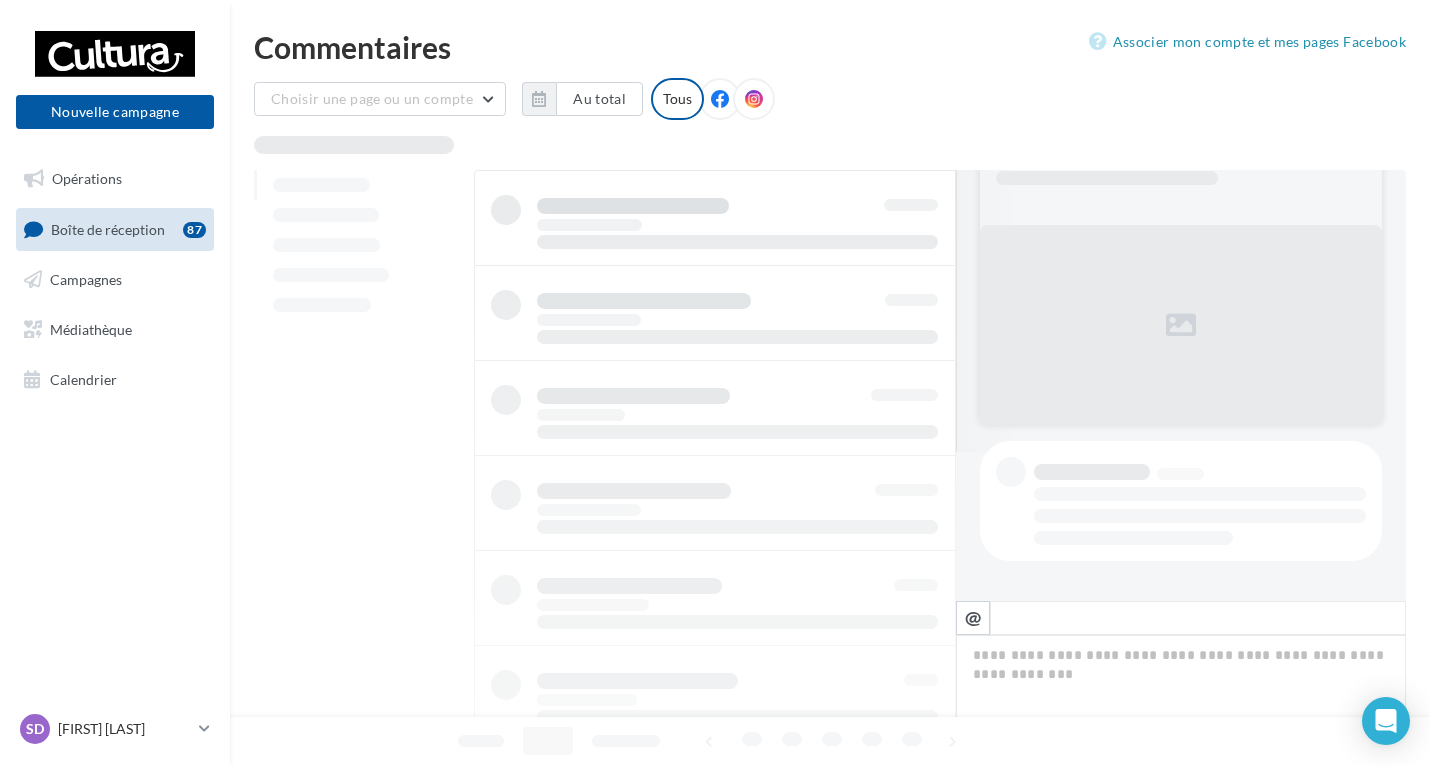 scroll, scrollTop: 149, scrollLeft: 0, axis: vertical 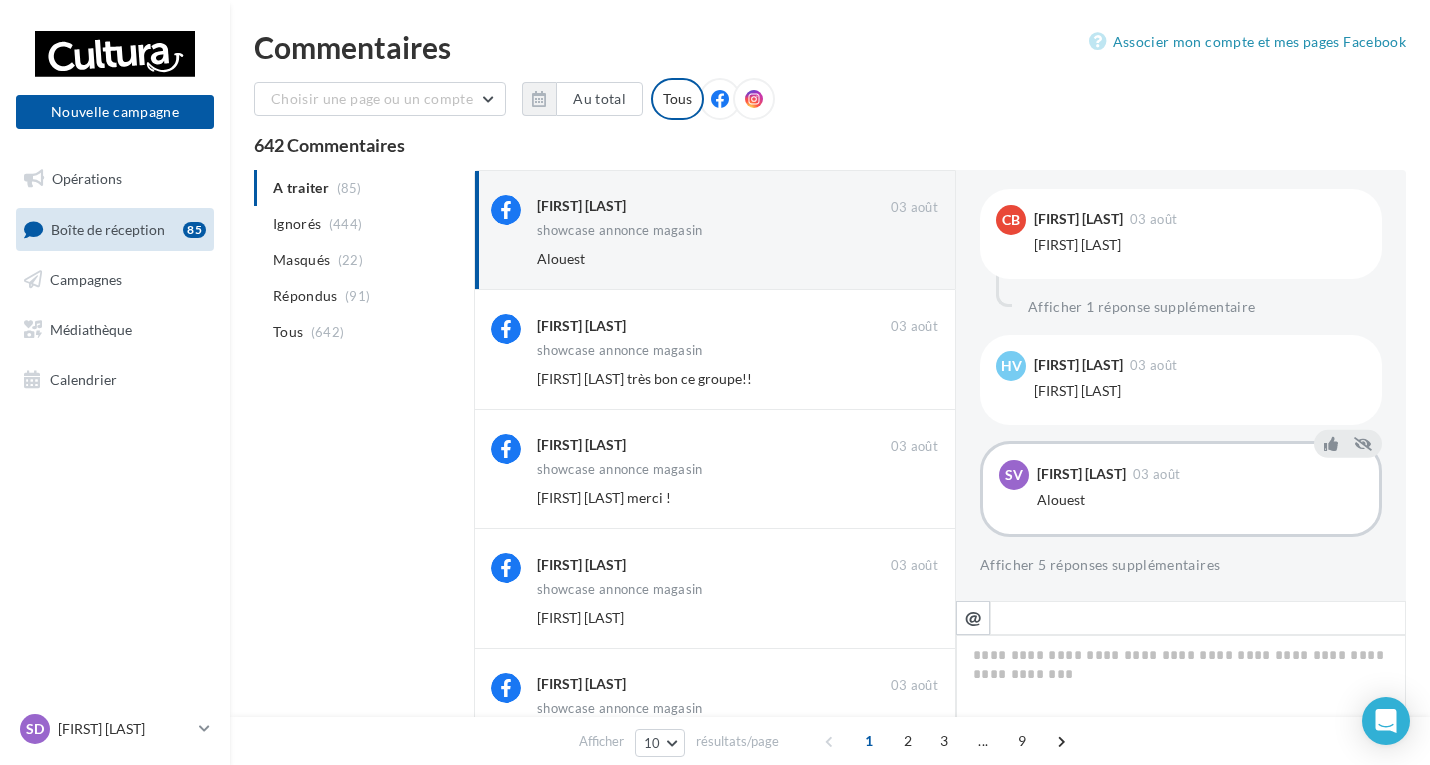 click on "Ignorer" at bounding box center [905, 259] 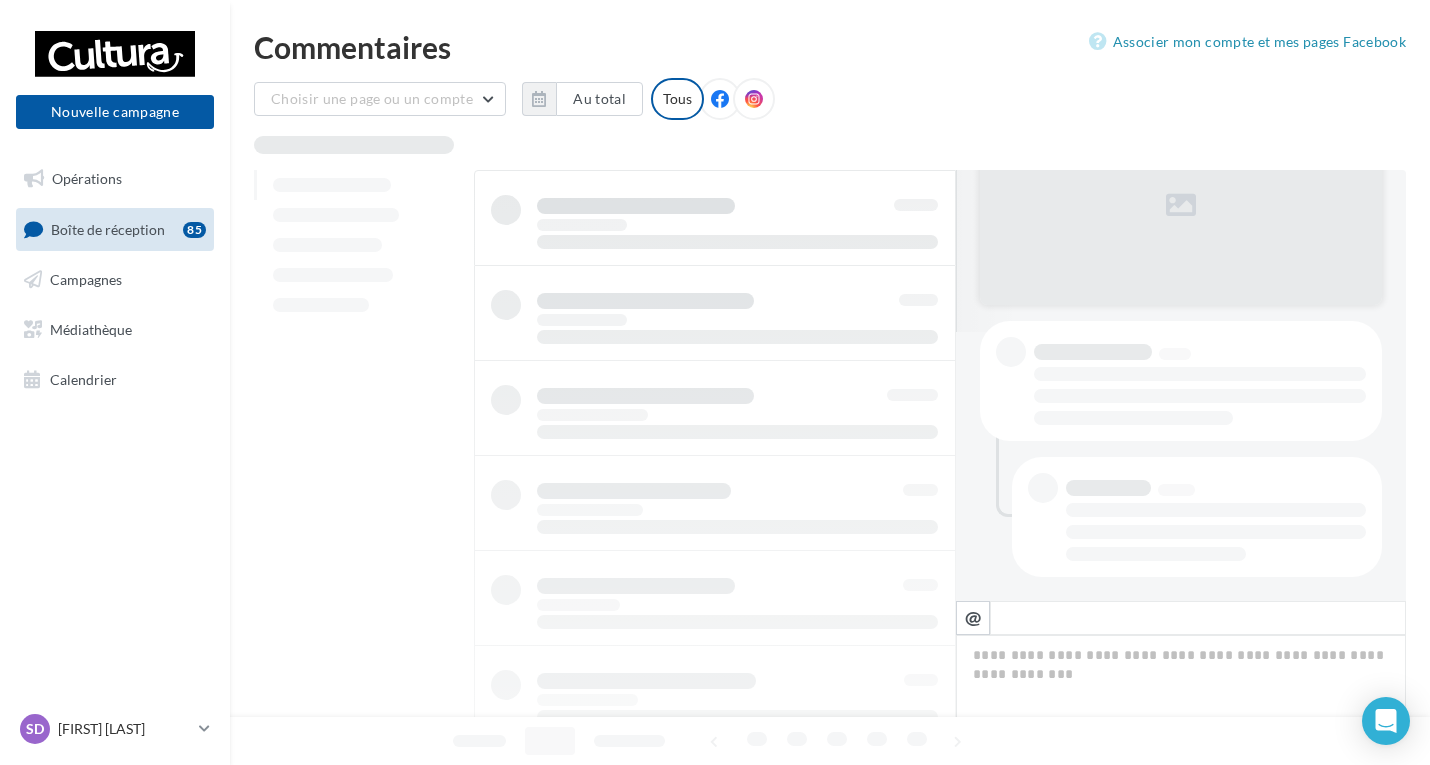 scroll, scrollTop: 269, scrollLeft: 0, axis: vertical 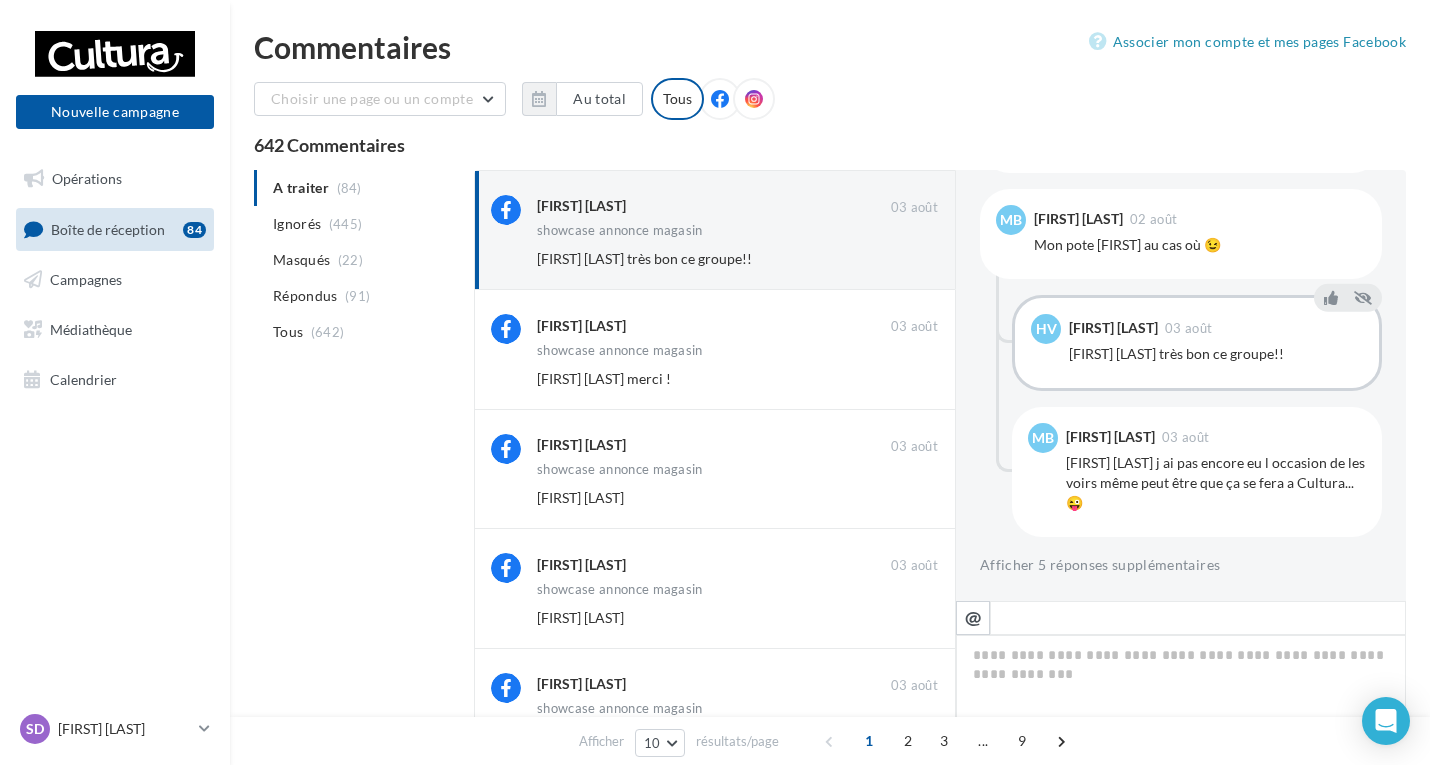 click on "Ignorer" at bounding box center (905, 259) 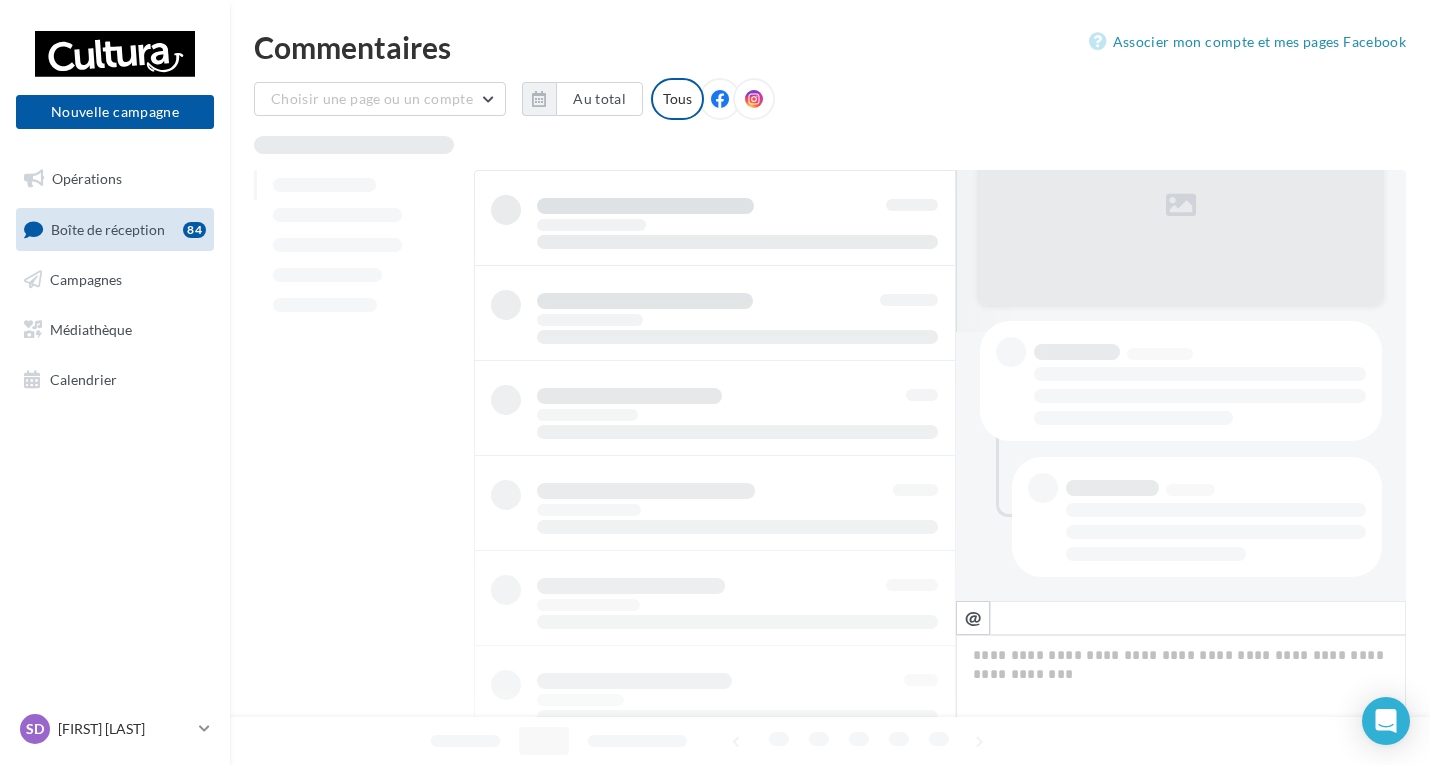 scroll, scrollTop: 269, scrollLeft: 0, axis: vertical 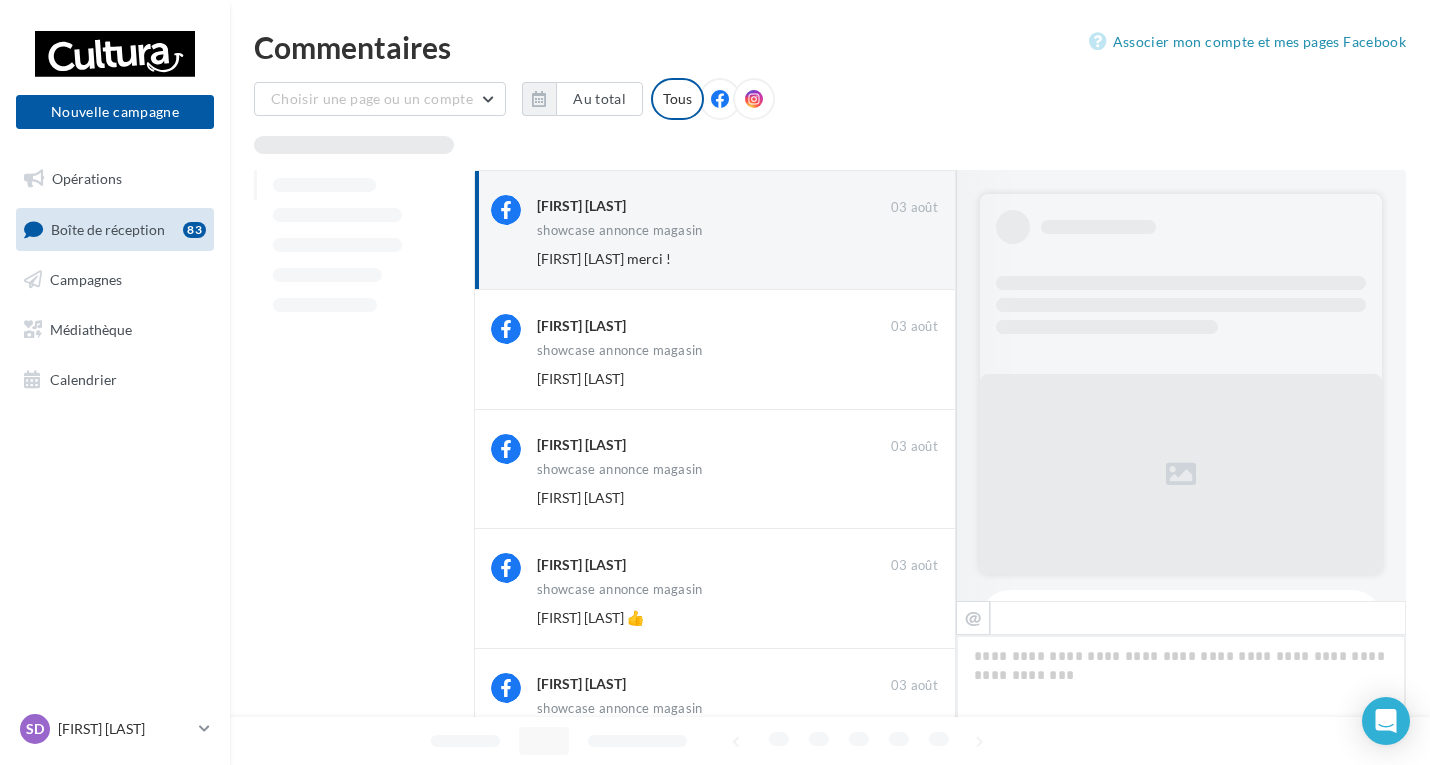 click on "Ignorer" at bounding box center (905, 259) 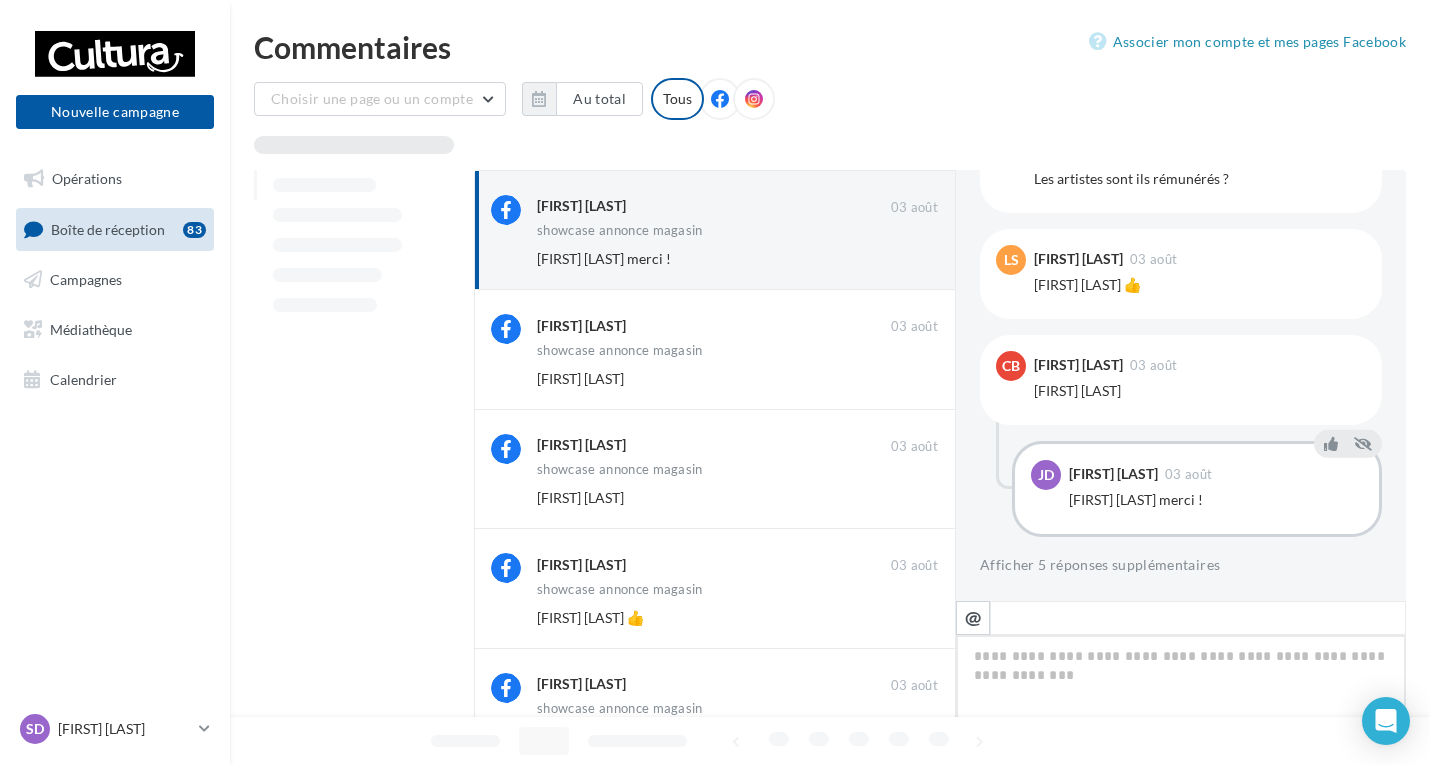 scroll, scrollTop: 149, scrollLeft: 0, axis: vertical 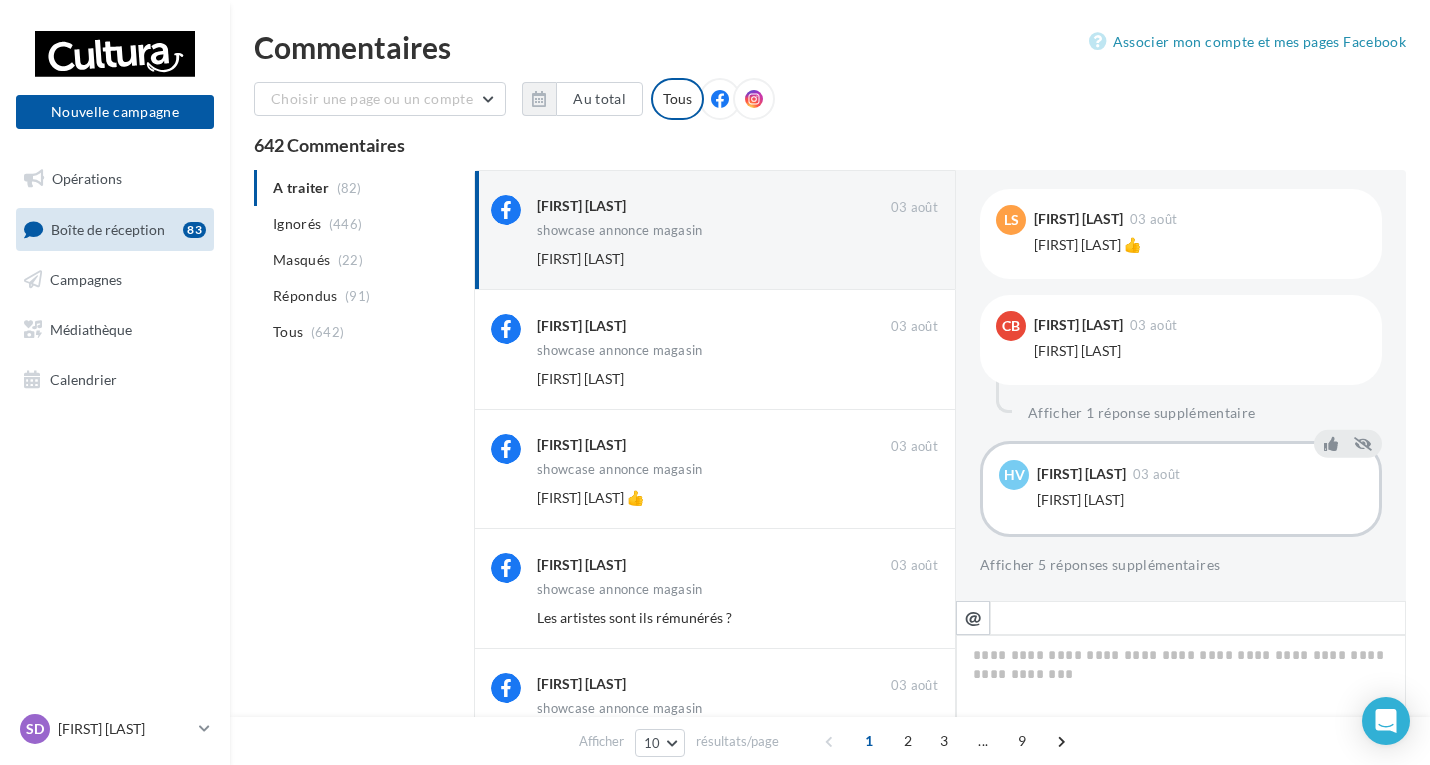 click on "Ignorer" at bounding box center [905, 259] 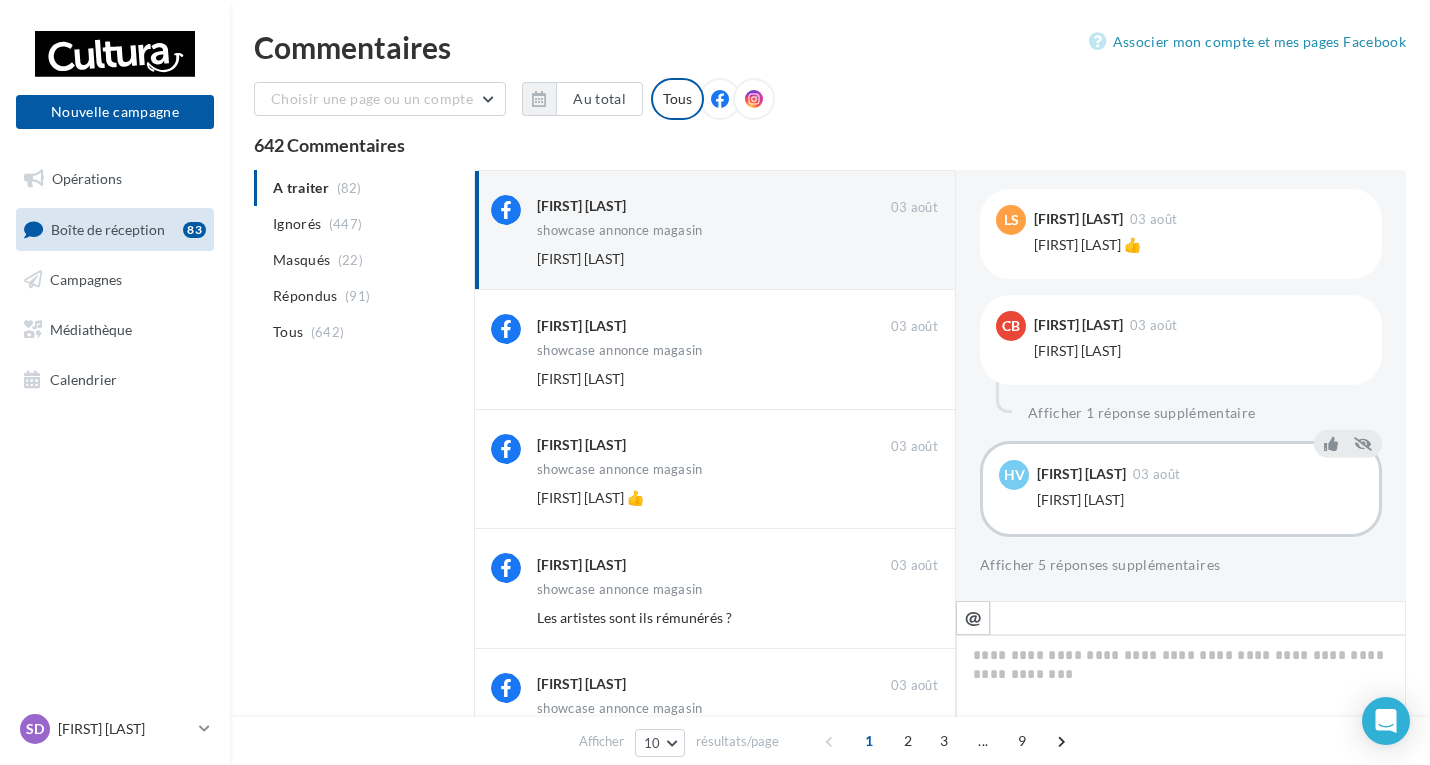 scroll, scrollTop: 269, scrollLeft: 0, axis: vertical 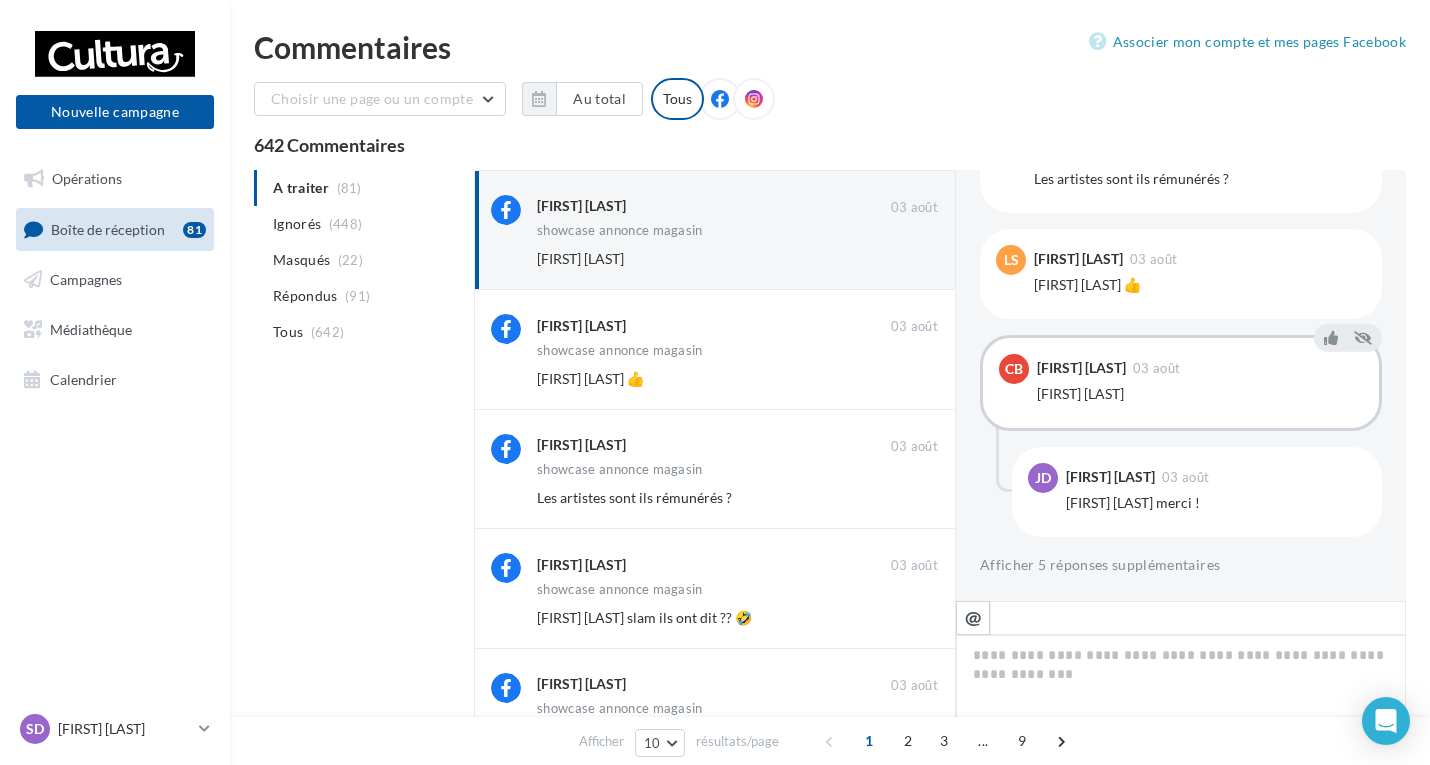 click on "Ignorer" at bounding box center (905, 259) 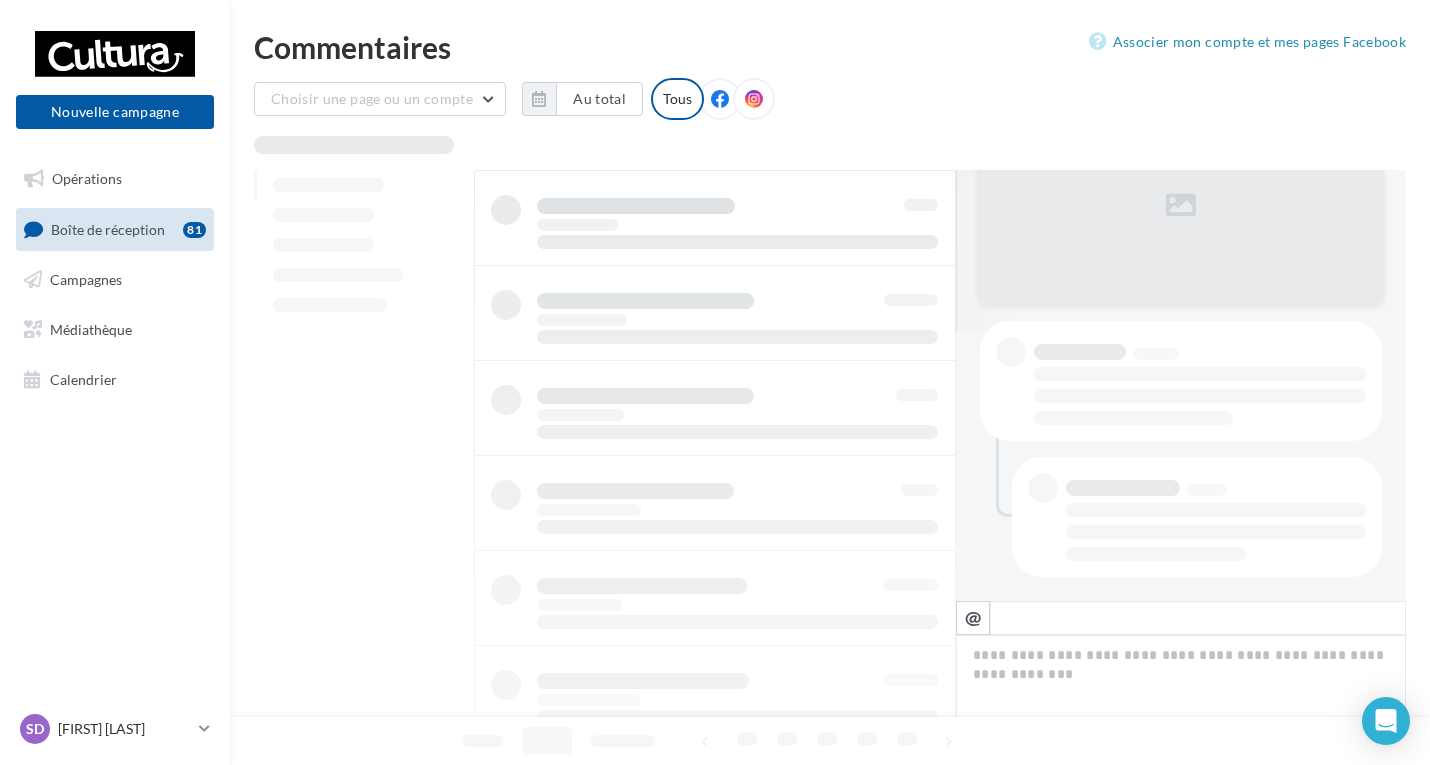 scroll, scrollTop: 269, scrollLeft: 0, axis: vertical 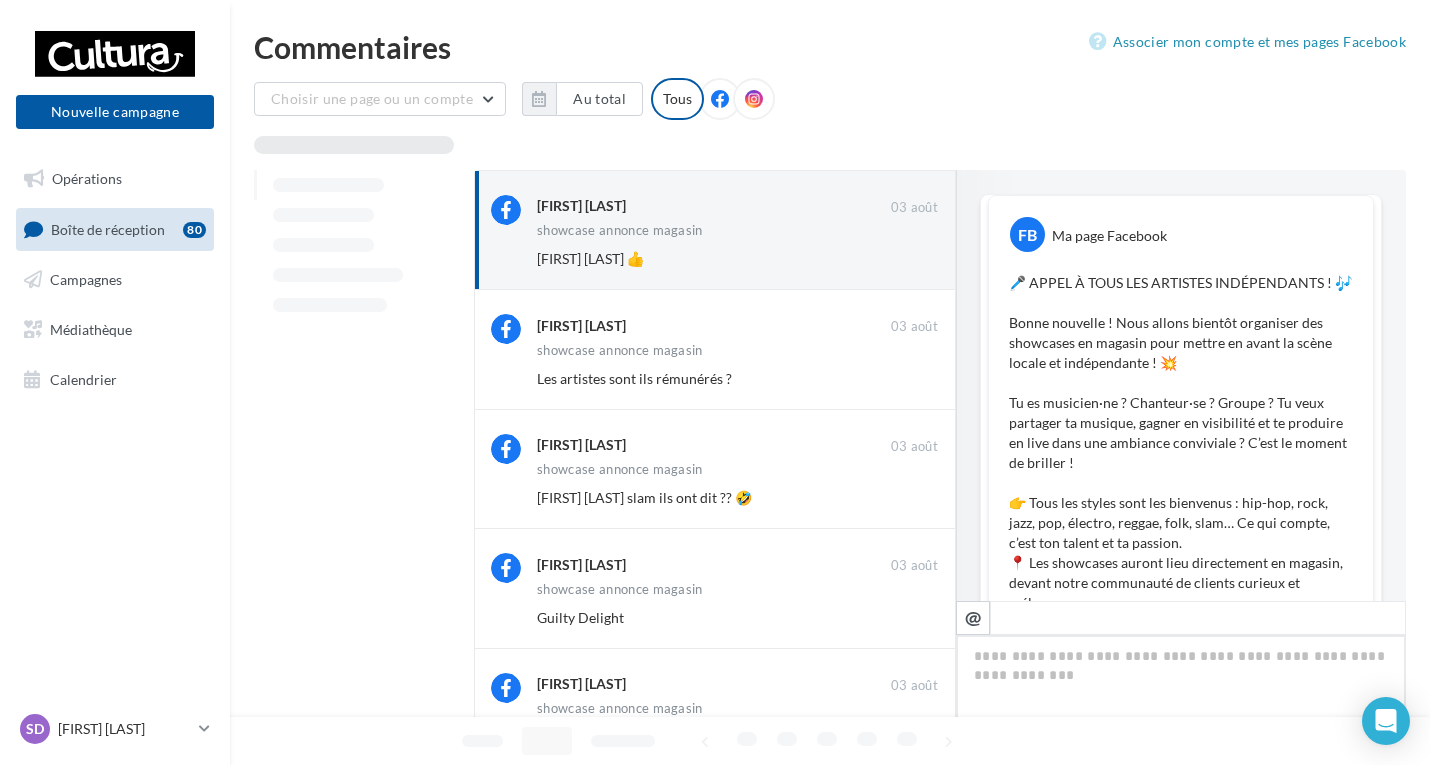 click on "Ignorer" at bounding box center (905, 259) 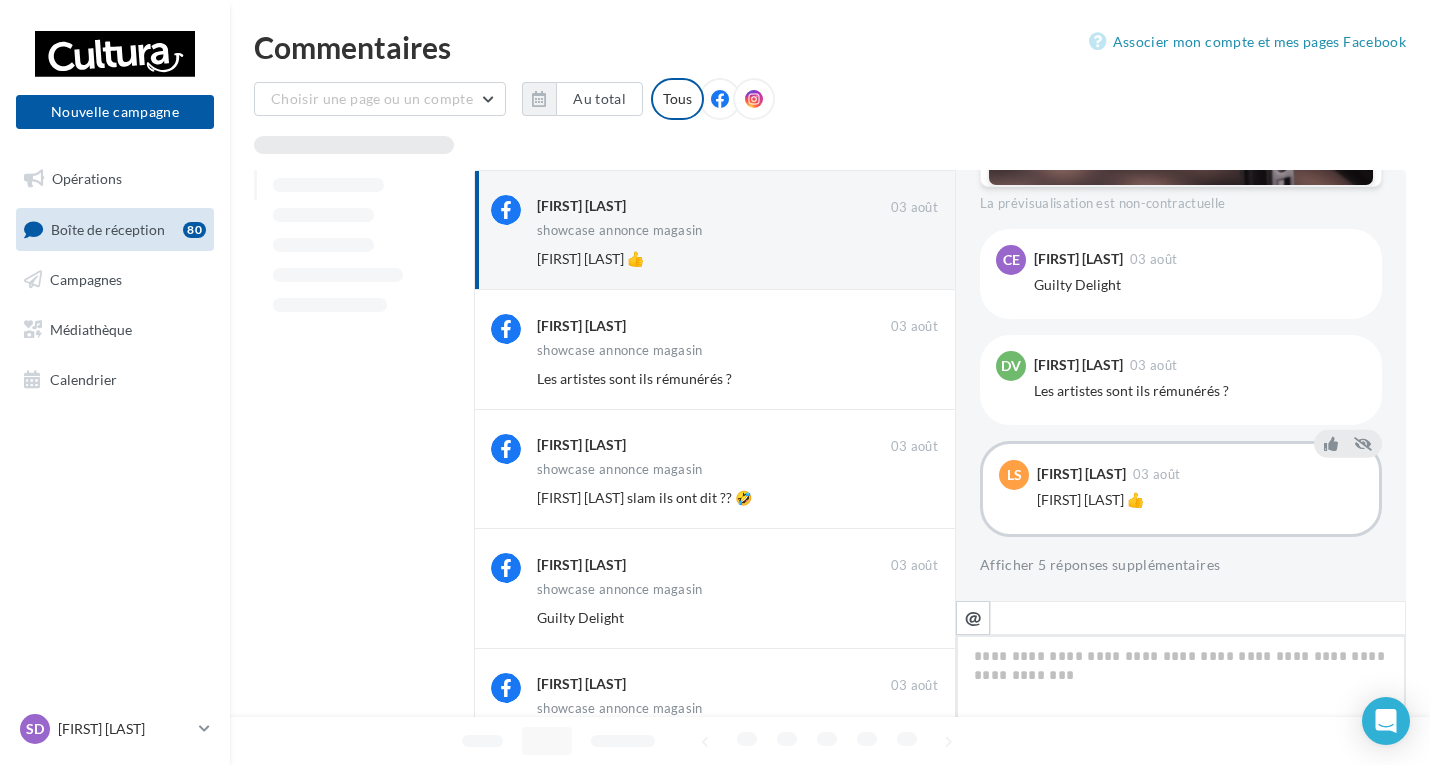 scroll, scrollTop: 405, scrollLeft: 0, axis: vertical 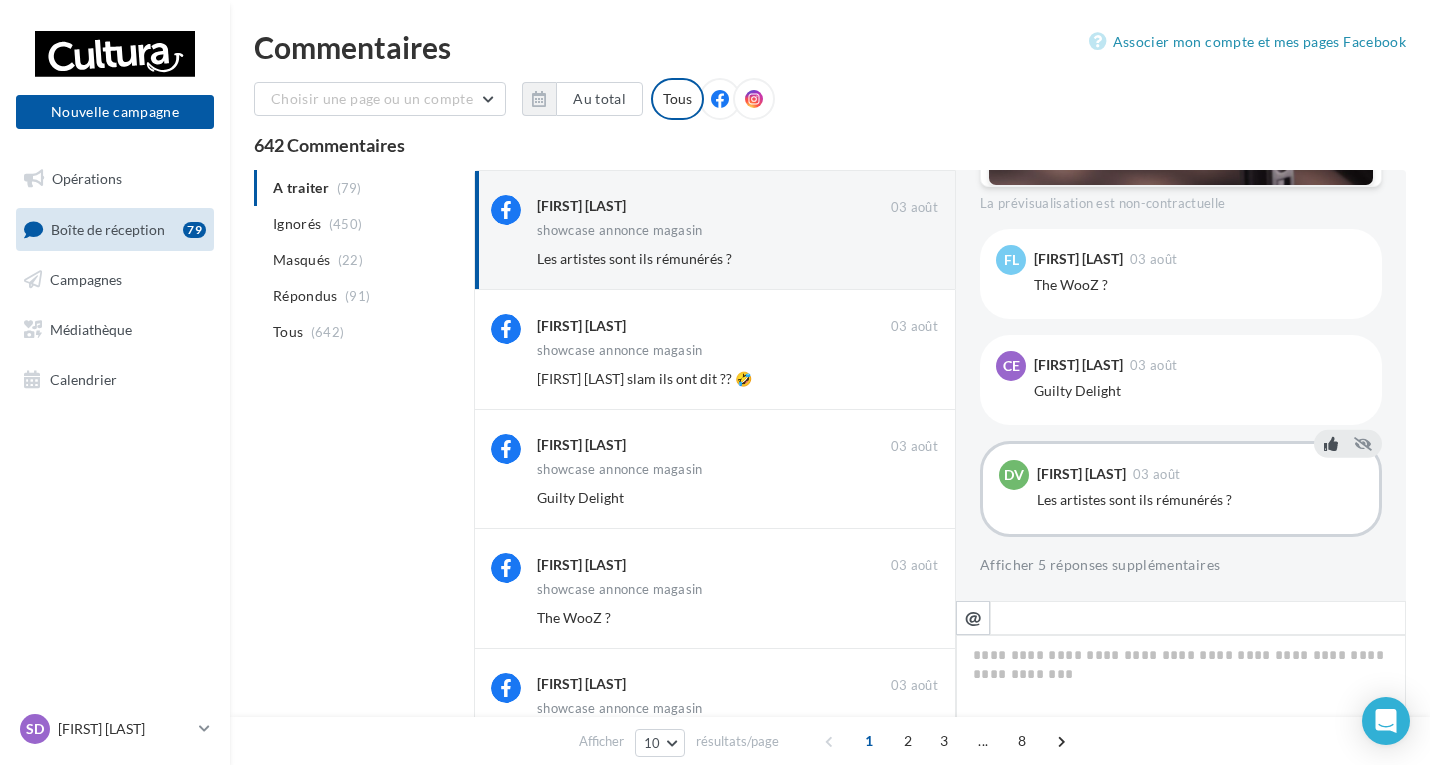 click at bounding box center [1331, 444] 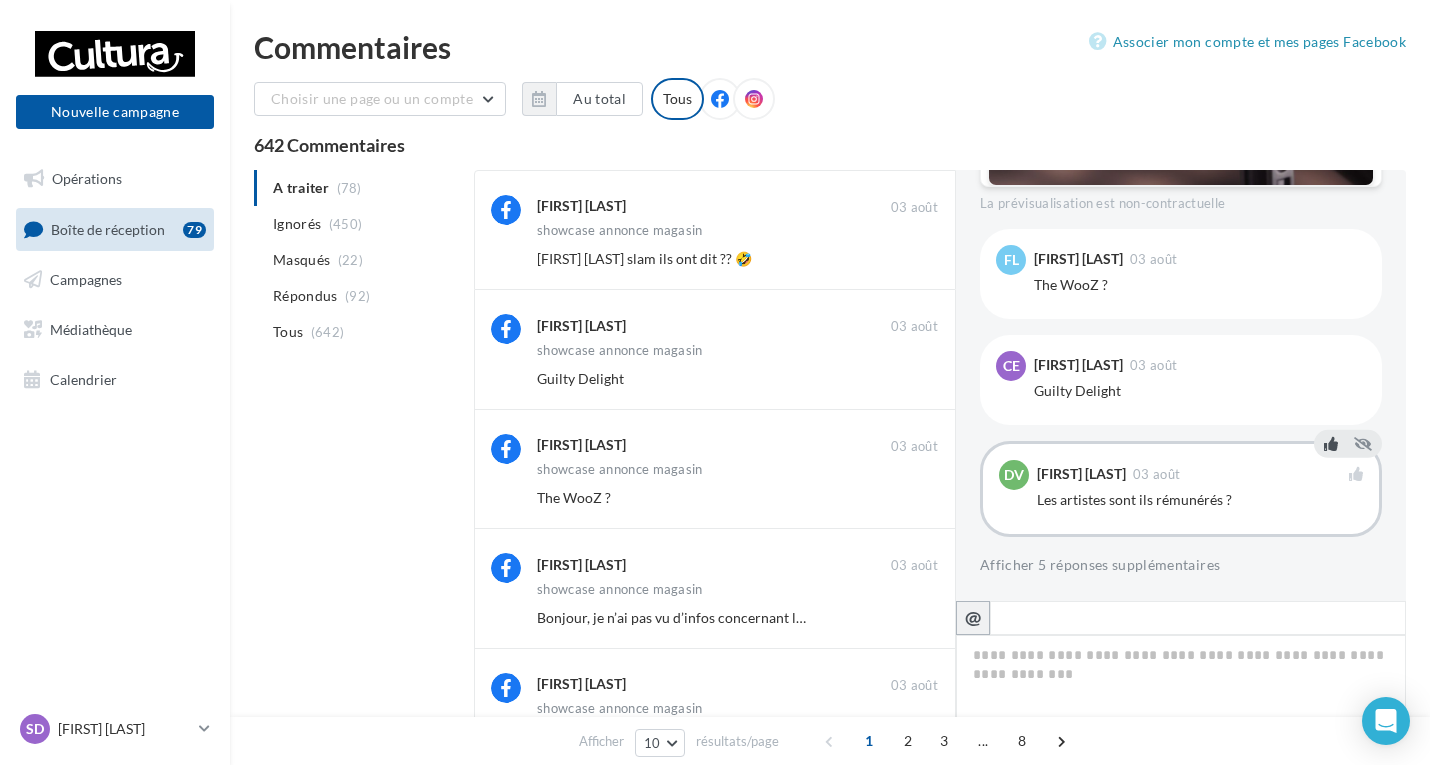 click on "@" at bounding box center (973, 617) 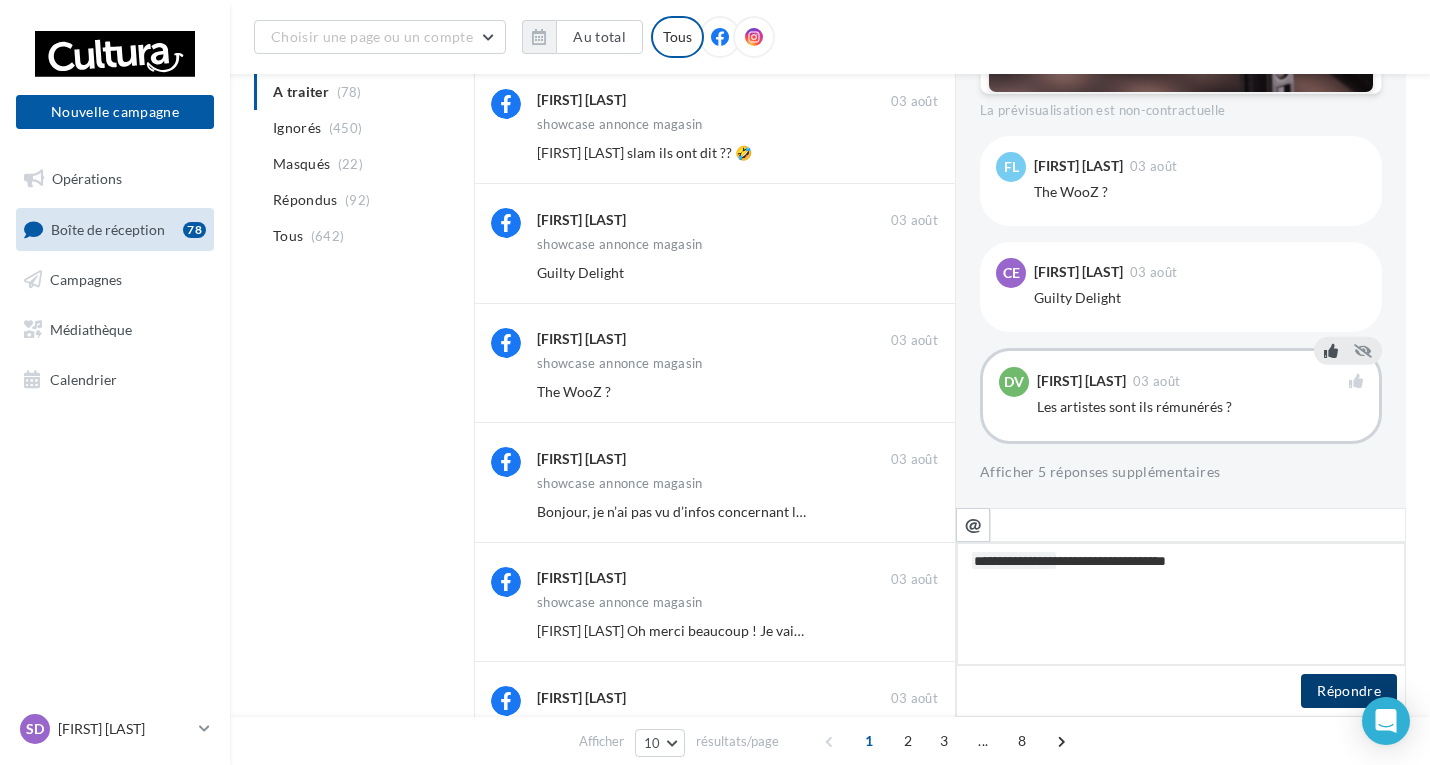 scroll, scrollTop: 180, scrollLeft: 0, axis: vertical 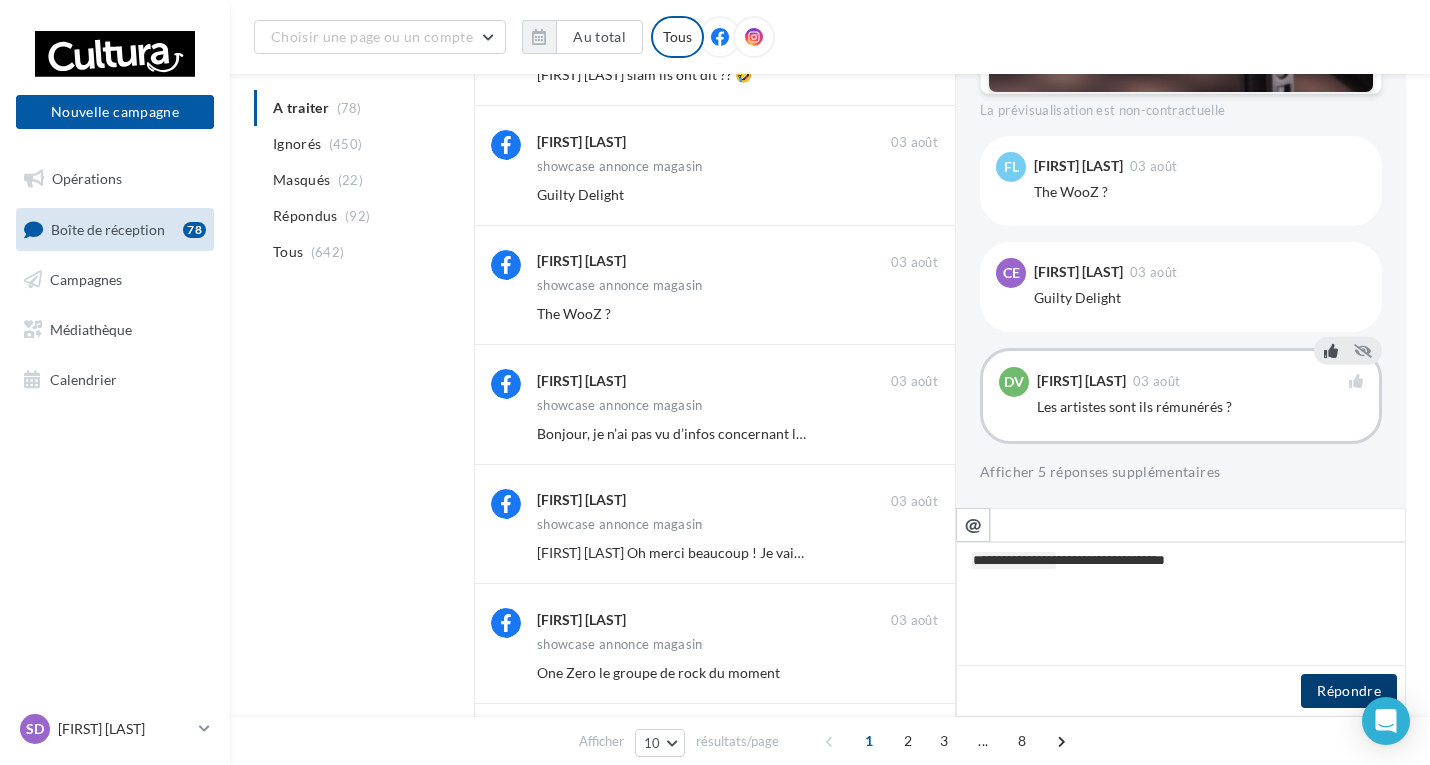 click on "Répondre" at bounding box center [1349, 691] 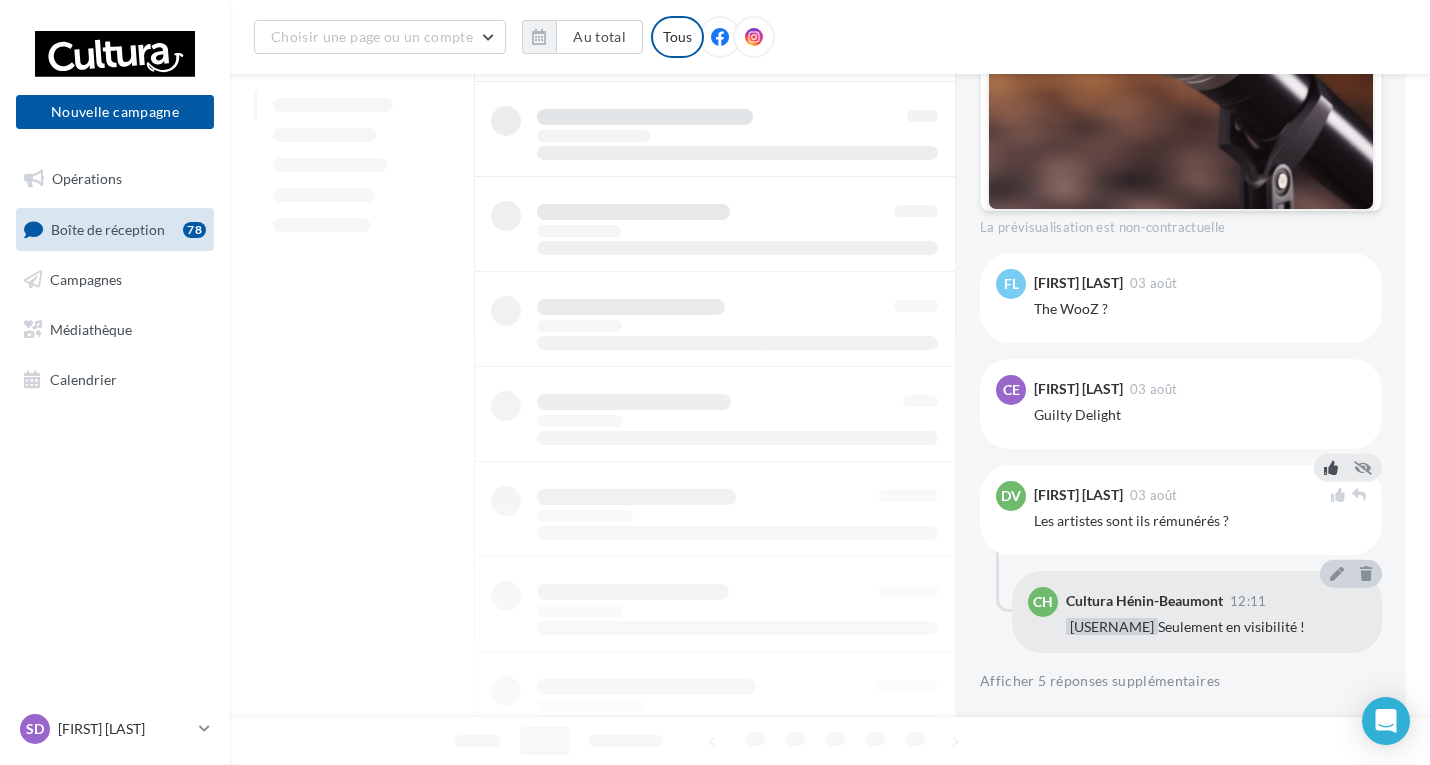 scroll, scrollTop: 958, scrollLeft: 0, axis: vertical 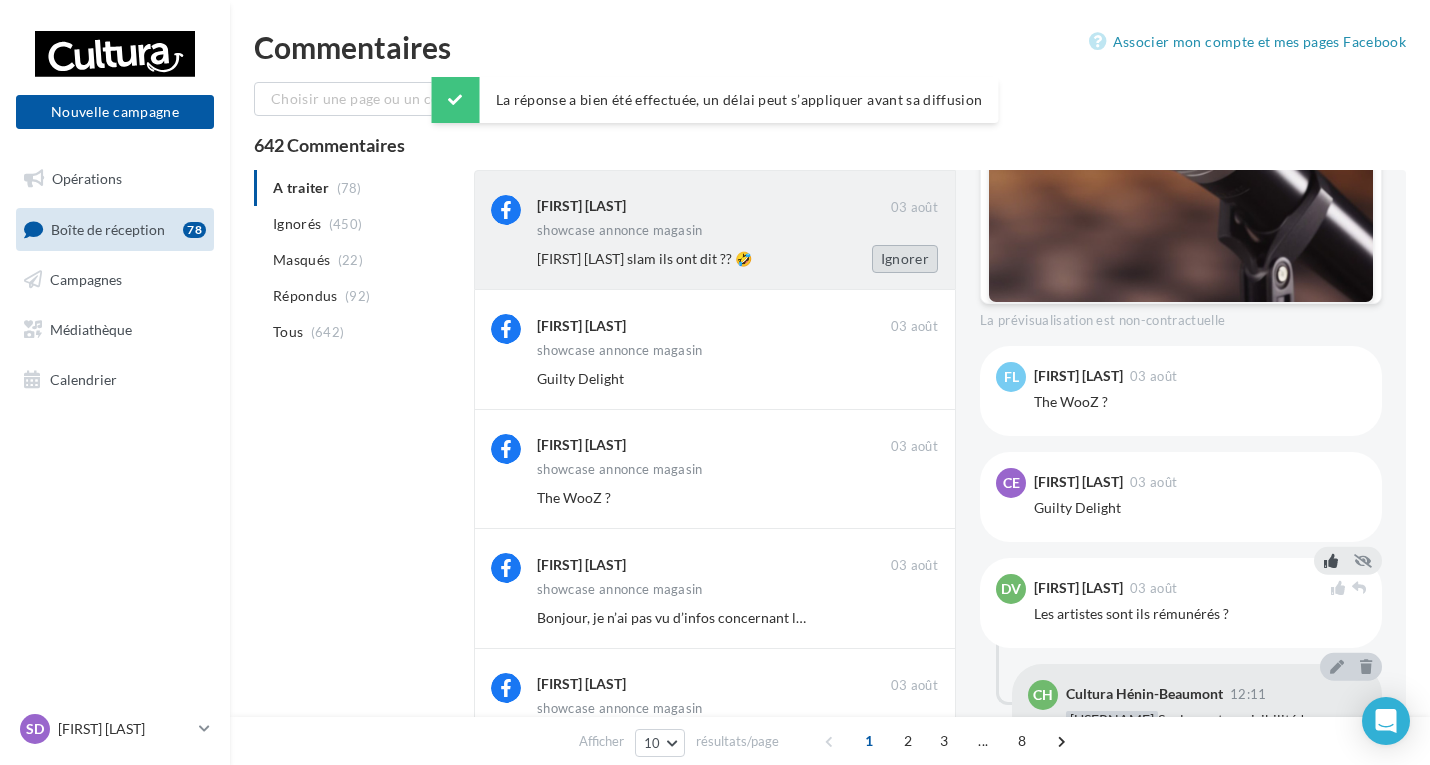 click on "Ignorer" at bounding box center (905, 259) 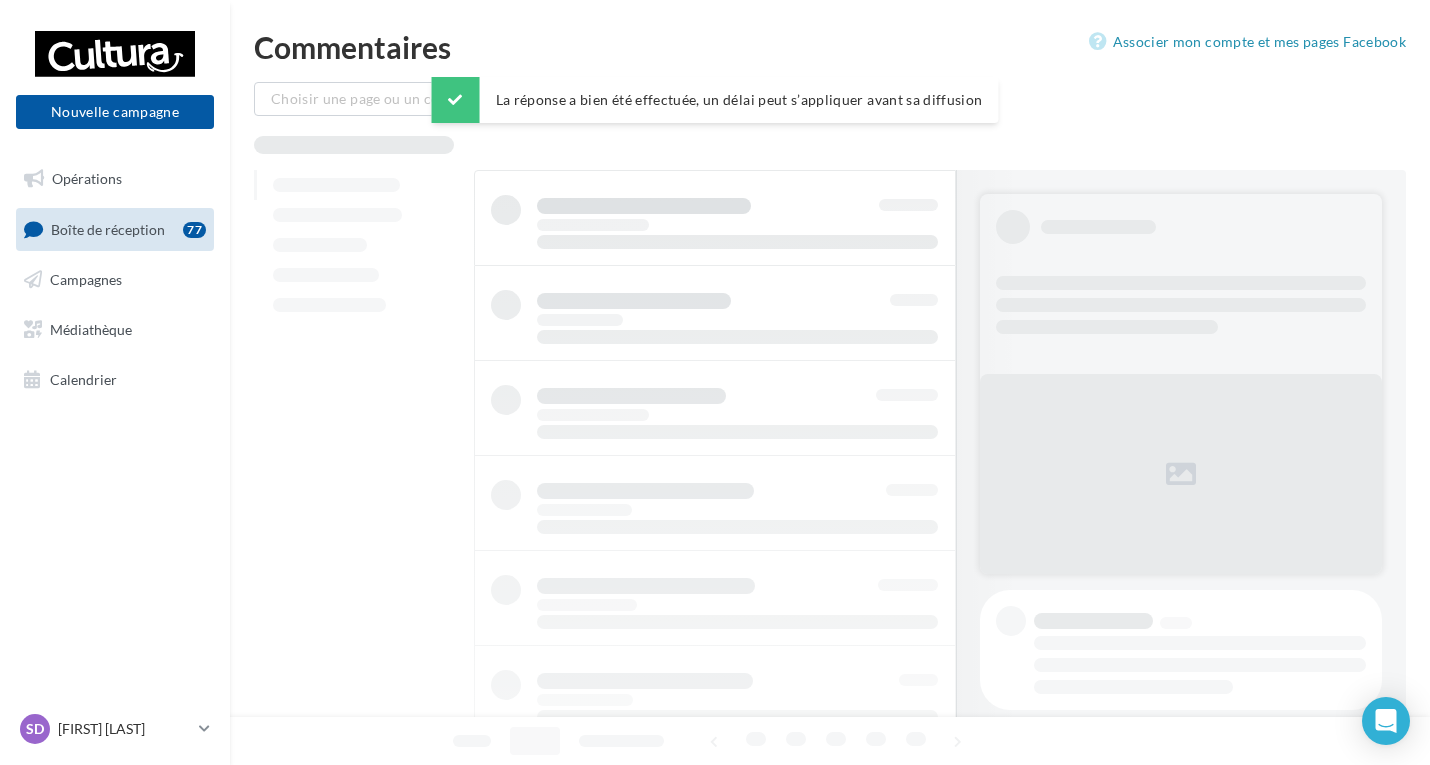 scroll, scrollTop: 0, scrollLeft: 0, axis: both 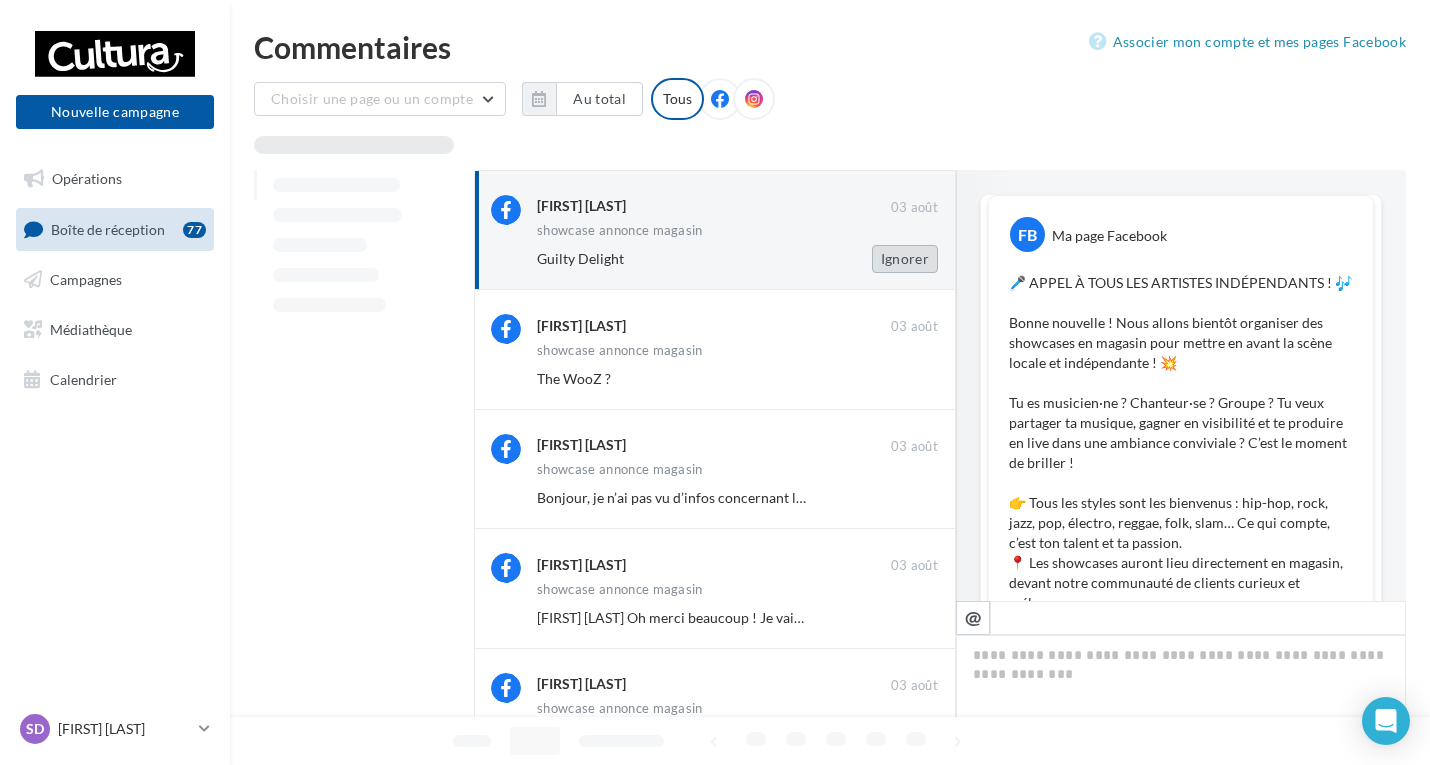 click on "Ignorer" at bounding box center [905, 259] 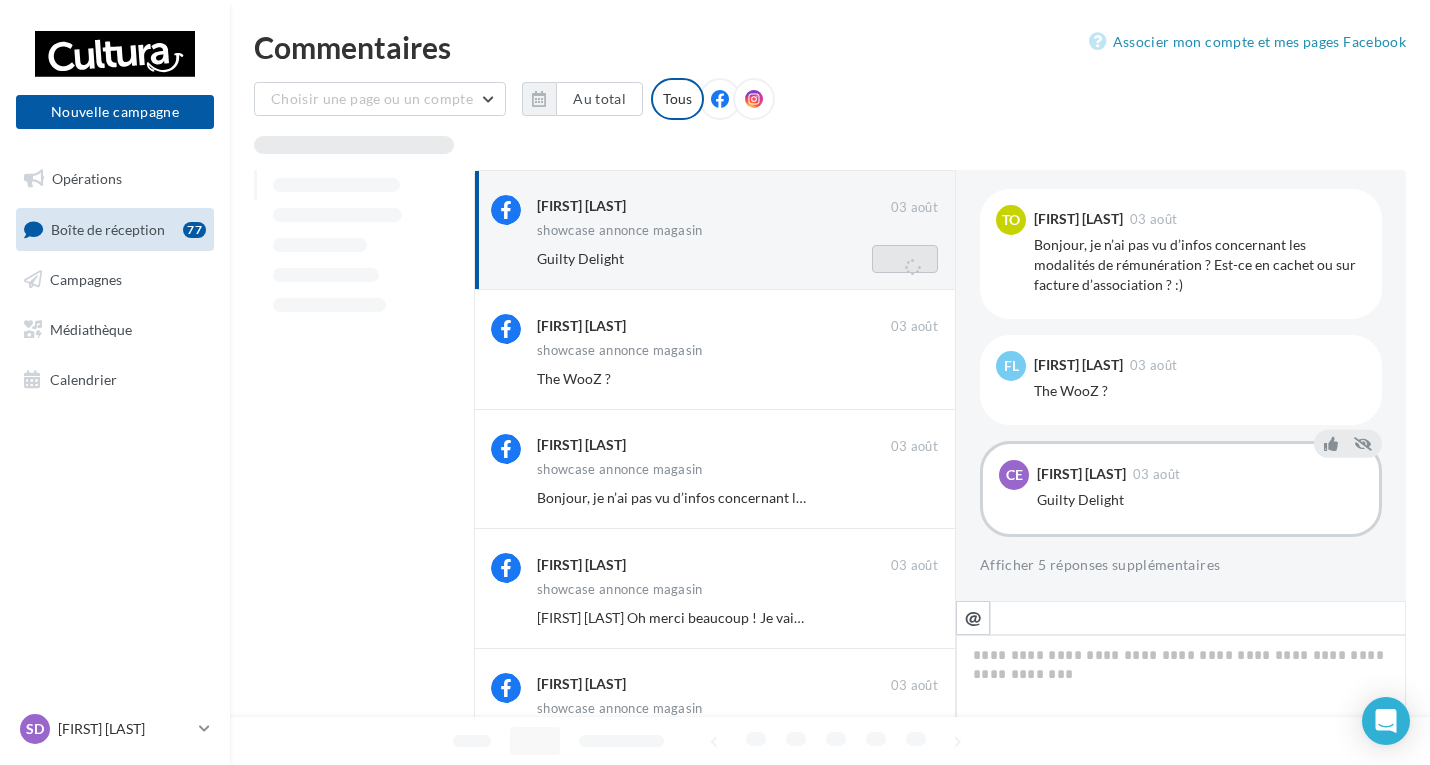scroll, scrollTop: 269, scrollLeft: 0, axis: vertical 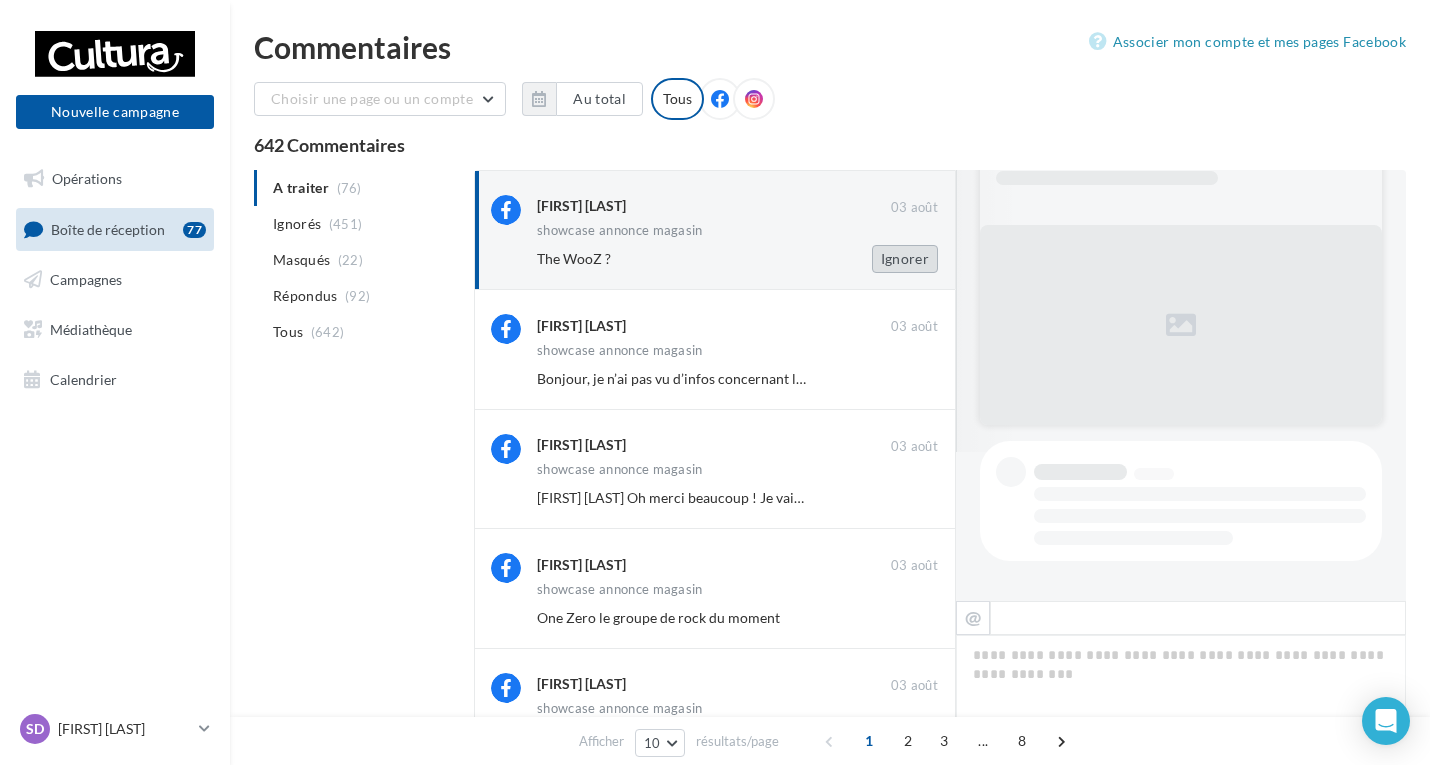 click on "Ignorer" at bounding box center [905, 259] 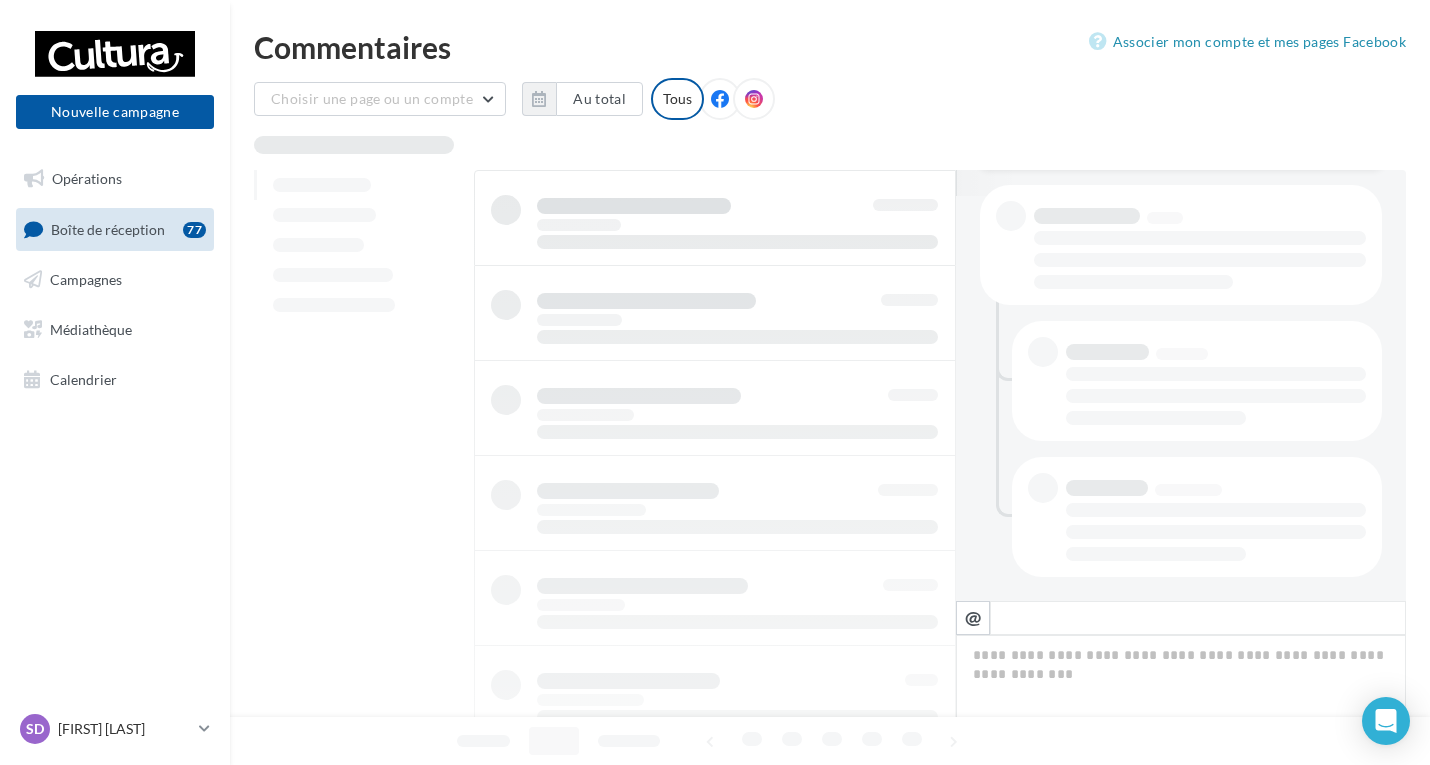 scroll, scrollTop: 405, scrollLeft: 0, axis: vertical 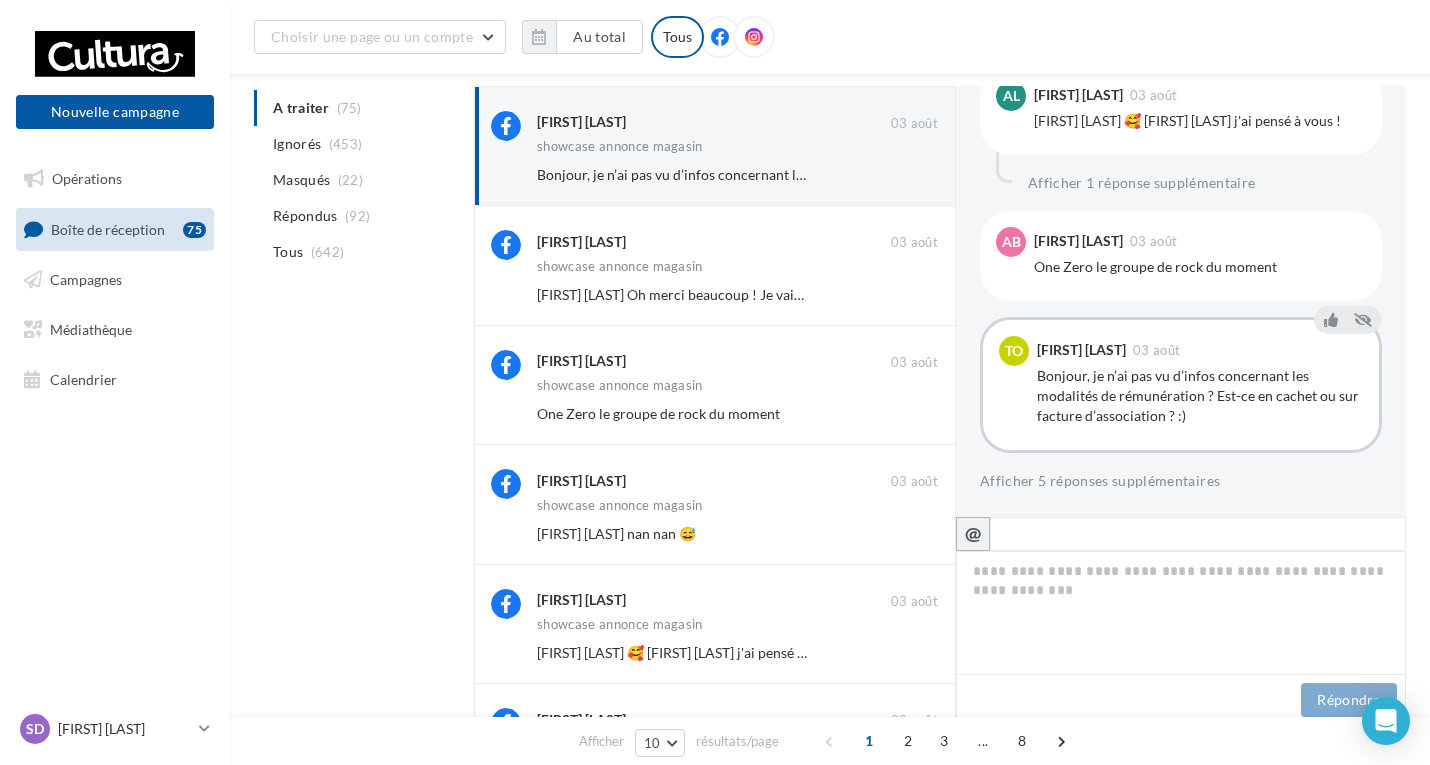 click on "@" at bounding box center (973, 533) 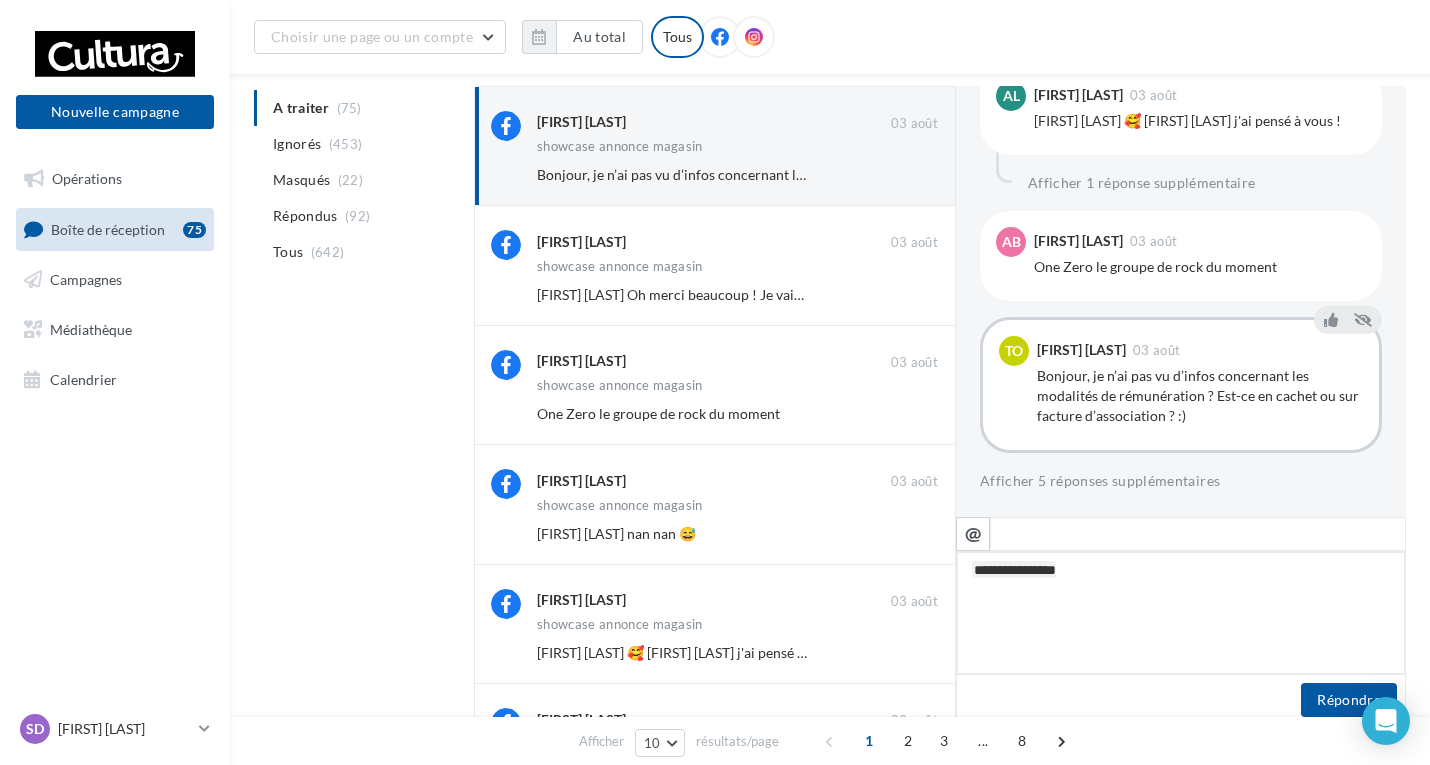 click on "**********" at bounding box center (1181, 613) 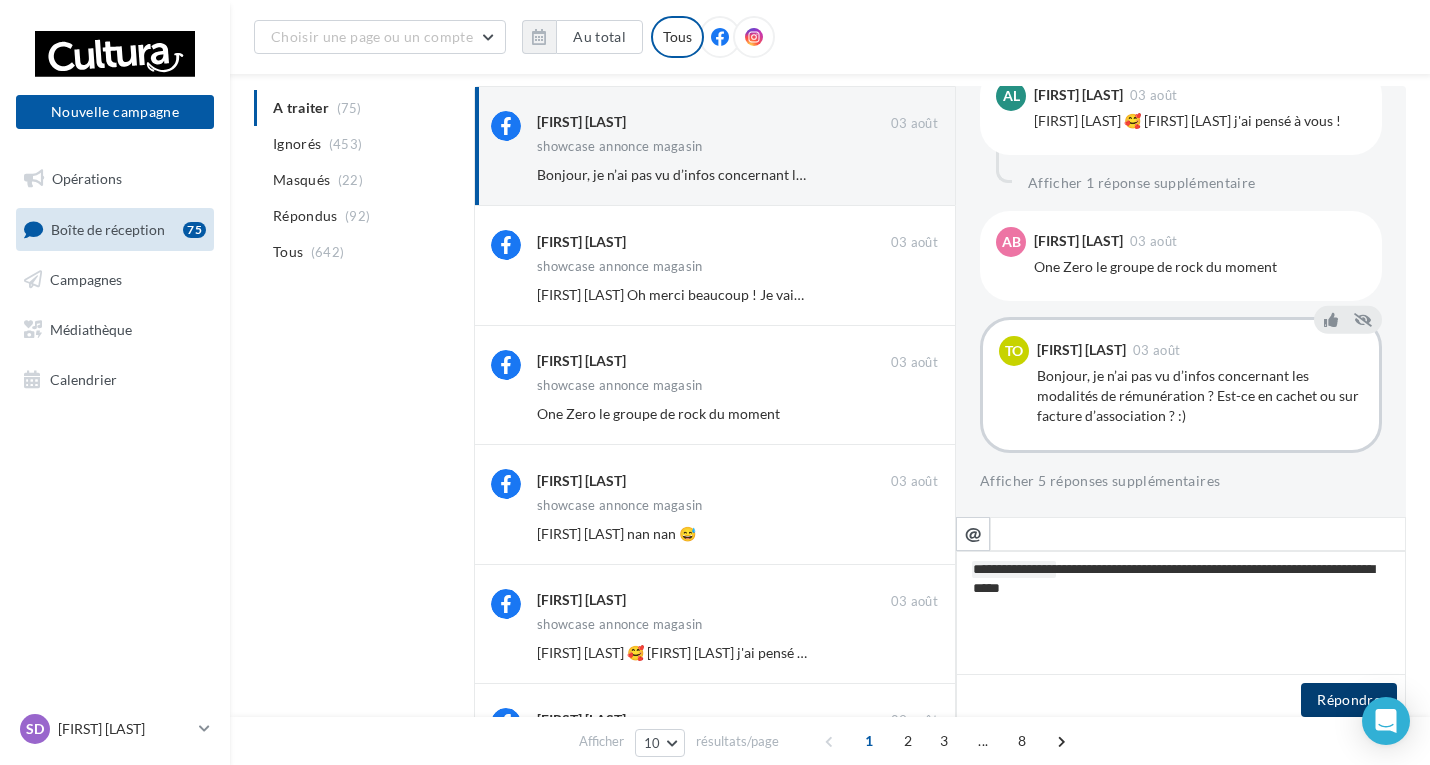 click on "Répondre" at bounding box center [1349, 700] 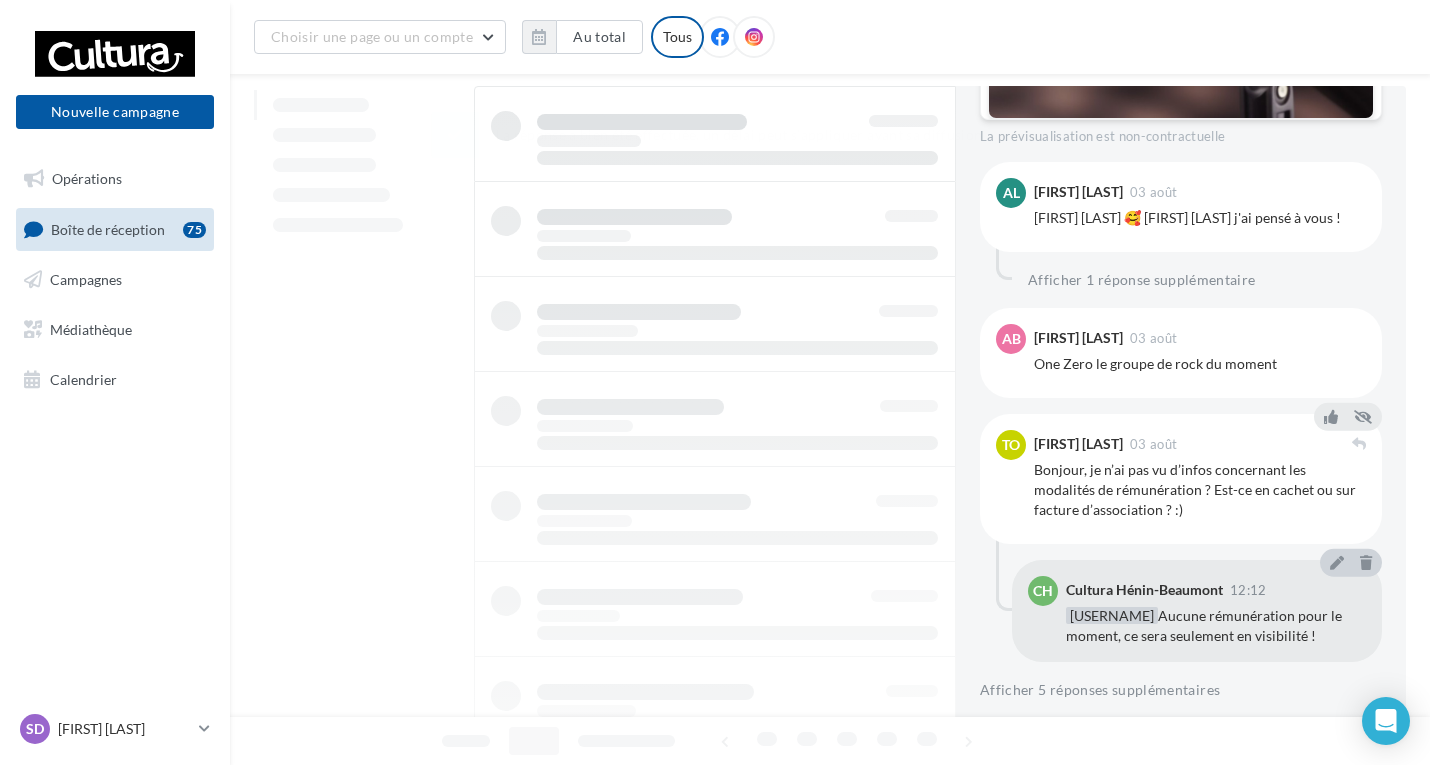 scroll, scrollTop: 1081, scrollLeft: 0, axis: vertical 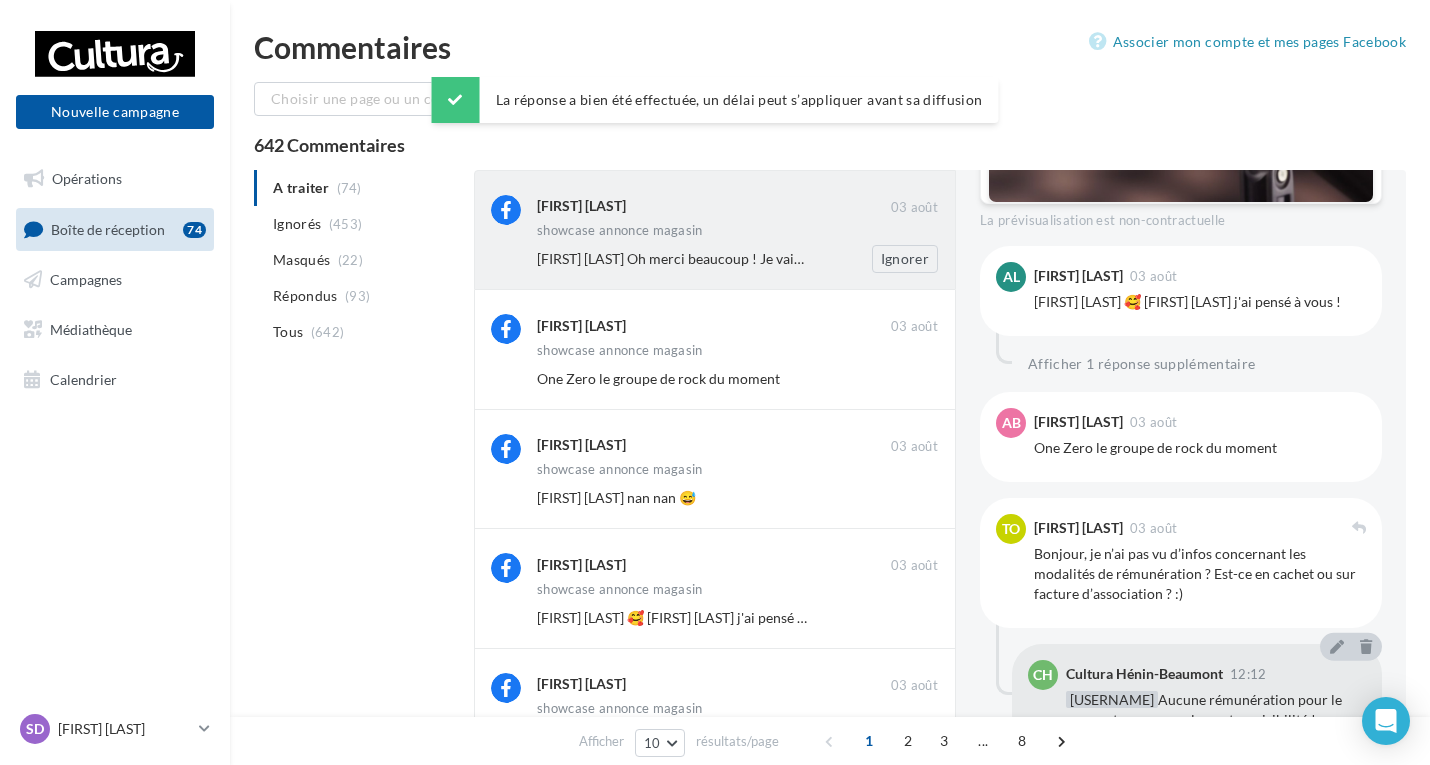 click on "showcase annonce magasin" at bounding box center (737, 232) 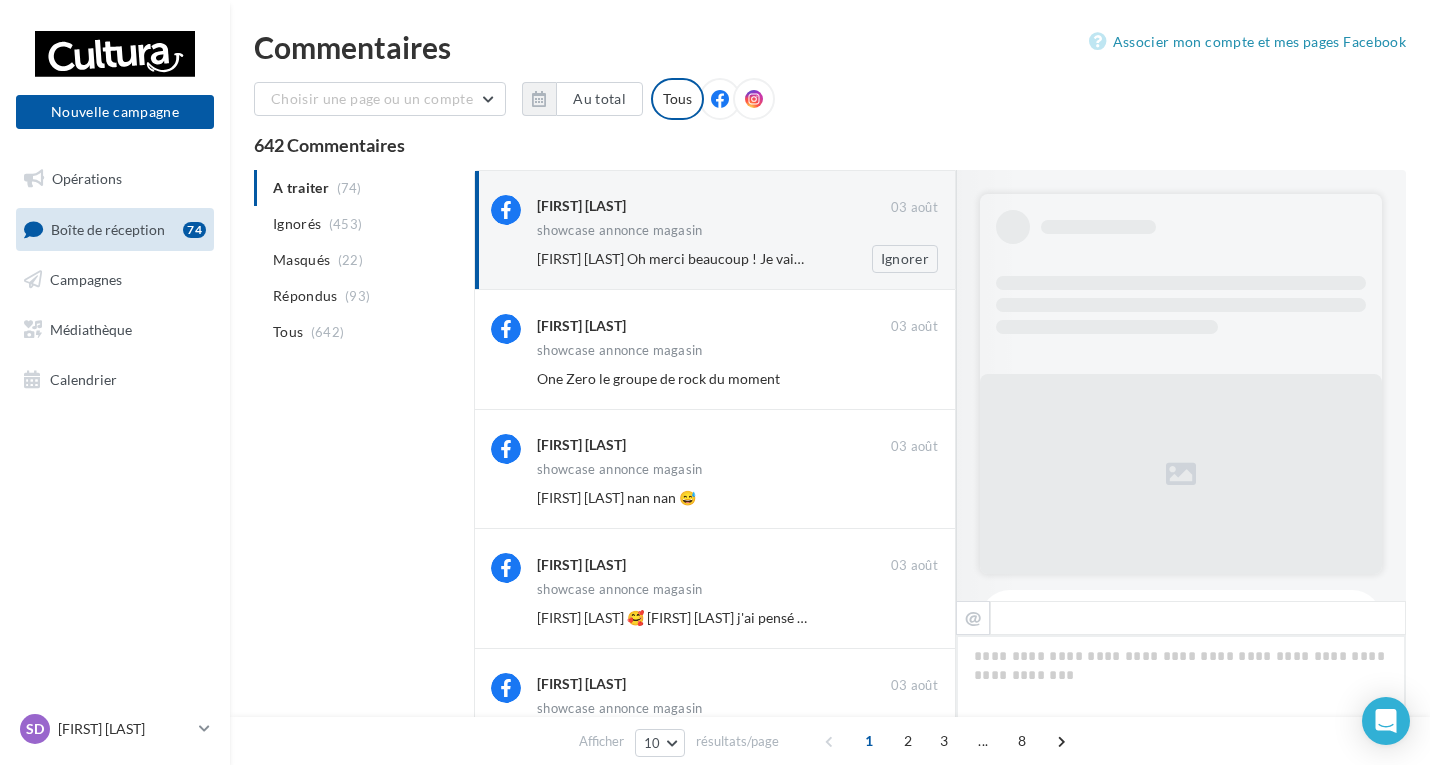 scroll, scrollTop: 1204, scrollLeft: 0, axis: vertical 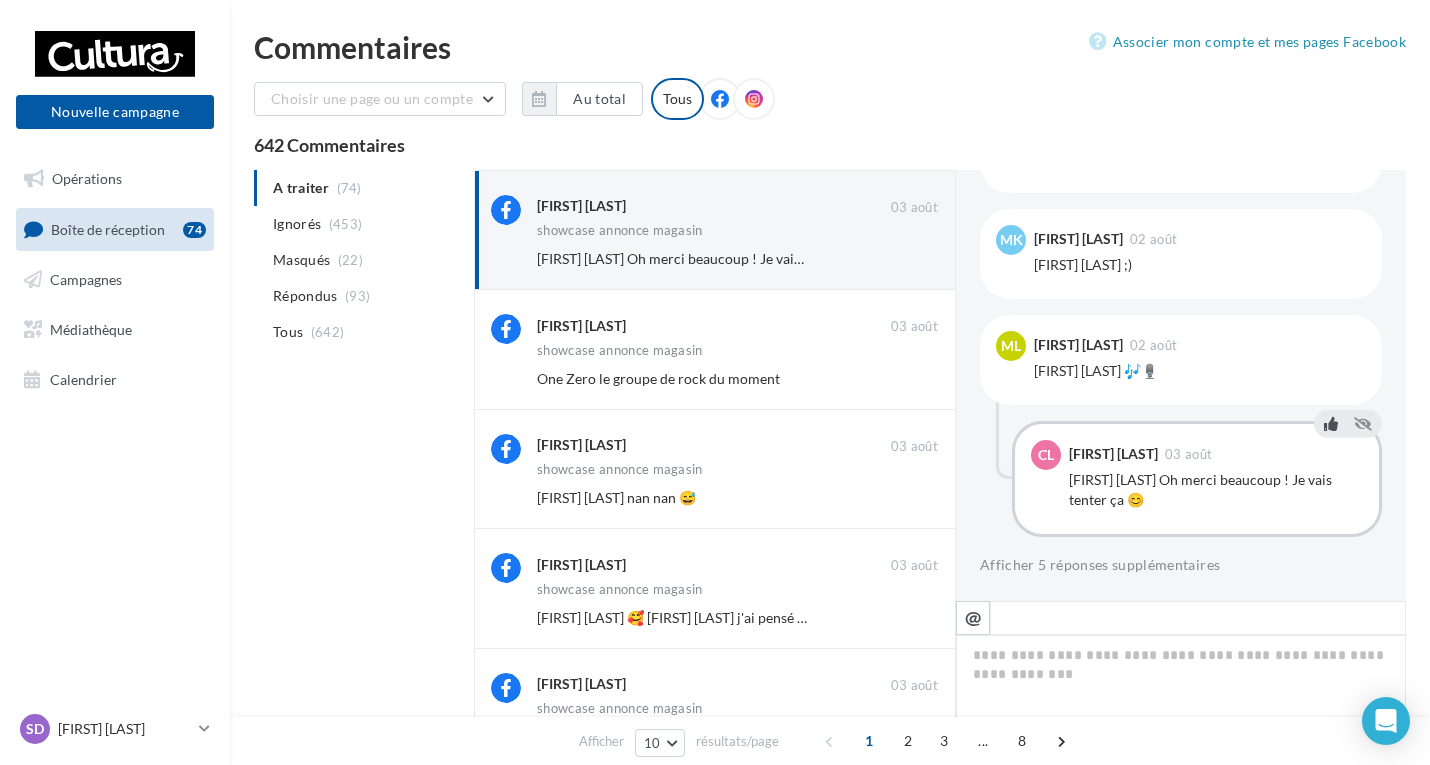 click at bounding box center [1331, 424] 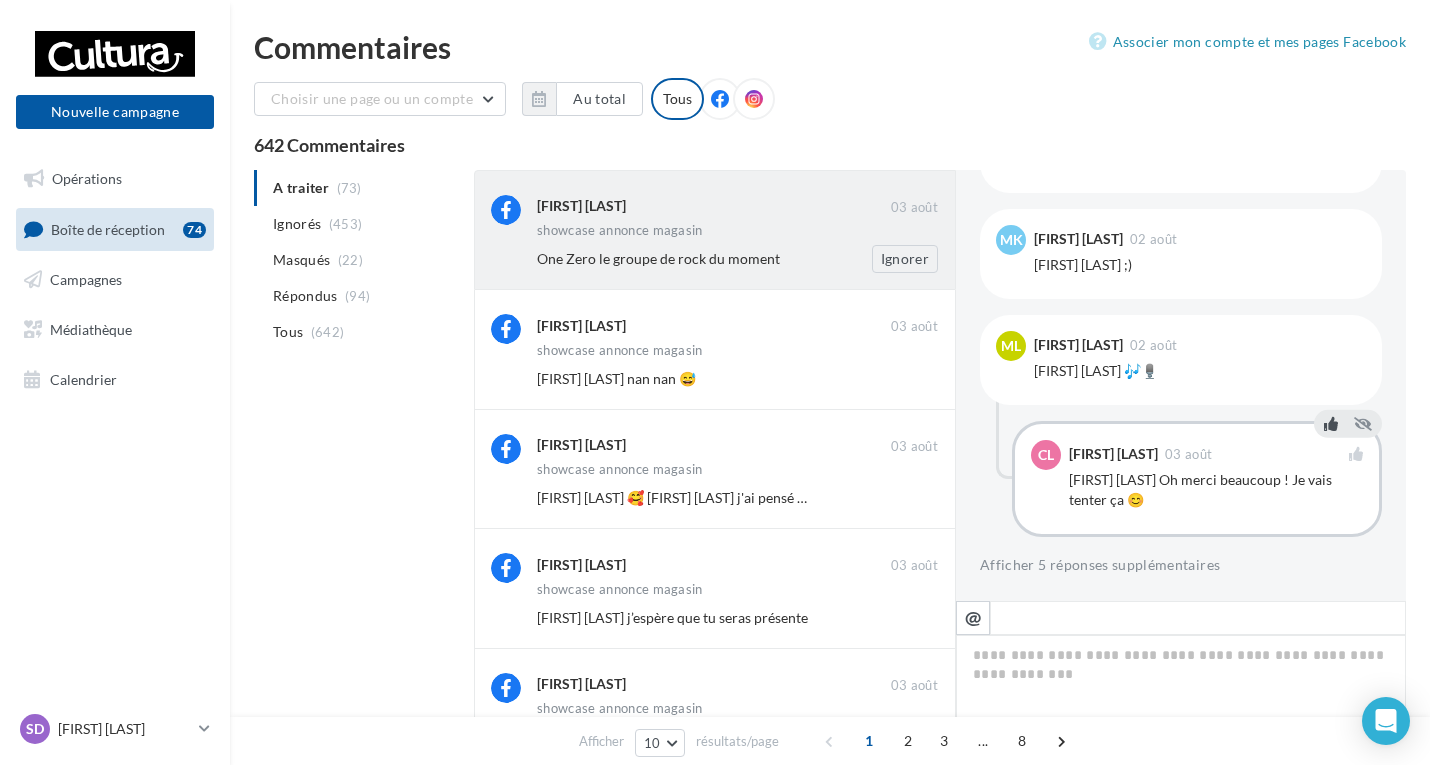 click on "Ignorer" at bounding box center (889, 259) 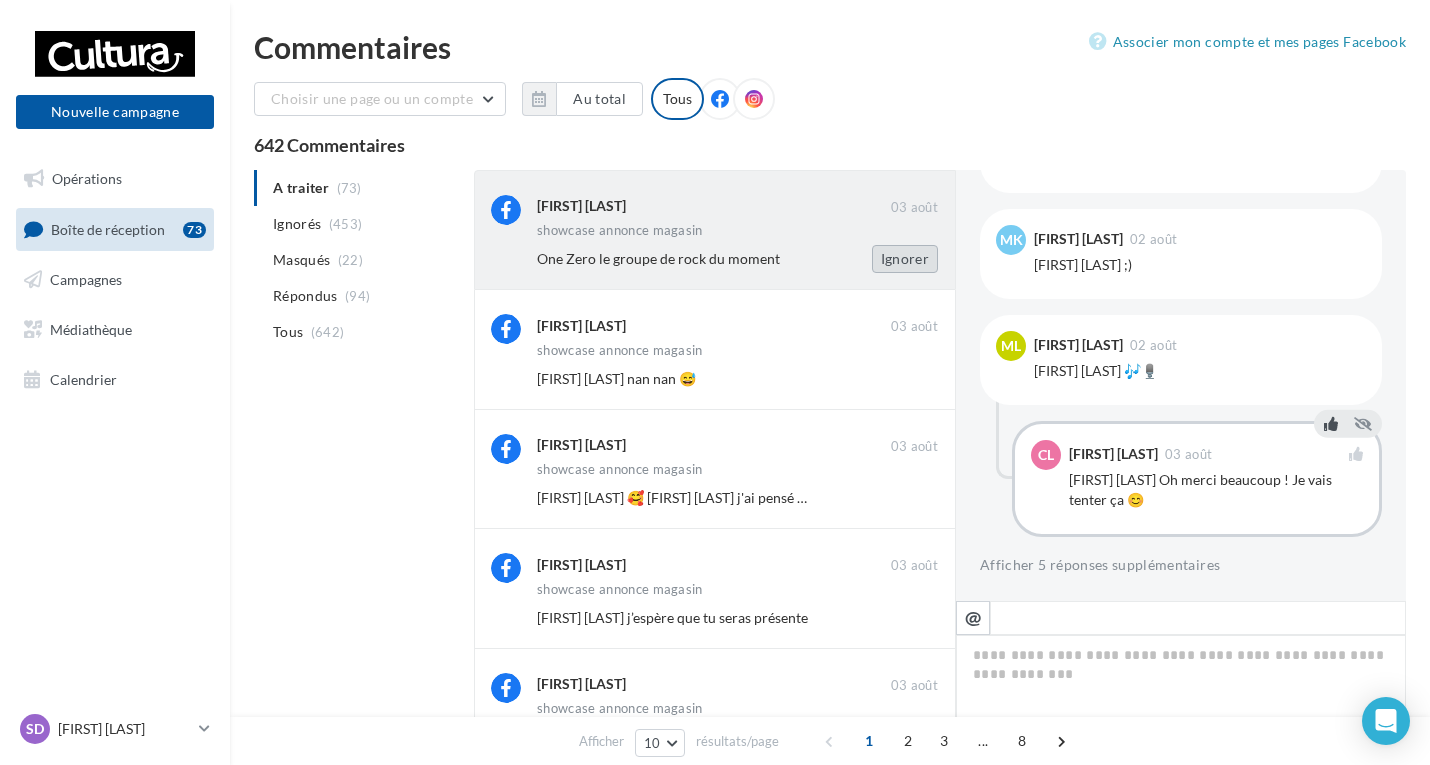 click on "Ignorer" at bounding box center [905, 259] 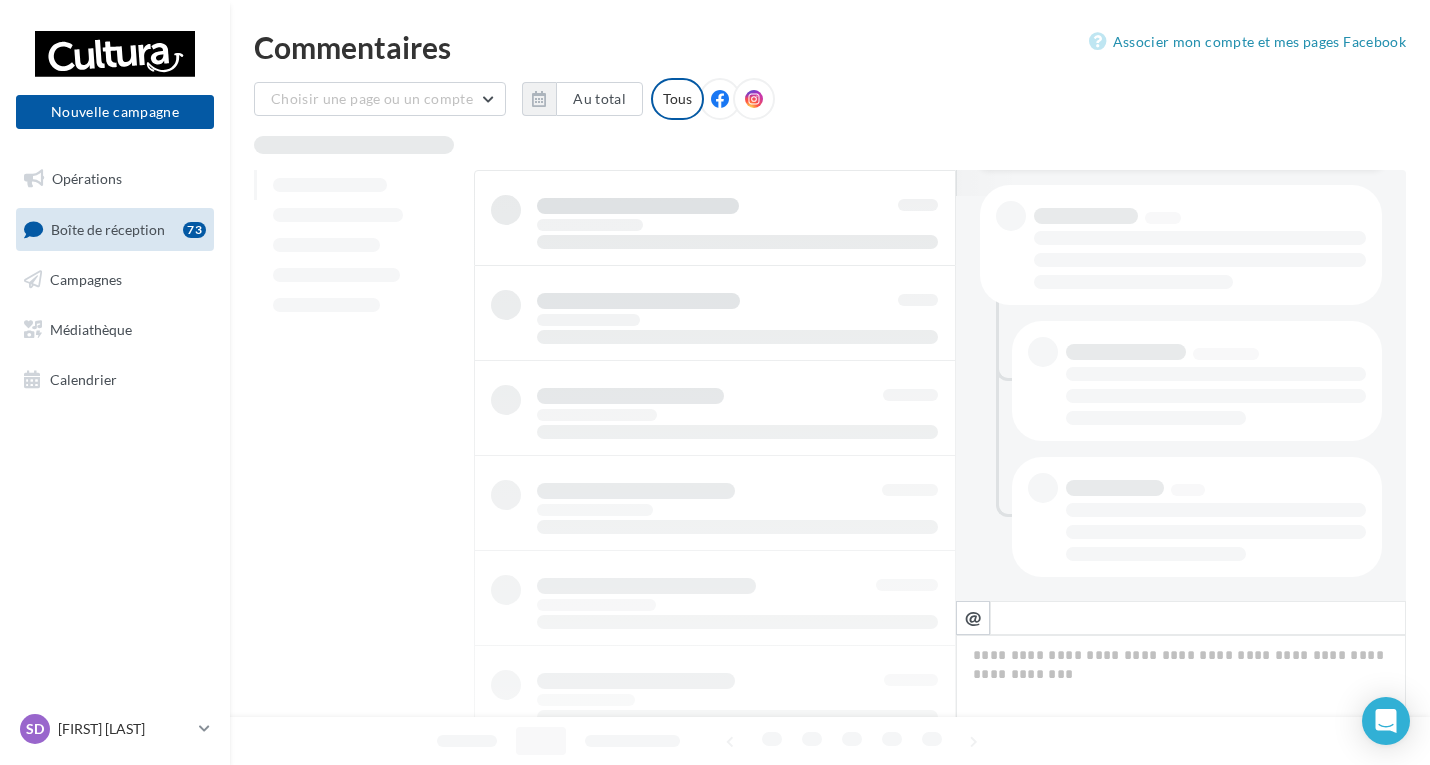 scroll, scrollTop: 405, scrollLeft: 0, axis: vertical 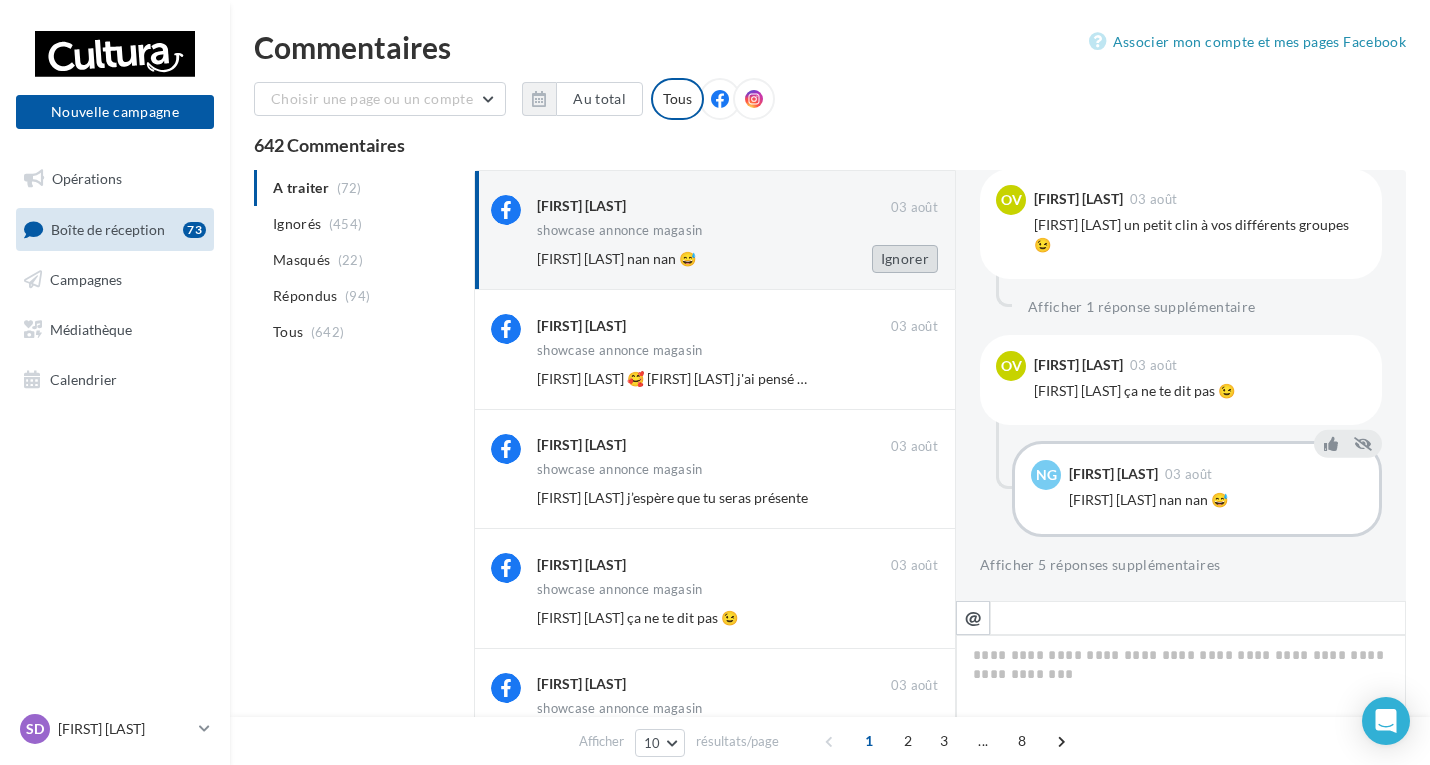 click on "Ignorer" at bounding box center (905, 259) 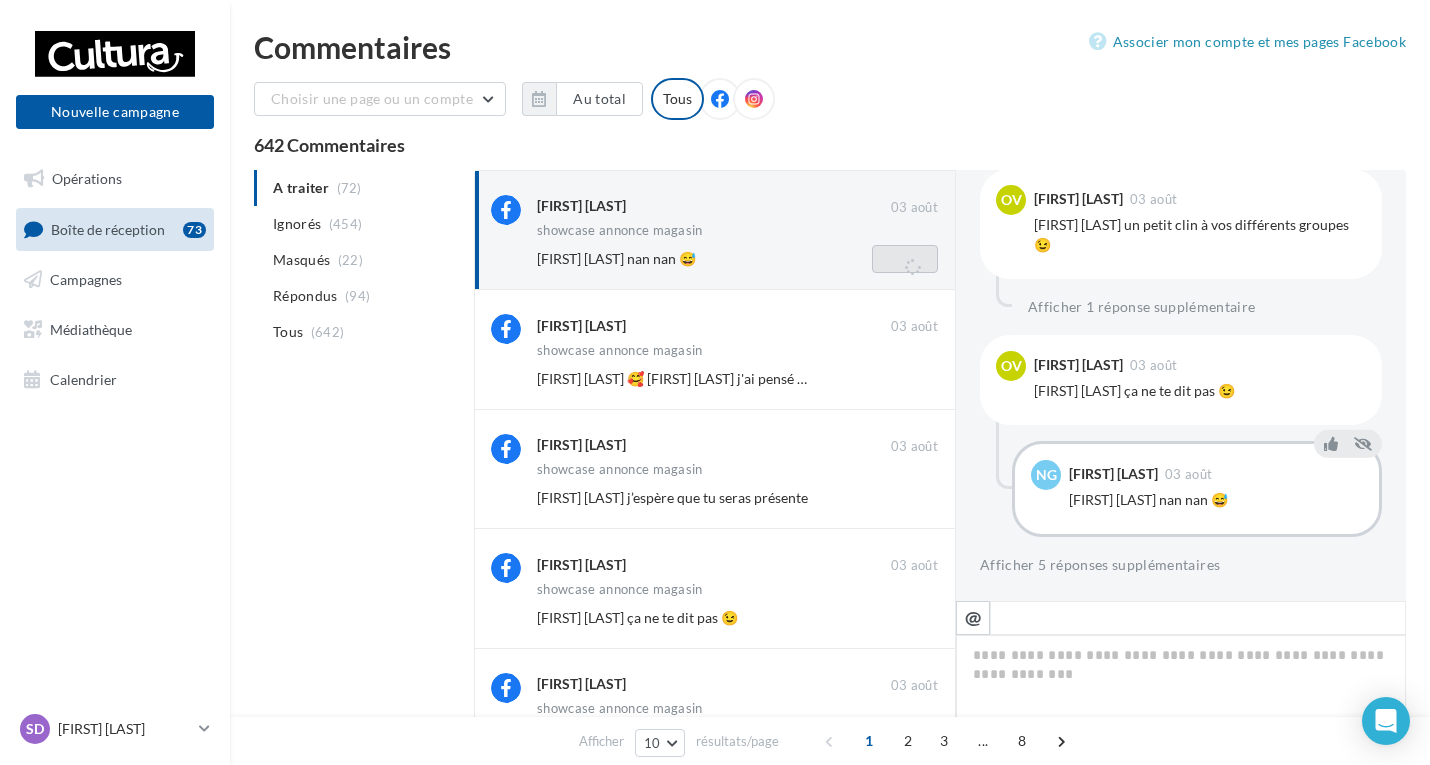 scroll, scrollTop: 149, scrollLeft: 0, axis: vertical 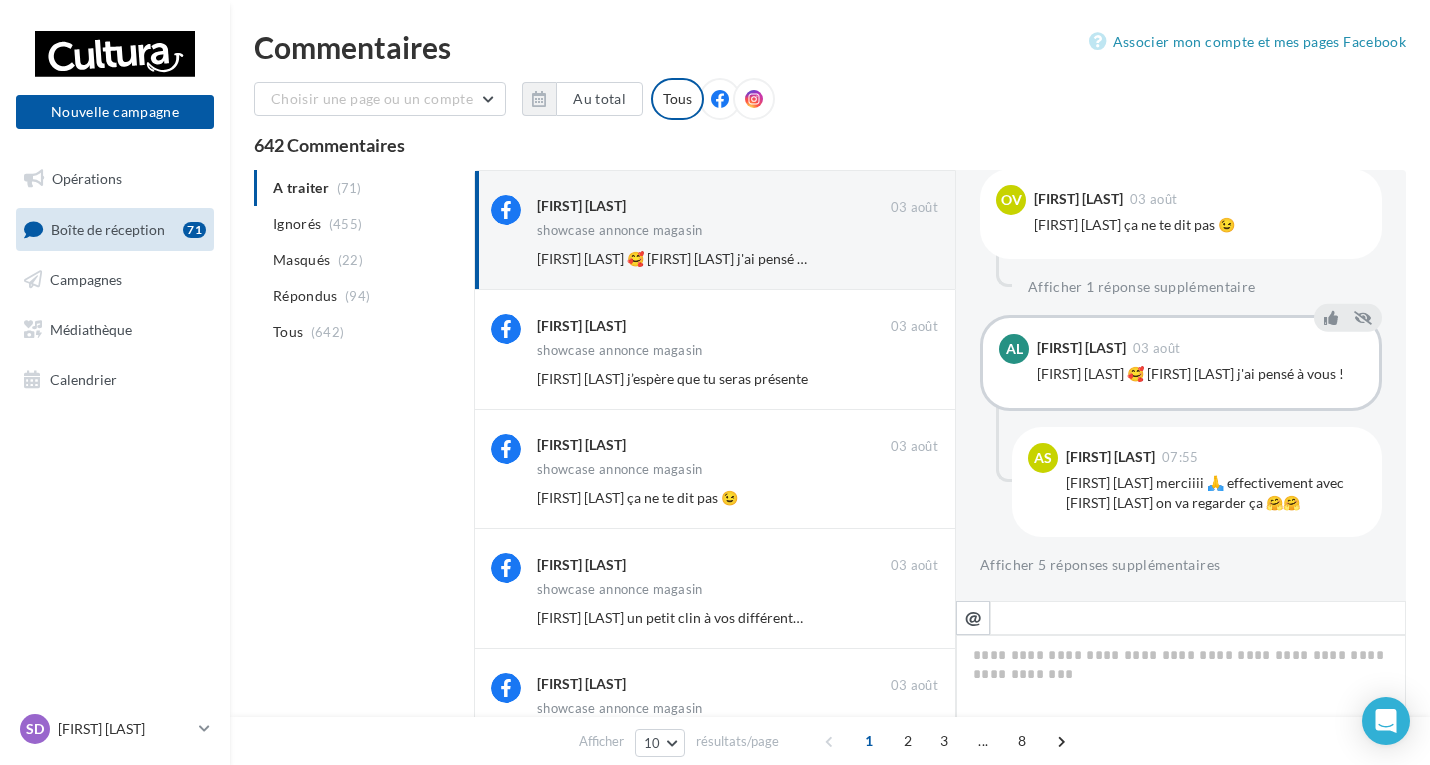 click on "Ignorer" at bounding box center (905, 259) 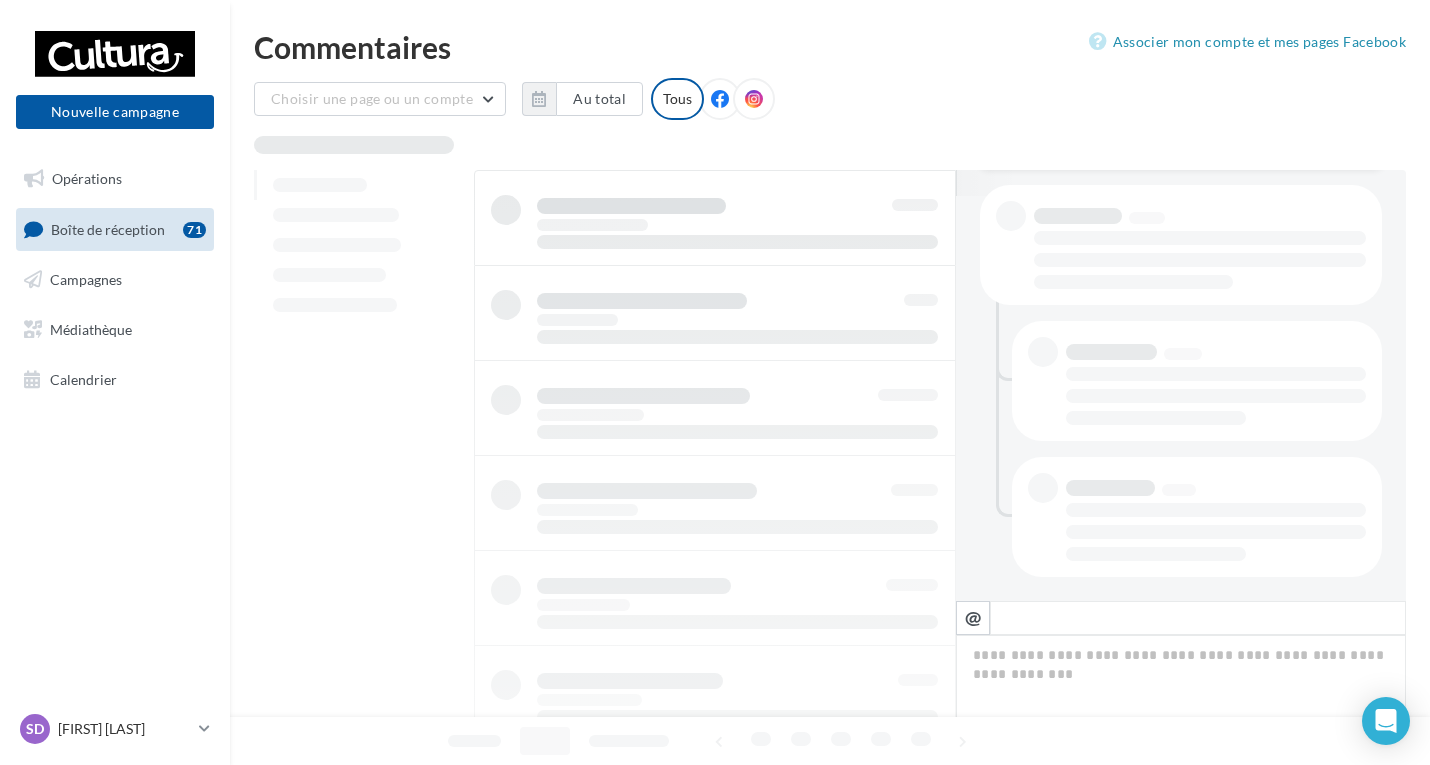 scroll, scrollTop: 405, scrollLeft: 0, axis: vertical 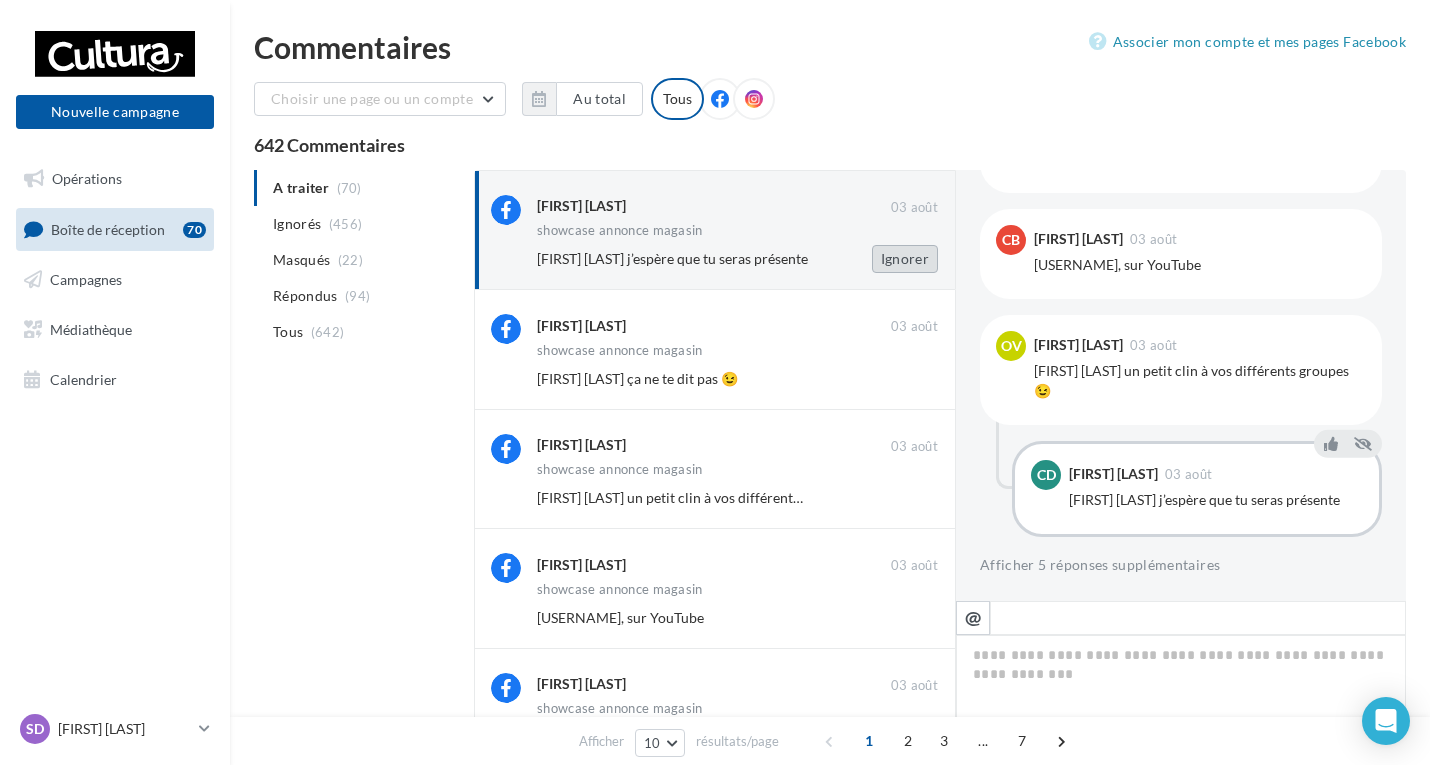 click on "Ignorer" at bounding box center [905, 259] 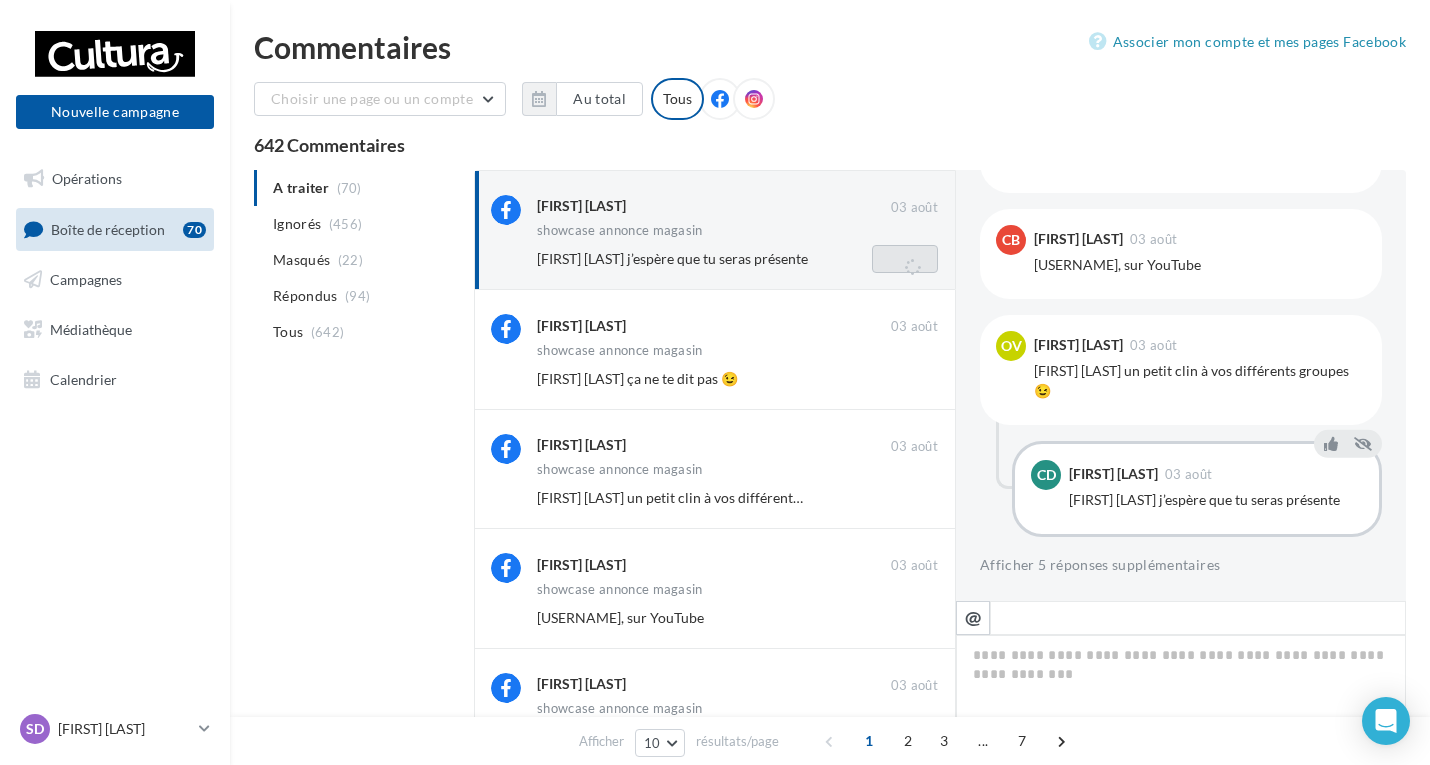 scroll, scrollTop: 405, scrollLeft: 0, axis: vertical 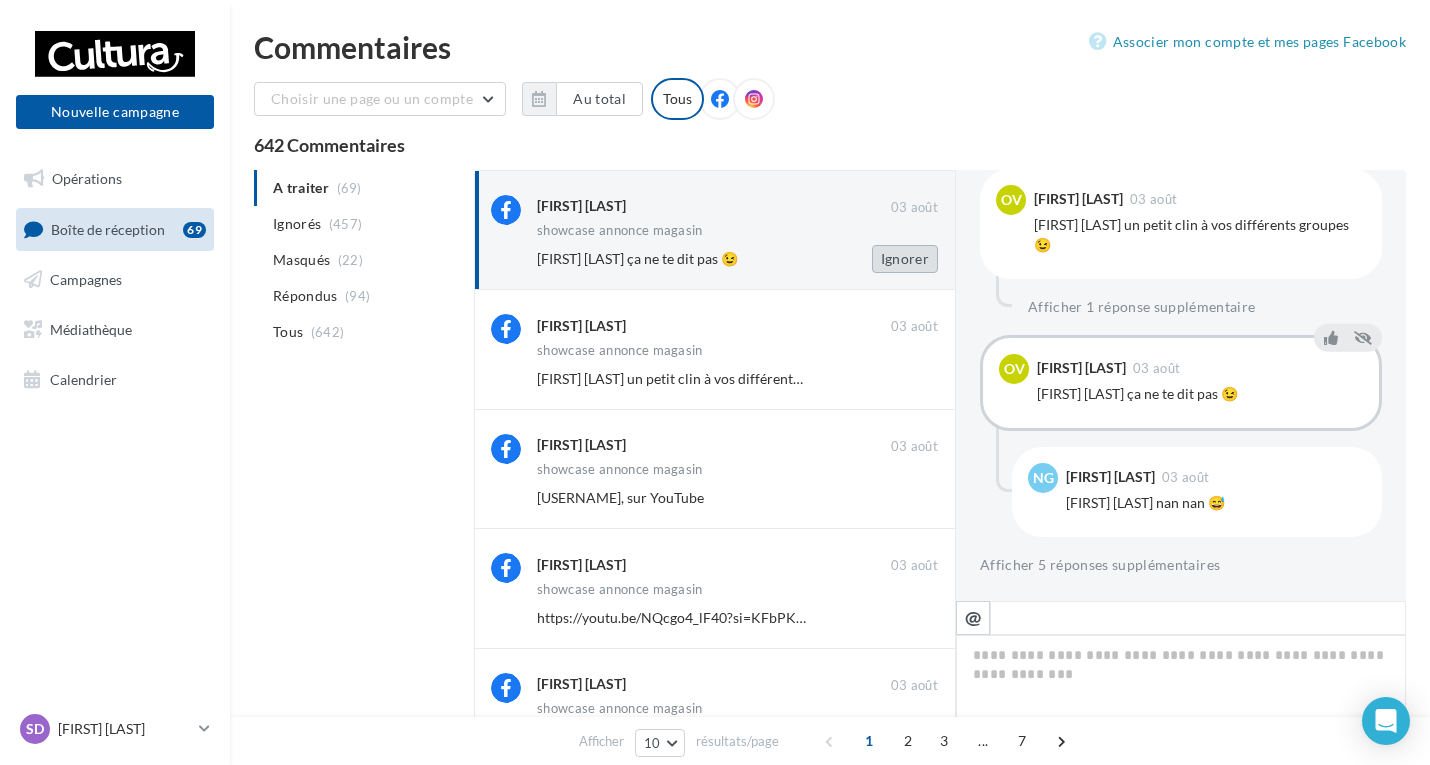 click on "Ignorer" at bounding box center [905, 259] 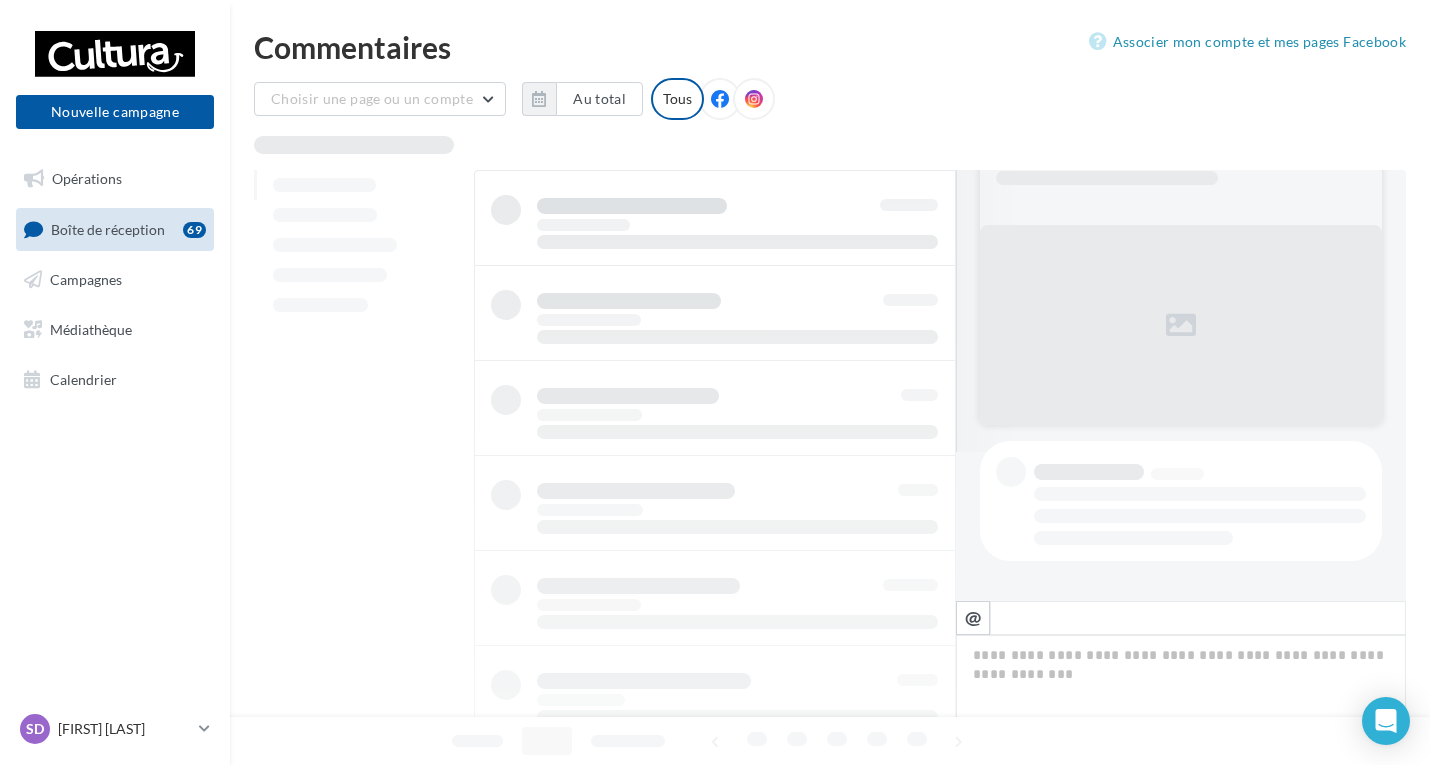 scroll, scrollTop: 149, scrollLeft: 0, axis: vertical 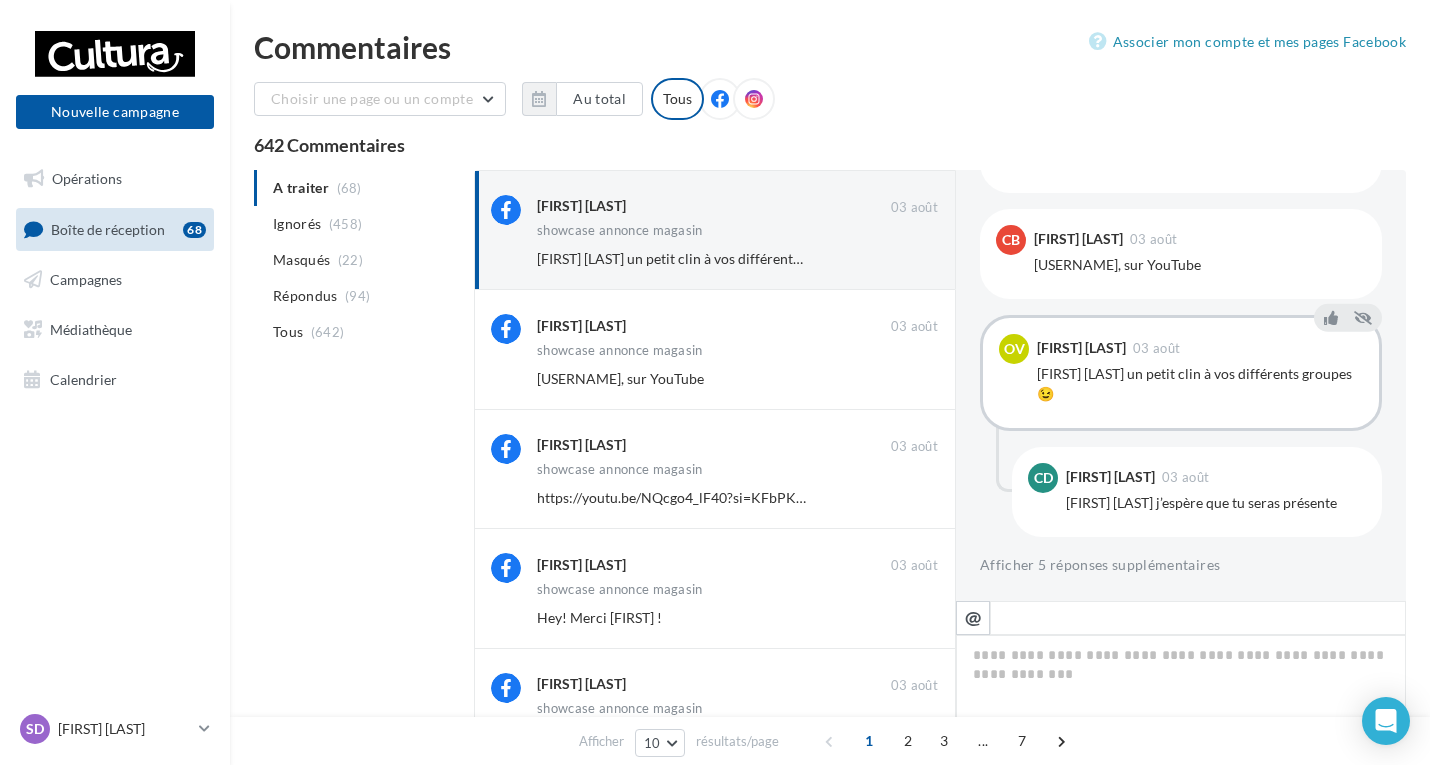 click on "Ignorer" at bounding box center (905, 259) 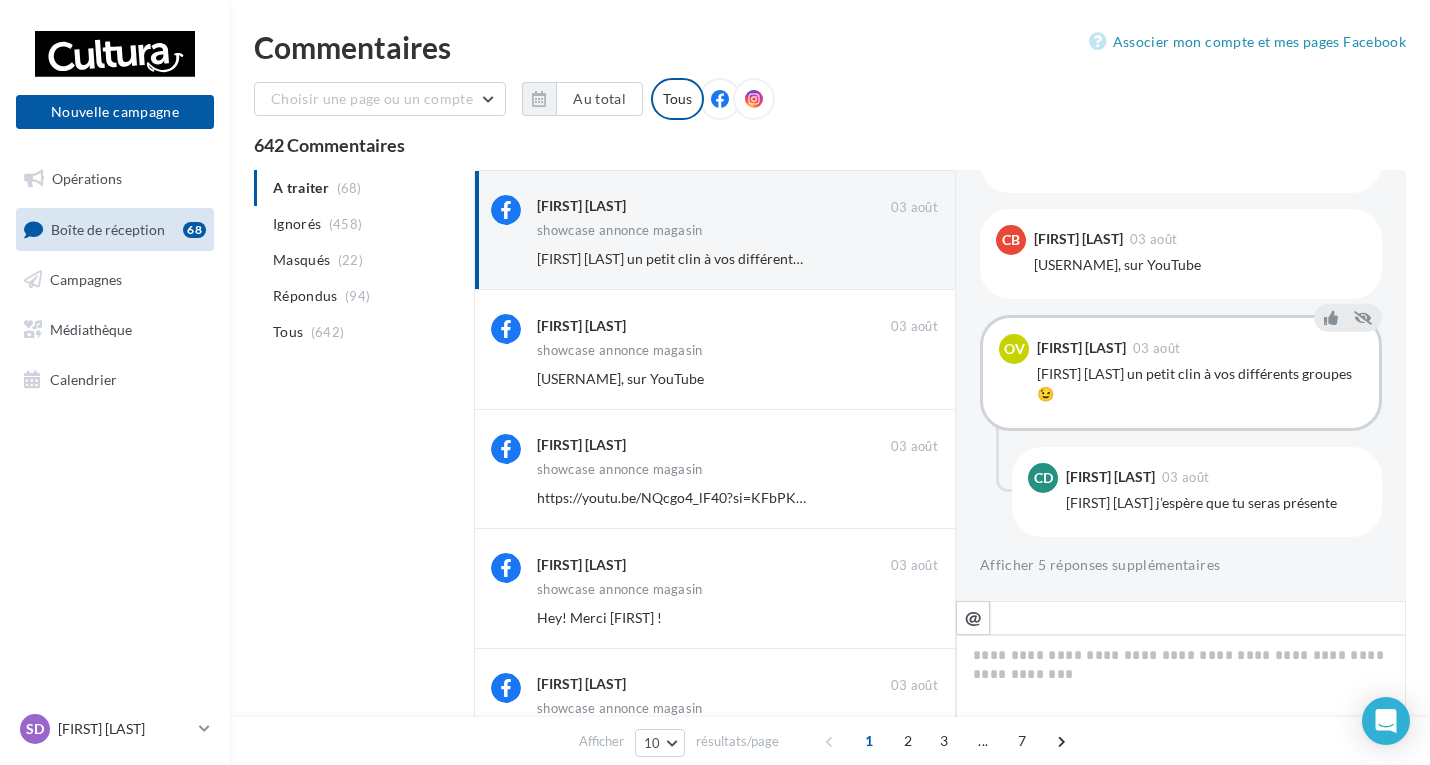 scroll, scrollTop: 149, scrollLeft: 0, axis: vertical 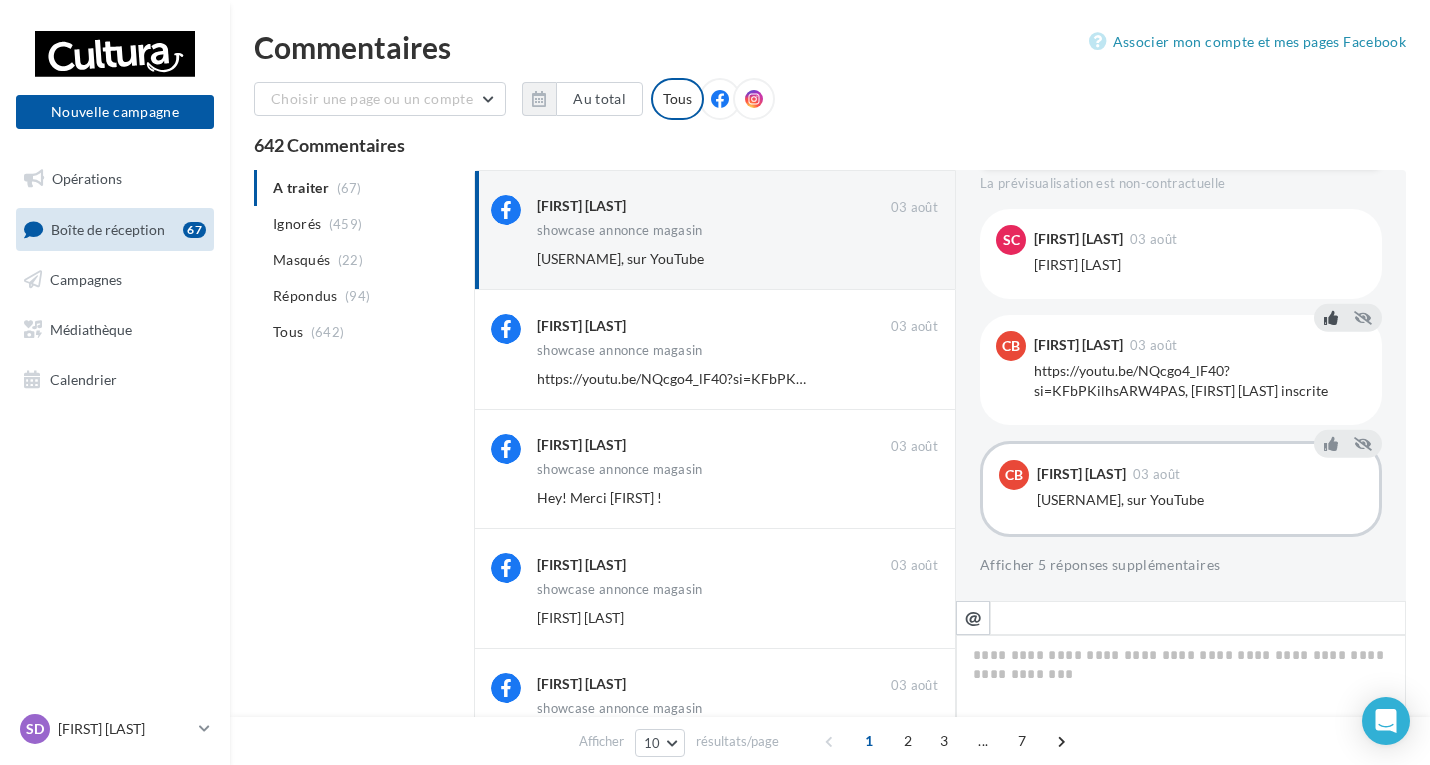 click at bounding box center (1331, 318) 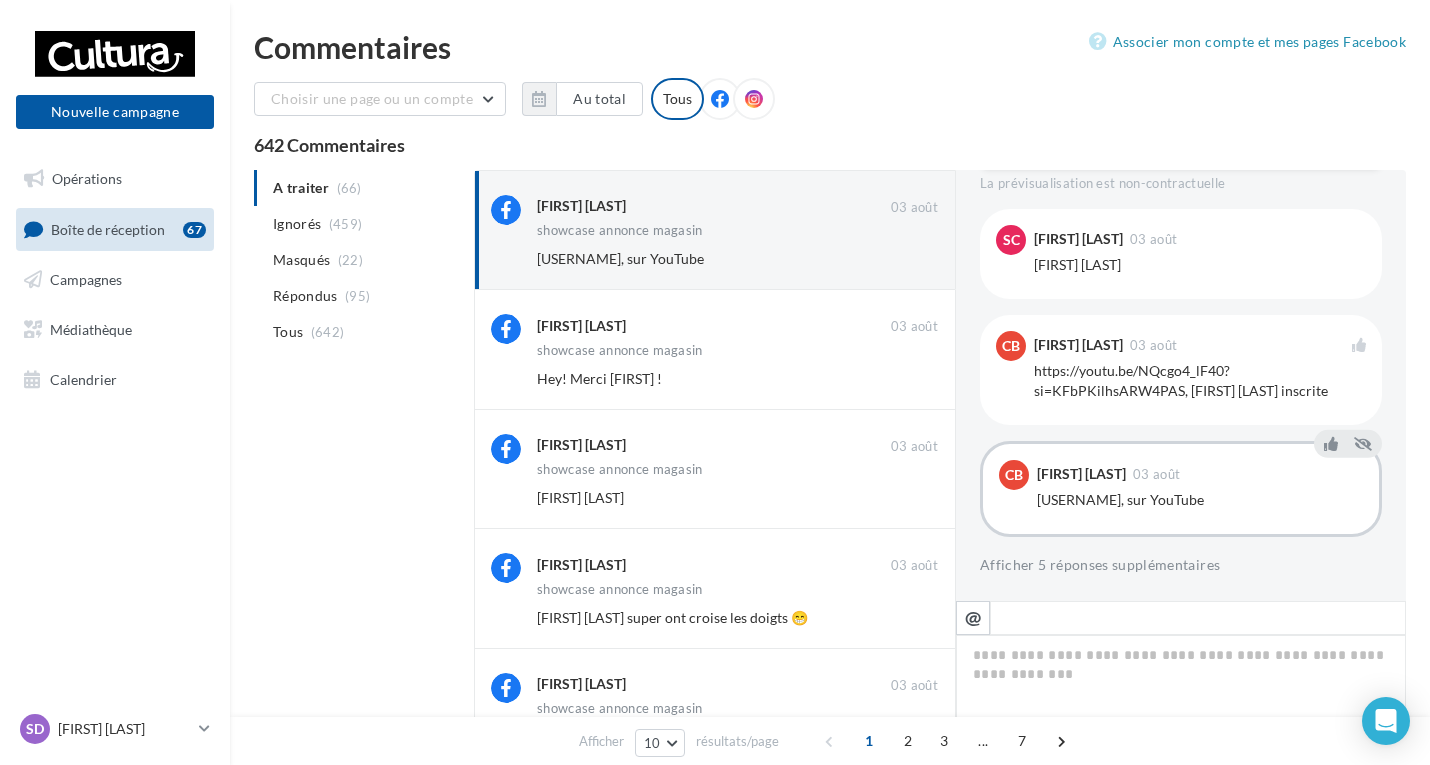 click on "Ignorer" at bounding box center (905, 259) 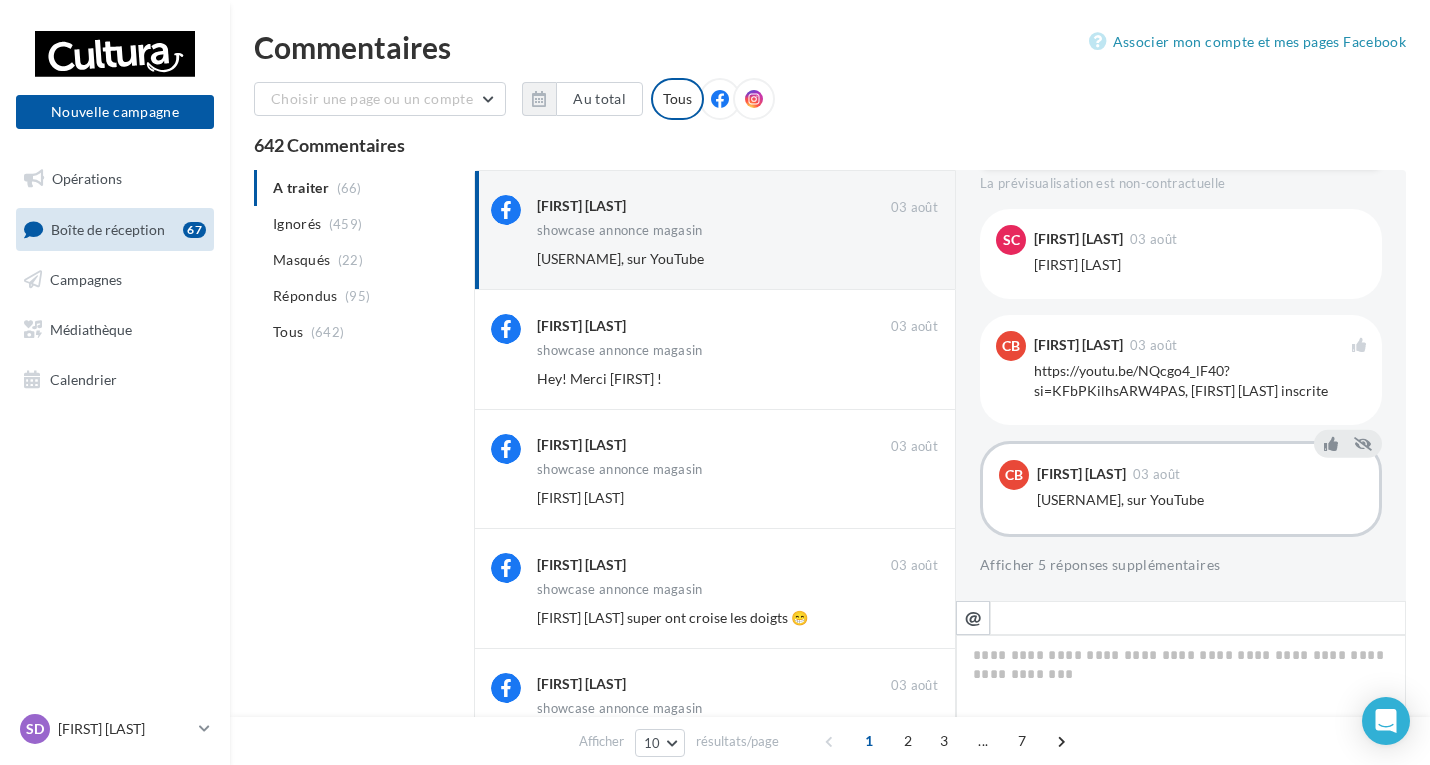 scroll, scrollTop: 269, scrollLeft: 0, axis: vertical 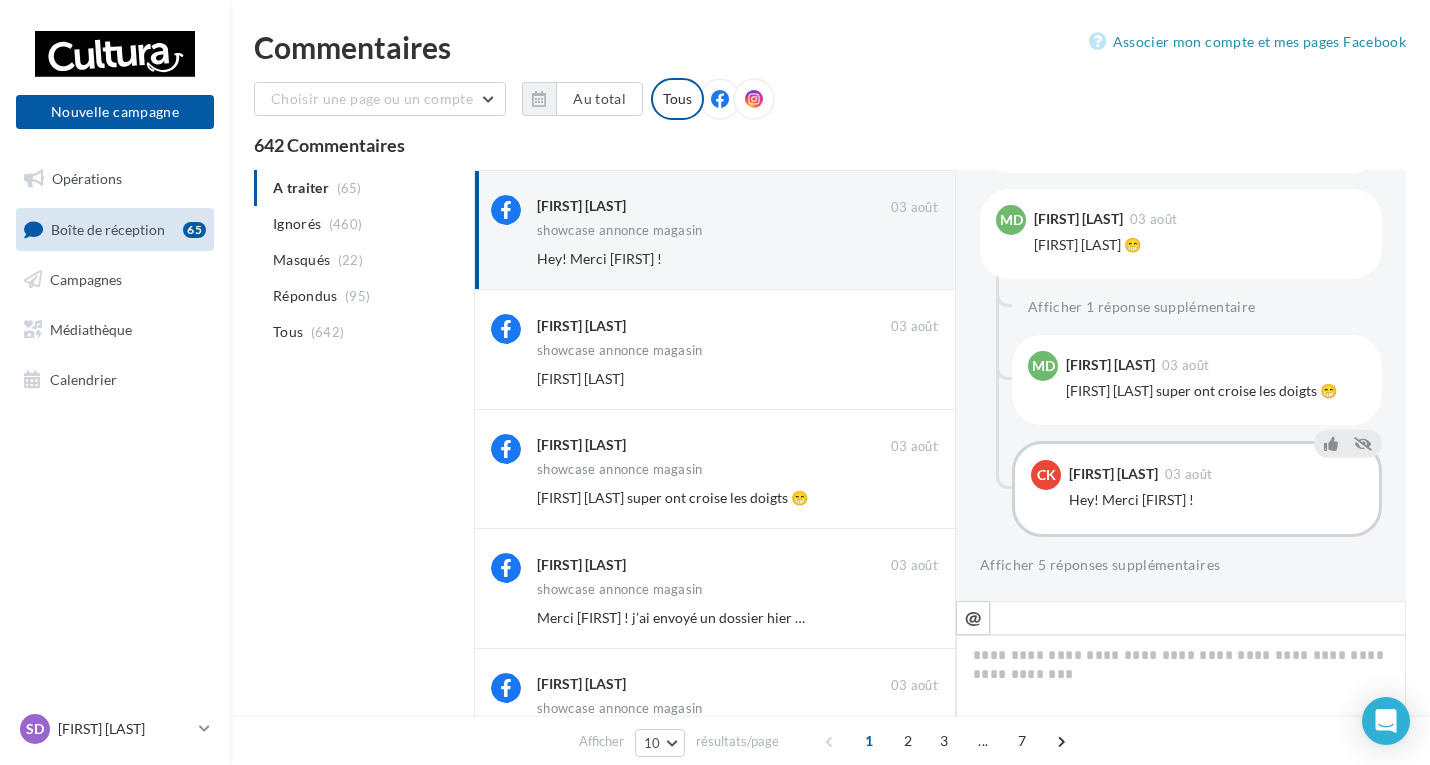click on "Ignorer" at bounding box center [905, 259] 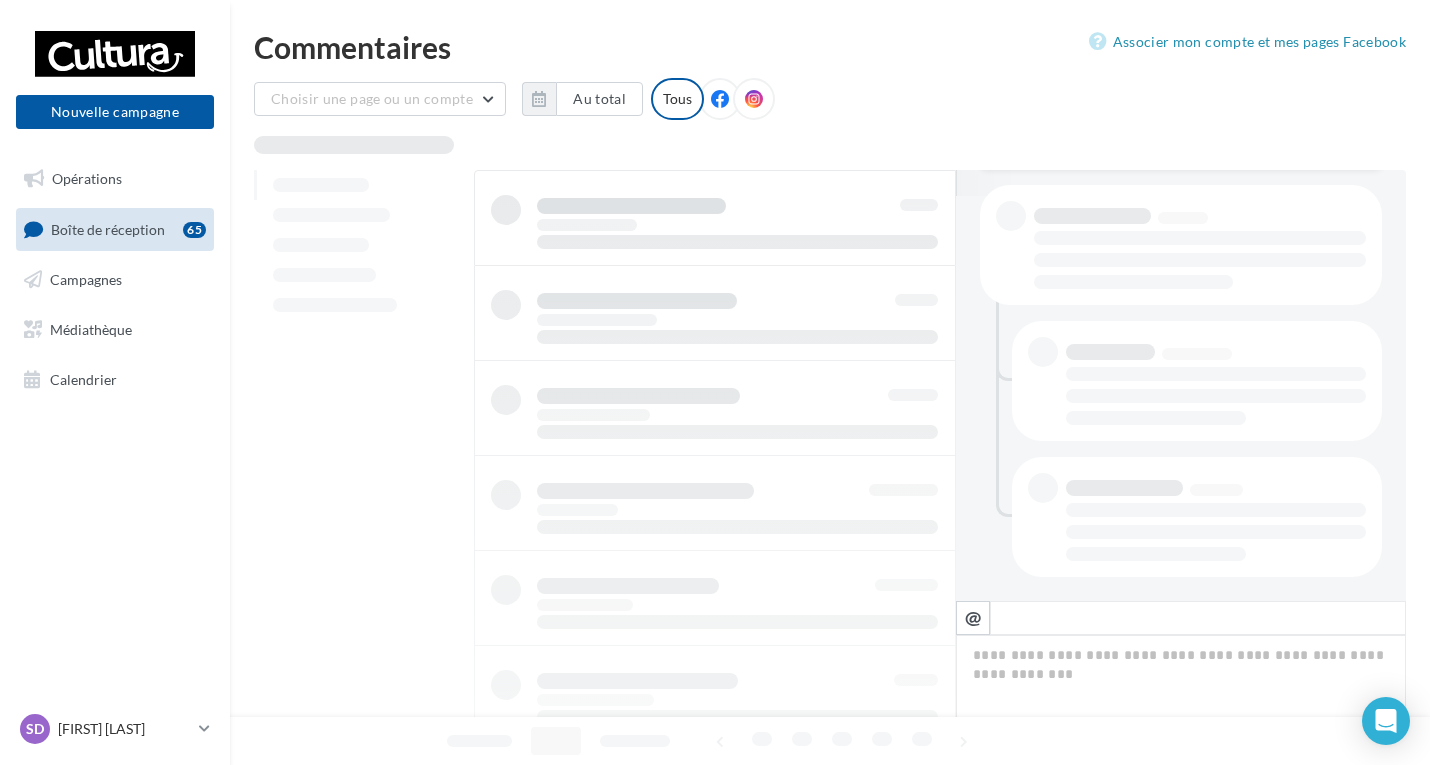 scroll, scrollTop: 405, scrollLeft: 0, axis: vertical 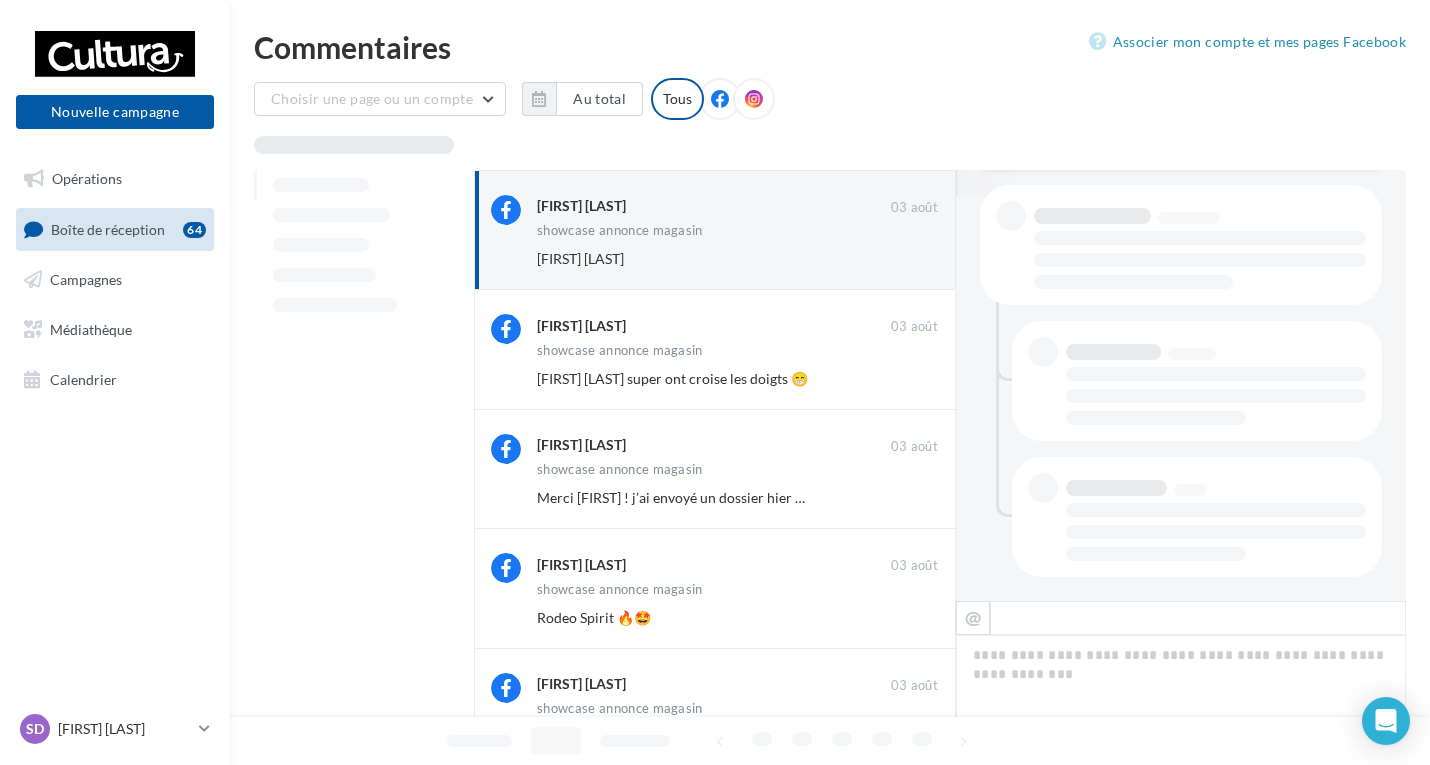 click on "Ignorer" at bounding box center [905, 259] 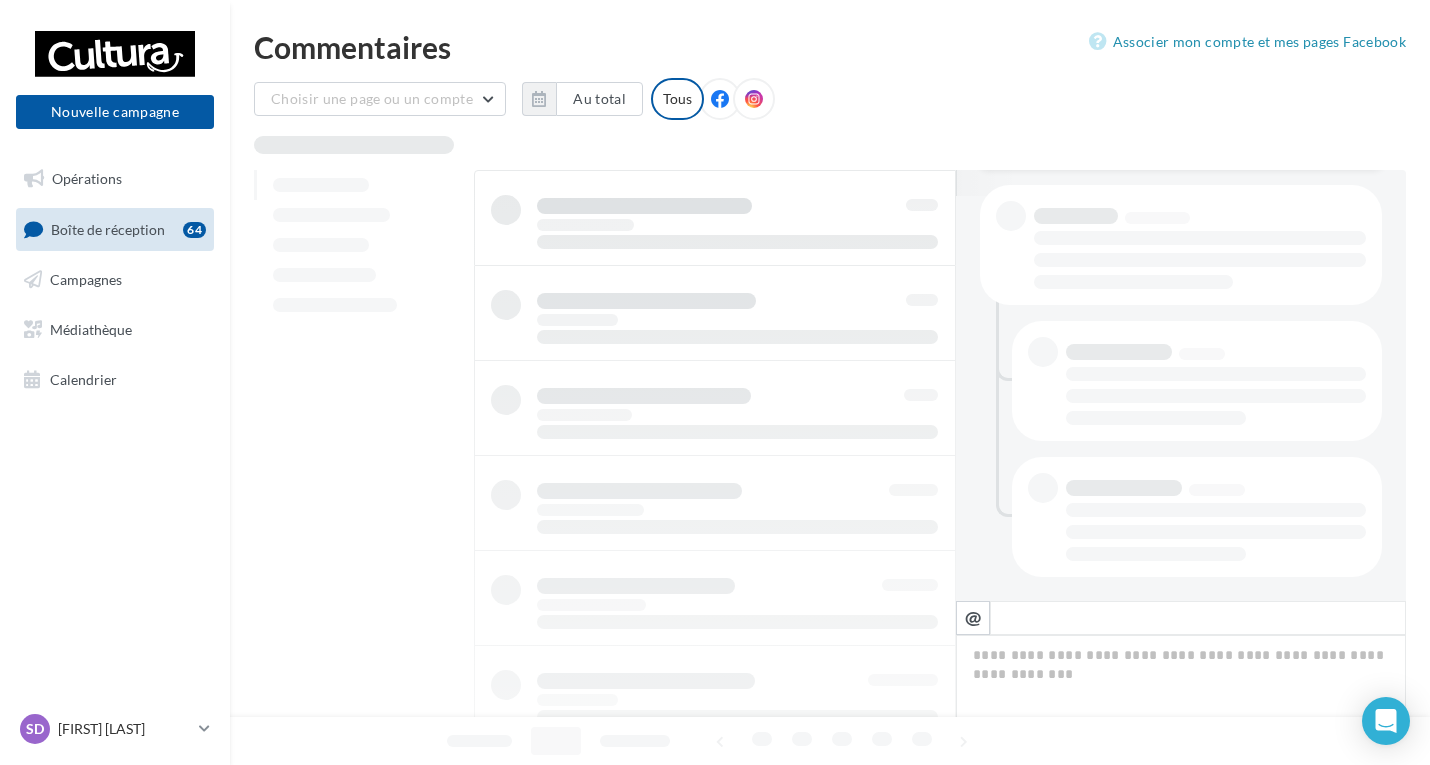 scroll, scrollTop: 405, scrollLeft: 0, axis: vertical 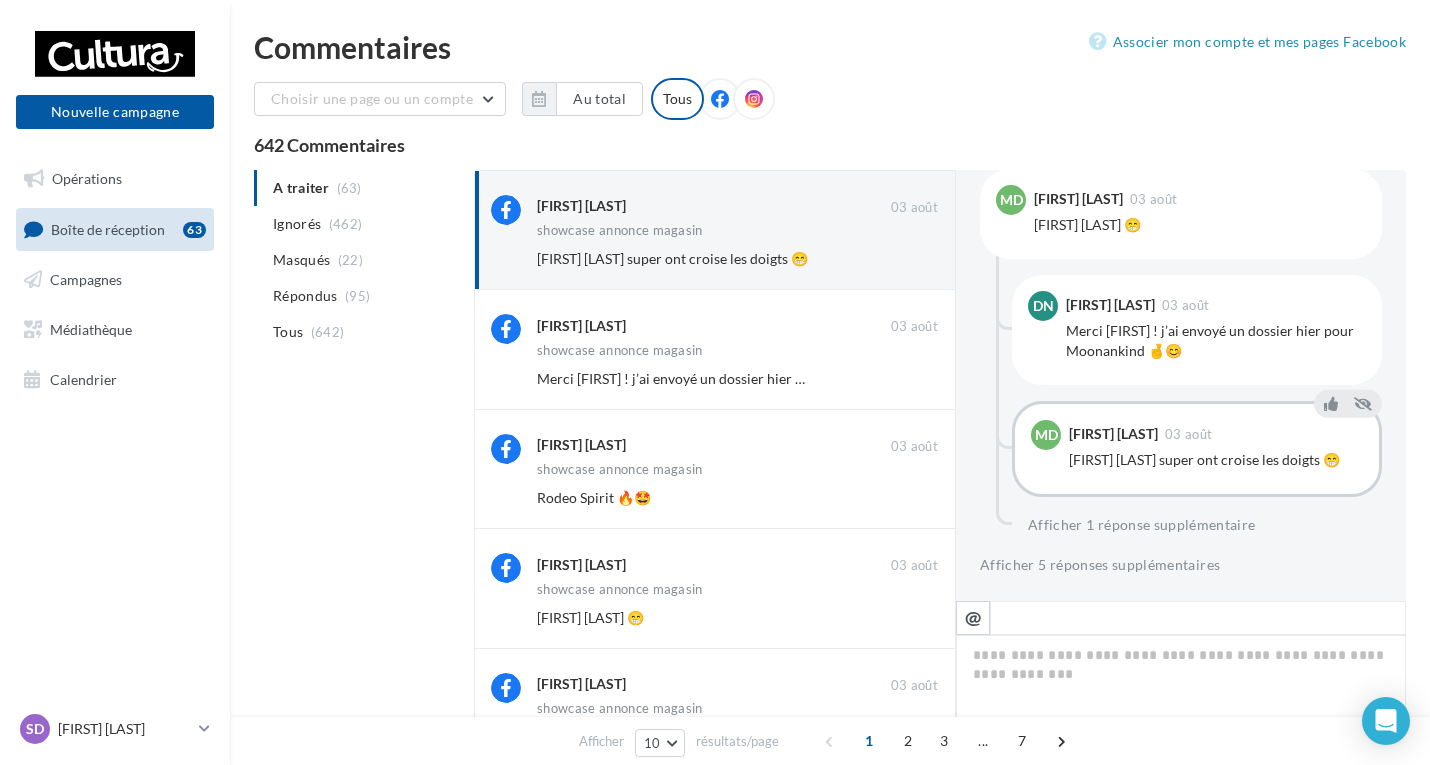 click on "Ignorer" at bounding box center (905, 259) 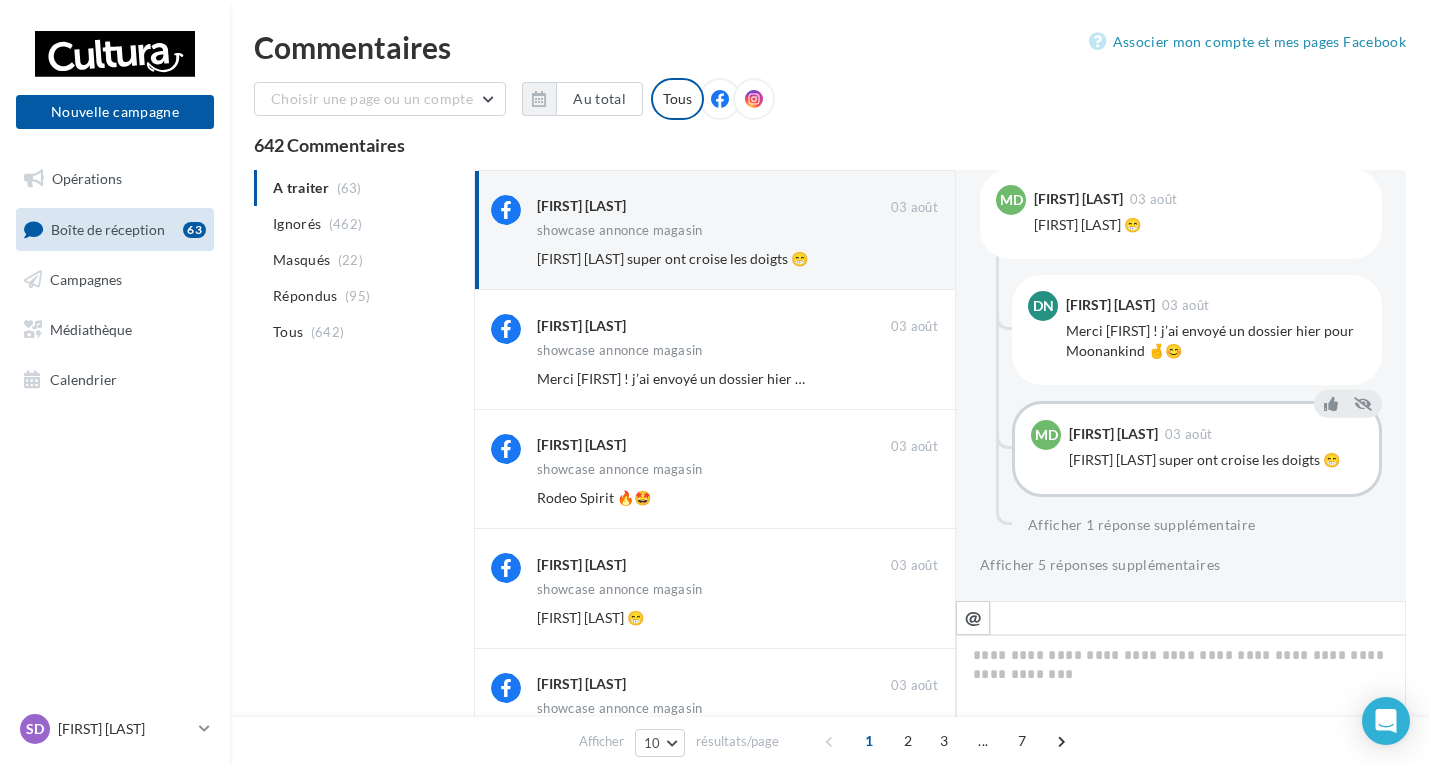 scroll, scrollTop: 149, scrollLeft: 0, axis: vertical 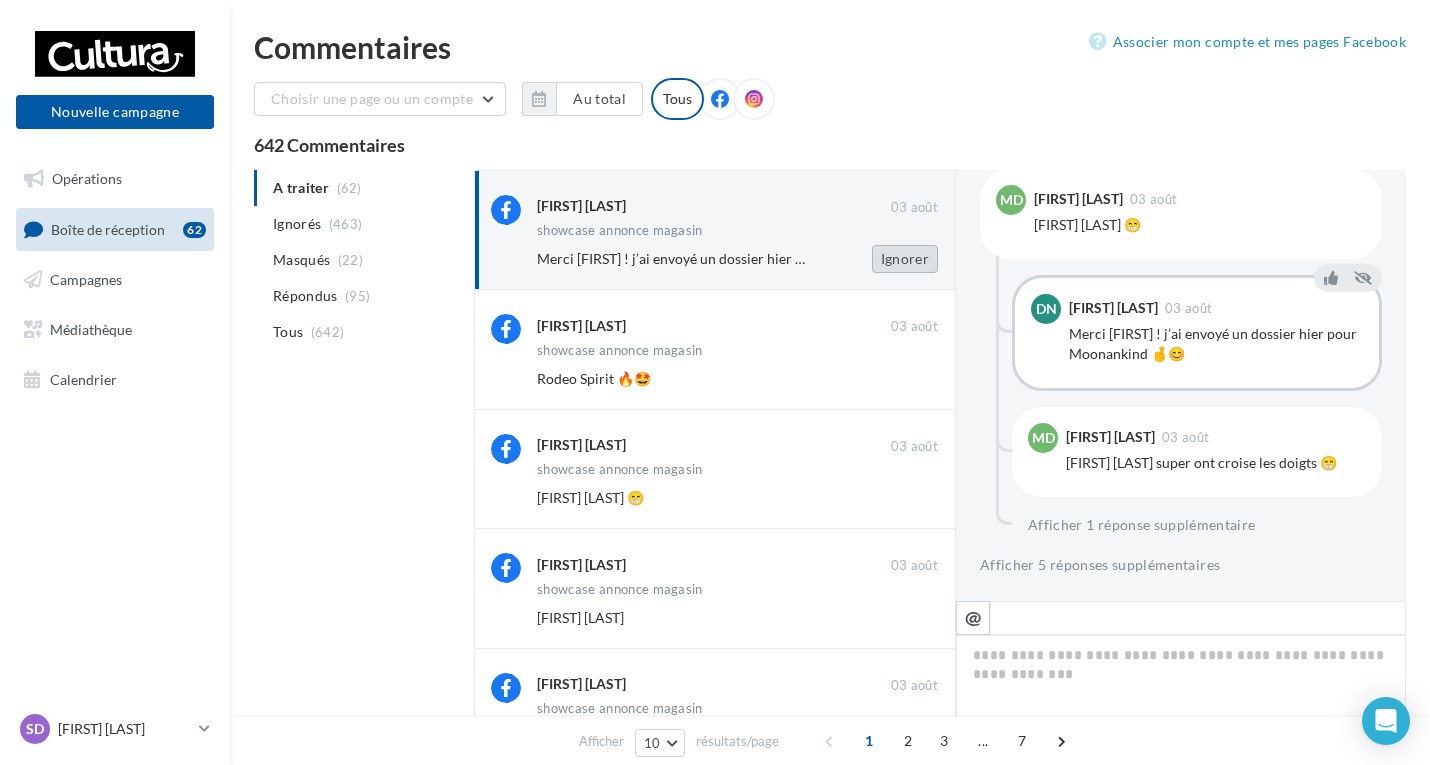 click on "Ignorer" at bounding box center (905, 259) 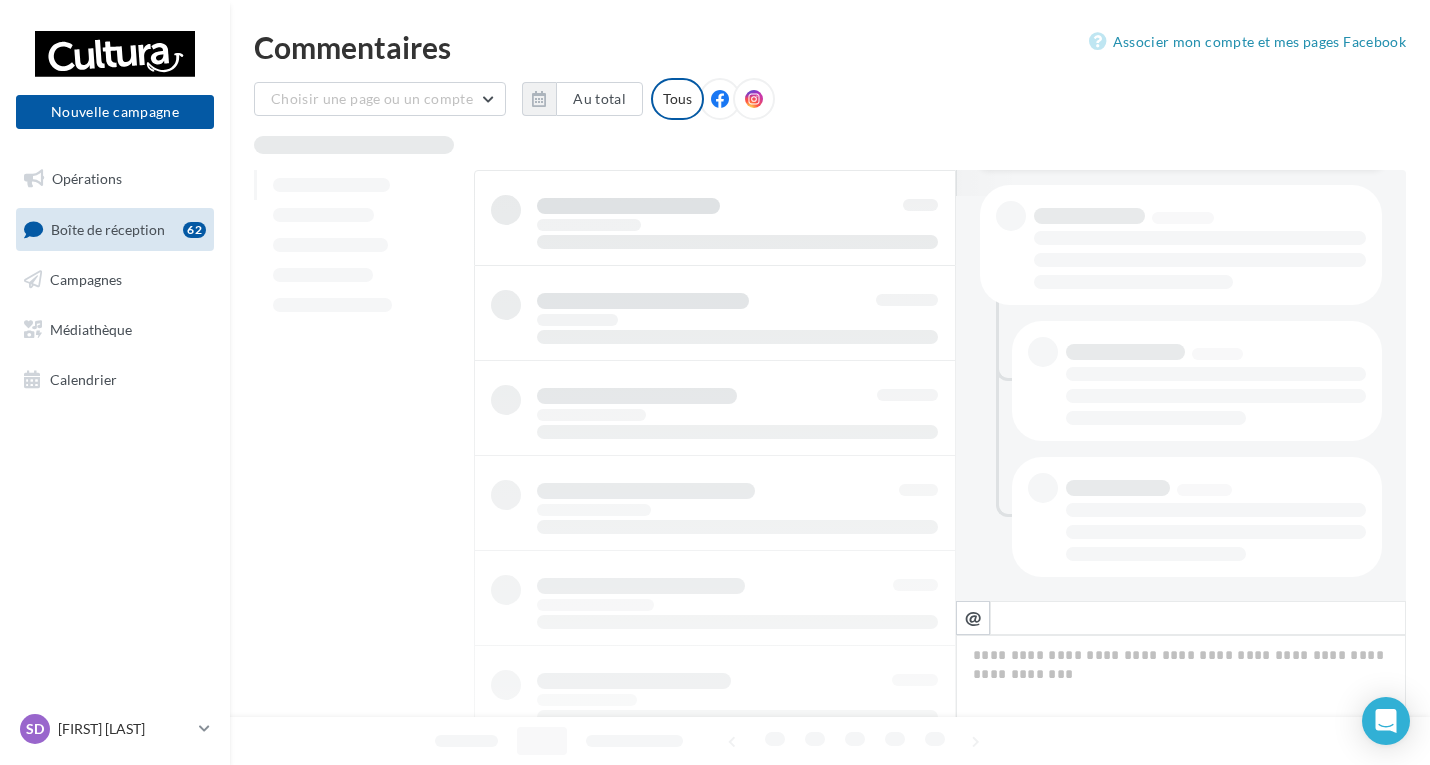 scroll, scrollTop: 405, scrollLeft: 0, axis: vertical 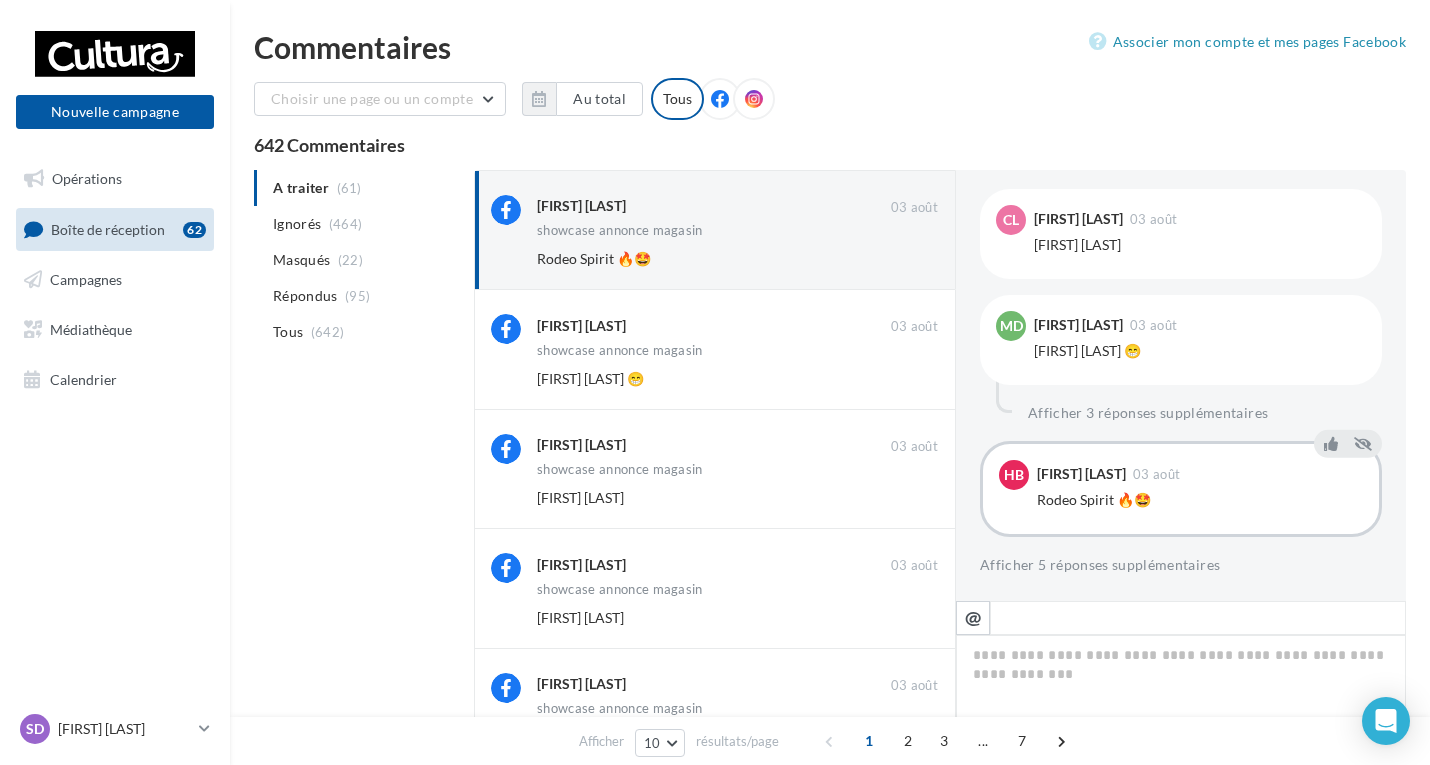 click on "Ignorer" at bounding box center [905, 259] 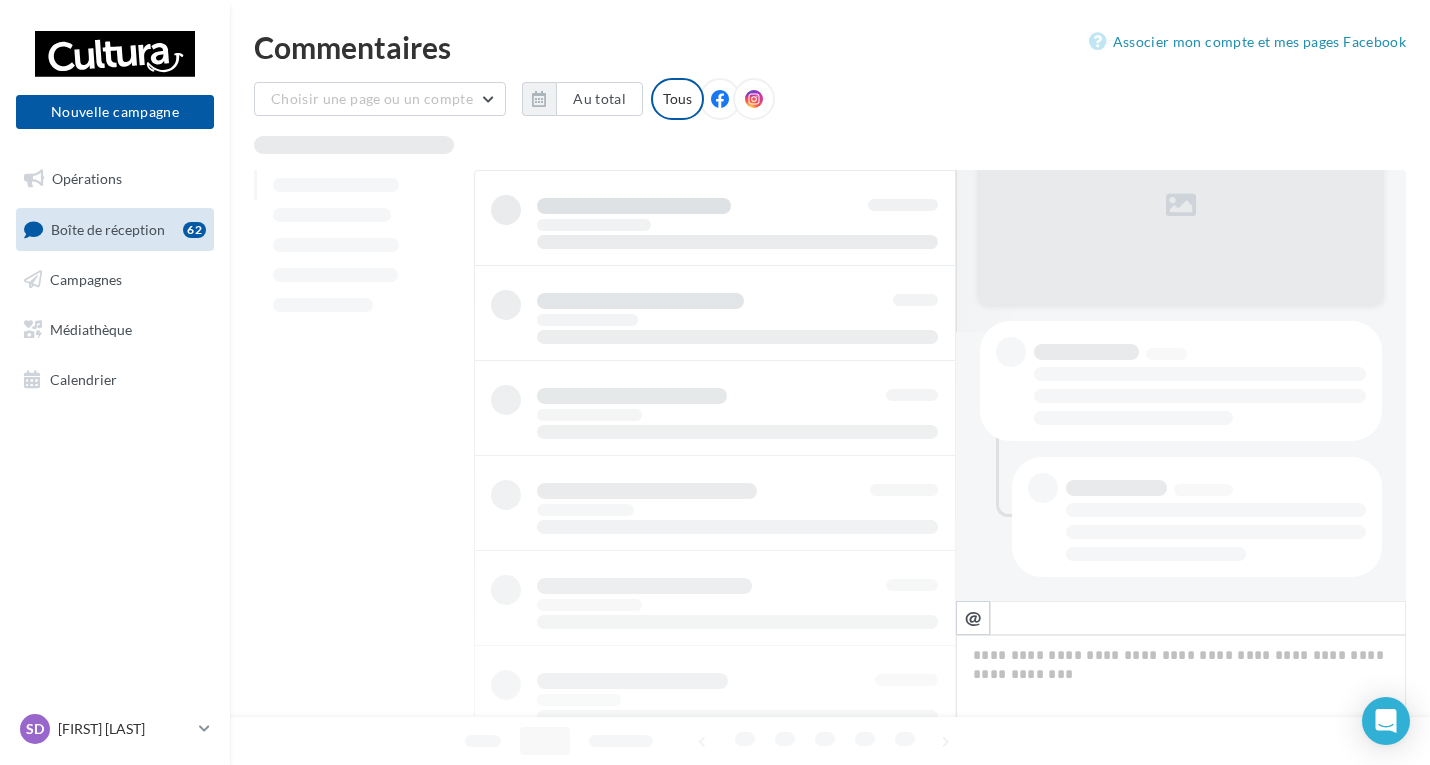 scroll, scrollTop: 269, scrollLeft: 0, axis: vertical 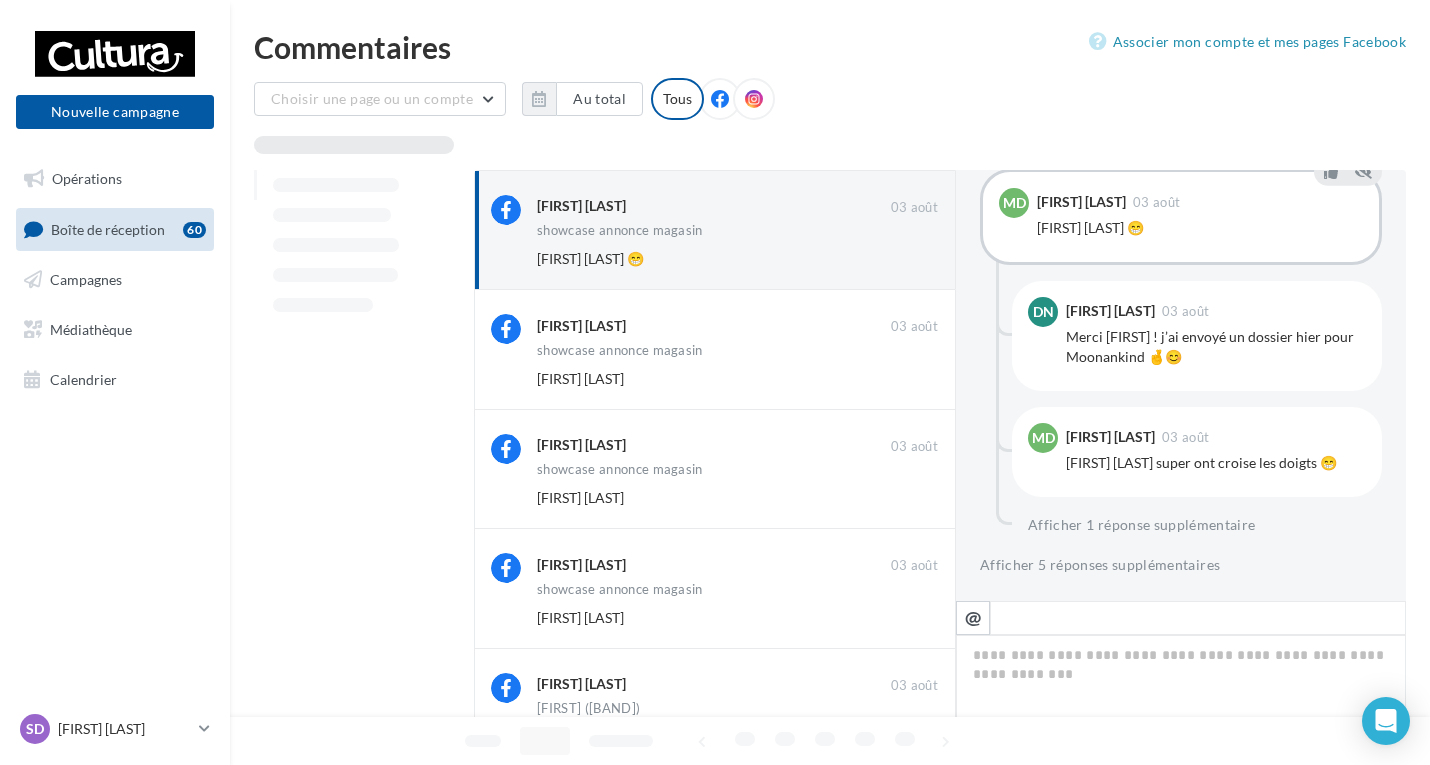 click on "Ignorer" at bounding box center (905, 259) 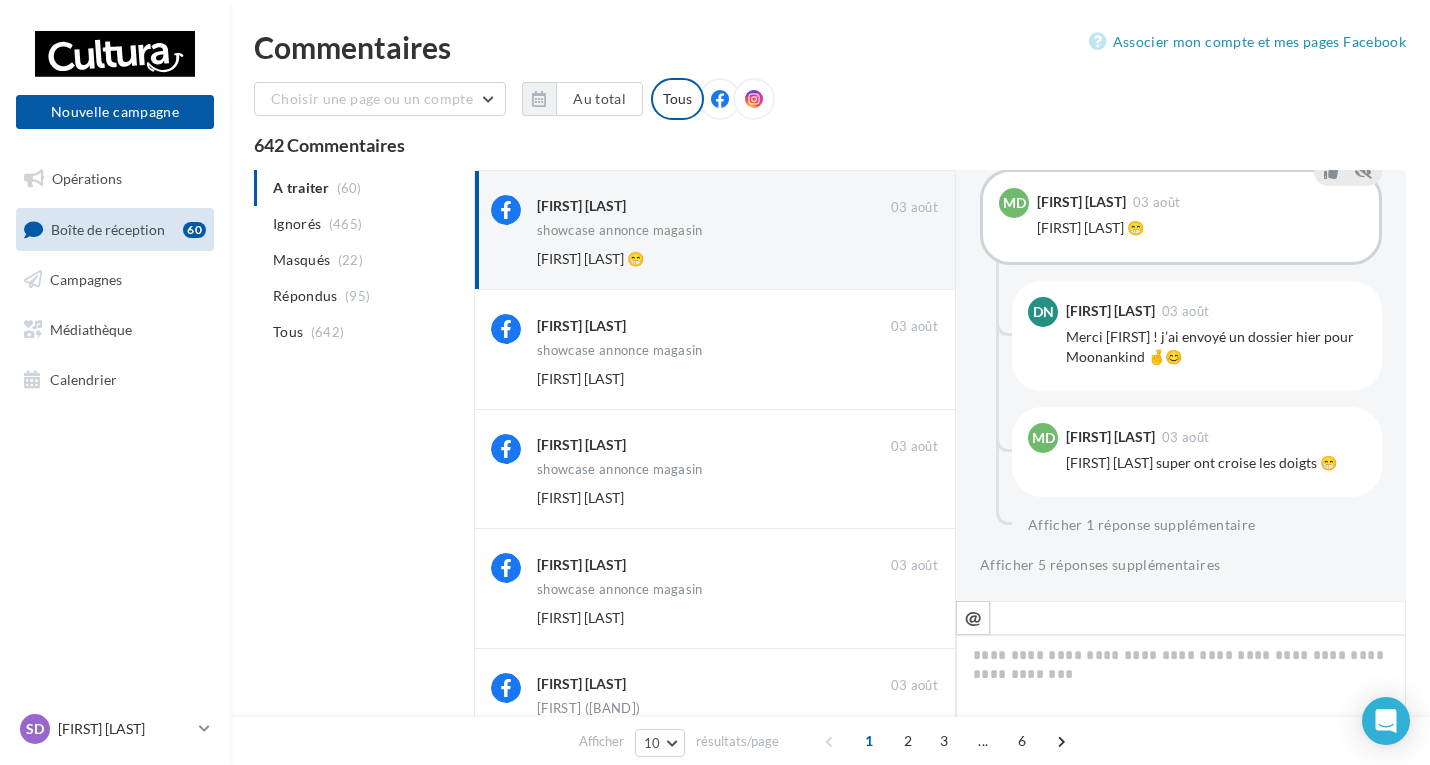 scroll, scrollTop: 269, scrollLeft: 0, axis: vertical 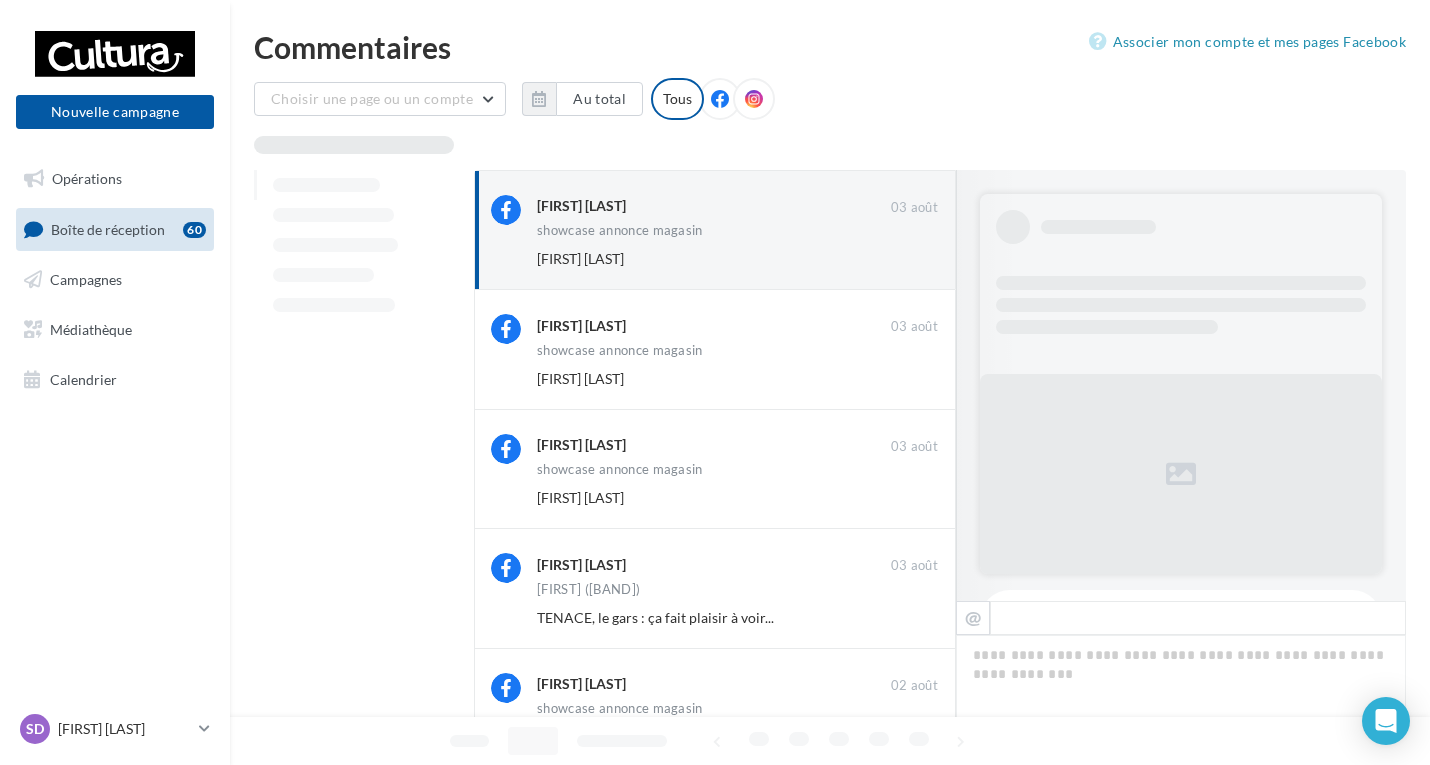 click on "Ignorer" at bounding box center (905, 259) 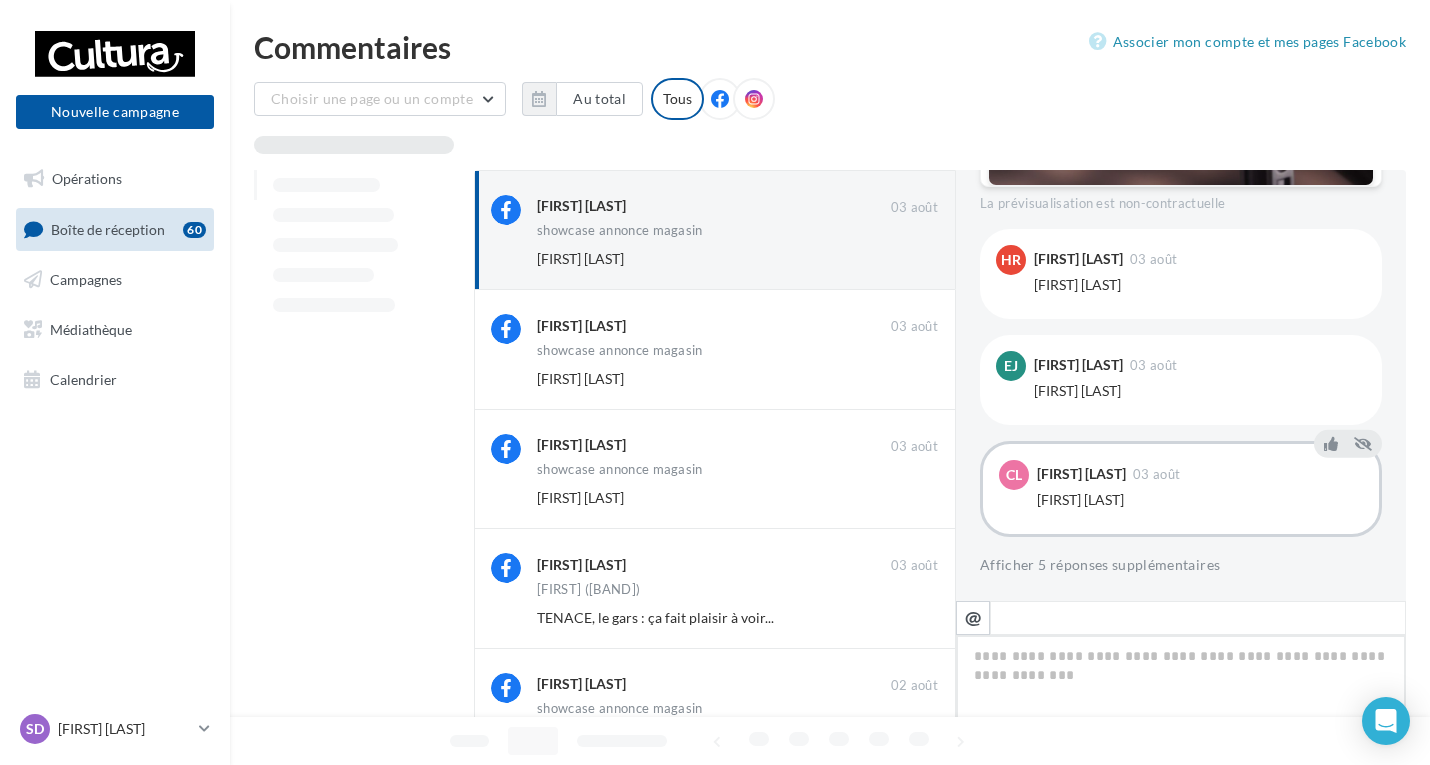 scroll, scrollTop: 269, scrollLeft: 0, axis: vertical 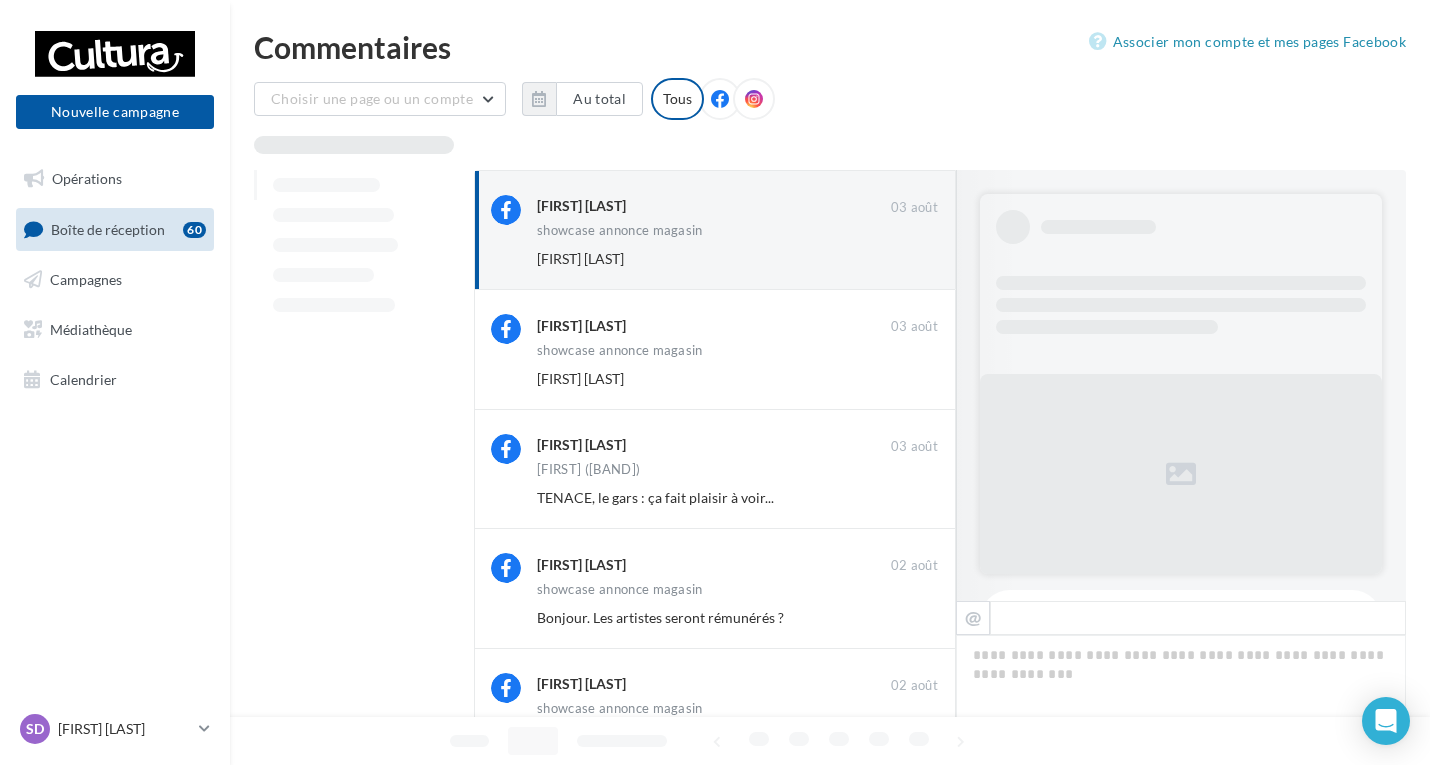 click on "Ignorer" at bounding box center [905, 259] 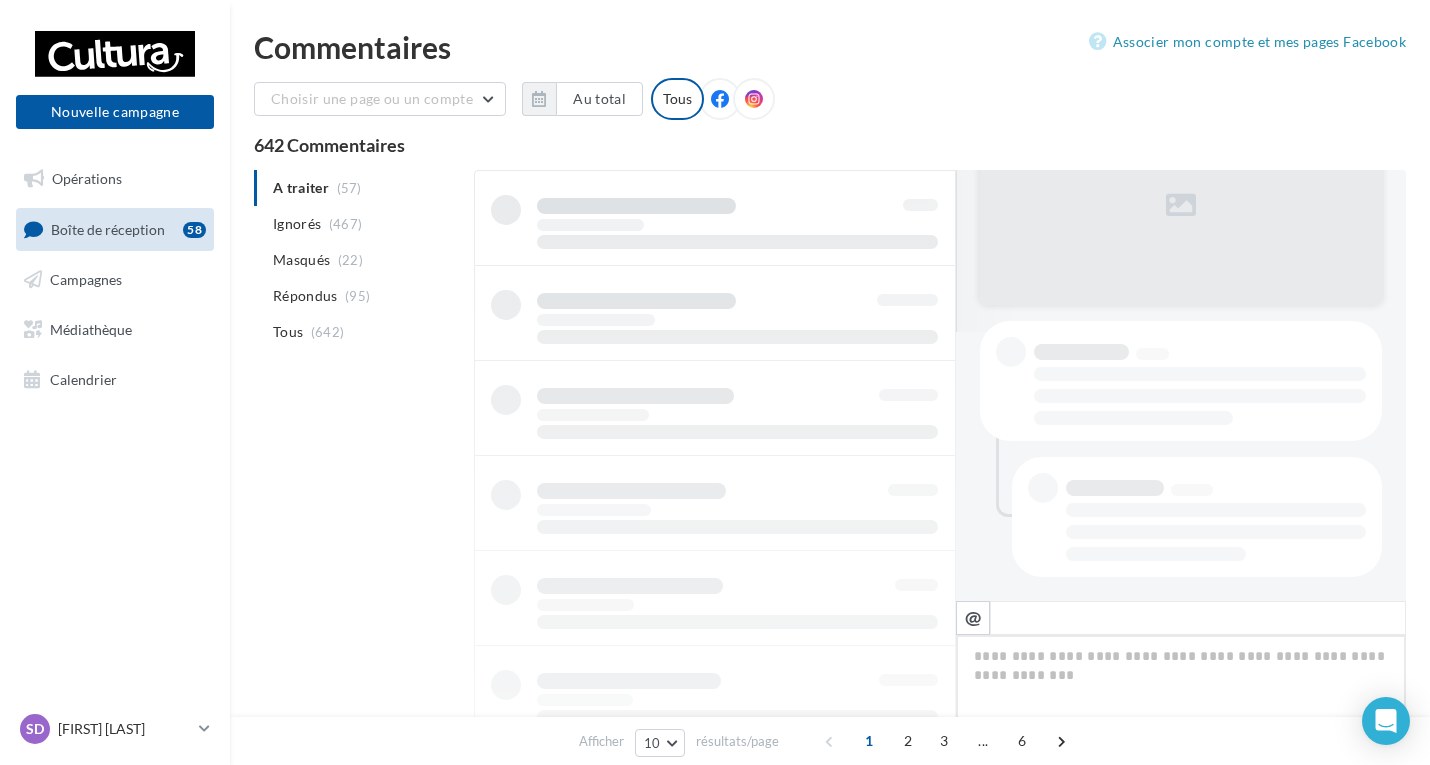 scroll, scrollTop: 269, scrollLeft: 0, axis: vertical 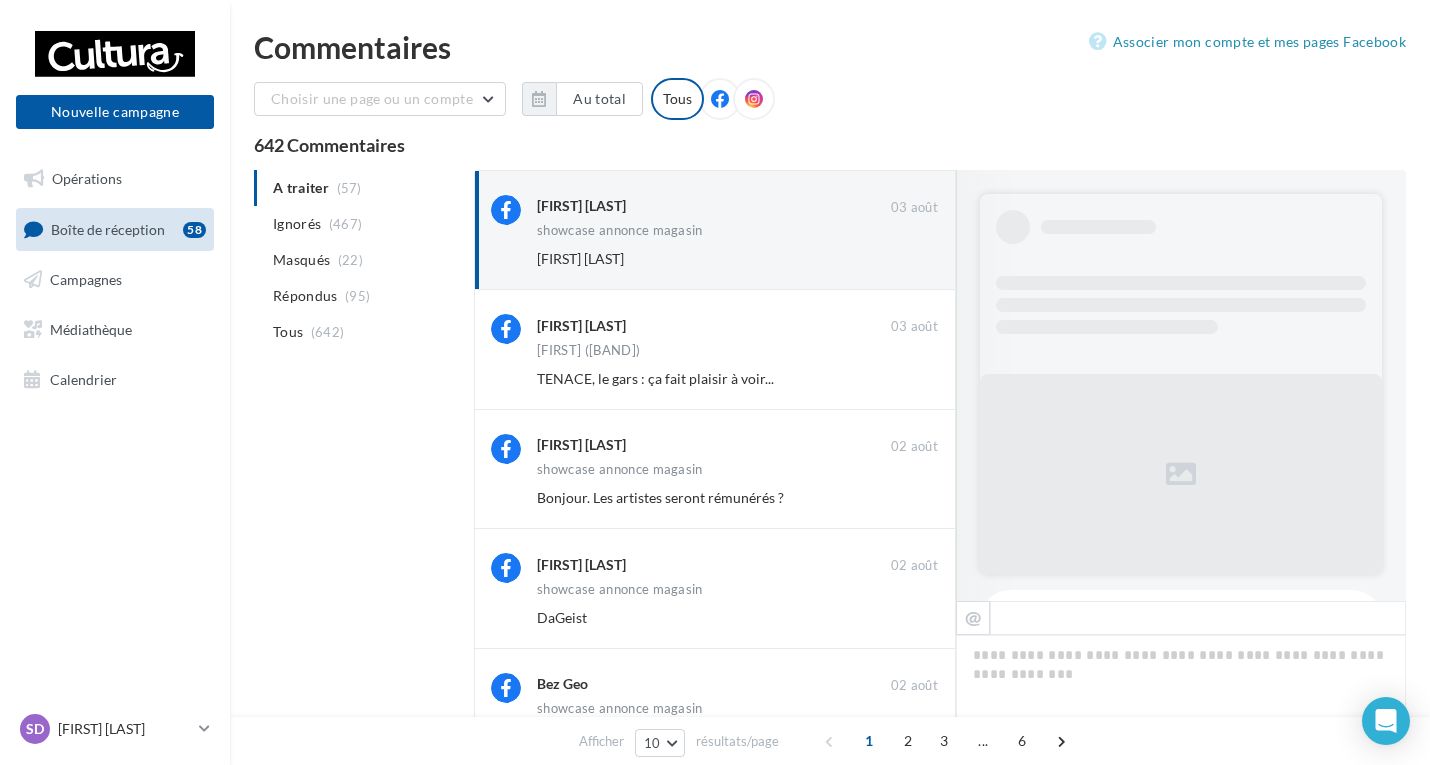 click on "Ignorer" at bounding box center (905, 259) 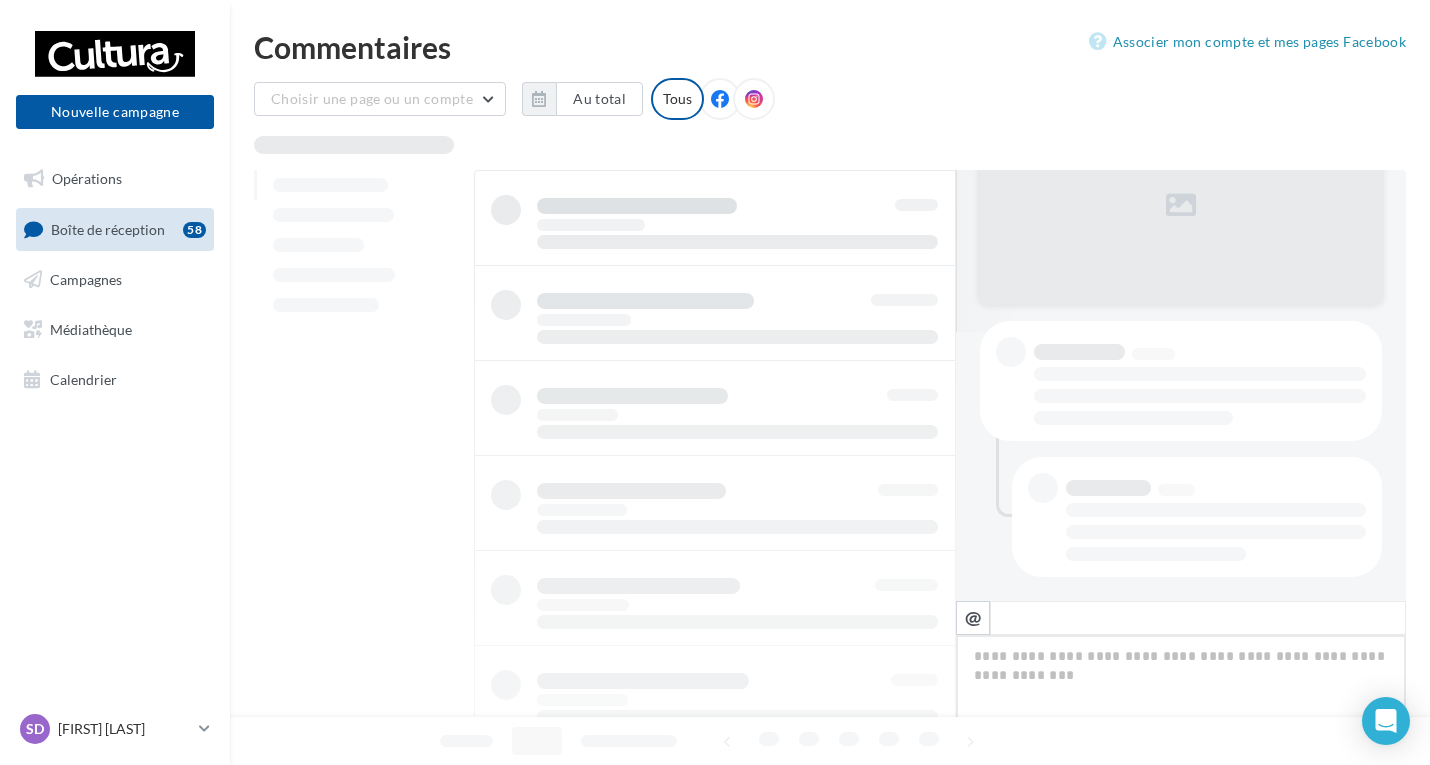 scroll, scrollTop: 269, scrollLeft: 0, axis: vertical 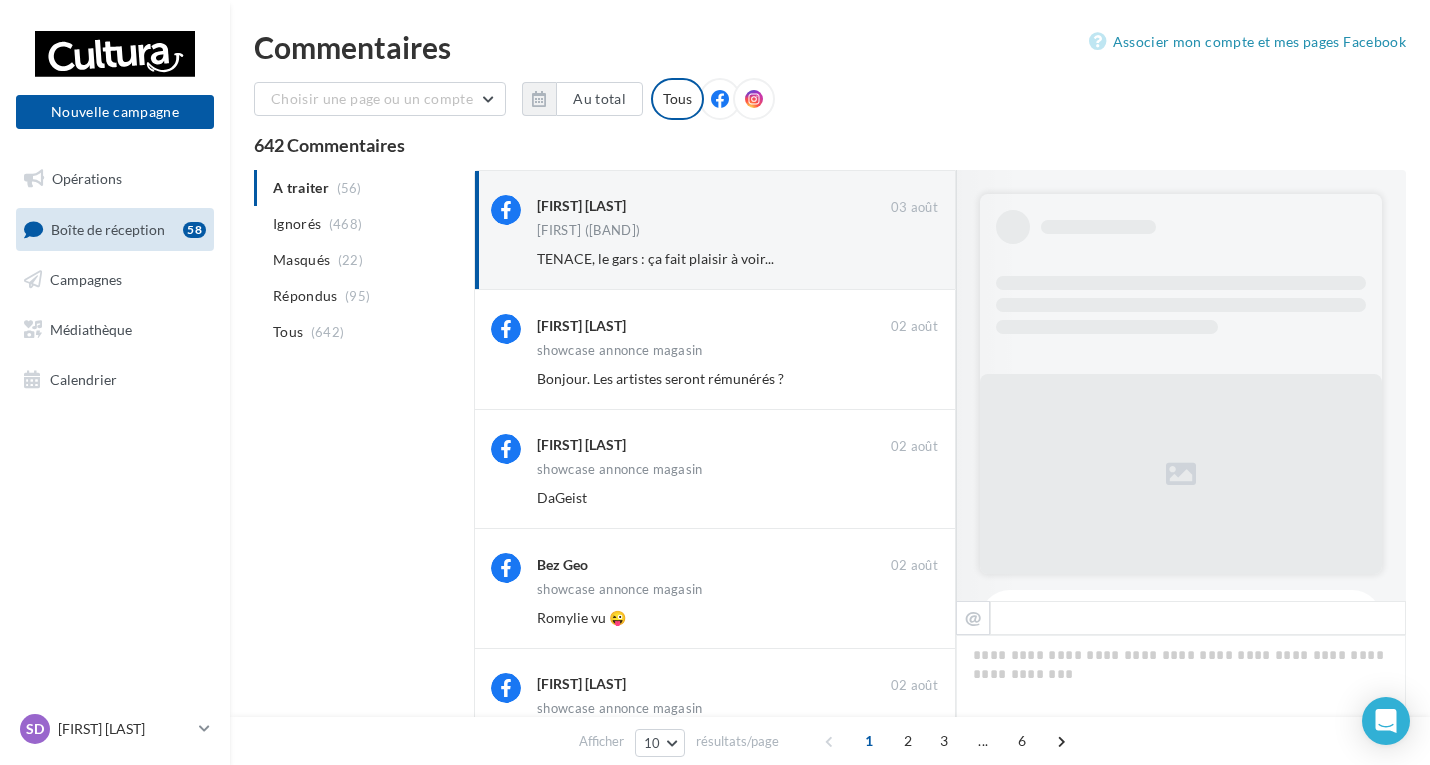 click on "Ignorer" at bounding box center (905, 259) 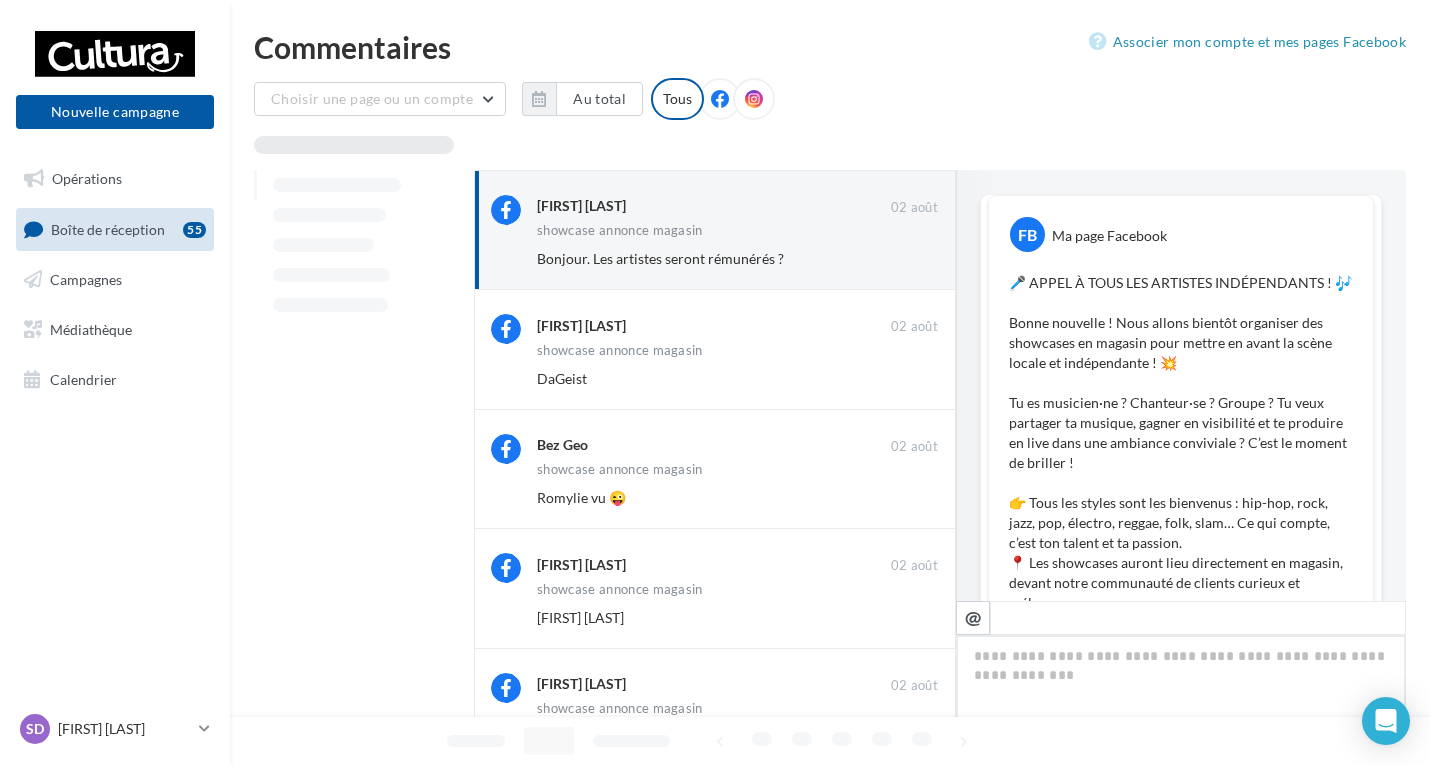 scroll, scrollTop: 1078, scrollLeft: 0, axis: vertical 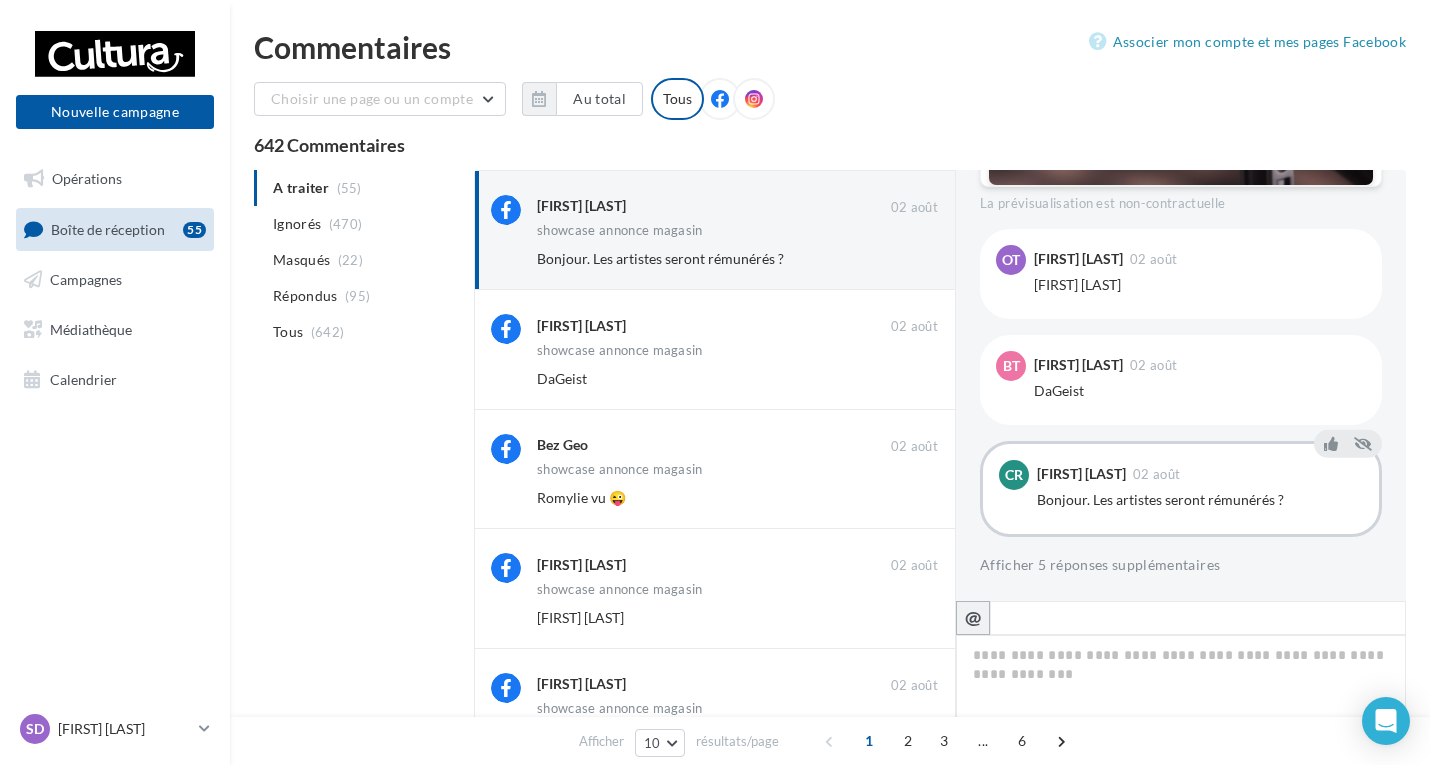 click on "@" at bounding box center (973, 617) 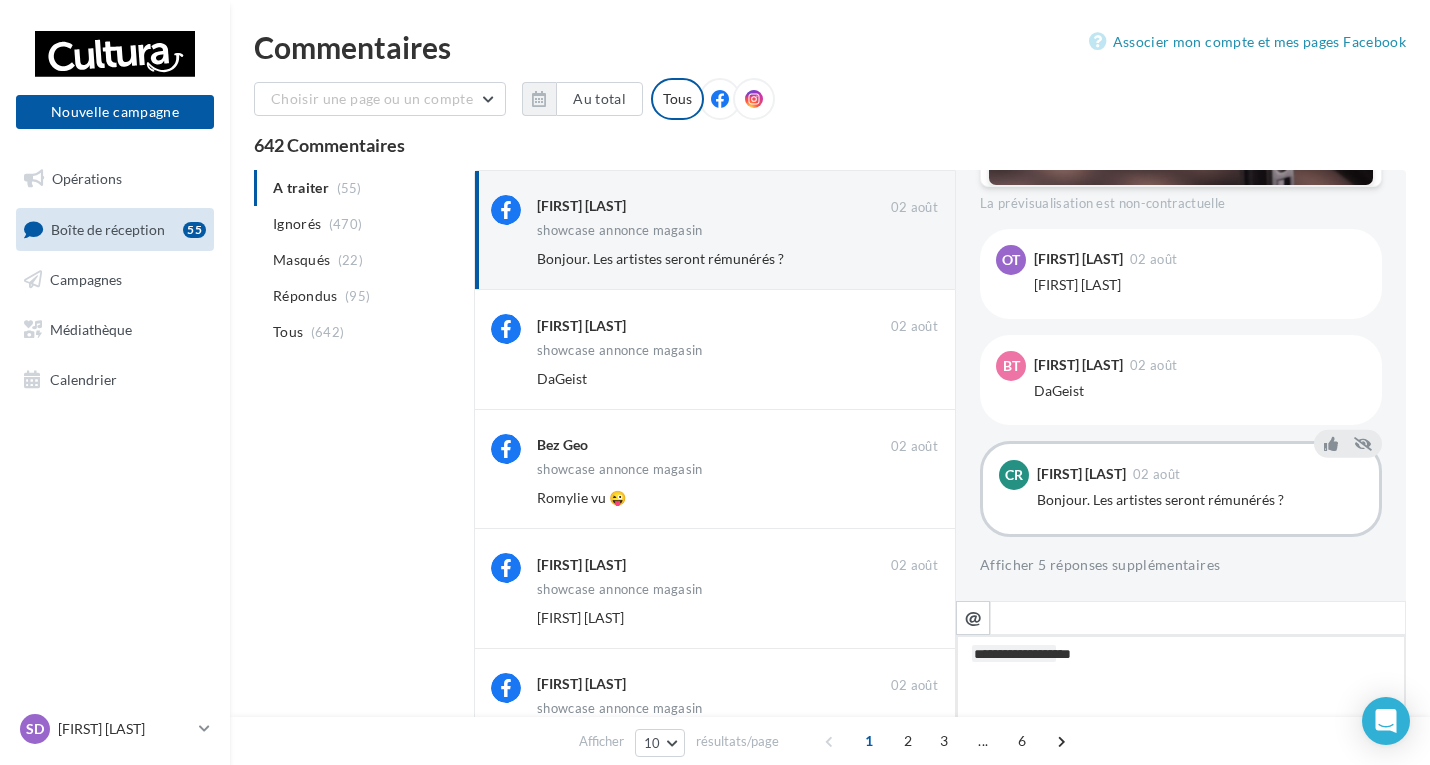 click on "**********" at bounding box center [1181, 697] 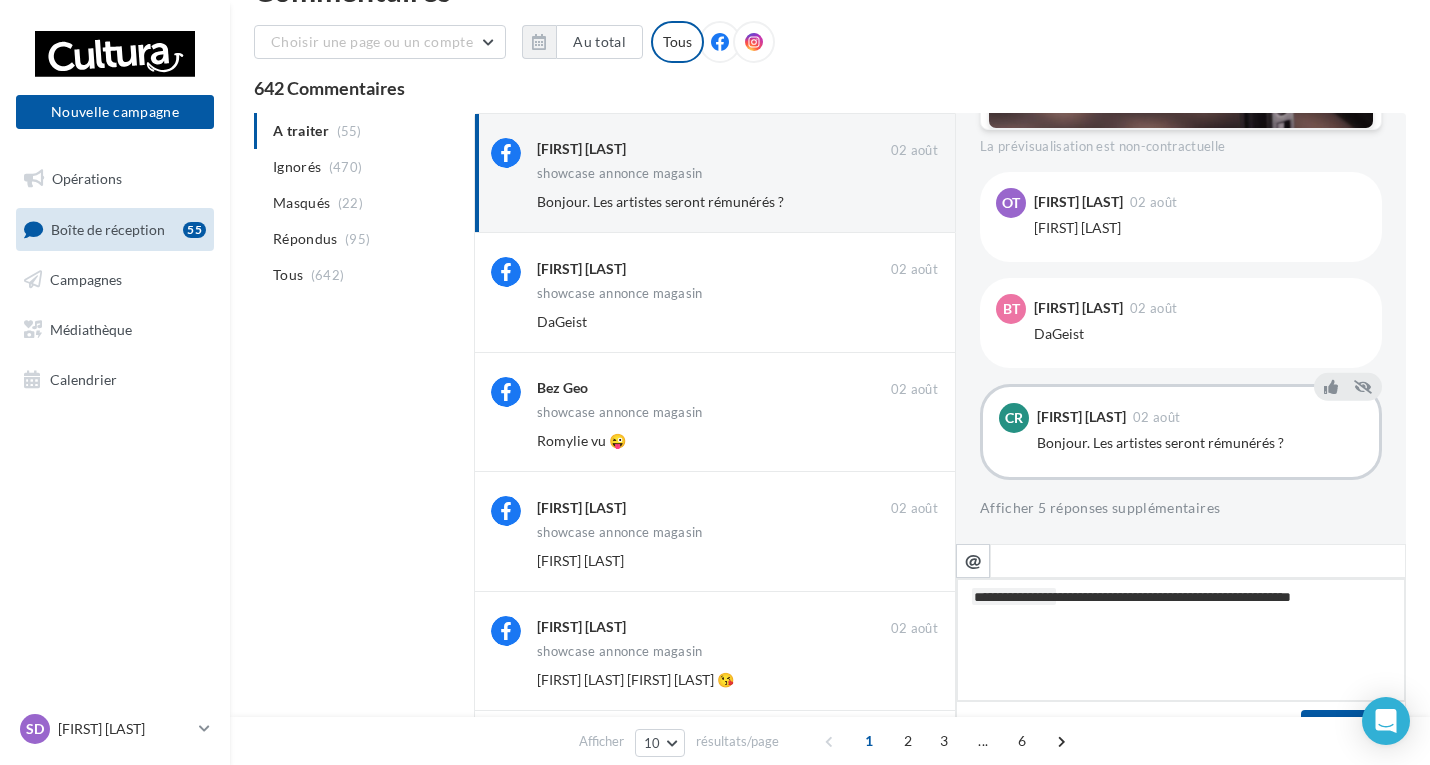 scroll, scrollTop: 192, scrollLeft: 0, axis: vertical 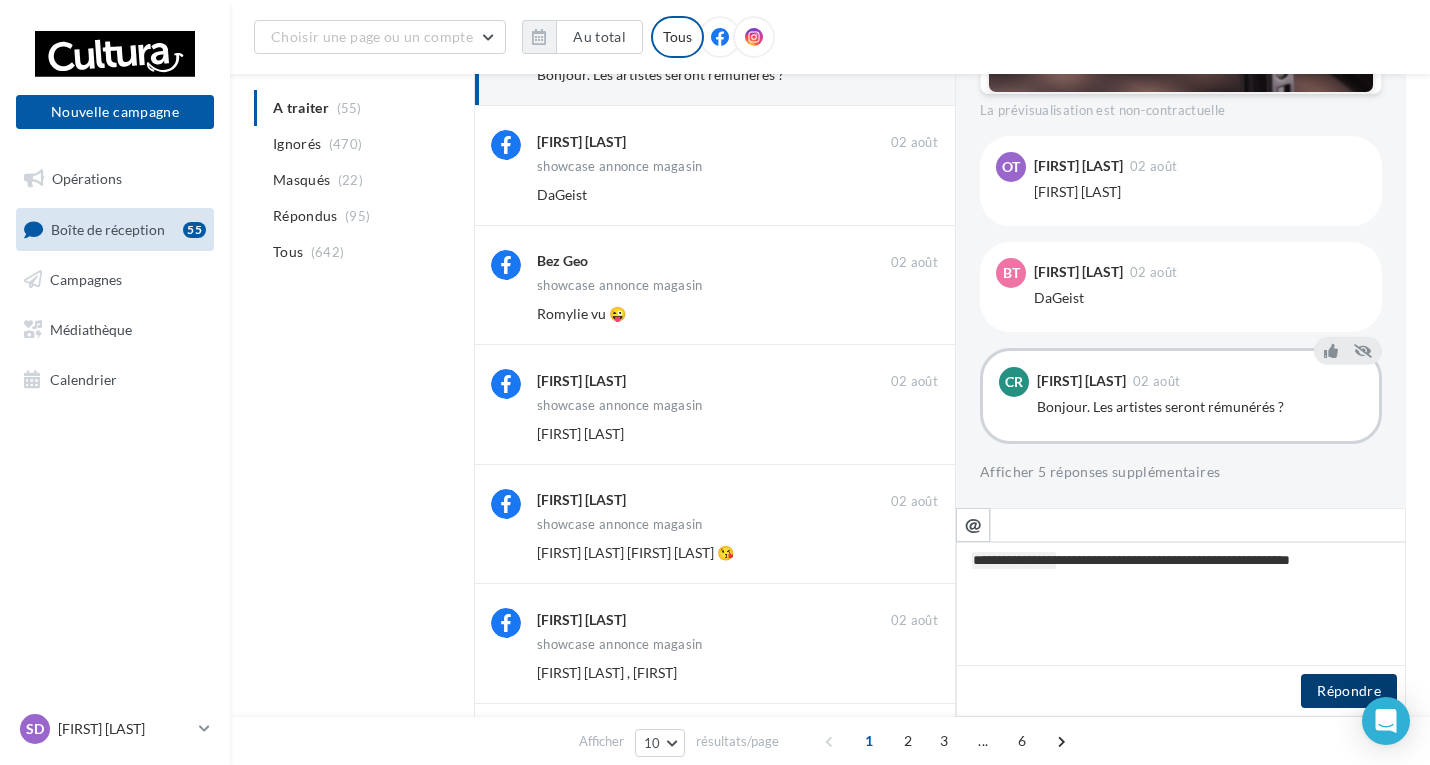 click on "Répondre" at bounding box center [1349, 691] 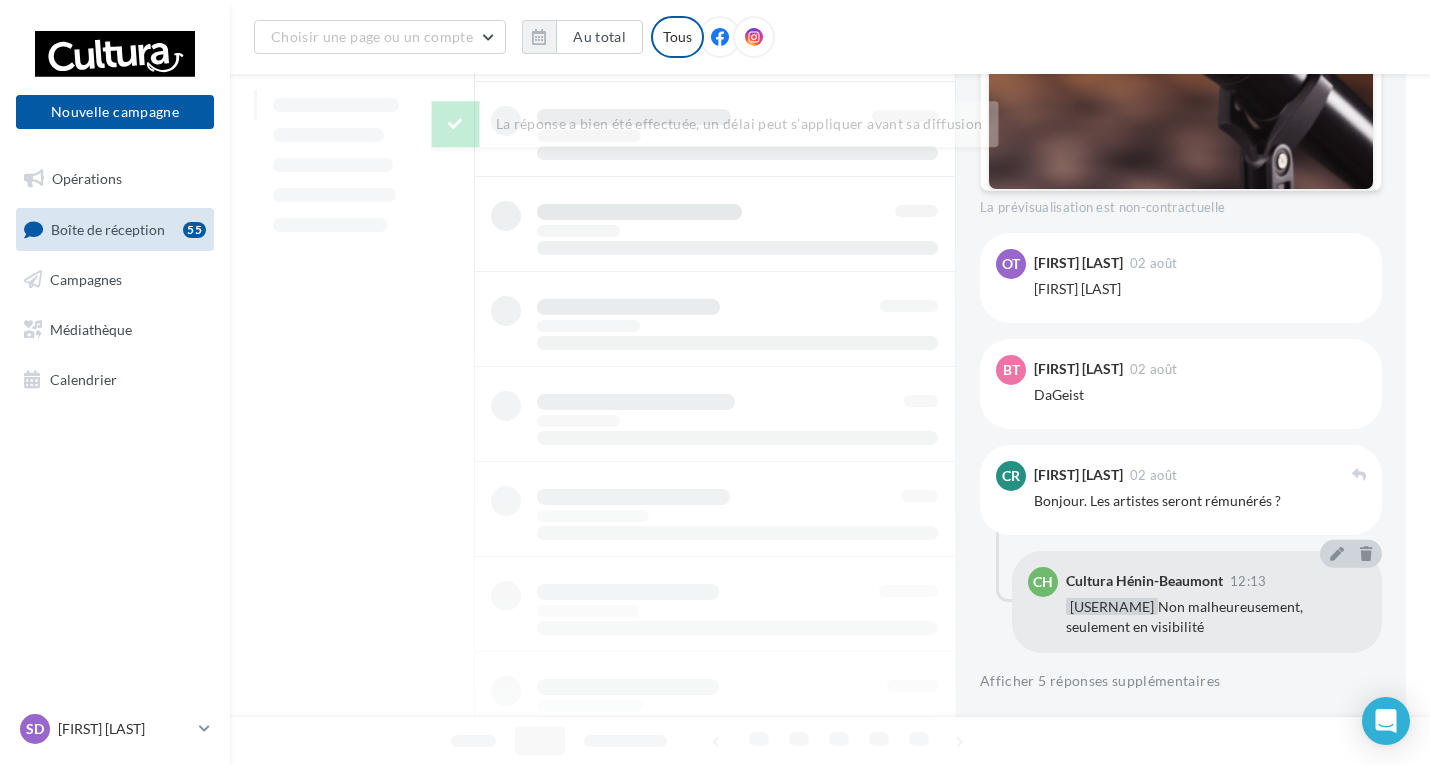 scroll, scrollTop: 978, scrollLeft: 0, axis: vertical 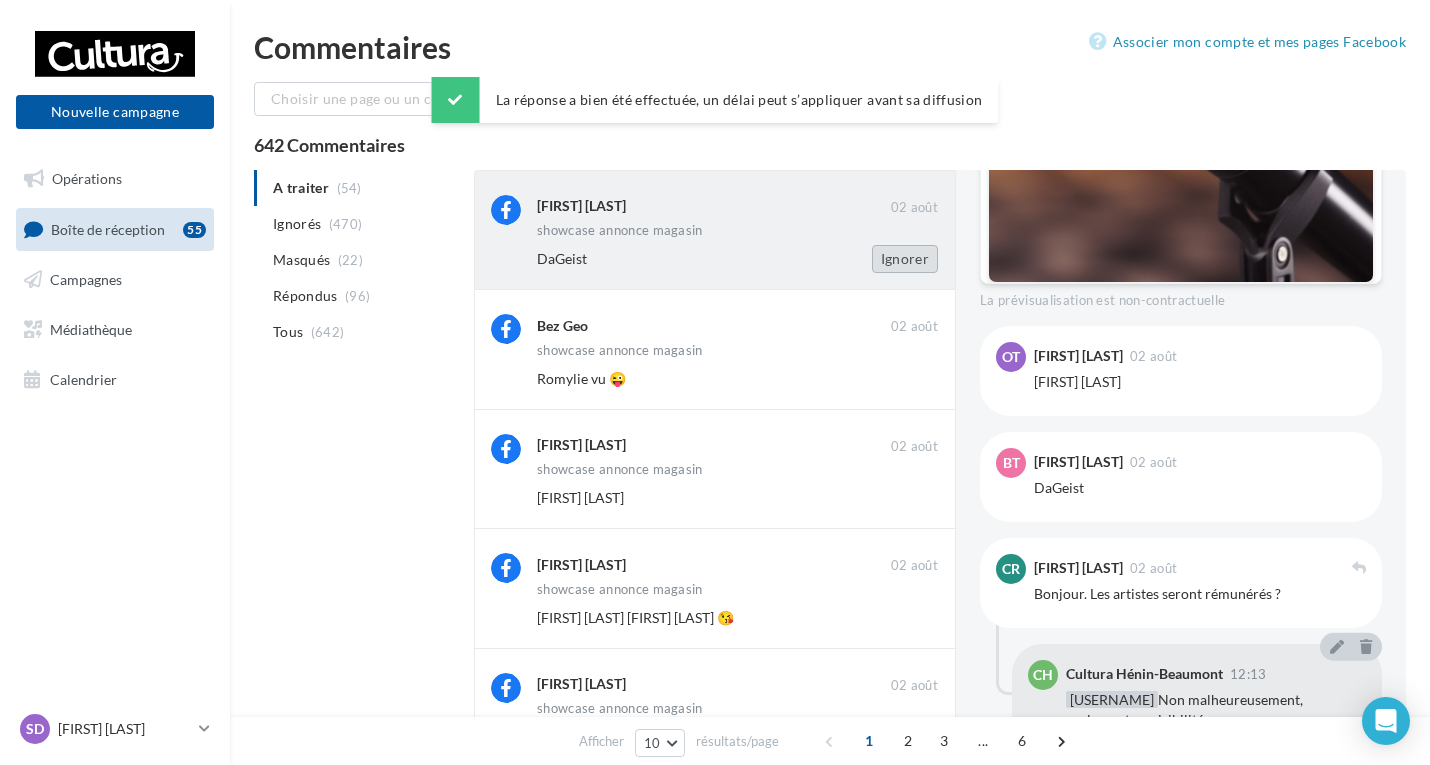 click on "Ignorer" at bounding box center [905, 259] 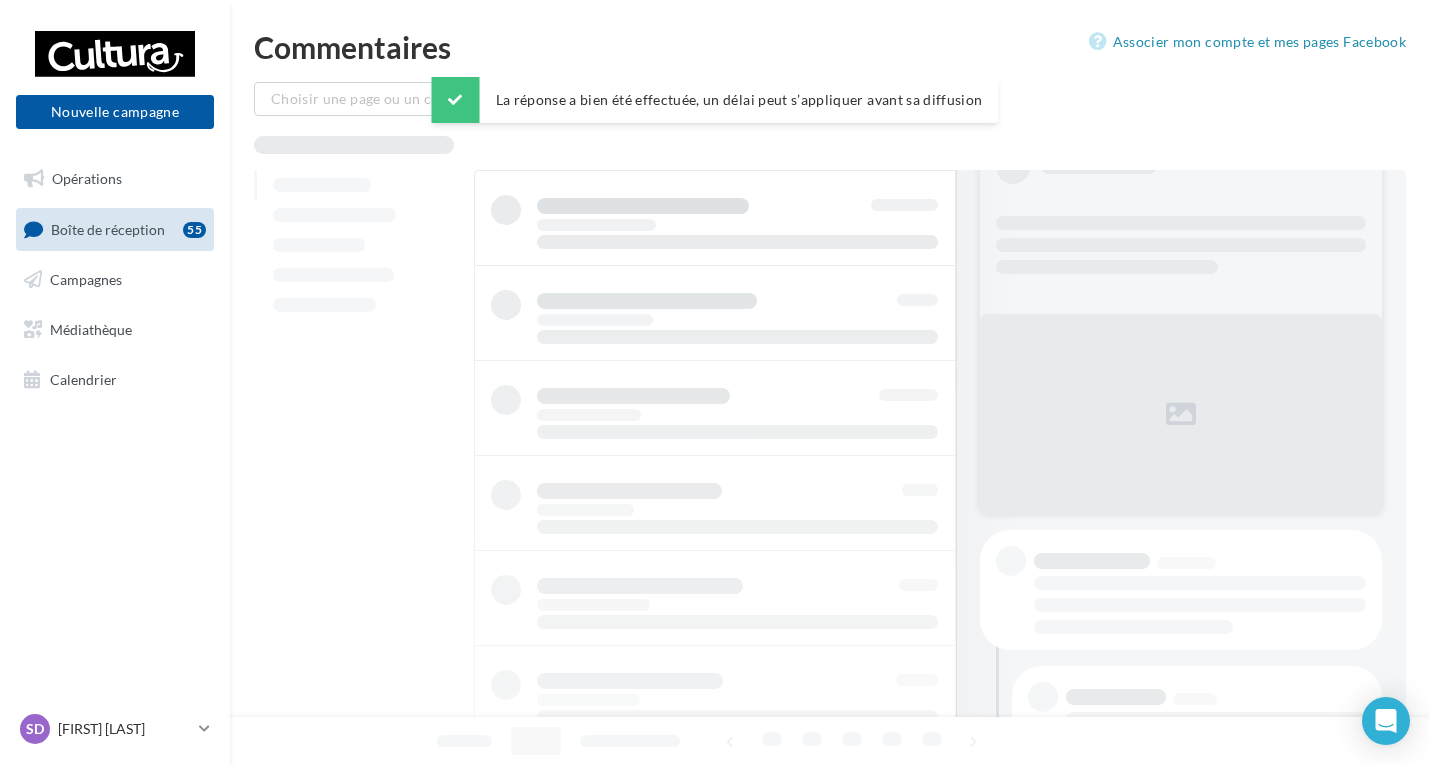 scroll, scrollTop: 60, scrollLeft: 0, axis: vertical 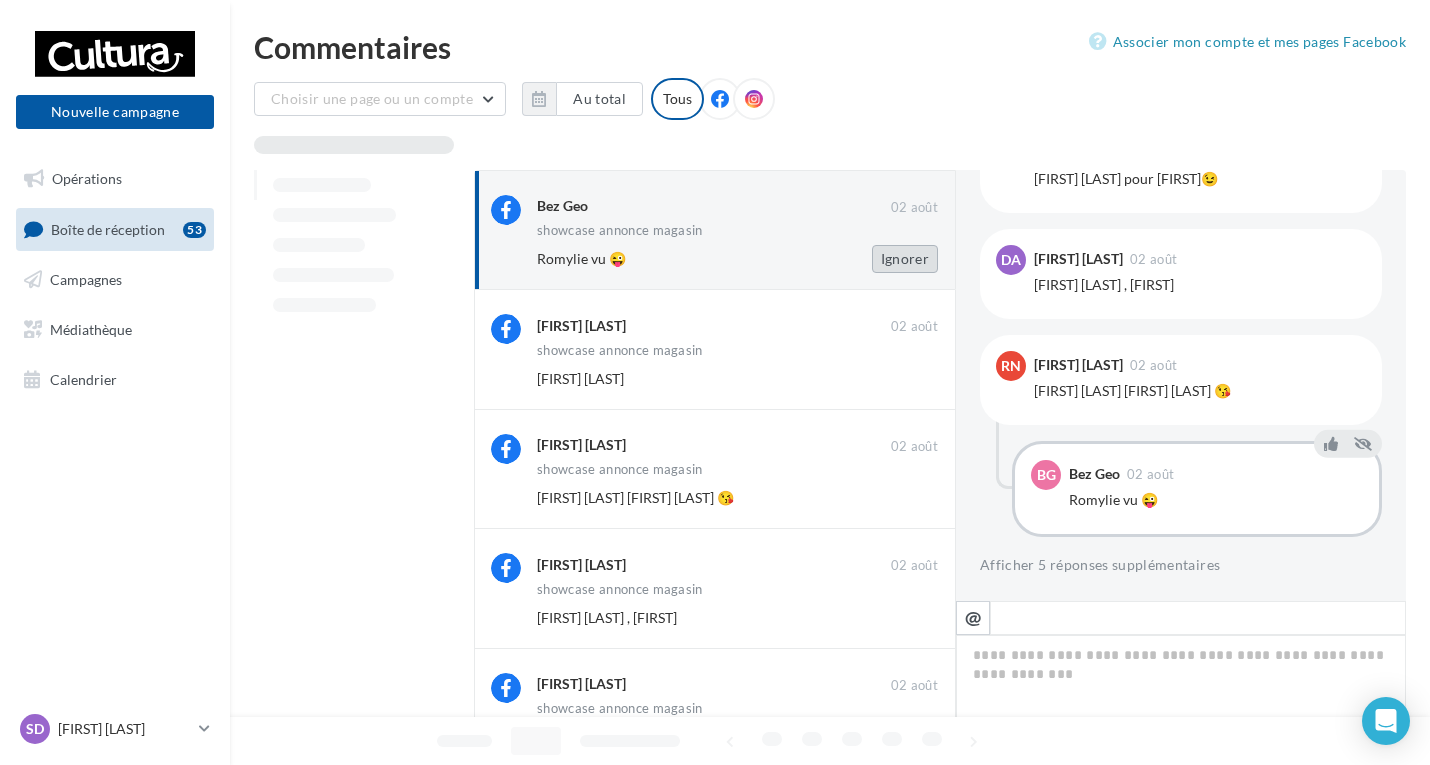 click on "Ignorer" at bounding box center (905, 259) 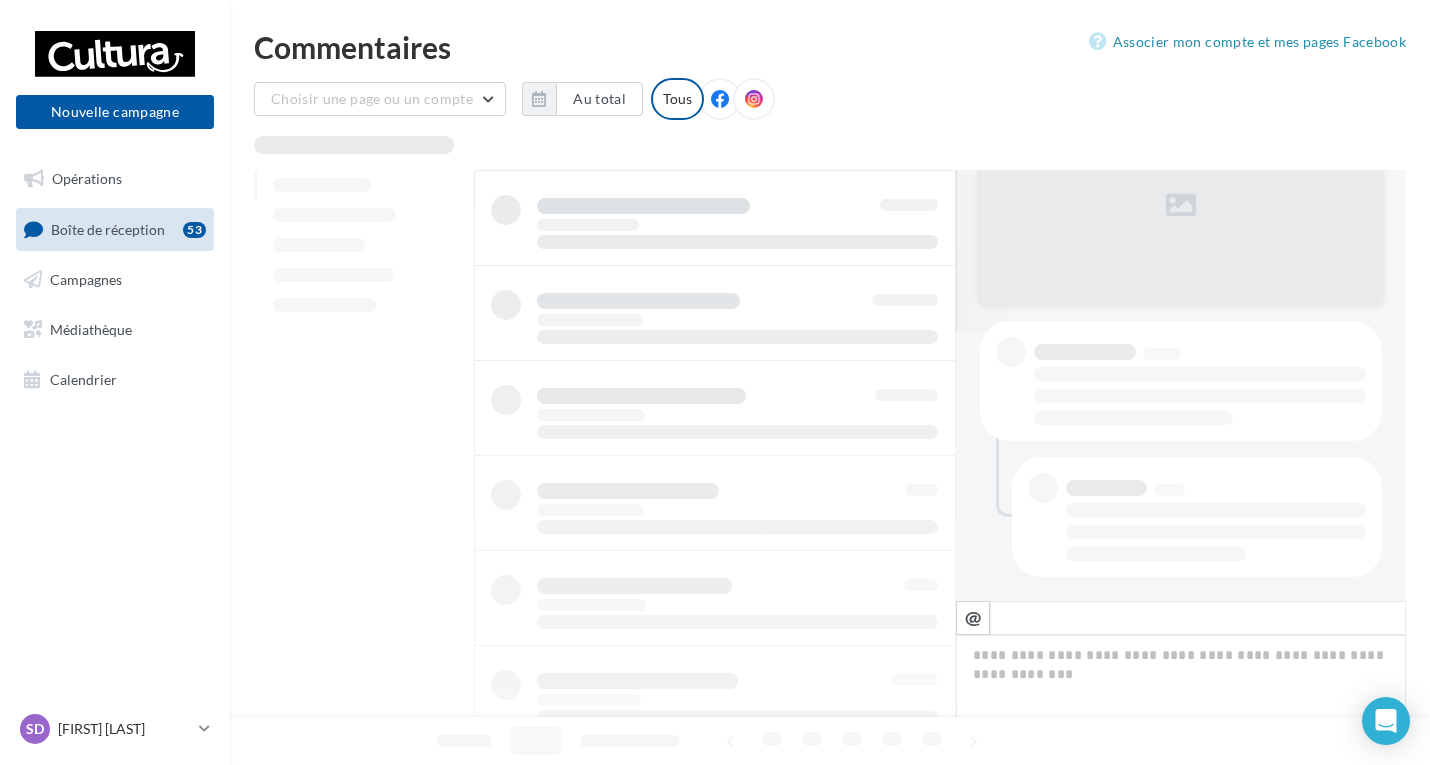 scroll, scrollTop: 269, scrollLeft: 0, axis: vertical 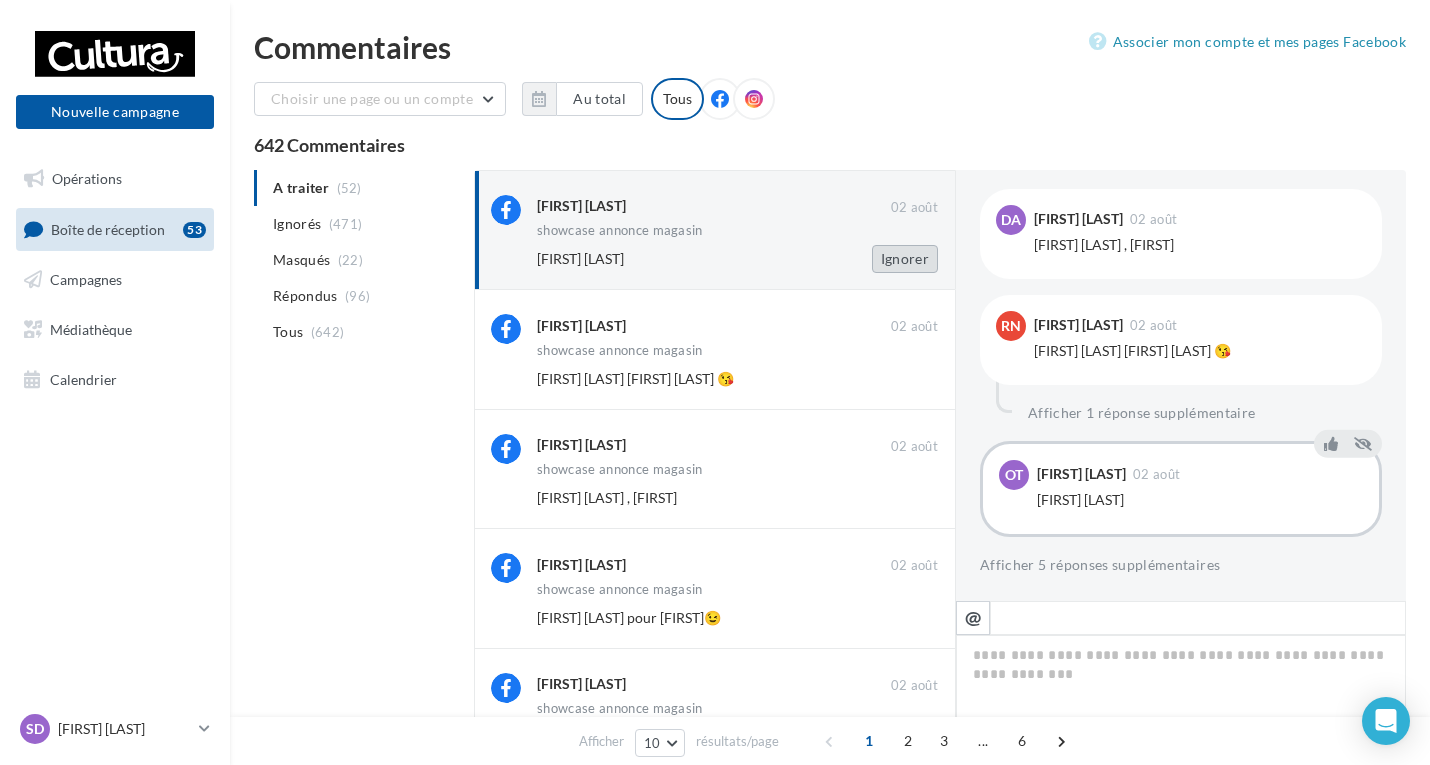click on "Ignorer" at bounding box center [905, 259] 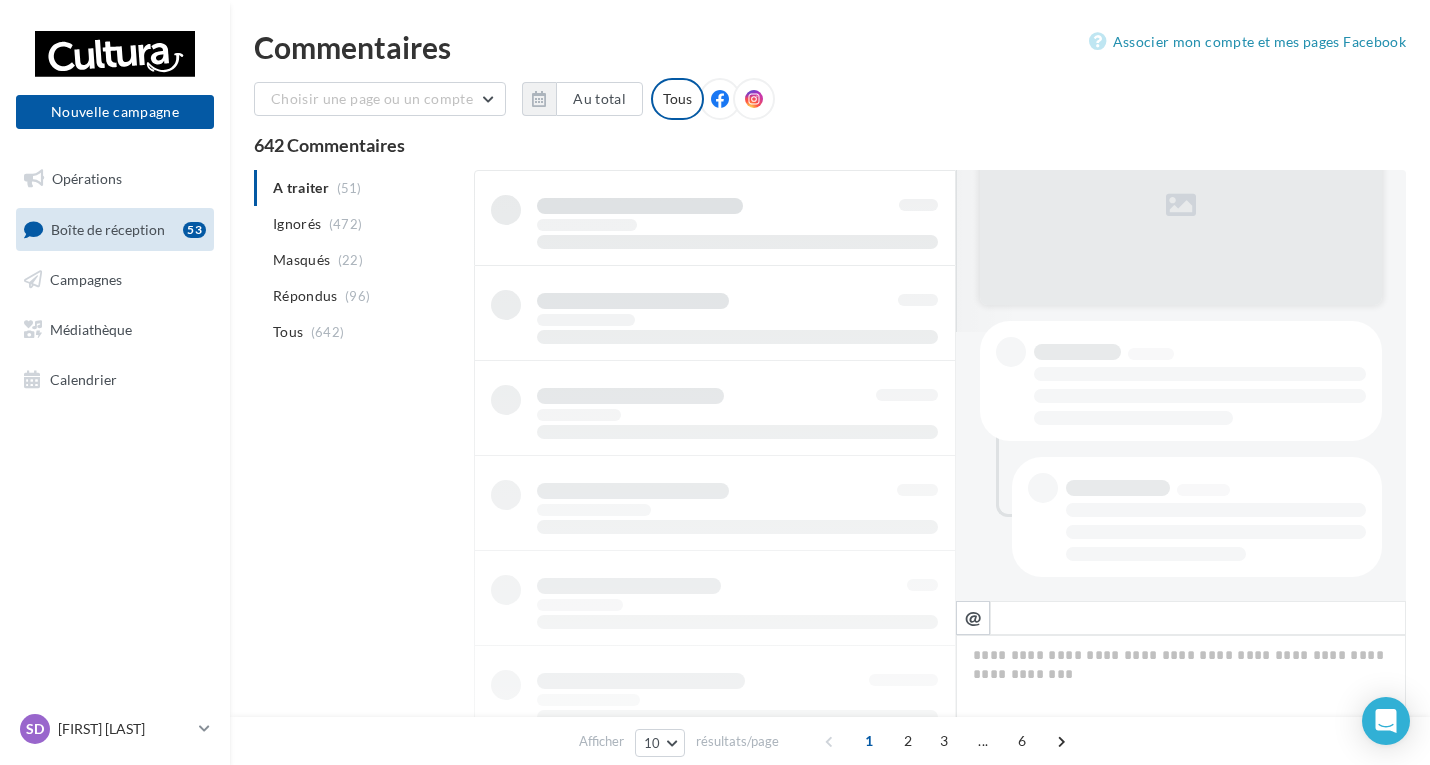 scroll, scrollTop: 269, scrollLeft: 0, axis: vertical 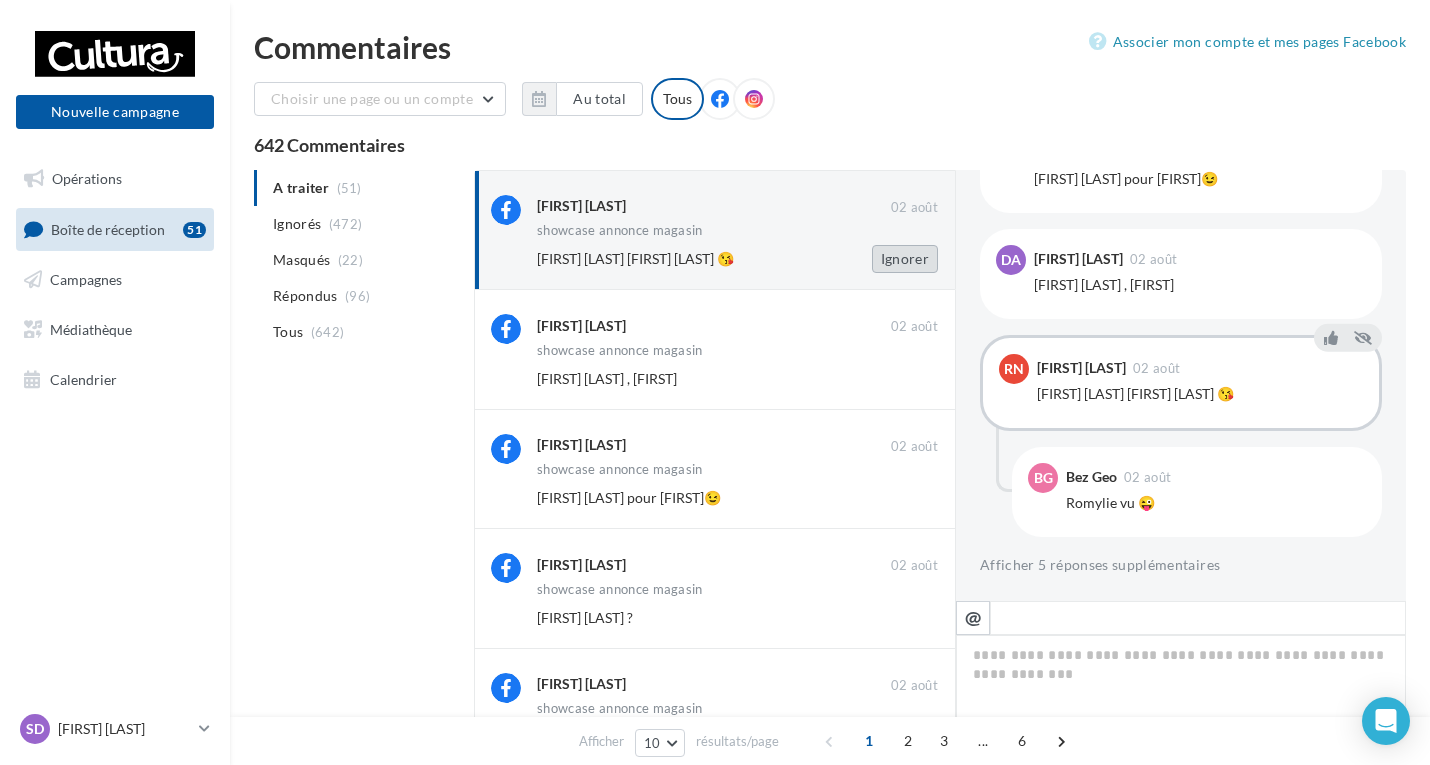 click on "Ignorer" at bounding box center [905, 259] 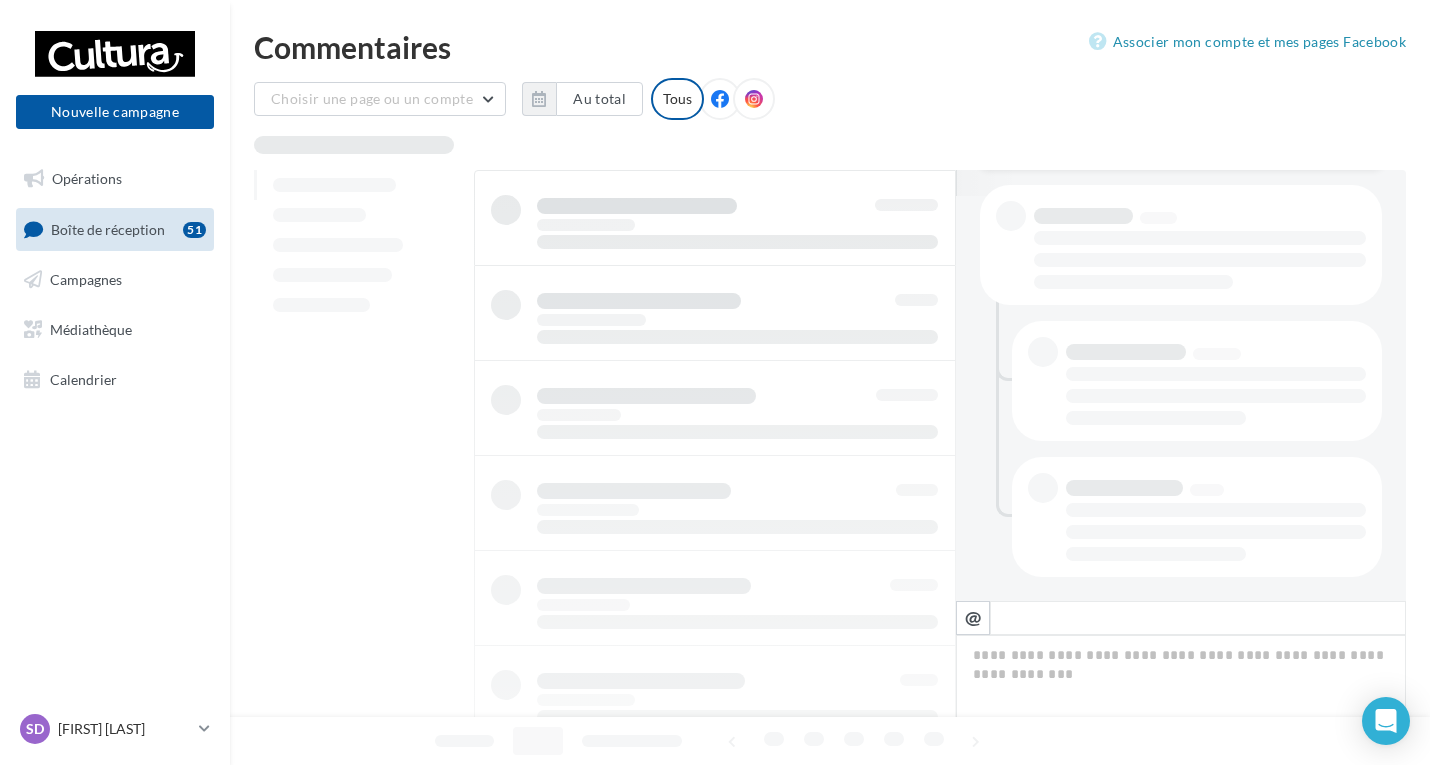 scroll, scrollTop: 405, scrollLeft: 0, axis: vertical 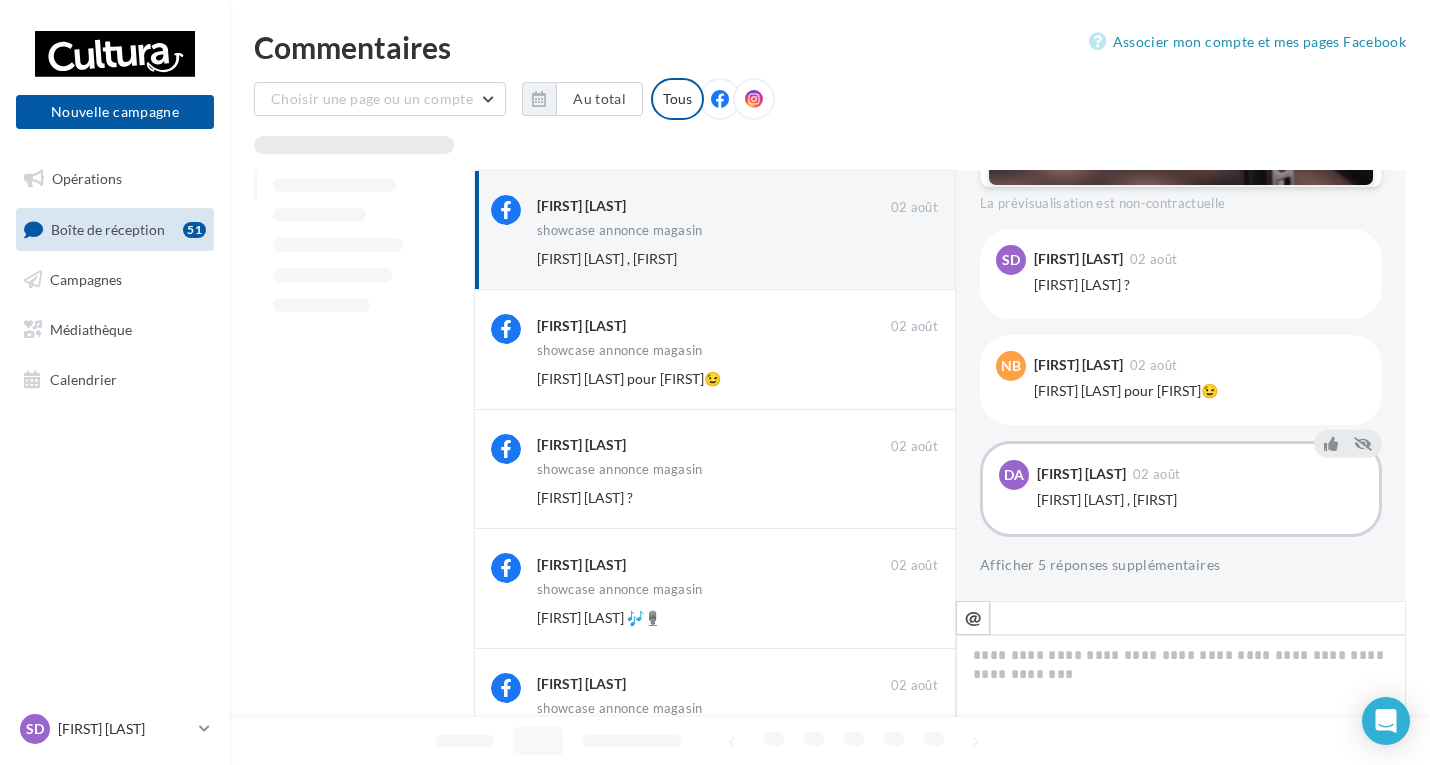 click on "Ignorer" at bounding box center (905, 259) 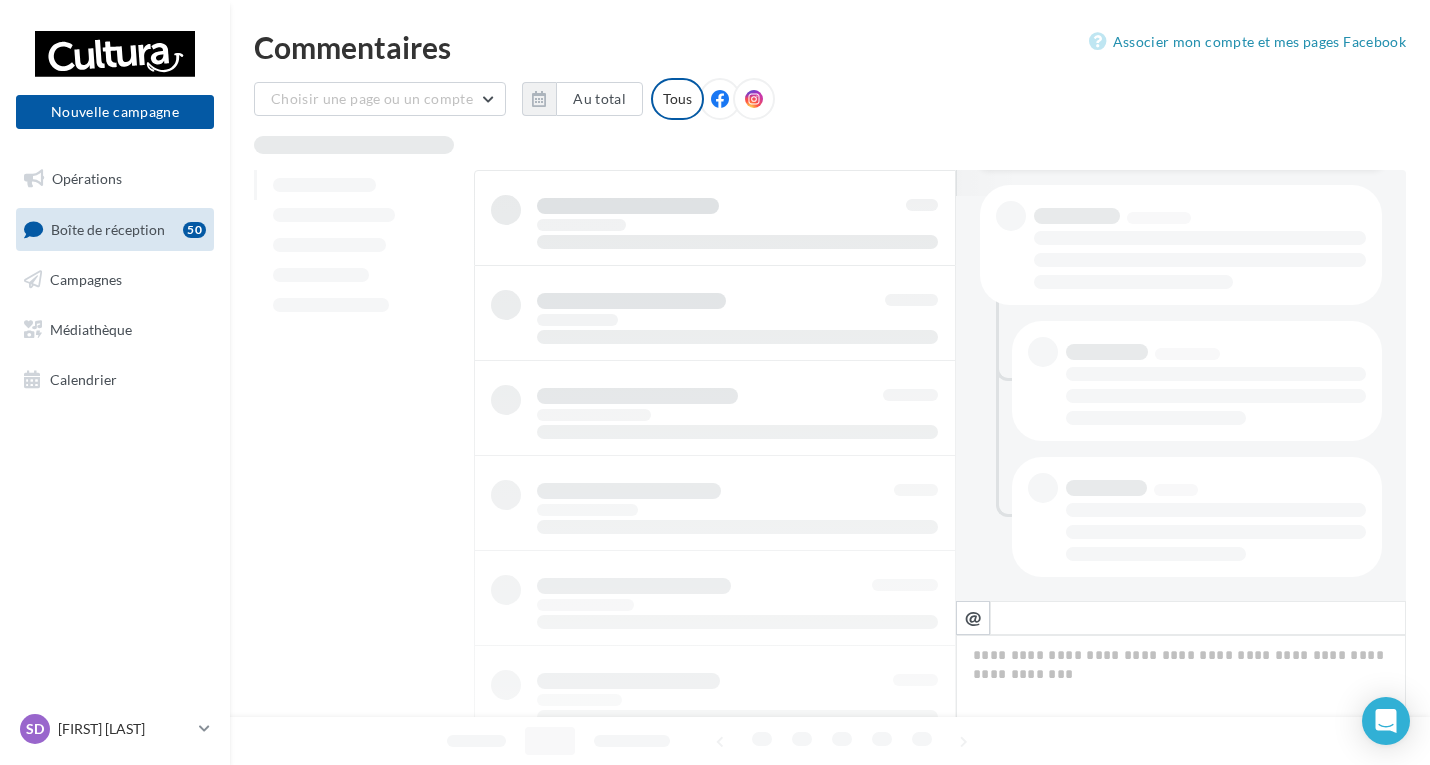 scroll, scrollTop: 405, scrollLeft: 0, axis: vertical 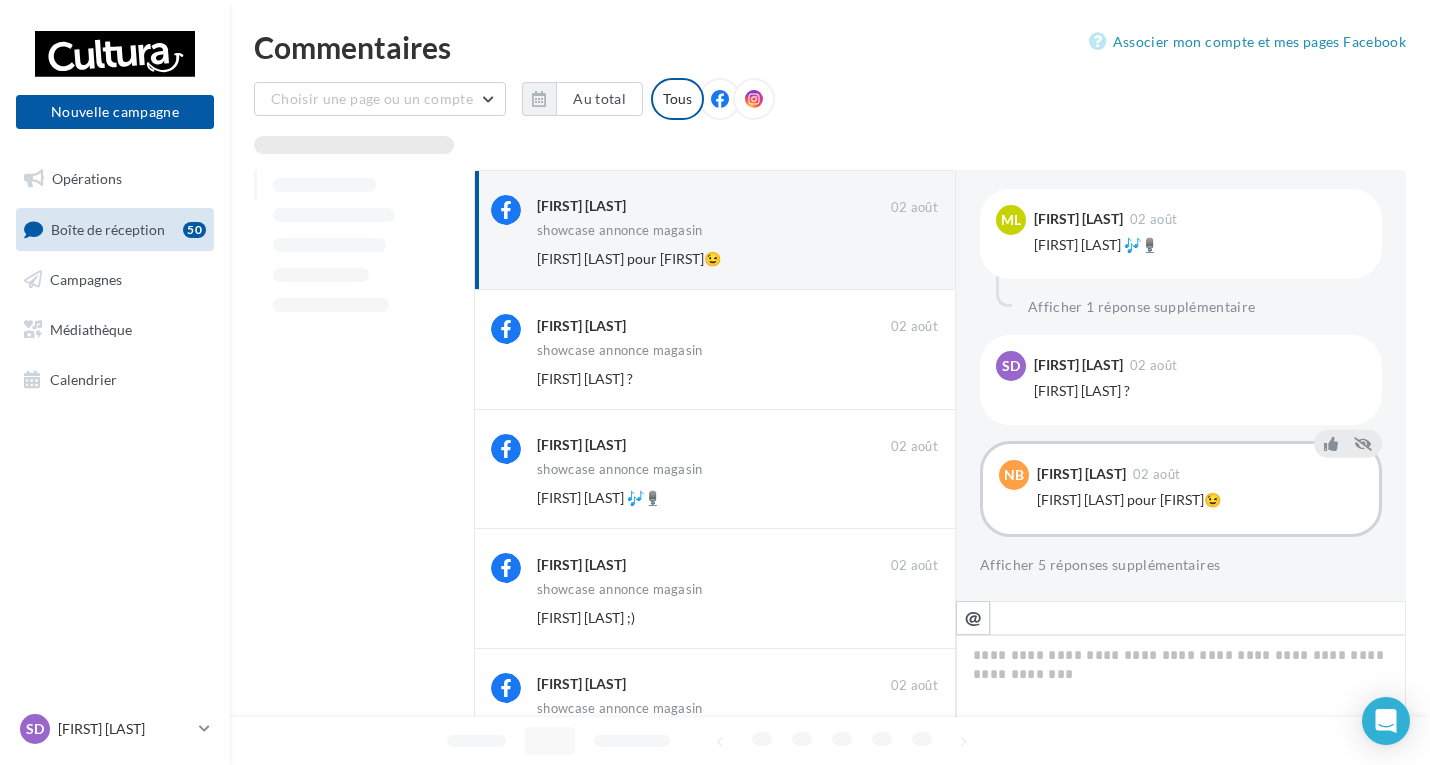 click on "Ignorer" at bounding box center (905, 259) 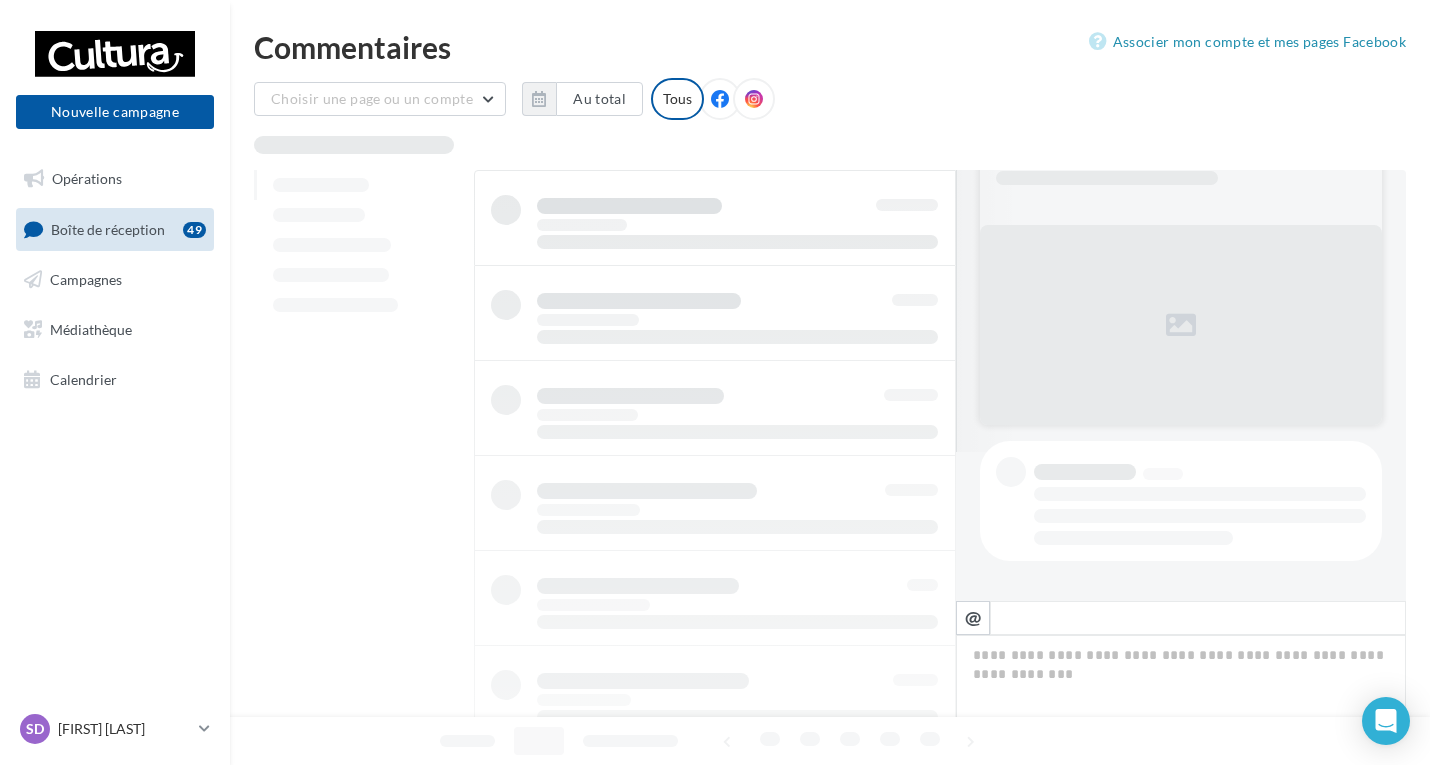 scroll, scrollTop: 149, scrollLeft: 0, axis: vertical 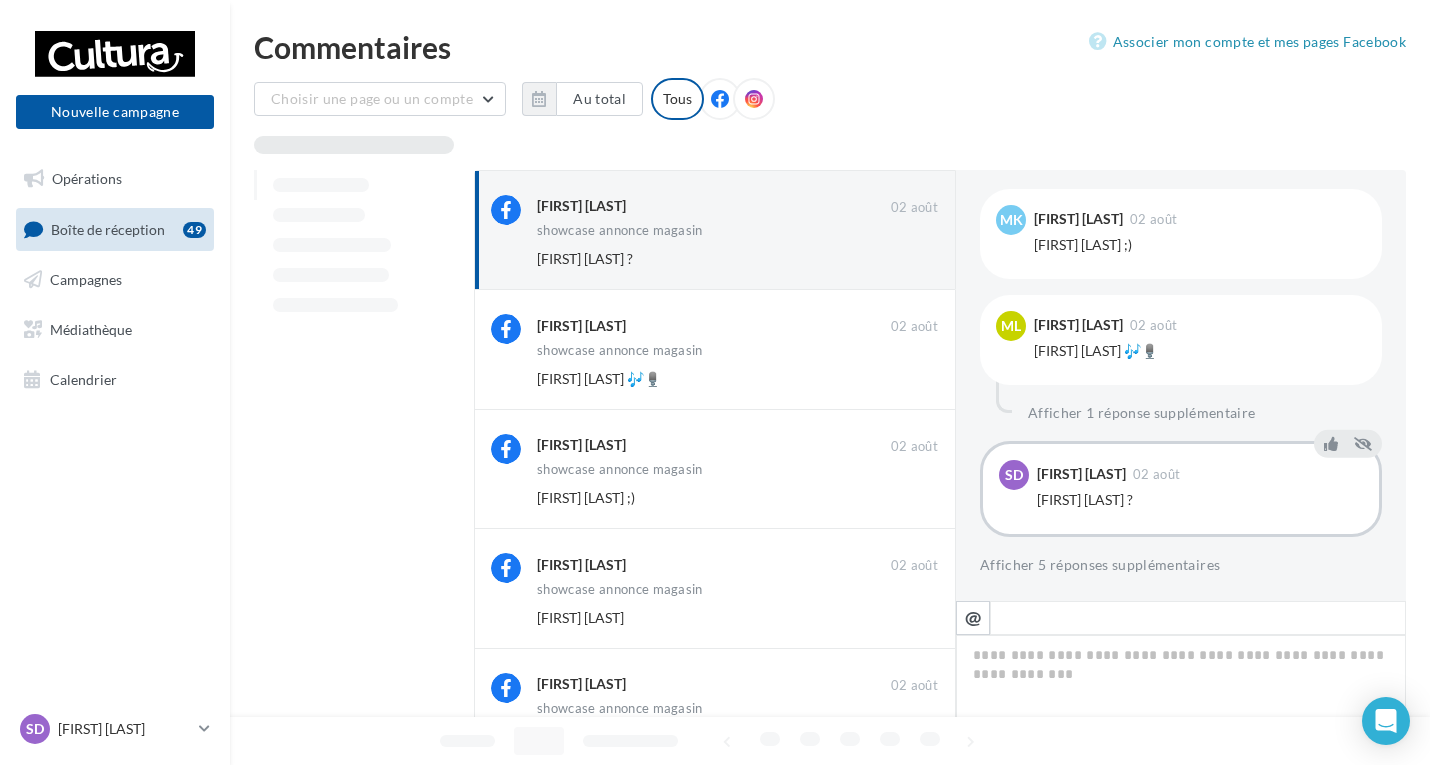 click on "Ignorer" at bounding box center (905, 259) 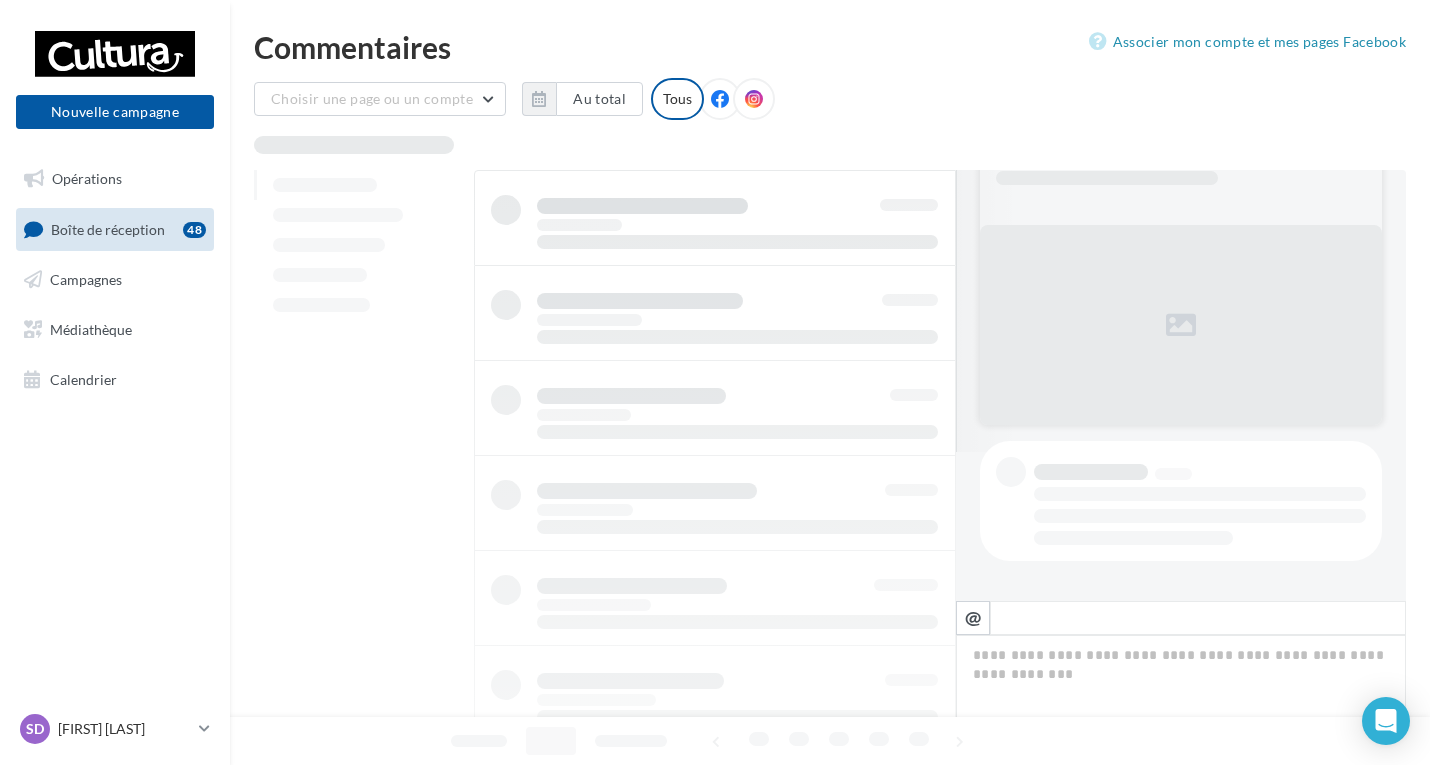 scroll, scrollTop: 149, scrollLeft: 0, axis: vertical 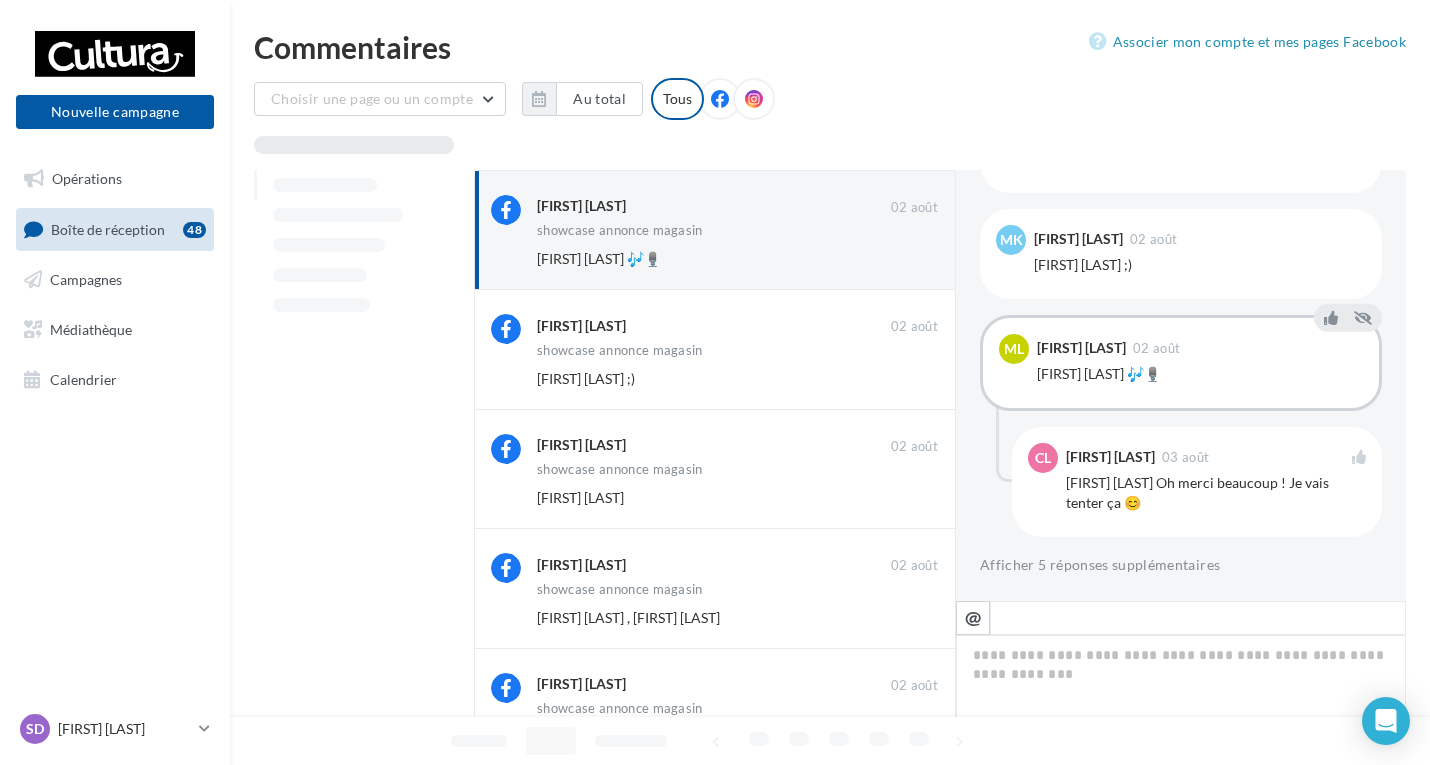 click on "Ignorer" at bounding box center (905, 259) 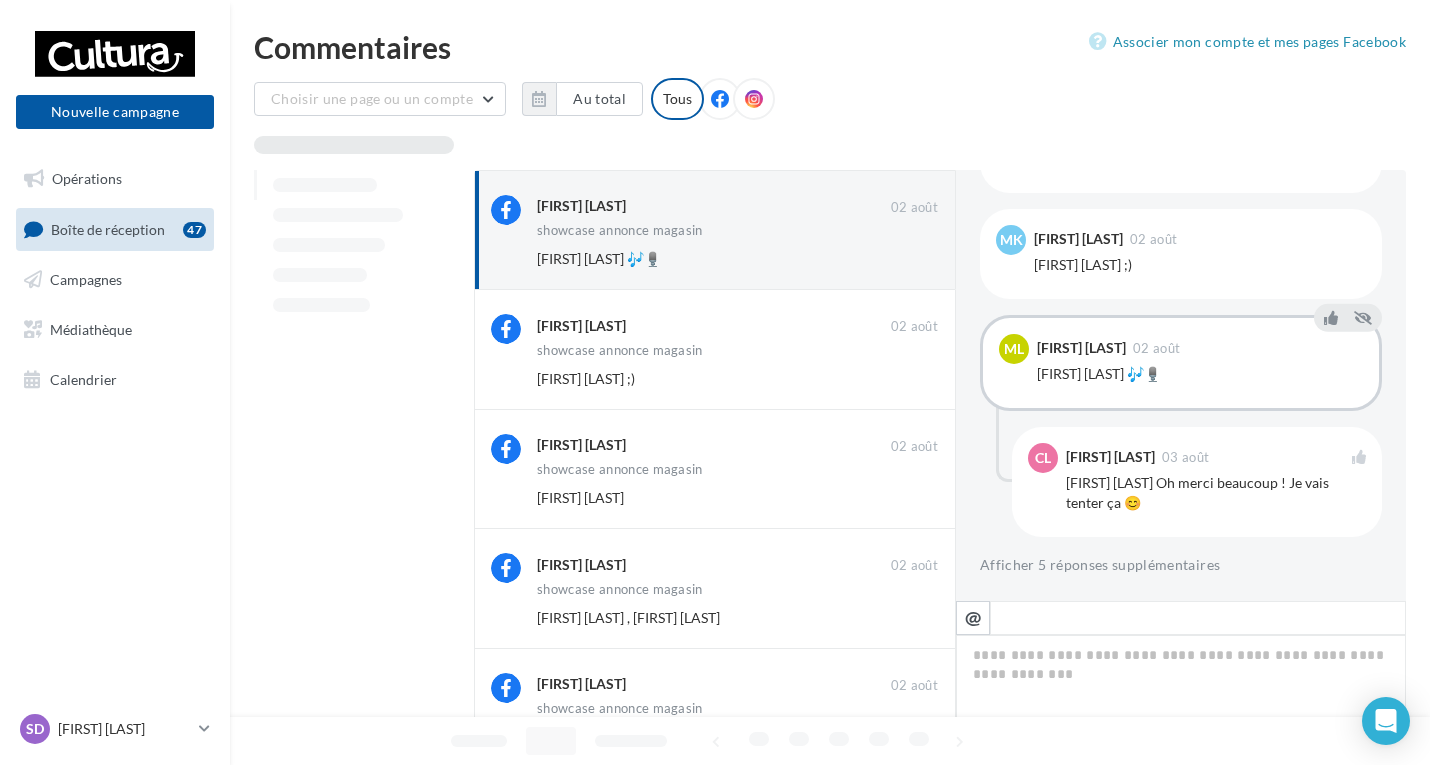 scroll, scrollTop: 405, scrollLeft: 0, axis: vertical 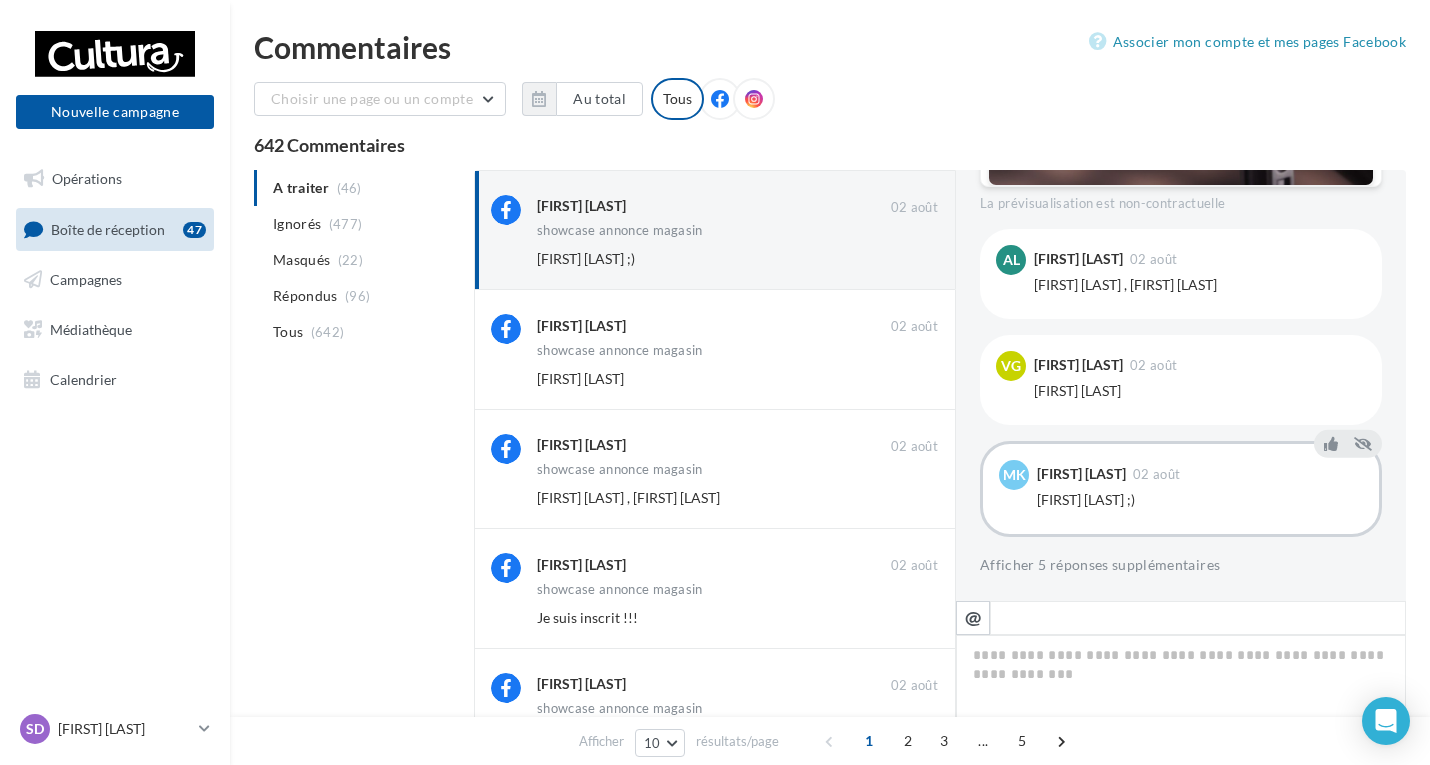 click on "Ignorer" at bounding box center [905, 259] 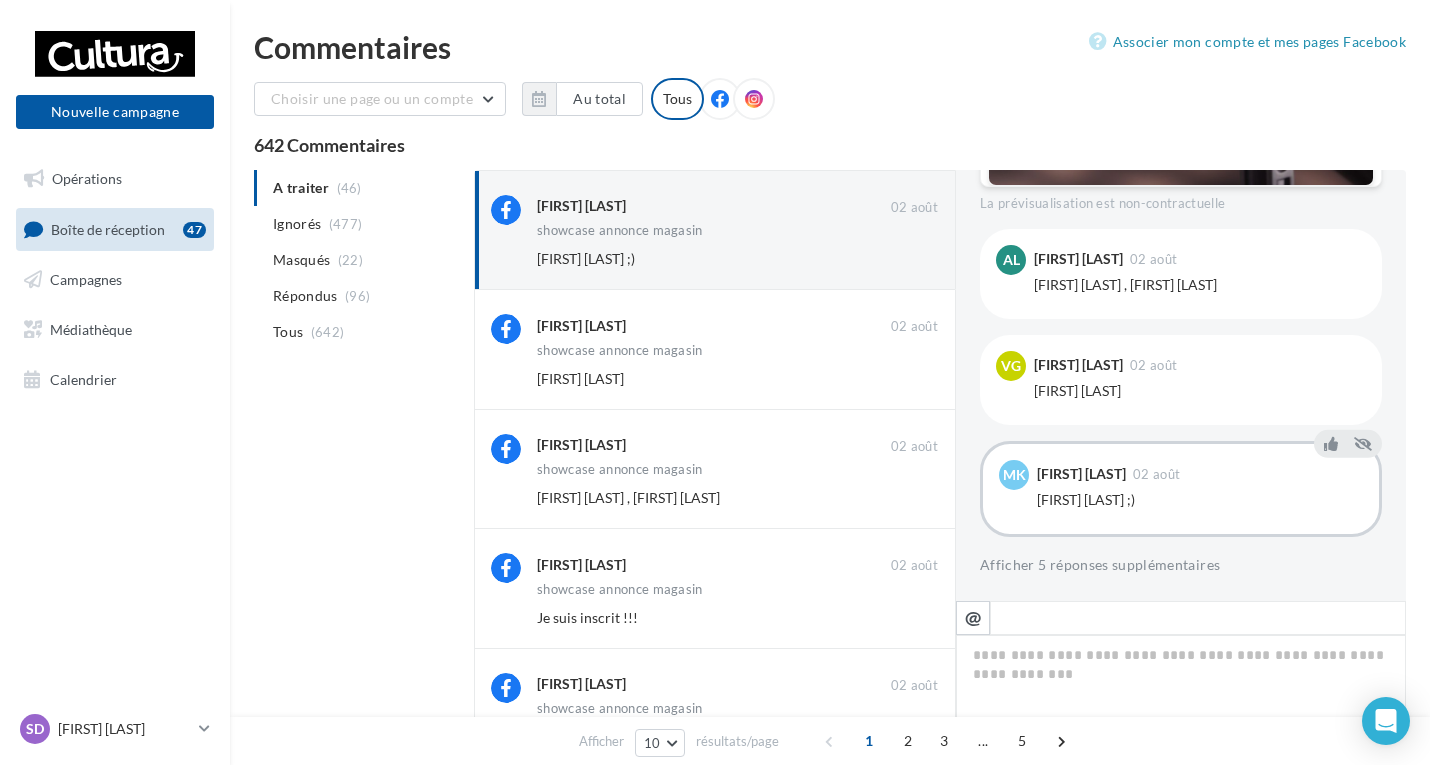 scroll, scrollTop: 149, scrollLeft: 0, axis: vertical 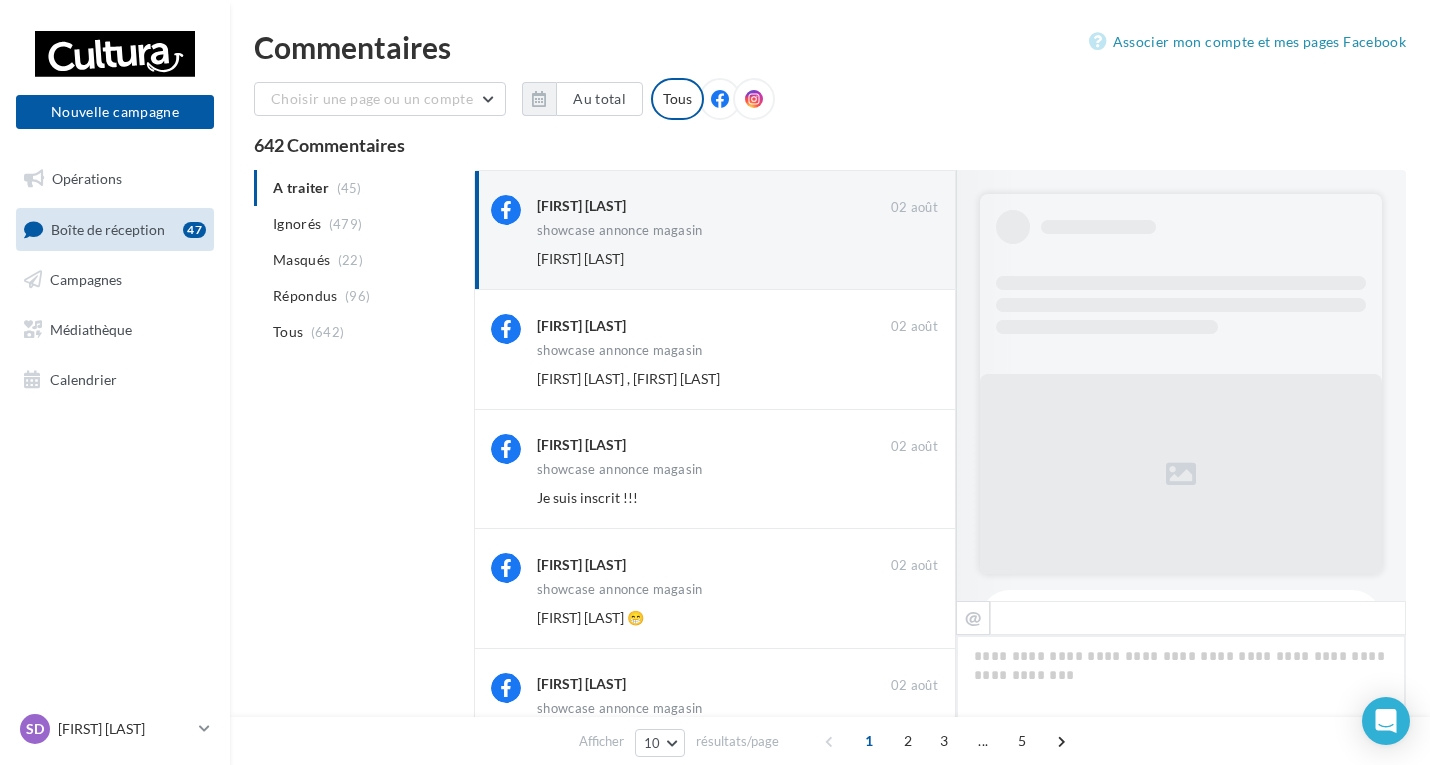 click on "Ignorer" at bounding box center (905, 259) 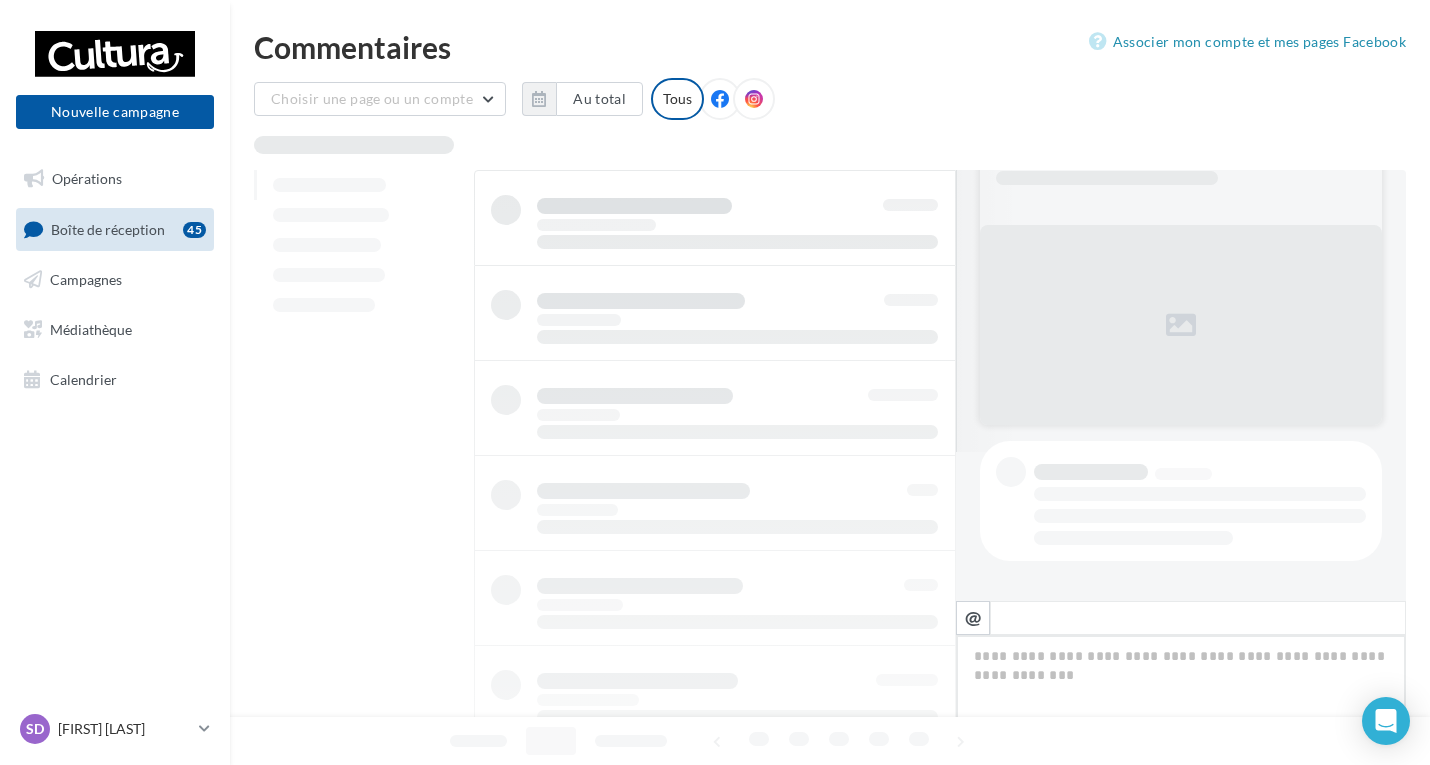 scroll, scrollTop: 149, scrollLeft: 0, axis: vertical 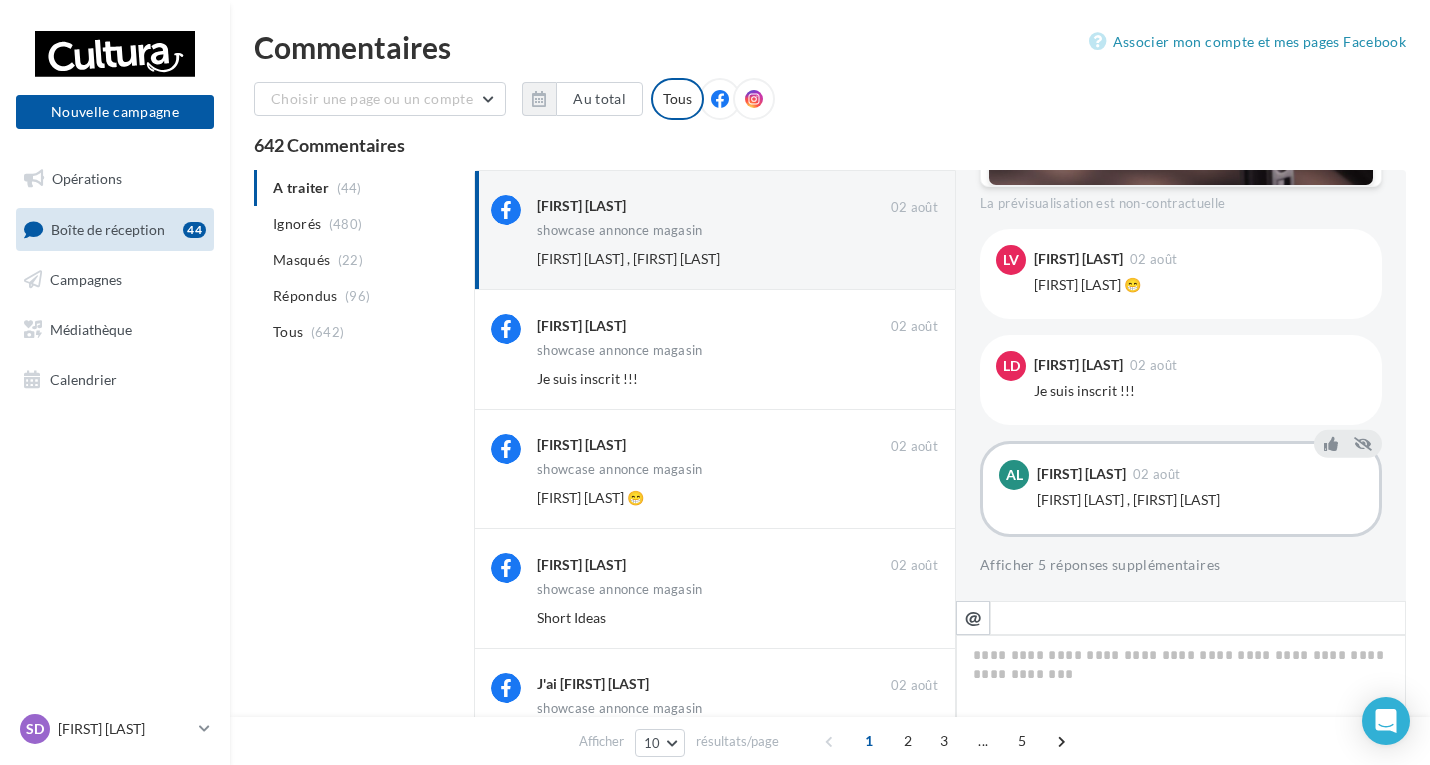 click on "Ignorer" at bounding box center (905, 259) 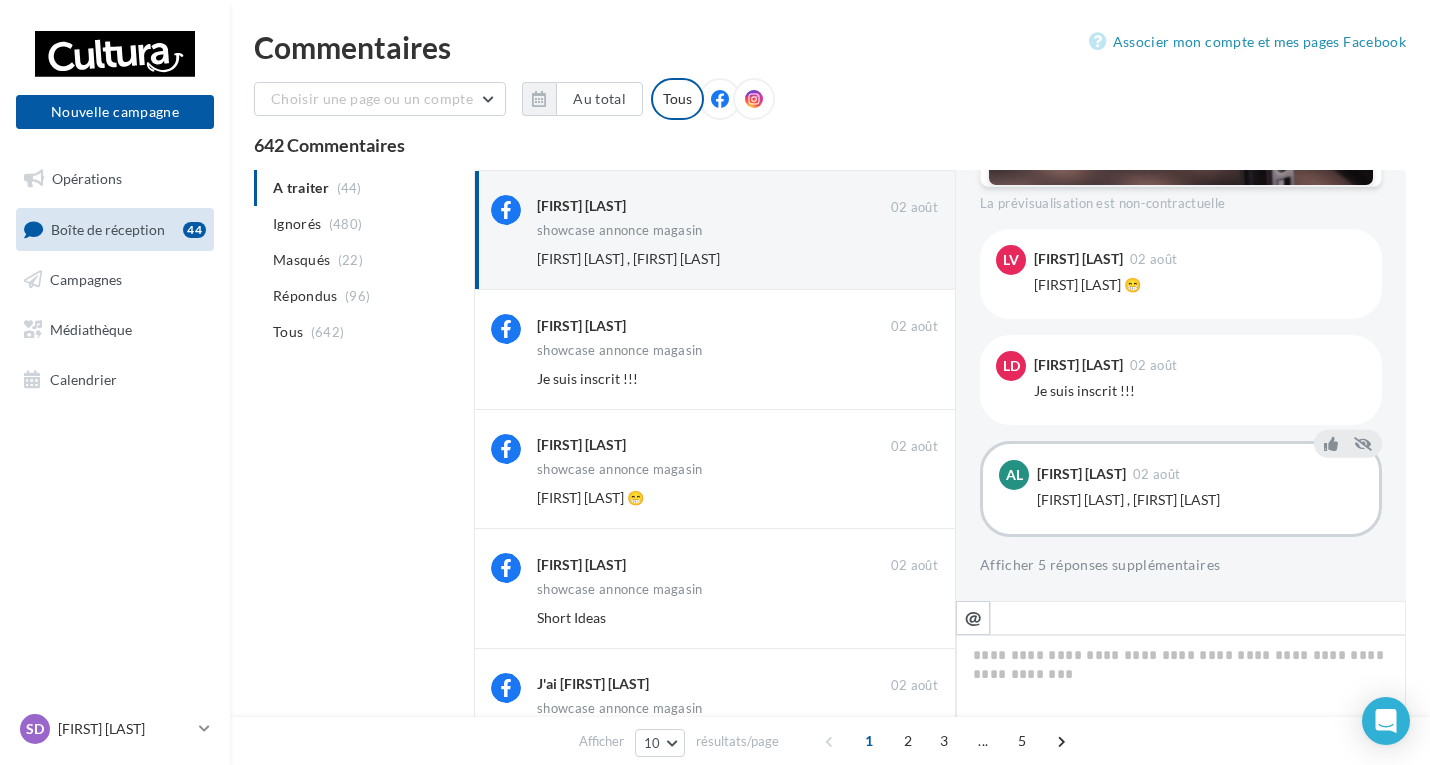 scroll, scrollTop: 149, scrollLeft: 0, axis: vertical 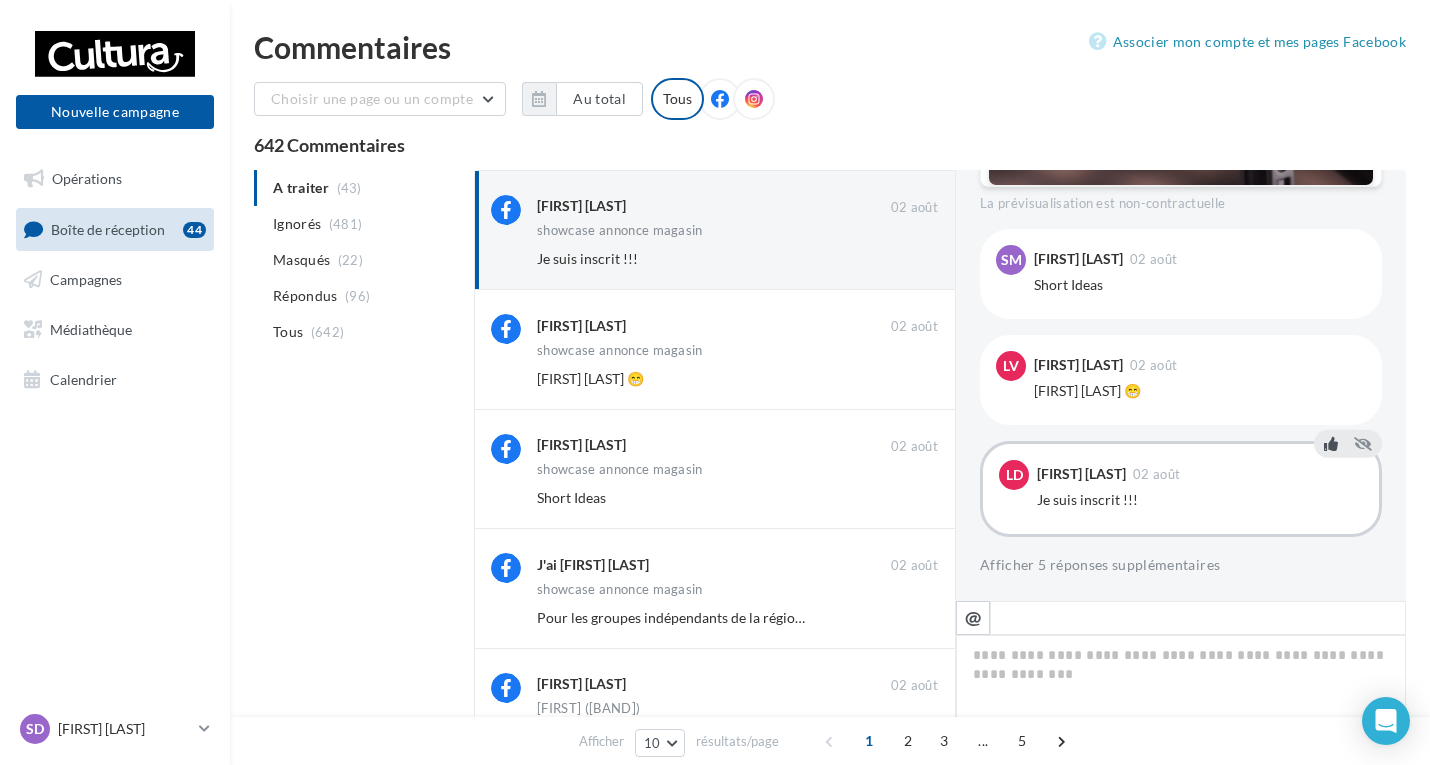 click at bounding box center [1331, 444] 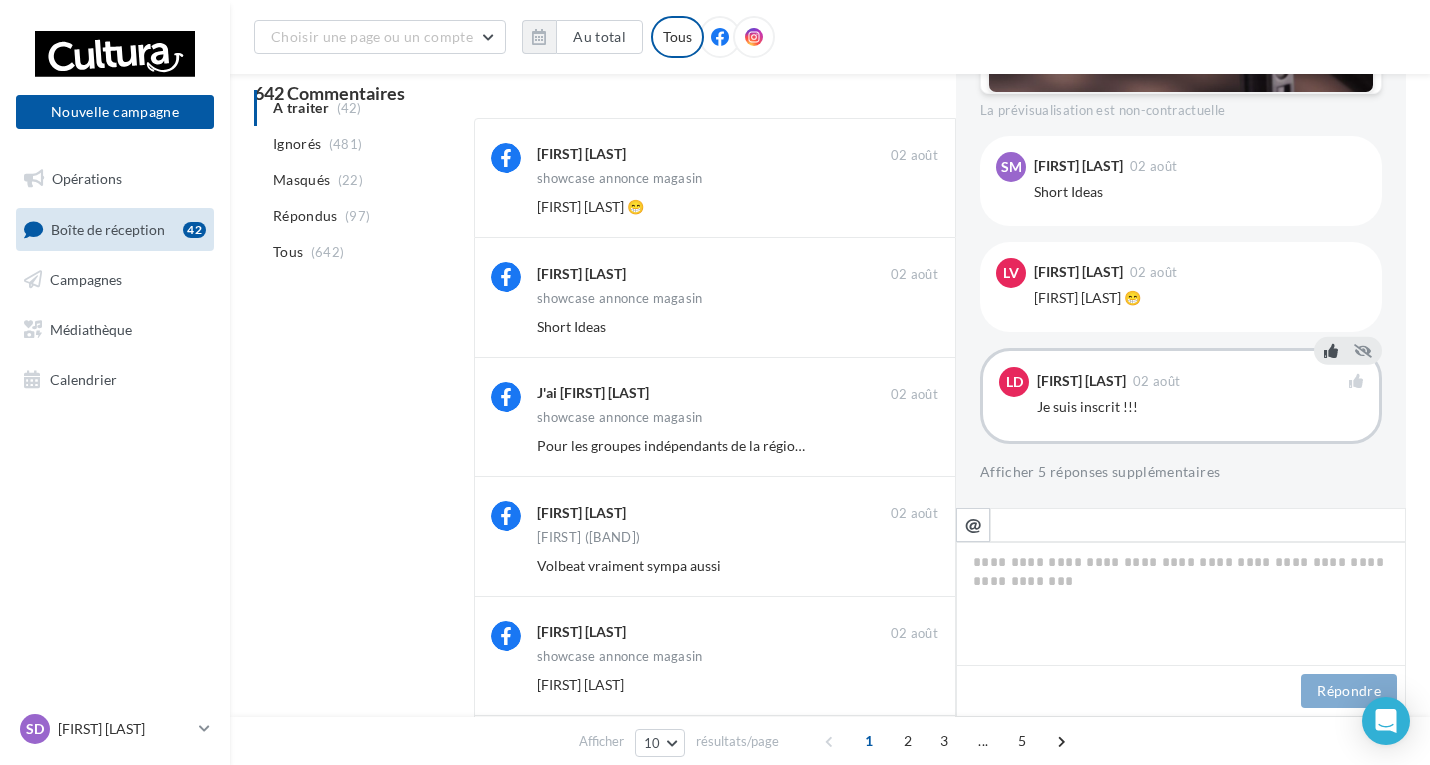scroll, scrollTop: 200, scrollLeft: 0, axis: vertical 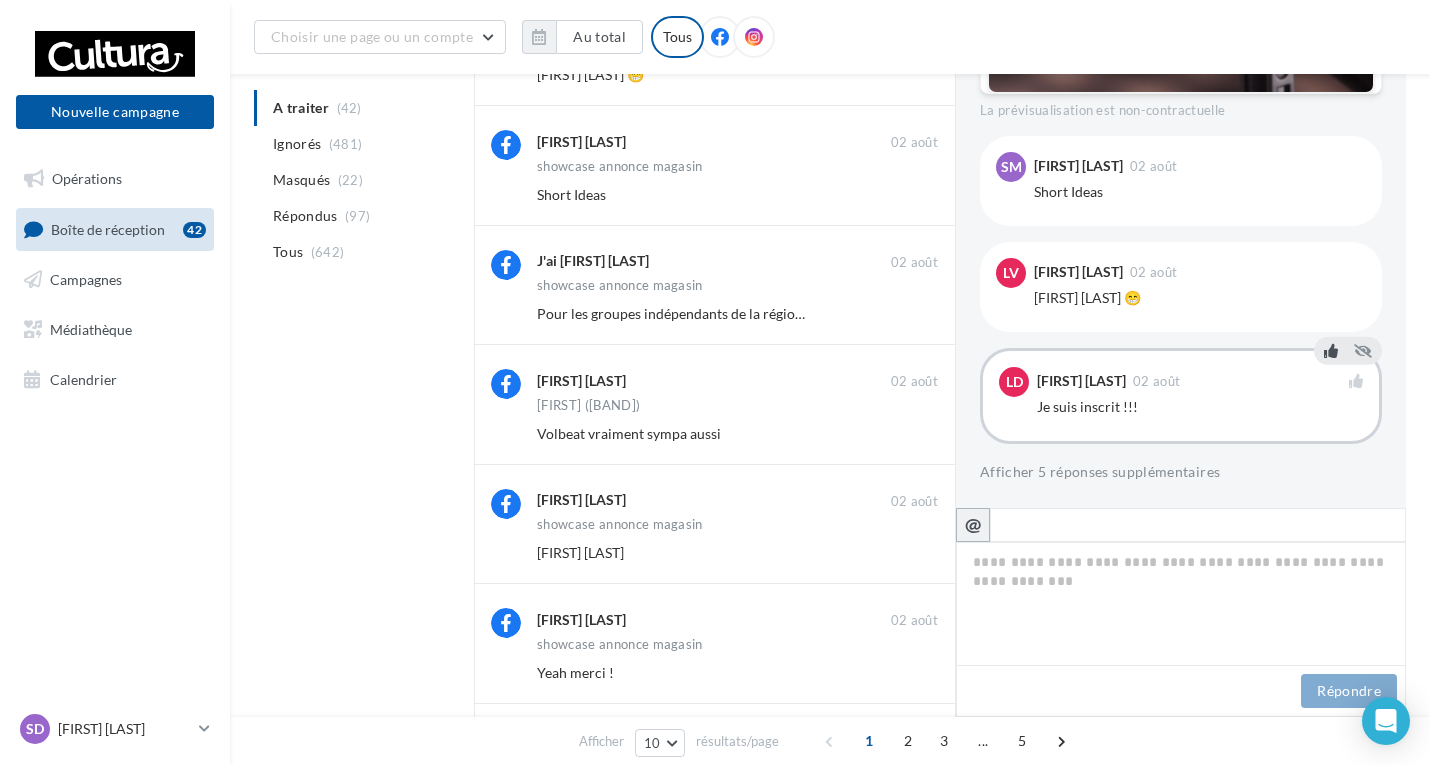 click on "@" at bounding box center (973, 525) 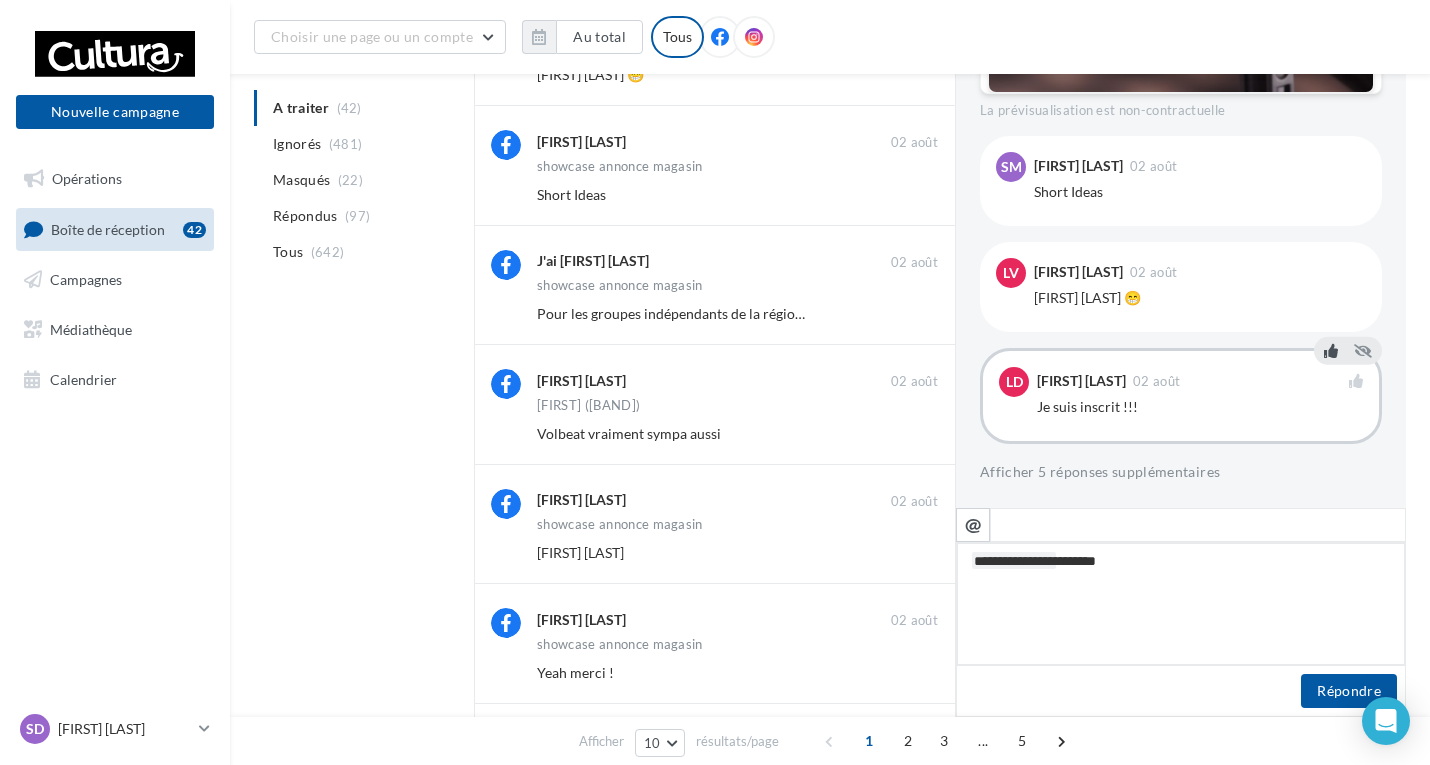 click on "**********" at bounding box center [1181, 604] 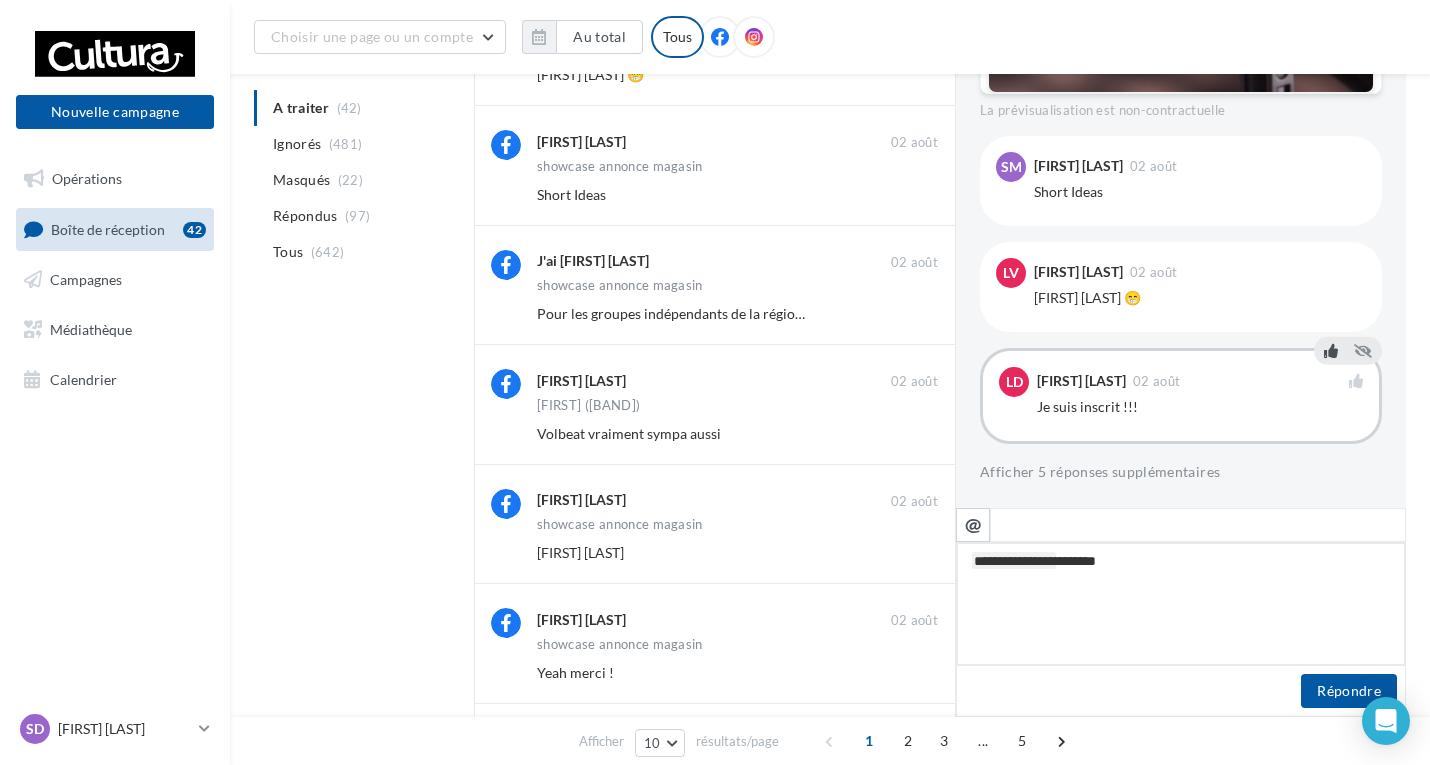 drag, startPoint x: 1147, startPoint y: 564, endPoint x: 1095, endPoint y: 570, distance: 52.34501 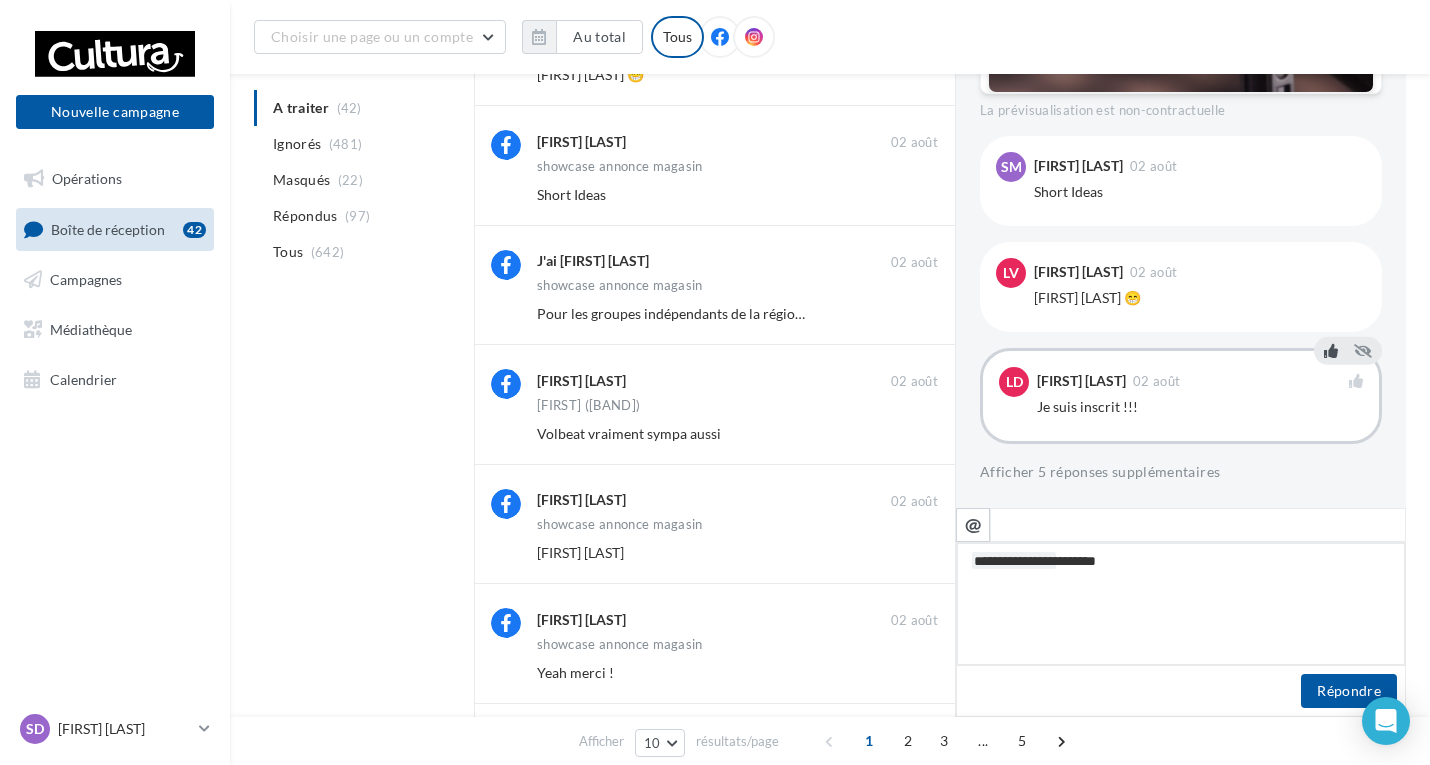 click on "**********" at bounding box center [1181, 604] 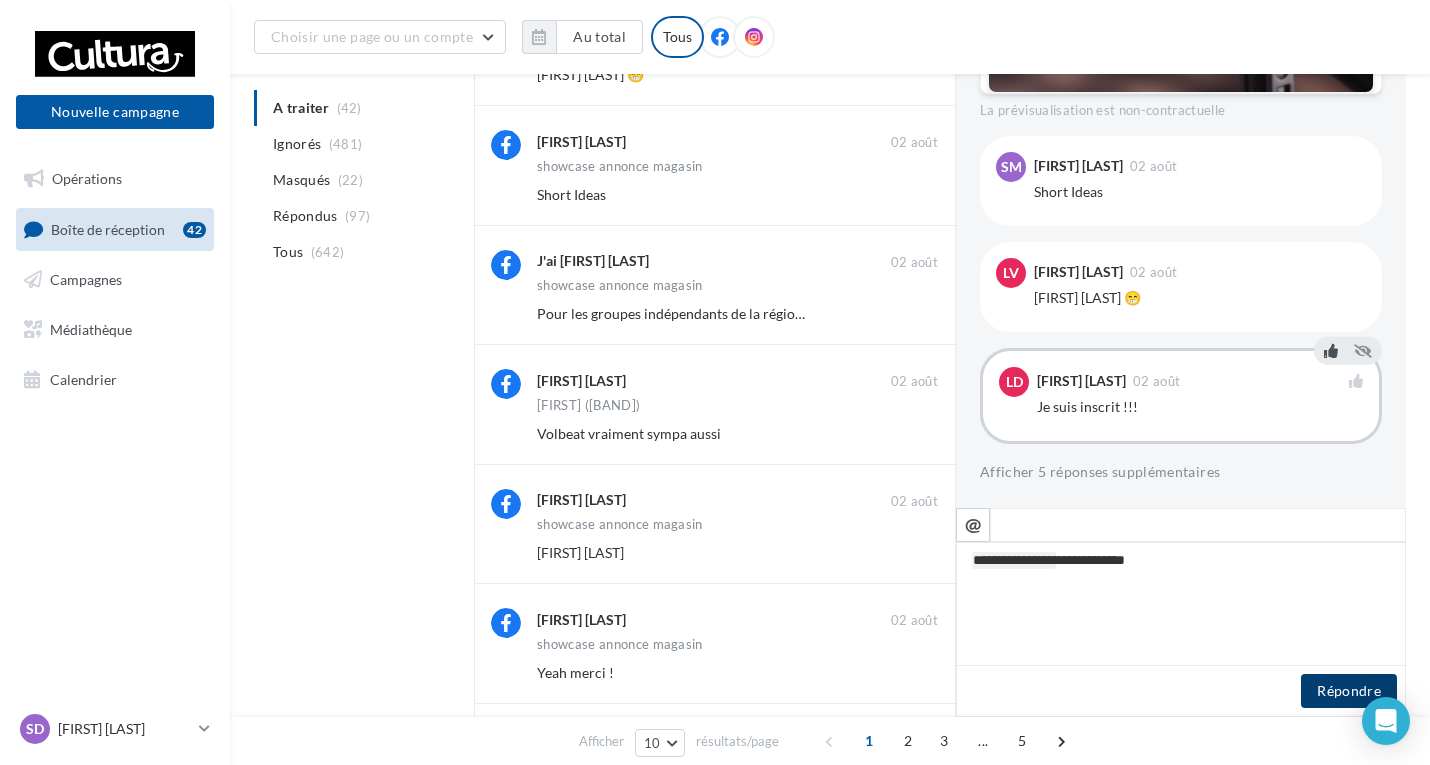 click on "Répondre" at bounding box center [1349, 691] 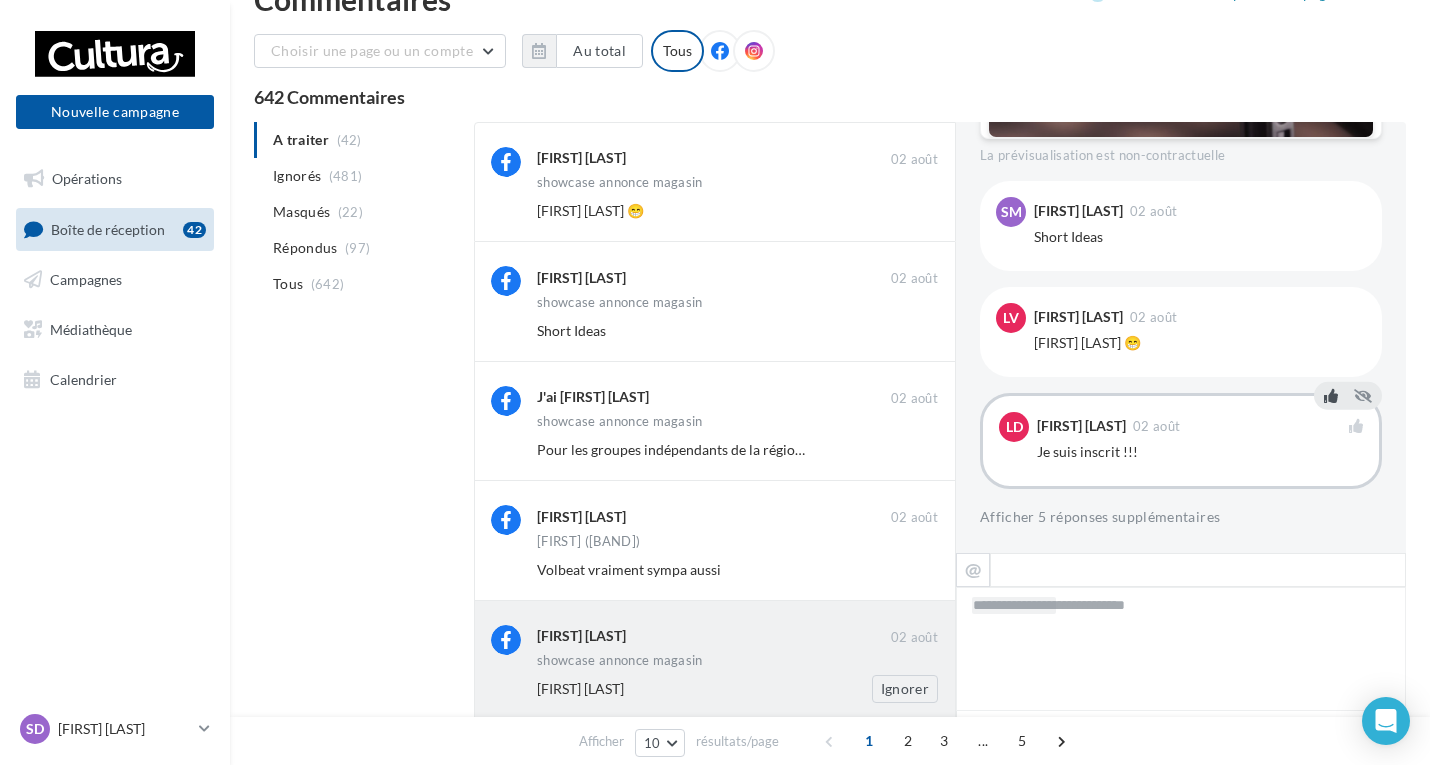 scroll, scrollTop: 0, scrollLeft: 0, axis: both 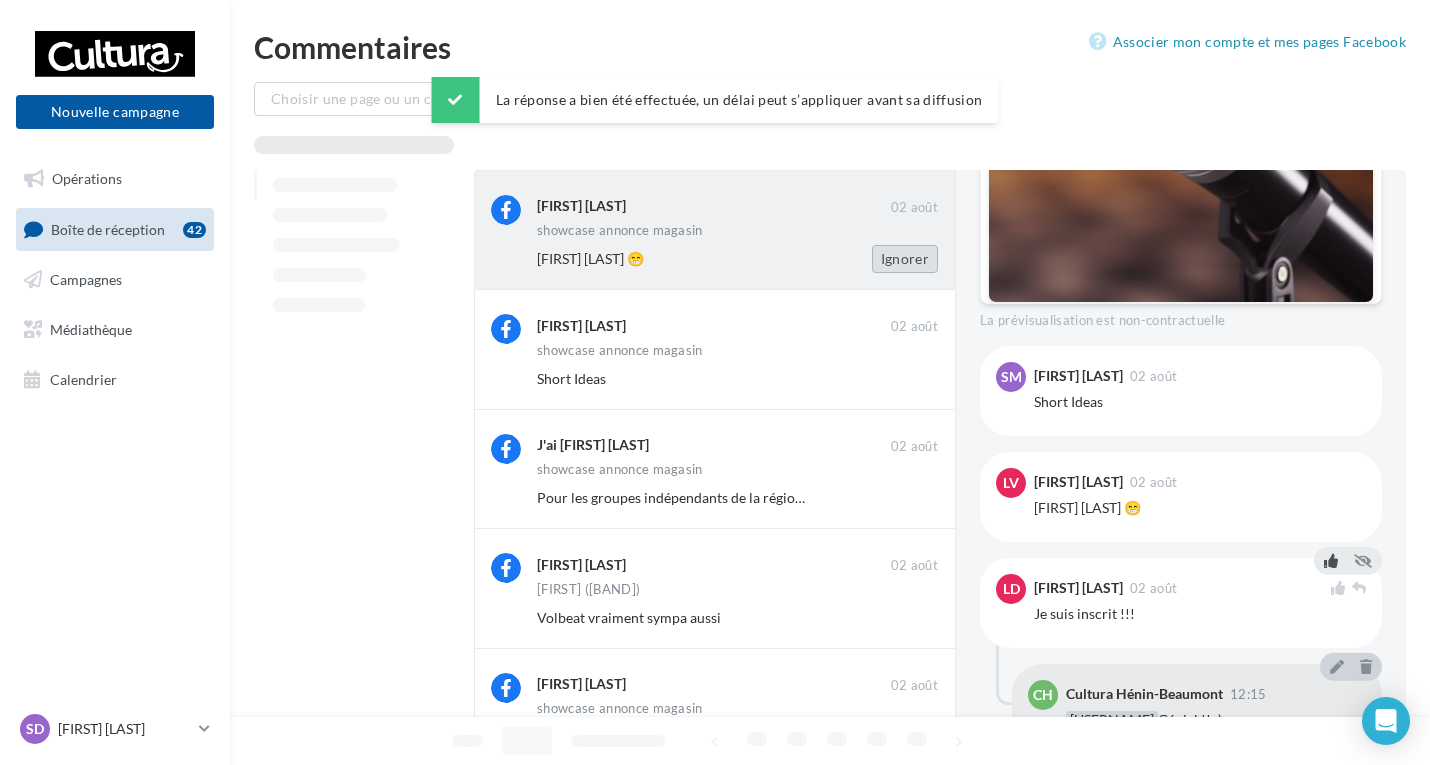 click on "Ignorer" at bounding box center (905, 259) 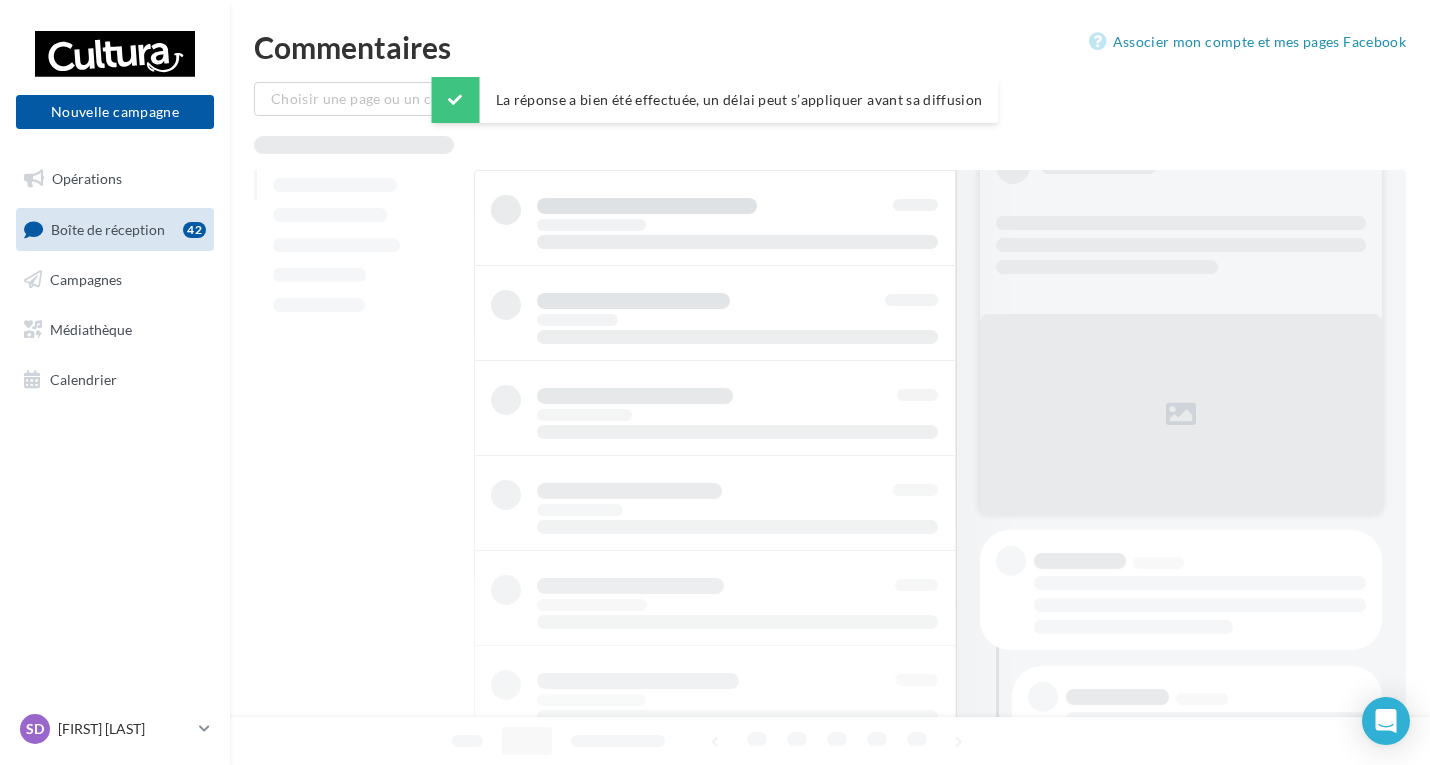 scroll, scrollTop: 60, scrollLeft: 0, axis: vertical 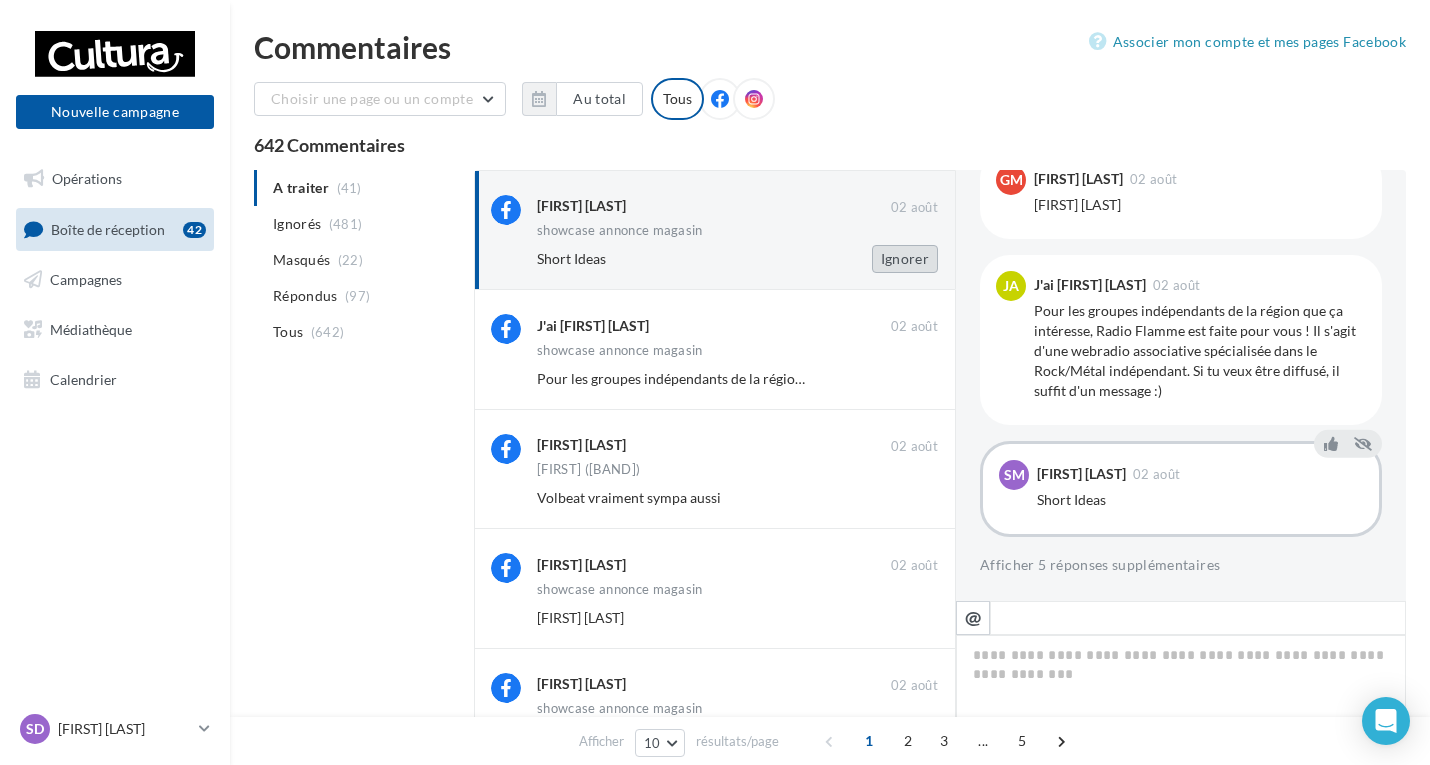 click on "Ignorer" at bounding box center [905, 259] 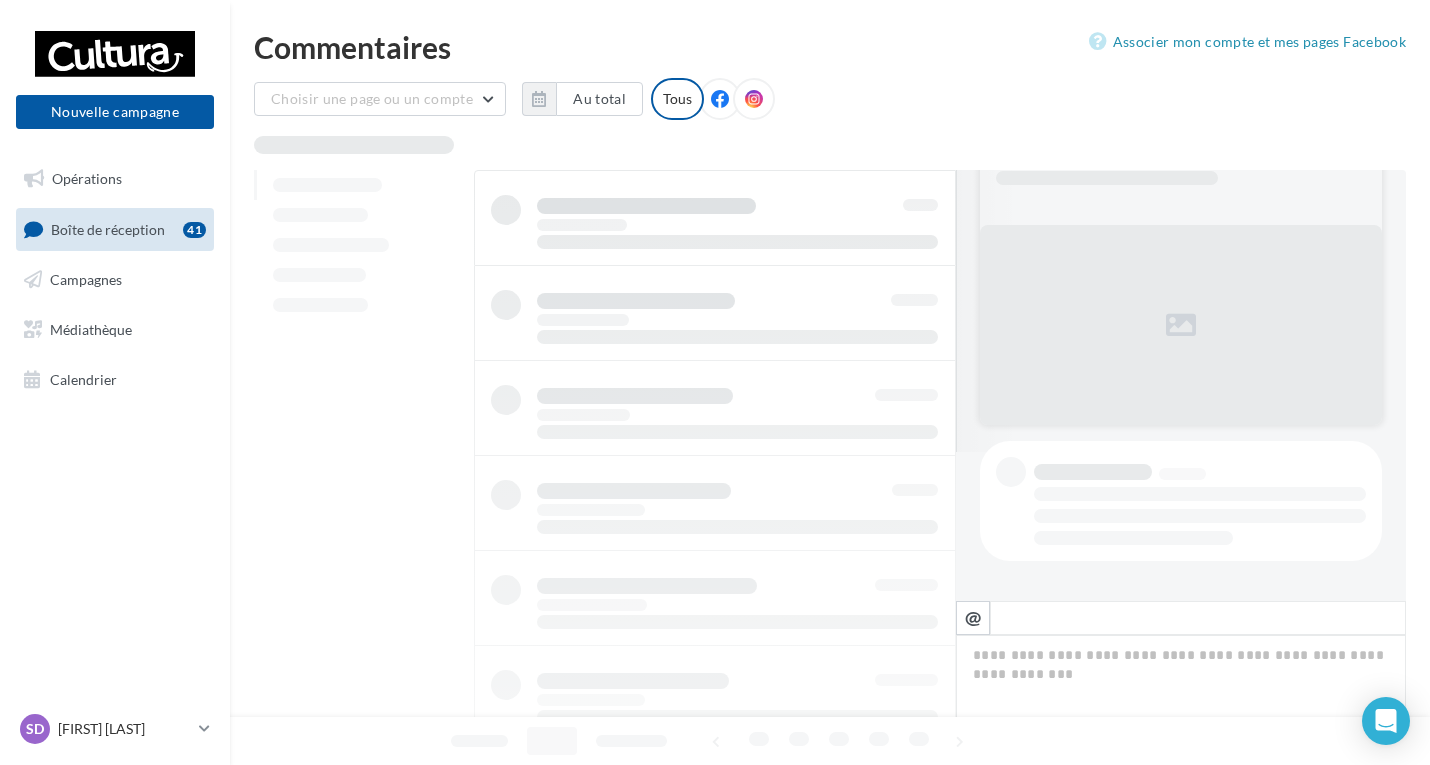 scroll, scrollTop: 149, scrollLeft: 0, axis: vertical 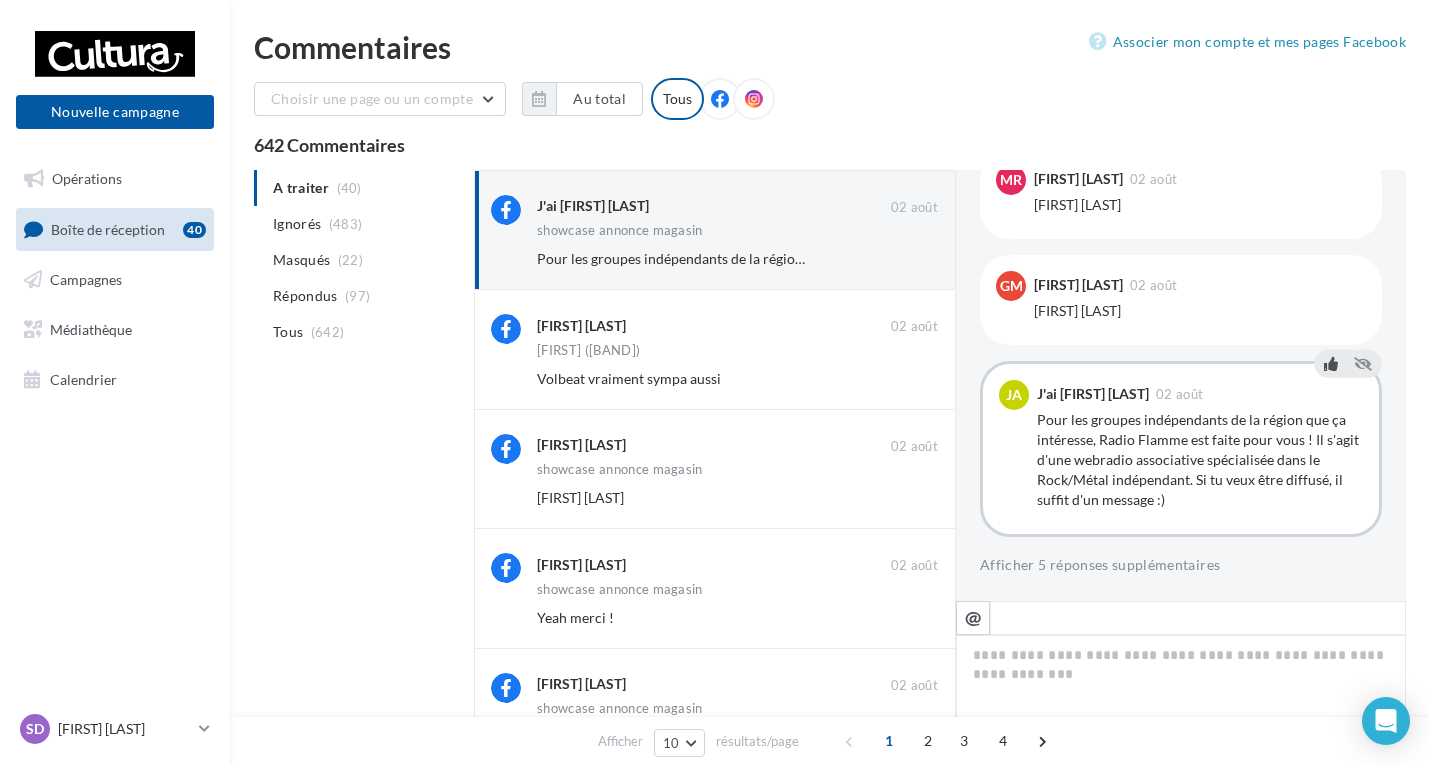 click at bounding box center [1331, 364] 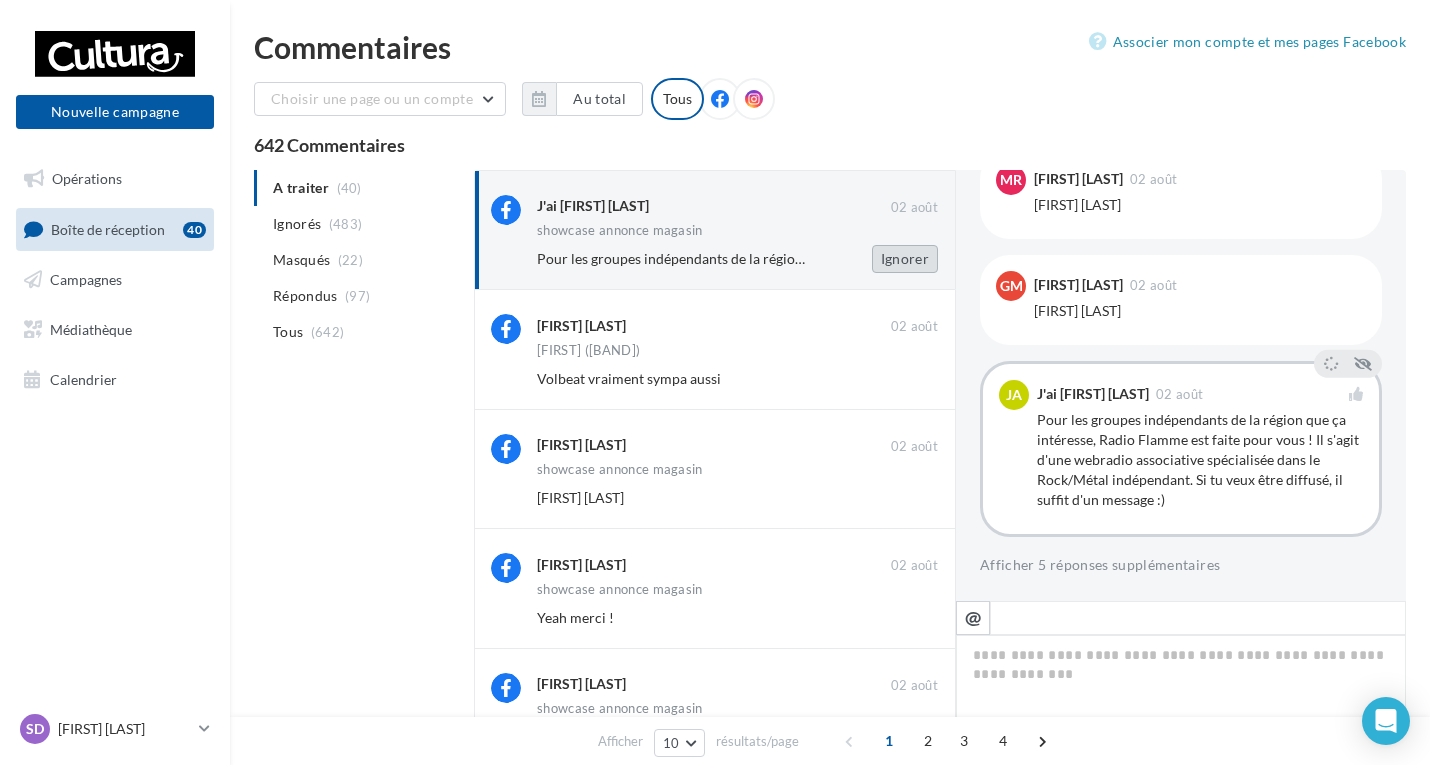 click on "Ignorer" at bounding box center [905, 259] 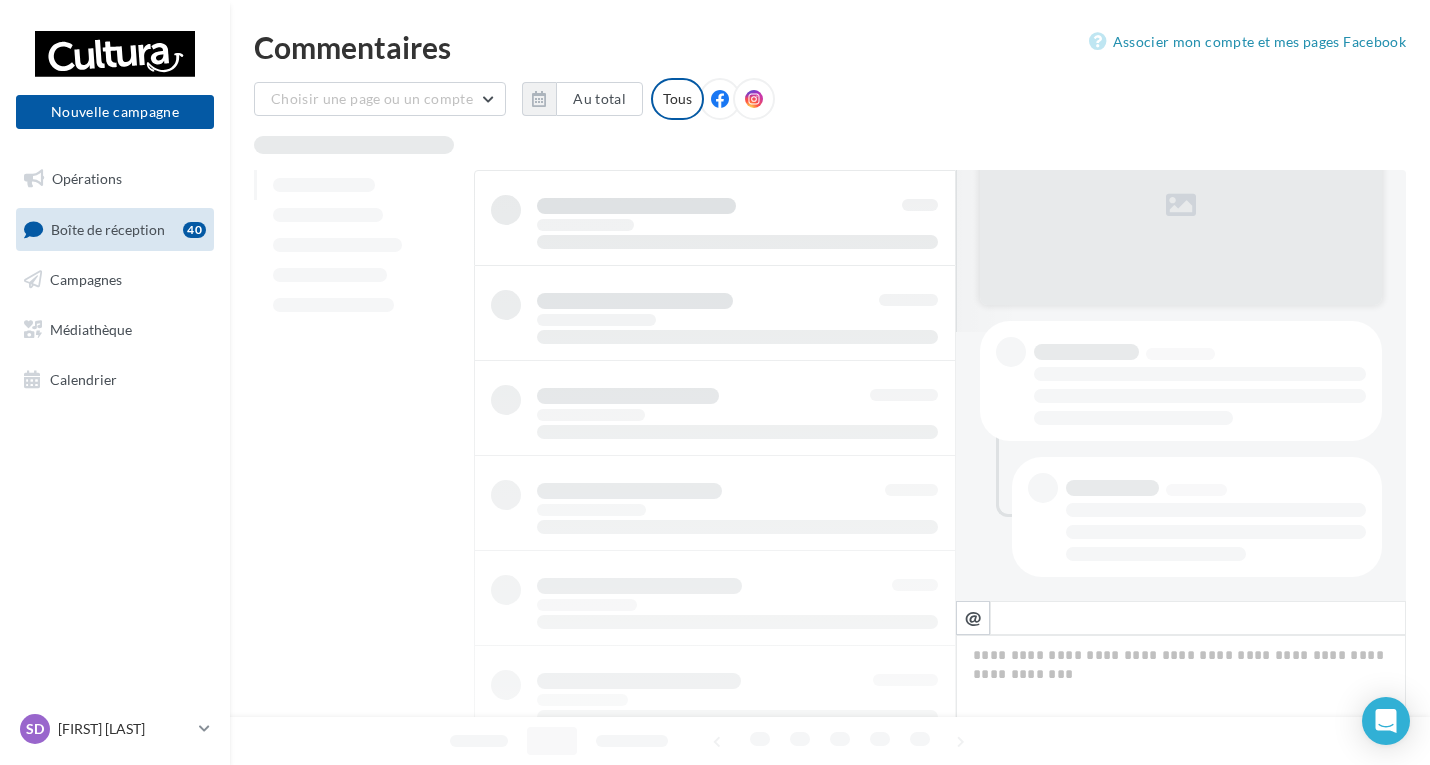 scroll, scrollTop: 269, scrollLeft: 0, axis: vertical 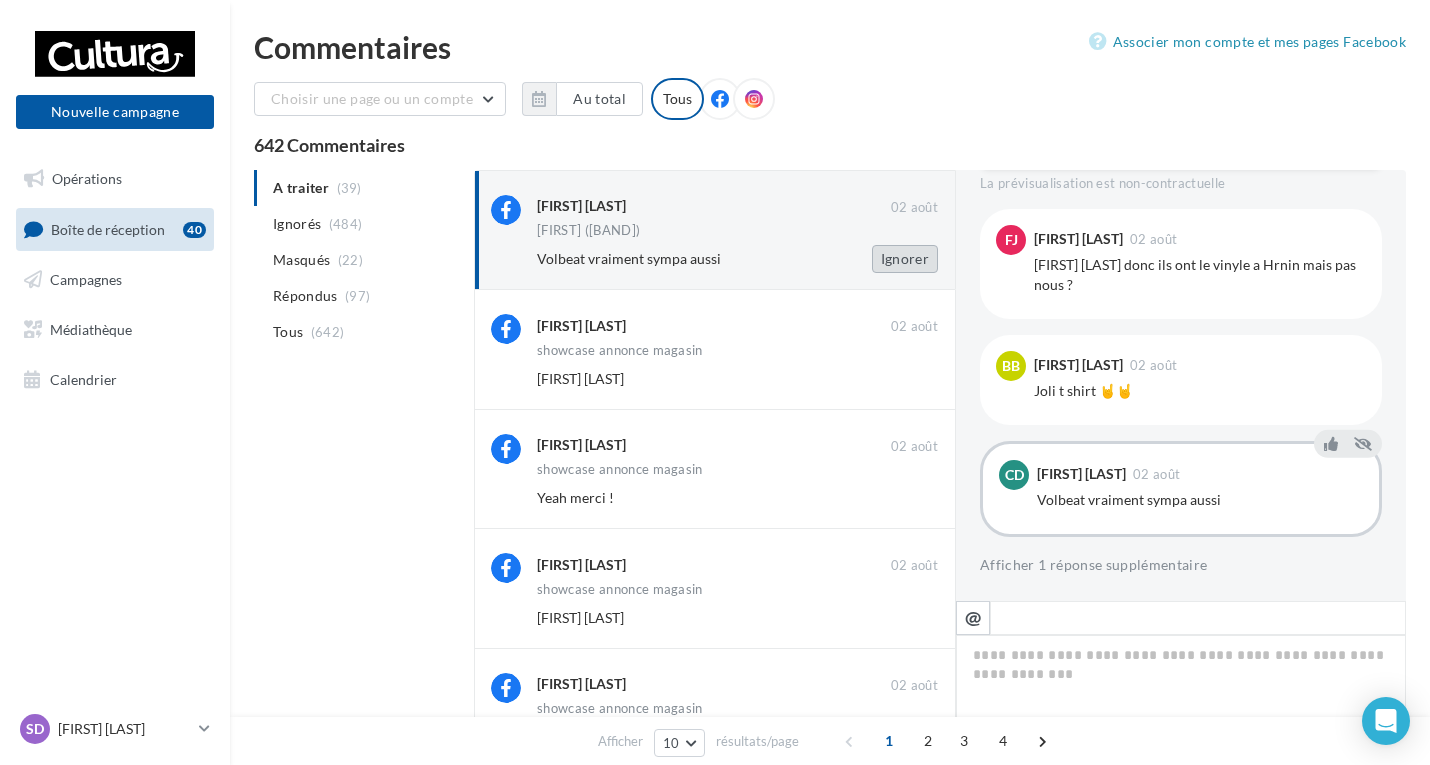 click on "Ignorer" at bounding box center (905, 259) 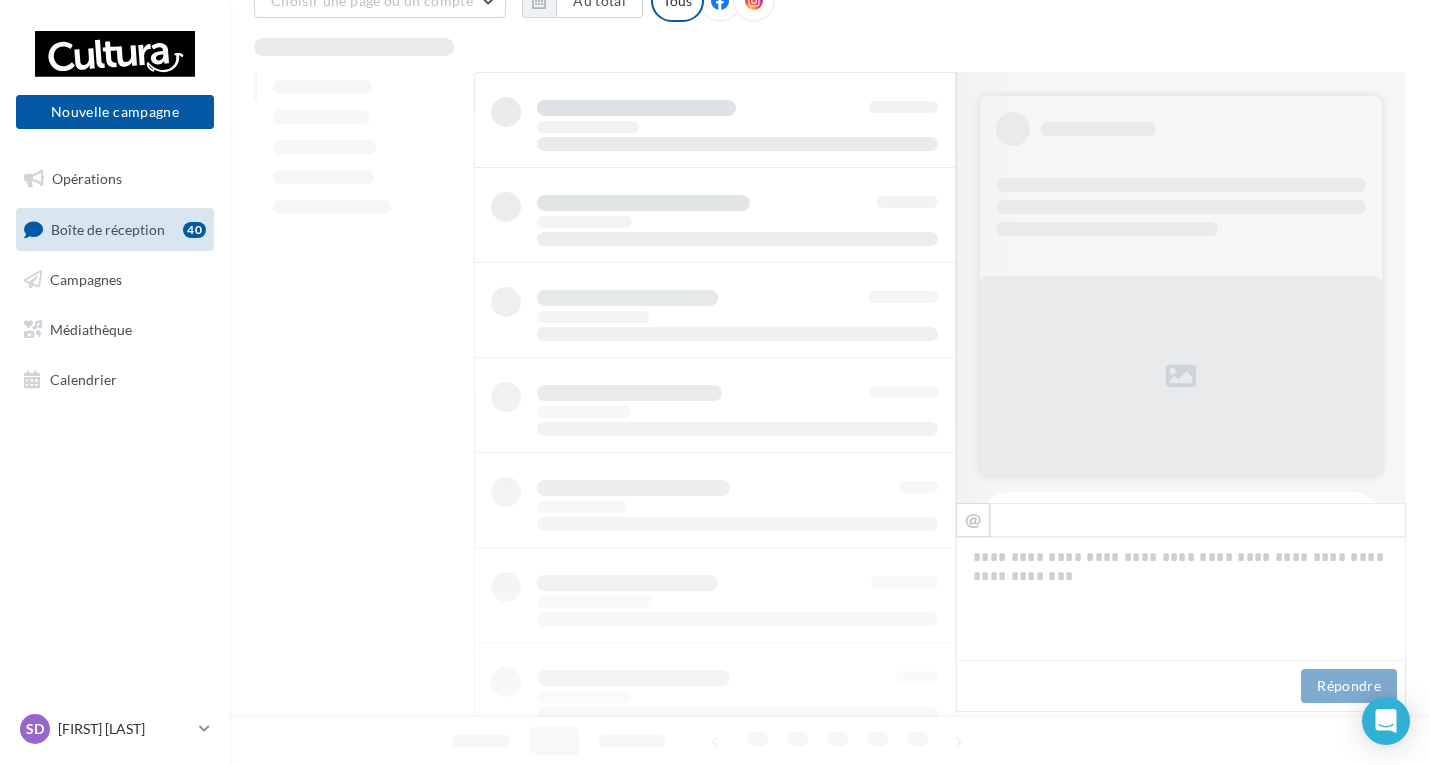 scroll, scrollTop: 200, scrollLeft: 0, axis: vertical 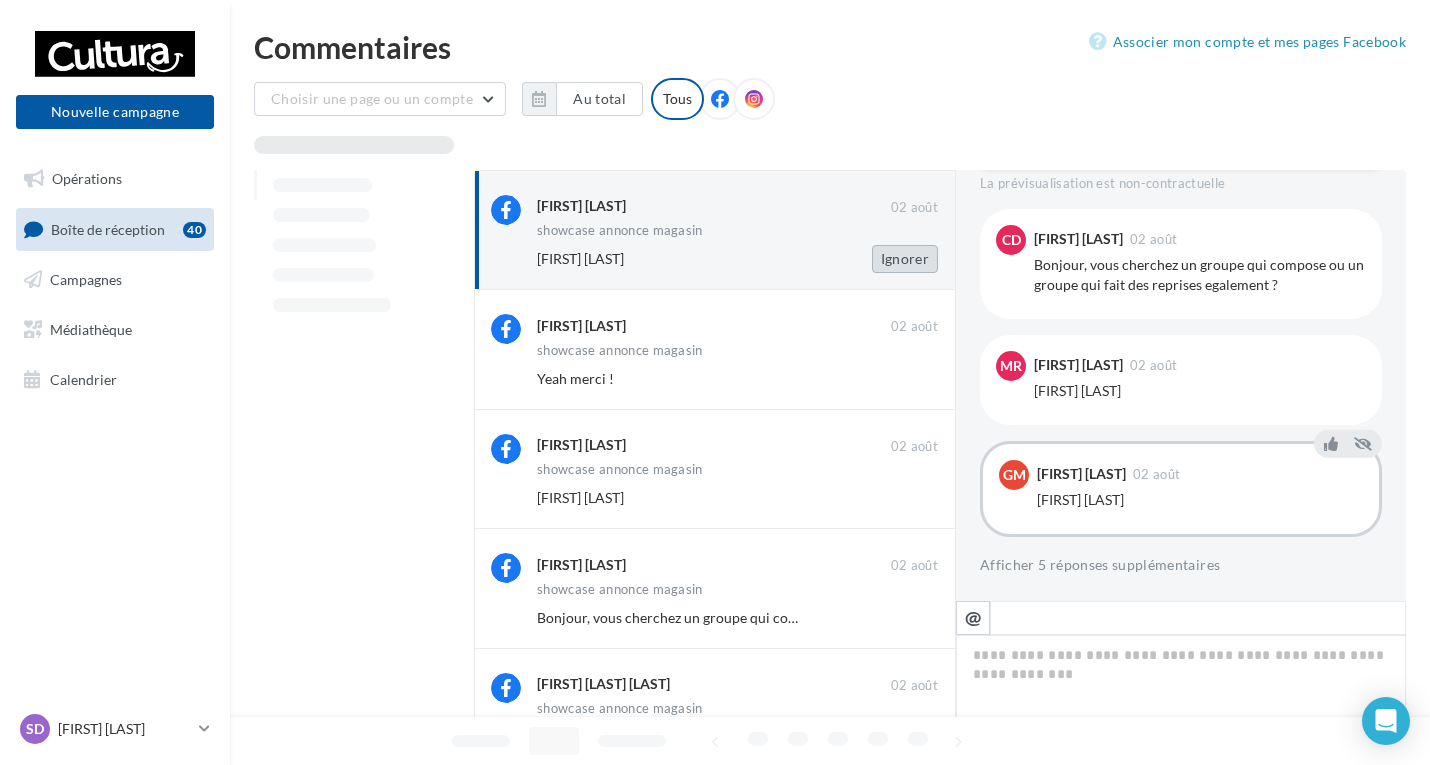 click on "Ignorer" at bounding box center (905, 259) 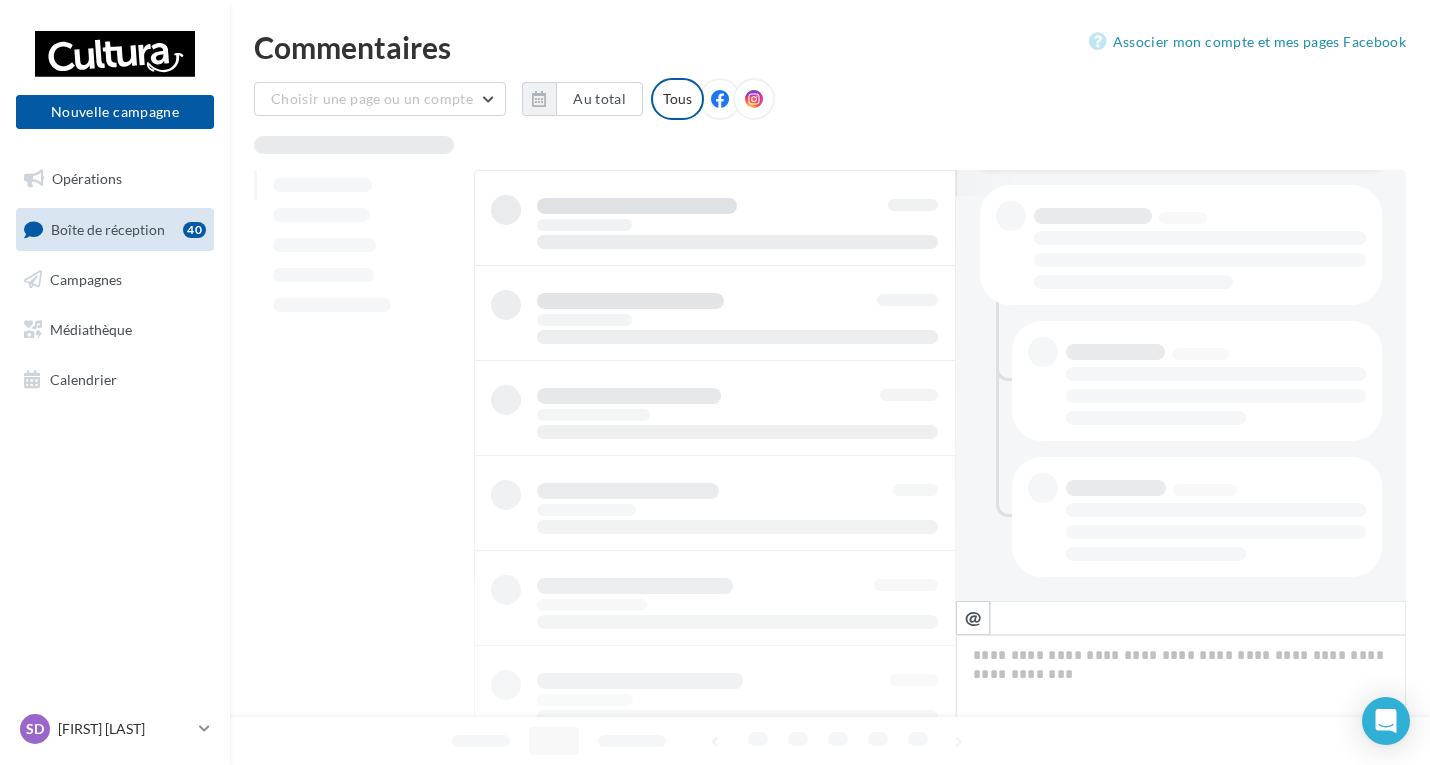 scroll, scrollTop: 405, scrollLeft: 0, axis: vertical 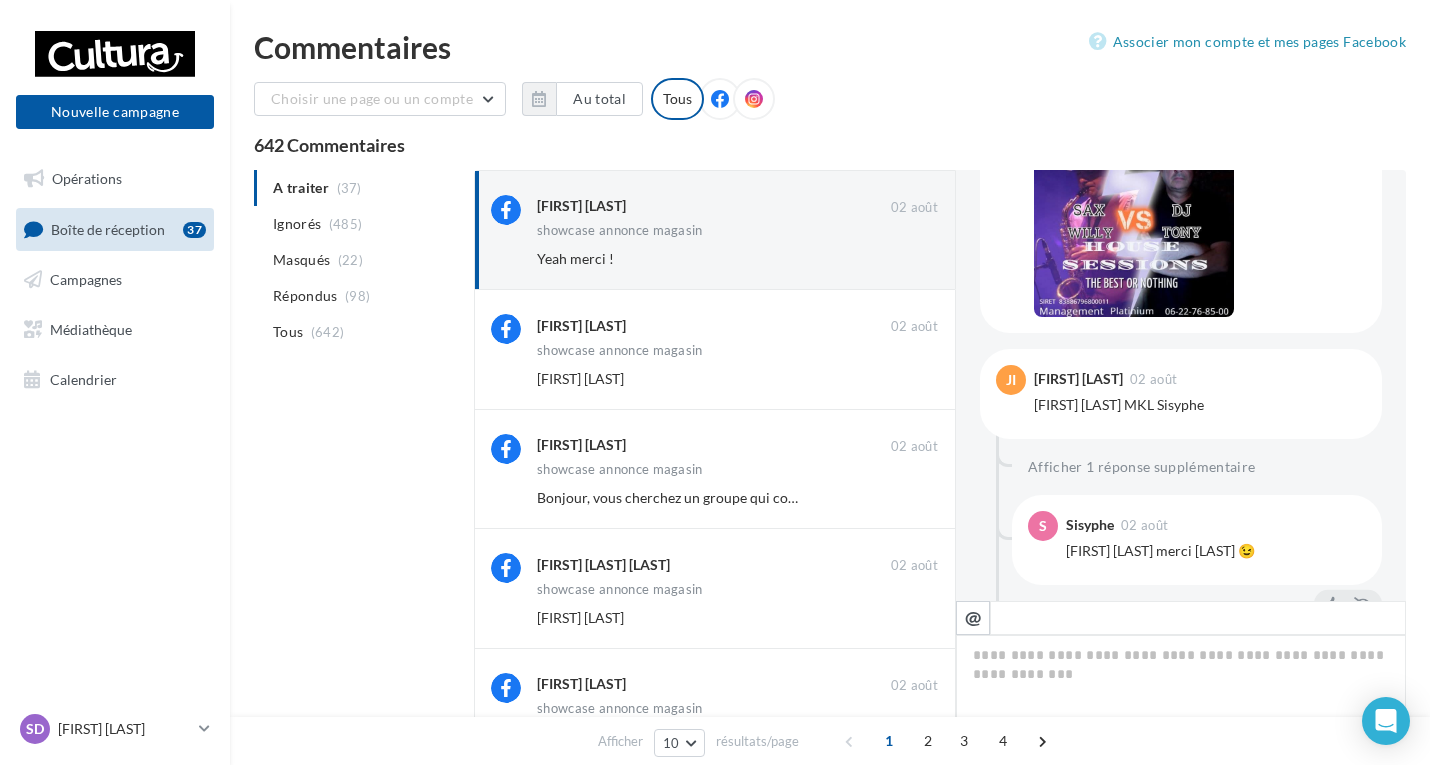 click on "Ignorer" at bounding box center [905, 259] 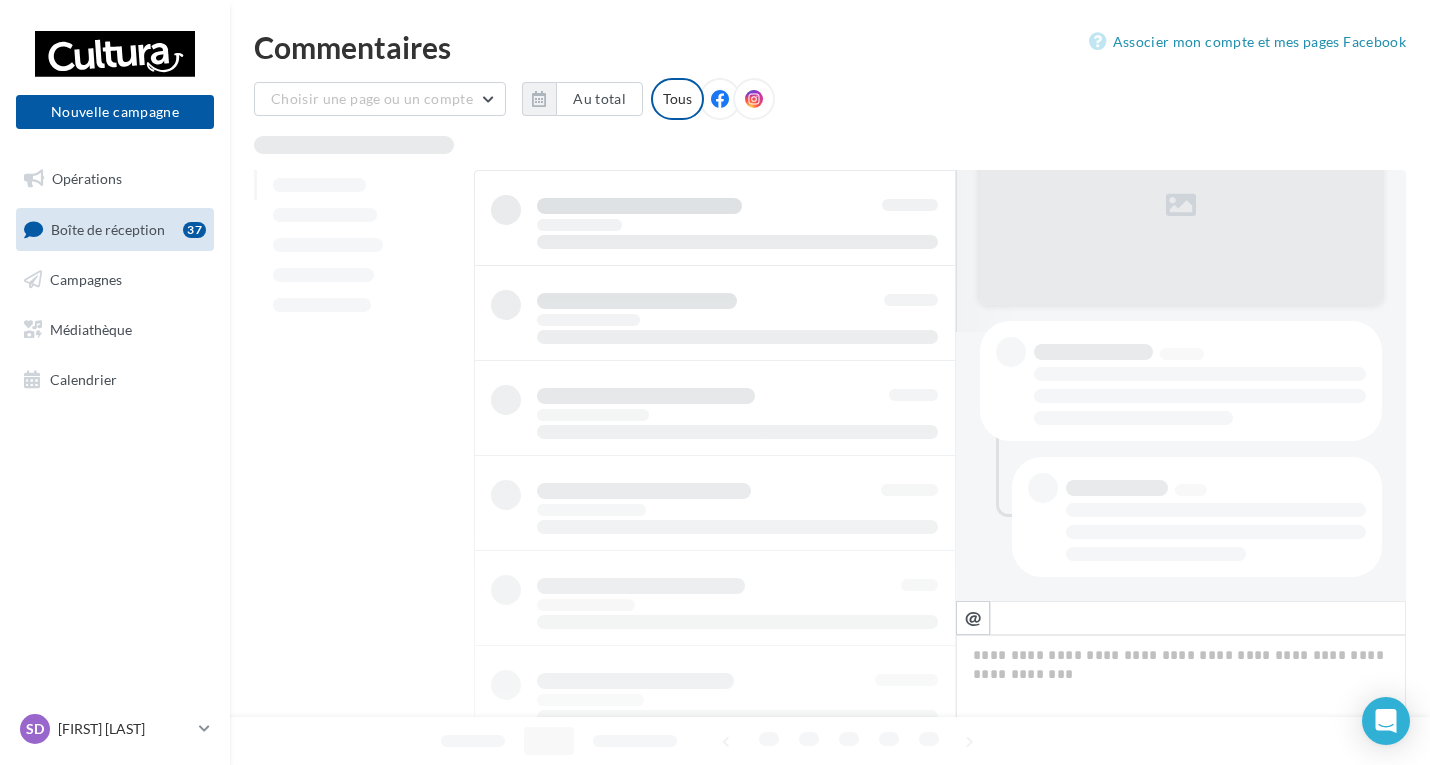 scroll, scrollTop: 269, scrollLeft: 0, axis: vertical 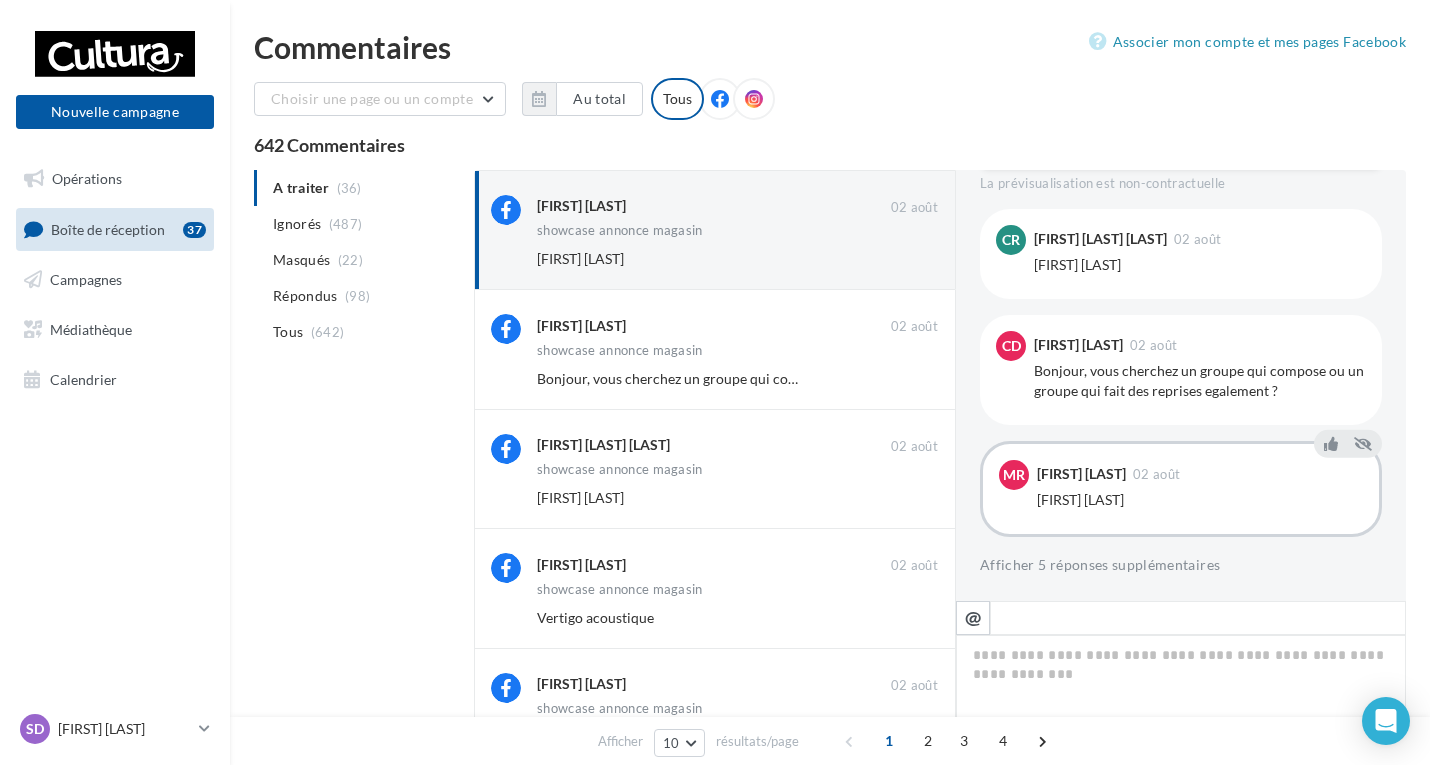 click on "Ignorer" at bounding box center [905, 259] 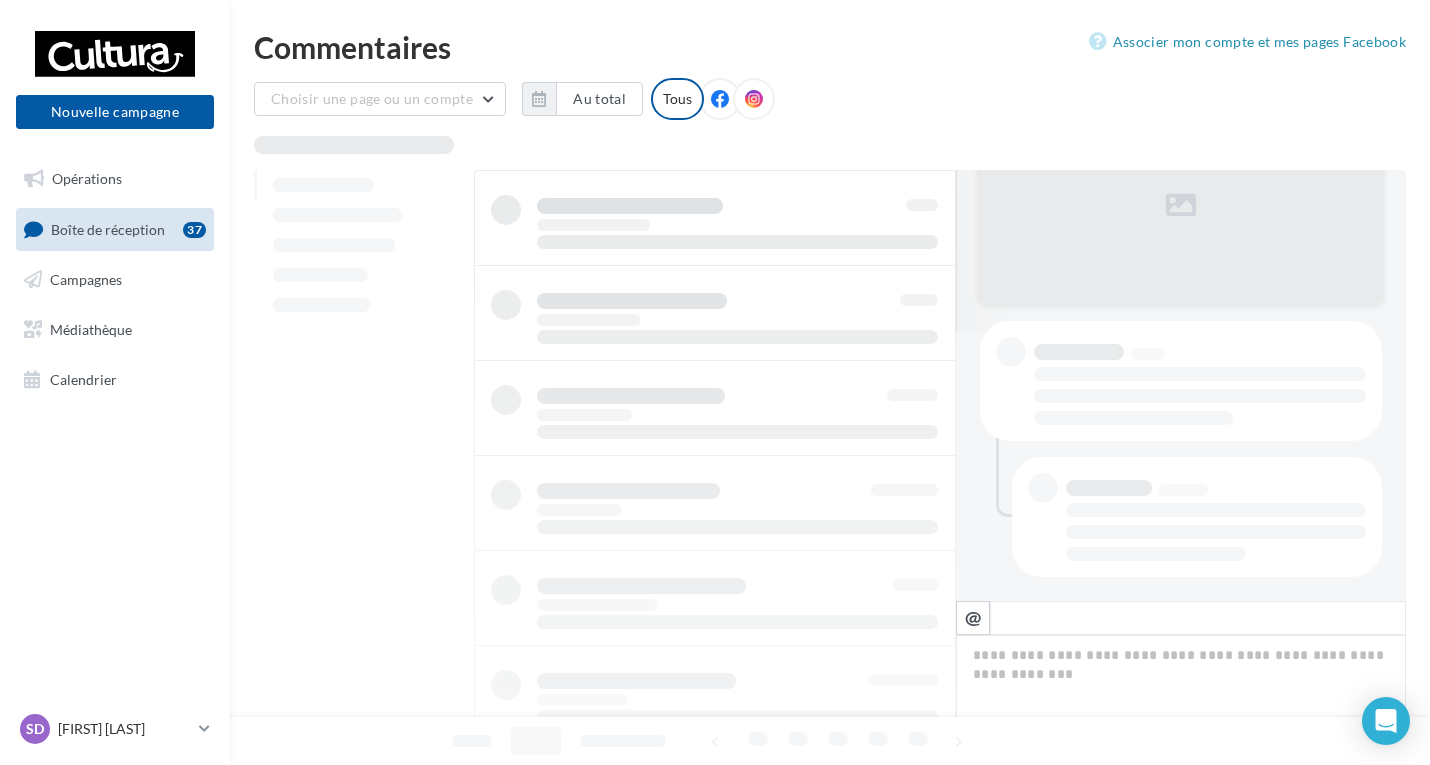 scroll, scrollTop: 269, scrollLeft: 0, axis: vertical 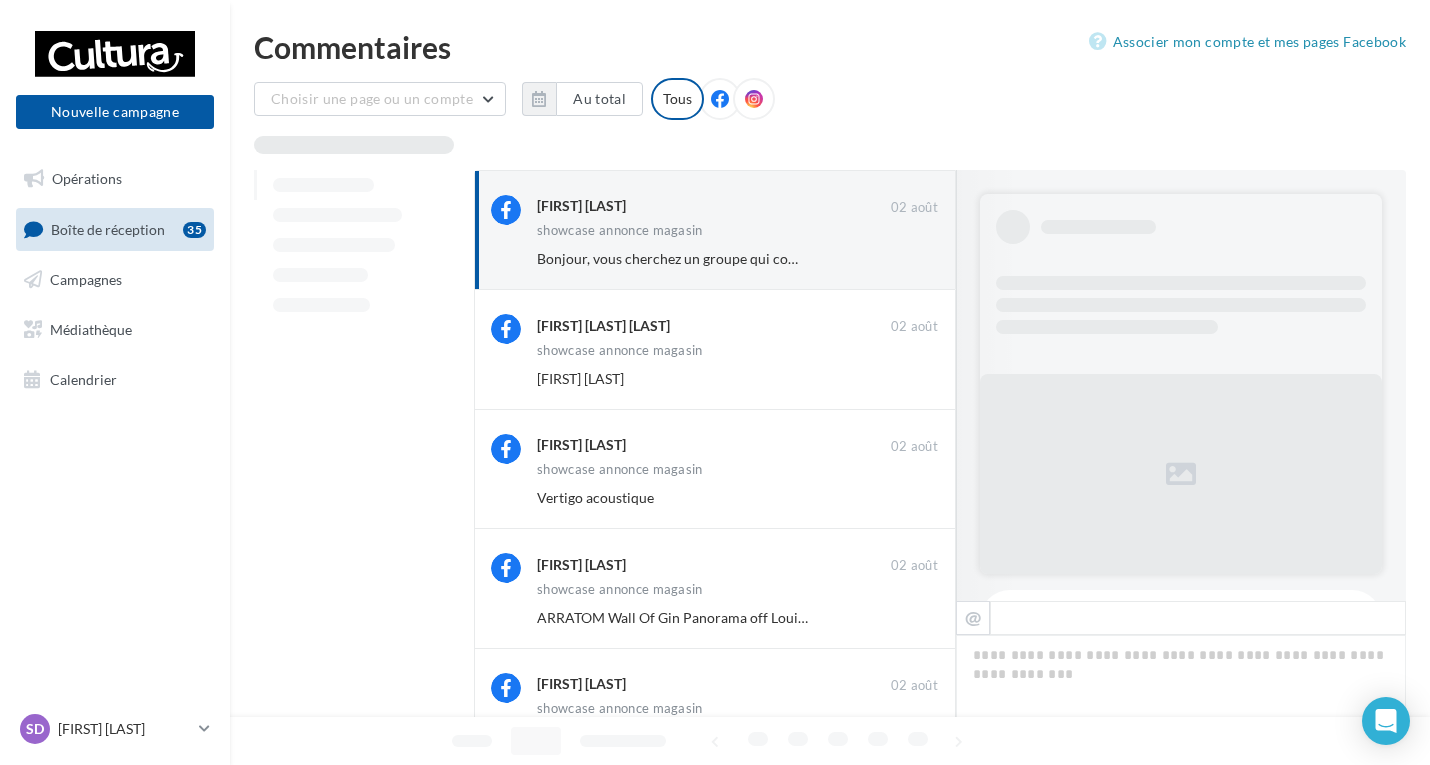 click on "Ignorer" at bounding box center (905, 259) 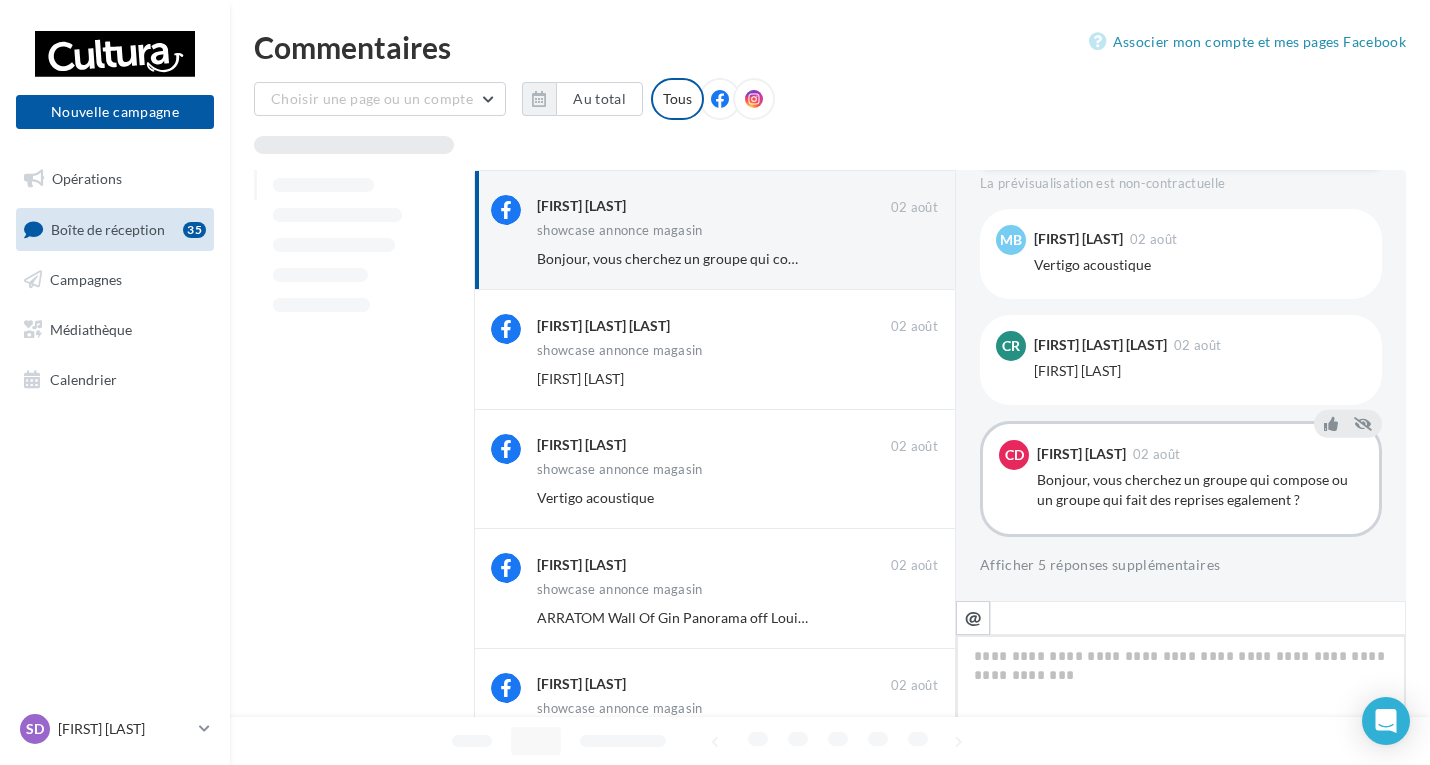 scroll, scrollTop: 405, scrollLeft: 0, axis: vertical 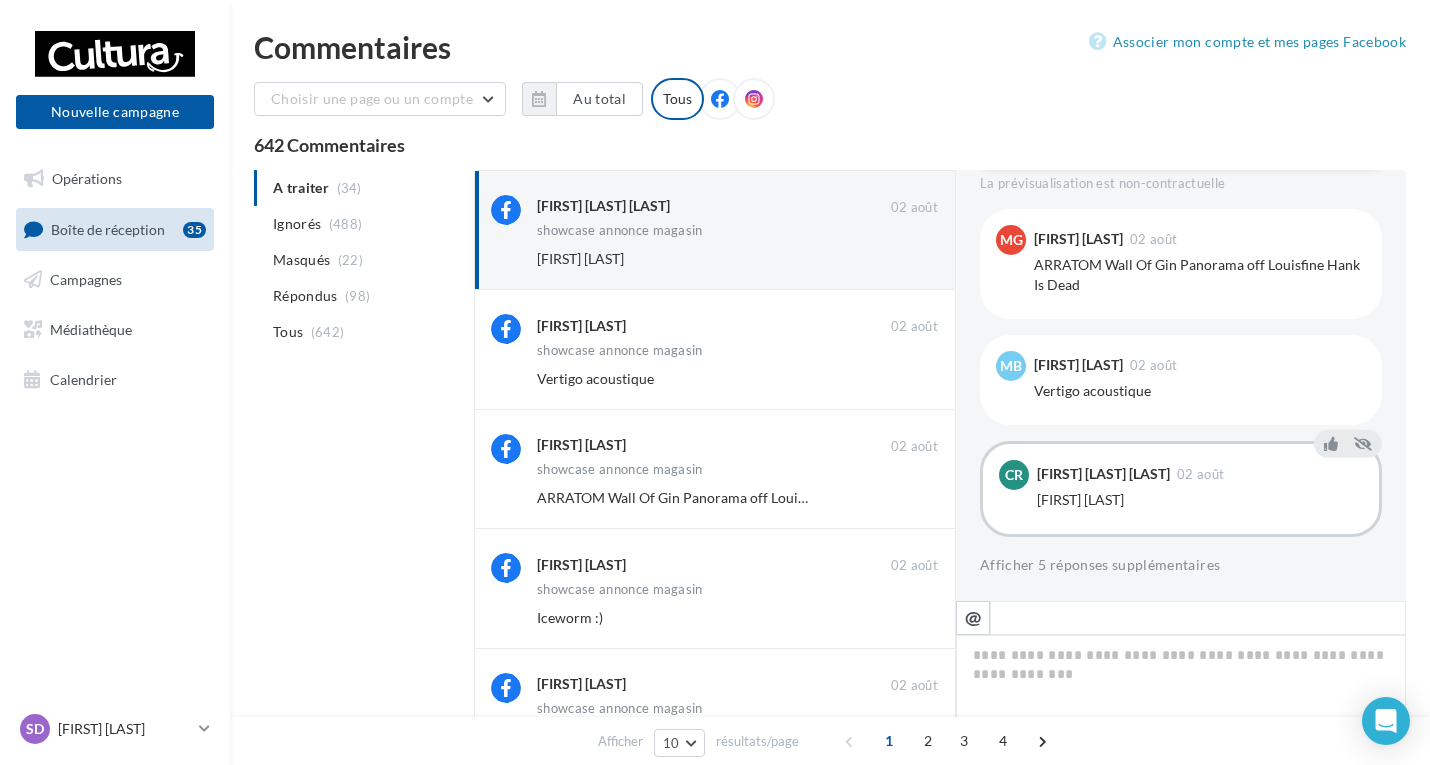 click on "Ignorer" at bounding box center [905, 259] 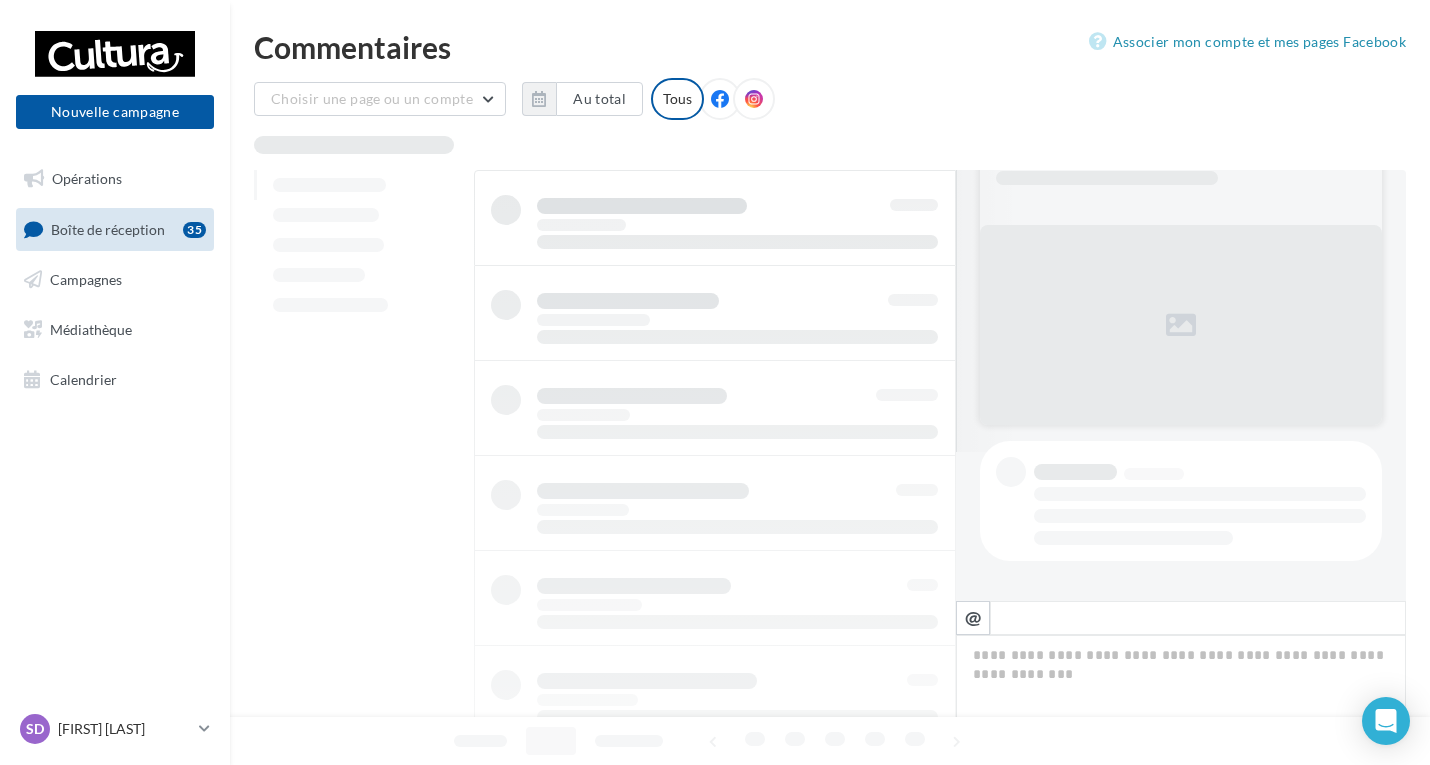 scroll, scrollTop: 149, scrollLeft: 0, axis: vertical 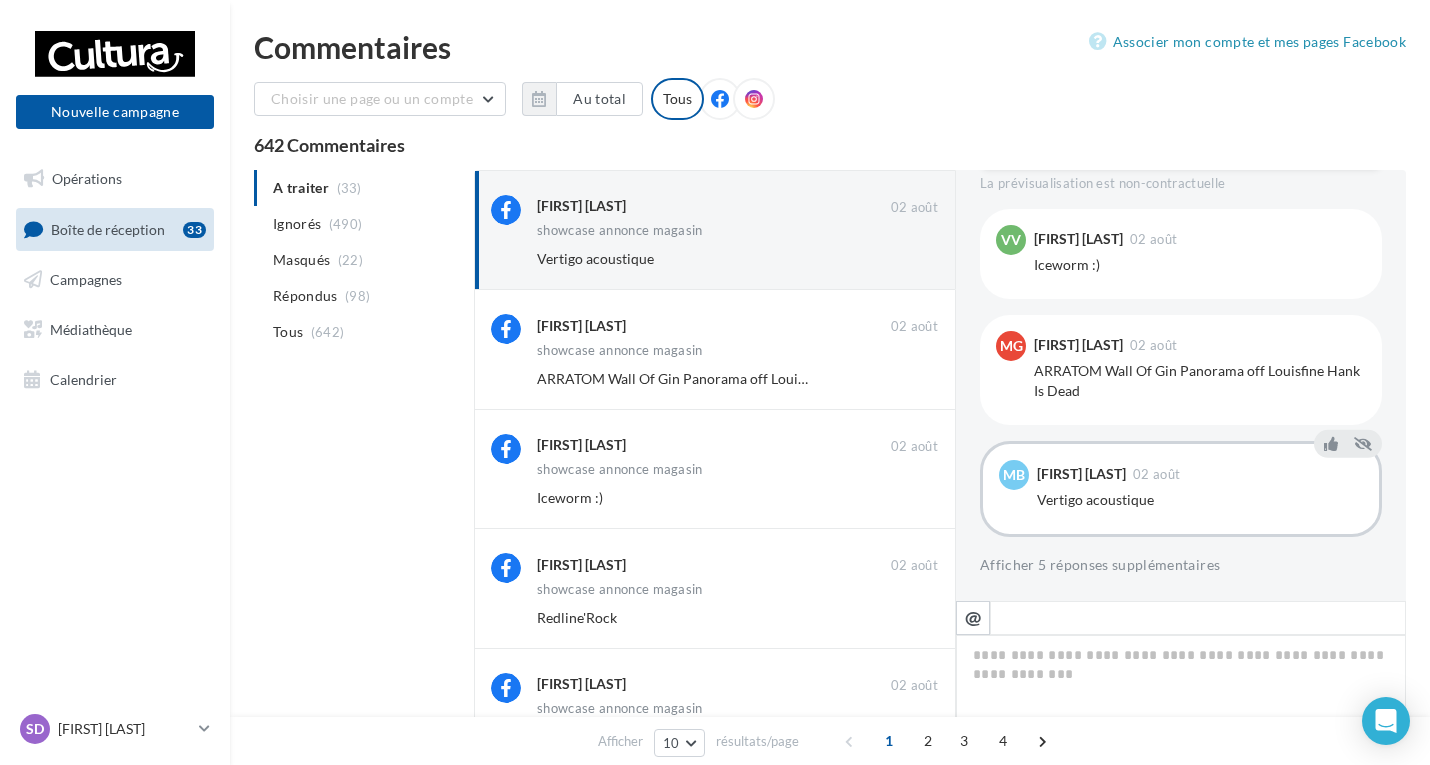 click on "Ignorer" at bounding box center [905, 259] 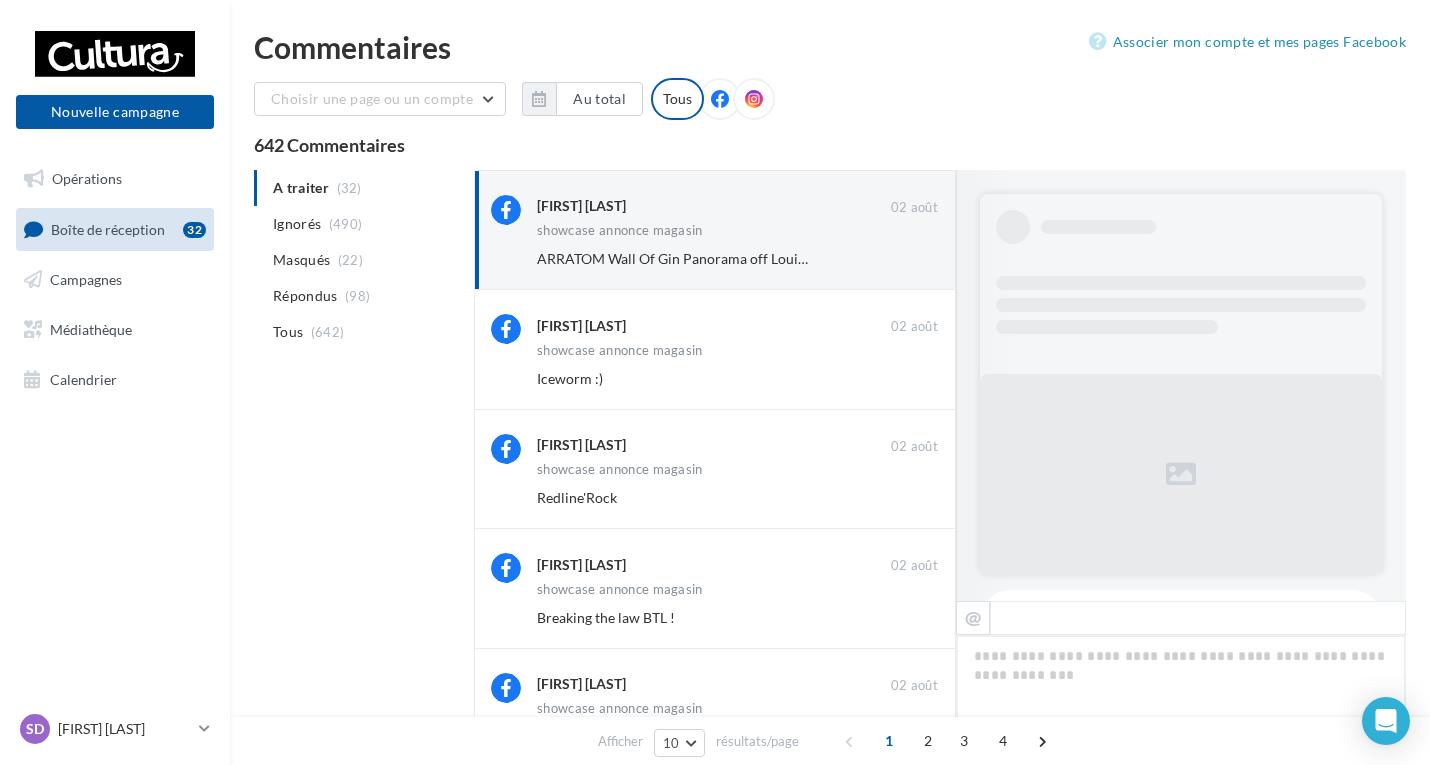 scroll, scrollTop: 1098, scrollLeft: 0, axis: vertical 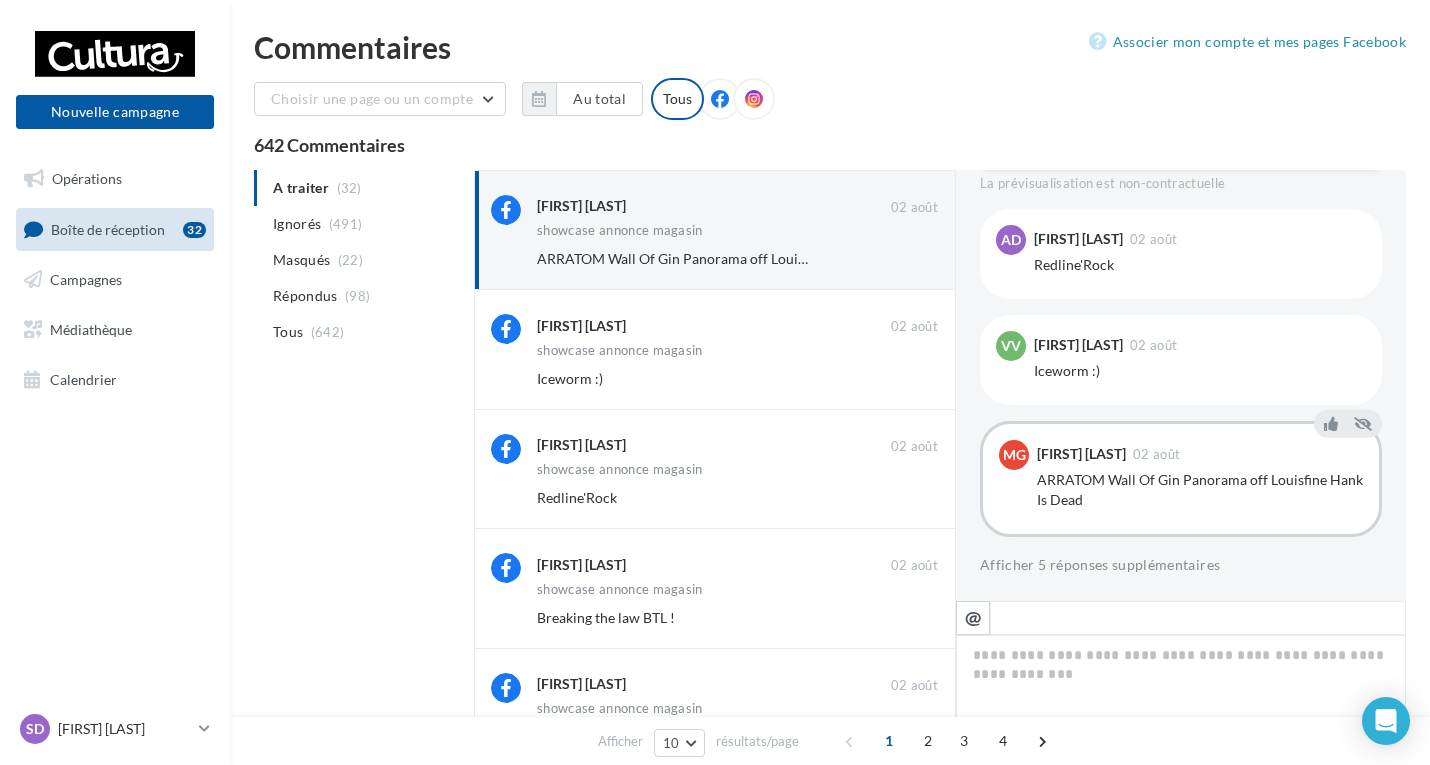 click on "Ignorer" at bounding box center (905, 259) 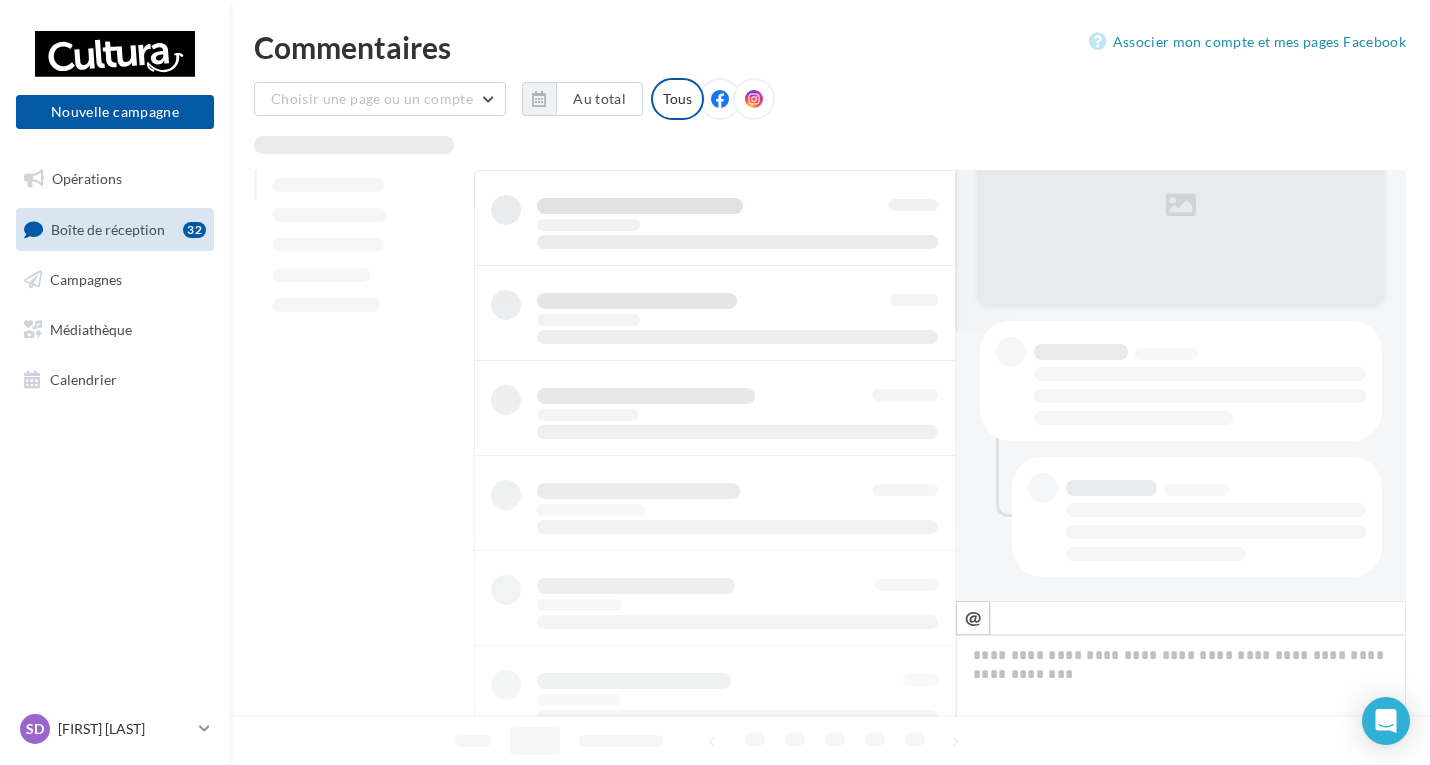 scroll, scrollTop: 269, scrollLeft: 0, axis: vertical 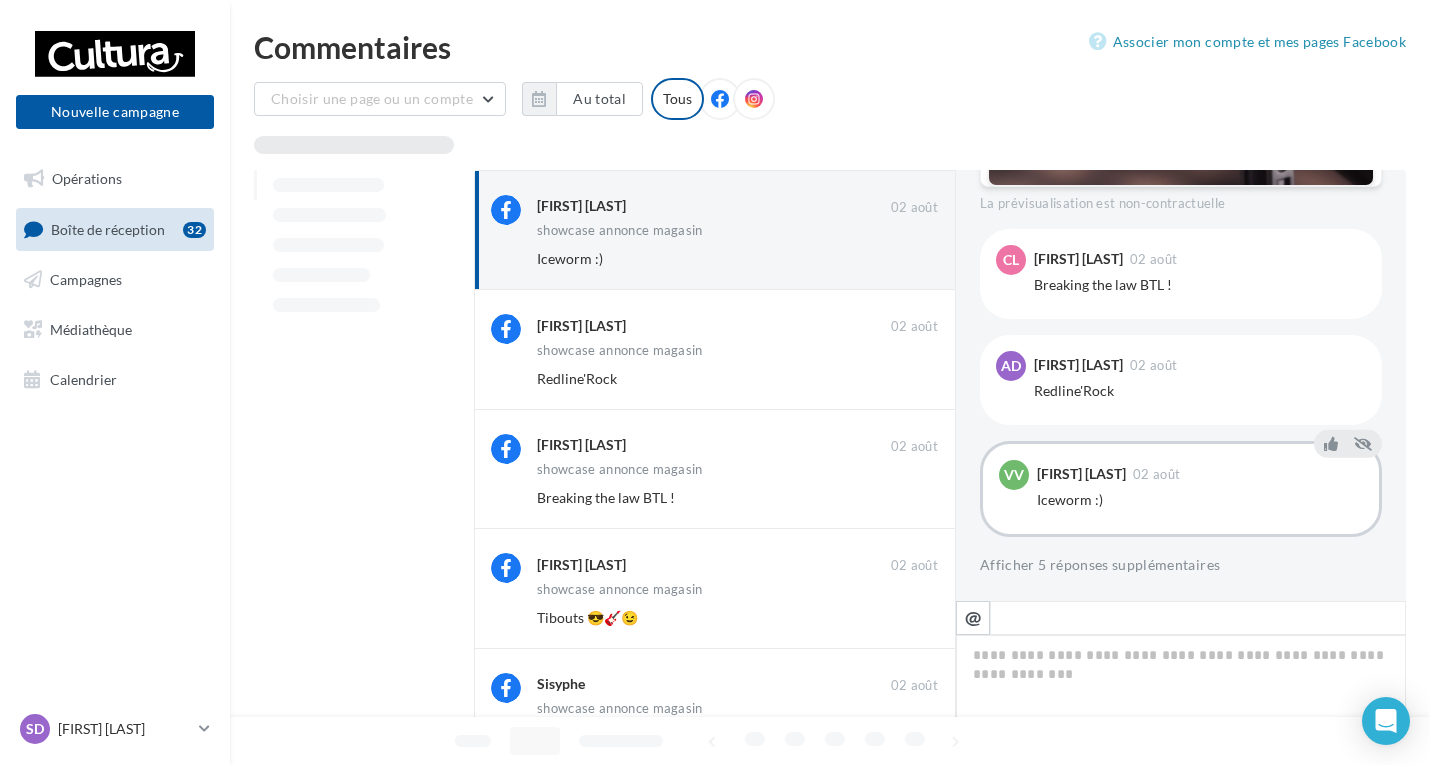 click on "Ignorer" at bounding box center (905, 259) 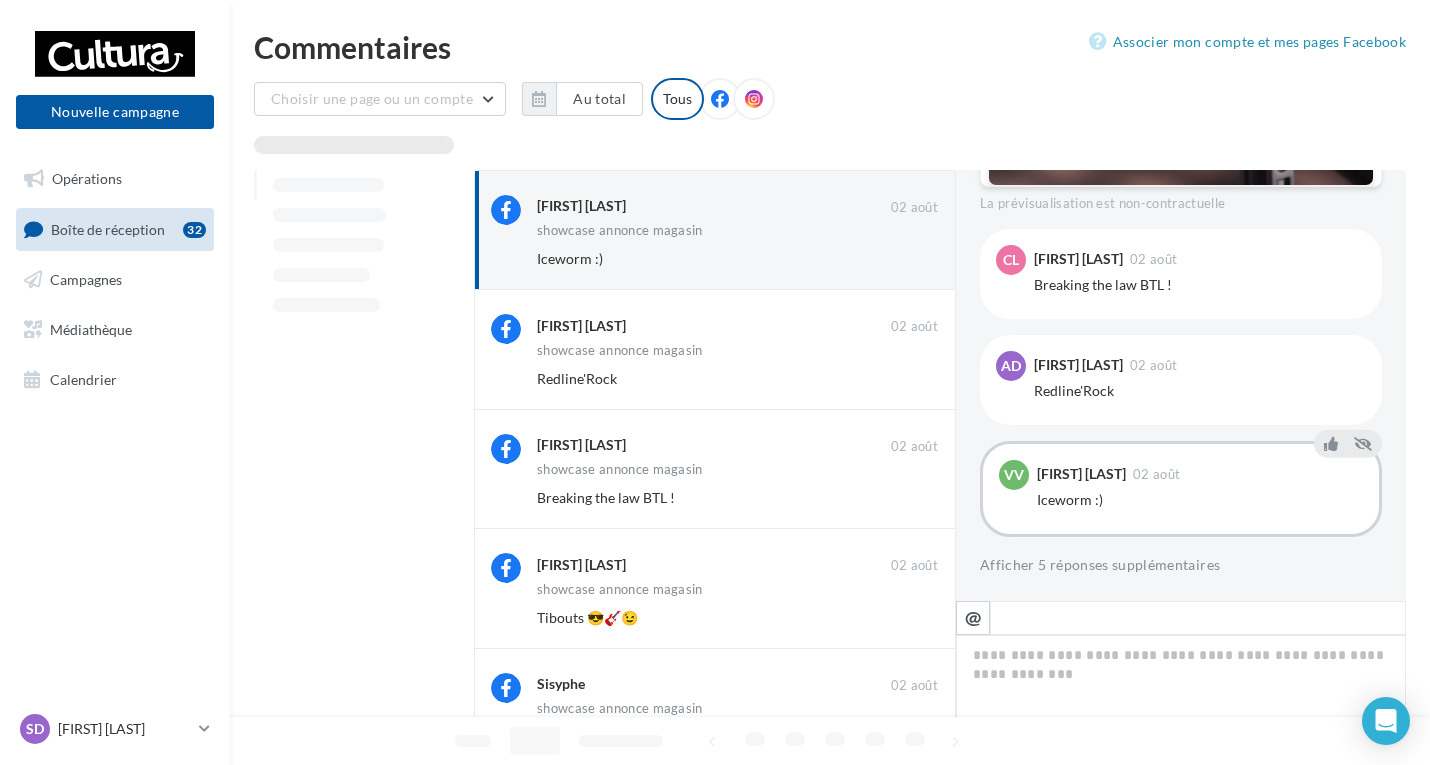 scroll, scrollTop: 269, scrollLeft: 0, axis: vertical 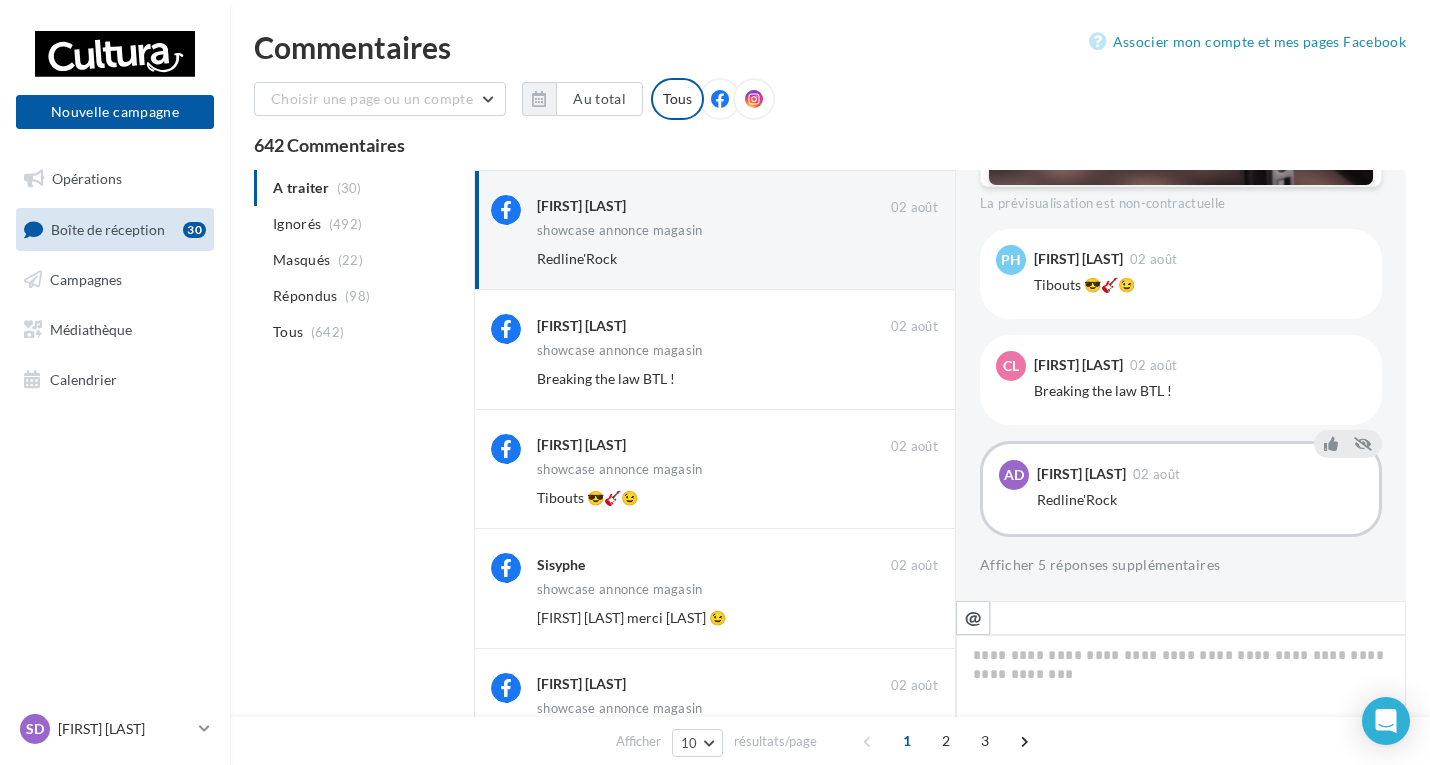 click on "Ignorer" at bounding box center [905, 259] 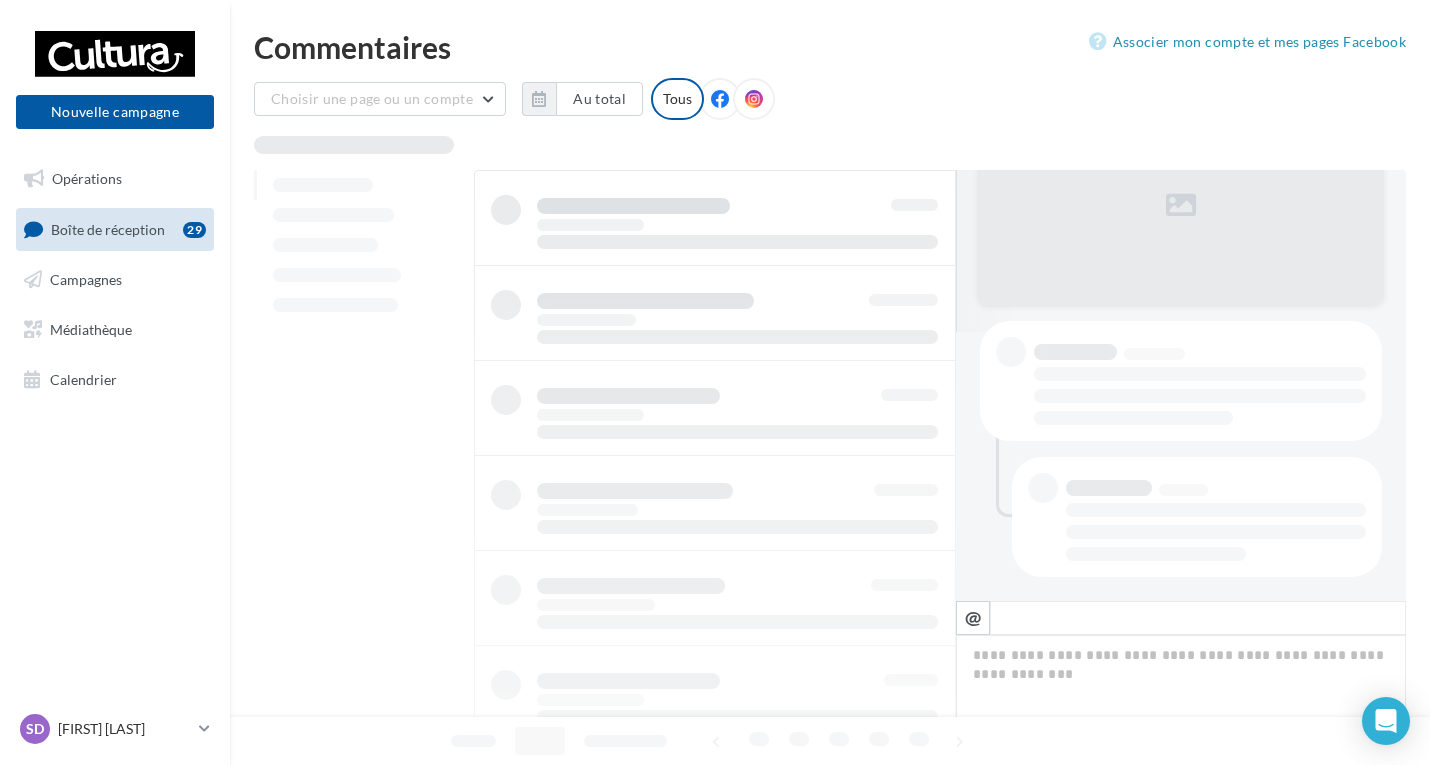 scroll, scrollTop: 269, scrollLeft: 0, axis: vertical 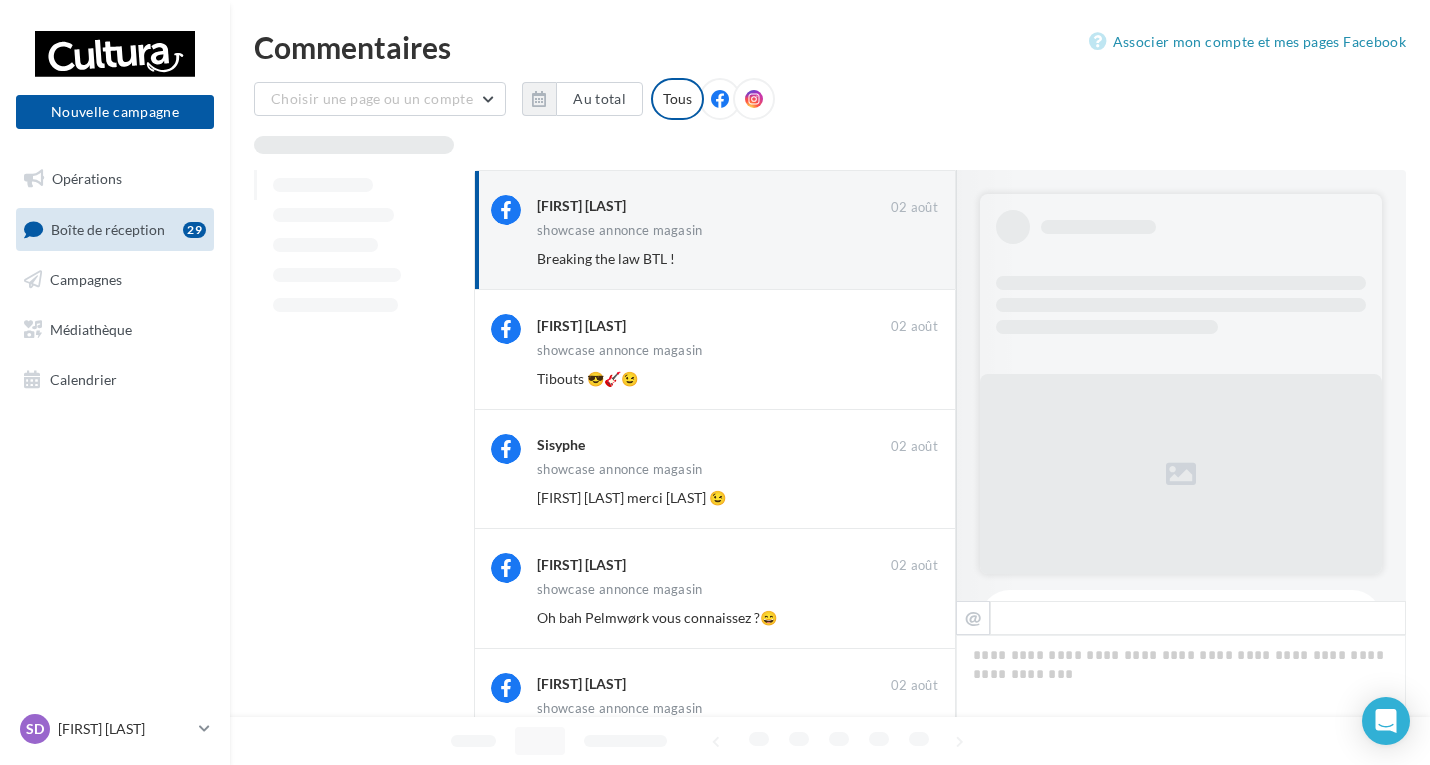 click on "Ignorer" at bounding box center (905, 259) 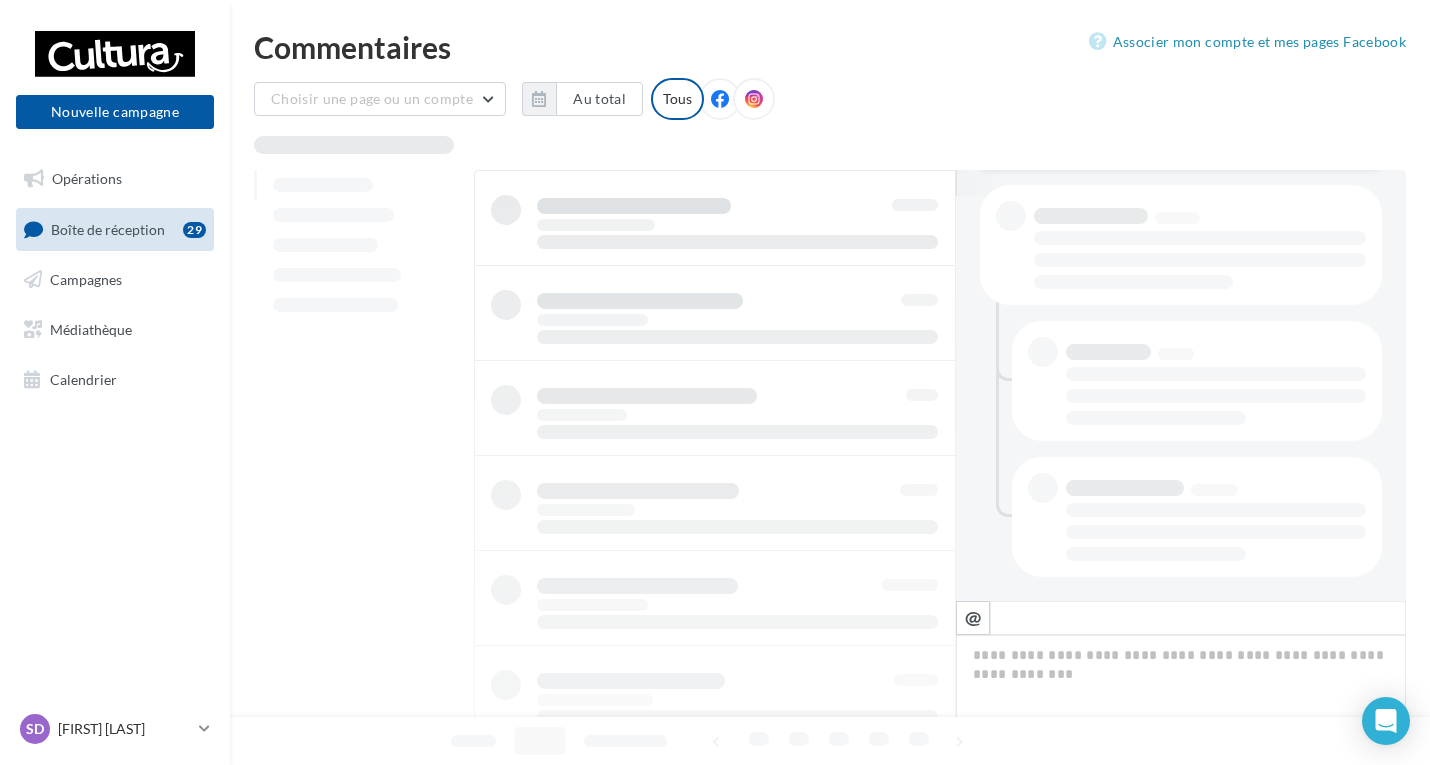 scroll, scrollTop: 405, scrollLeft: 0, axis: vertical 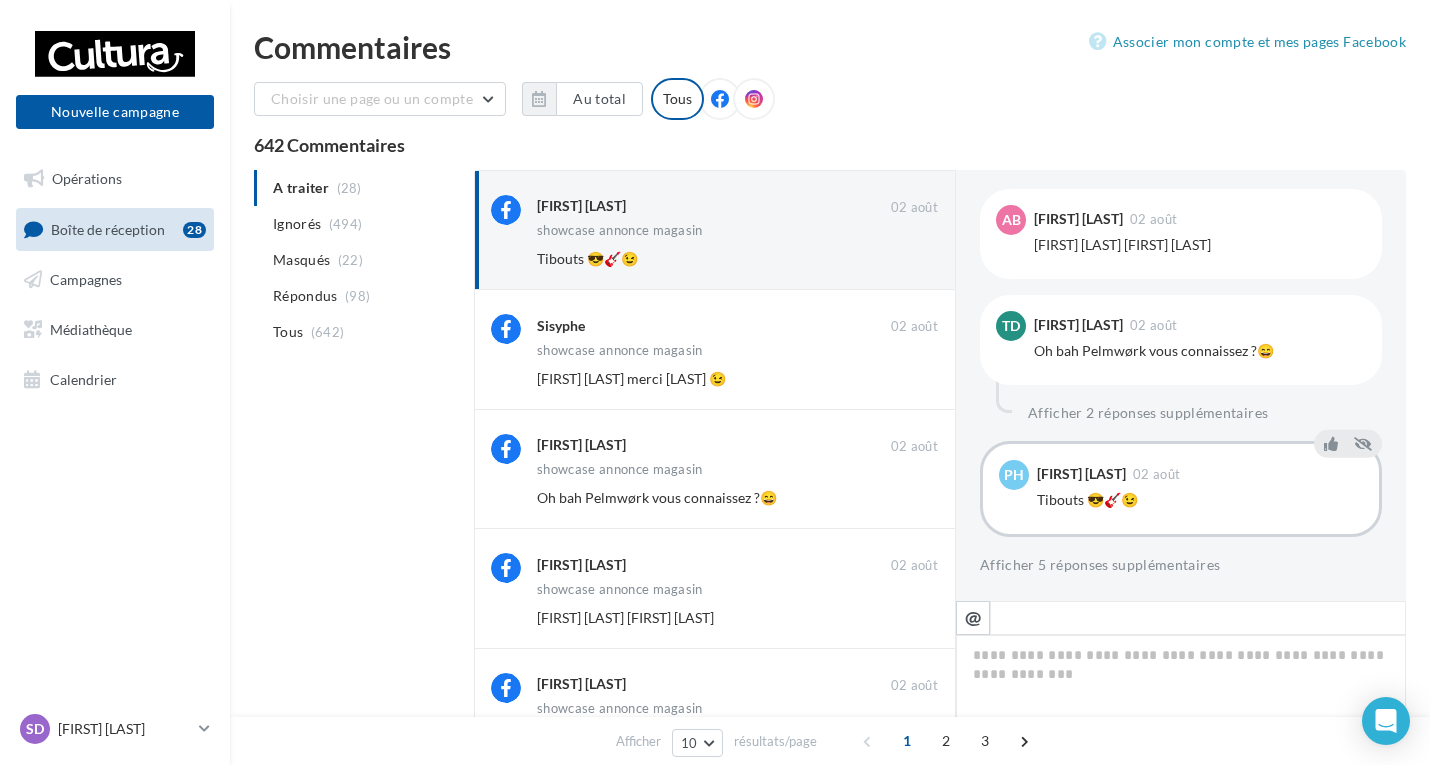 click on "Ignorer" at bounding box center (905, 259) 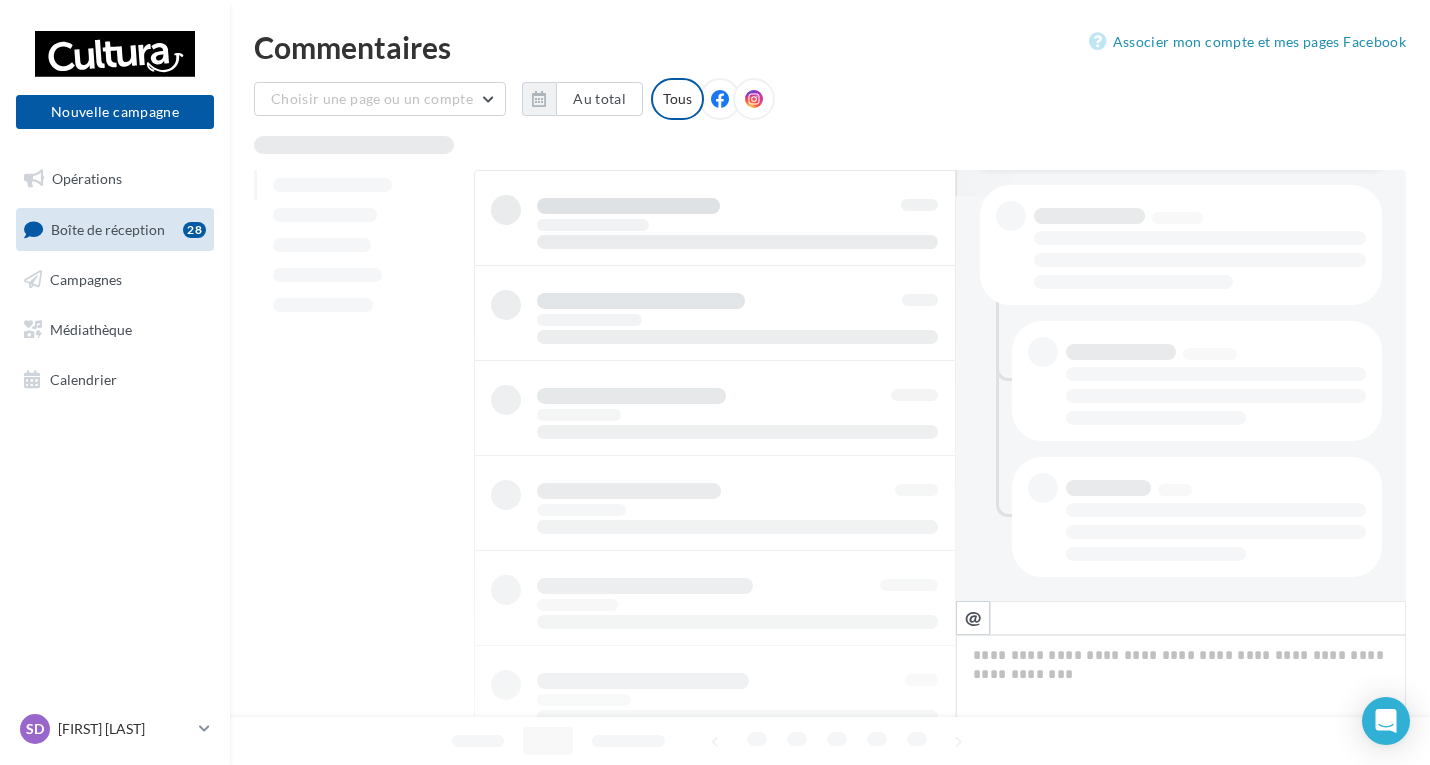 scroll, scrollTop: 405, scrollLeft: 0, axis: vertical 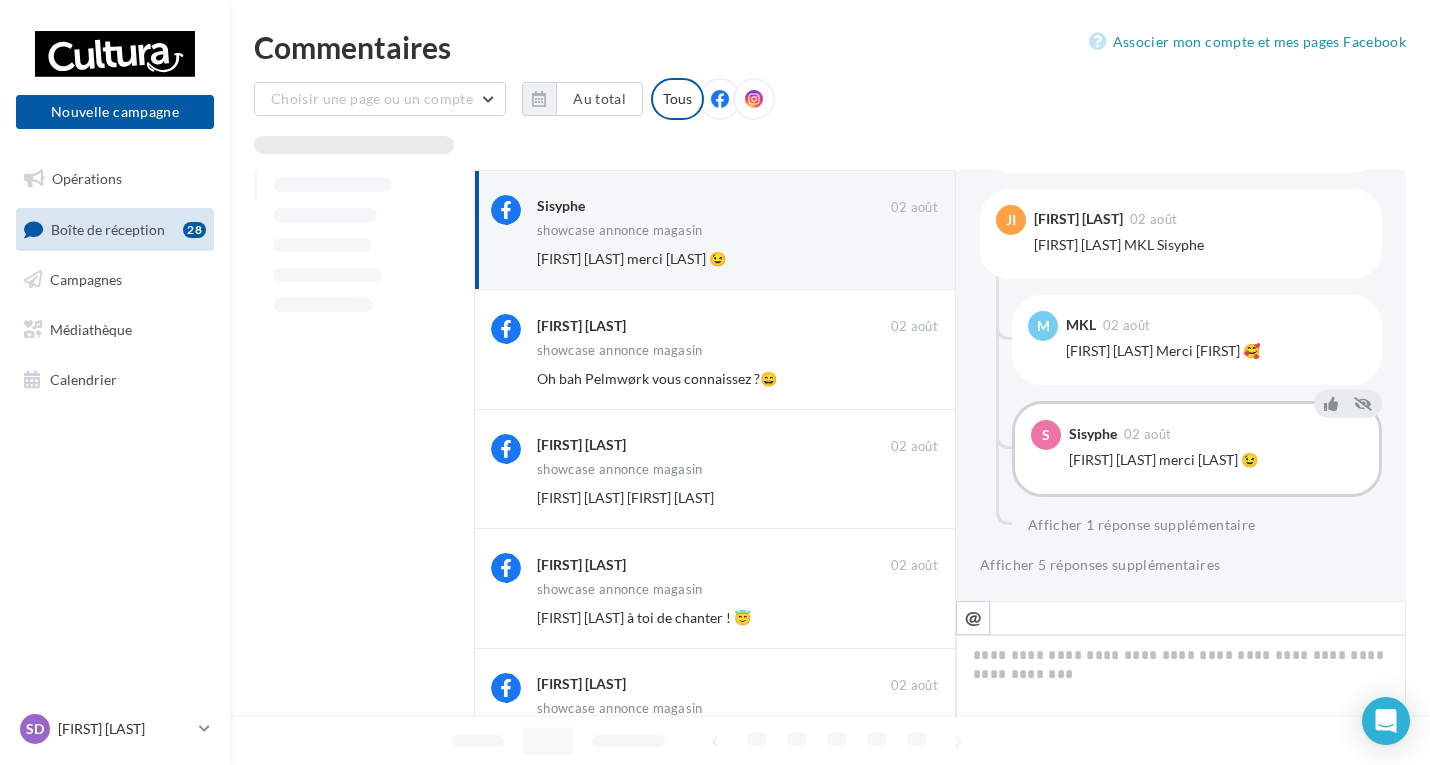 click on "Ignorer" at bounding box center [905, 259] 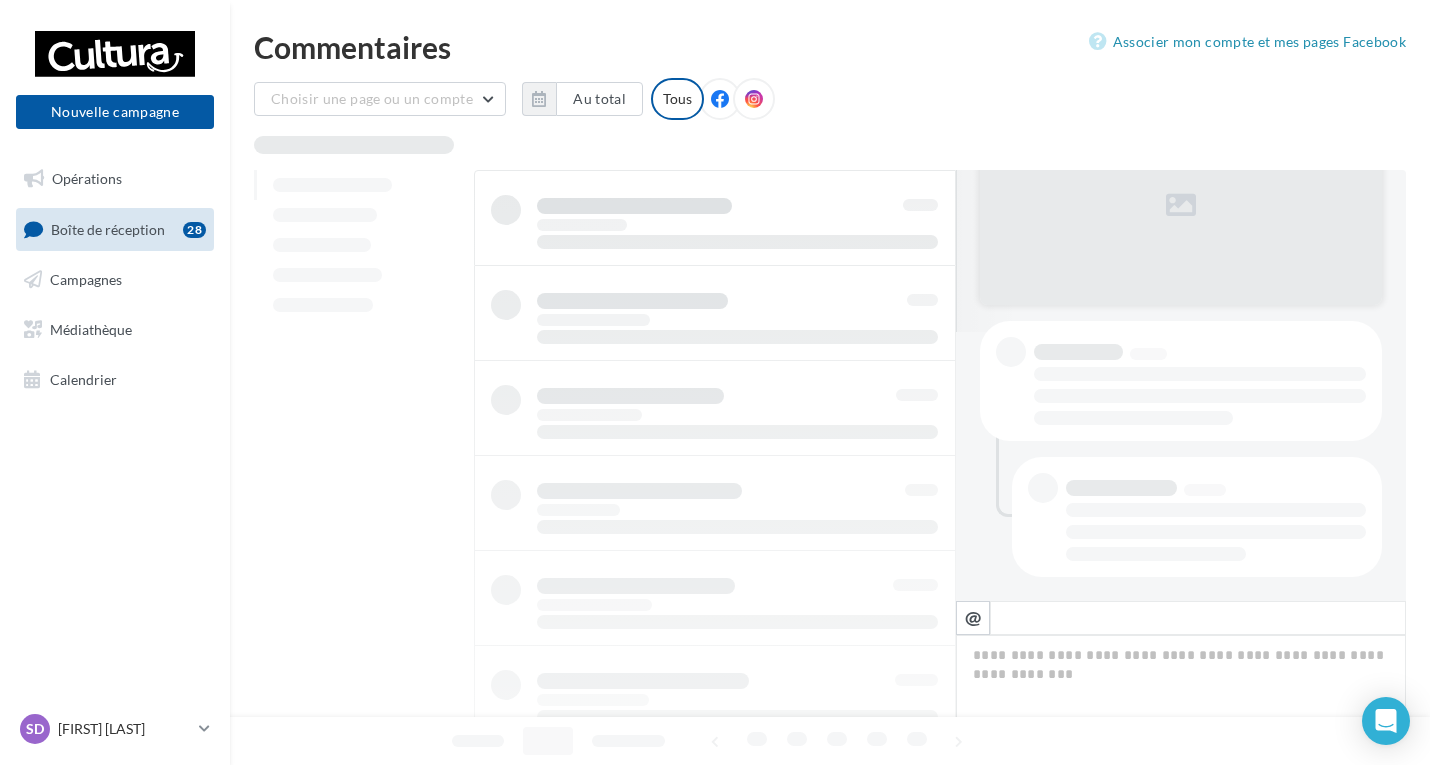 scroll, scrollTop: 269, scrollLeft: 0, axis: vertical 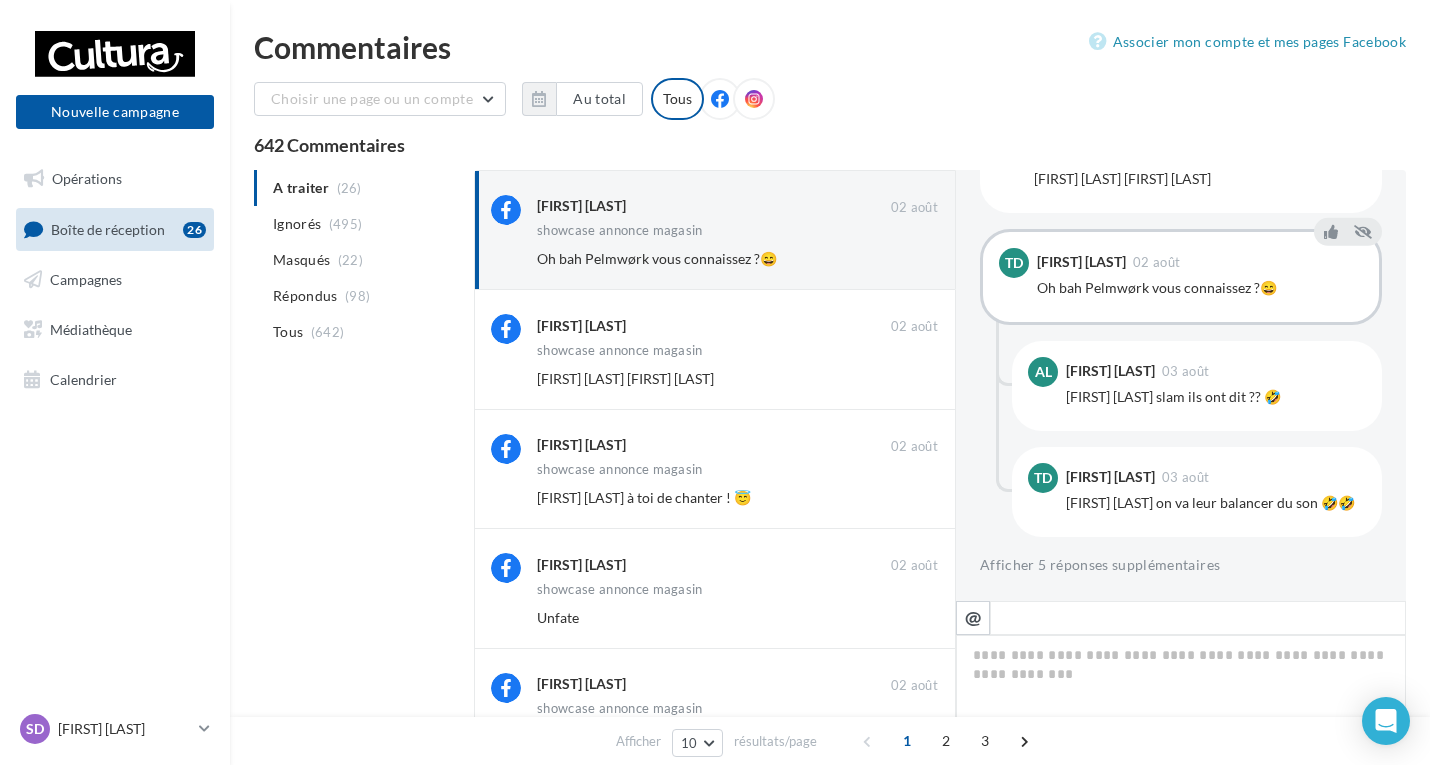 click on "Ignorer" at bounding box center [905, 259] 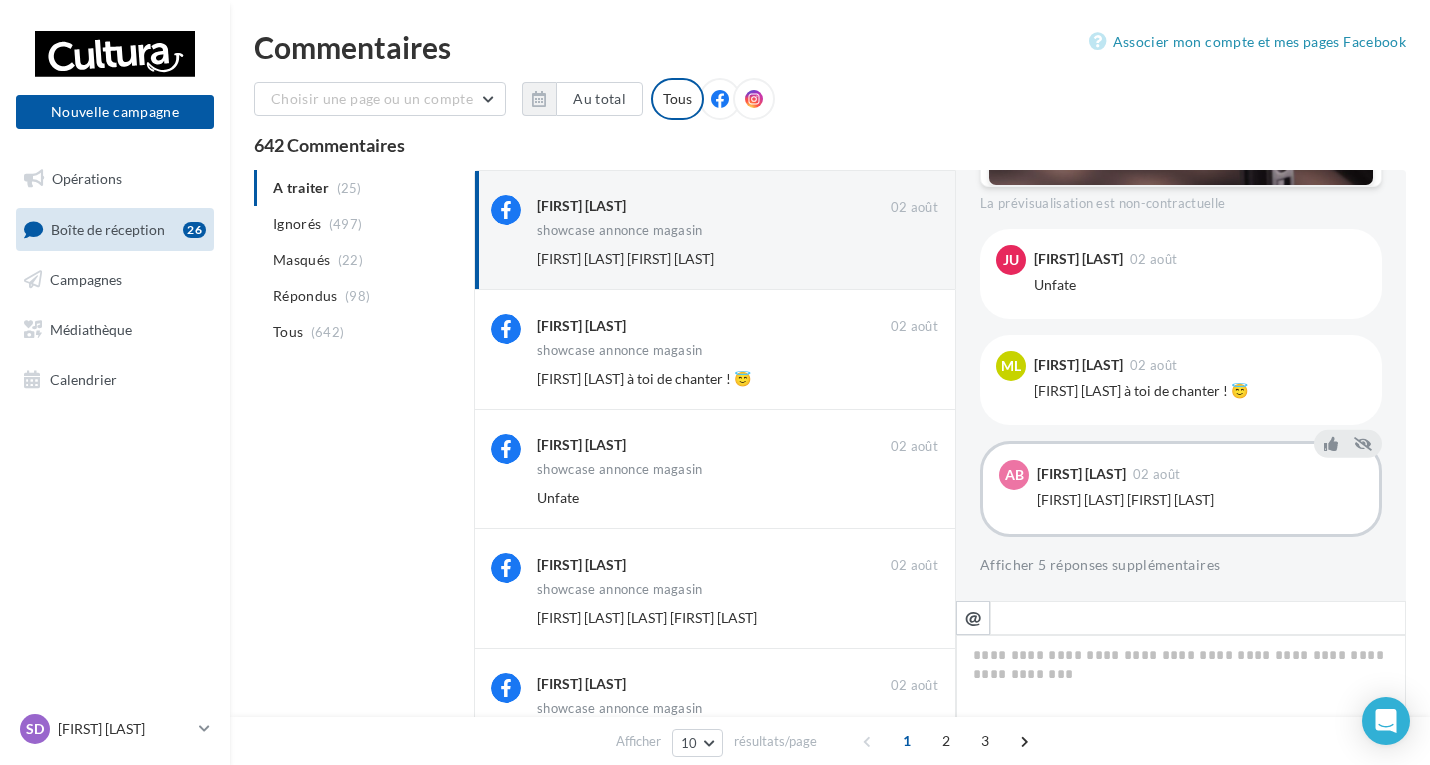 click on "Ignorer" at bounding box center [905, 259] 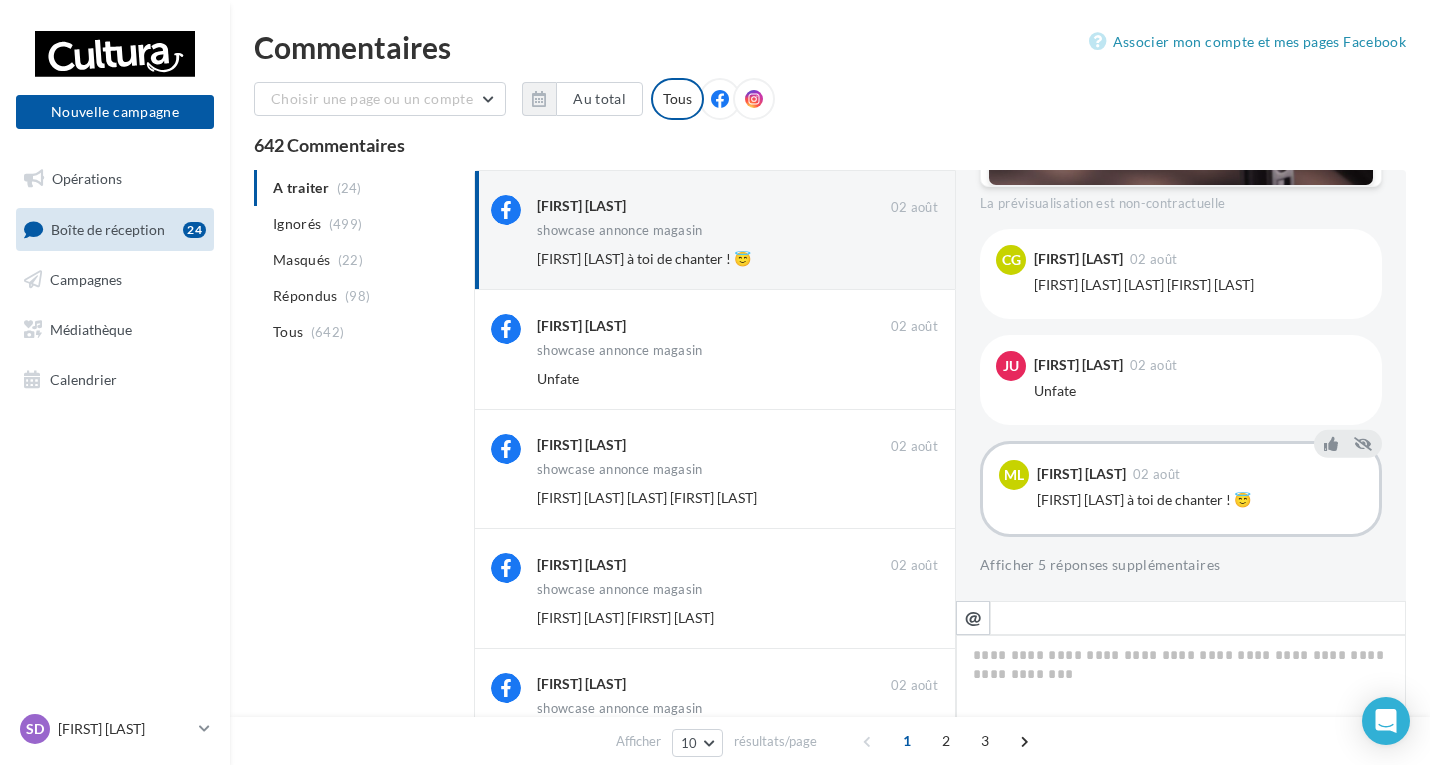 click on "Ignorer" at bounding box center (905, 259) 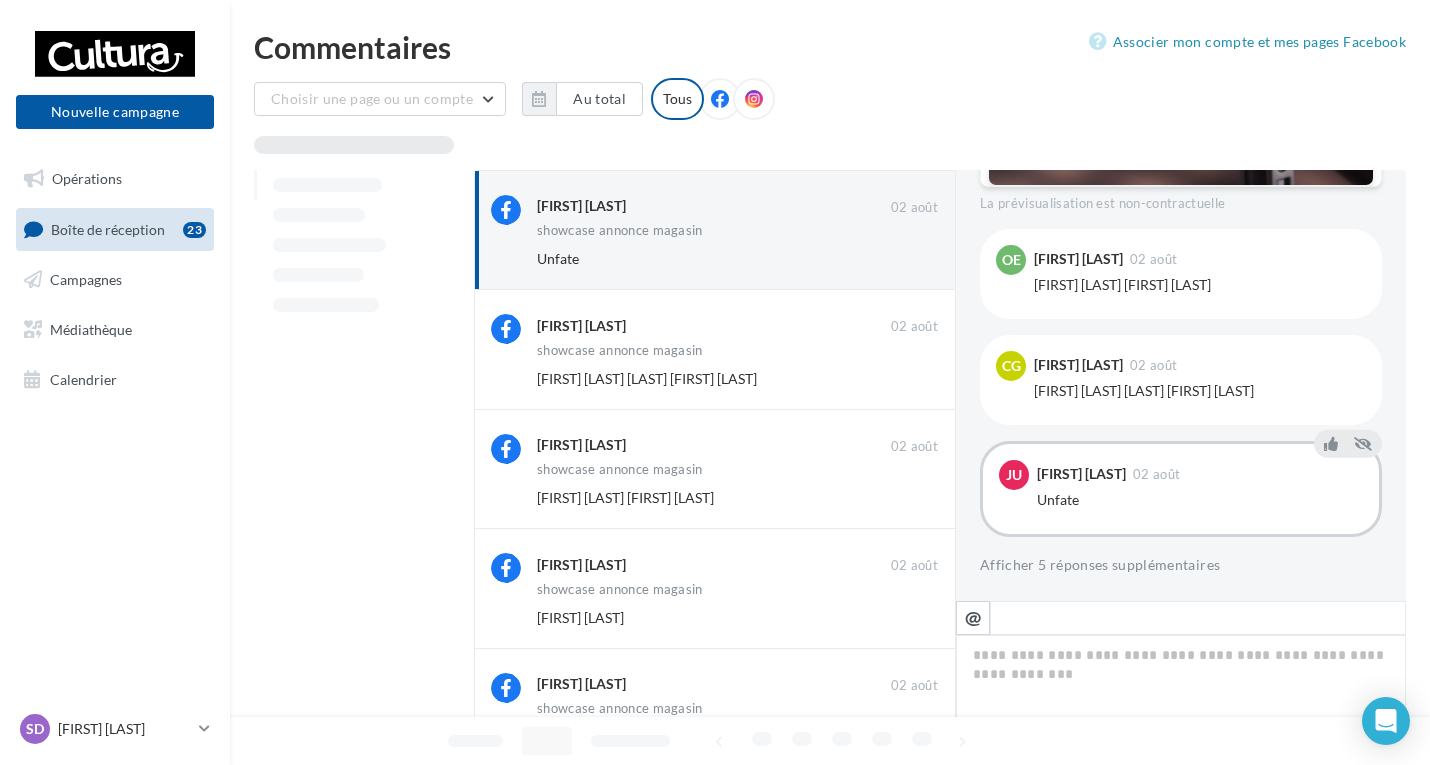 click on "Ignorer" at bounding box center [905, 259] 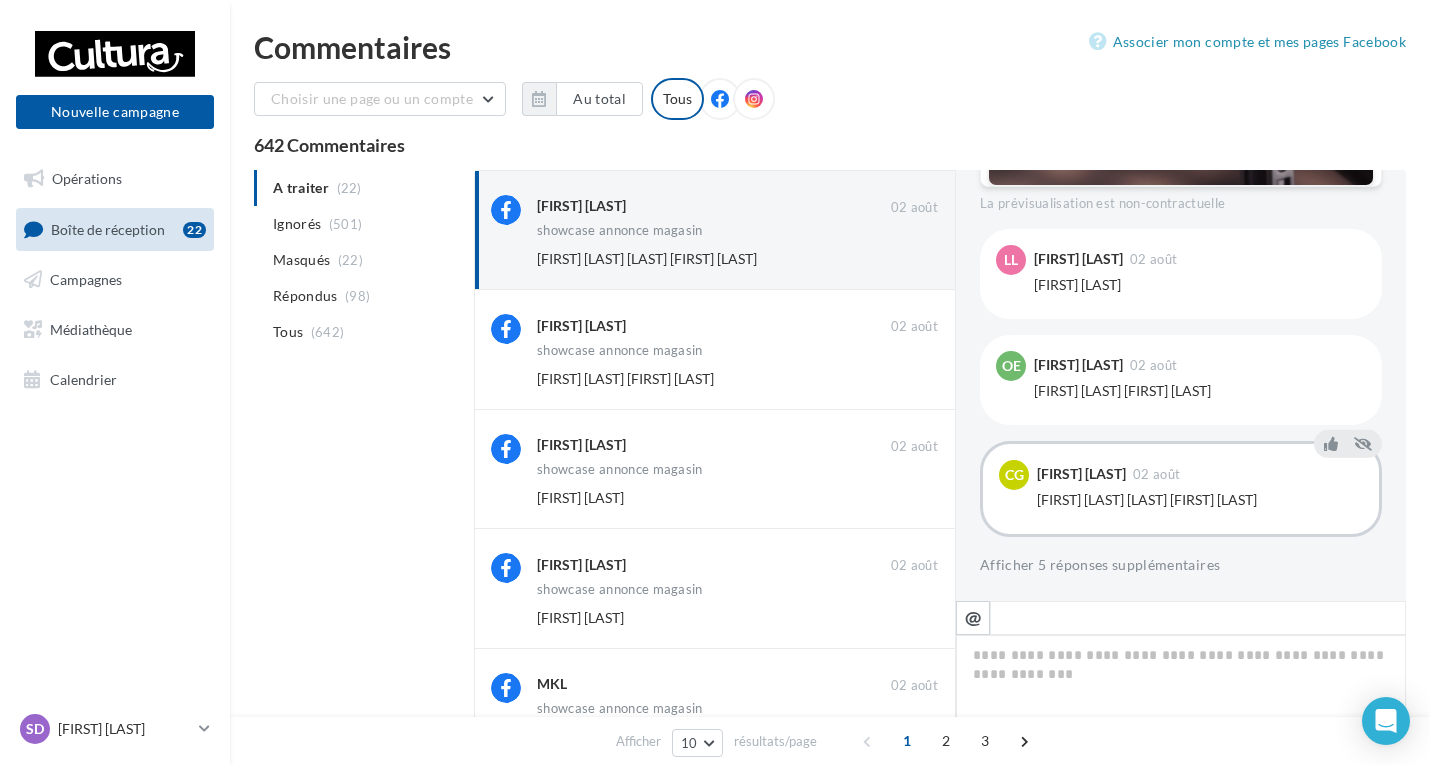 click on "Ignorer" at bounding box center (905, 259) 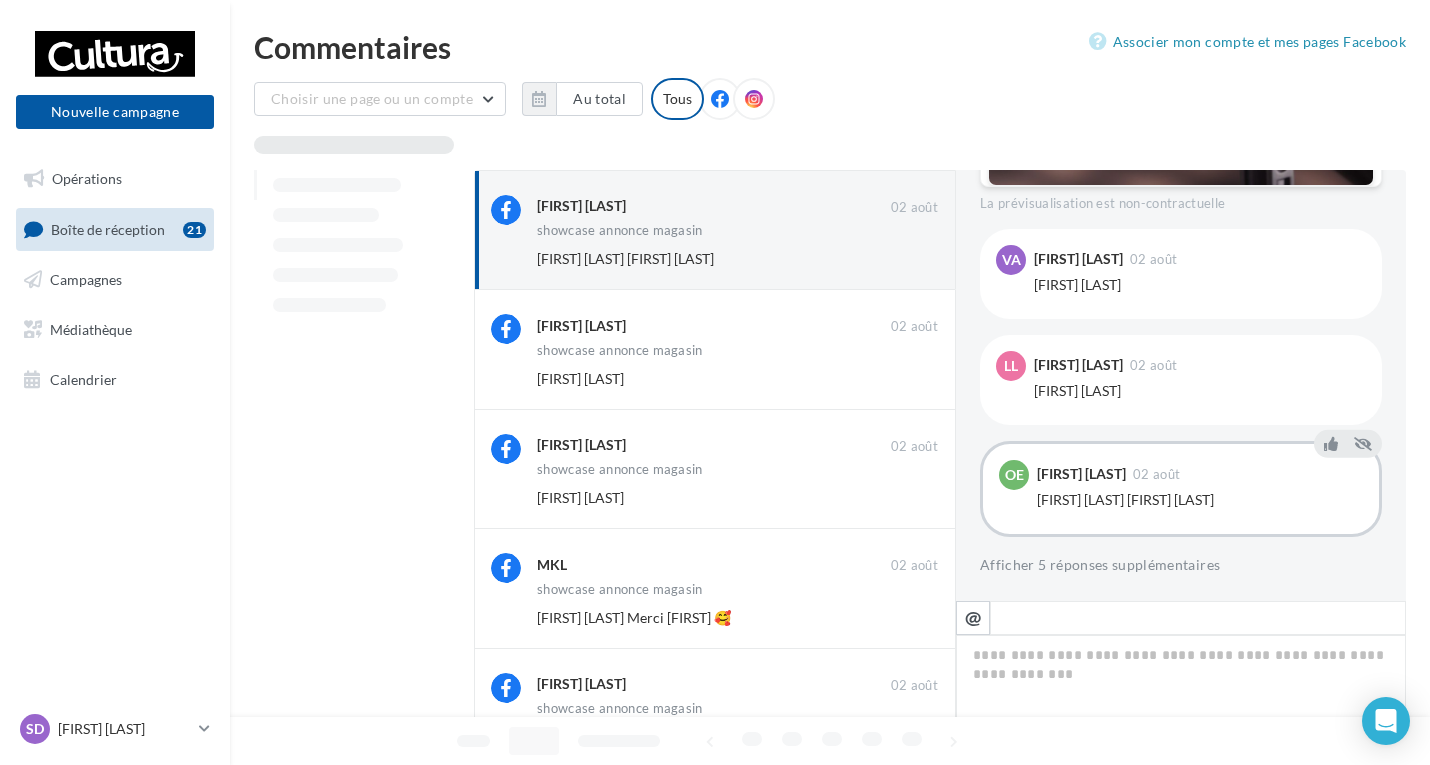 click on "Ignorer" at bounding box center [905, 259] 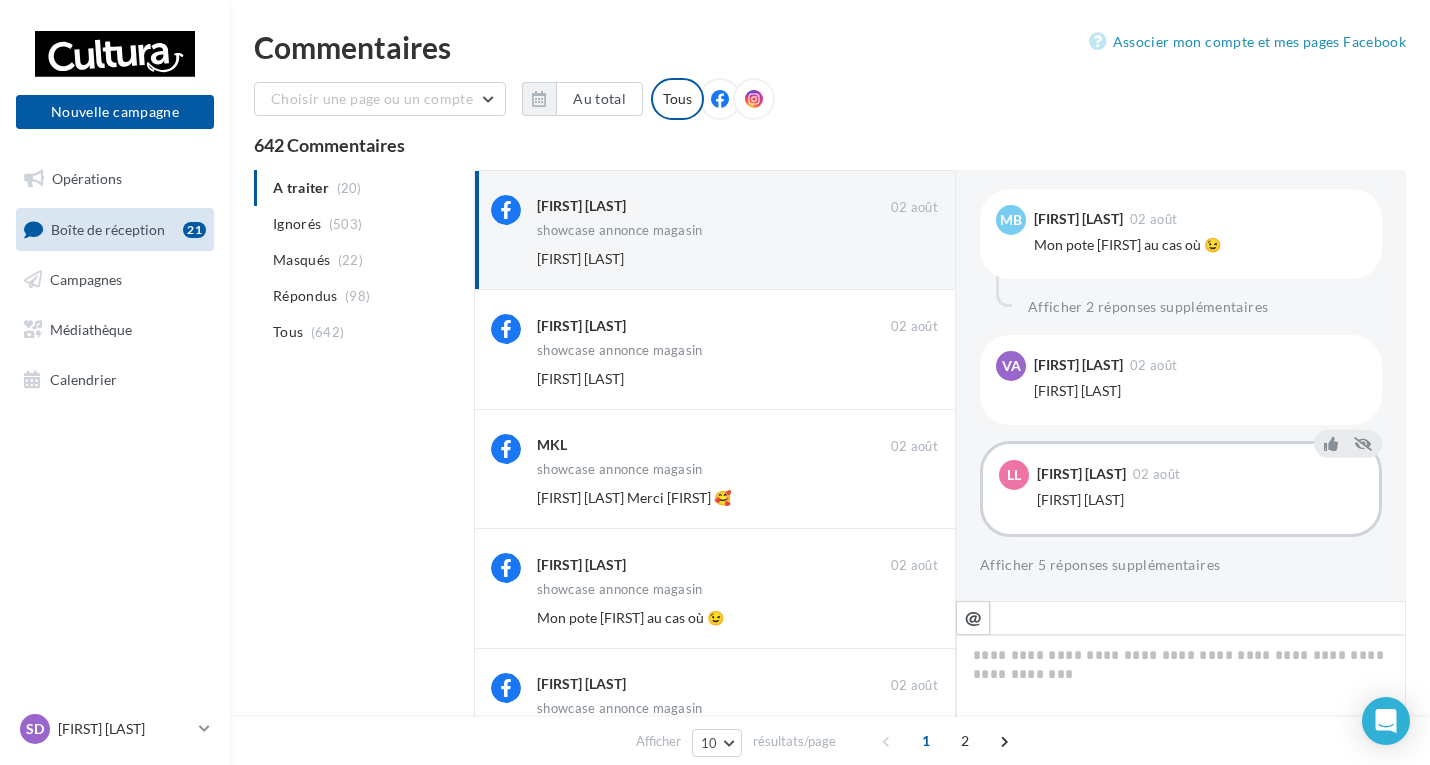 click on "Ignorer" at bounding box center [905, 259] 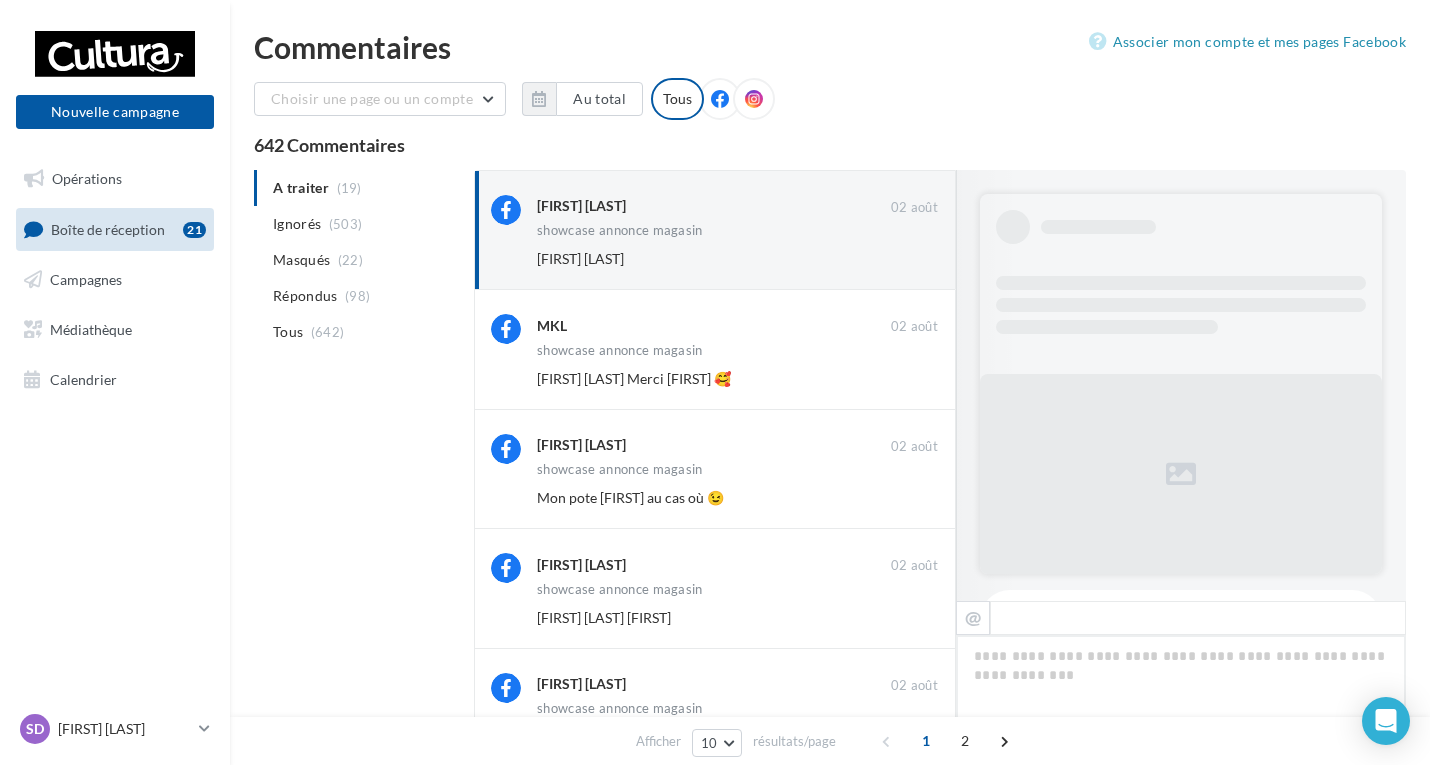 click on "Ignorer" at bounding box center [905, 259] 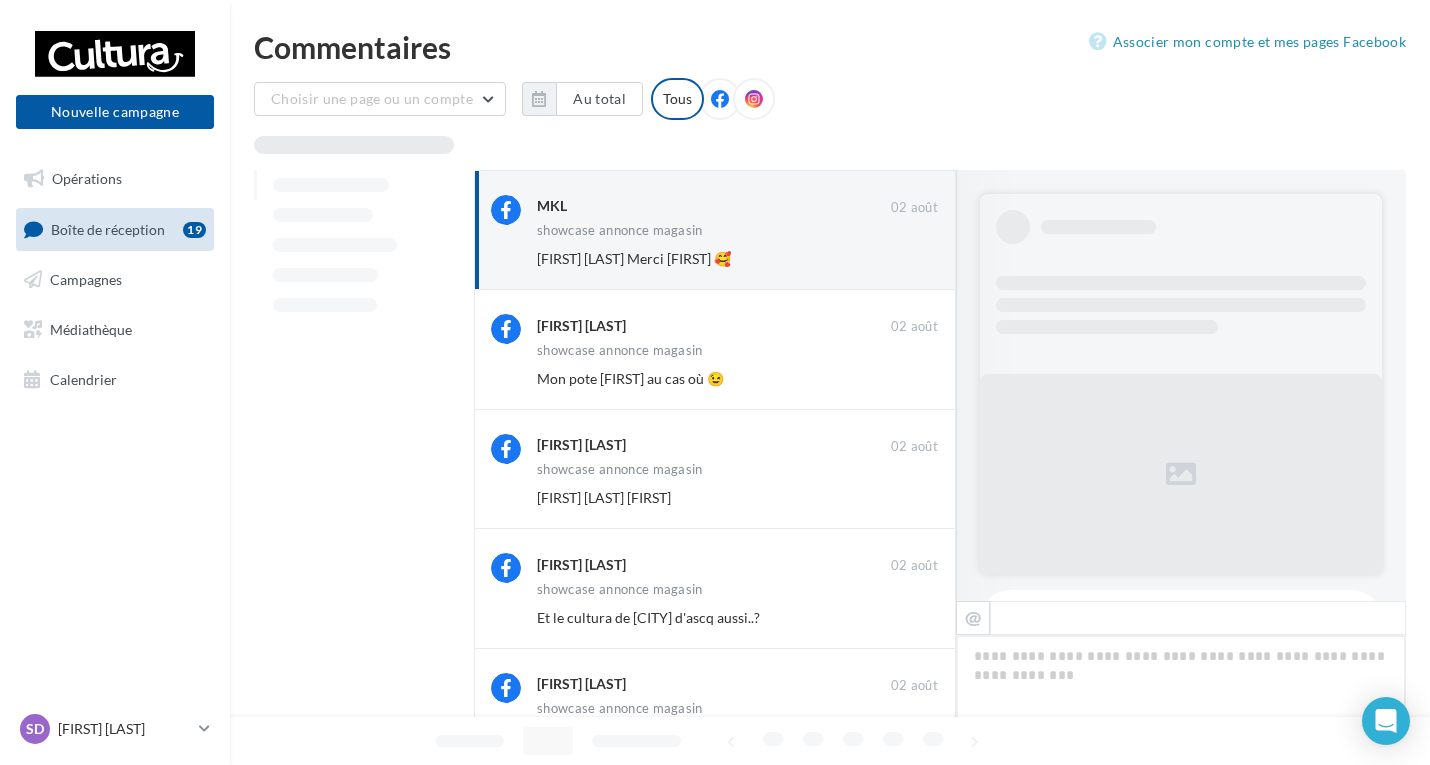 click on "Ignorer" at bounding box center (905, 259) 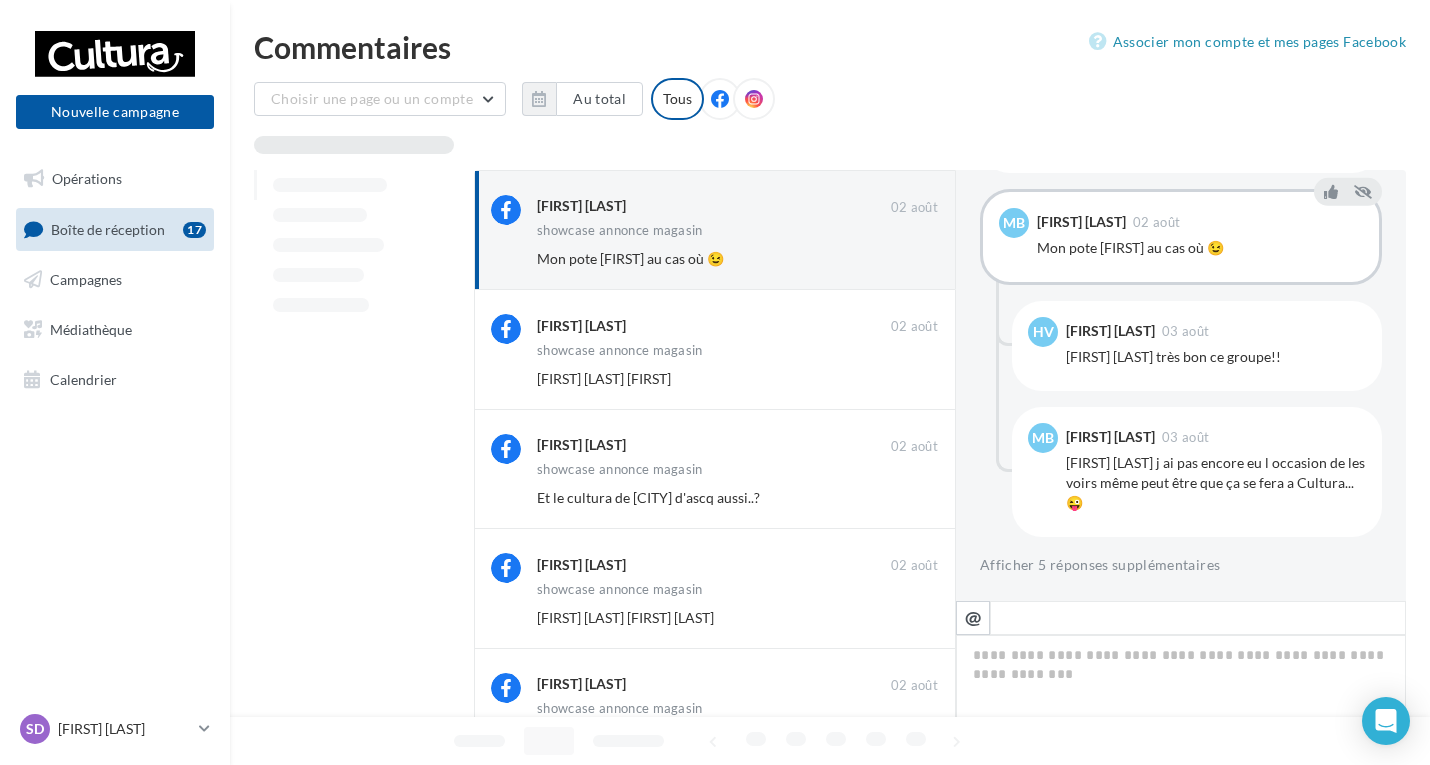 click on "Ignorer" at bounding box center (905, 259) 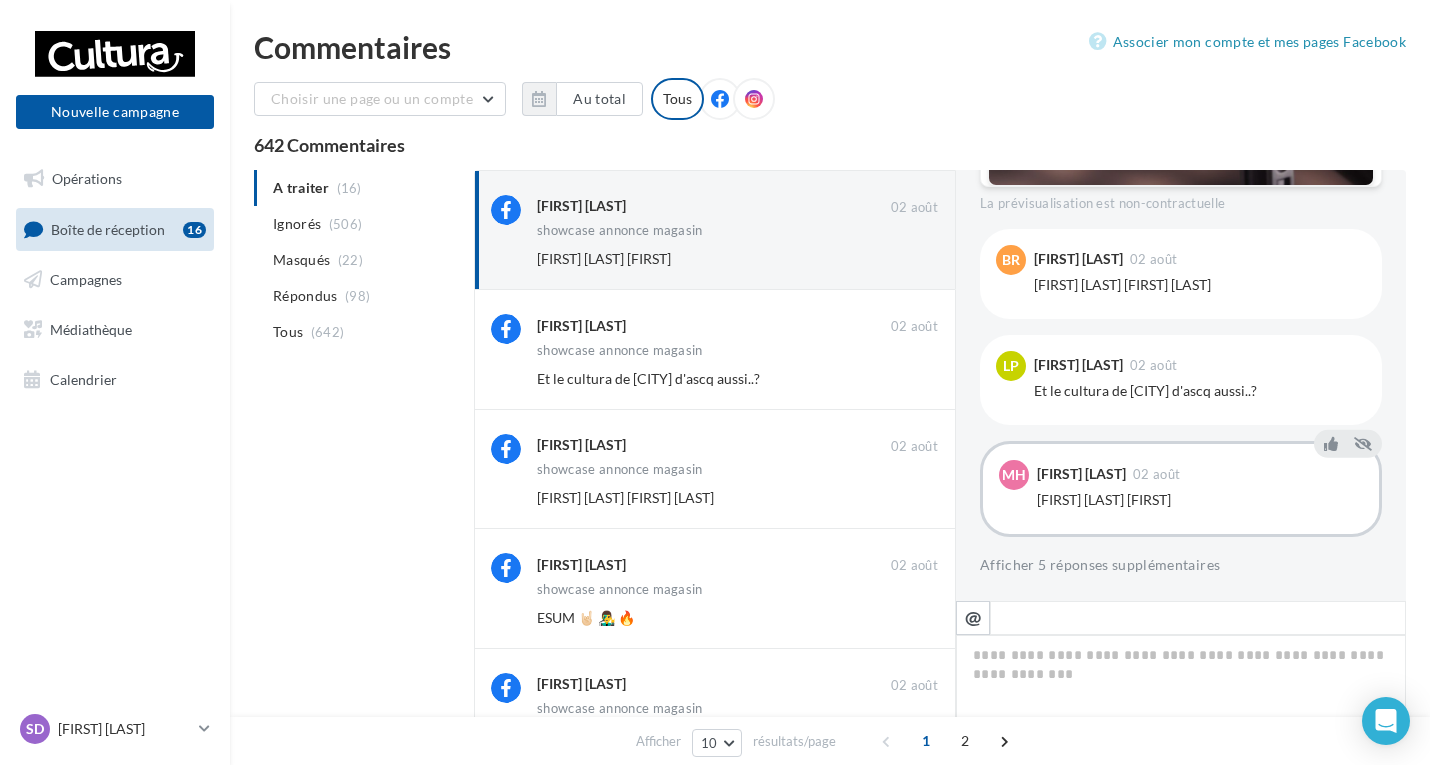 click on "Ignorer" at bounding box center [905, 259] 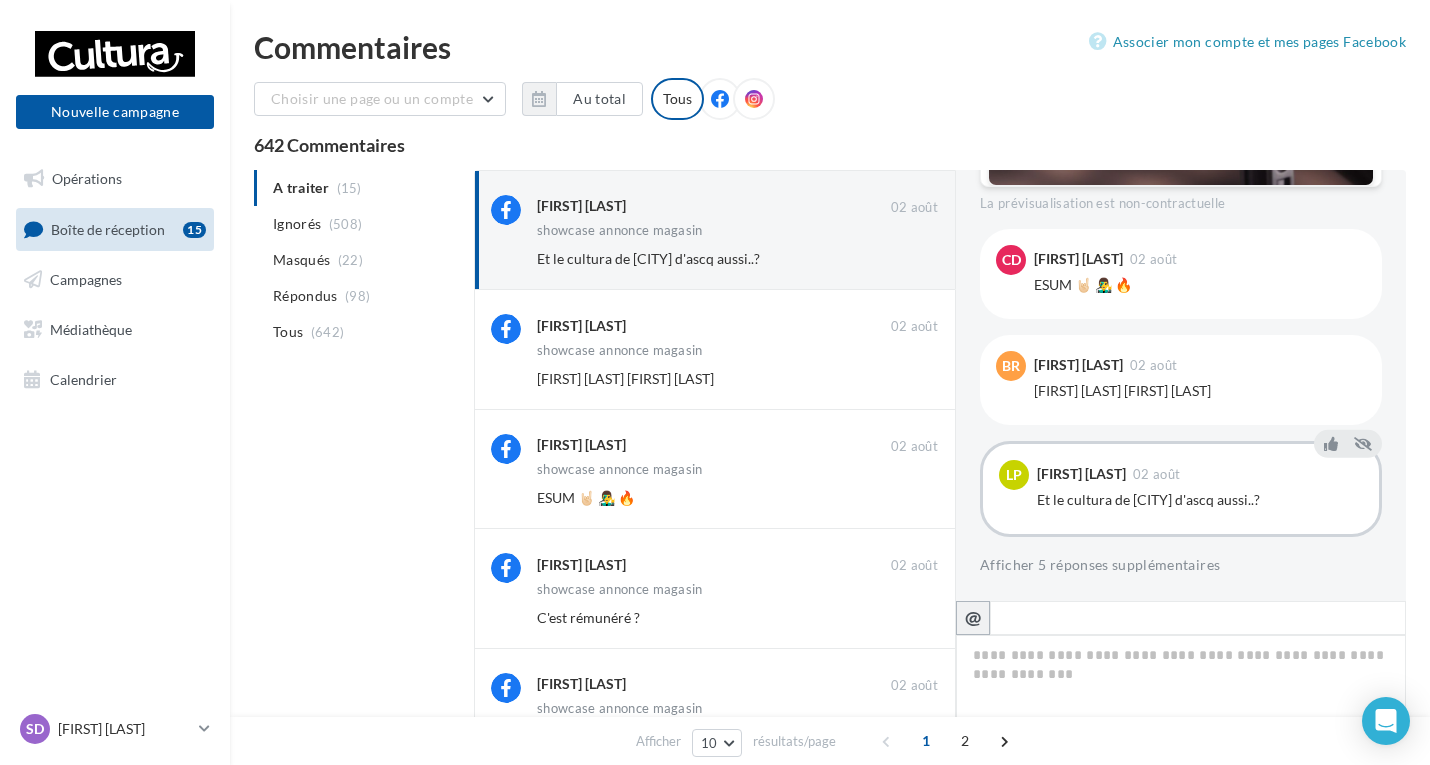 click on "@" at bounding box center (973, 617) 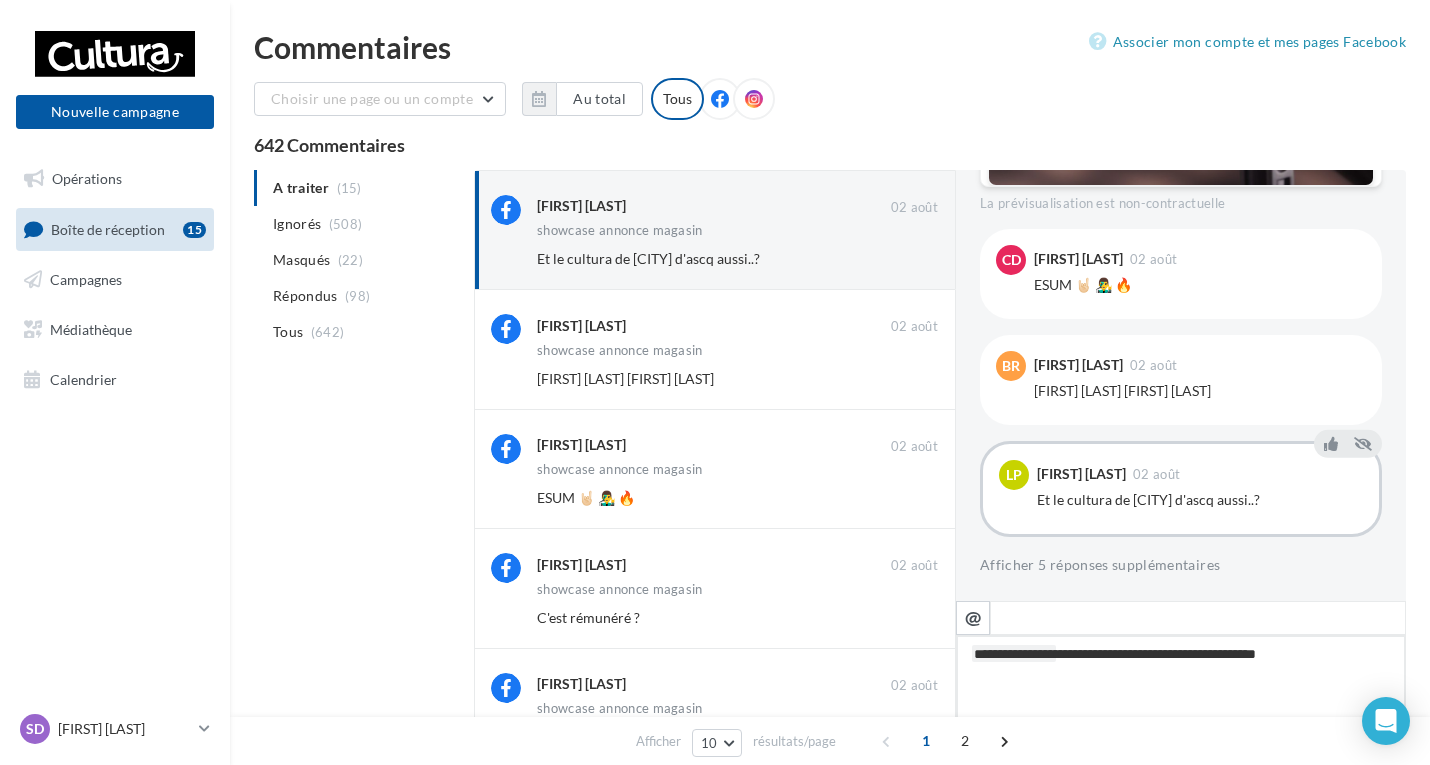 drag, startPoint x: 1087, startPoint y: 651, endPoint x: 1288, endPoint y: 667, distance: 201.6358 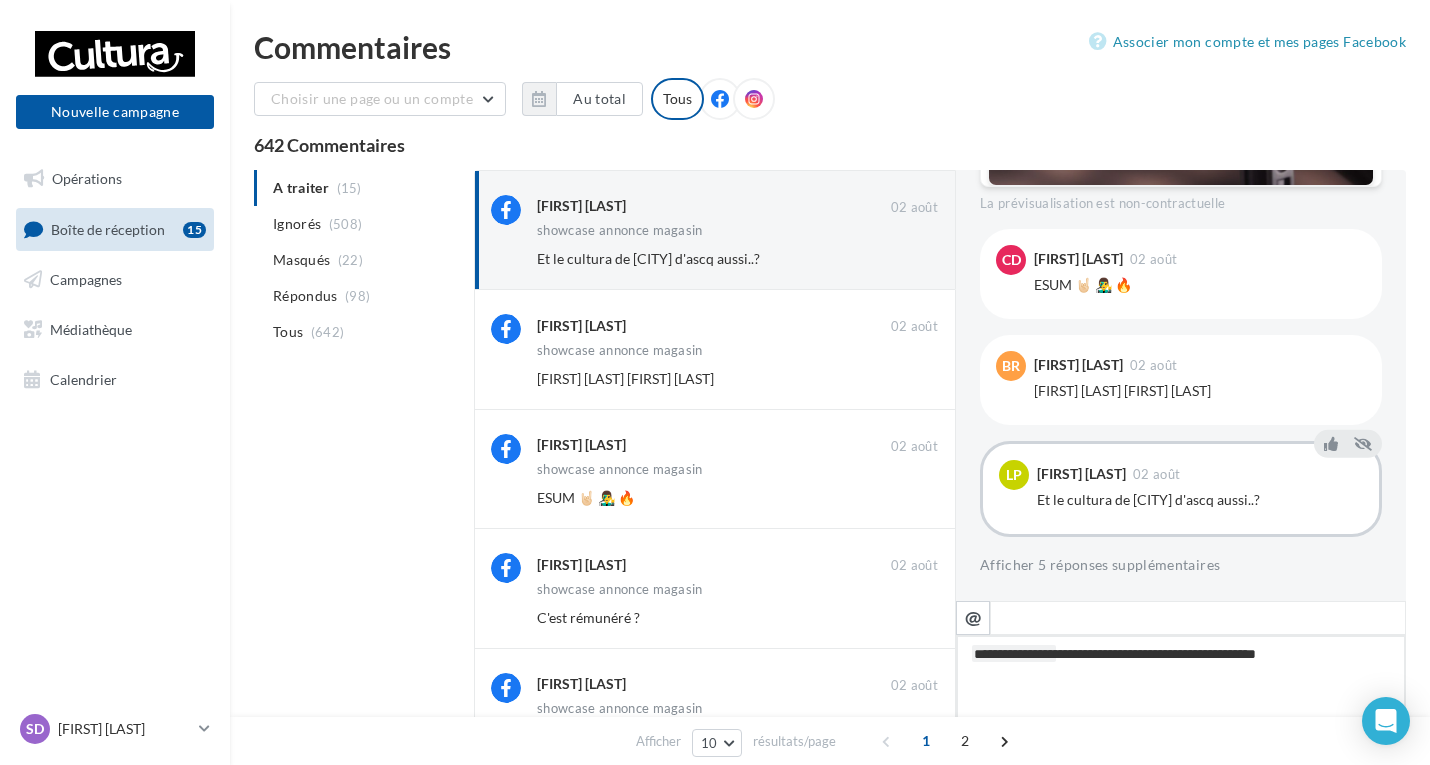 click on "**********" at bounding box center [1181, 697] 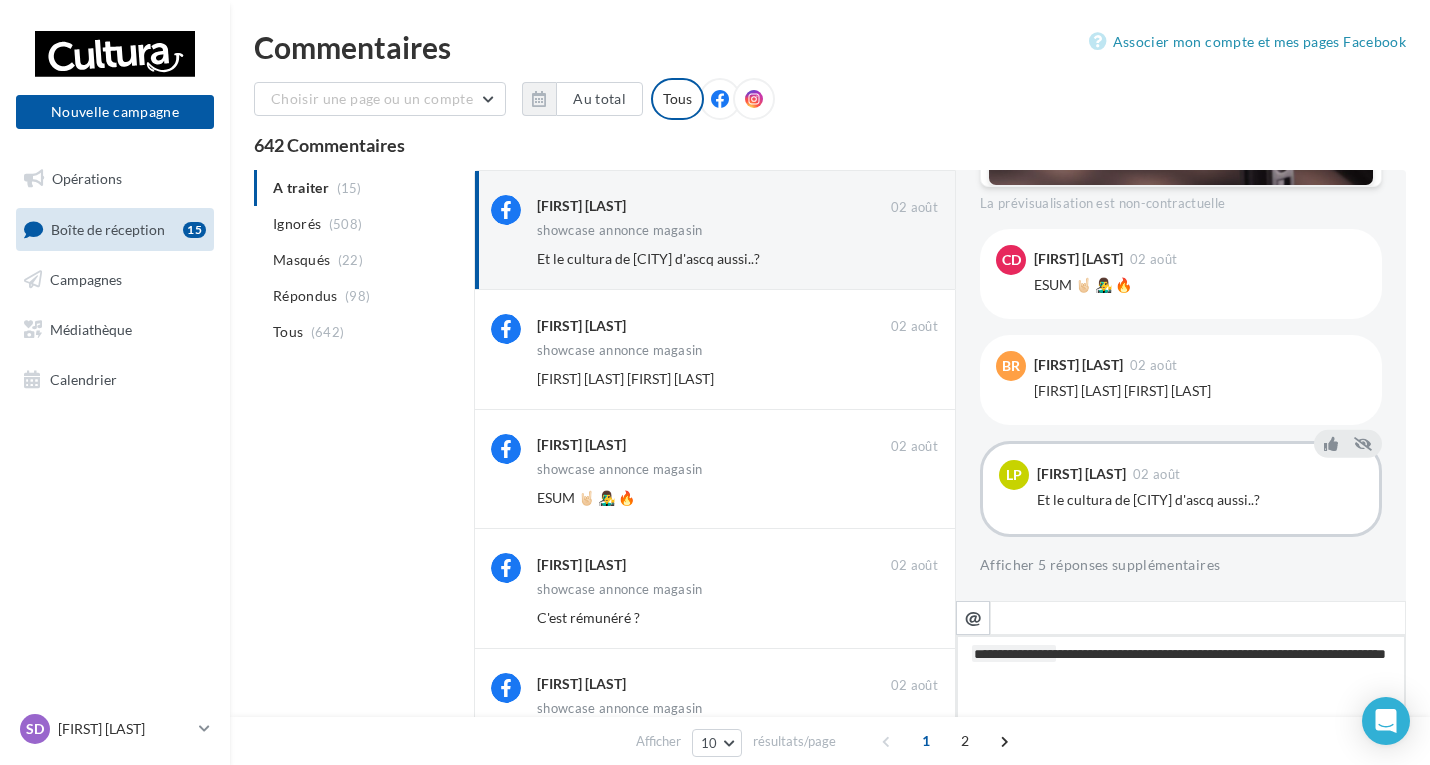click on "**********" at bounding box center (1181, 697) 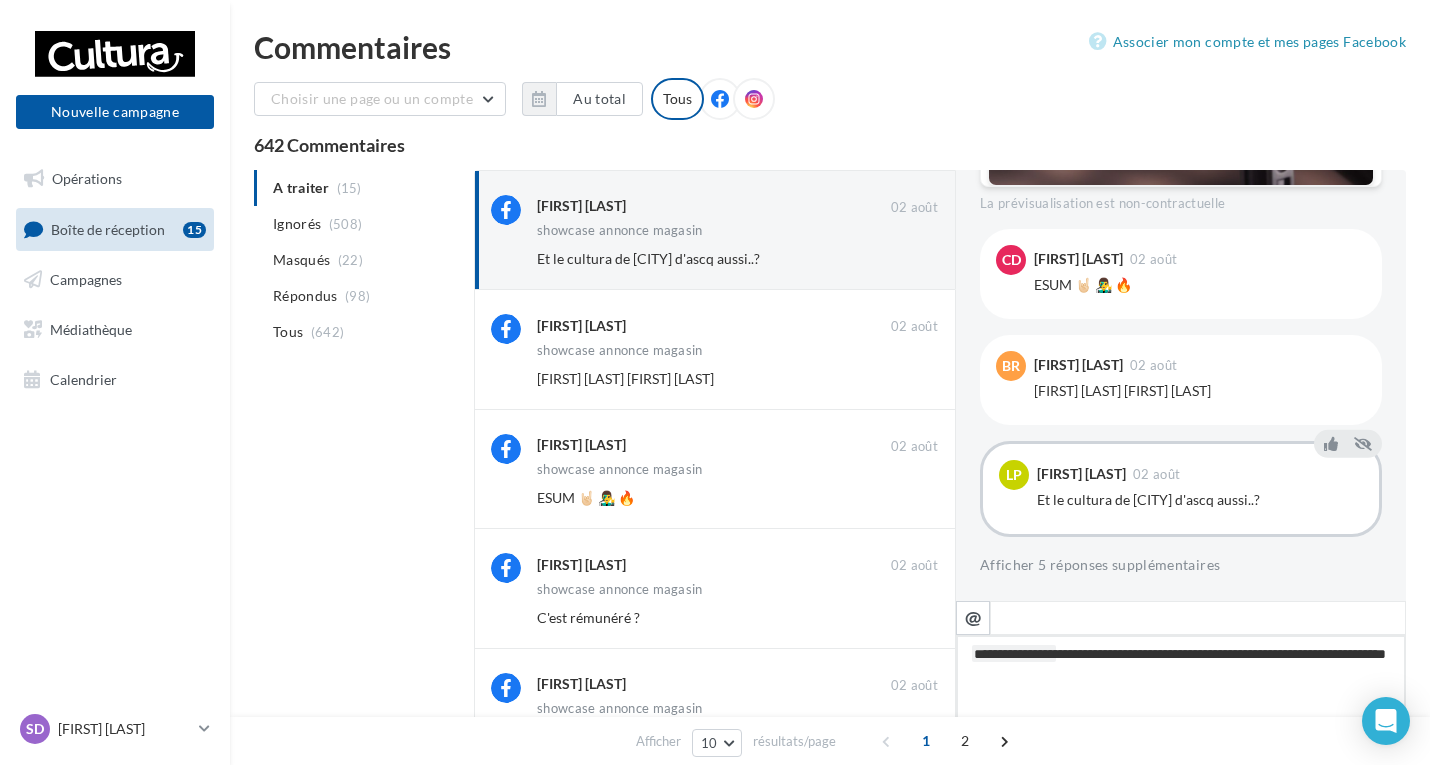 drag, startPoint x: 1097, startPoint y: 687, endPoint x: 1250, endPoint y: 664, distance: 154.7191 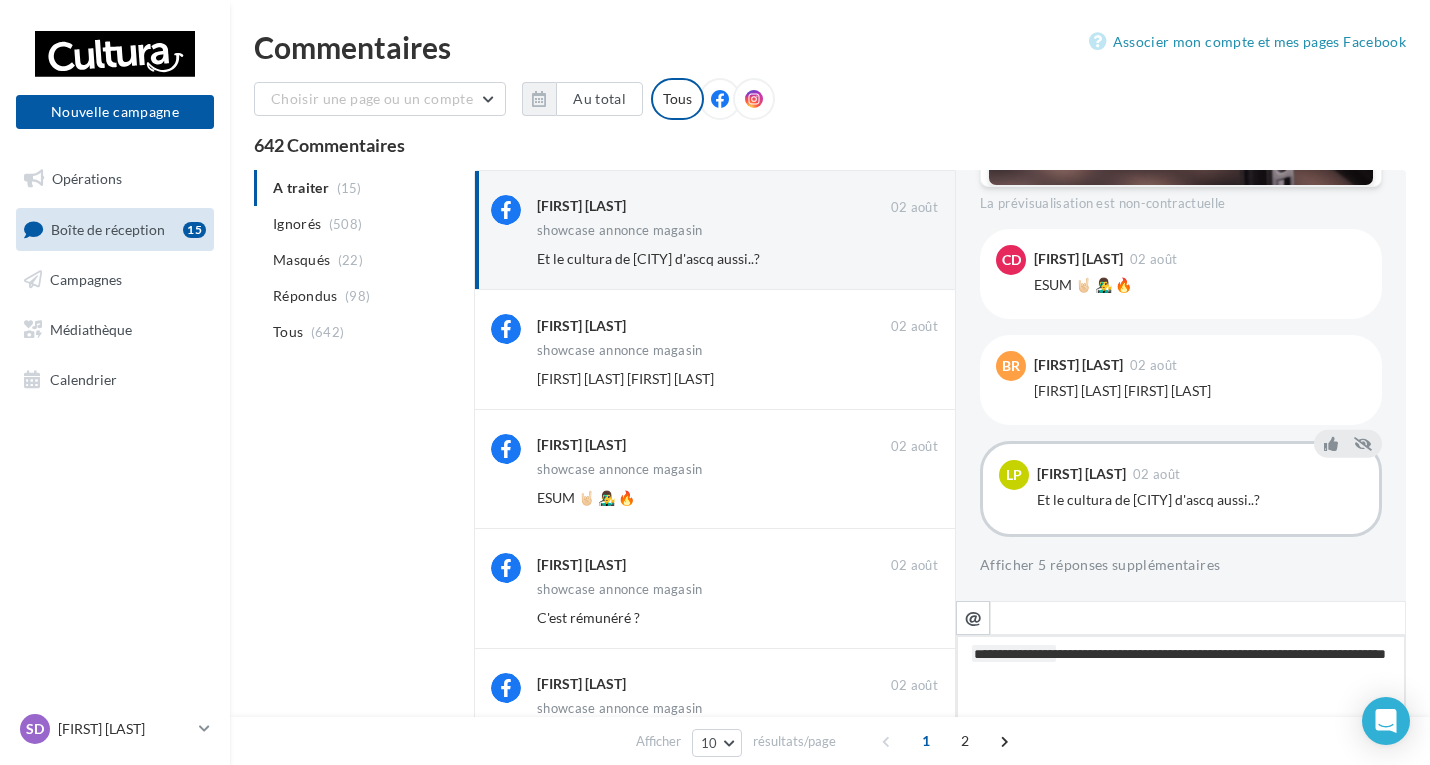 click on "**********" at bounding box center (1181, 697) 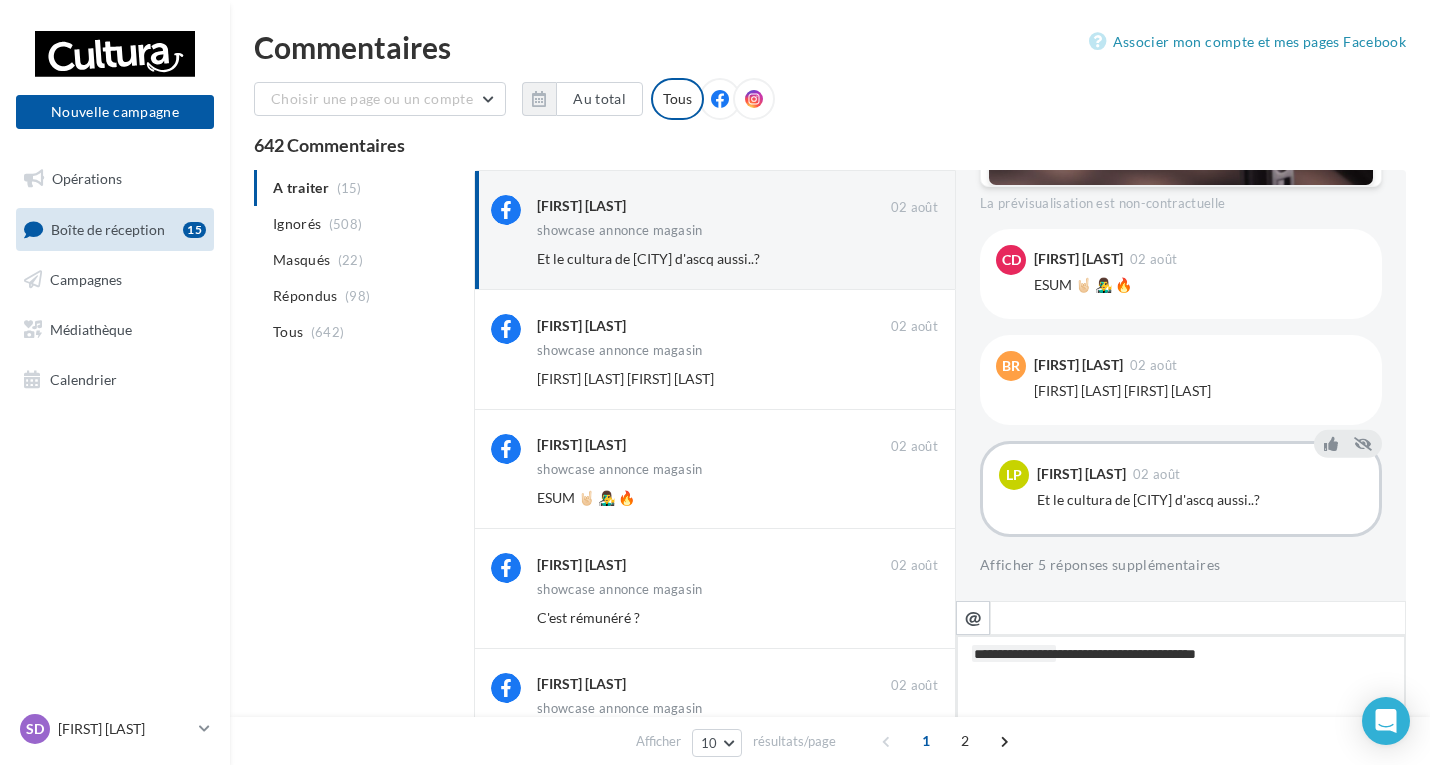 paste on "**********" 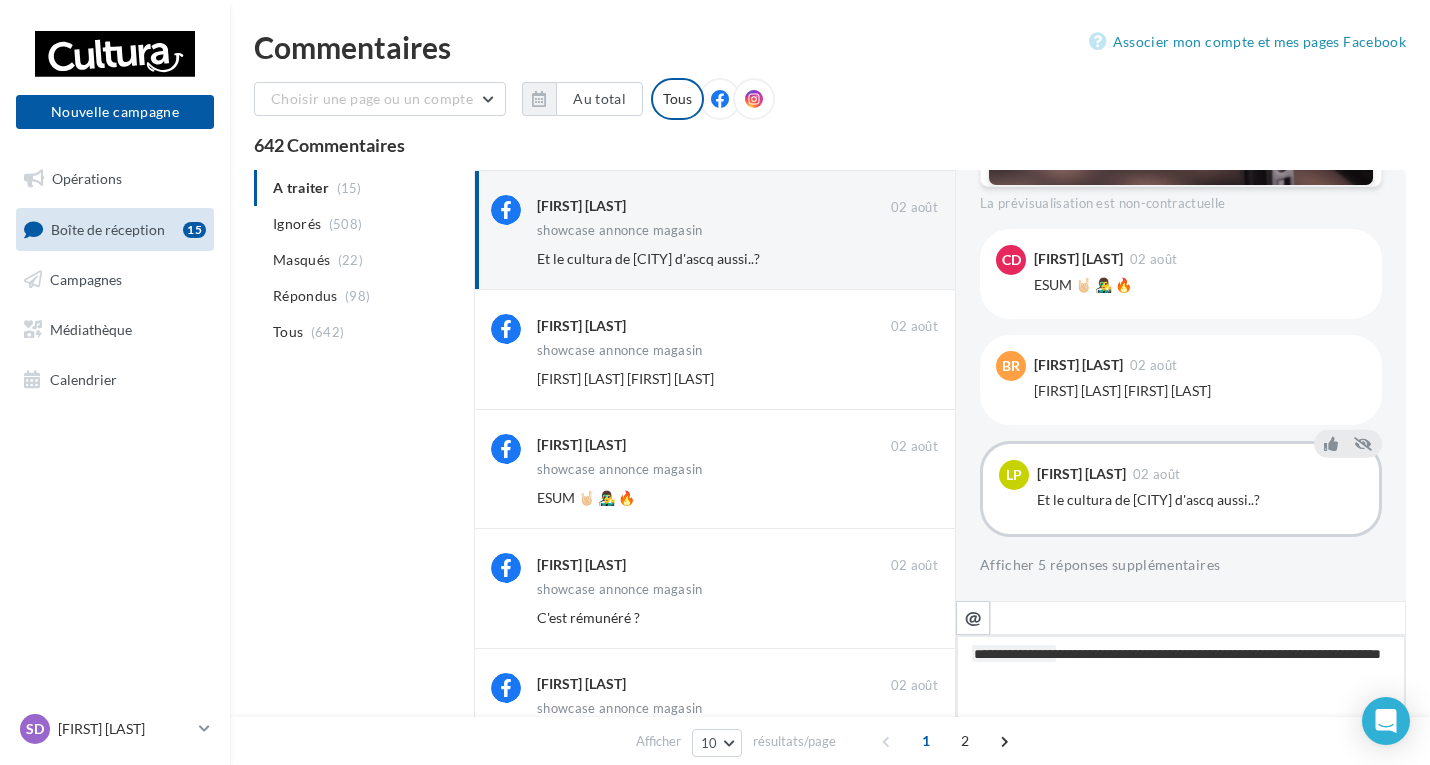click on "**********" at bounding box center (1181, 697) 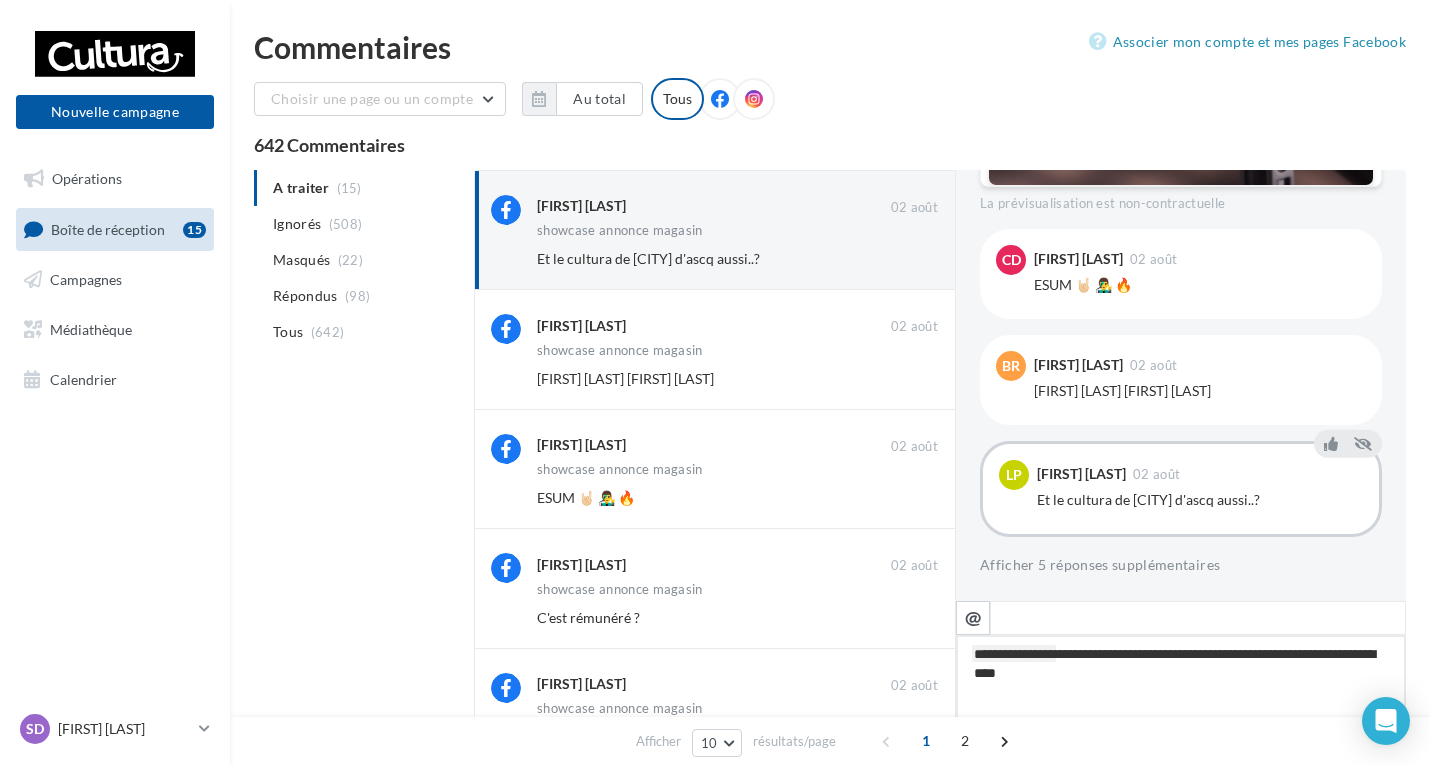 scroll, scrollTop: 104, scrollLeft: 0, axis: vertical 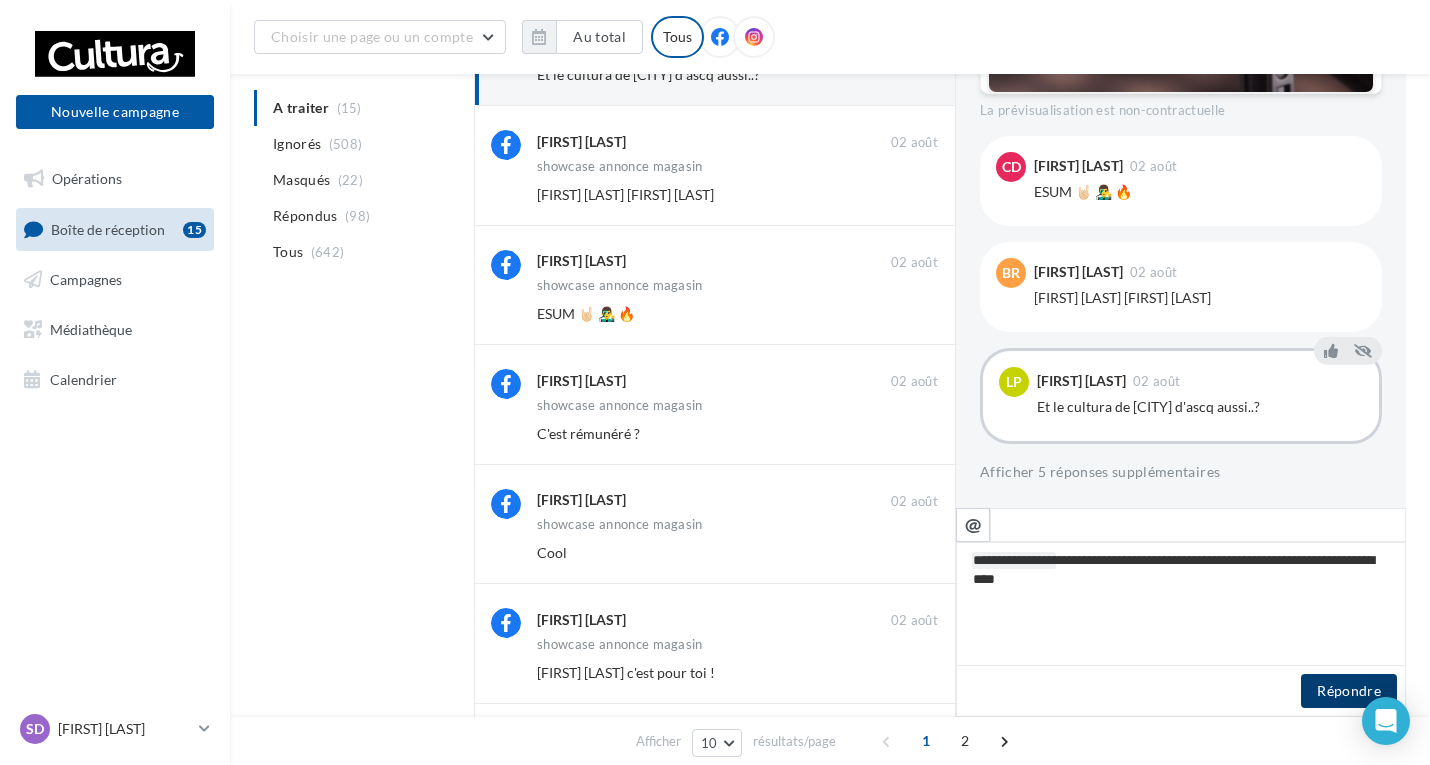 click on "Répondre" at bounding box center [1349, 691] 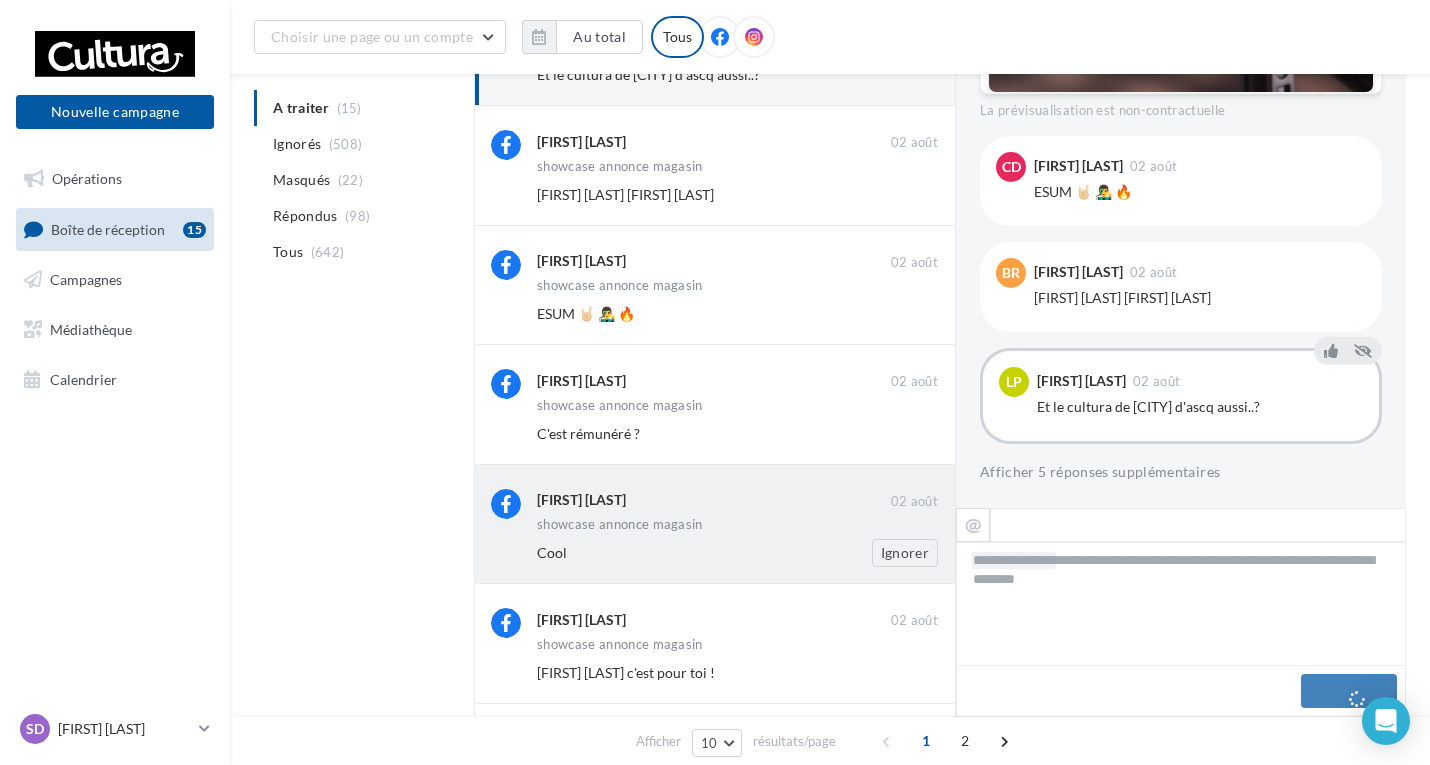 scroll, scrollTop: 978, scrollLeft: 0, axis: vertical 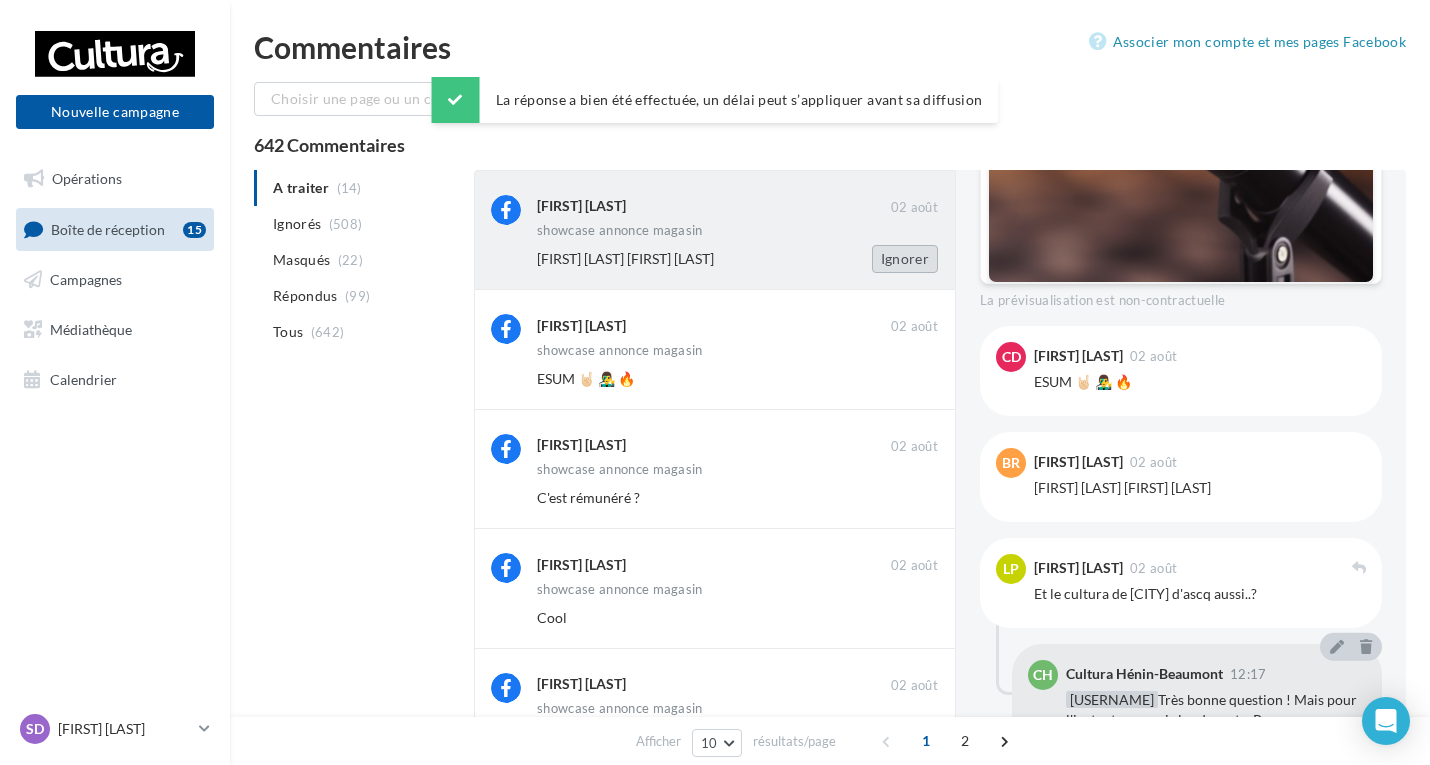 click on "Ignorer" at bounding box center [905, 259] 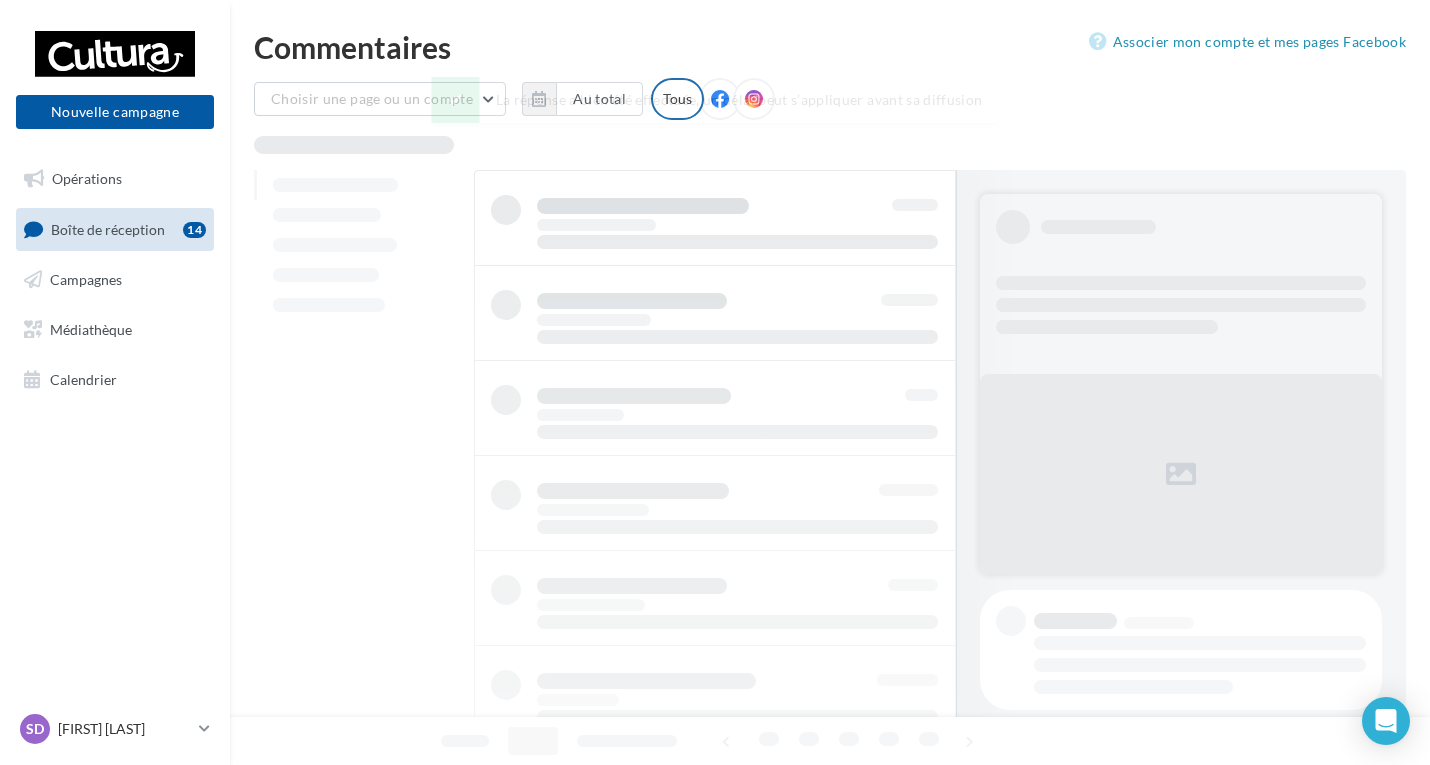 scroll, scrollTop: 0, scrollLeft: 0, axis: both 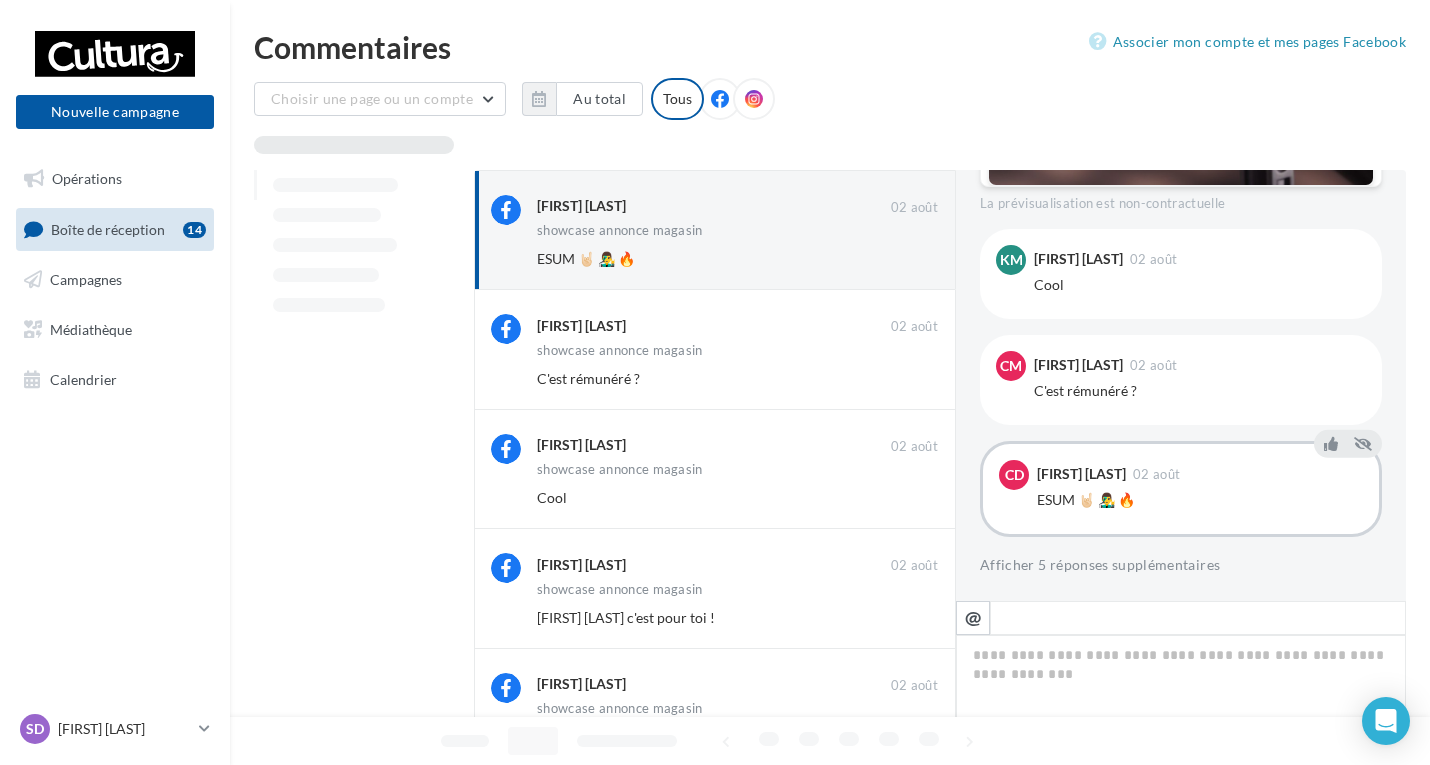 click on "Ignorer" at bounding box center [905, 259] 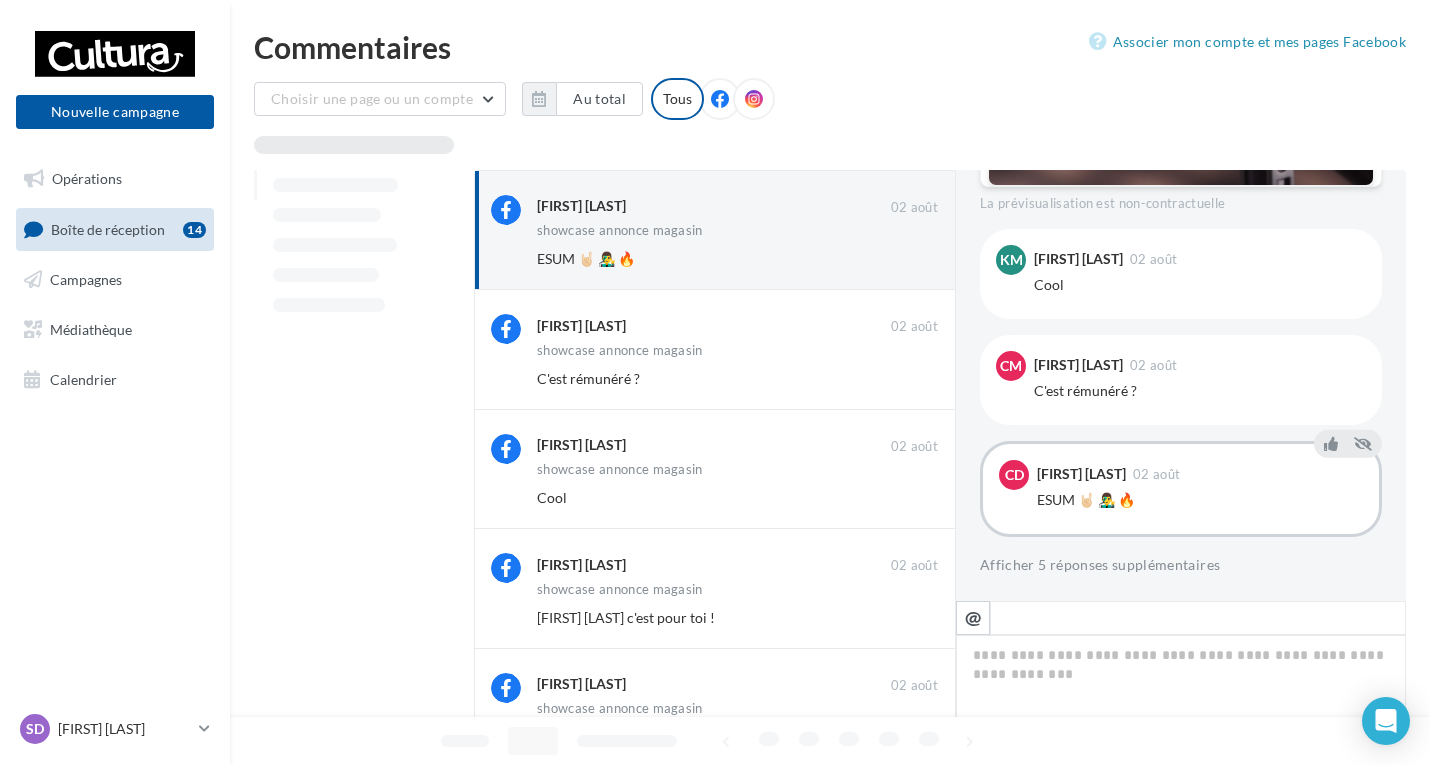 scroll, scrollTop: 405, scrollLeft: 0, axis: vertical 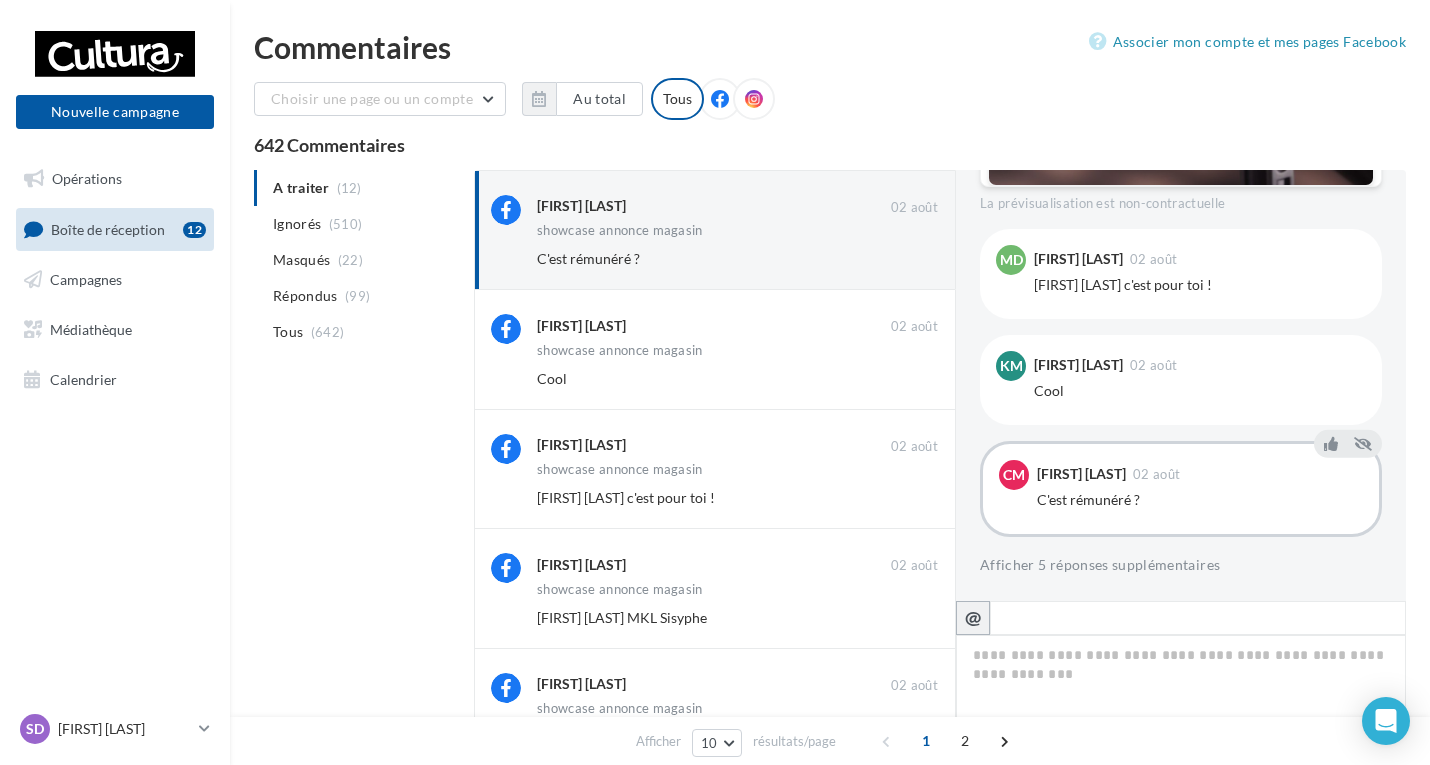 click on "@" at bounding box center [973, 618] 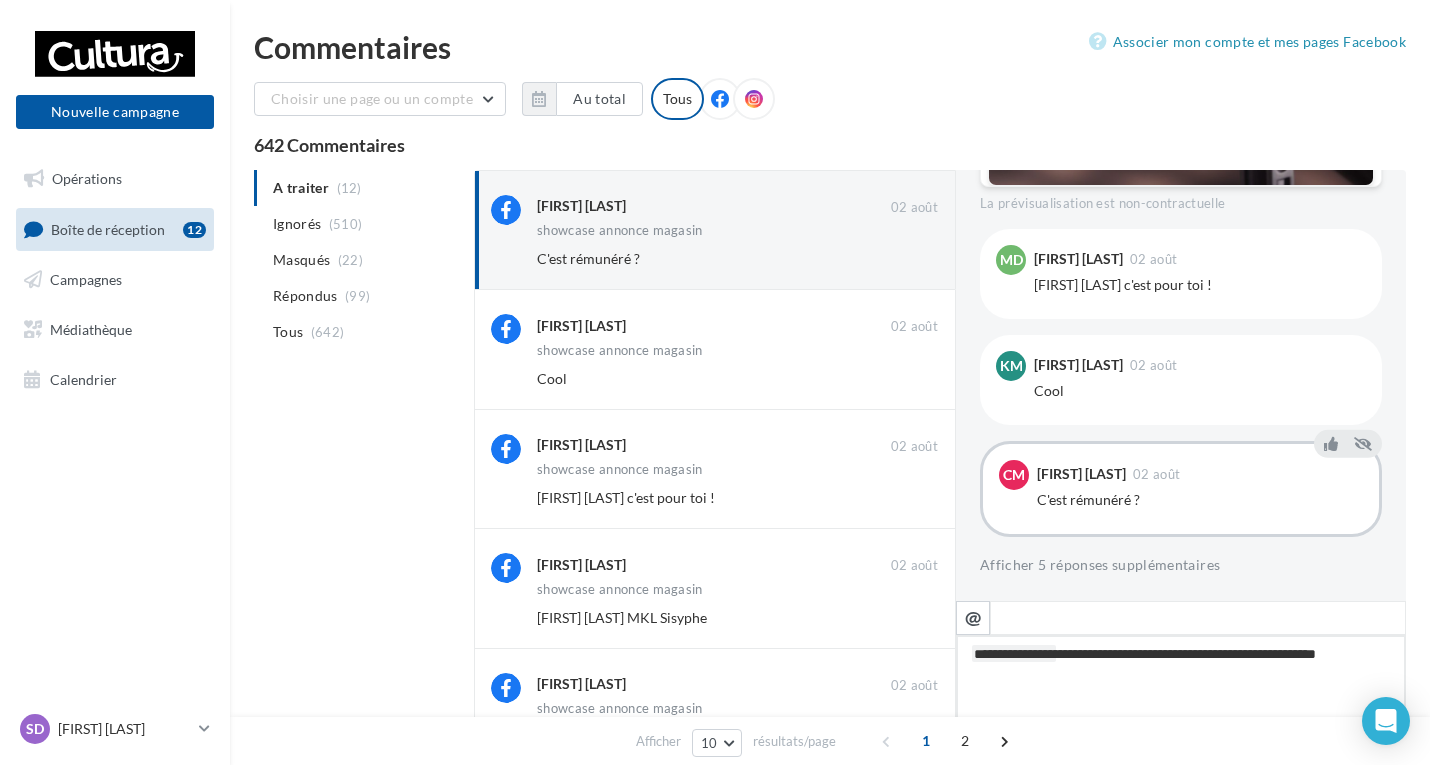 click on "**********" at bounding box center [1181, 697] 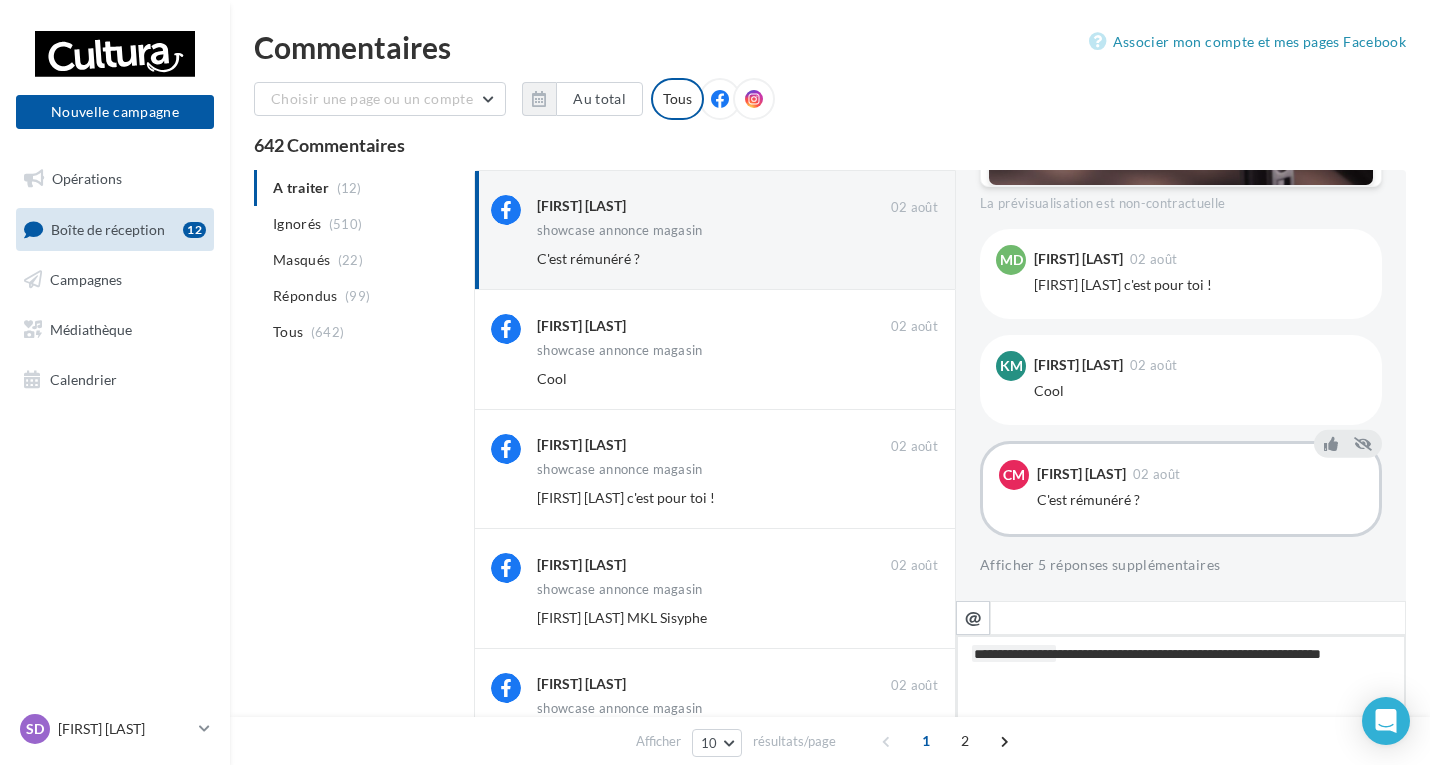 click on "**********" at bounding box center (1181, 697) 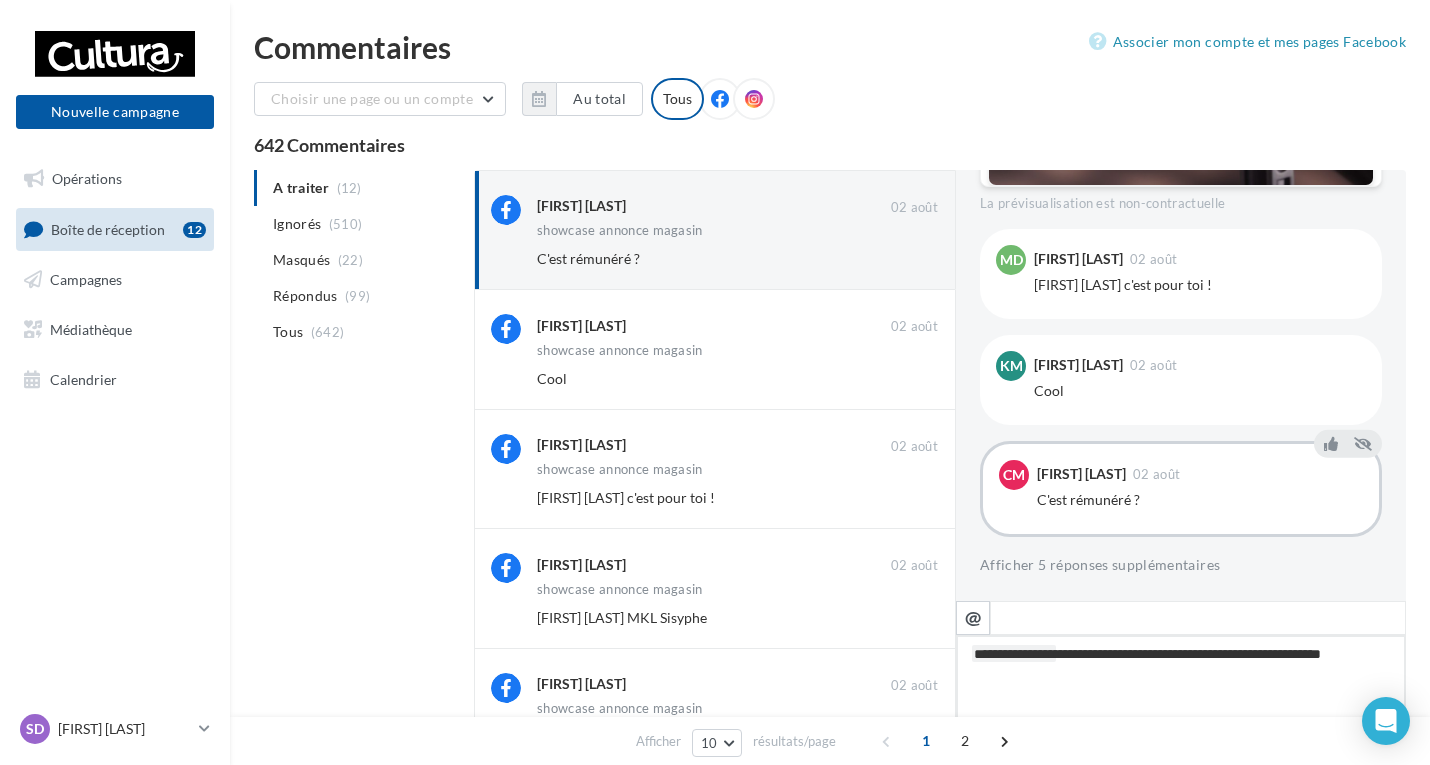 drag, startPoint x: 1061, startPoint y: 680, endPoint x: 1088, endPoint y: 654, distance: 37.48333 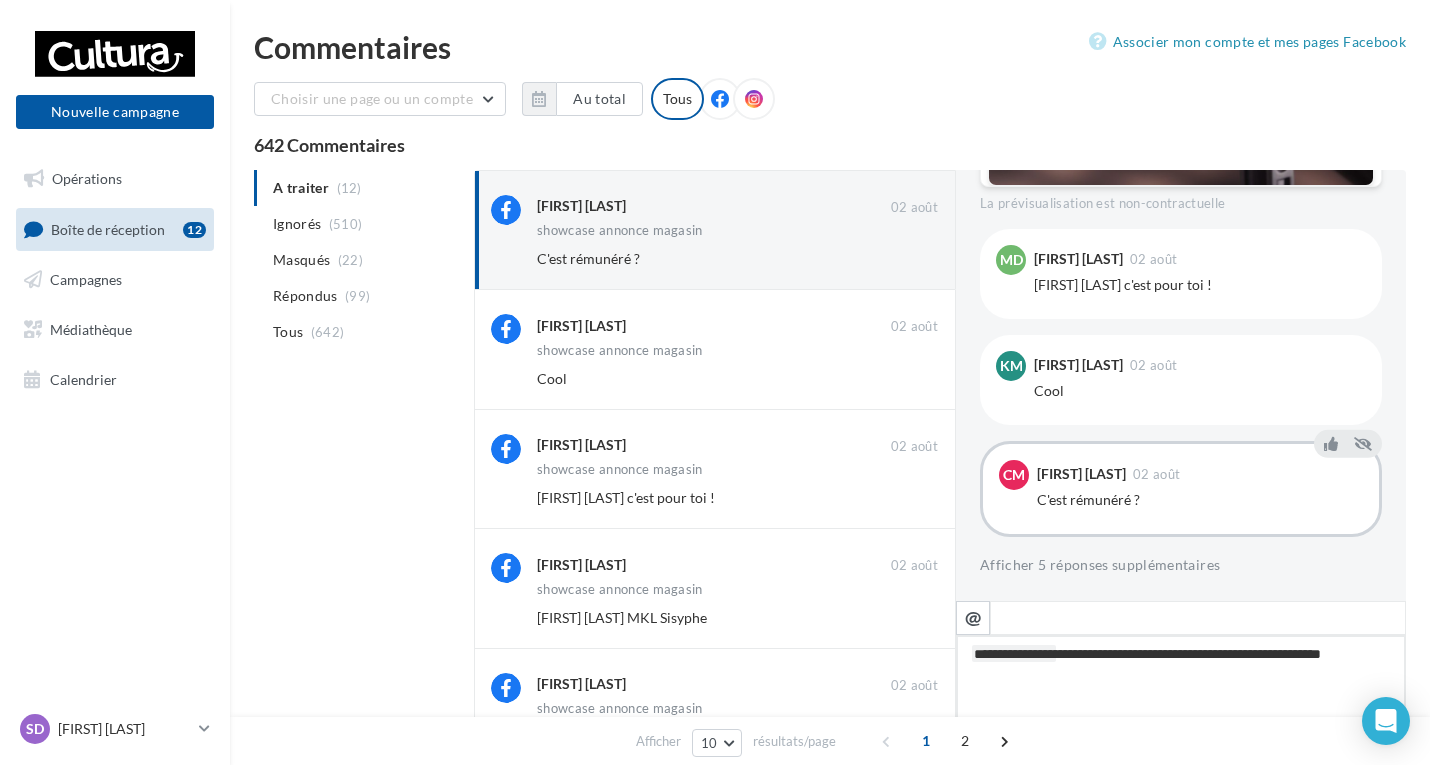 click on "**********" at bounding box center (1181, 697) 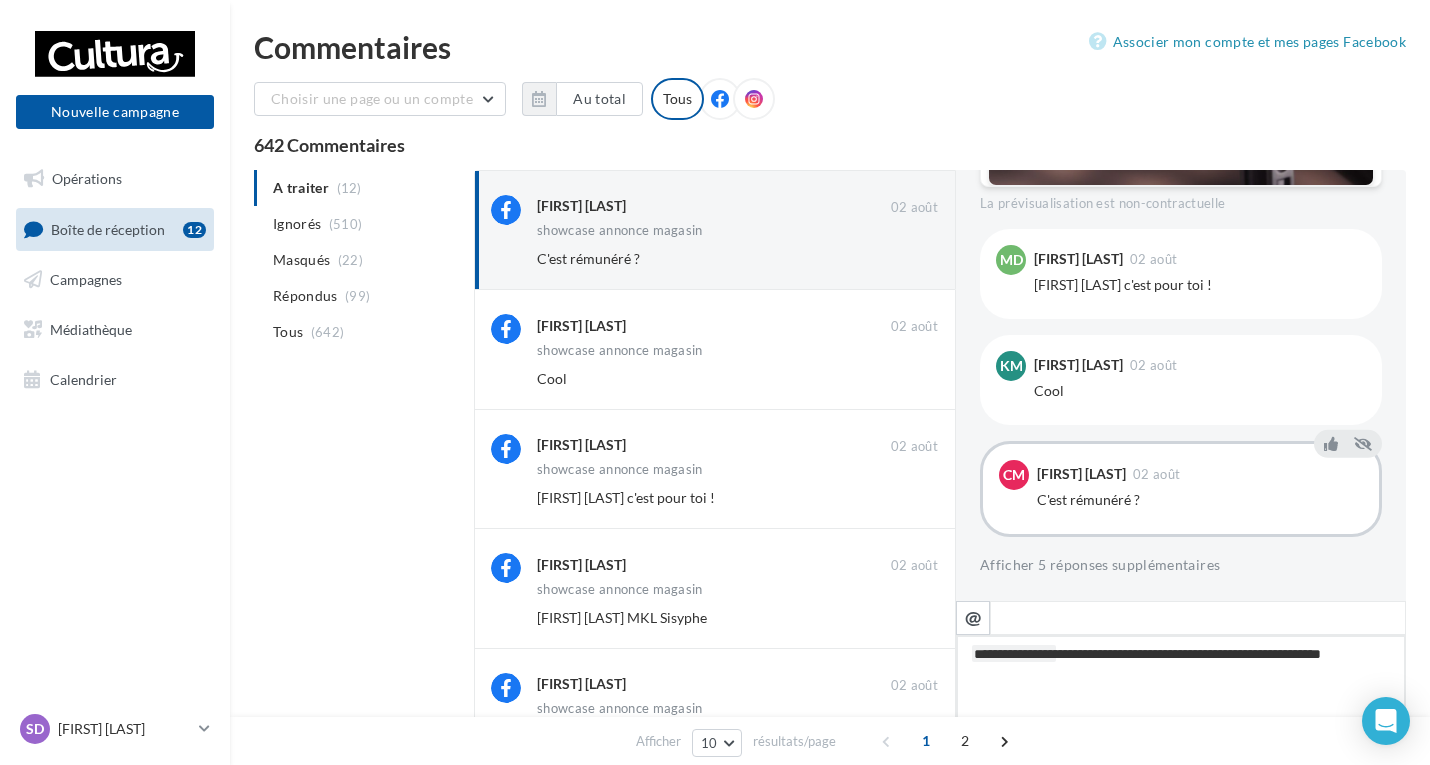 scroll, scrollTop: 123, scrollLeft: 0, axis: vertical 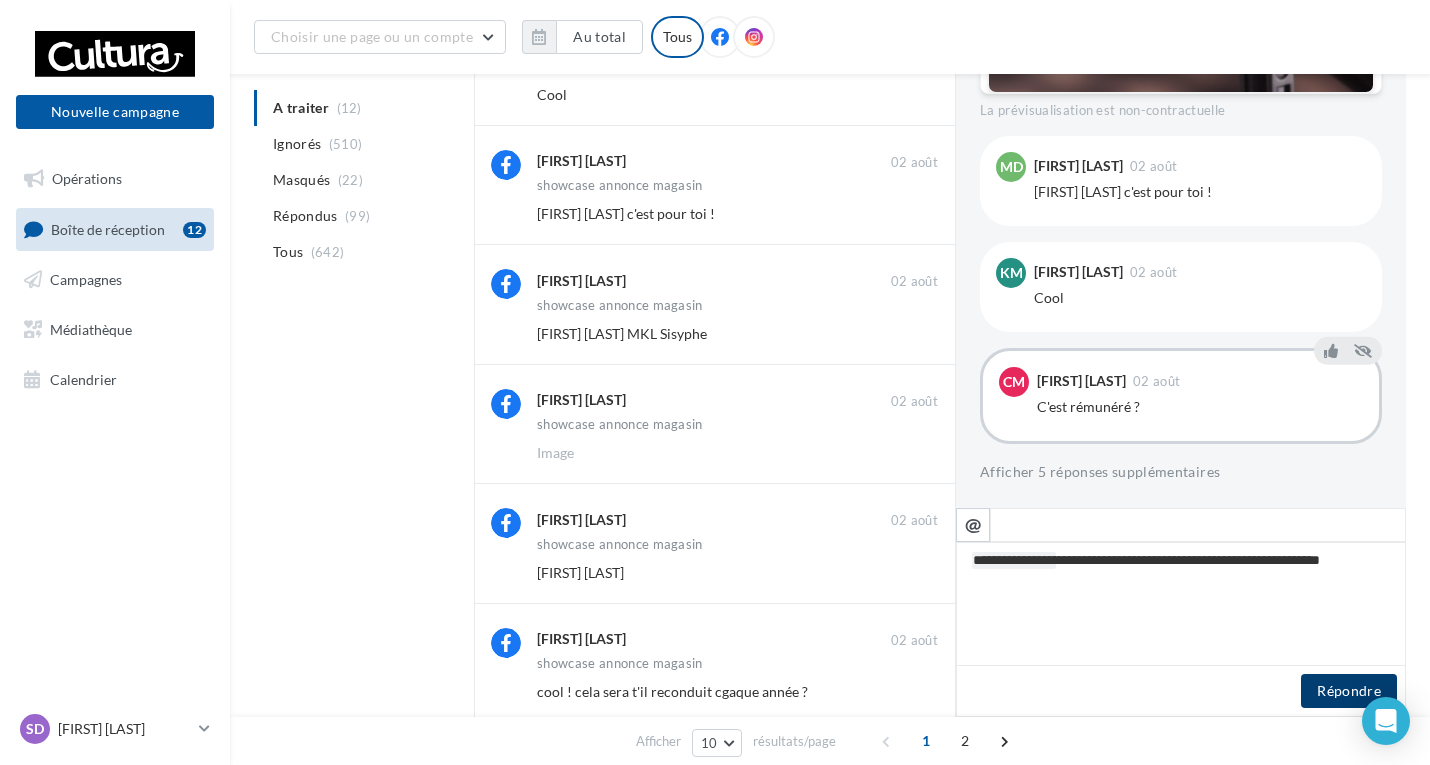 click on "Répondre" at bounding box center [1349, 691] 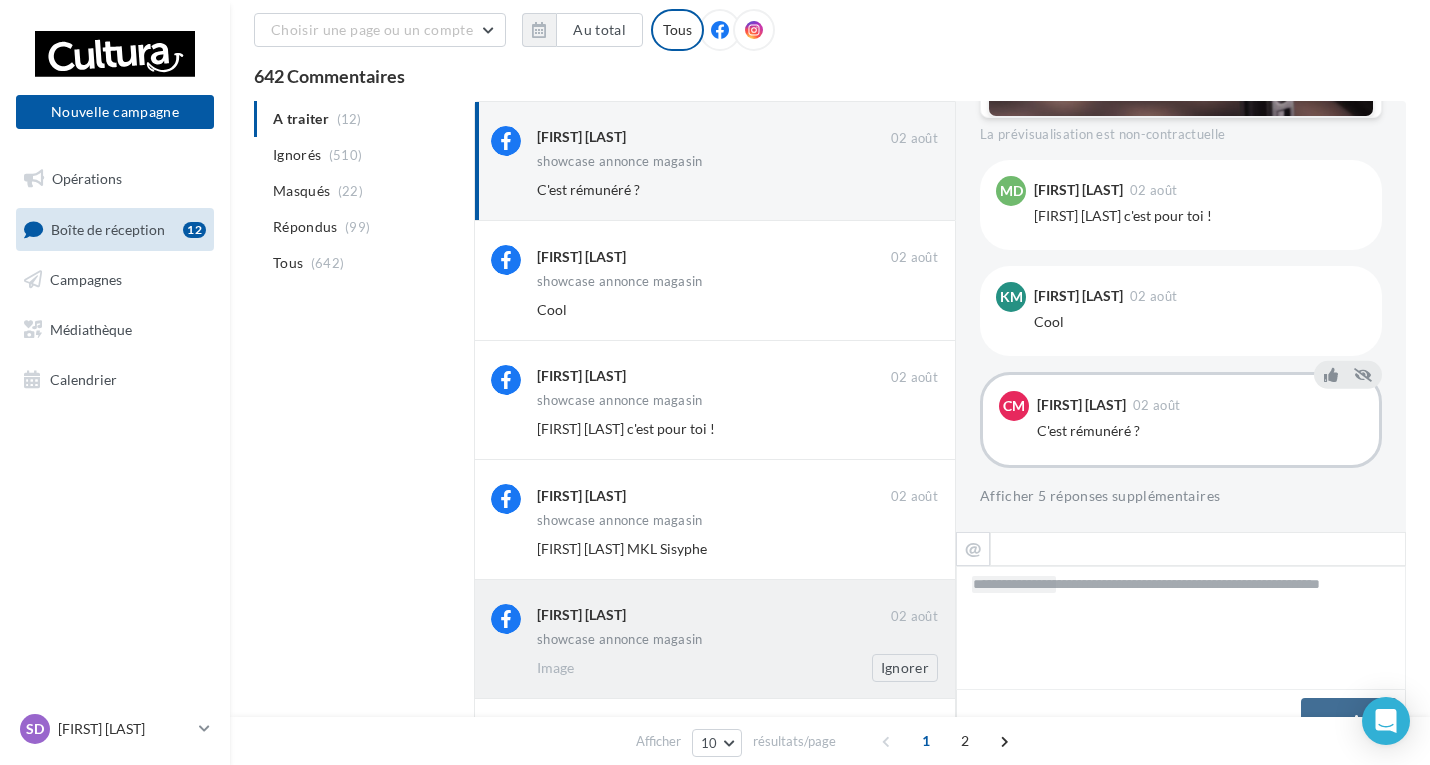 scroll, scrollTop: 0, scrollLeft: 0, axis: both 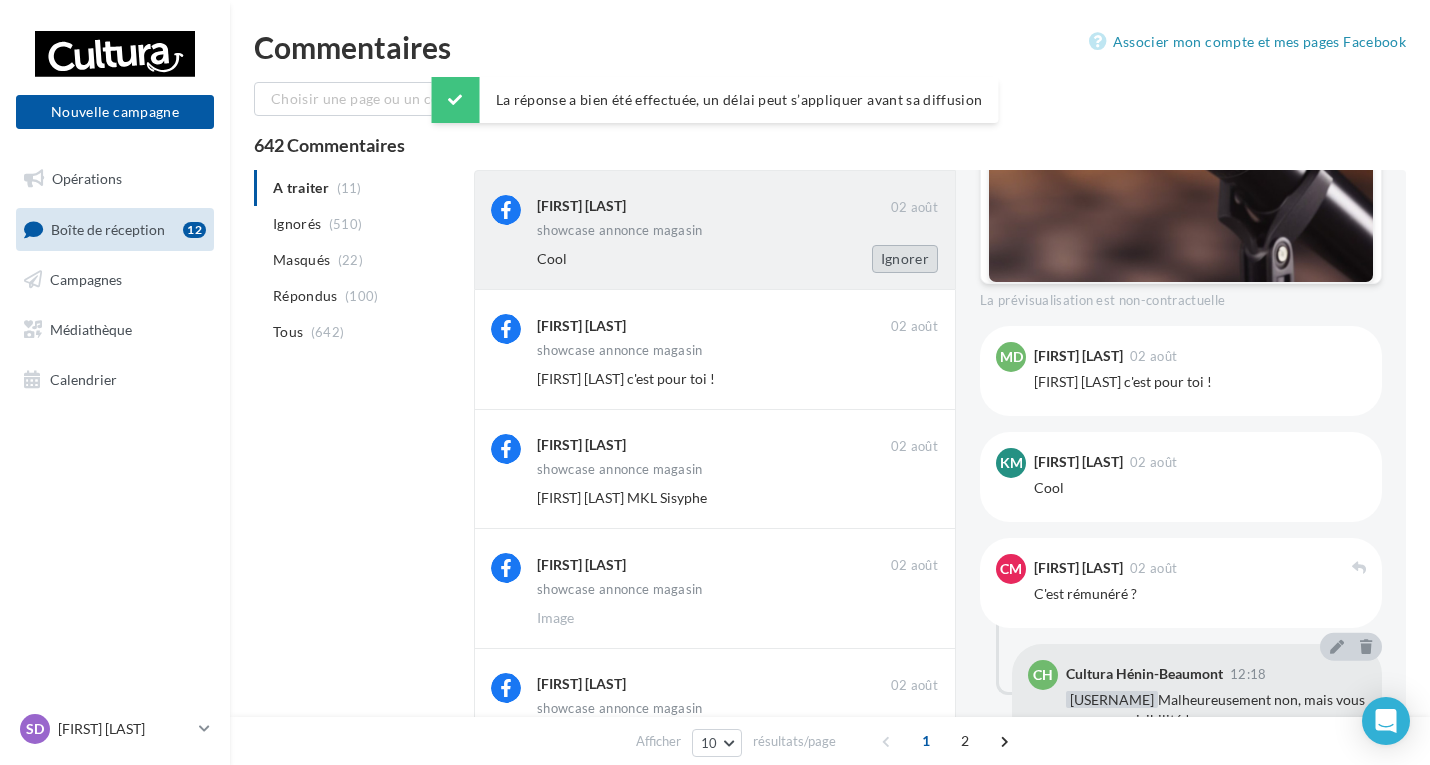 click on "Ignorer" at bounding box center [905, 259] 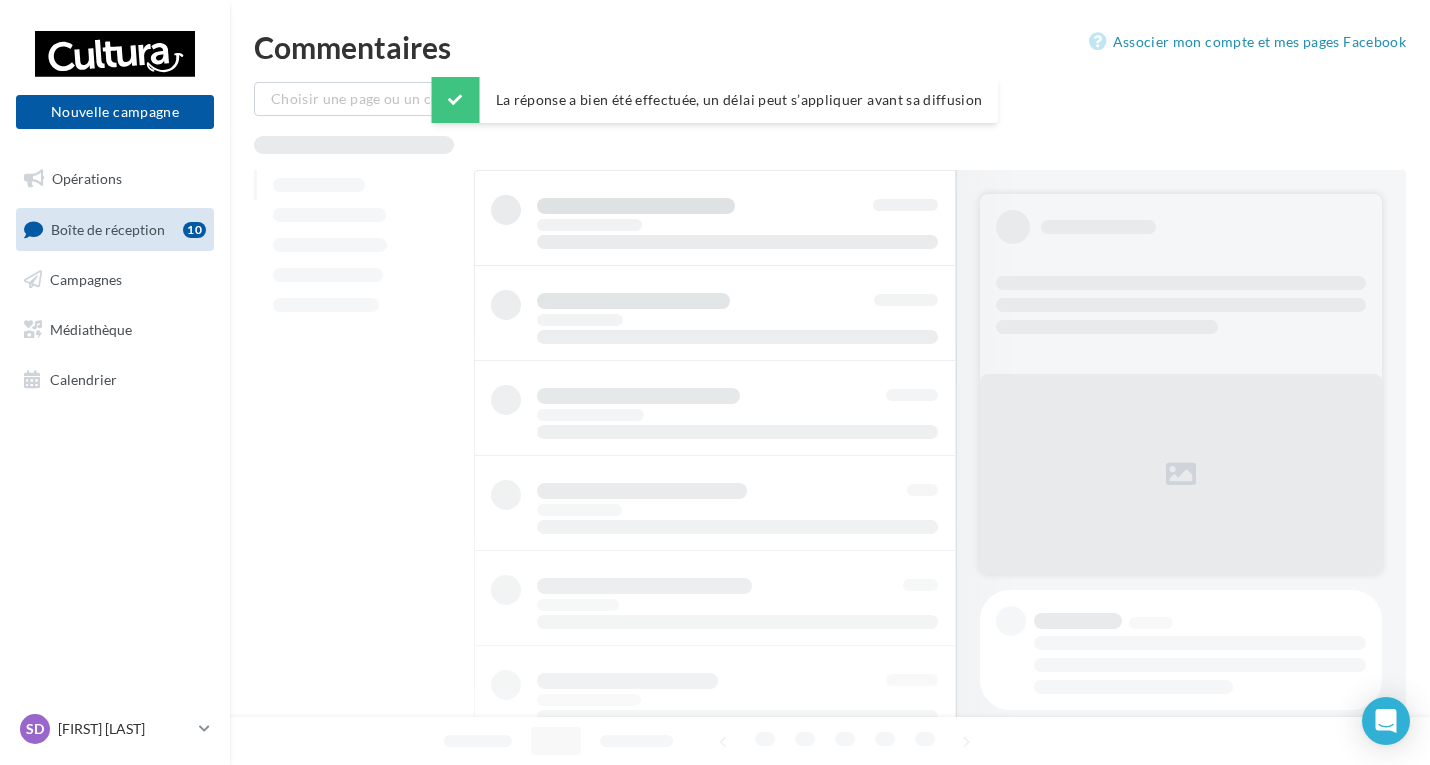 scroll, scrollTop: 0, scrollLeft: 0, axis: both 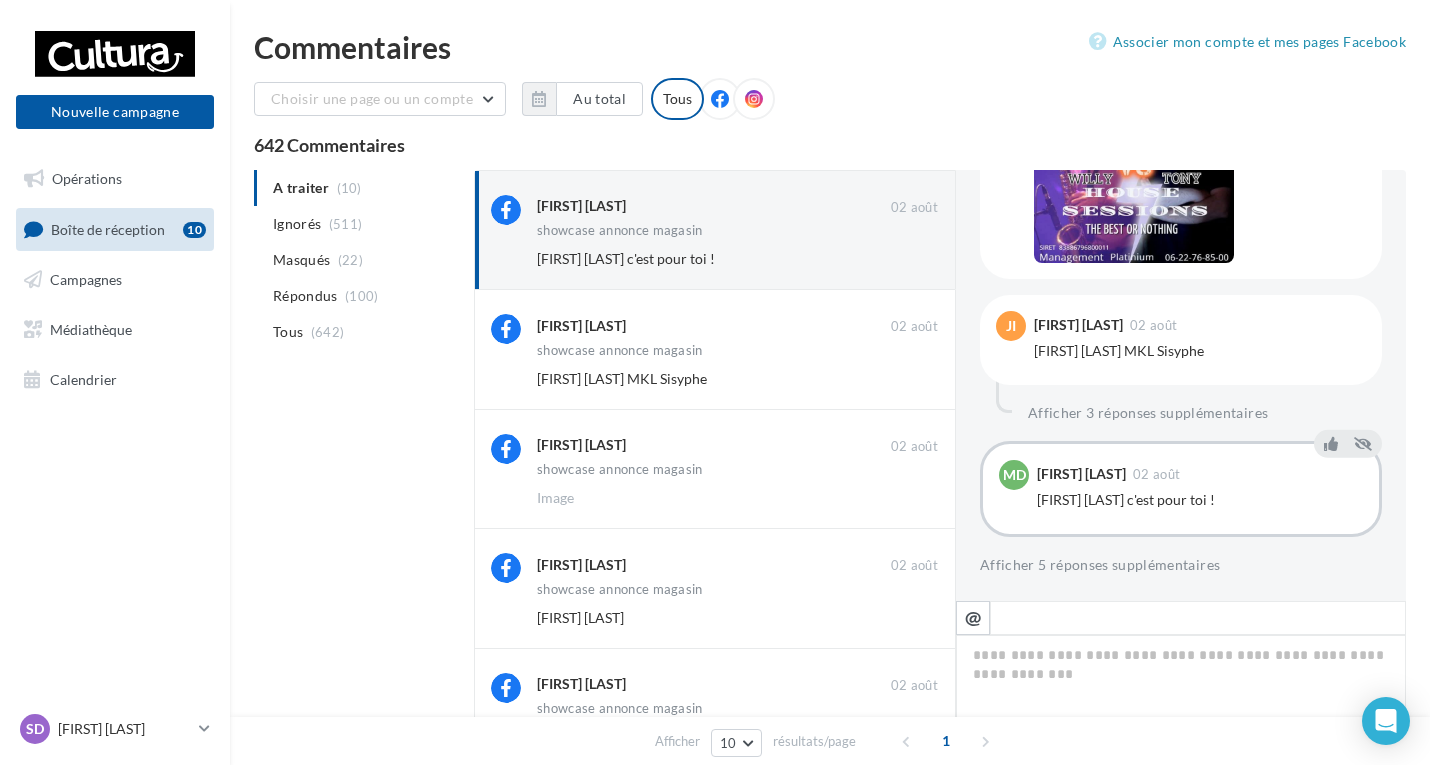 click on "Ignorer" at bounding box center [905, 259] 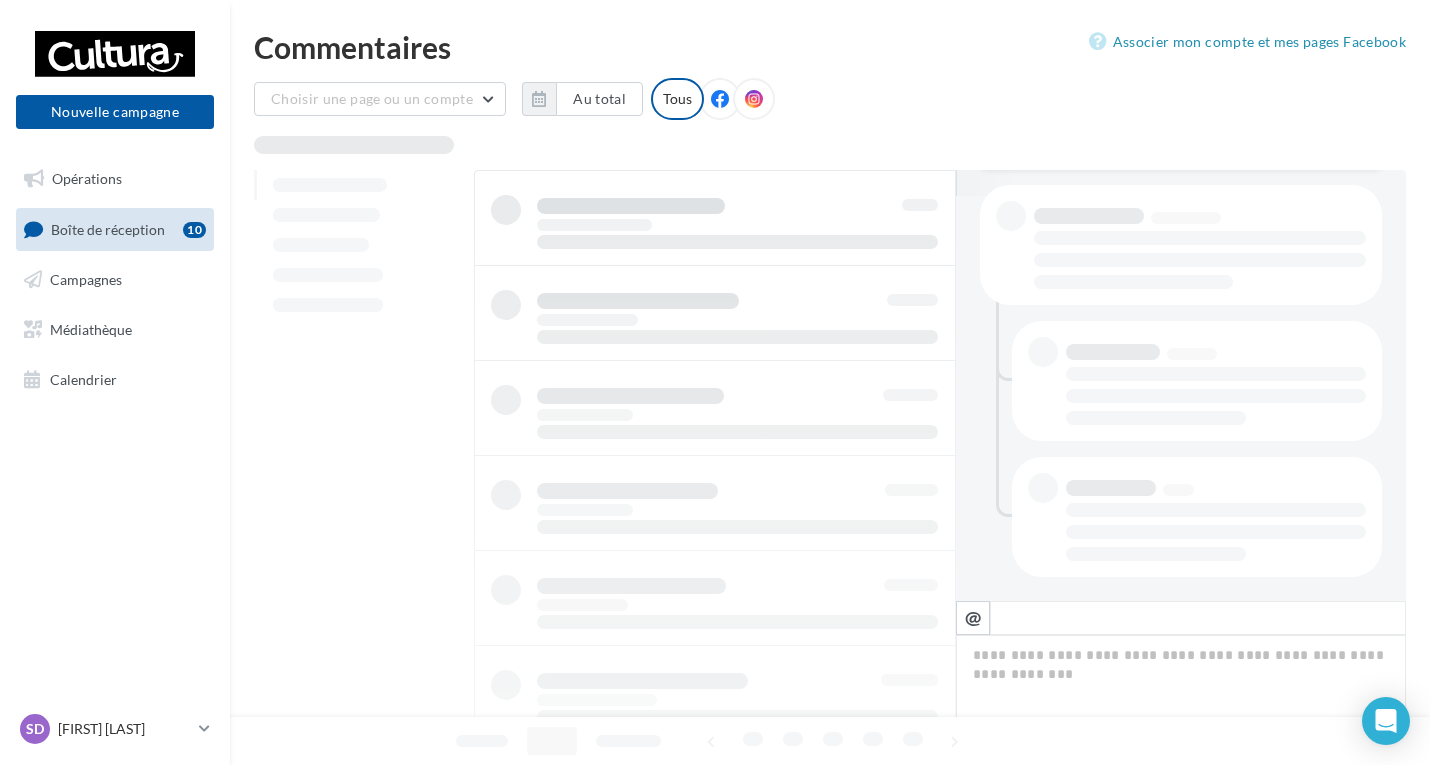 scroll, scrollTop: 405, scrollLeft: 0, axis: vertical 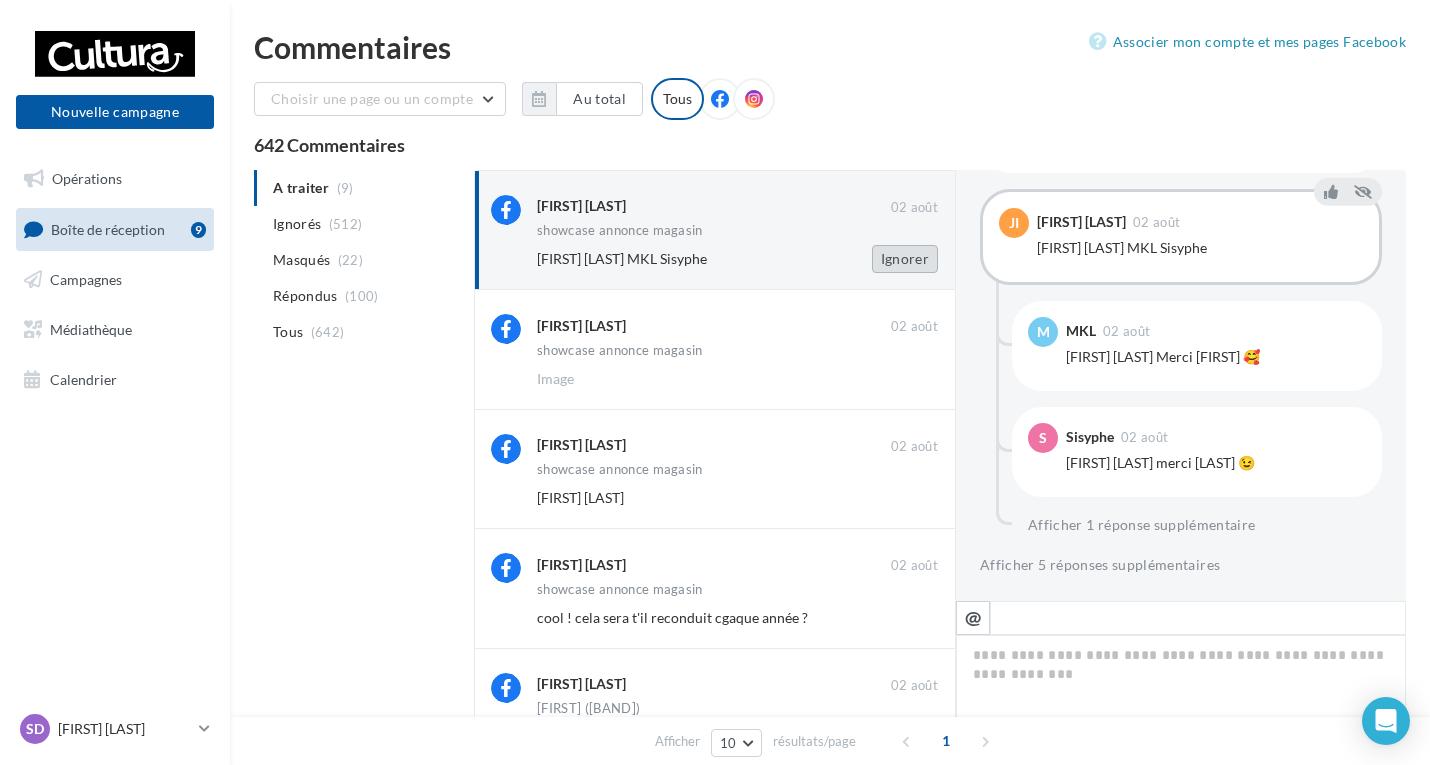click on "Ignorer" at bounding box center (905, 259) 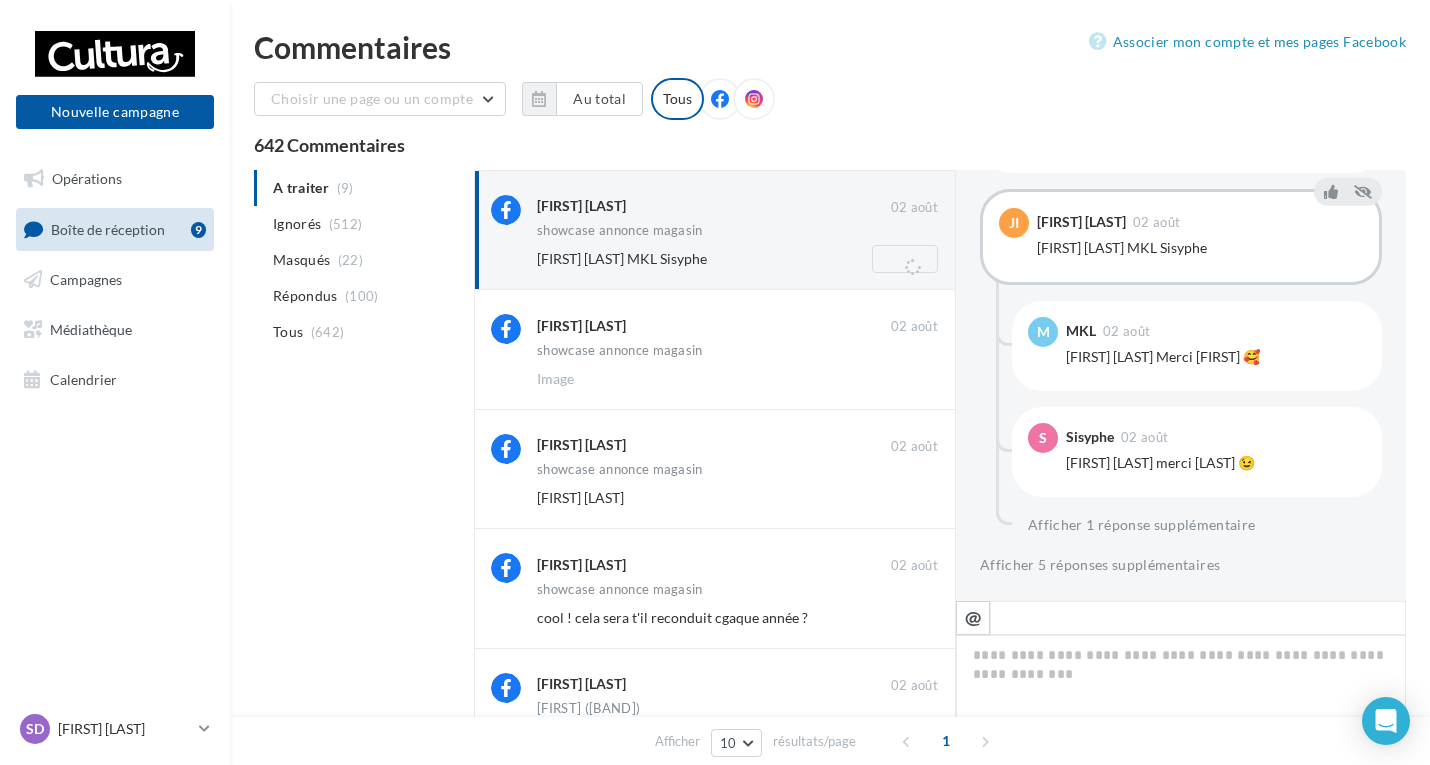 scroll, scrollTop: 149, scrollLeft: 0, axis: vertical 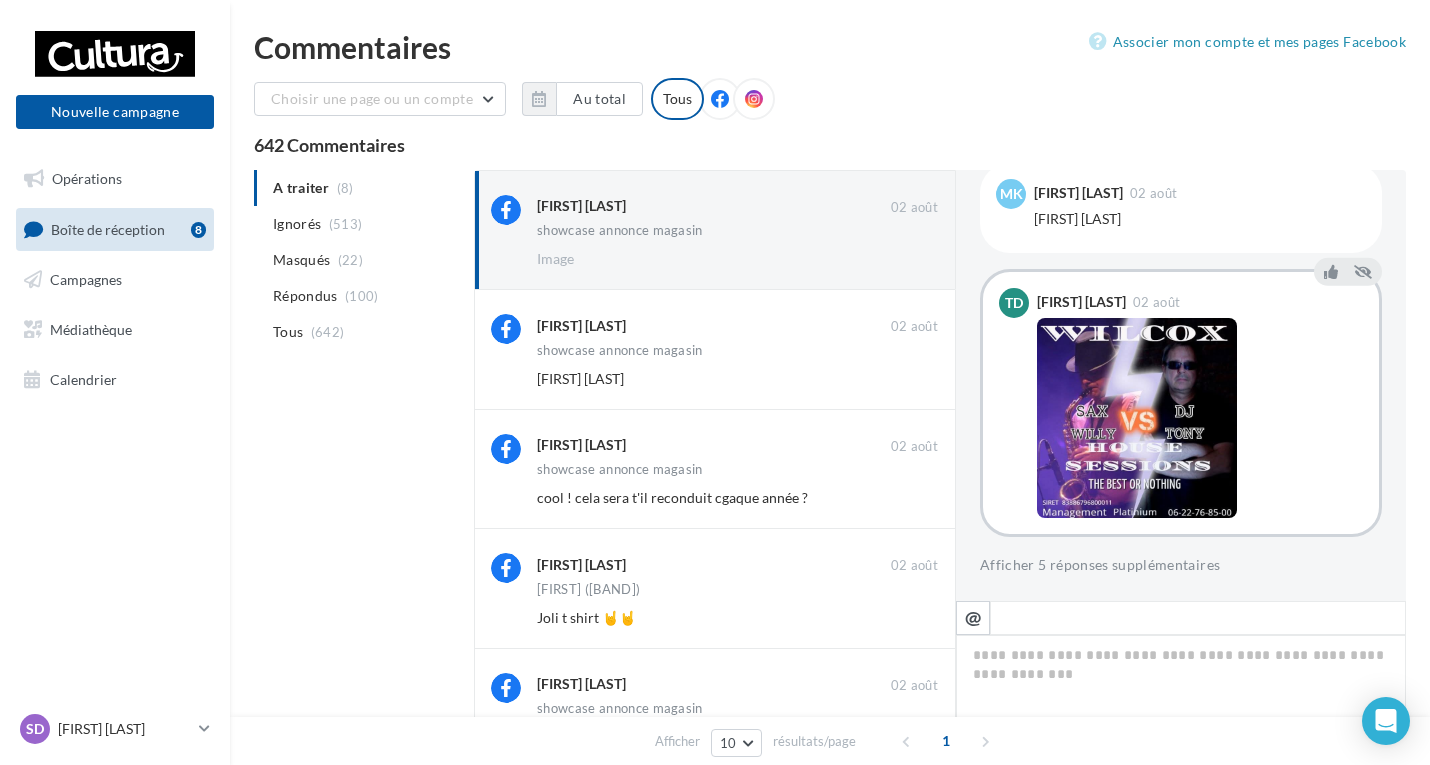 click on "Ignorer" at bounding box center [905, 259] 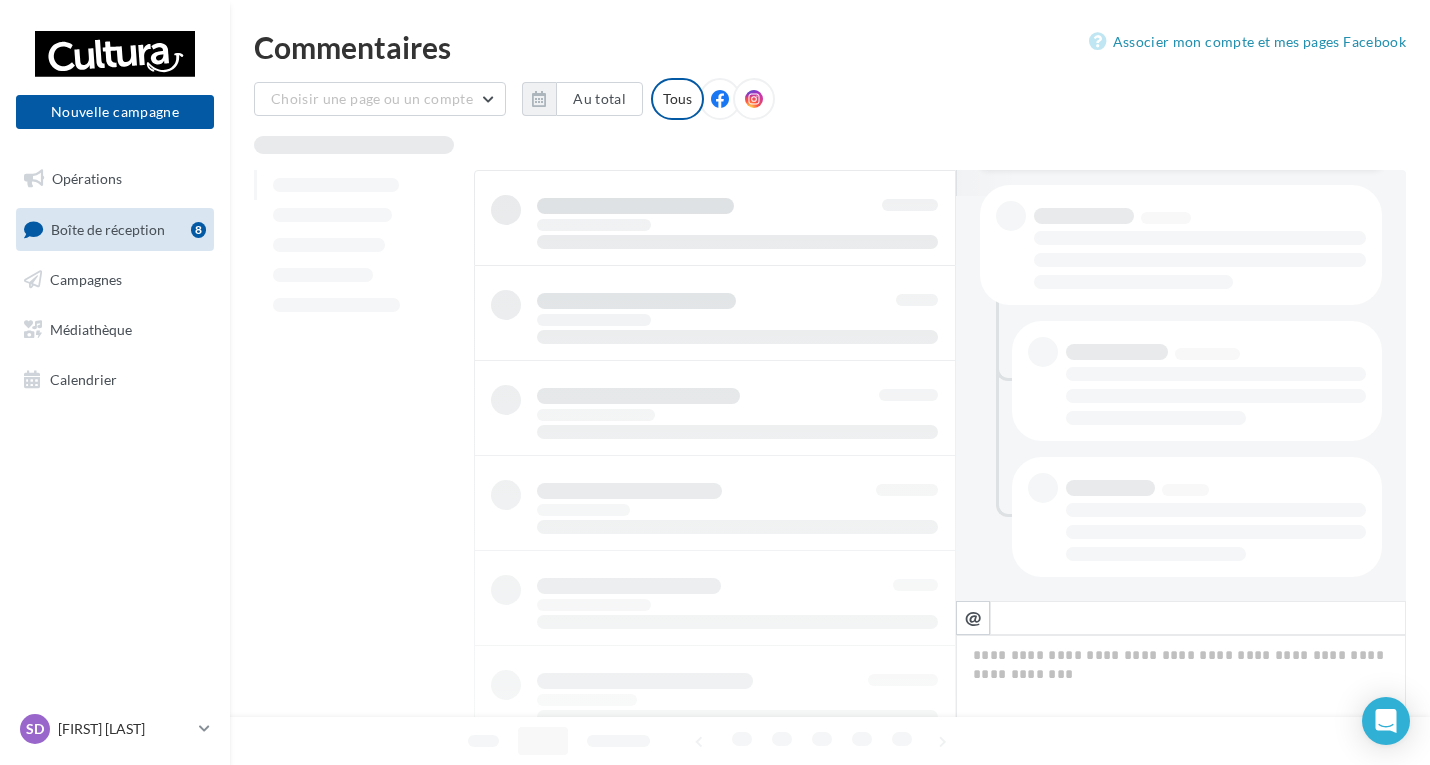 scroll, scrollTop: 405, scrollLeft: 0, axis: vertical 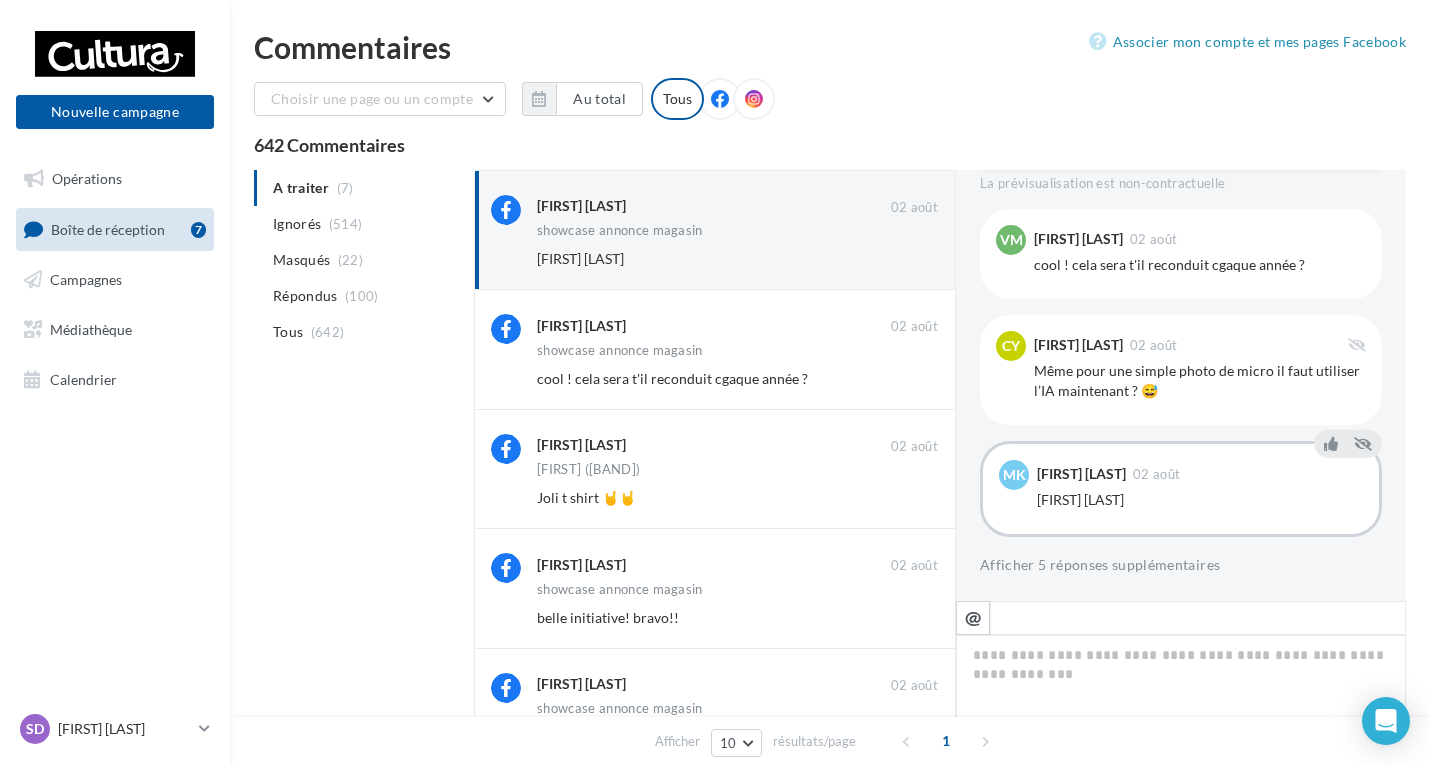 click on "Ignorer" at bounding box center (905, 259) 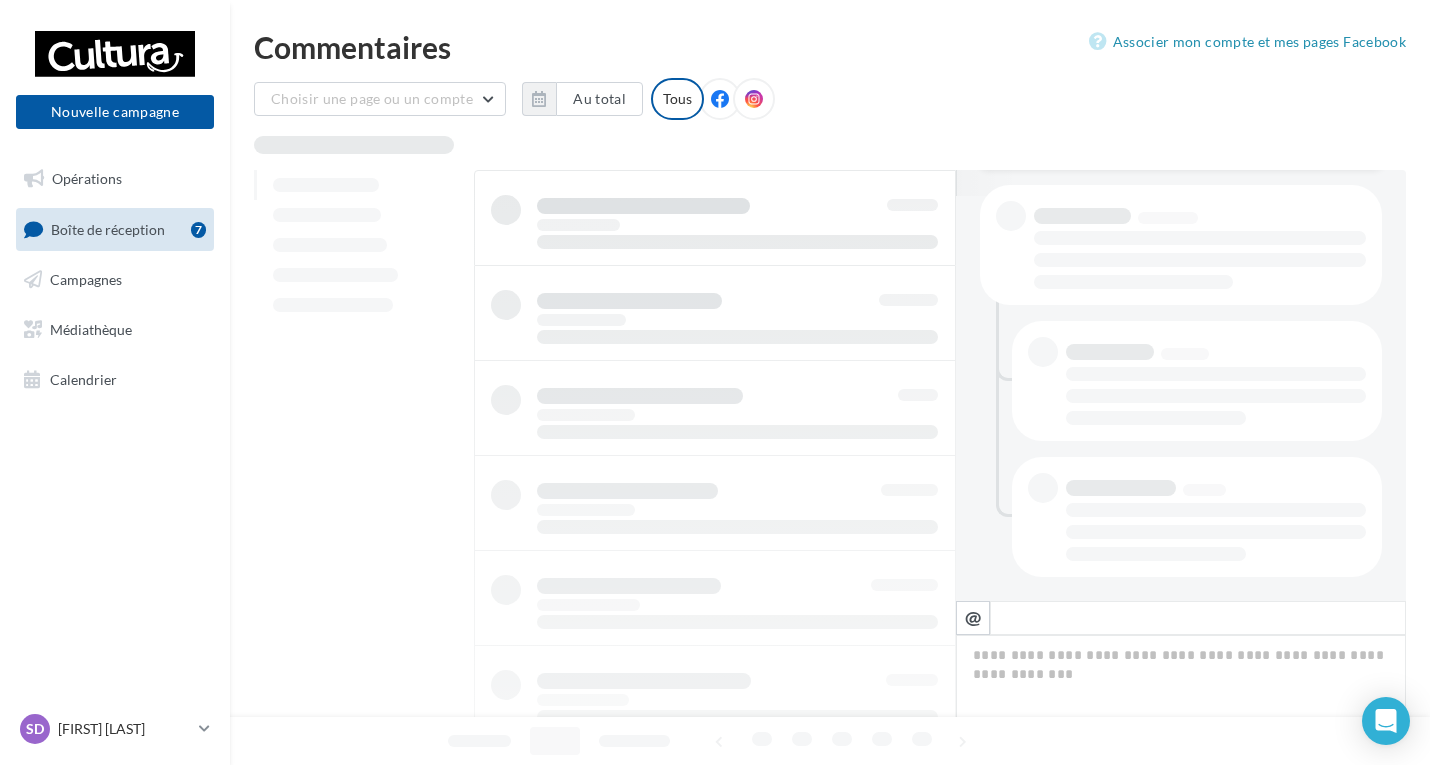 scroll, scrollTop: 405, scrollLeft: 0, axis: vertical 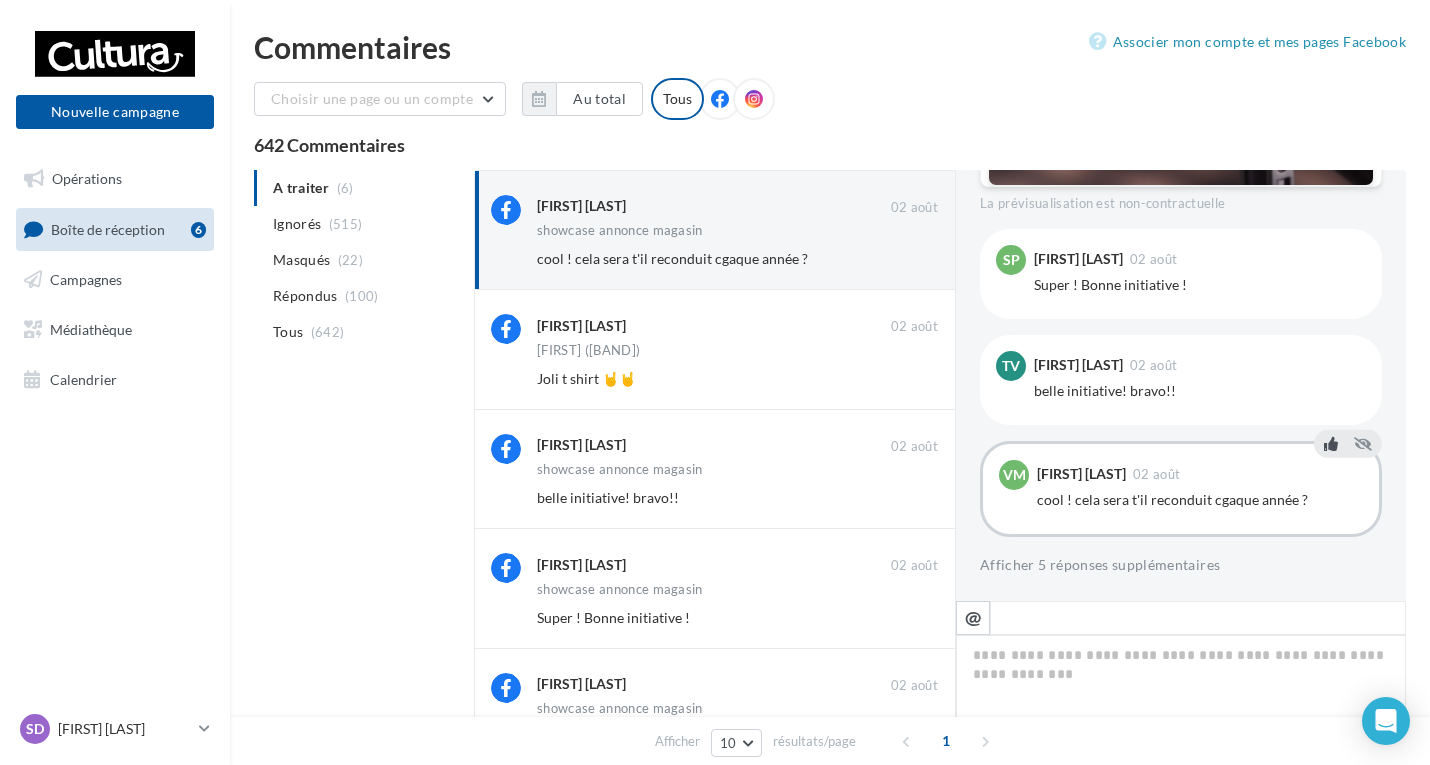 click at bounding box center (1331, 444) 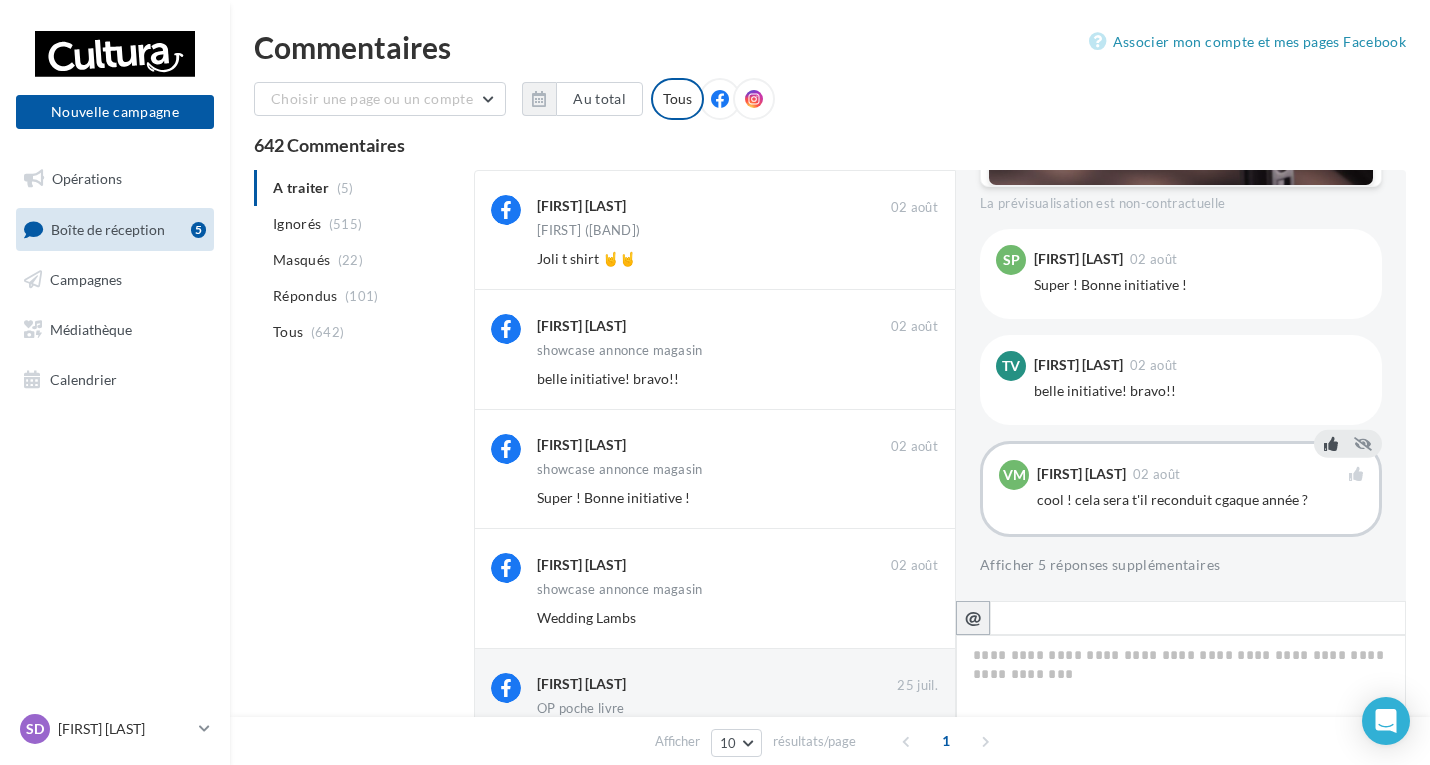 click on "@" at bounding box center (973, 617) 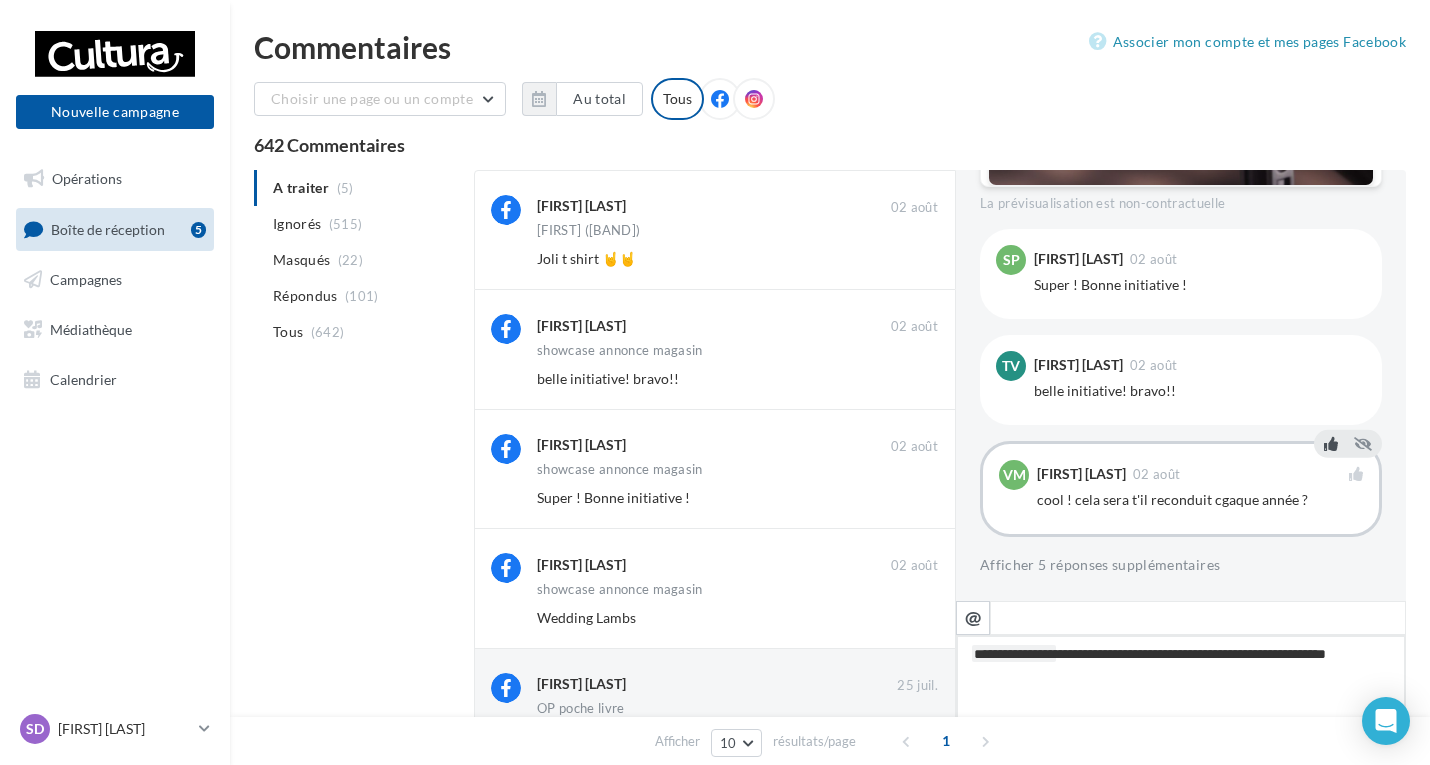click on "**********" at bounding box center [1181, 697] 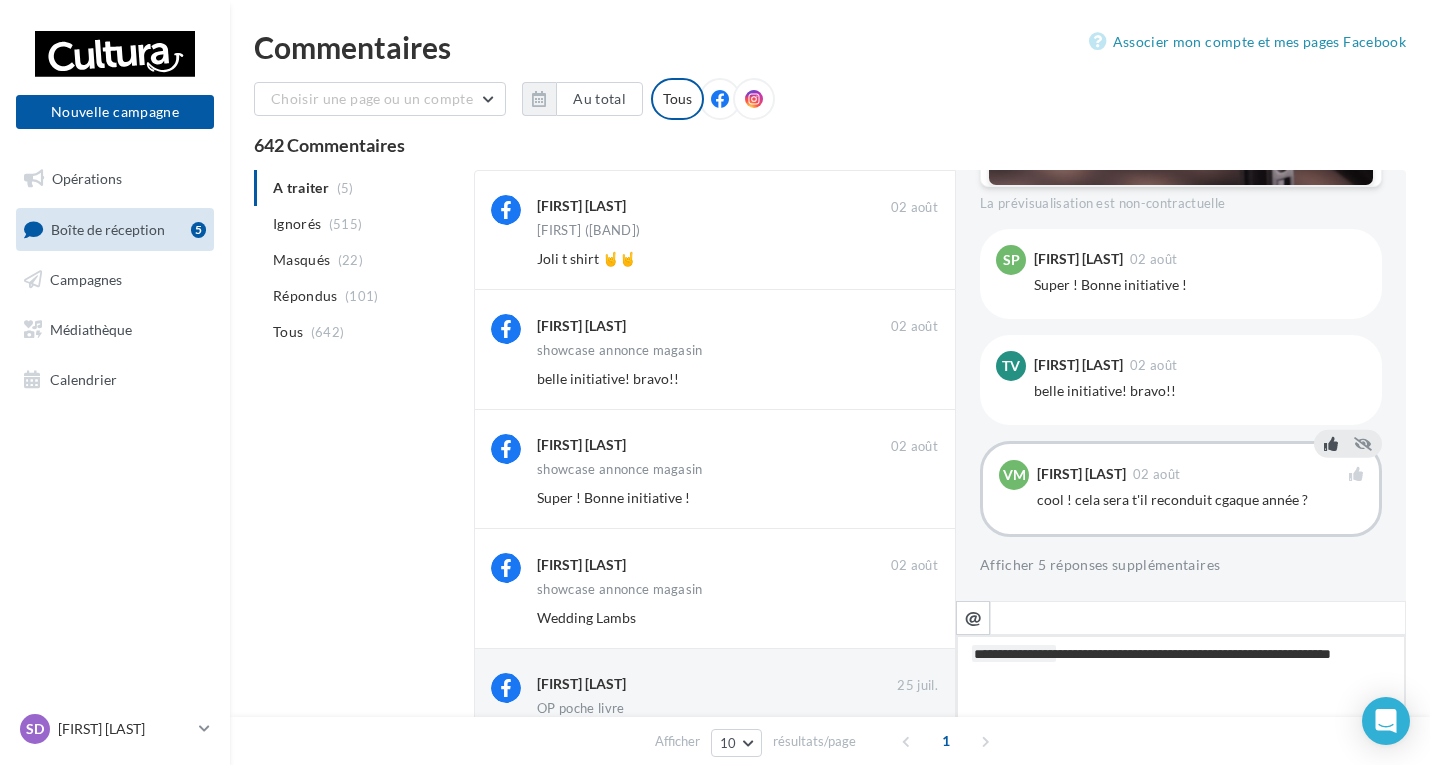 click on "**********" at bounding box center (1181, 697) 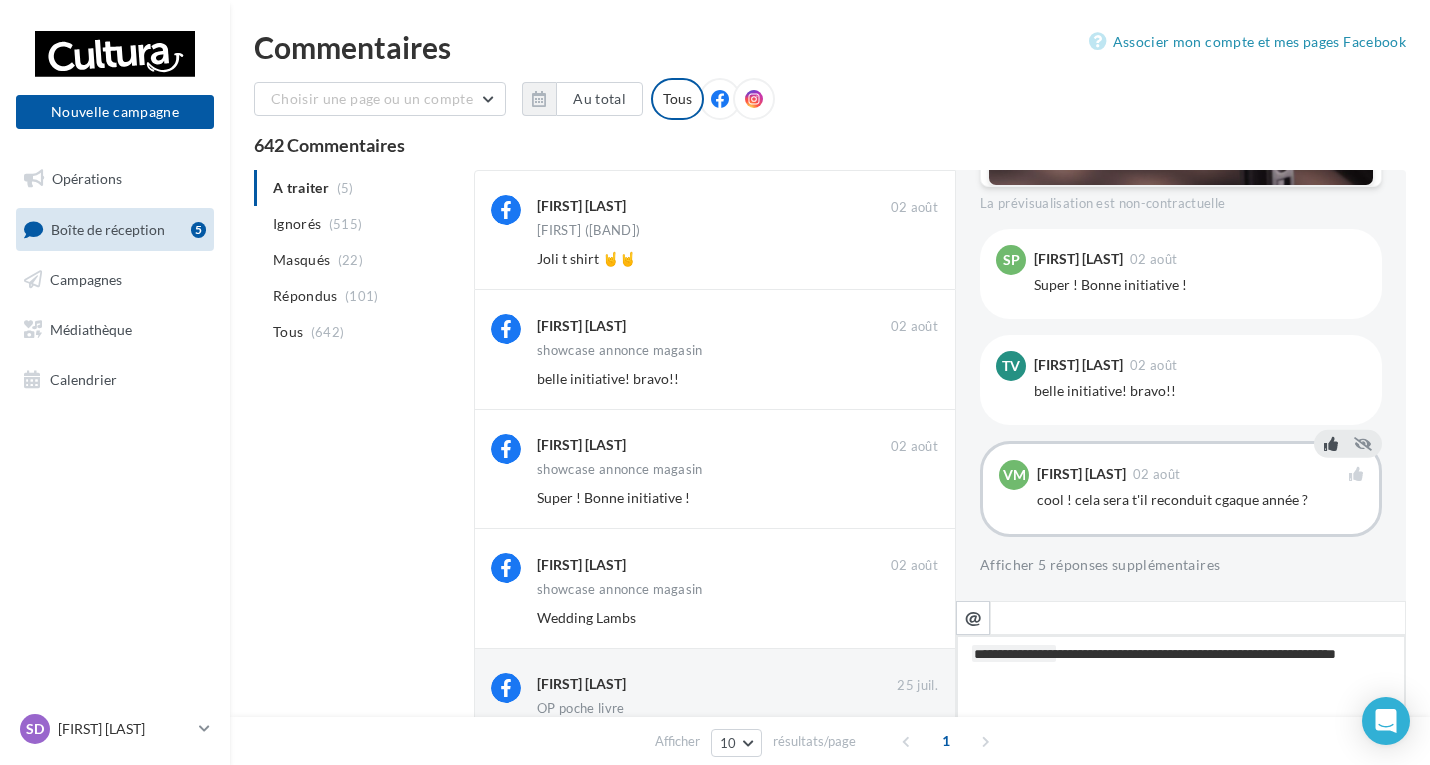 click on "**********" at bounding box center (1181, 697) 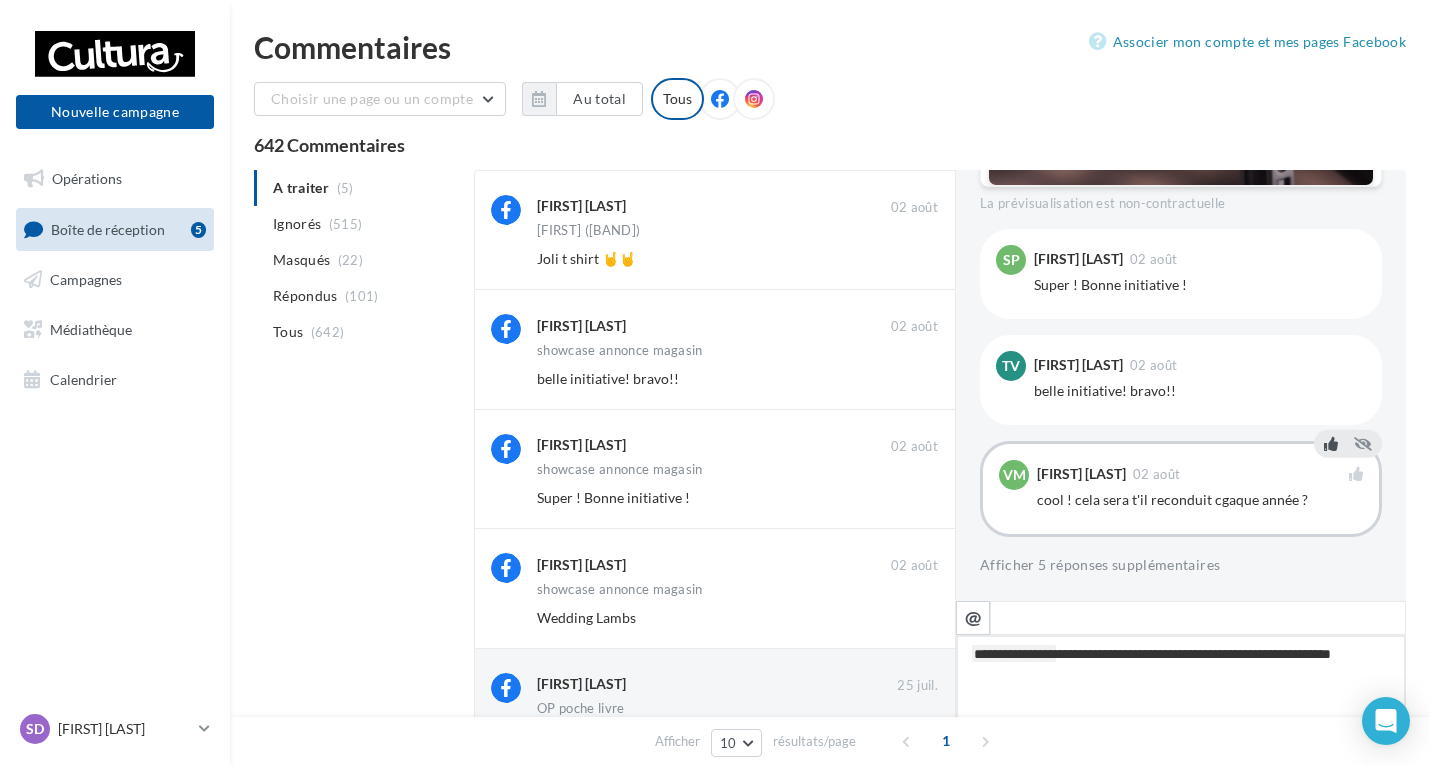 click on "**********" at bounding box center (1181, 697) 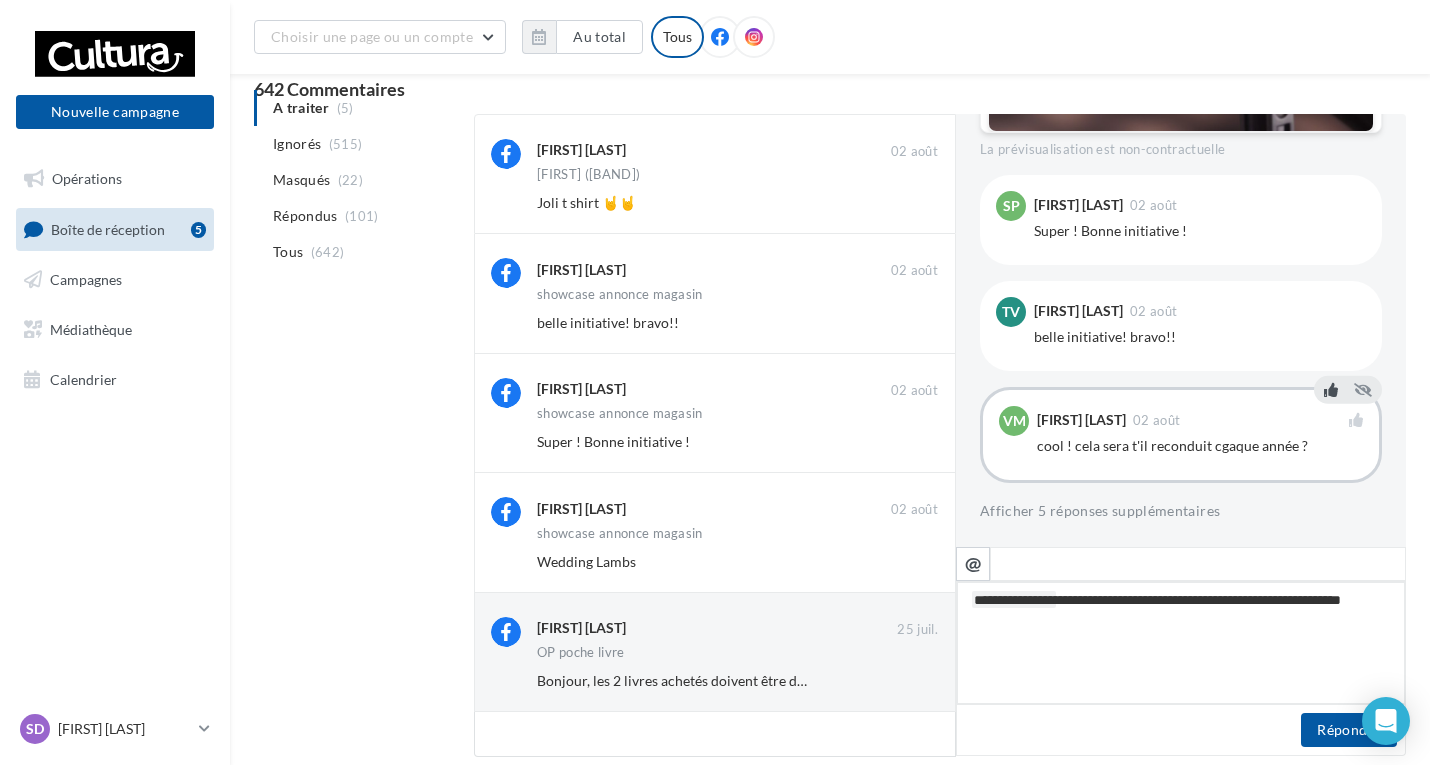 scroll, scrollTop: 188, scrollLeft: 0, axis: vertical 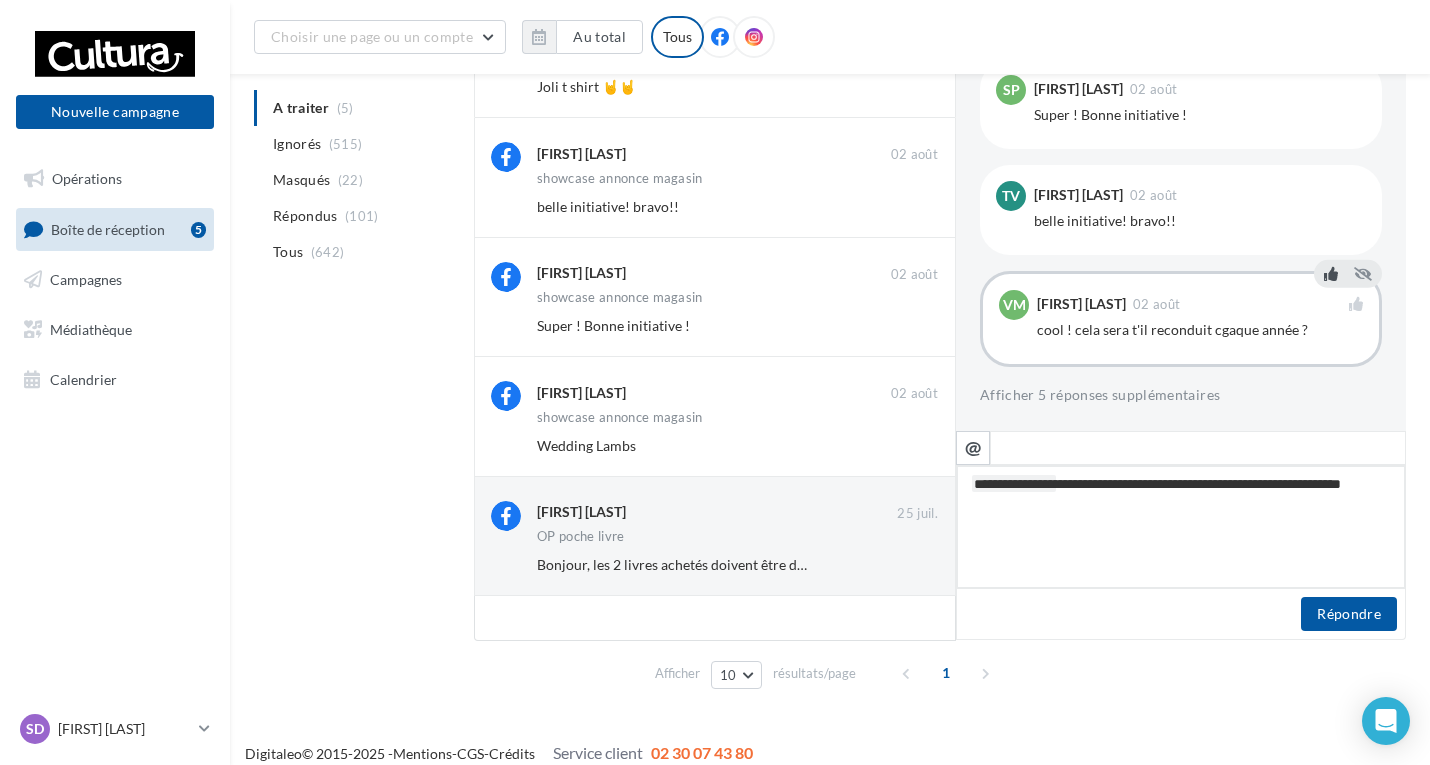drag, startPoint x: 1009, startPoint y: 506, endPoint x: 1103, endPoint y: 473, distance: 99.62429 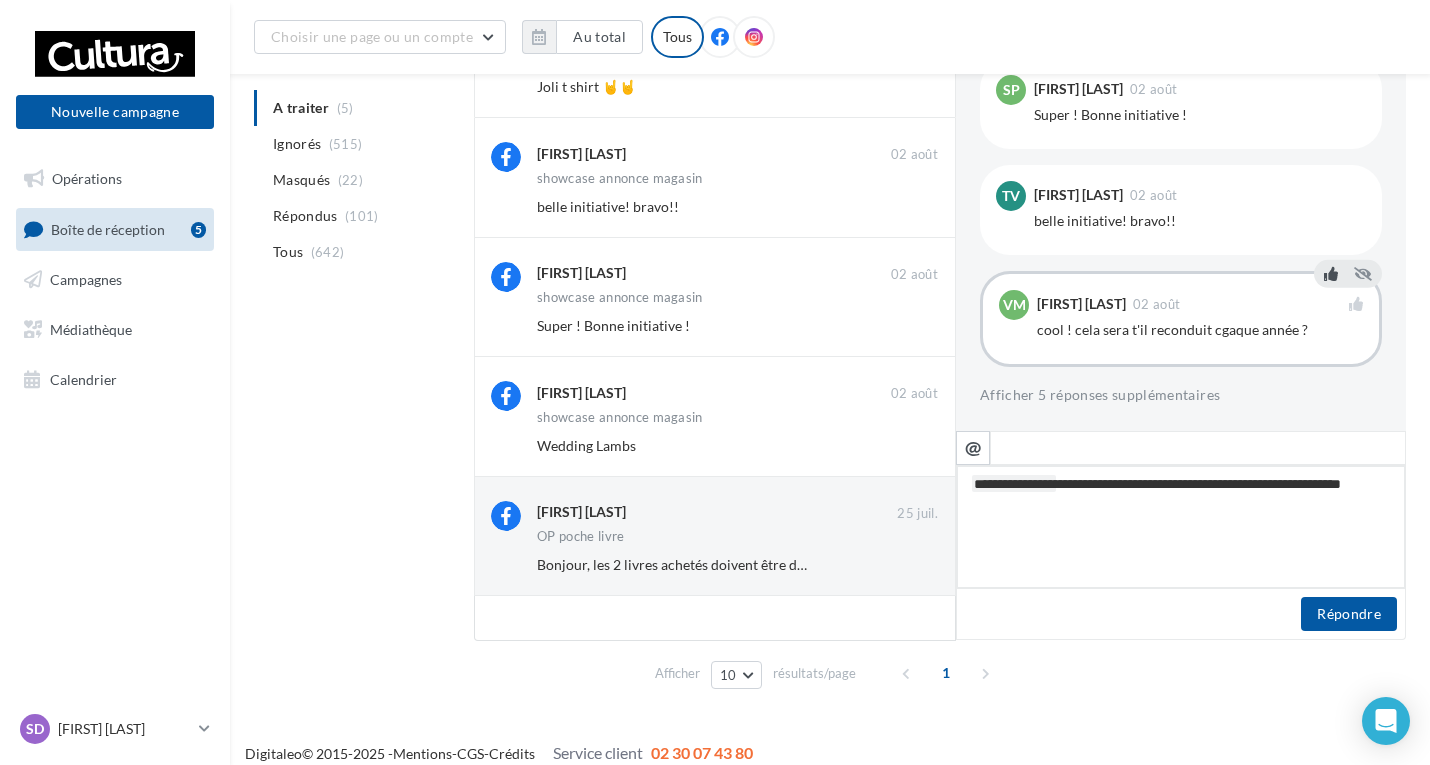 click on "**********" at bounding box center [1181, 527] 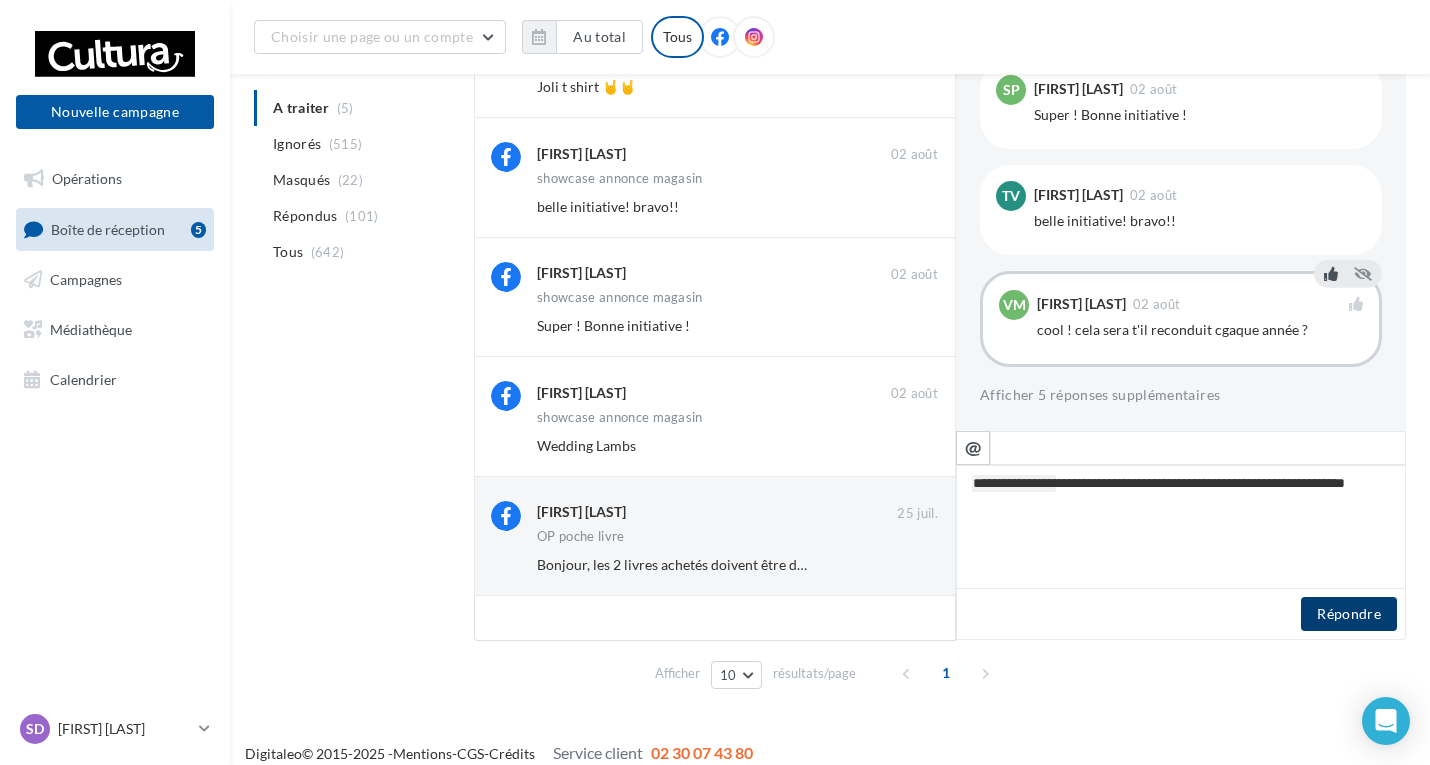 click on "Répondre" at bounding box center (1349, 614) 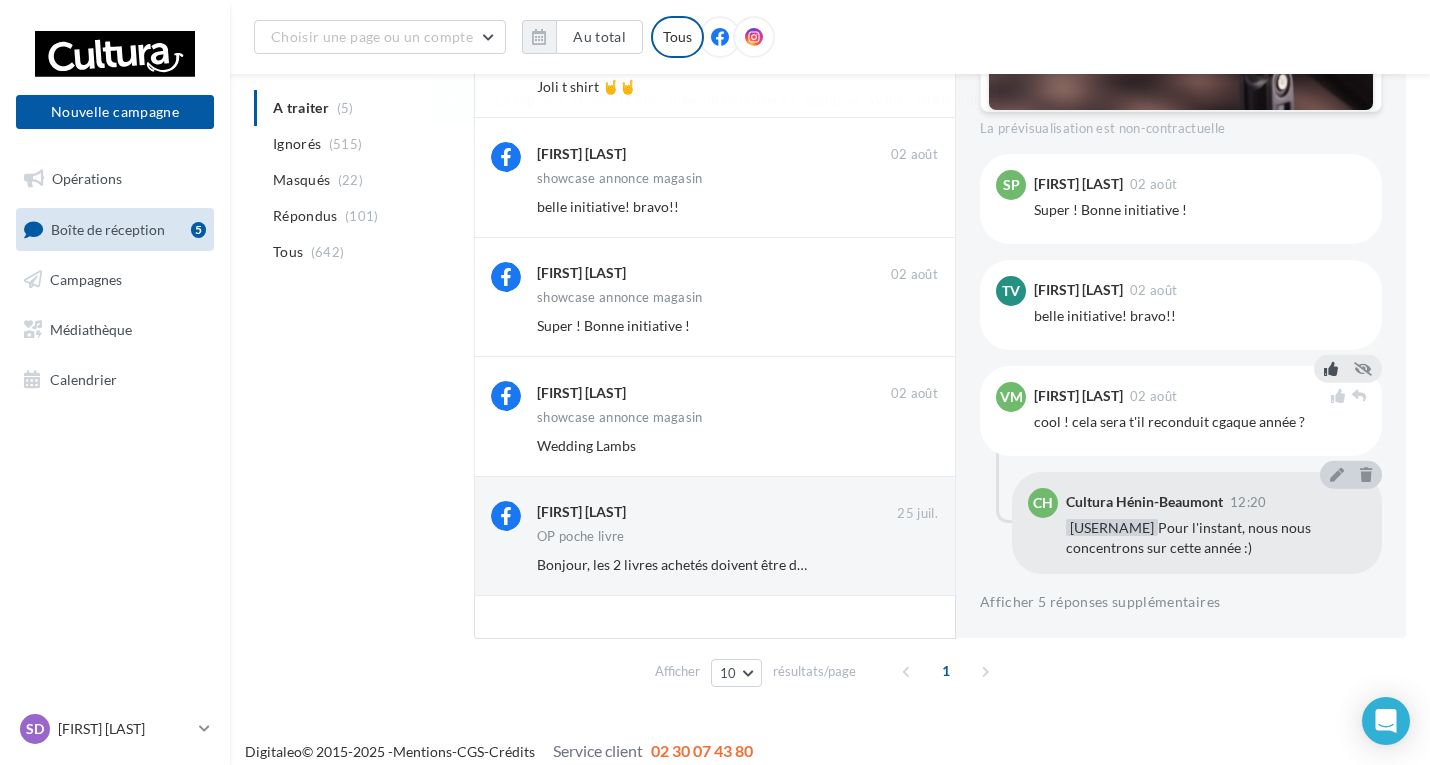 scroll, scrollTop: 979, scrollLeft: 0, axis: vertical 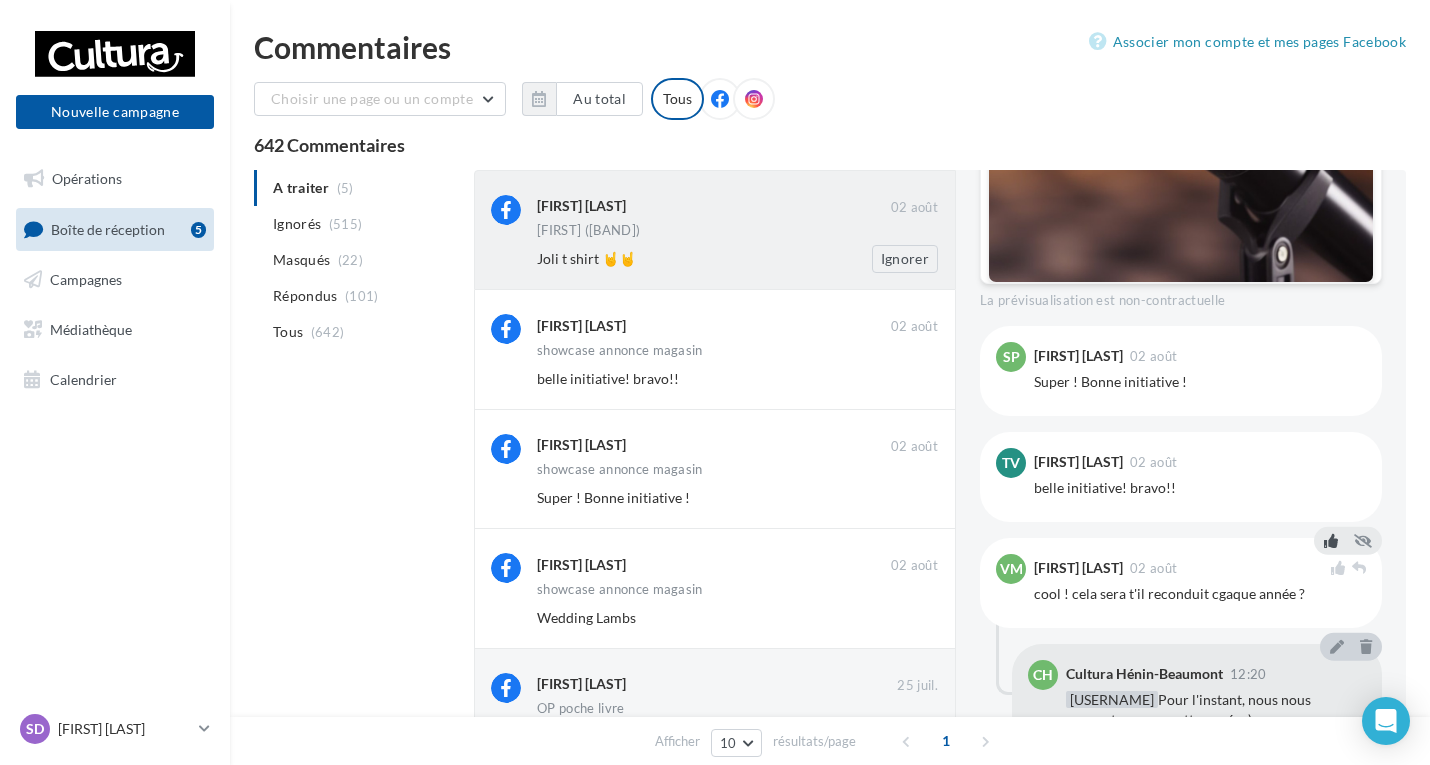 click on "Bruno Barreira" at bounding box center (714, 207) 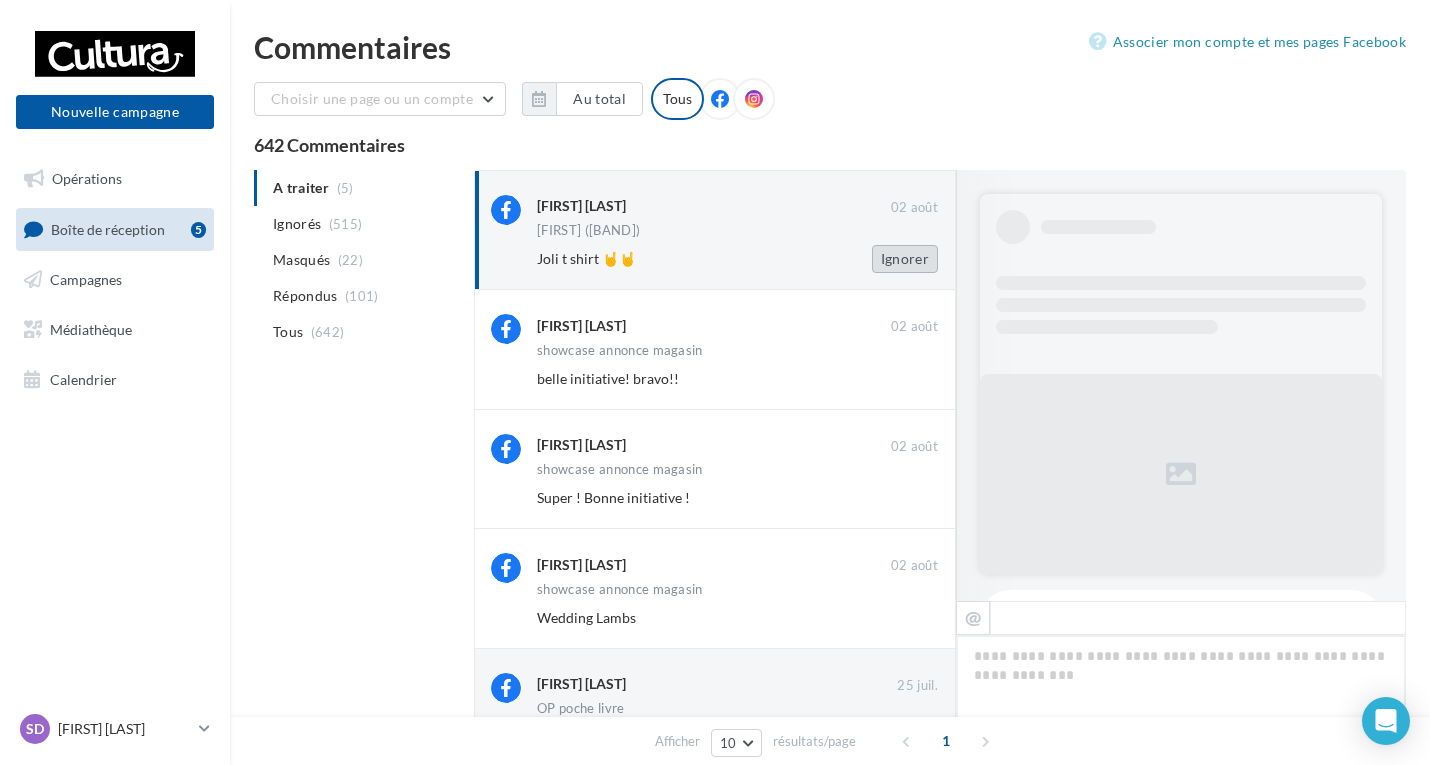 scroll, scrollTop: 858, scrollLeft: 0, axis: vertical 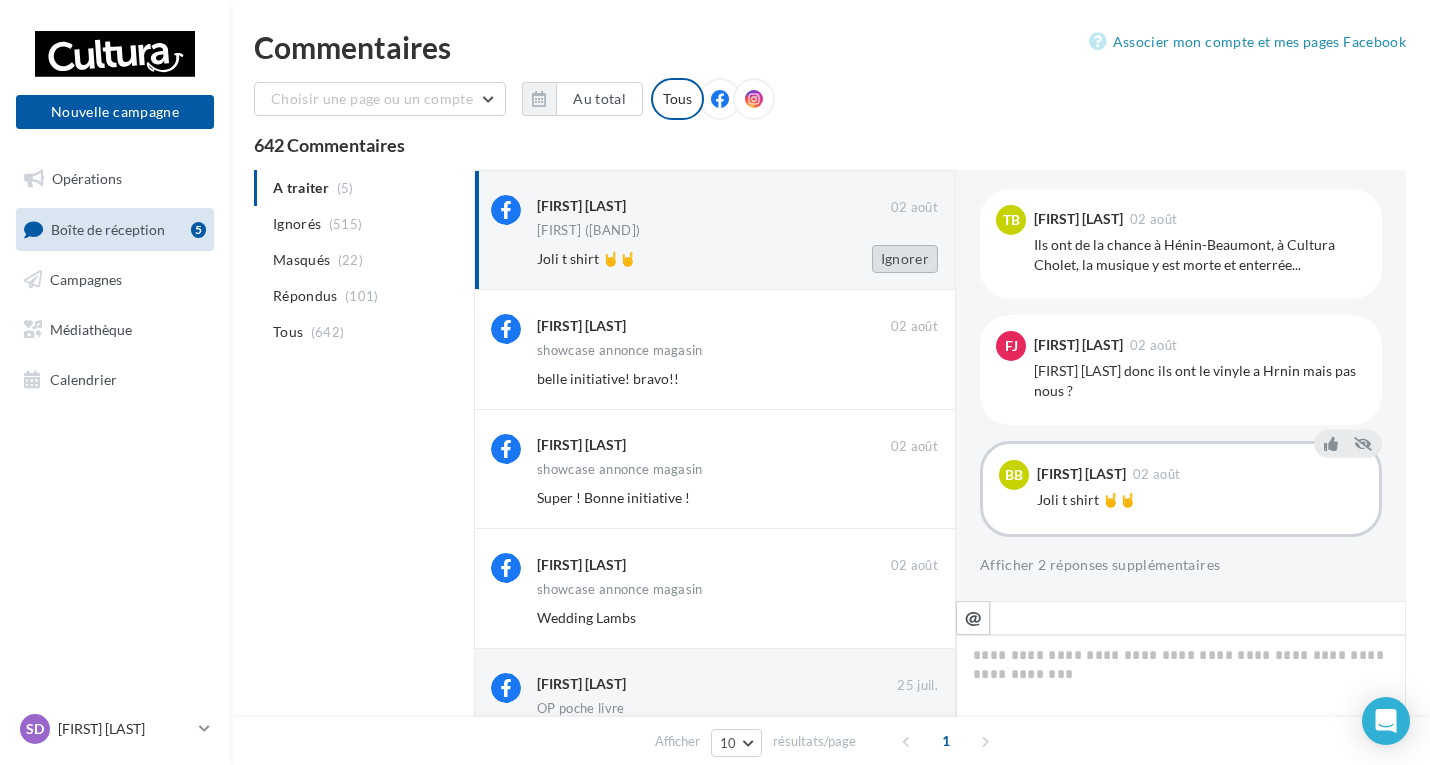 click on "Ignorer" at bounding box center [905, 259] 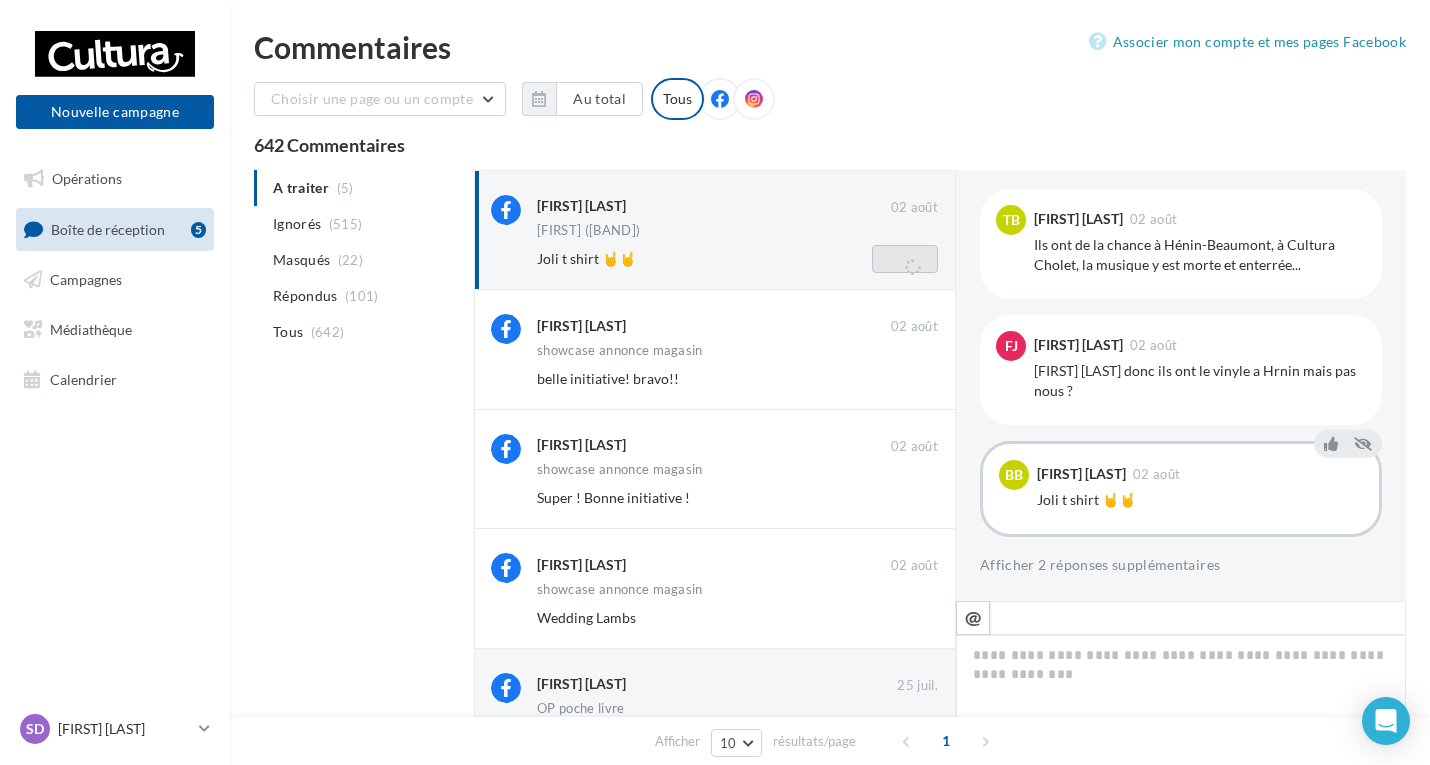 scroll, scrollTop: 269, scrollLeft: 0, axis: vertical 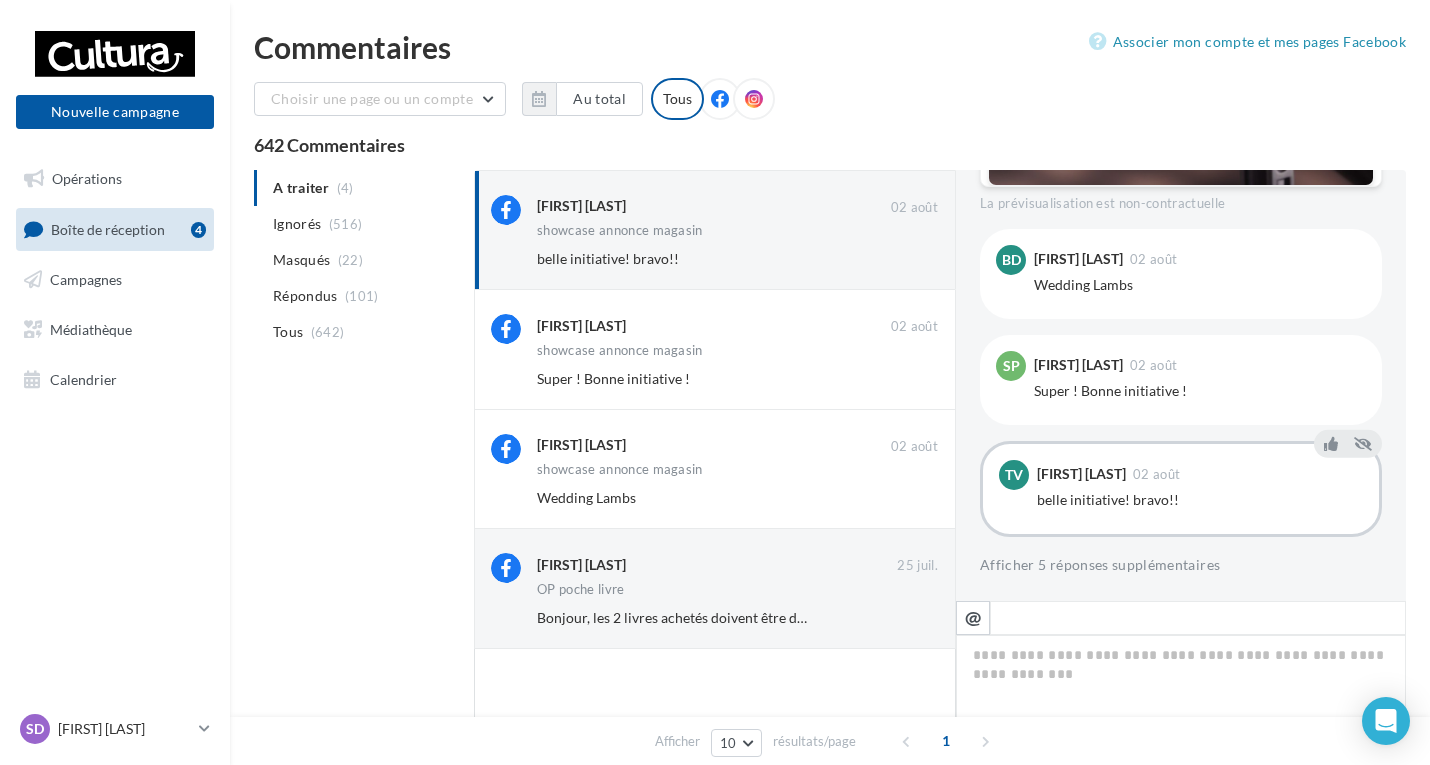 click on "Ignorer" at bounding box center (905, 259) 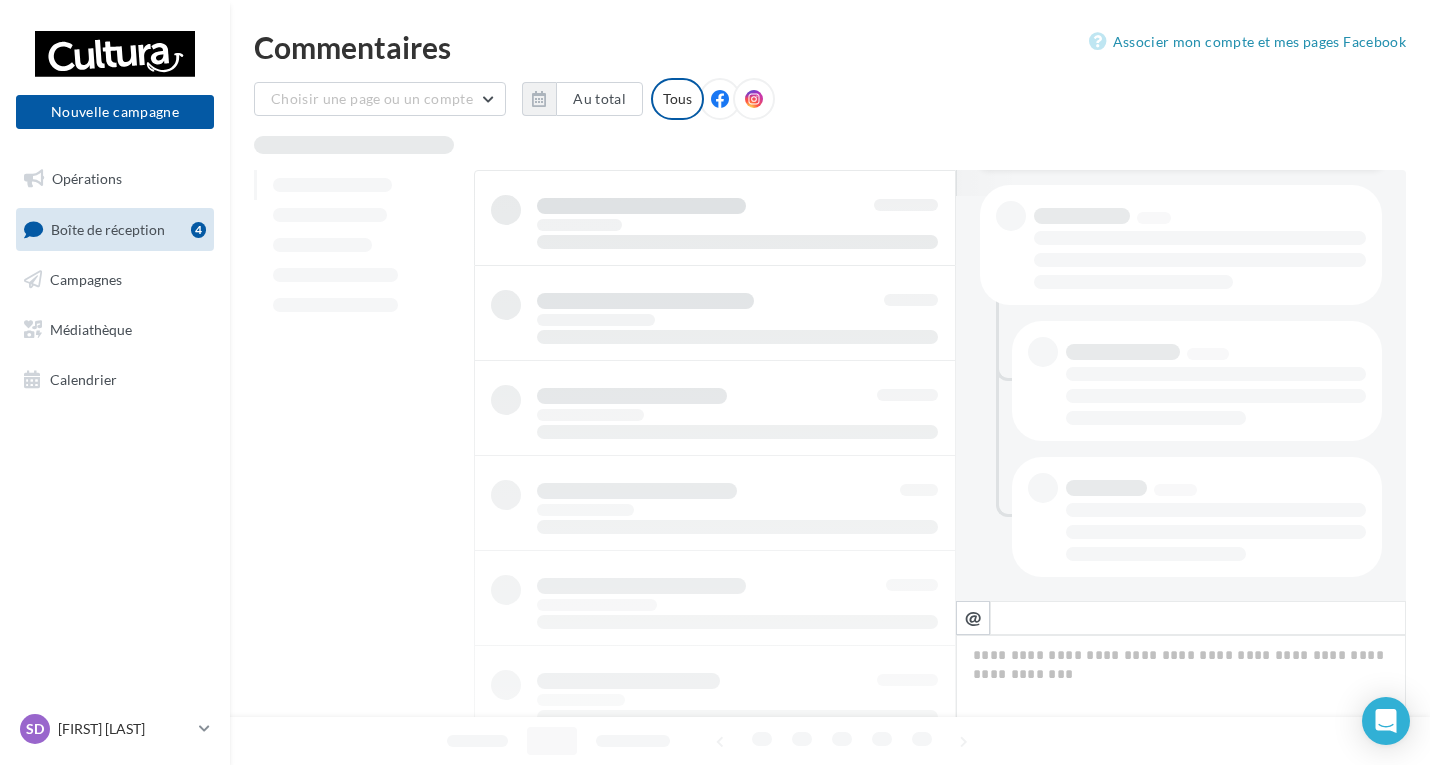 scroll, scrollTop: 405, scrollLeft: 0, axis: vertical 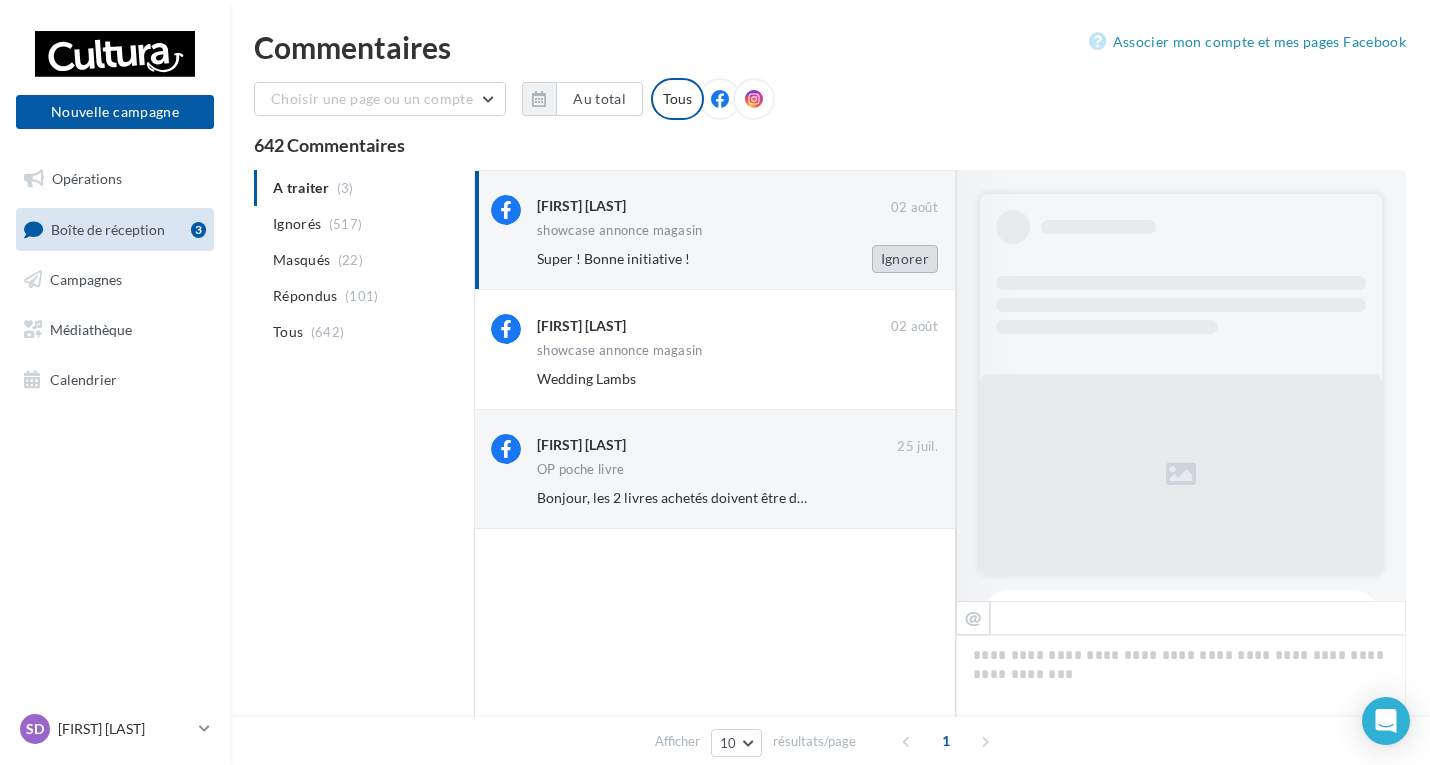 click on "Ignorer" at bounding box center (905, 259) 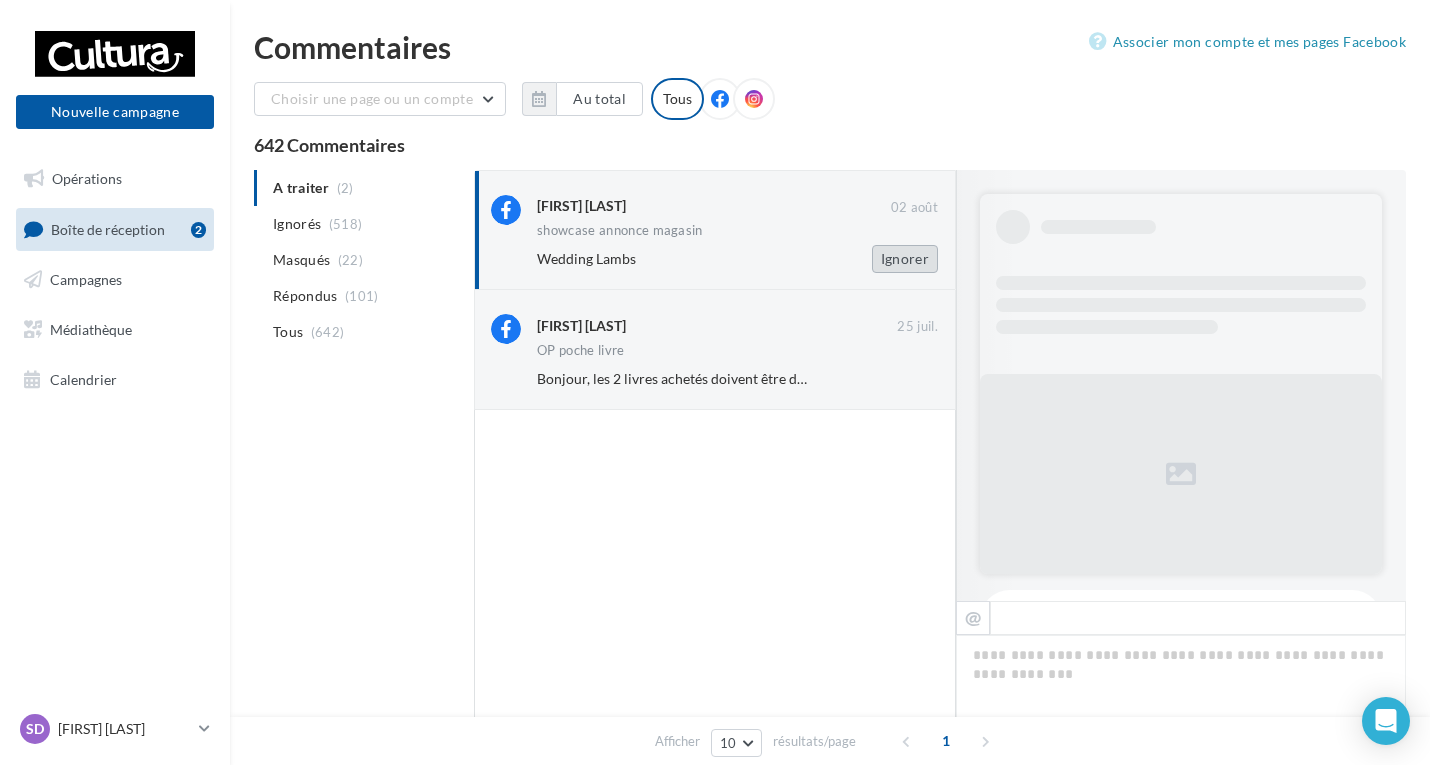 click on "Ignorer" at bounding box center [905, 259] 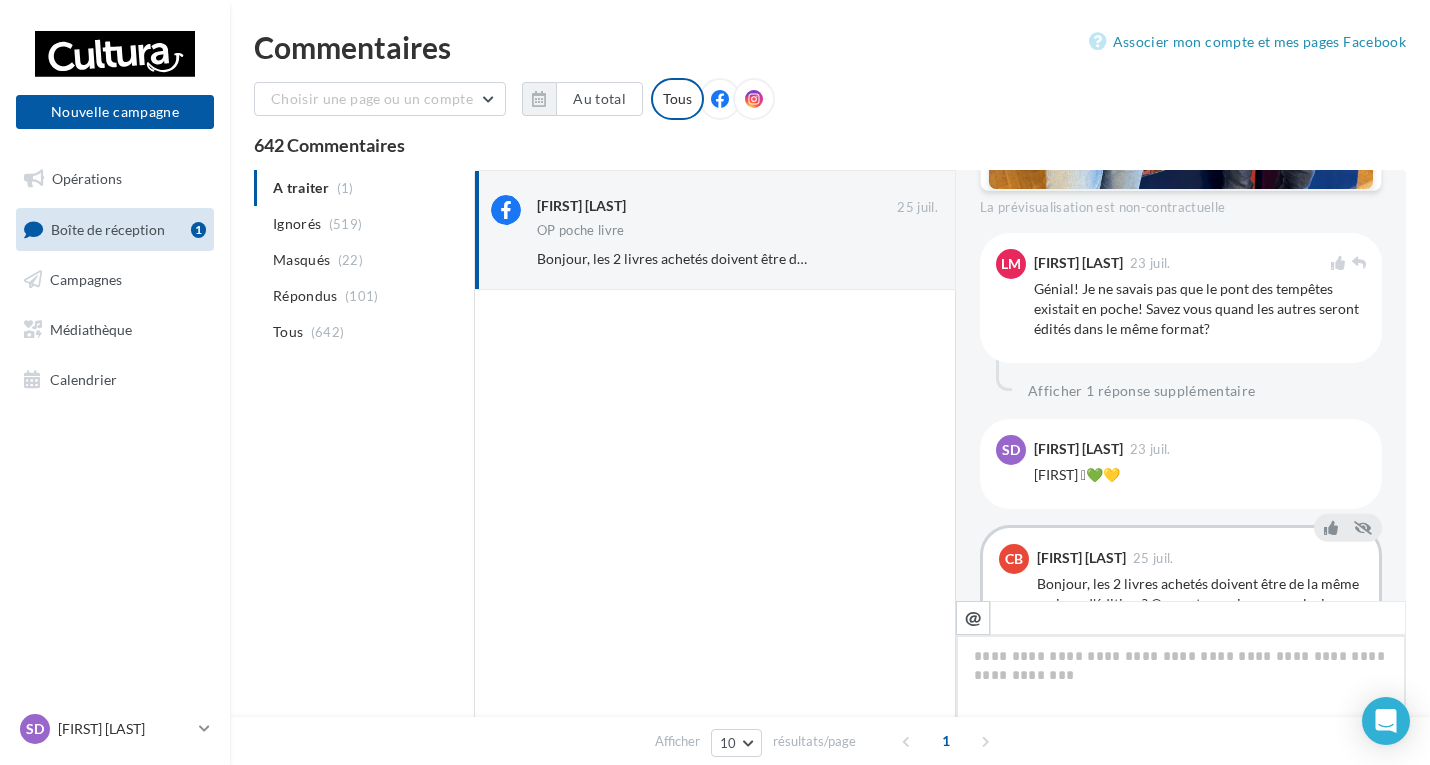scroll, scrollTop: 854, scrollLeft: 0, axis: vertical 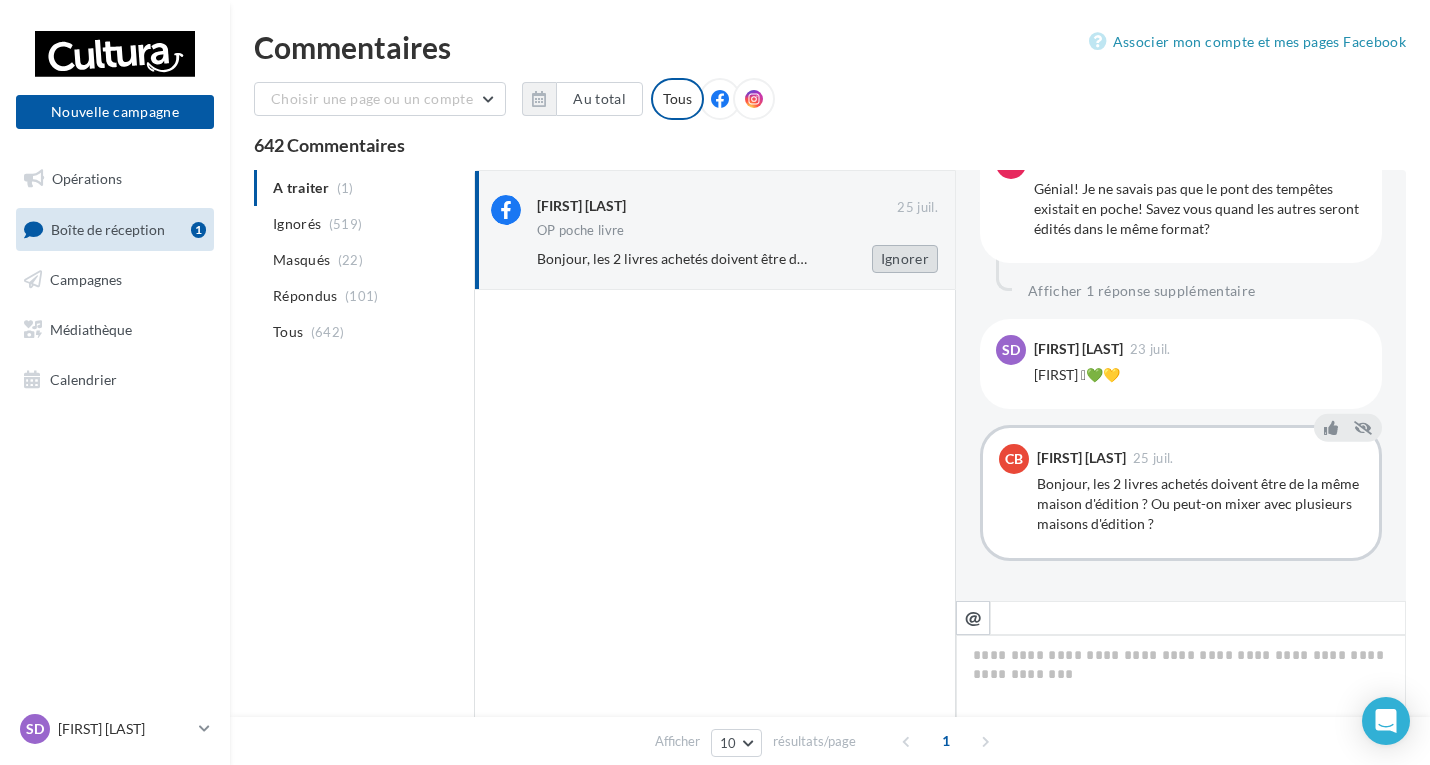 click on "Ignorer" at bounding box center (905, 259) 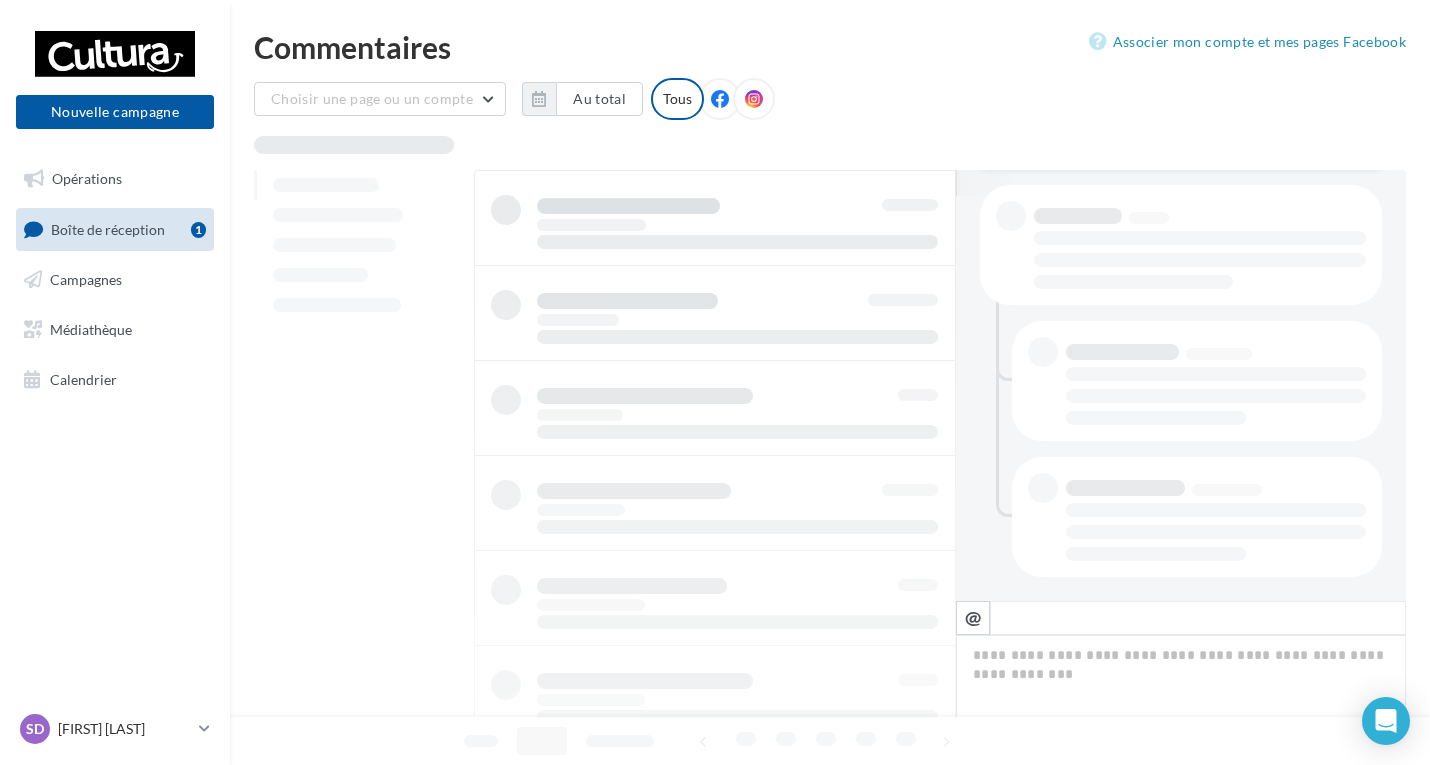 scroll, scrollTop: 405, scrollLeft: 0, axis: vertical 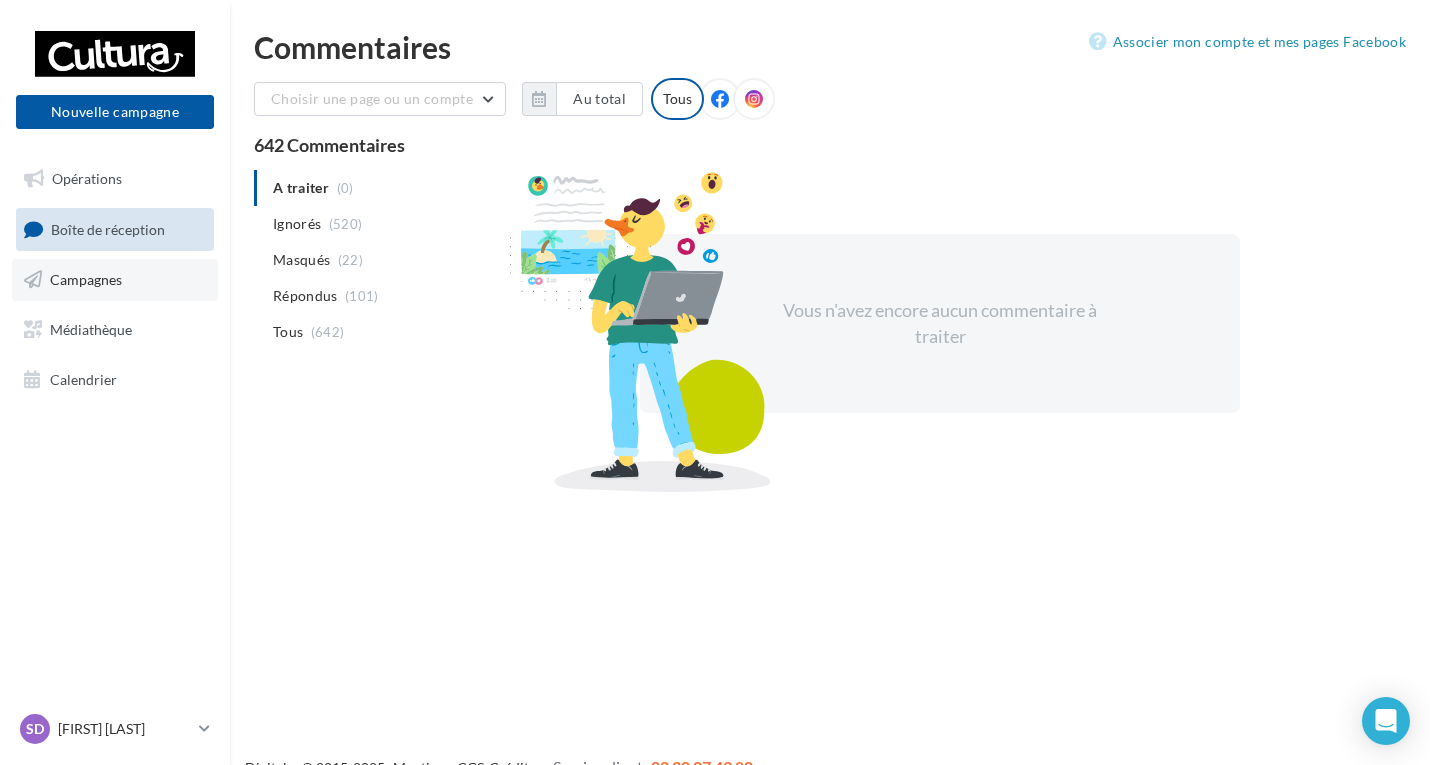 click on "Campagnes" at bounding box center [86, 279] 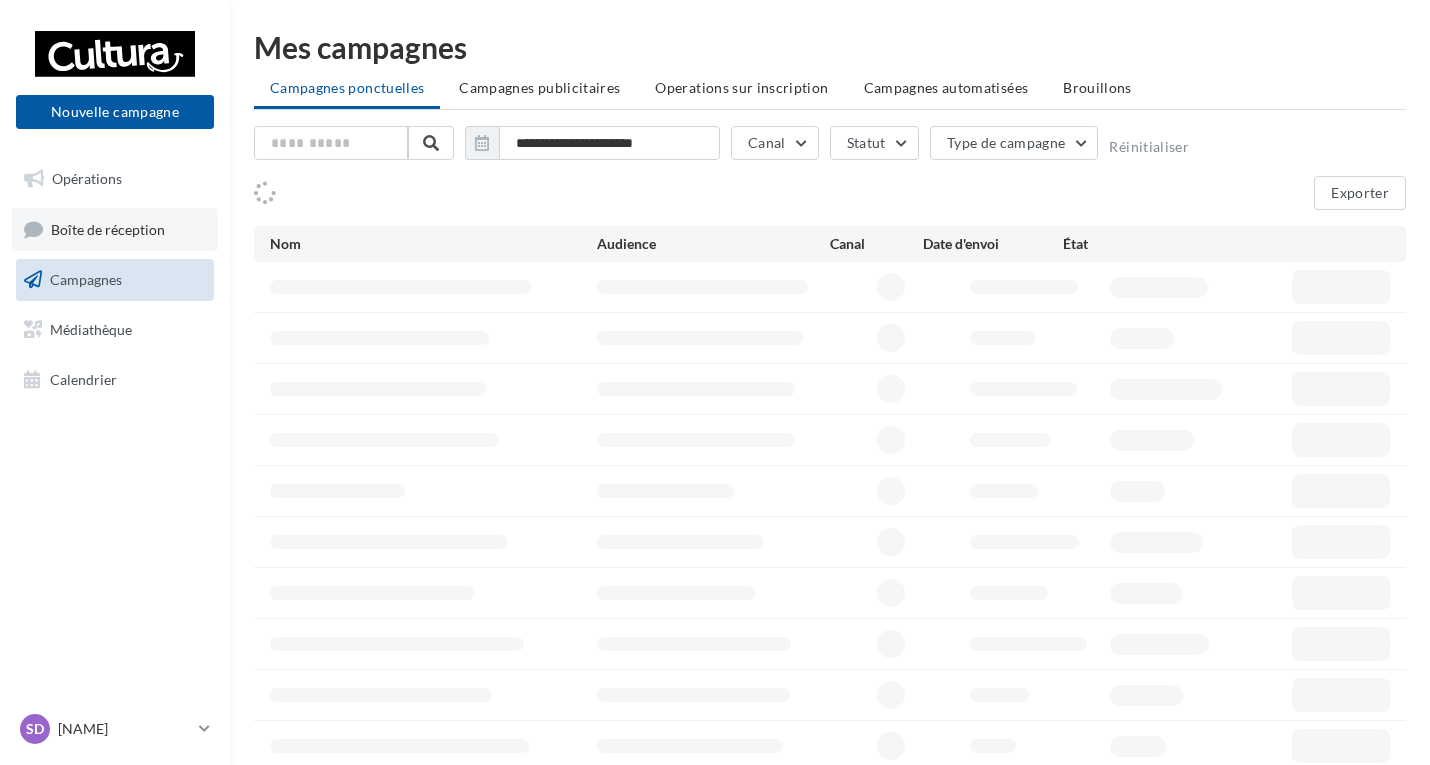scroll, scrollTop: 0, scrollLeft: 0, axis: both 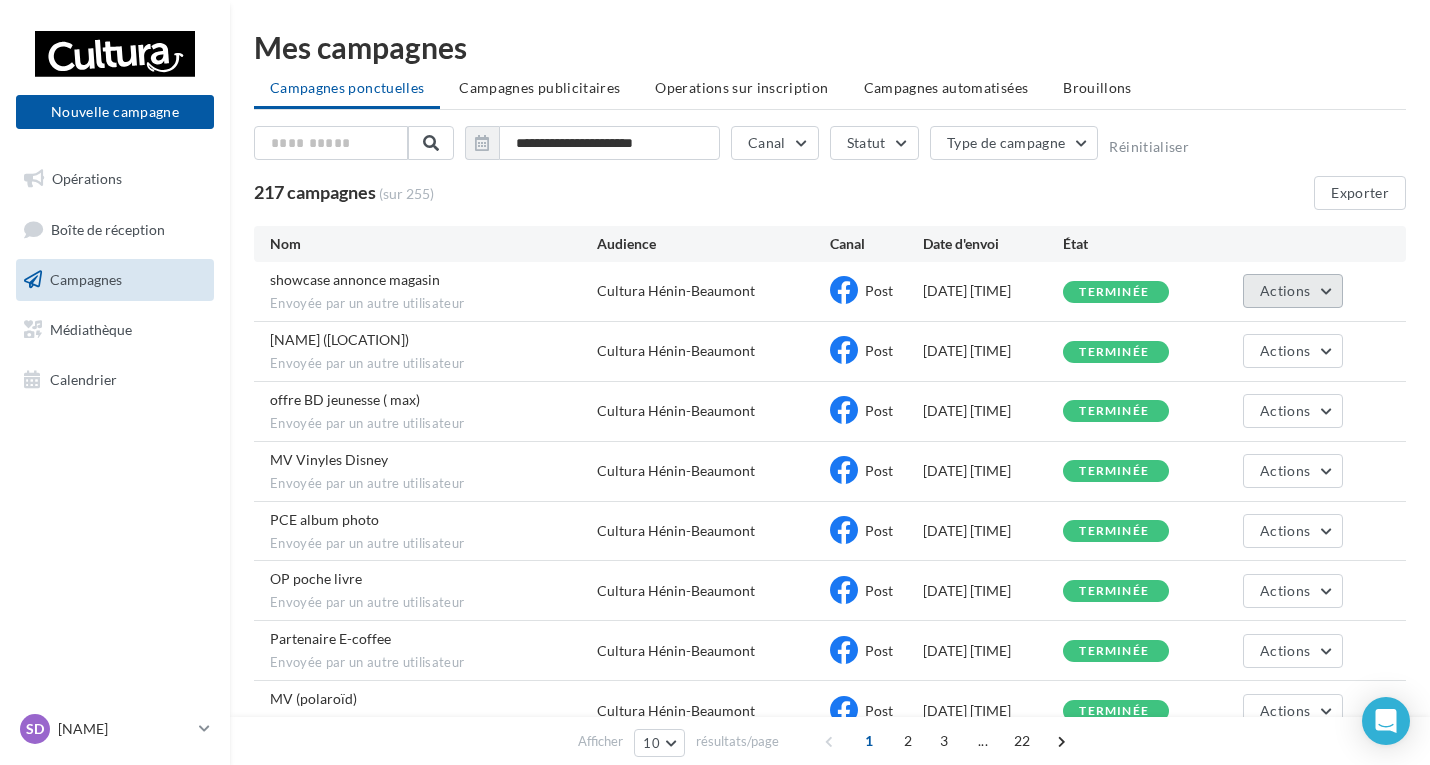 click on "Actions" at bounding box center [1293, 291] 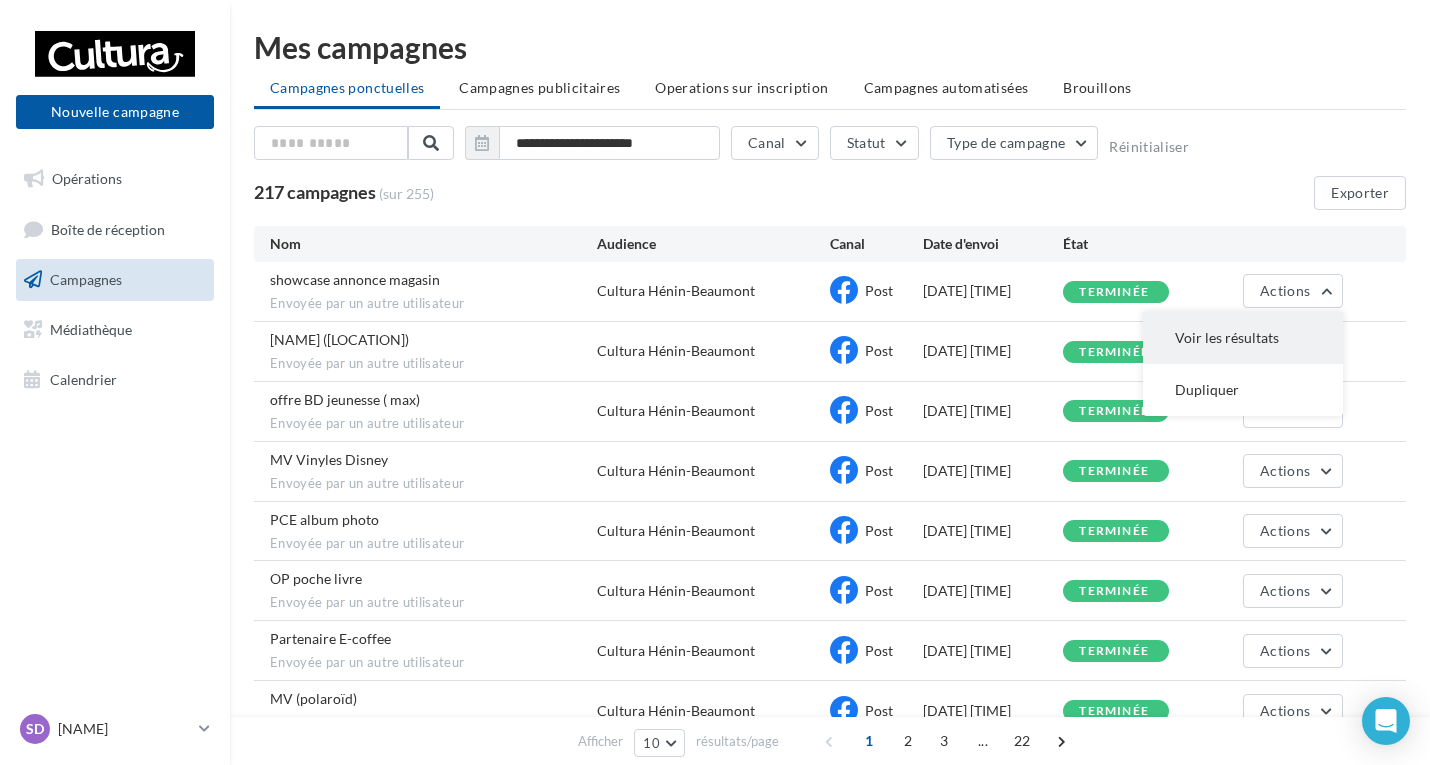 click on "Voir les résultats" at bounding box center [1243, 338] 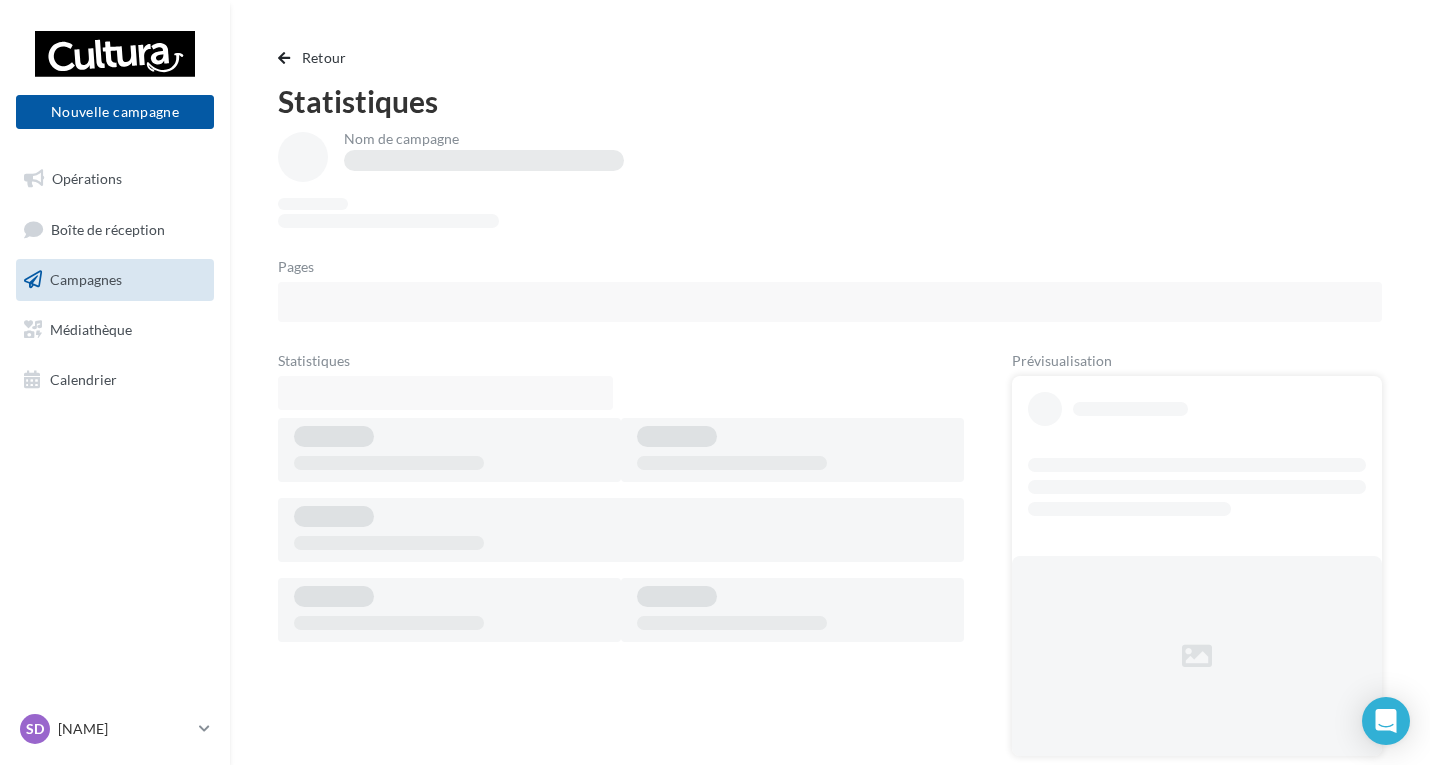 scroll, scrollTop: 0, scrollLeft: 0, axis: both 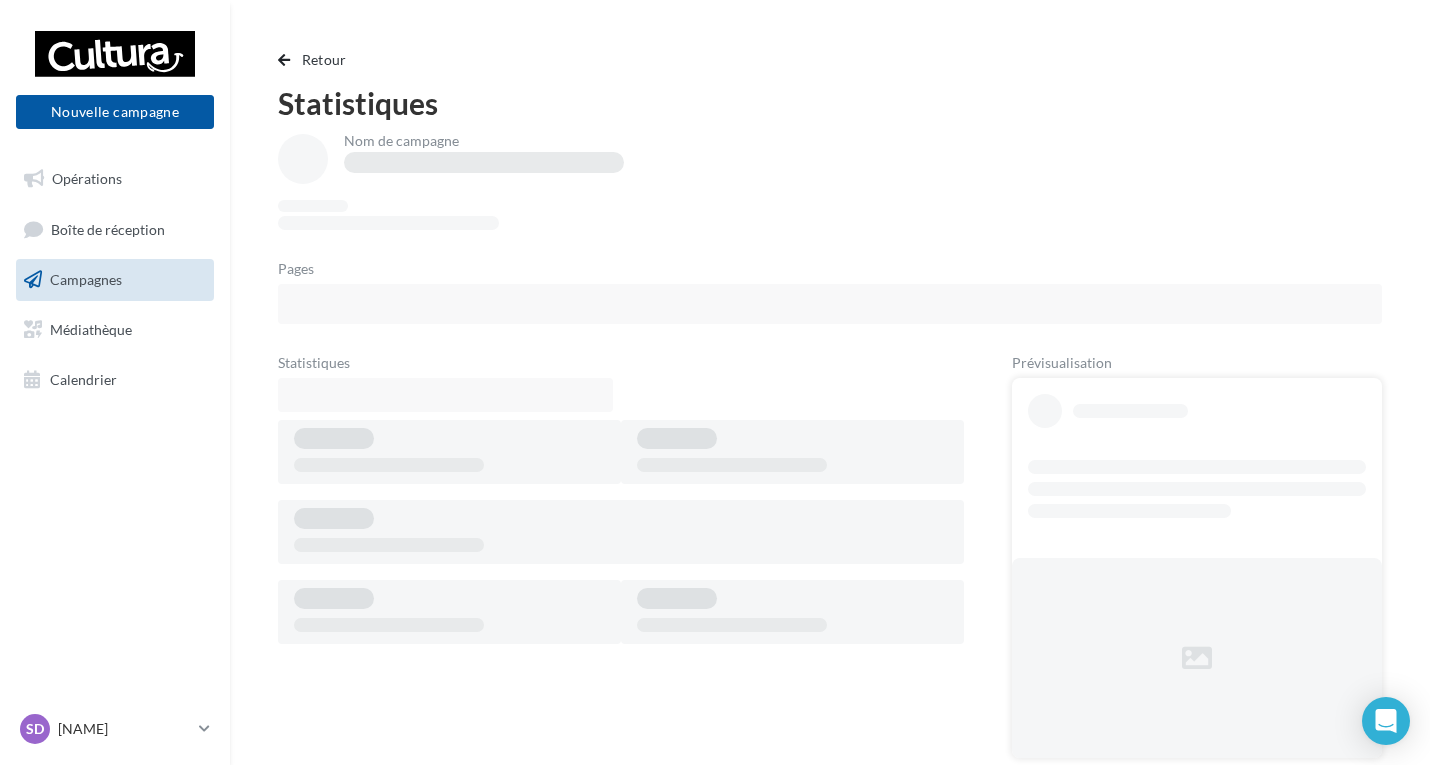 click on "Campagnes" at bounding box center [86, 279] 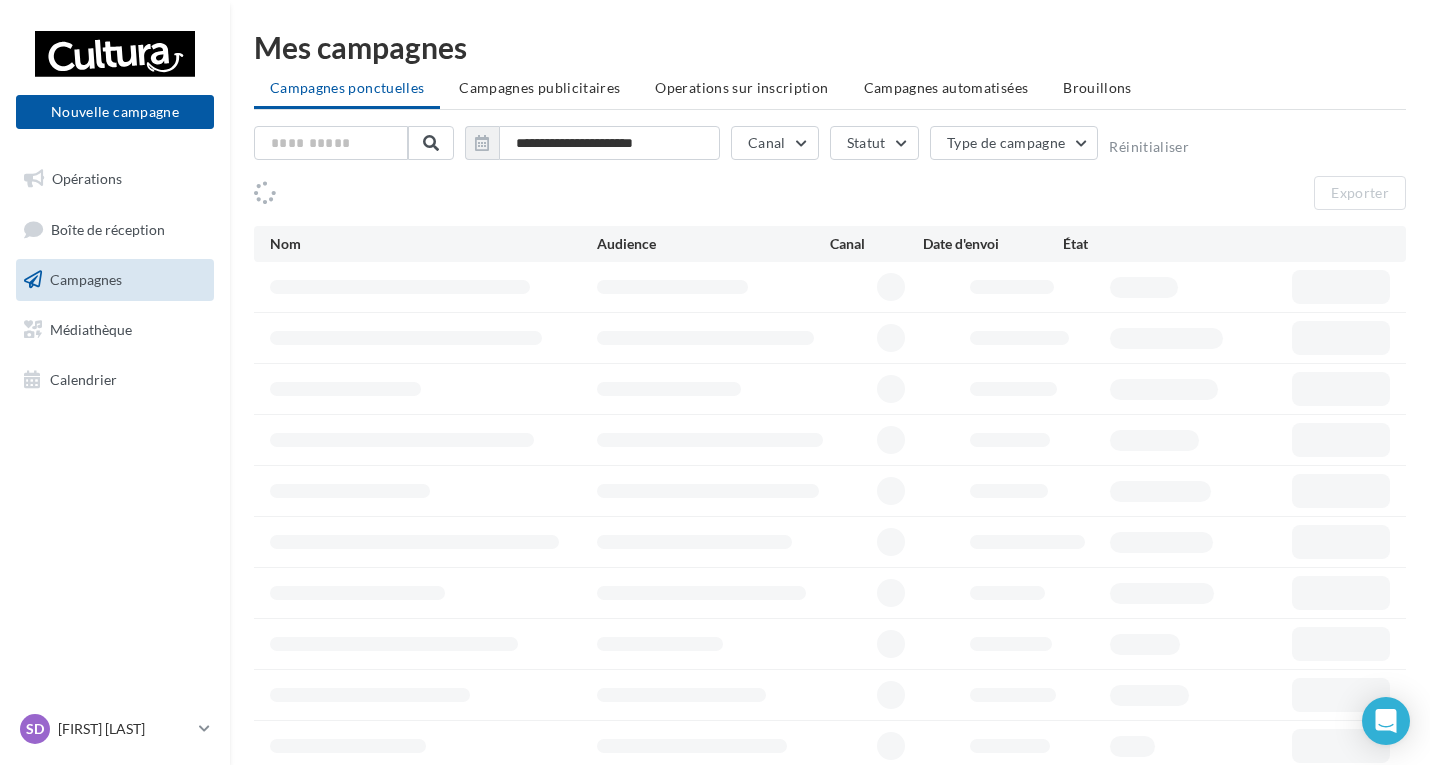 scroll, scrollTop: 0, scrollLeft: 0, axis: both 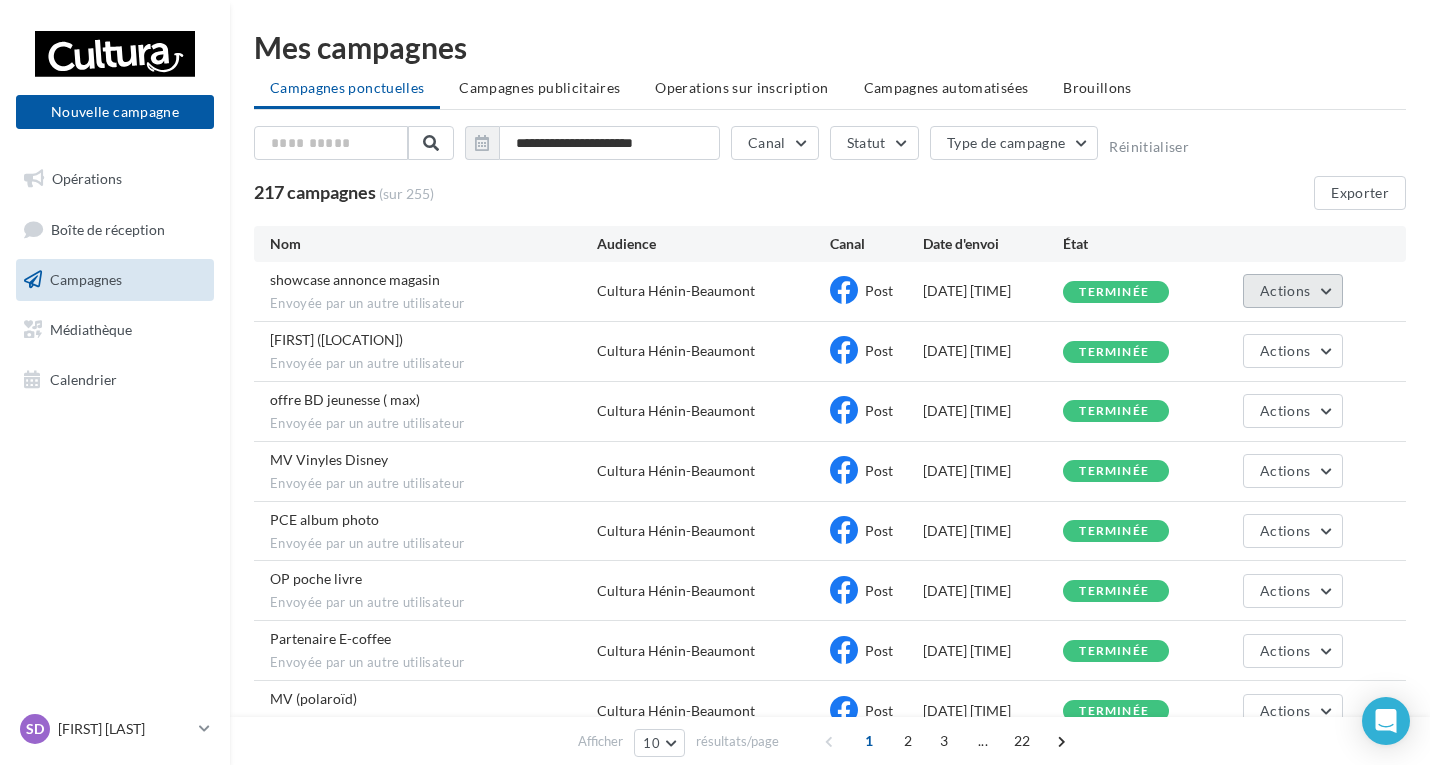 click on "Actions" at bounding box center [1293, 291] 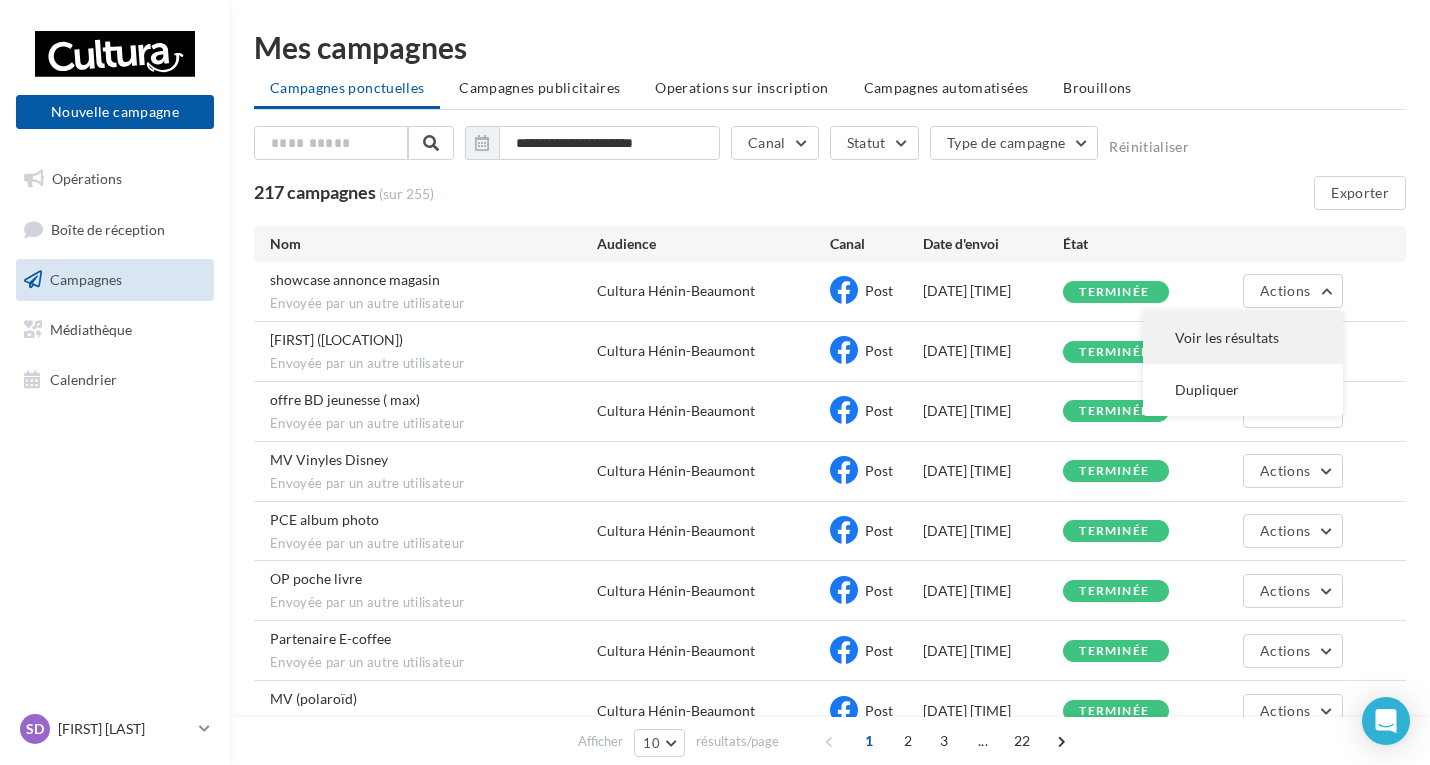 click on "Voir les résultats" at bounding box center (1243, 338) 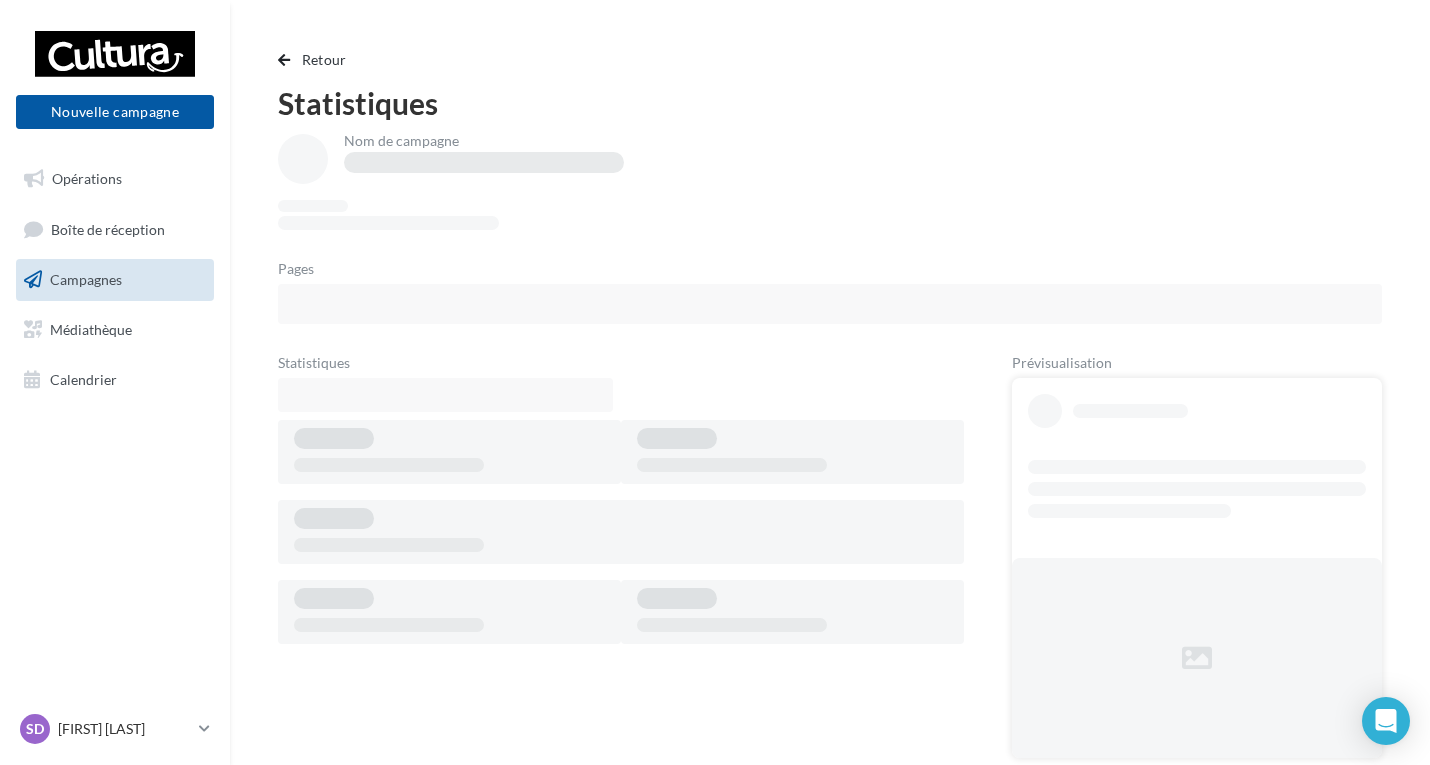click on "Campagnes" at bounding box center (86, 279) 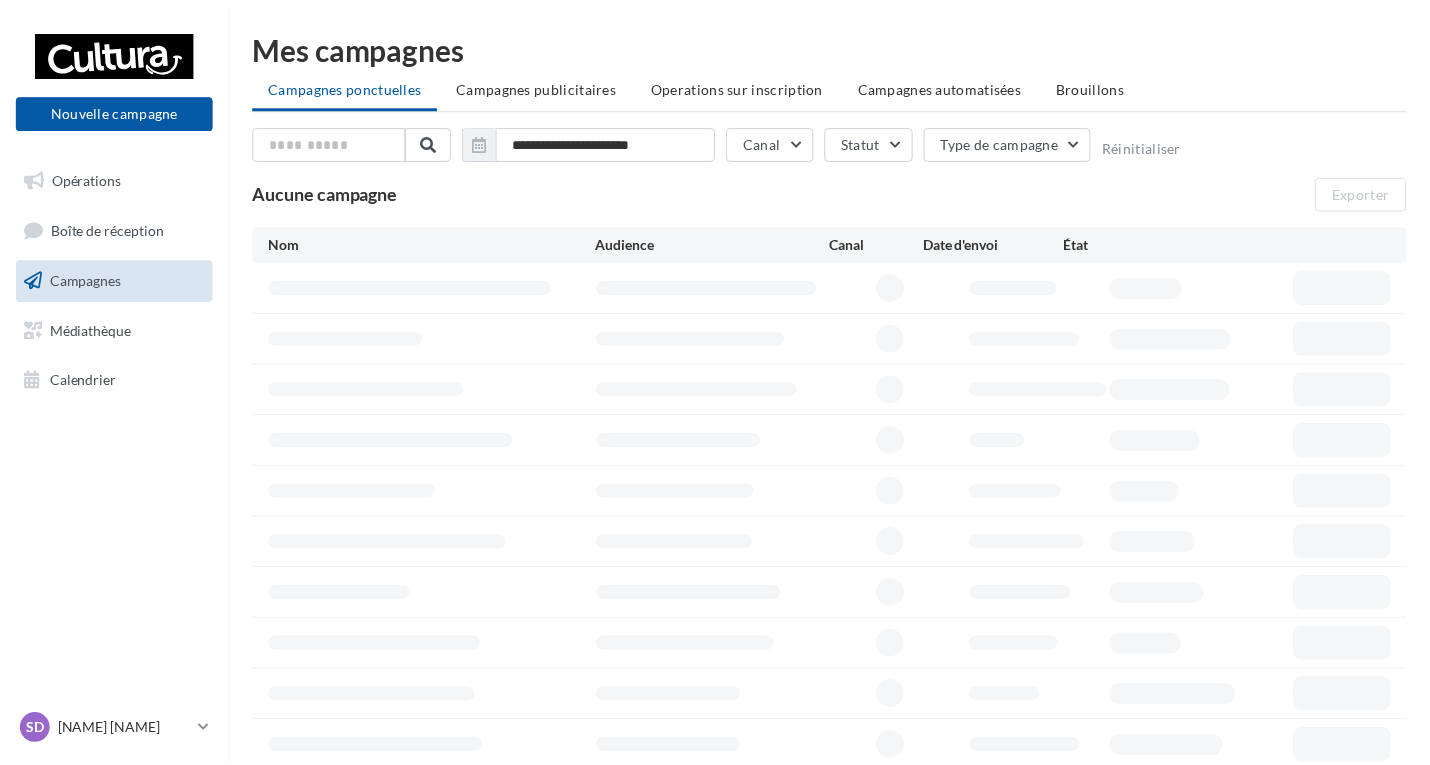 scroll, scrollTop: 0, scrollLeft: 0, axis: both 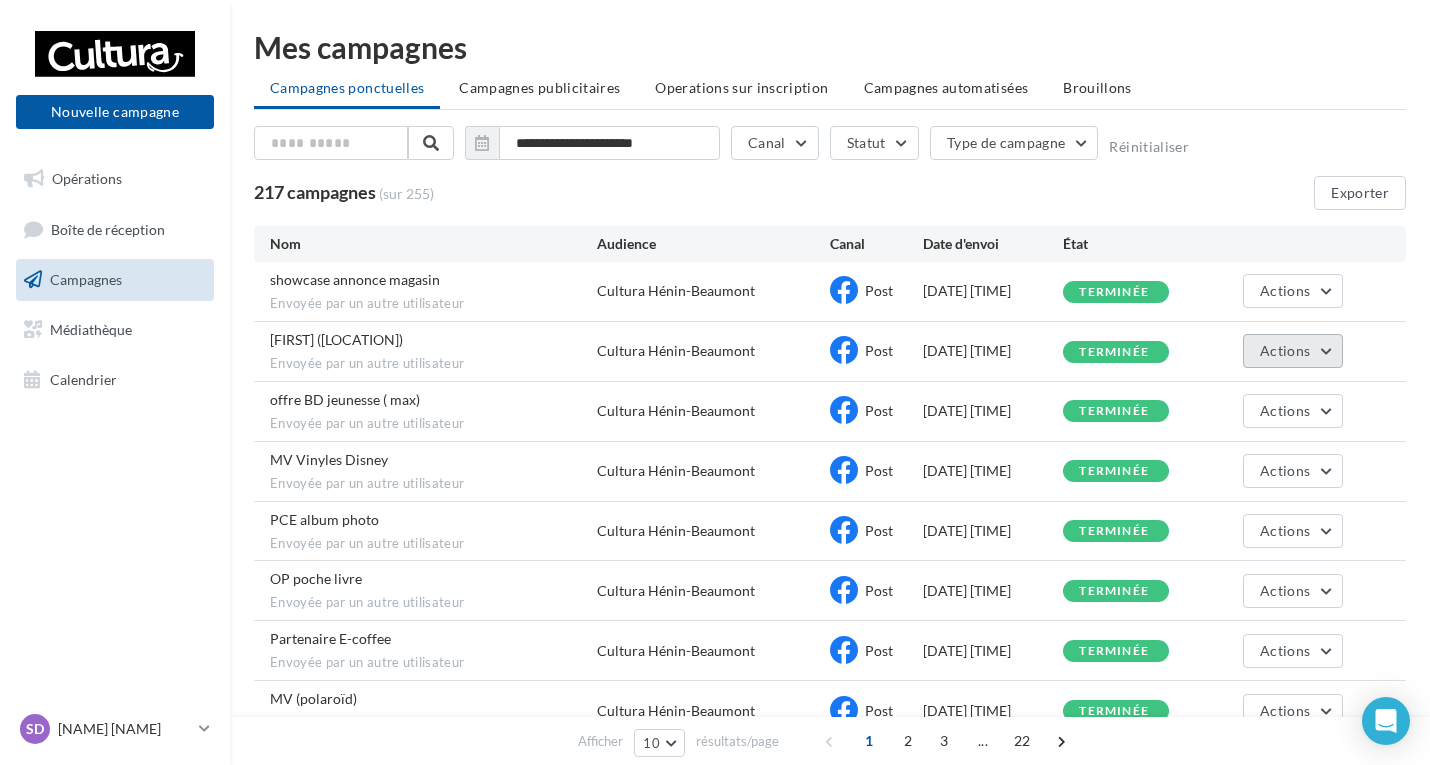 click on "Actions" at bounding box center [1293, 351] 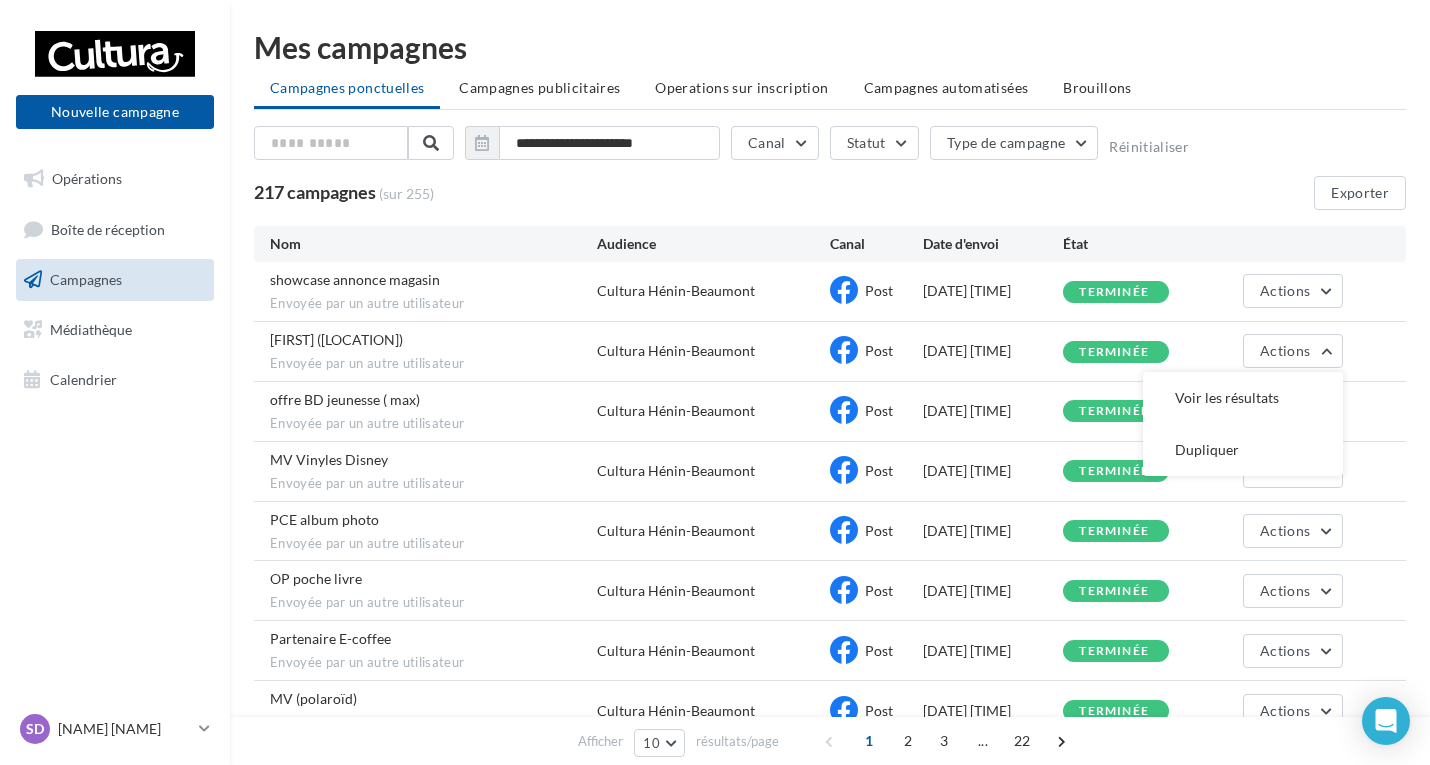 click on "Voir les résultats" at bounding box center [1243, 398] 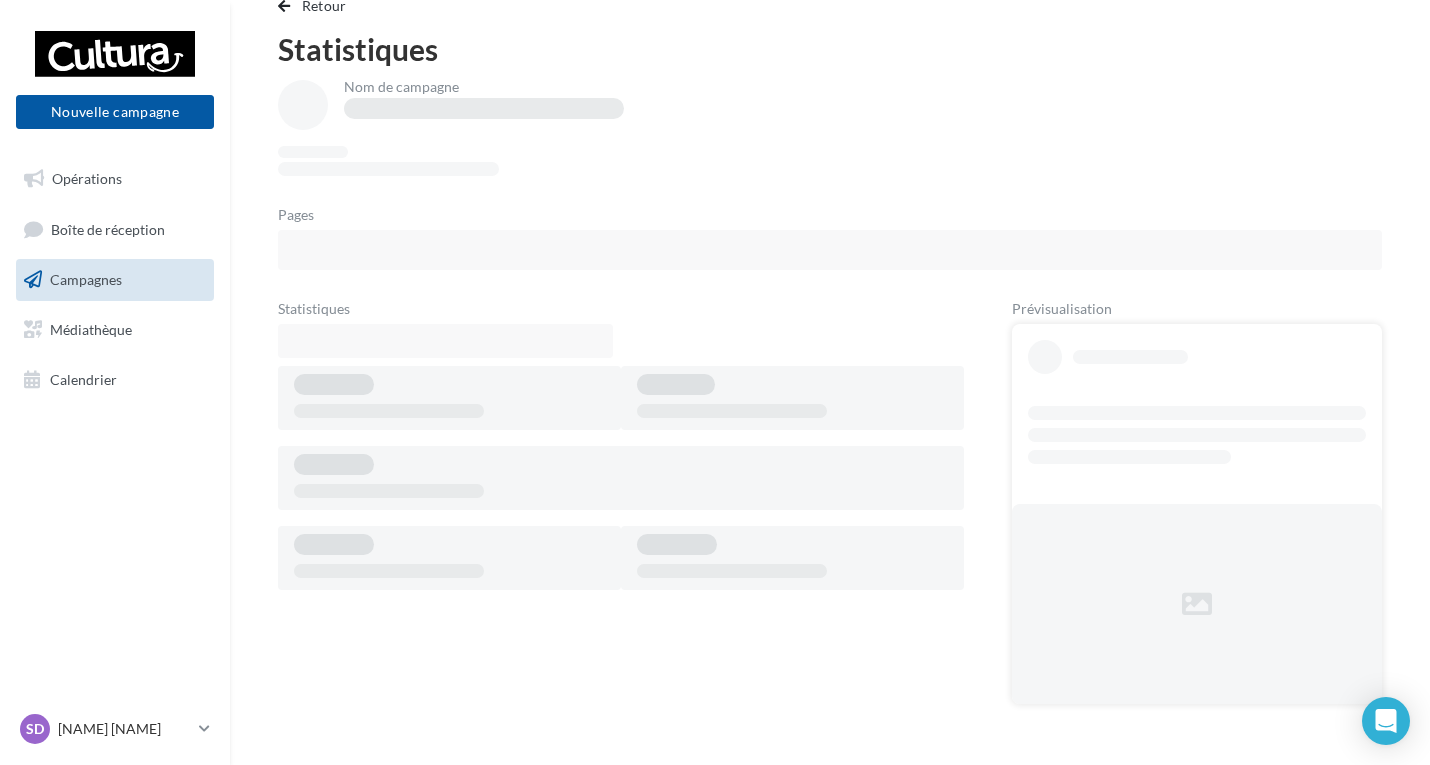 scroll, scrollTop: 0, scrollLeft: 0, axis: both 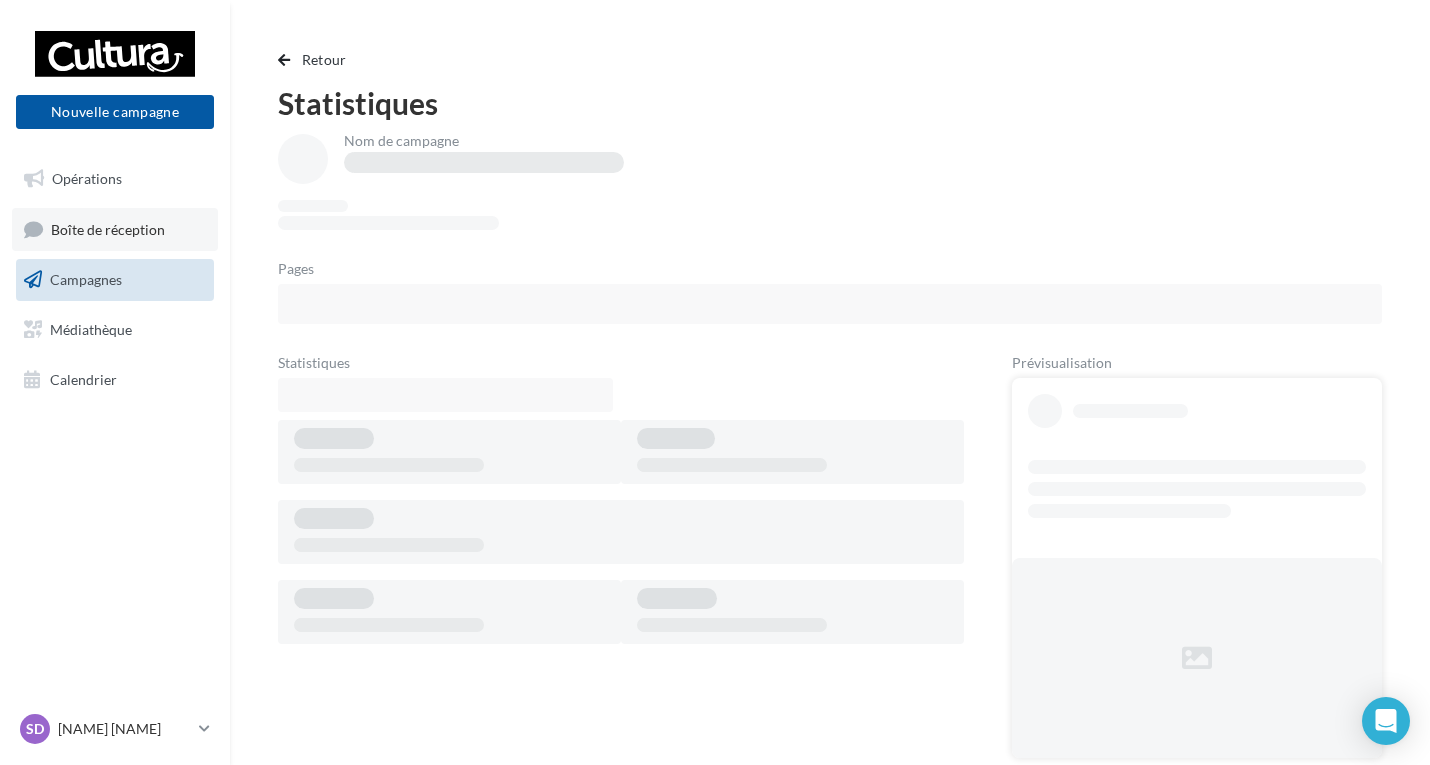 click on "Boîte de réception" at bounding box center [108, 228] 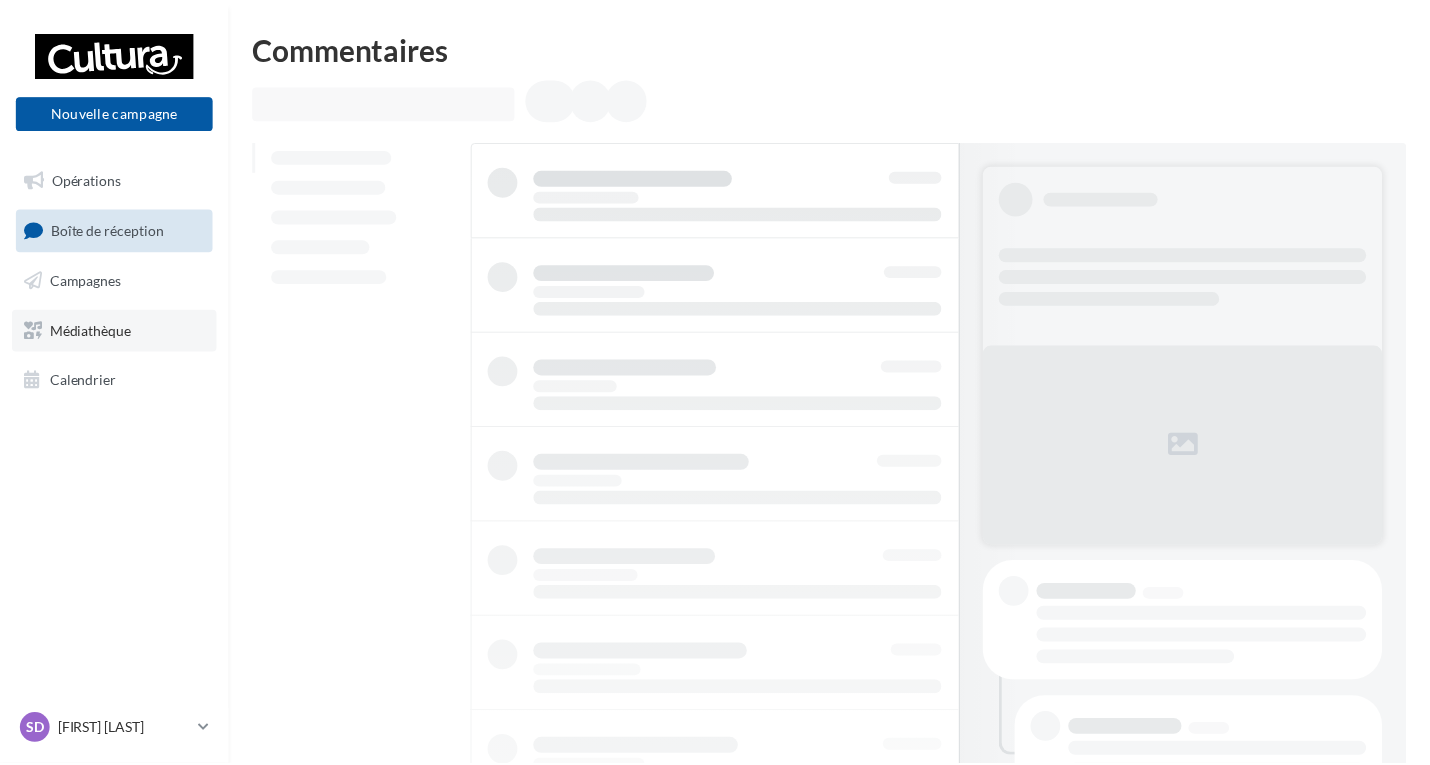 scroll, scrollTop: 0, scrollLeft: 0, axis: both 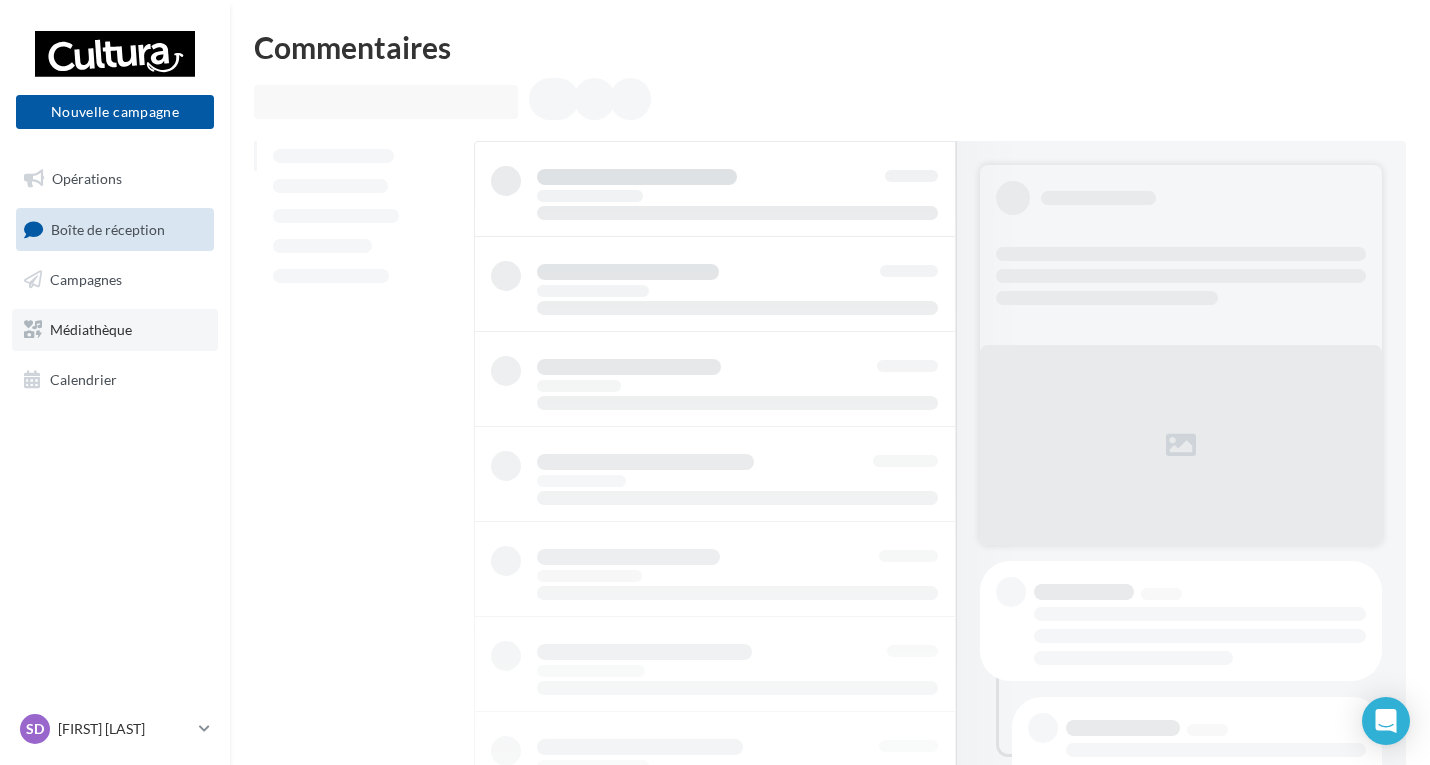 click on "Médiathèque" at bounding box center (91, 329) 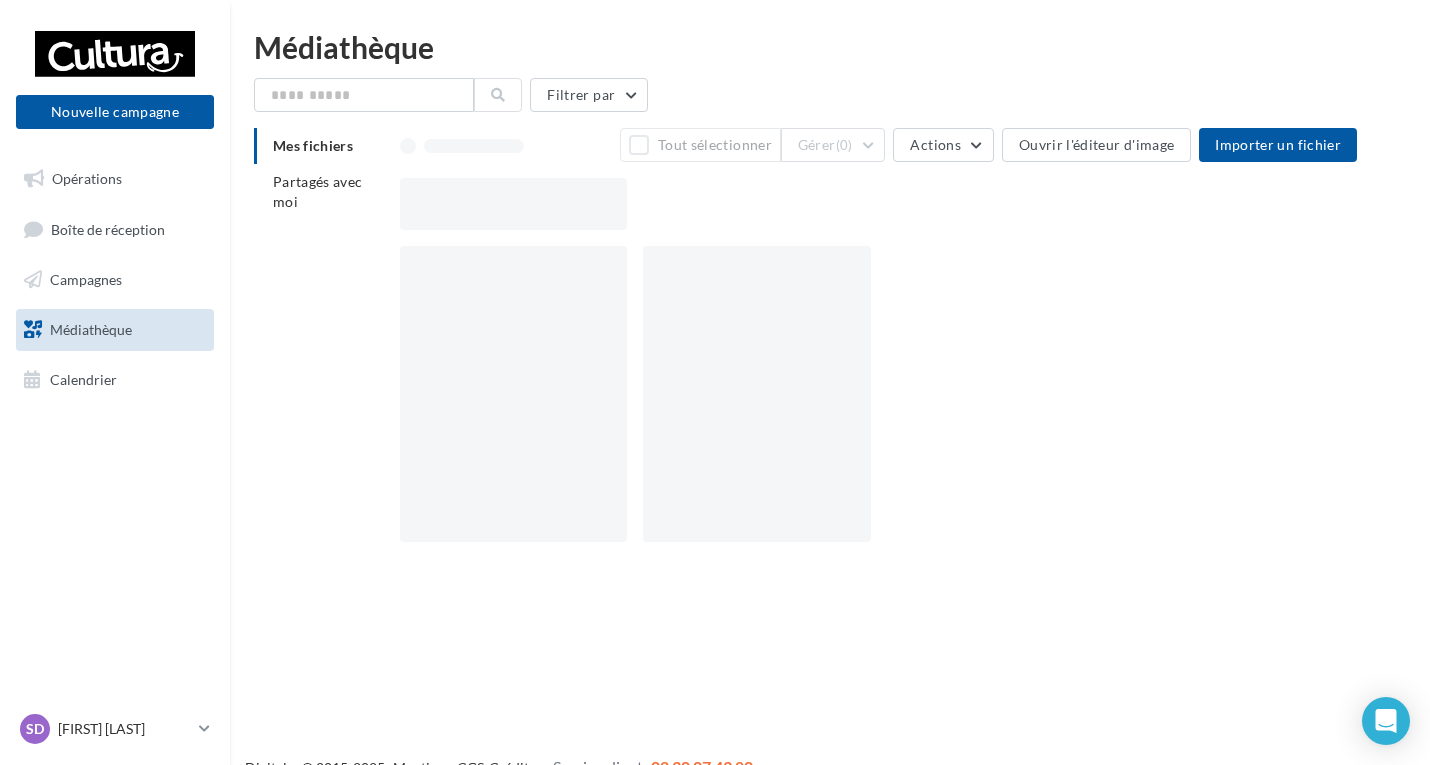 scroll, scrollTop: 0, scrollLeft: 0, axis: both 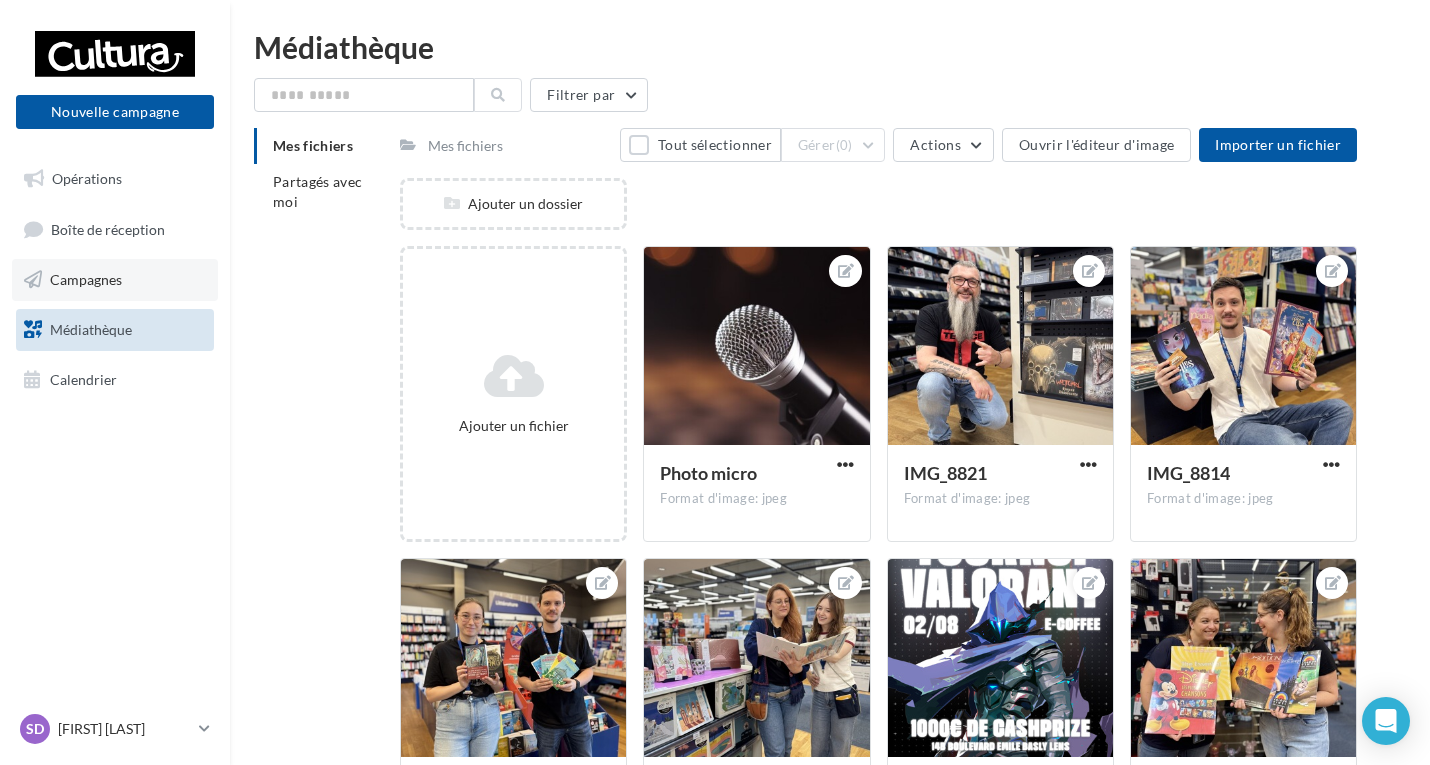 click on "Campagnes" at bounding box center (86, 279) 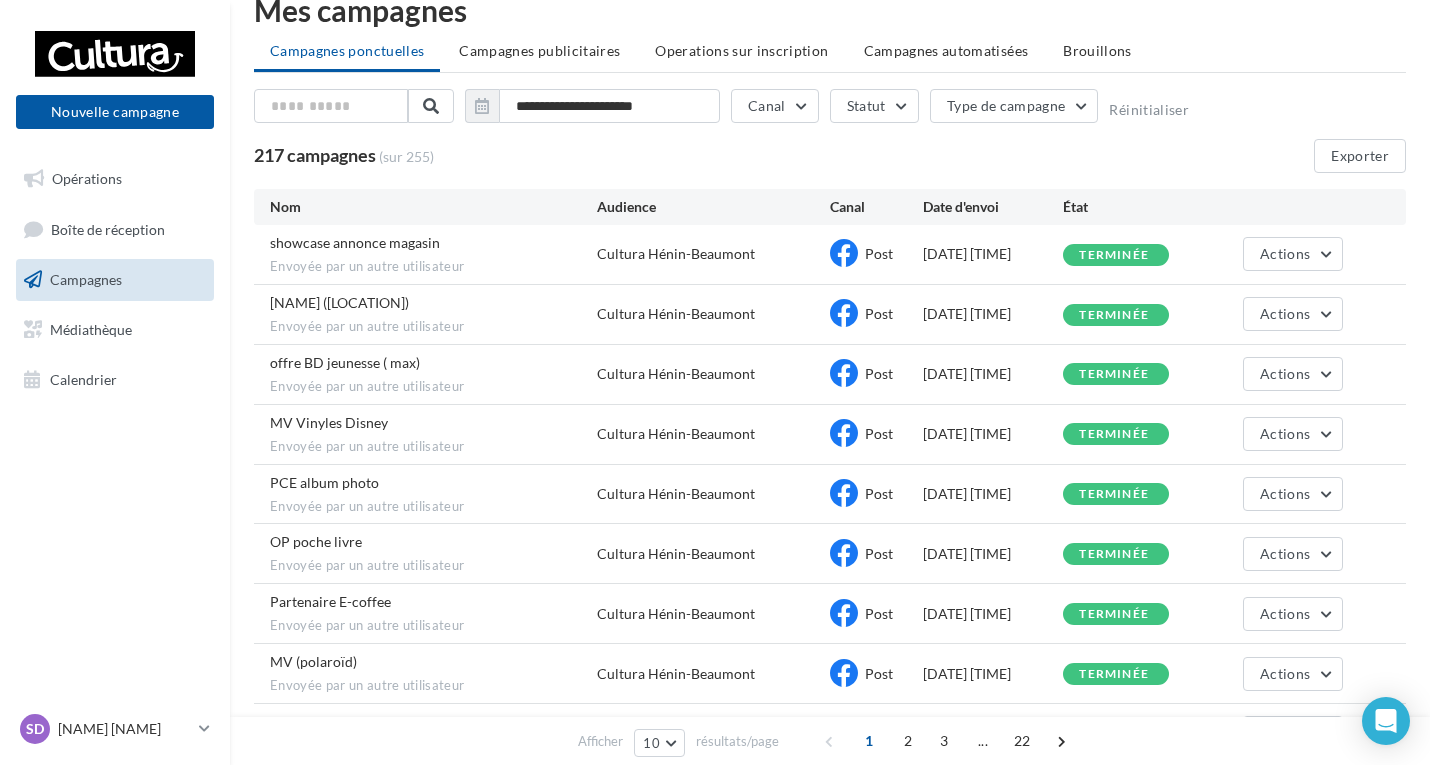 scroll, scrollTop: 0, scrollLeft: 0, axis: both 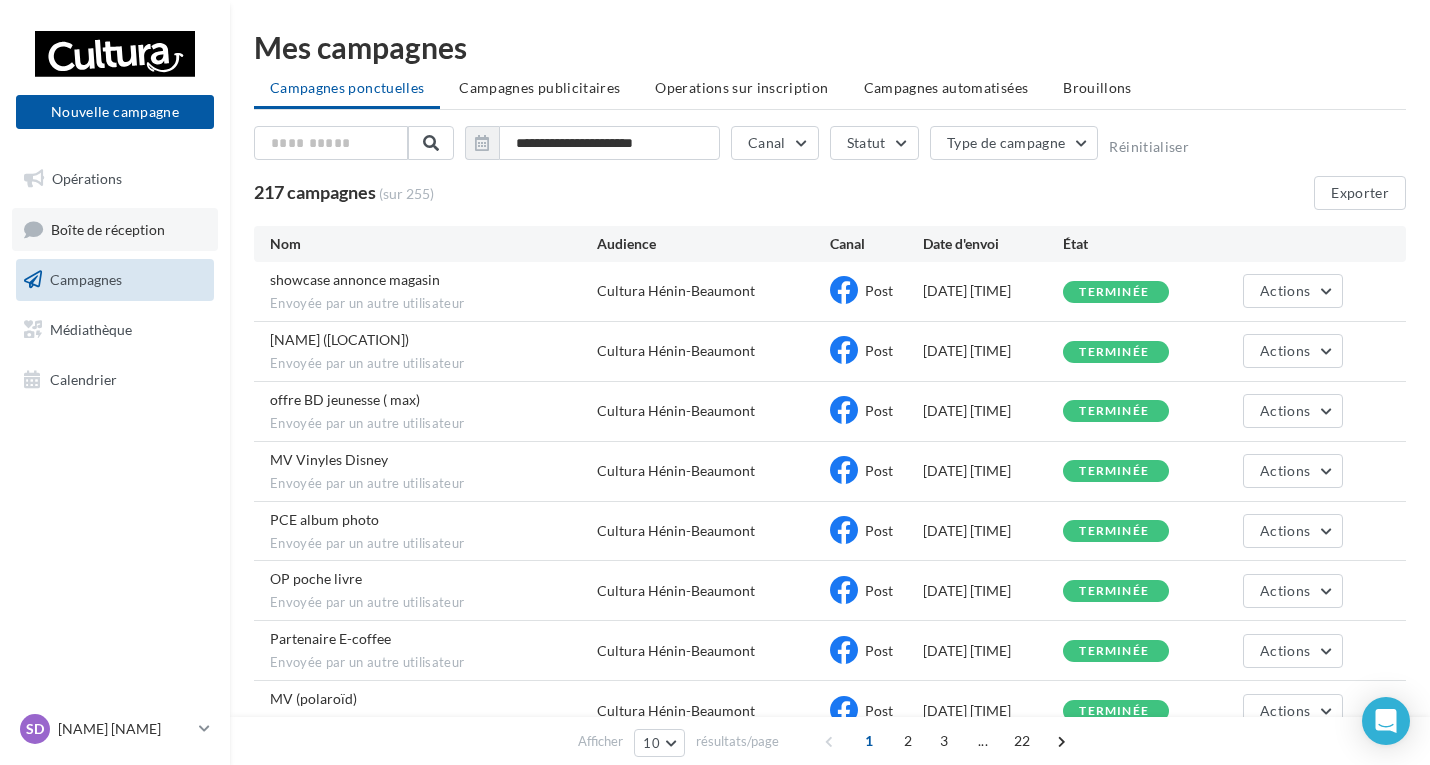 click on "Boîte de réception" at bounding box center [108, 228] 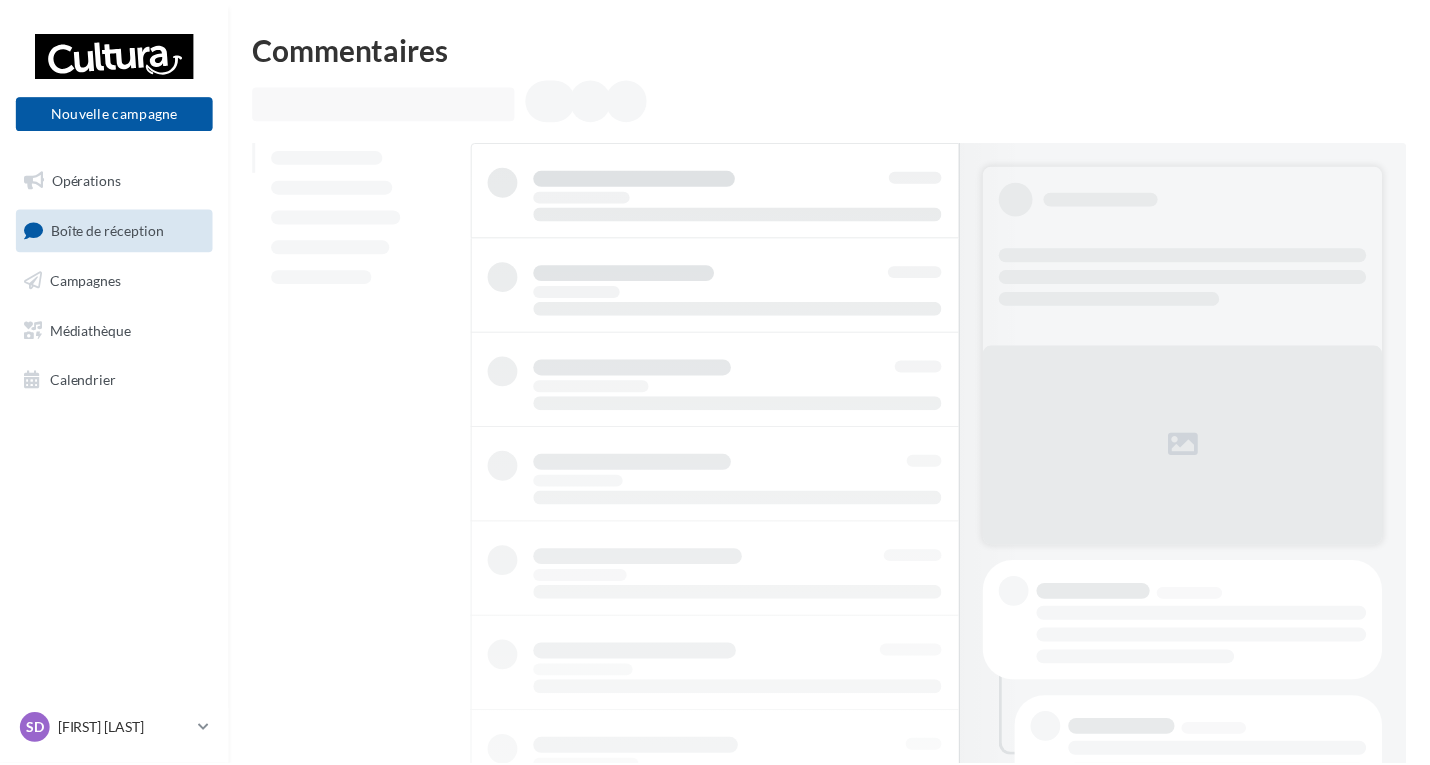 scroll, scrollTop: 0, scrollLeft: 0, axis: both 